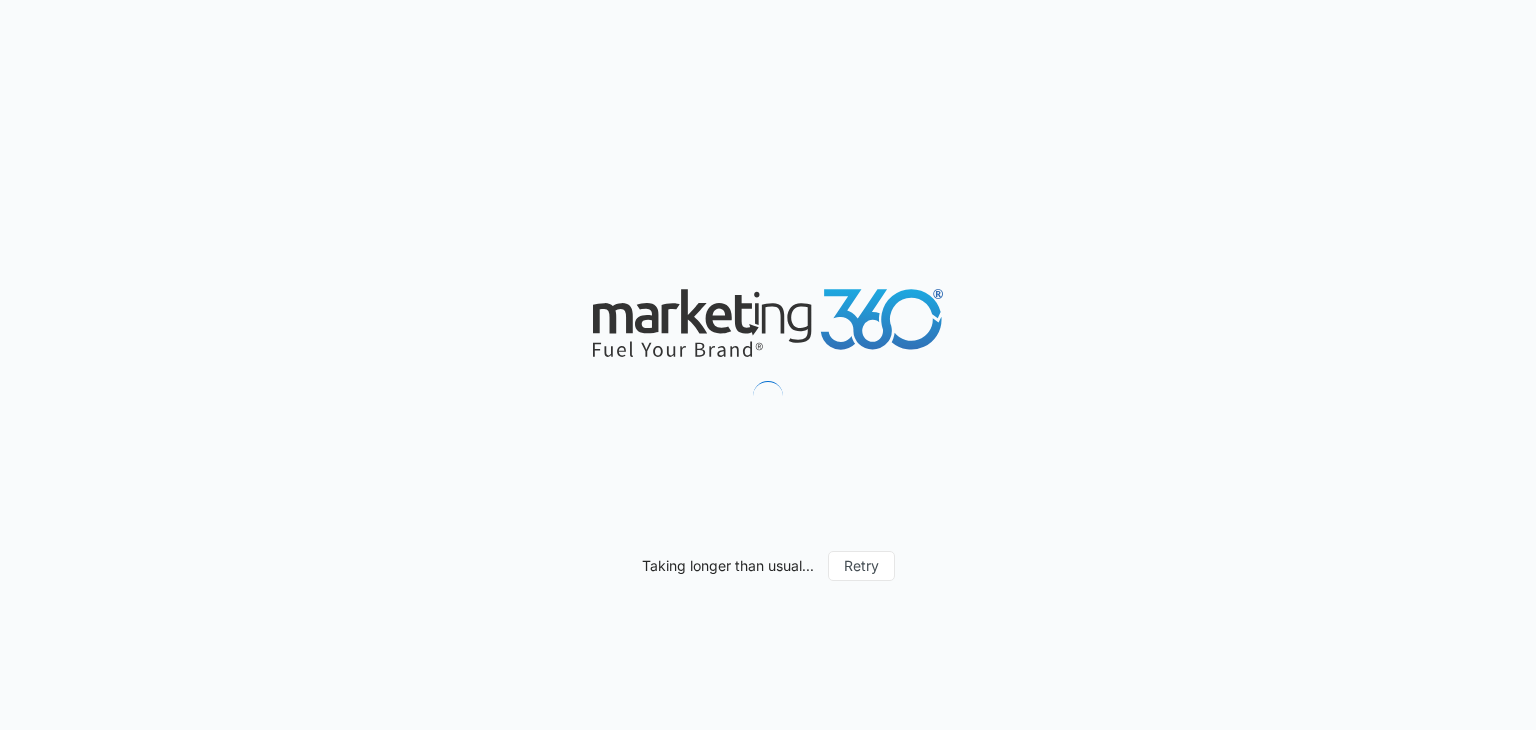 scroll, scrollTop: 0, scrollLeft: 0, axis: both 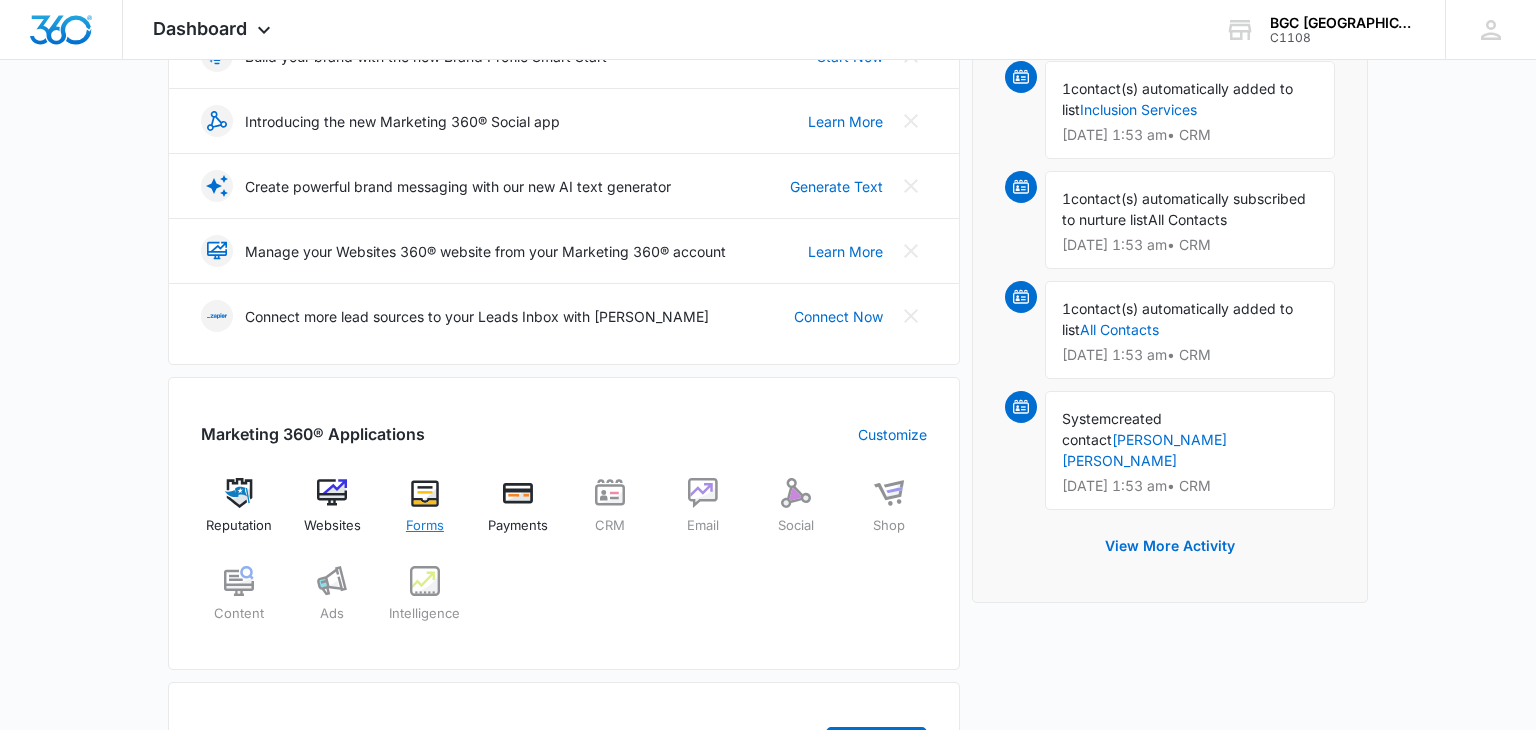 click on "Forms" at bounding box center [425, 526] 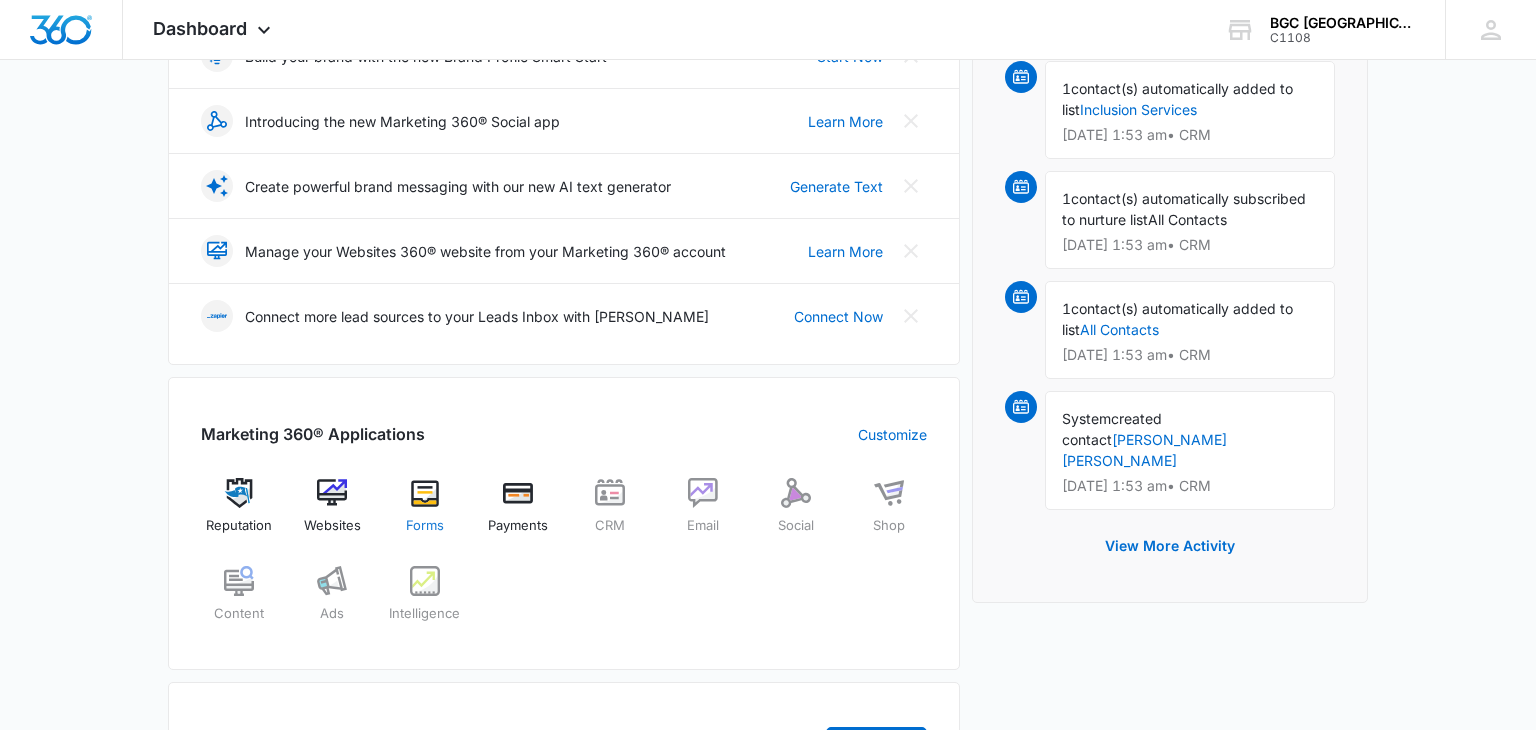 scroll, scrollTop: 0, scrollLeft: 0, axis: both 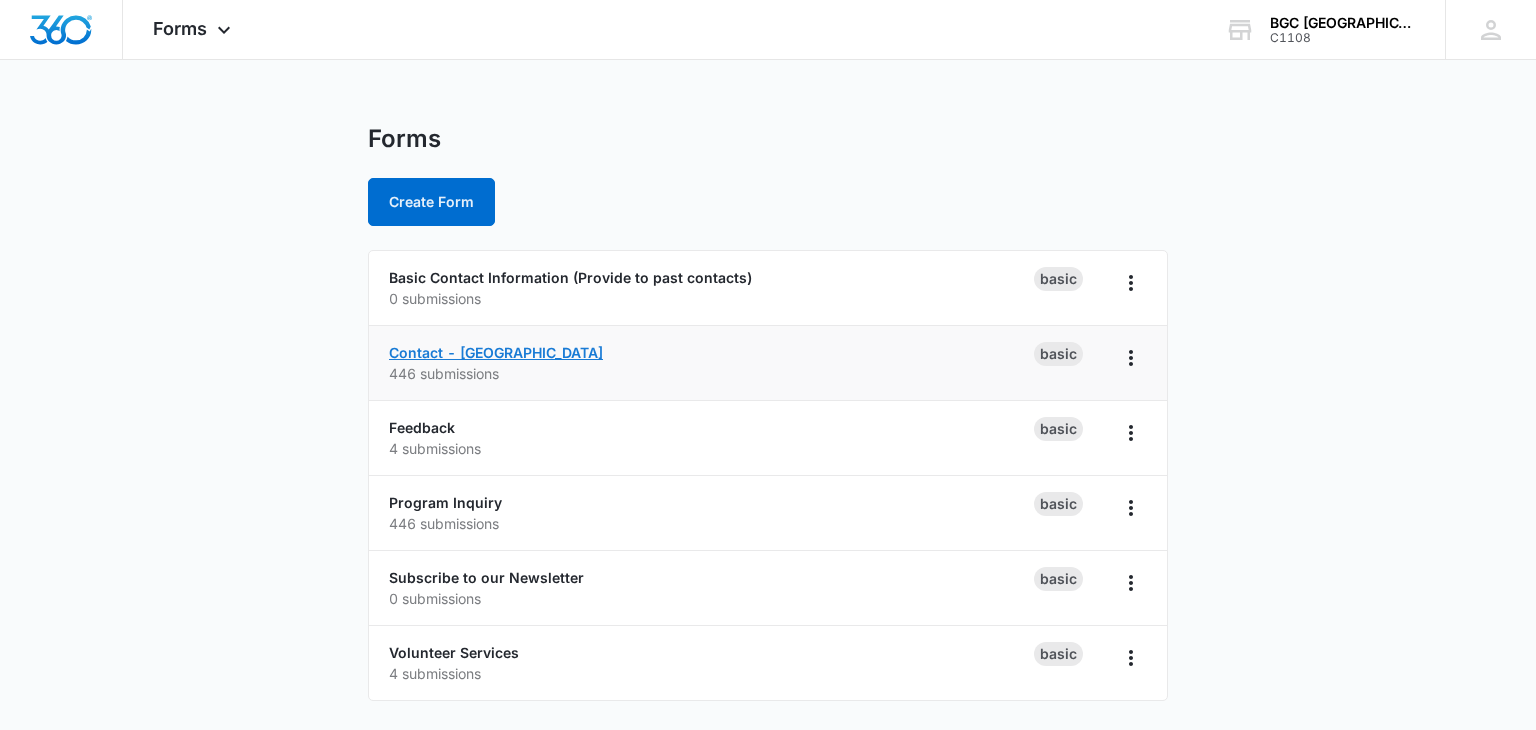 click on "Contact - [GEOGRAPHIC_DATA]" at bounding box center (496, 352) 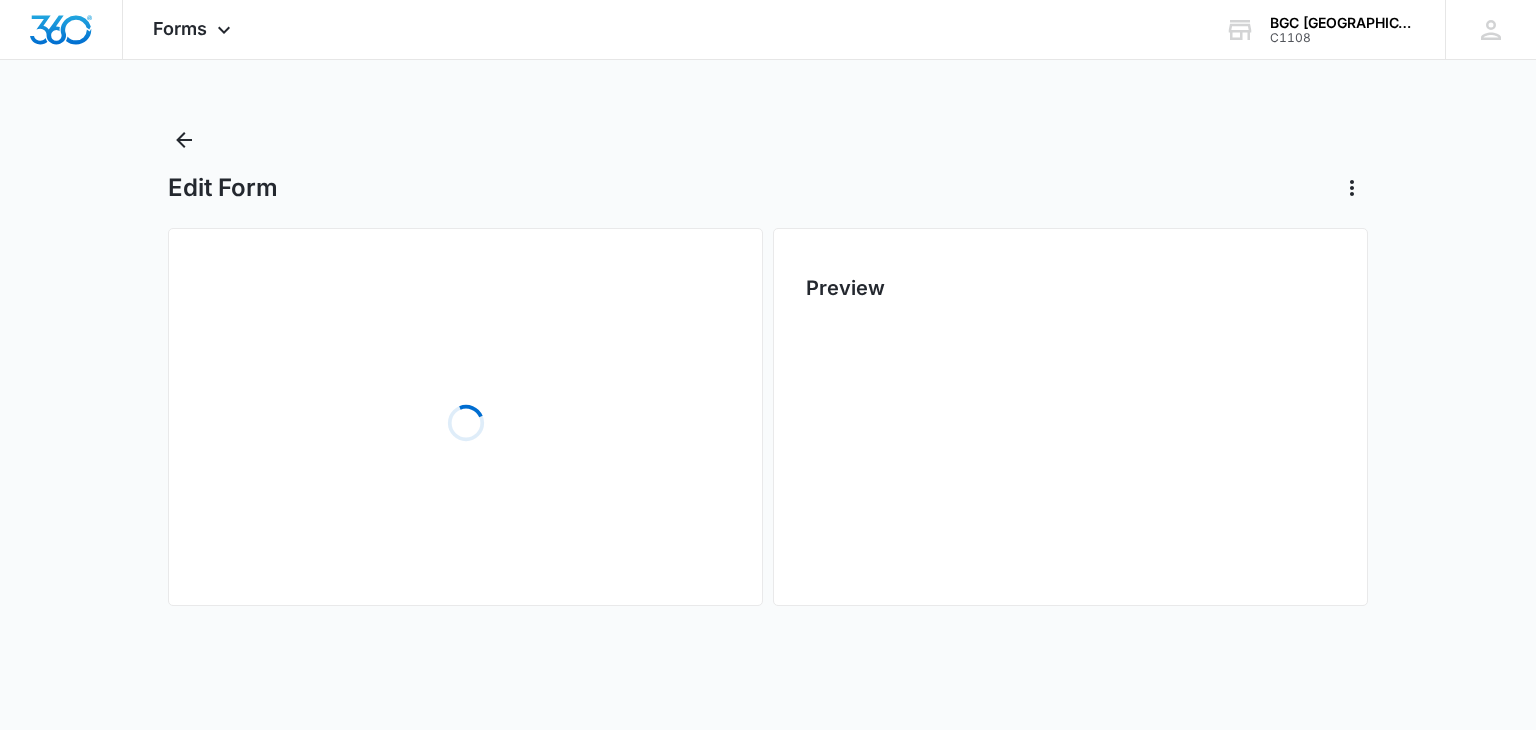 scroll, scrollTop: 0, scrollLeft: 0, axis: both 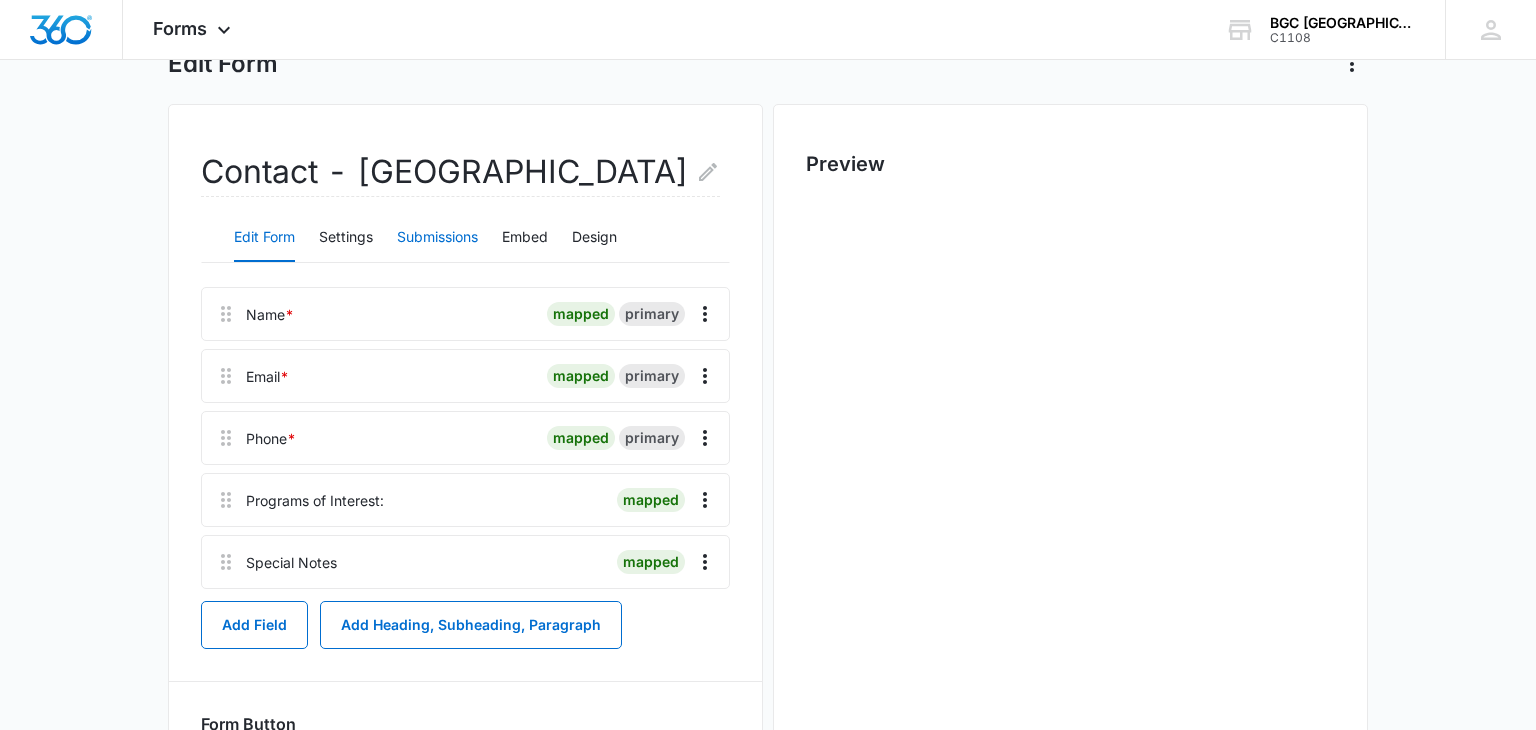 click on "Submissions" at bounding box center [437, 238] 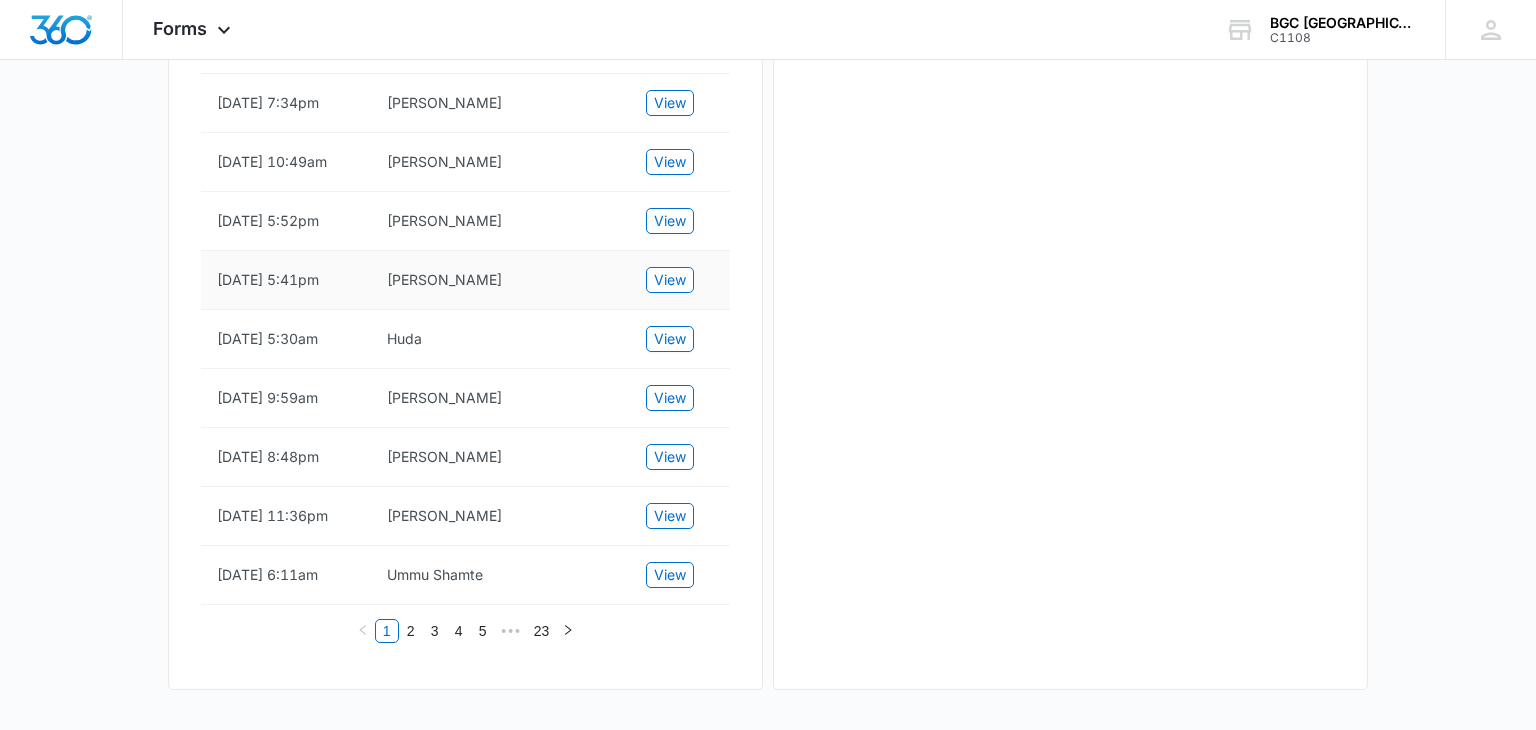 scroll, scrollTop: 1225, scrollLeft: 0, axis: vertical 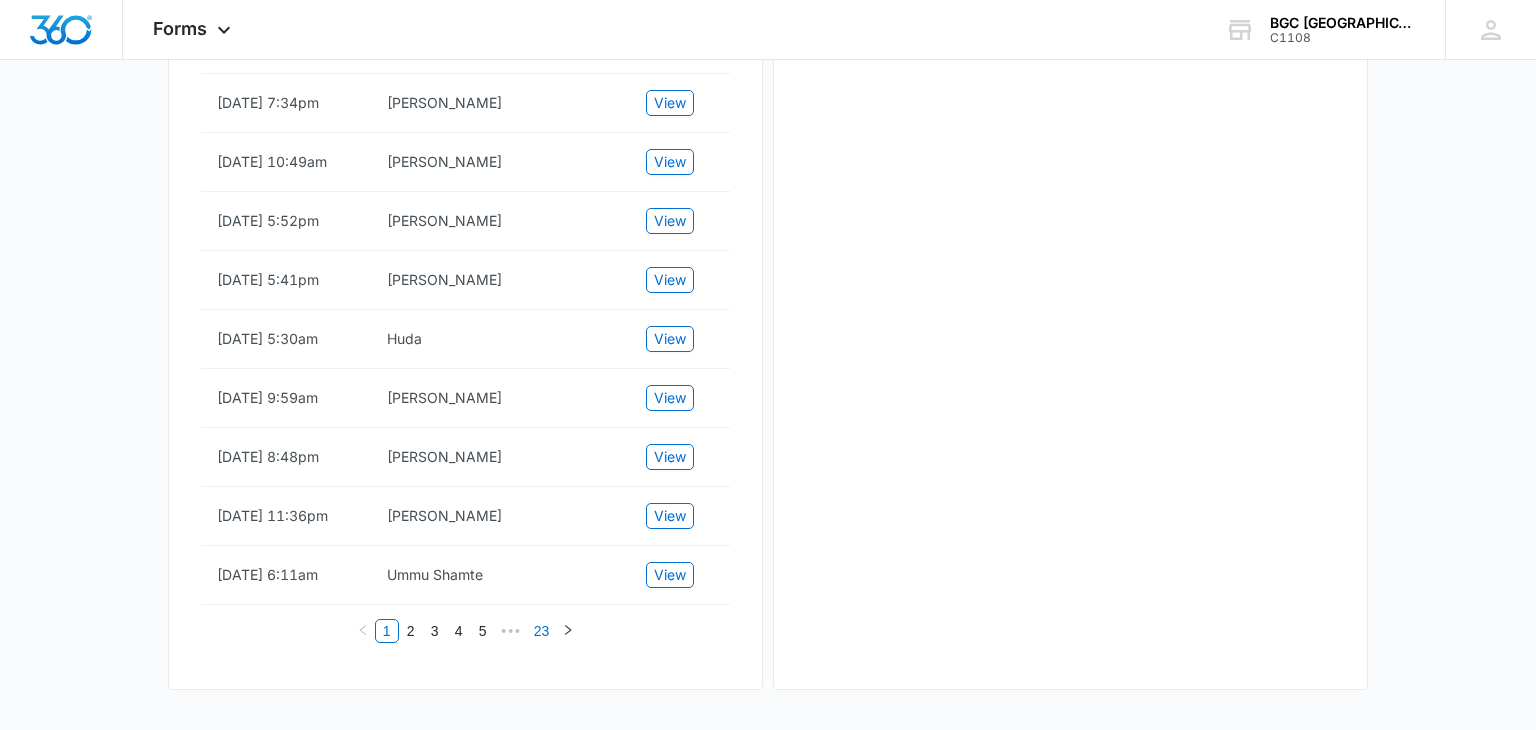 click on "23" at bounding box center (542, 631) 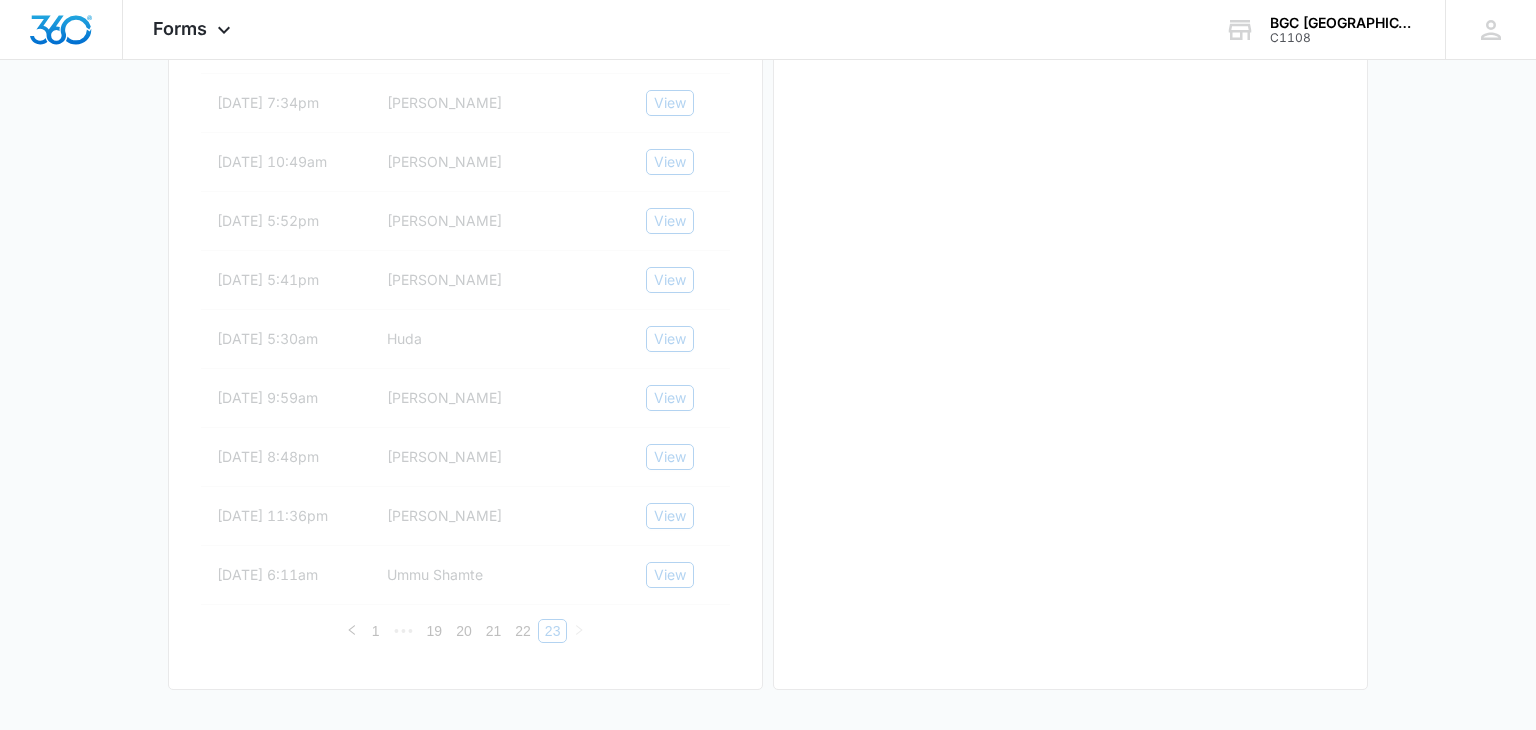 scroll, scrollTop: 560, scrollLeft: 0, axis: vertical 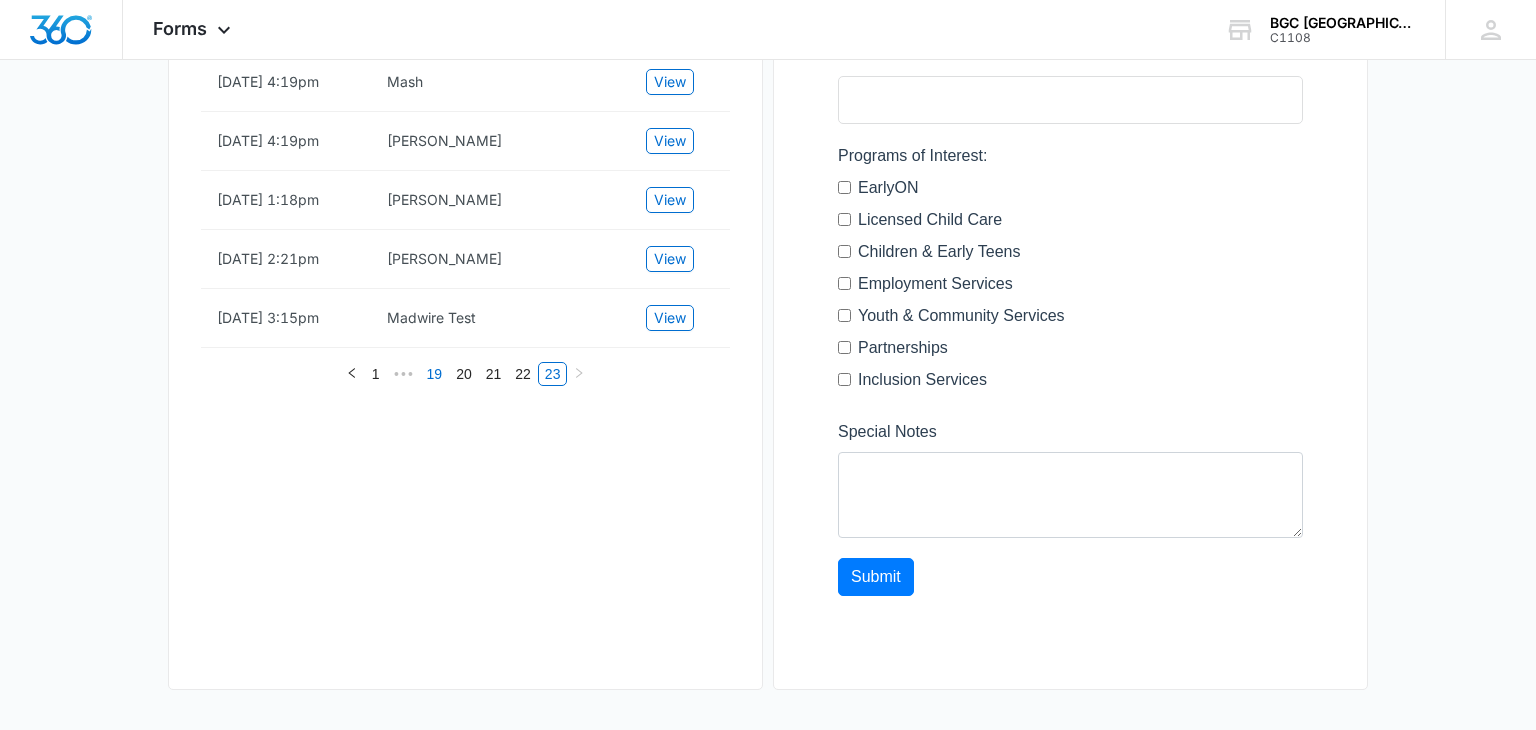 click on "19" at bounding box center (435, 374) 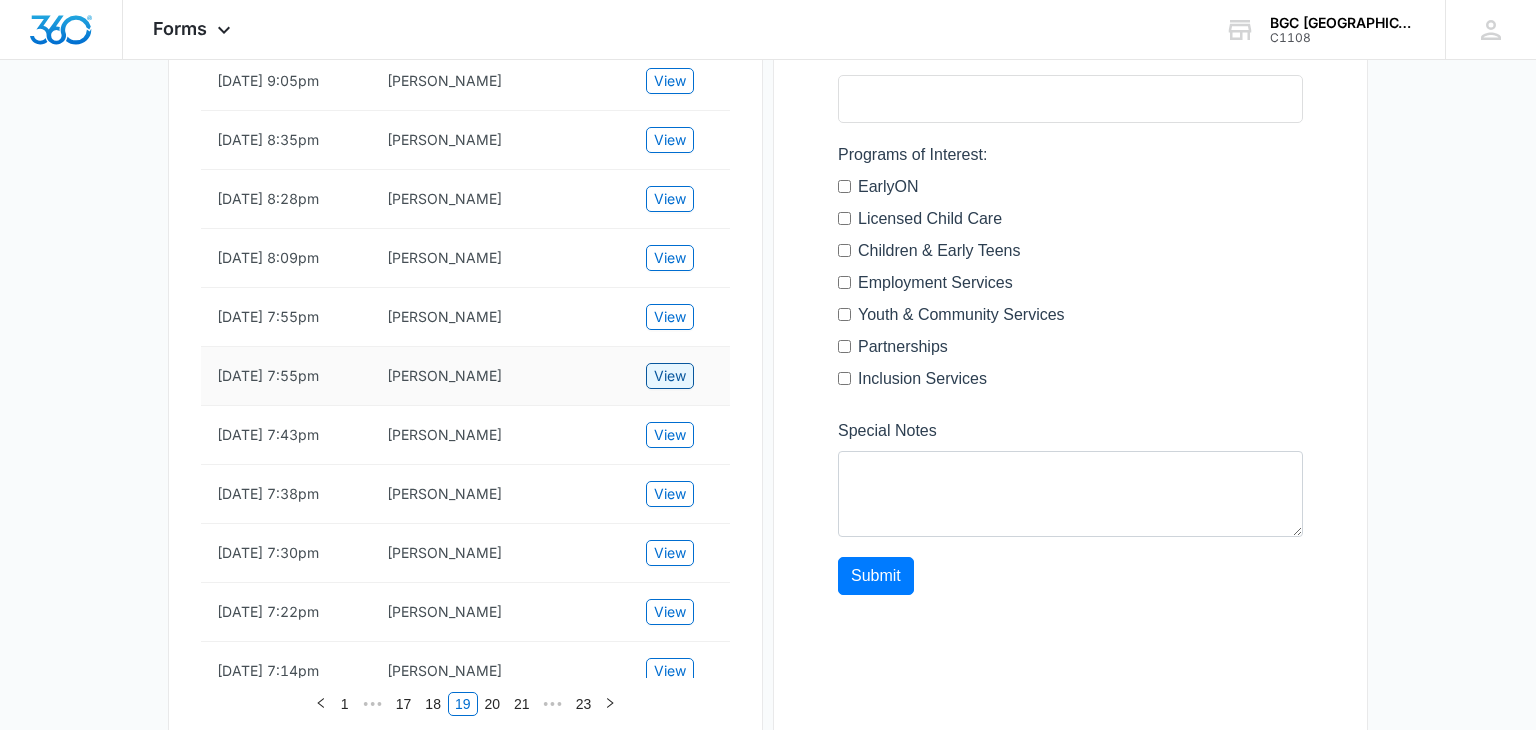 click on "View" at bounding box center [670, 376] 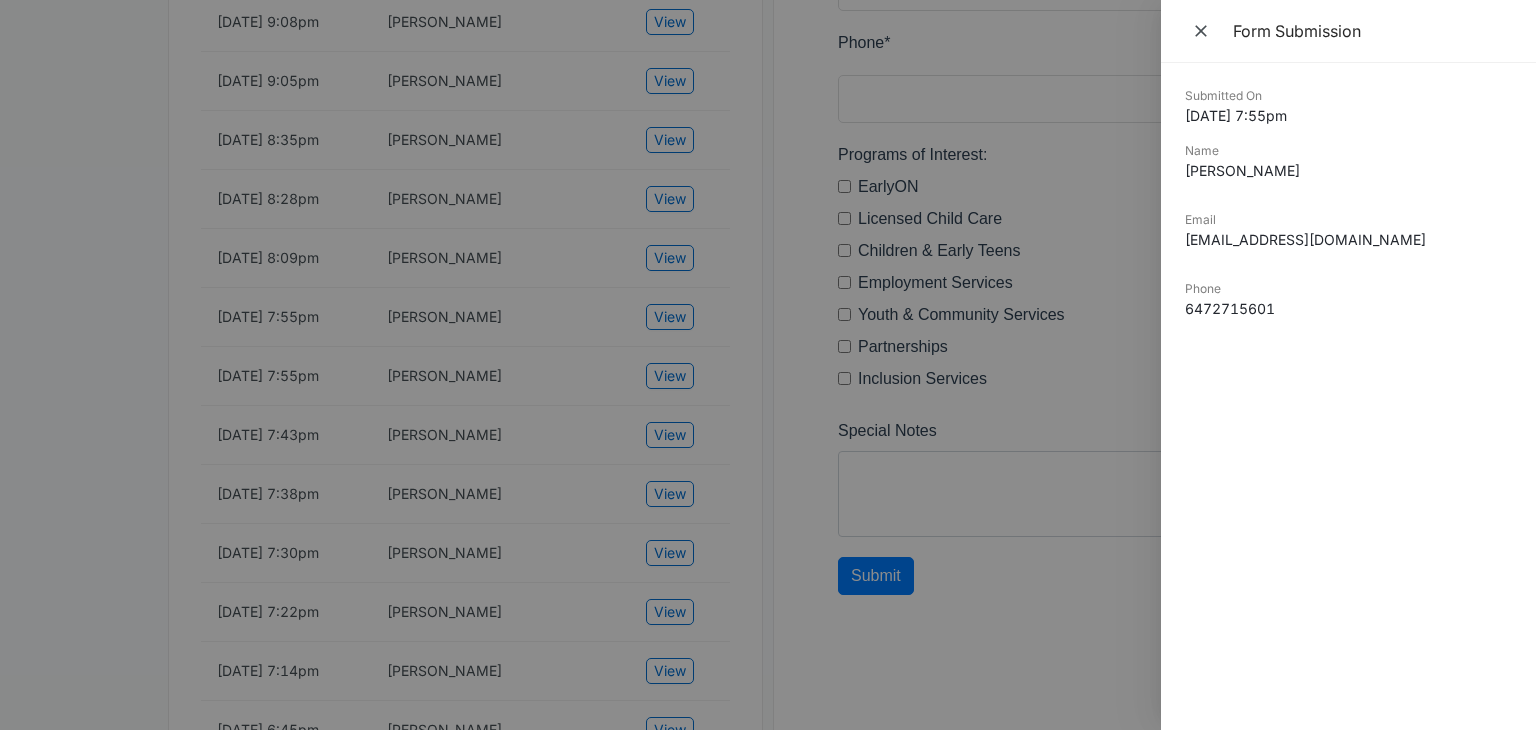 click at bounding box center [768, 365] 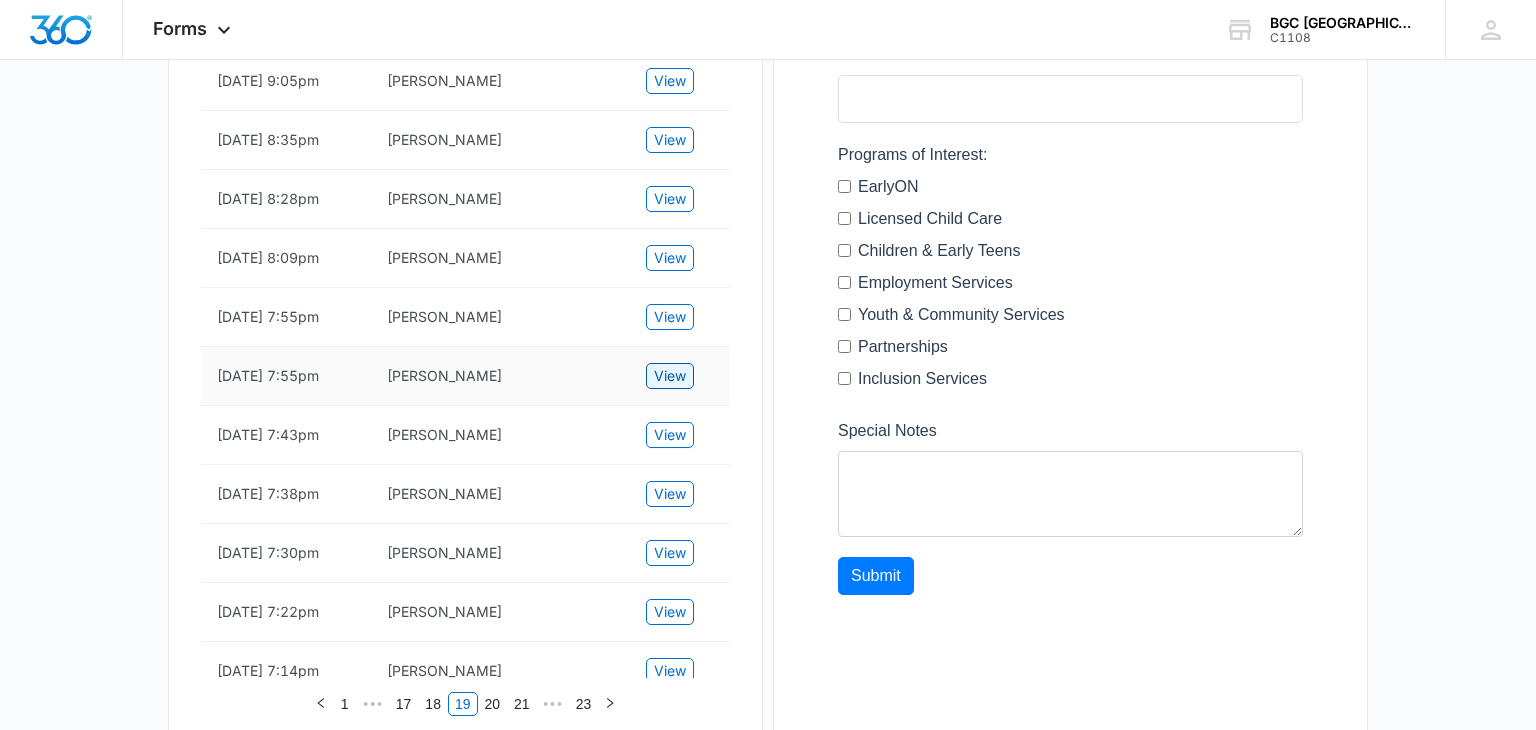 click on "View" at bounding box center (670, 376) 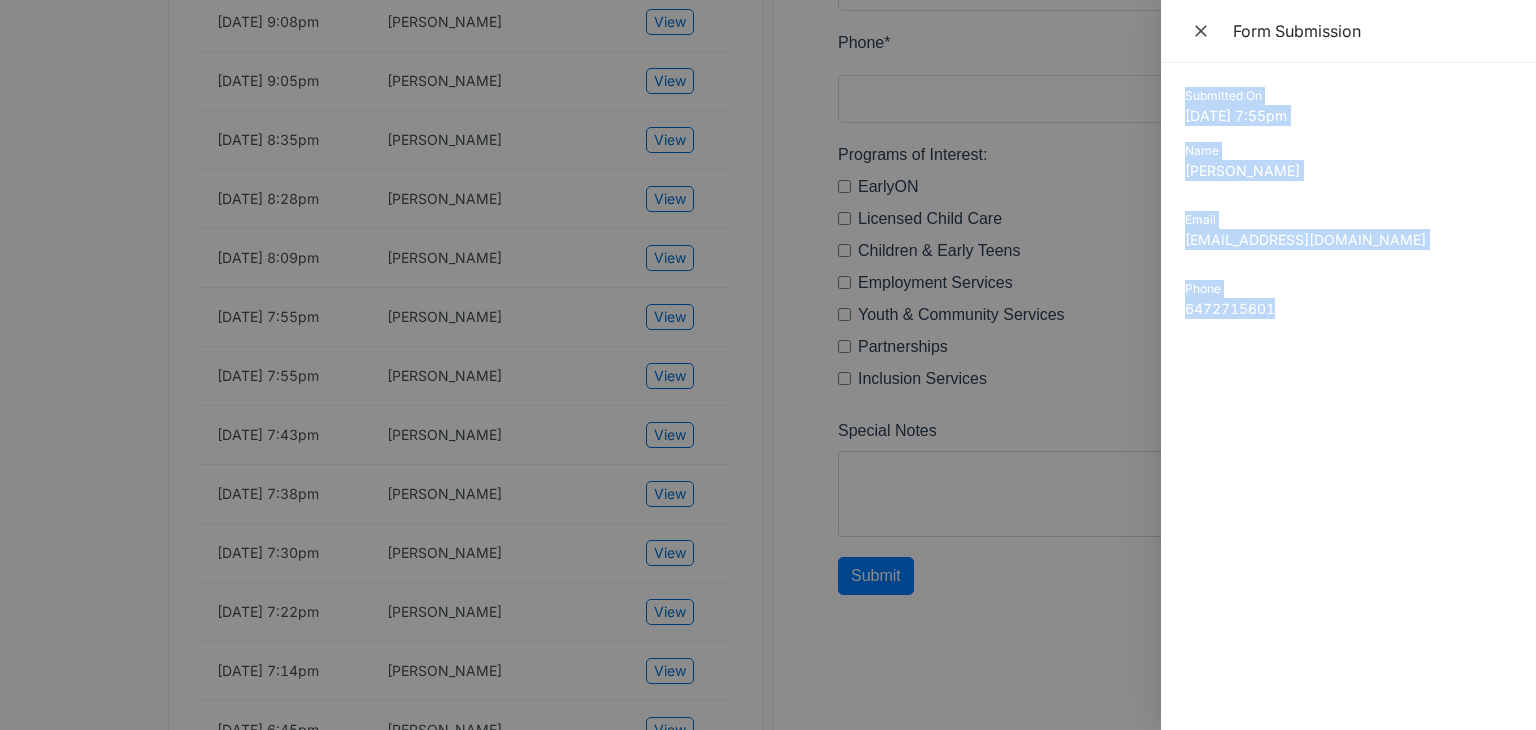 drag, startPoint x: 1186, startPoint y: 94, endPoint x: 1299, endPoint y: 307, distance: 241.11823 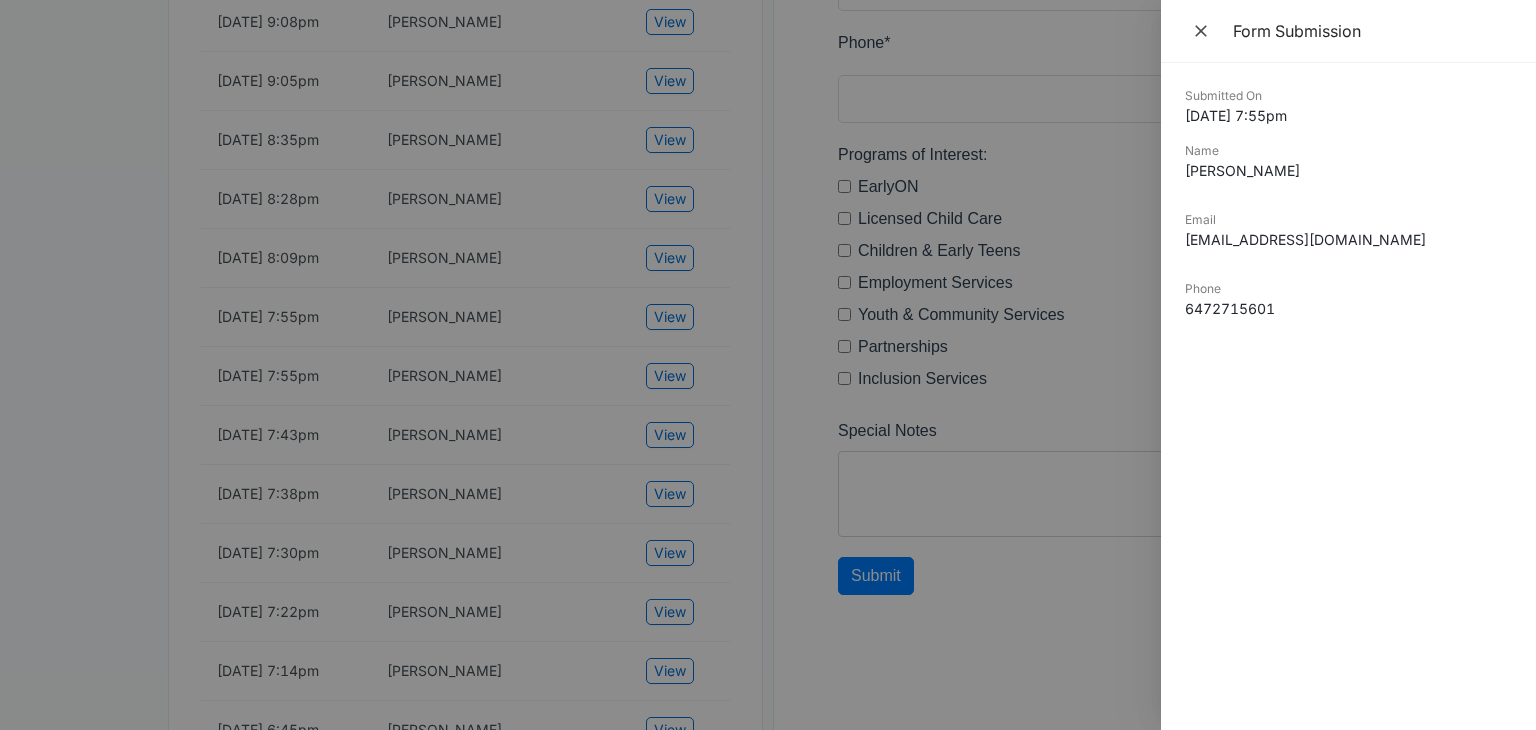 click at bounding box center (768, 365) 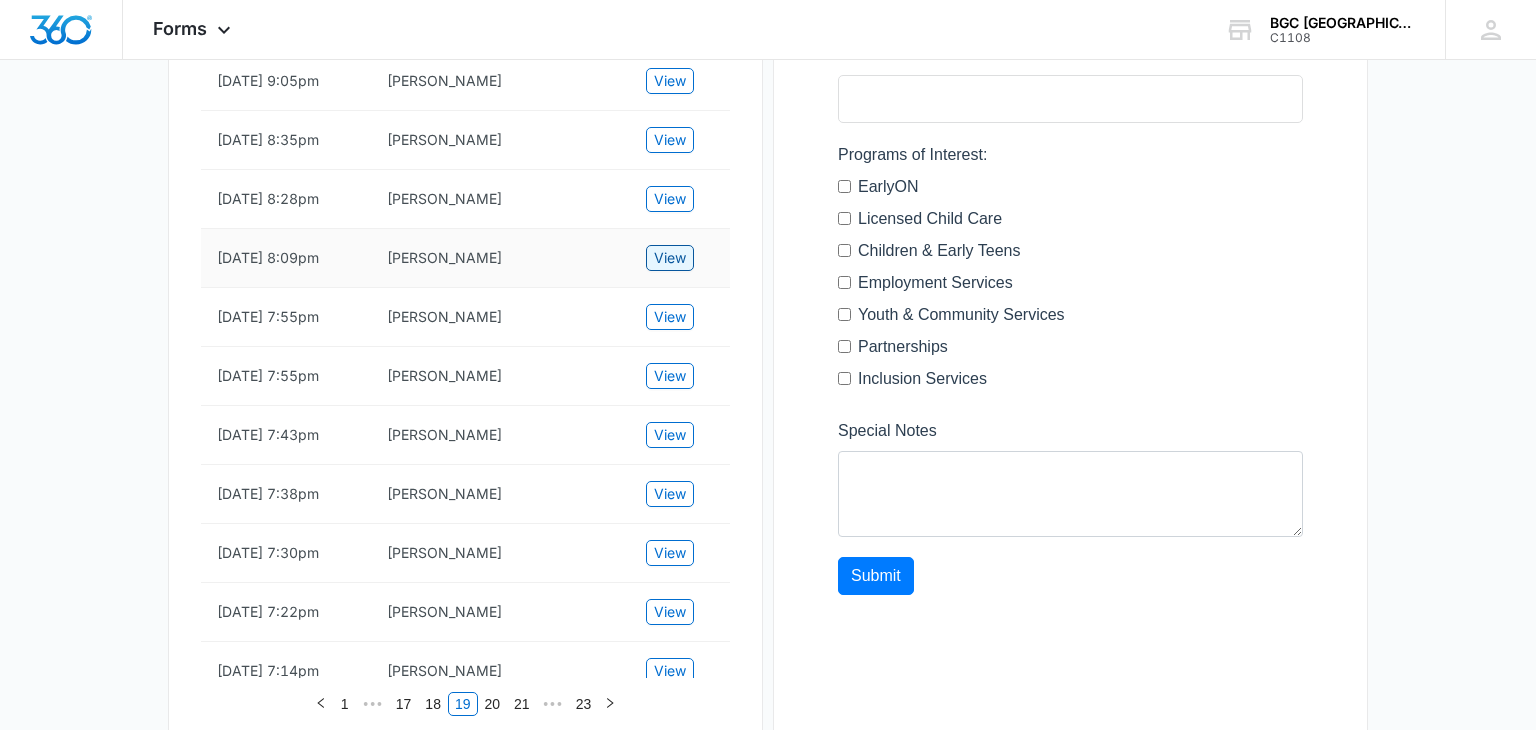 click on "View" at bounding box center [670, 258] 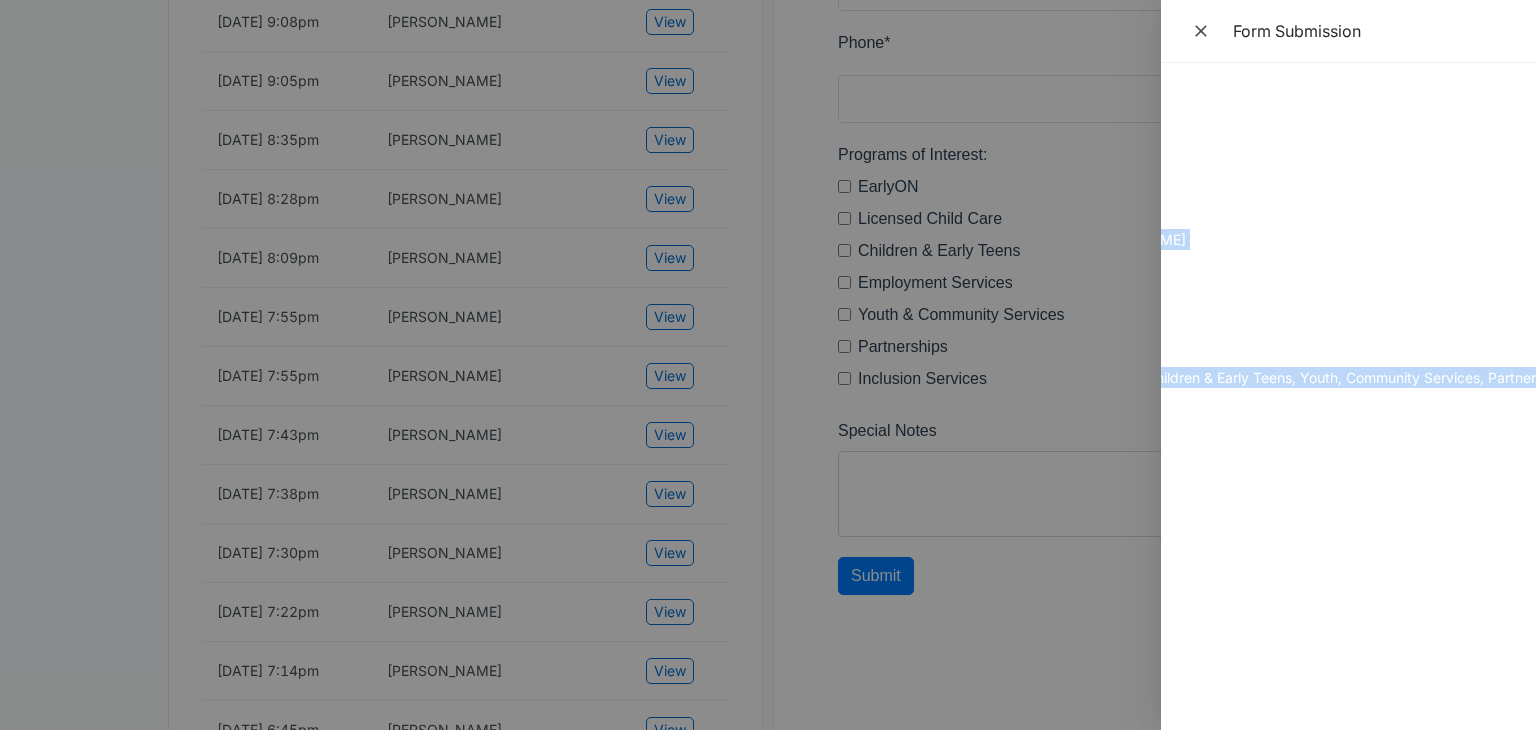 scroll, scrollTop: 0, scrollLeft: 408, axis: horizontal 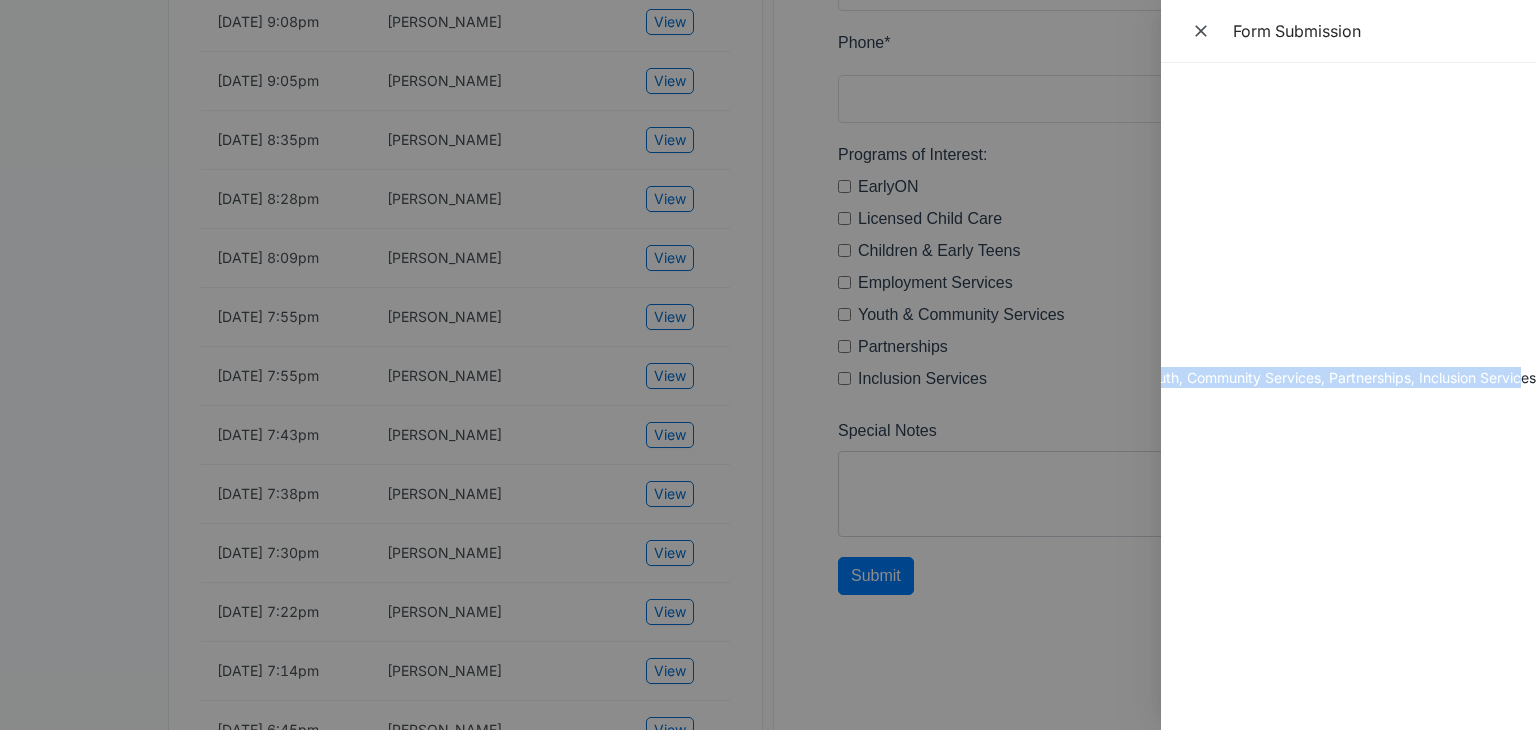 drag, startPoint x: 1189, startPoint y: 96, endPoint x: 1521, endPoint y: 376, distance: 434.30865 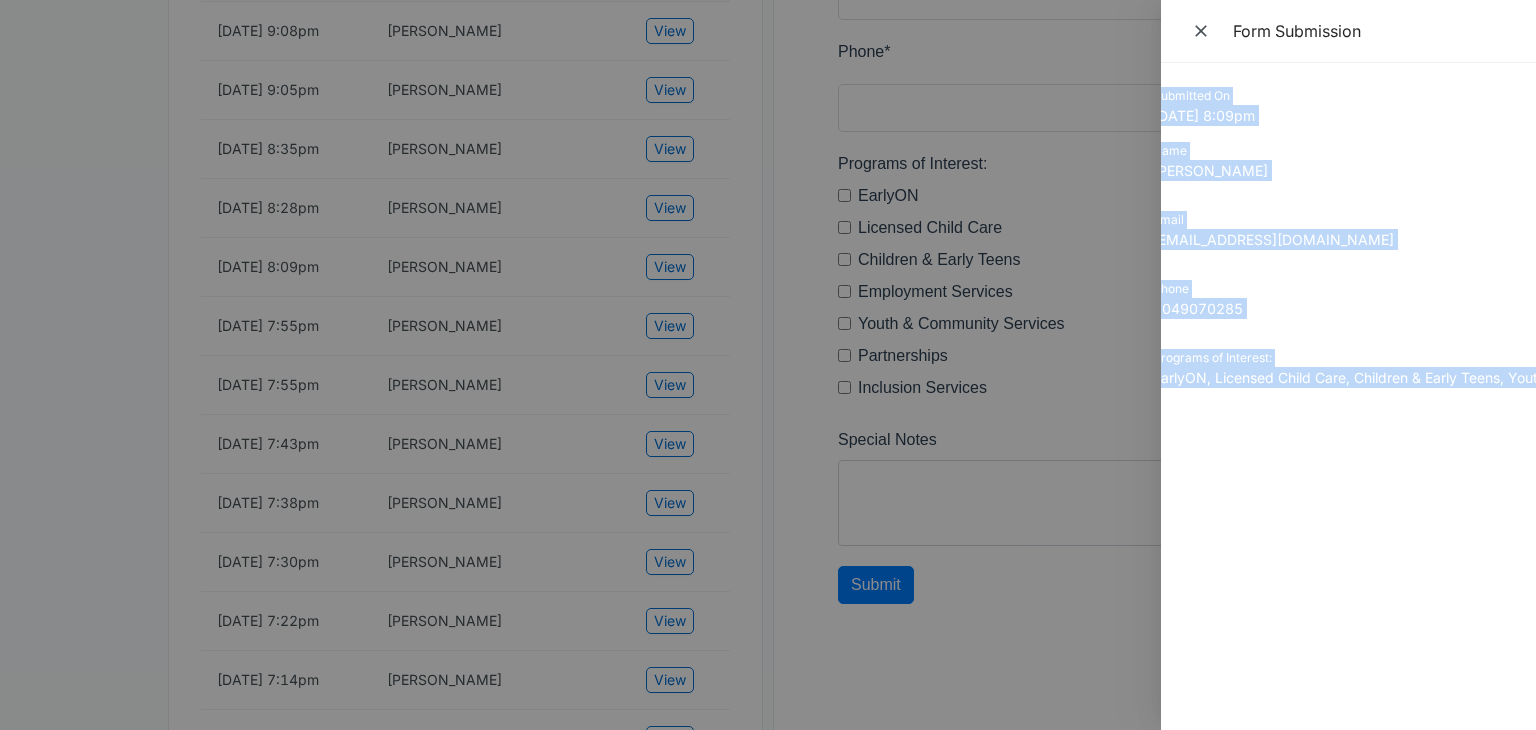 scroll, scrollTop: 0, scrollLeft: 0, axis: both 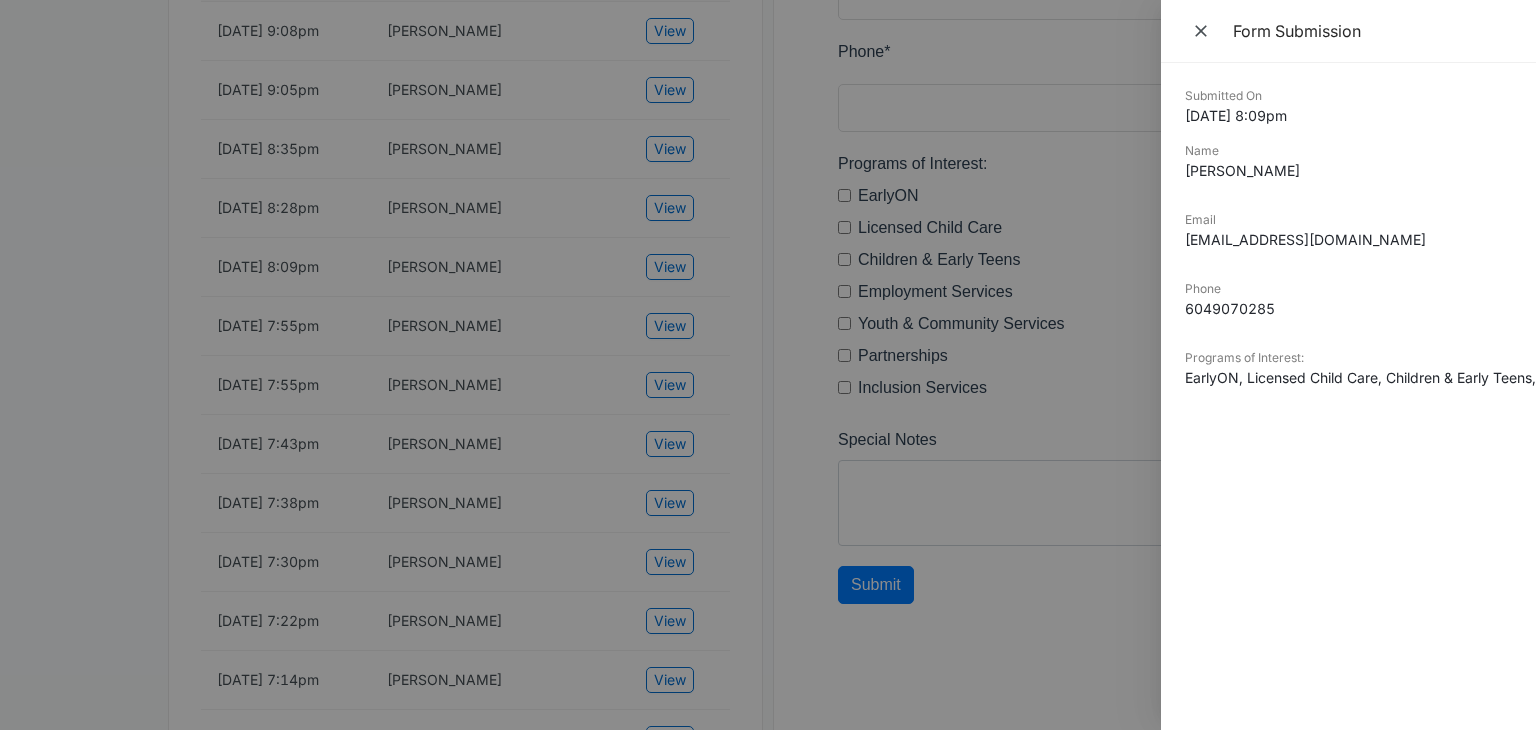 click at bounding box center [768, 365] 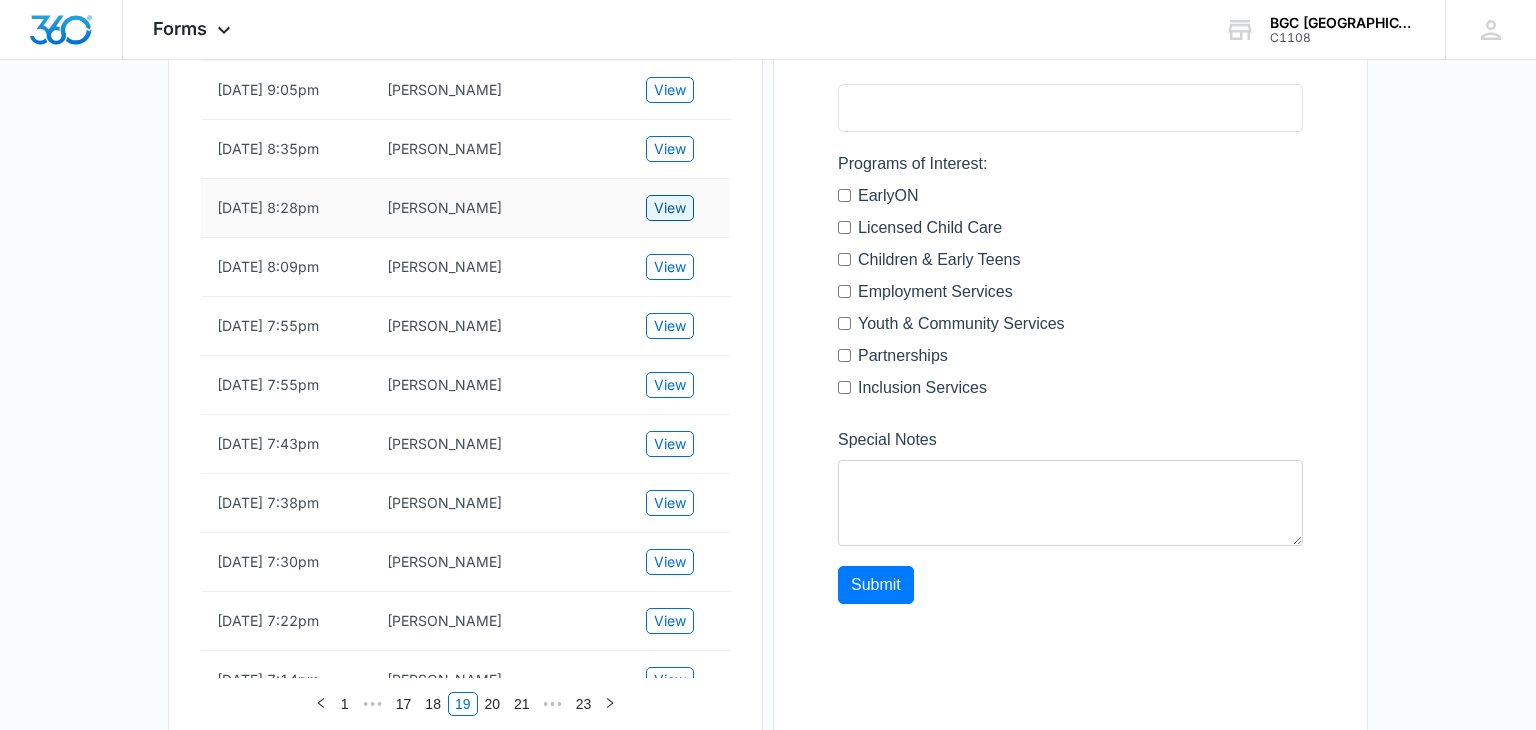 click on "View" at bounding box center [670, 208] 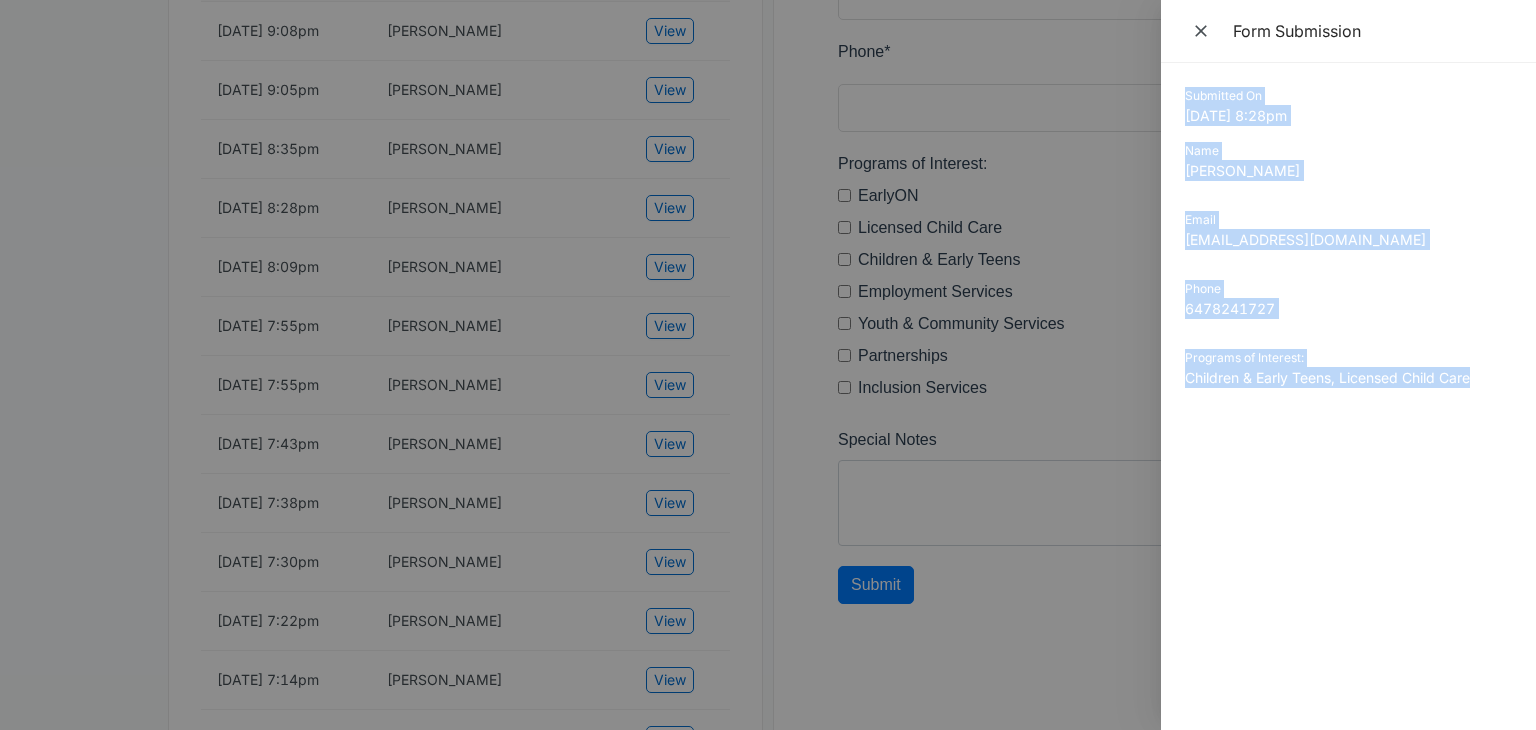 drag, startPoint x: 1184, startPoint y: 96, endPoint x: 1498, endPoint y: 391, distance: 430.83755 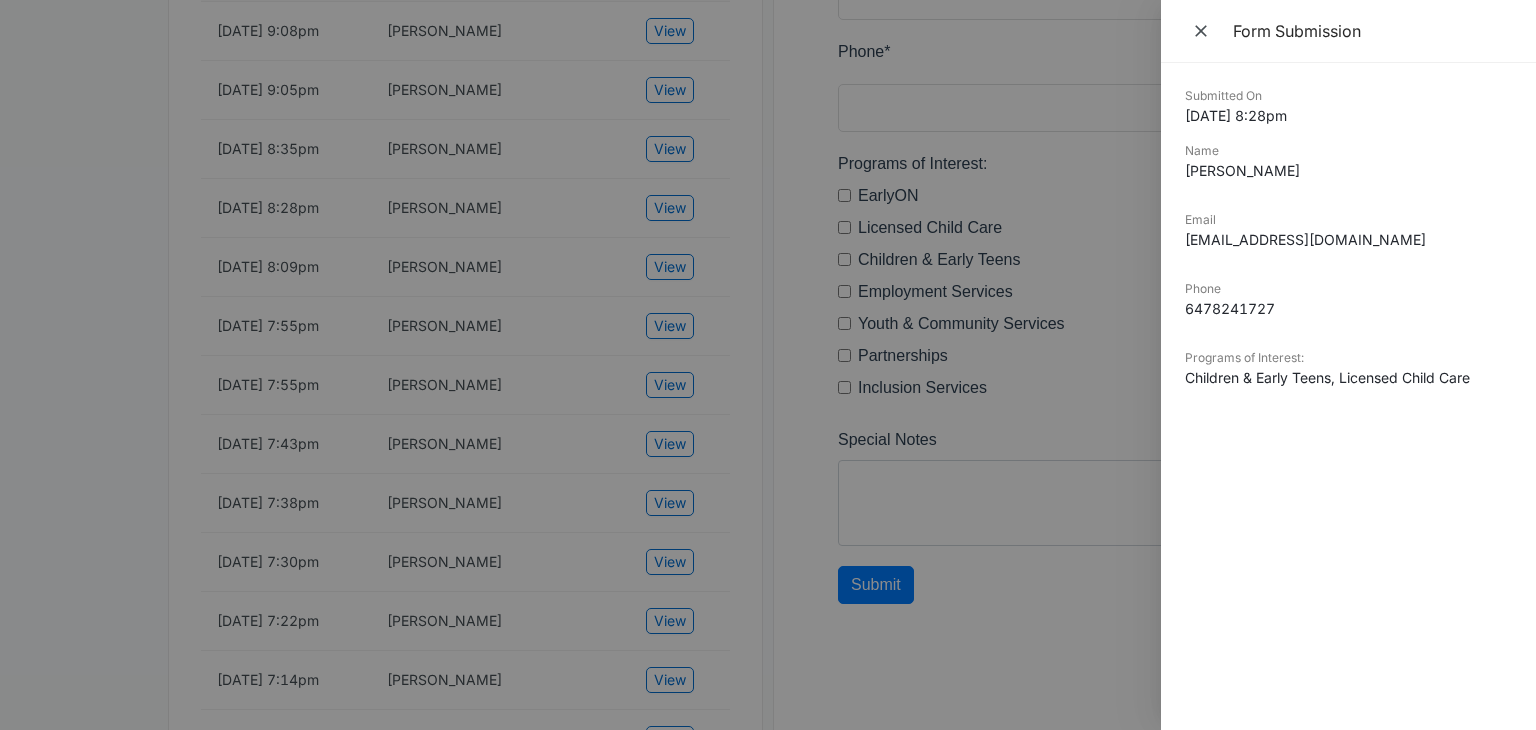 click at bounding box center (768, 365) 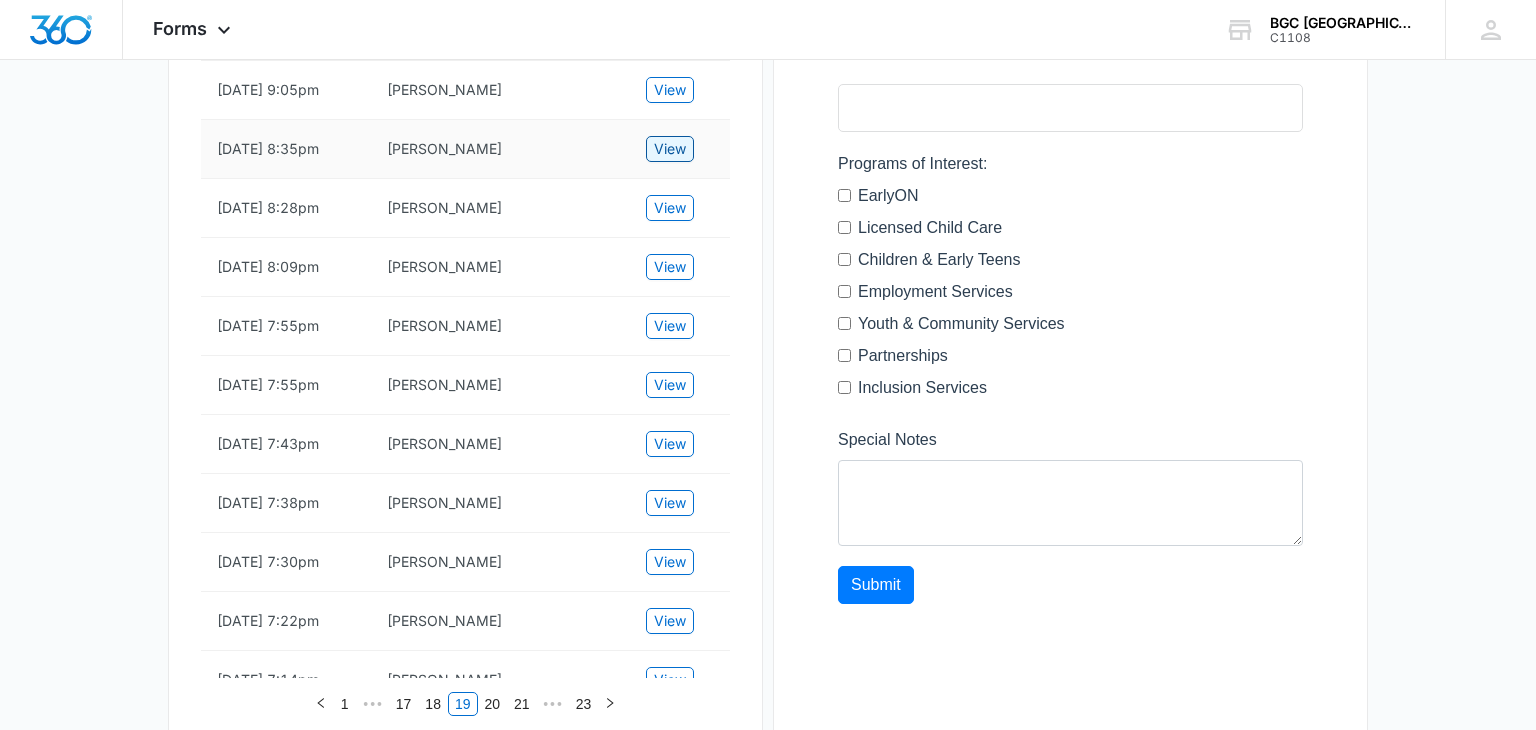 click on "View" at bounding box center (670, 149) 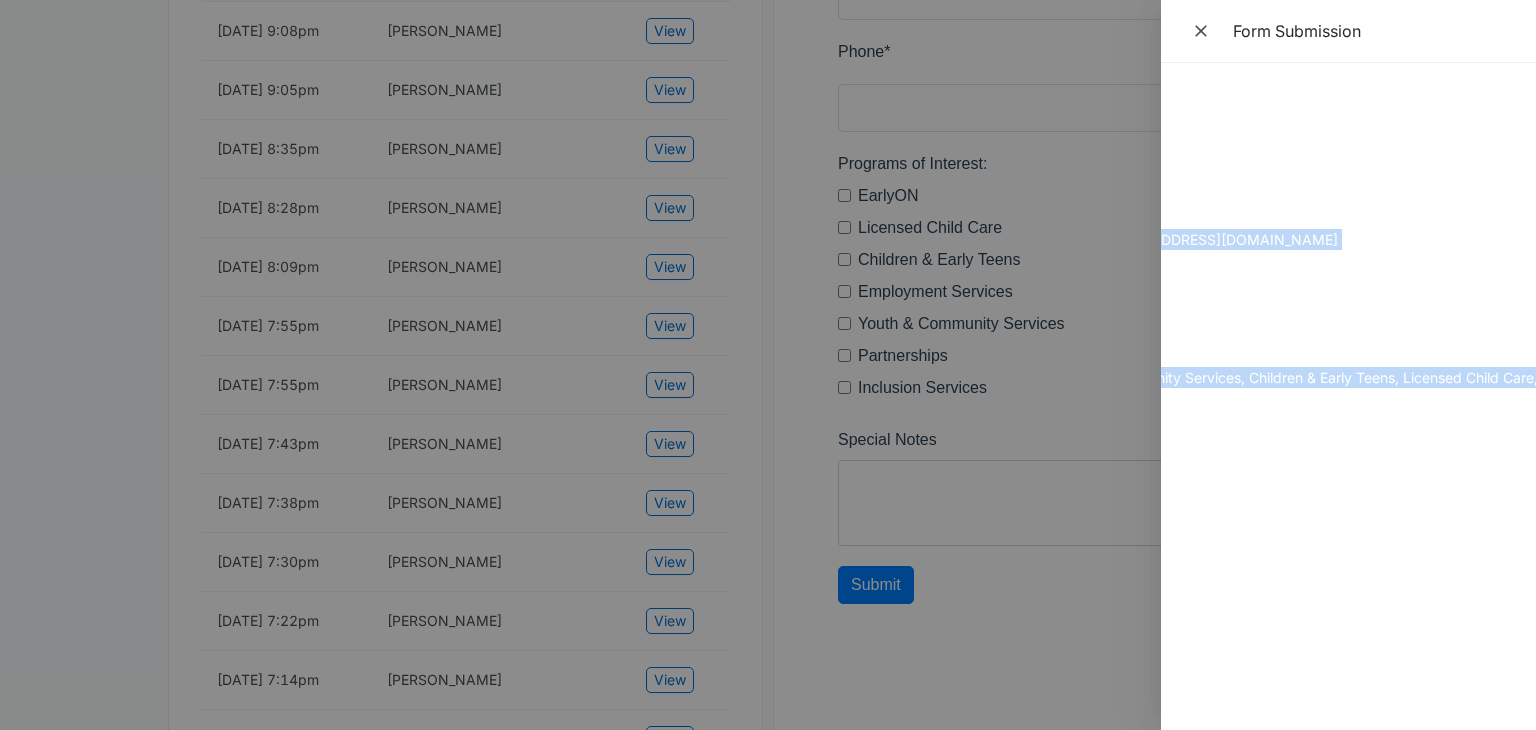 scroll, scrollTop: 0, scrollLeft: 408, axis: horizontal 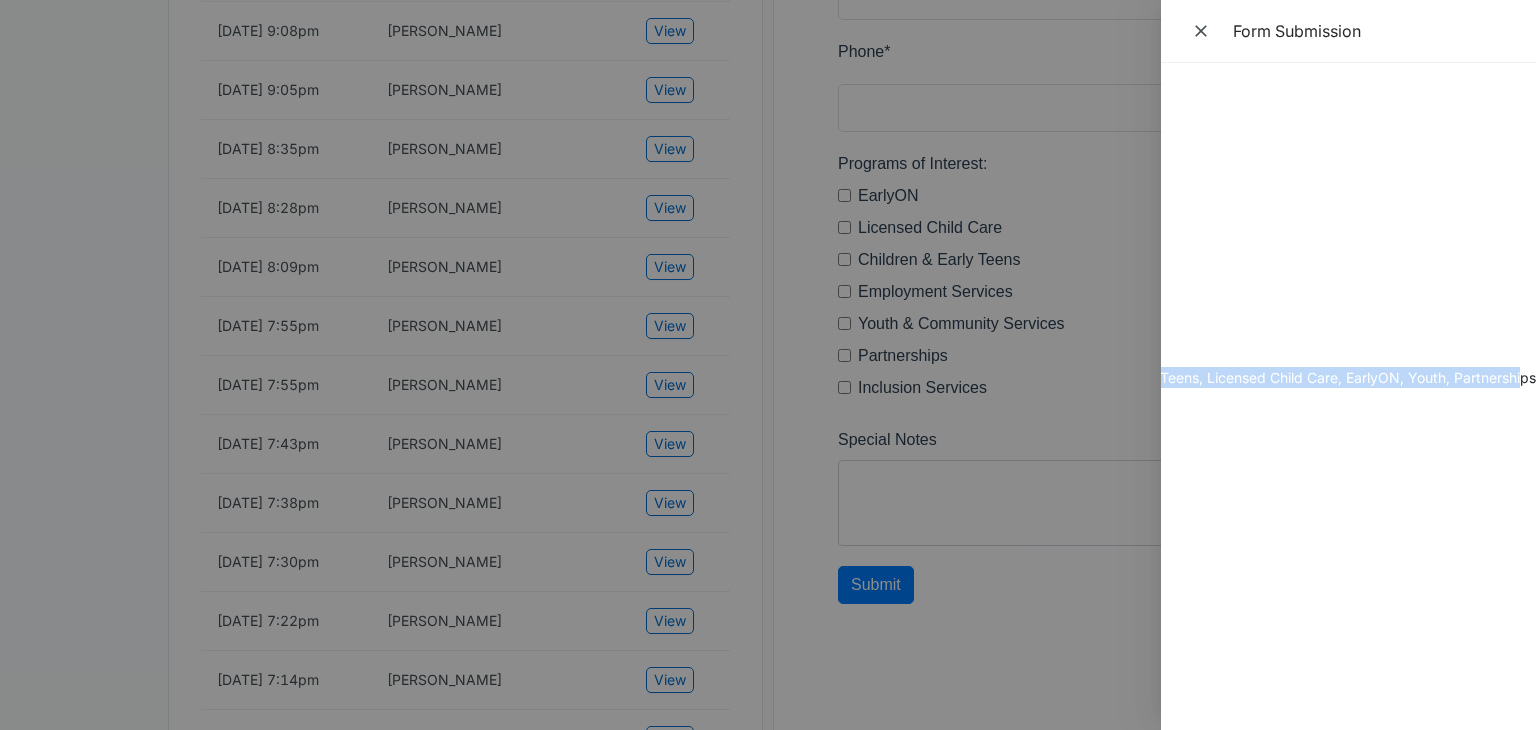 drag, startPoint x: 1187, startPoint y: 94, endPoint x: 1525, endPoint y: 377, distance: 440.83215 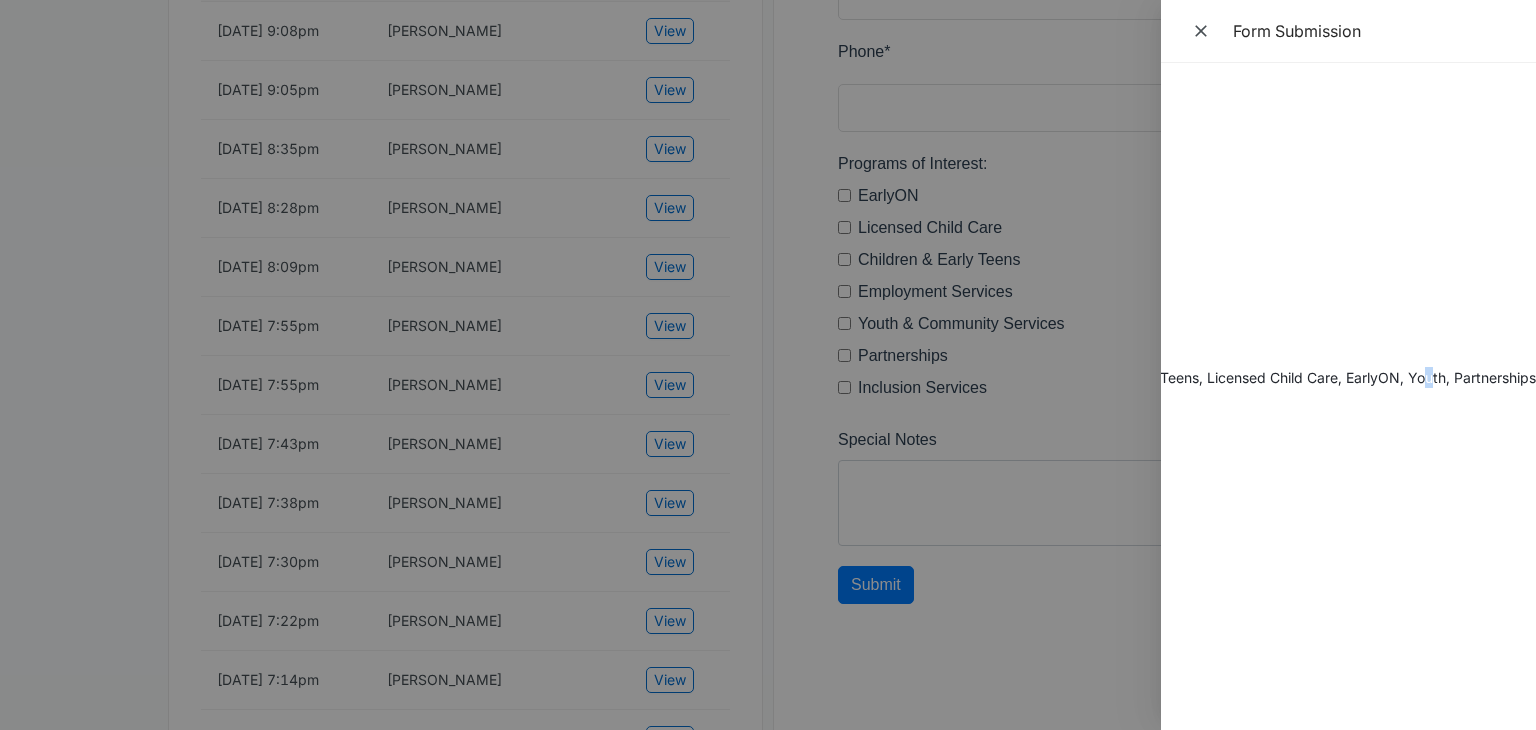 click on "Submitted On [DATE] 8:35pm Name [PERSON_NAME] Email [EMAIL_ADDRESS][DOMAIN_NAME] Phone [PHONE_NUMBER] Programs of Interest: Inclusion Services, Community Services, Children & Early Teens, Licensed Child Care, EarlyON, Youth, Partnerships" at bounding box center [1348, 396] 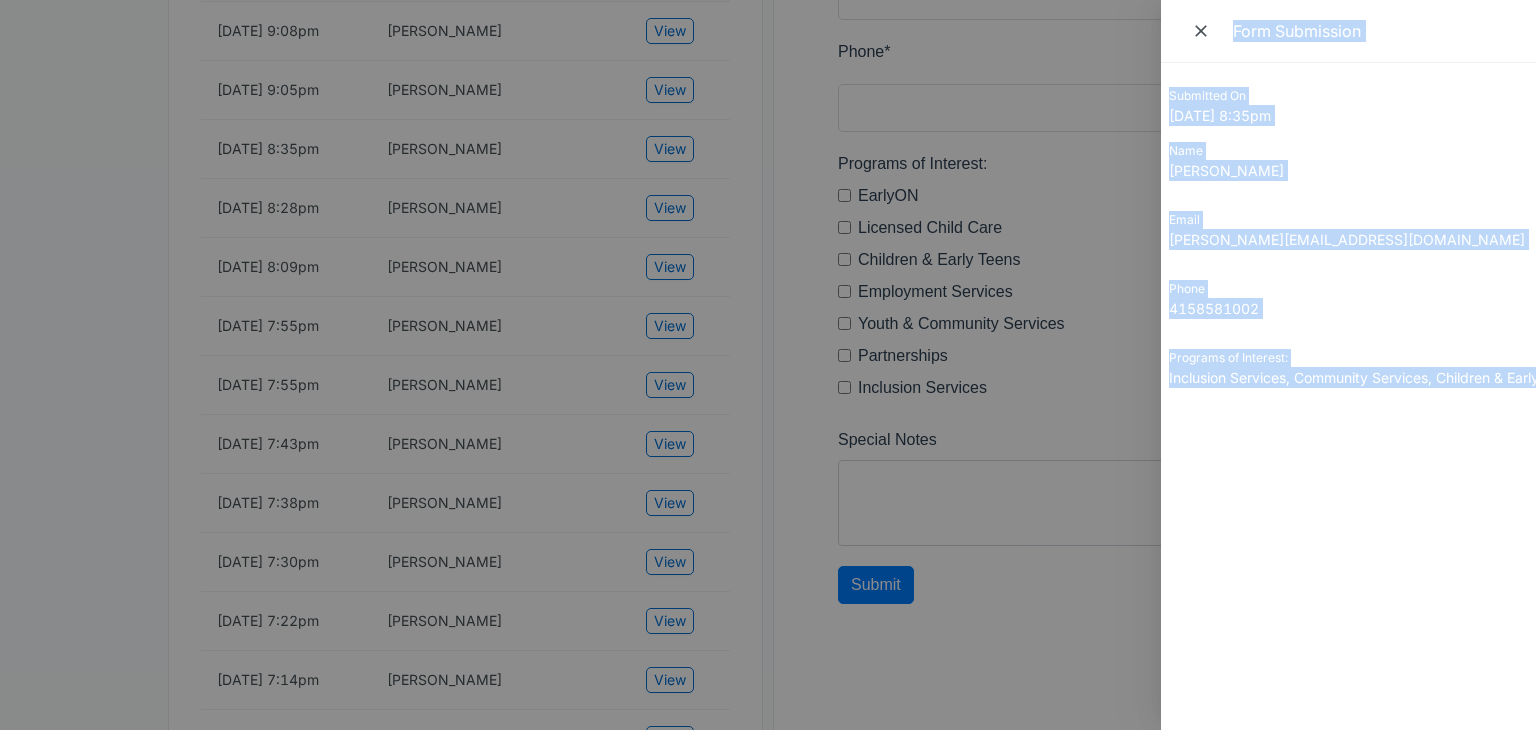 scroll, scrollTop: 0, scrollLeft: 0, axis: both 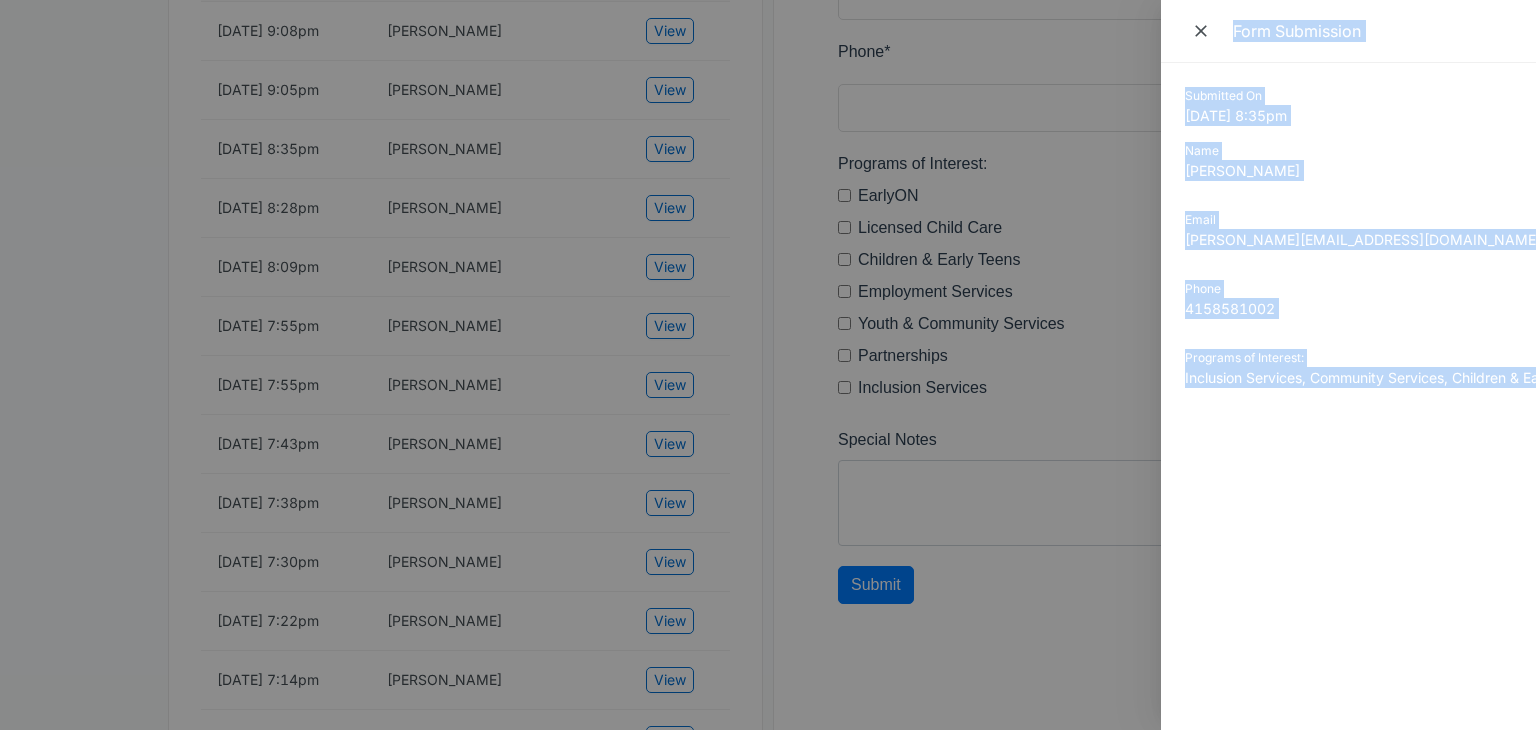 drag, startPoint x: 1318, startPoint y: 434, endPoint x: 1120, endPoint y: 416, distance: 198.8165 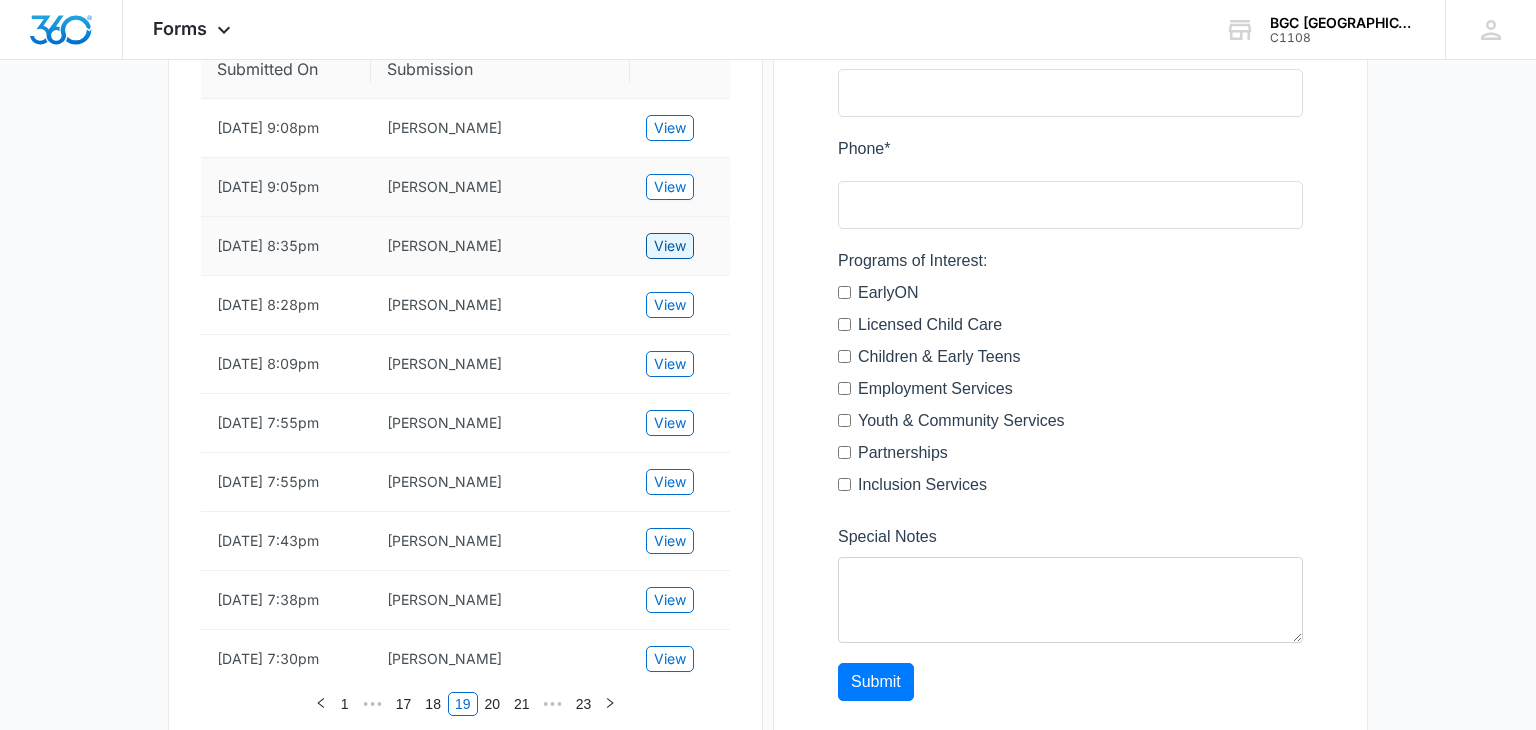 scroll, scrollTop: 452, scrollLeft: 0, axis: vertical 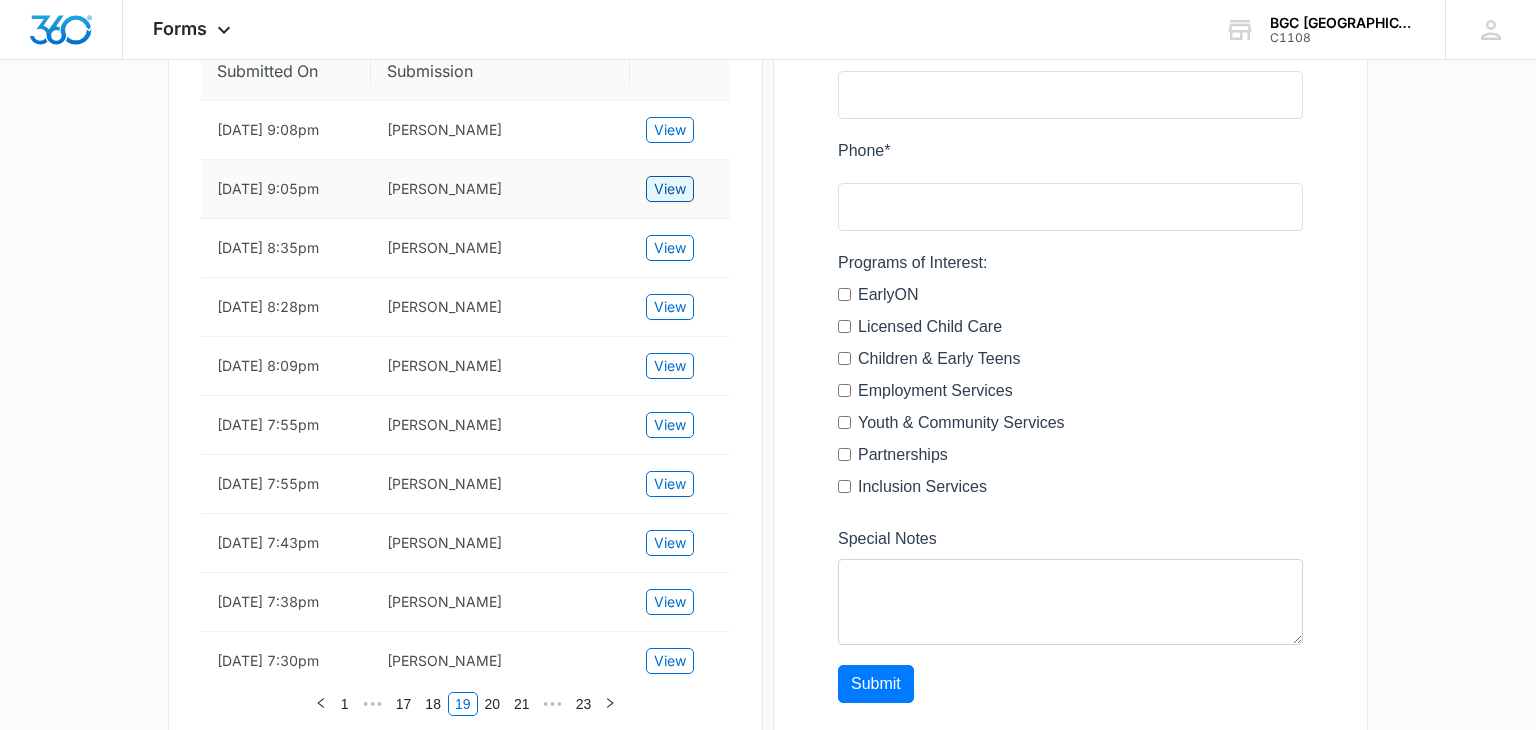 click on "View" at bounding box center [670, 189] 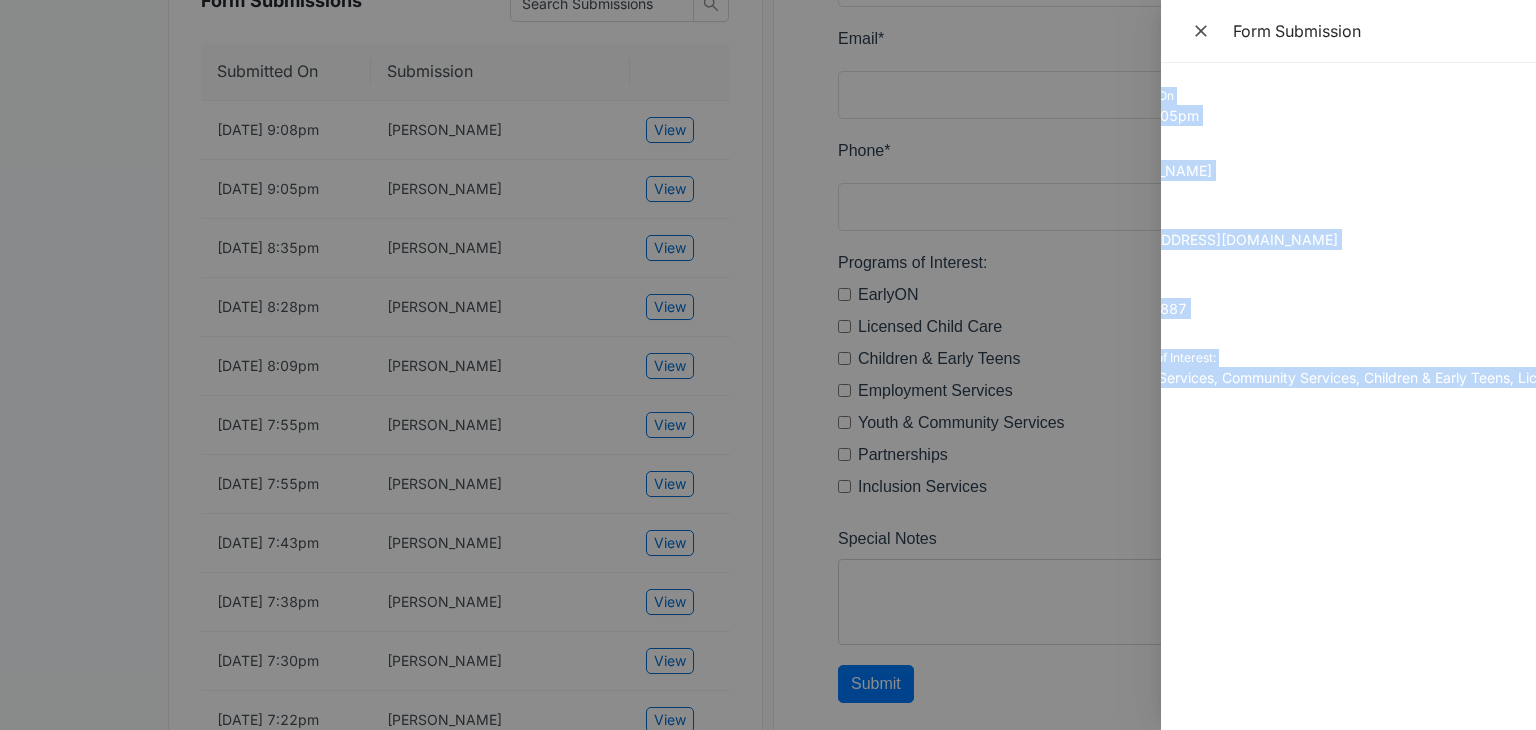 scroll, scrollTop: 0, scrollLeft: 209, axis: horizontal 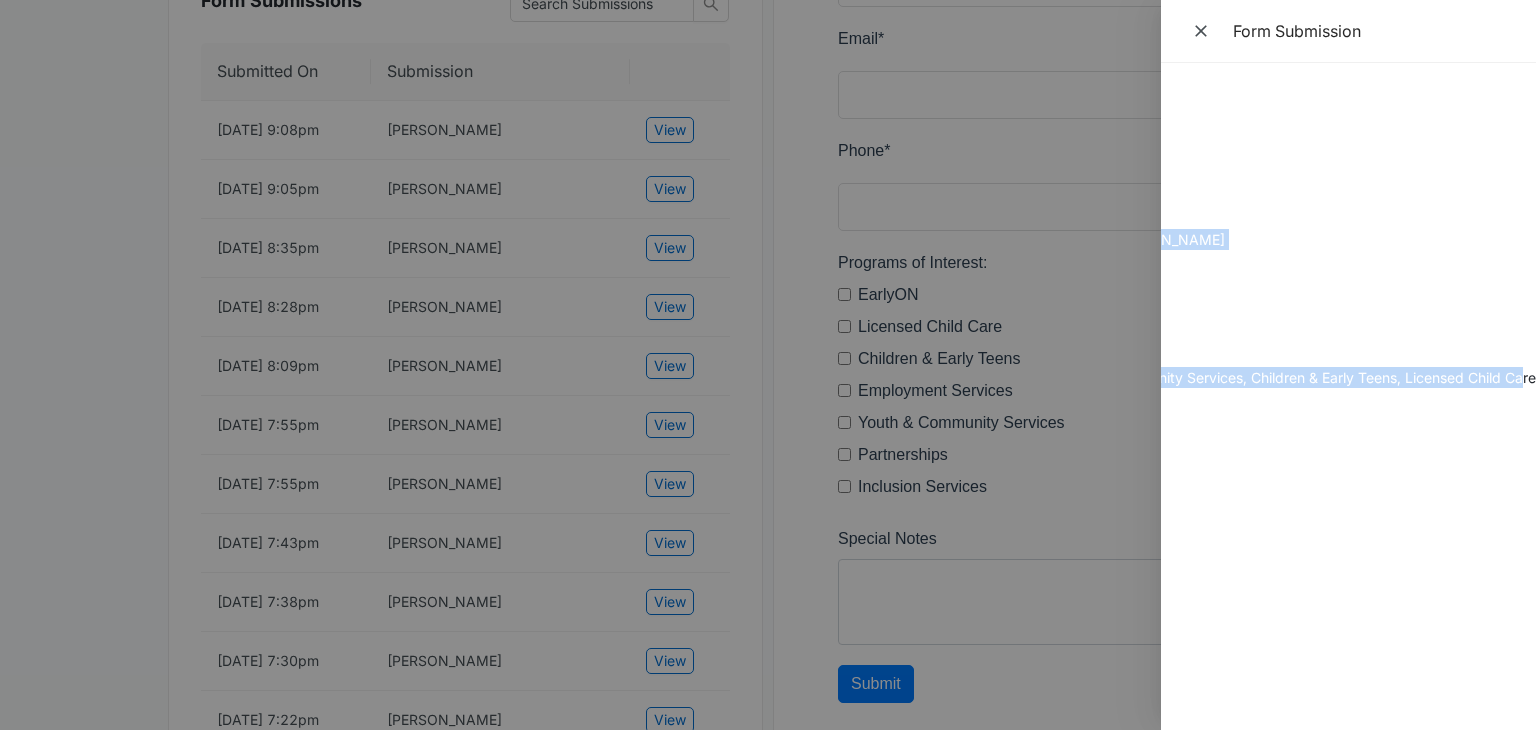 drag, startPoint x: 1184, startPoint y: 92, endPoint x: 1523, endPoint y: 380, distance: 444.8202 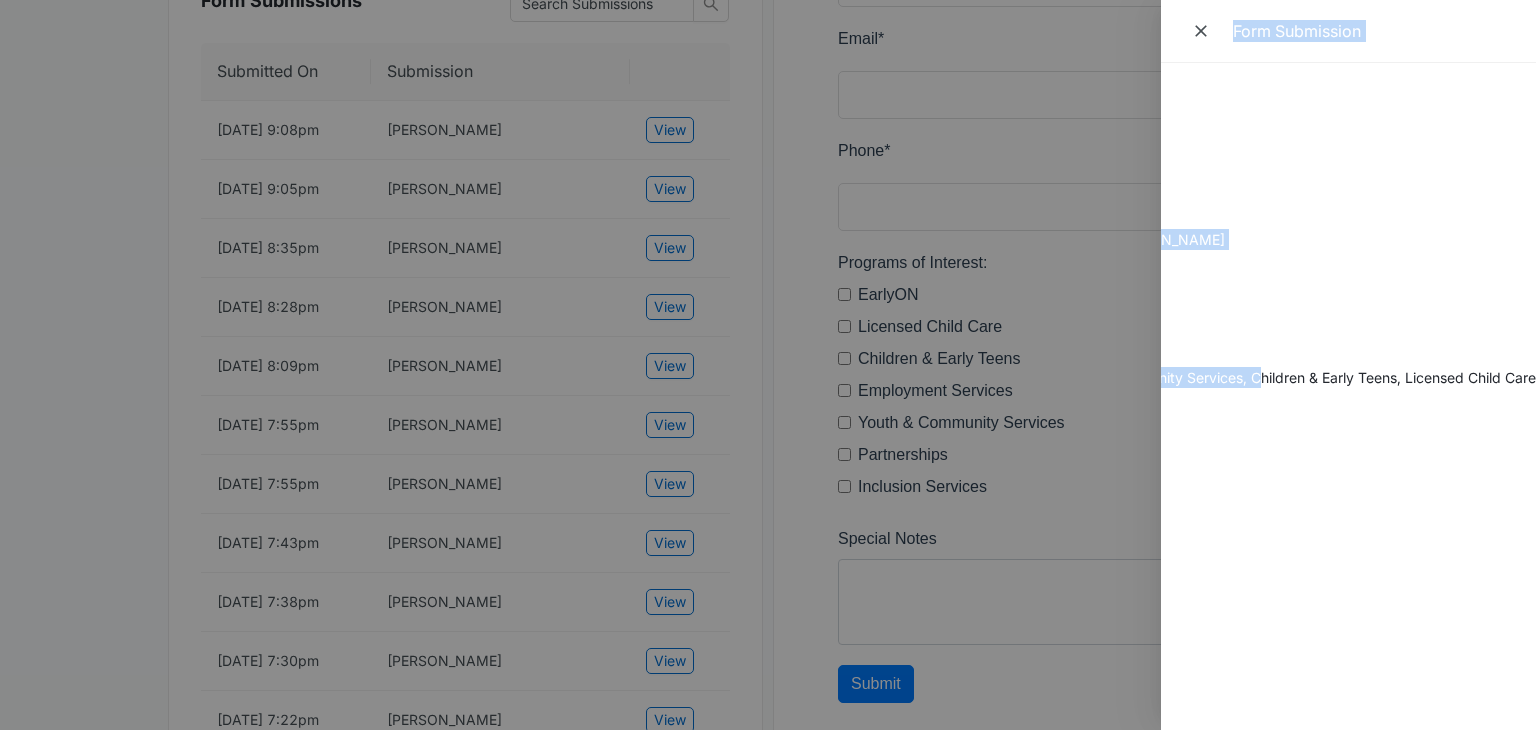 scroll, scrollTop: 0, scrollLeft: 0, axis: both 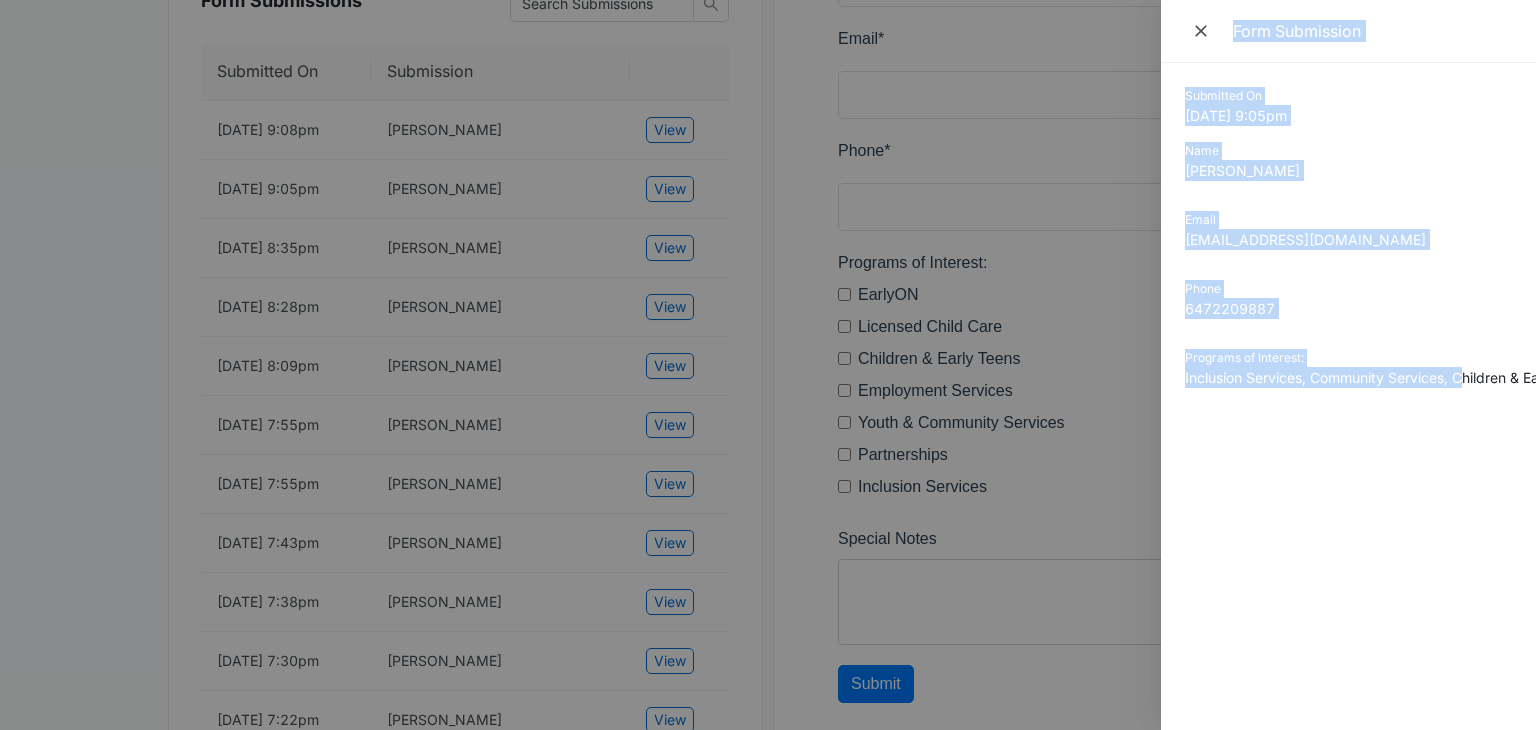 drag, startPoint x: 1261, startPoint y: 382, endPoint x: 1013, endPoint y: 353, distance: 249.6898 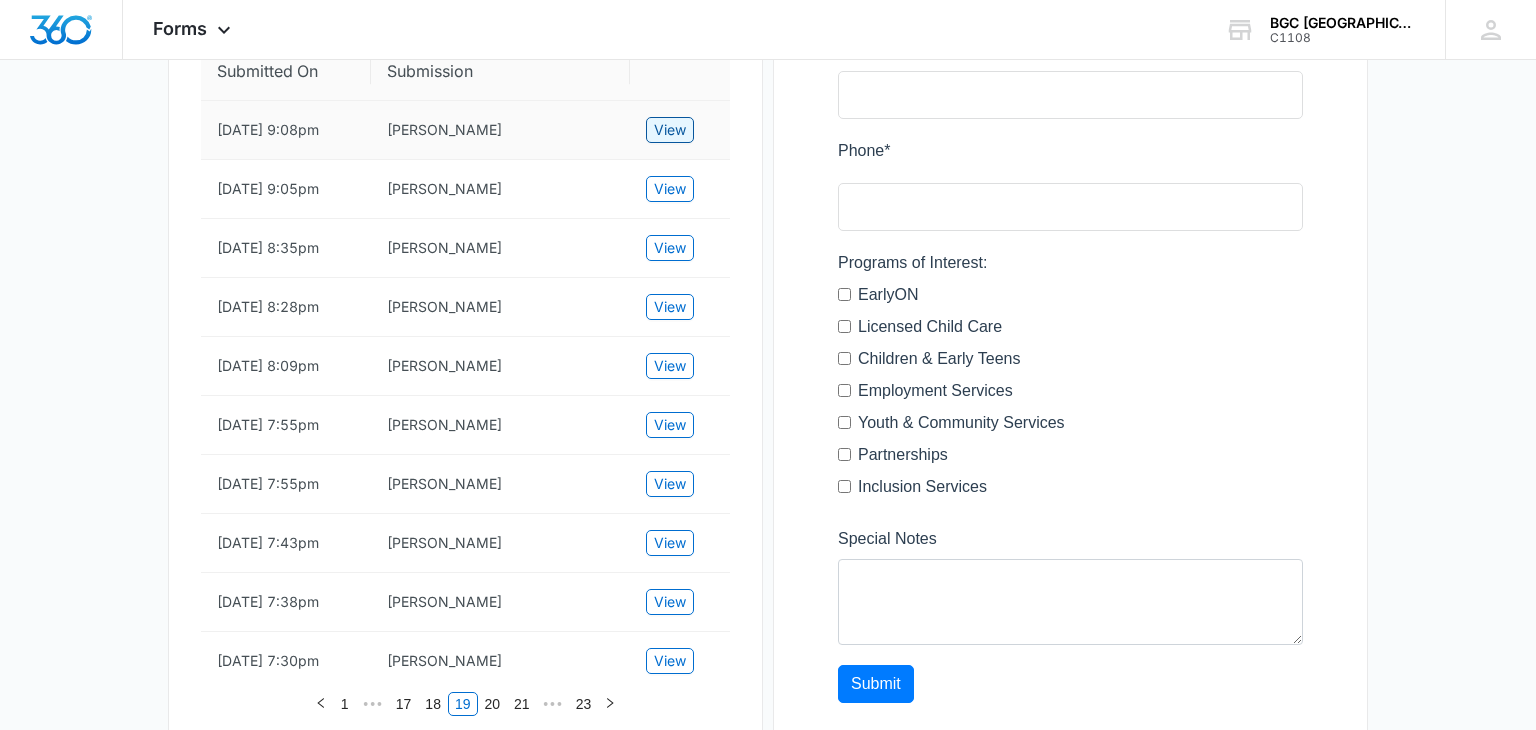 click on "View" at bounding box center [670, 130] 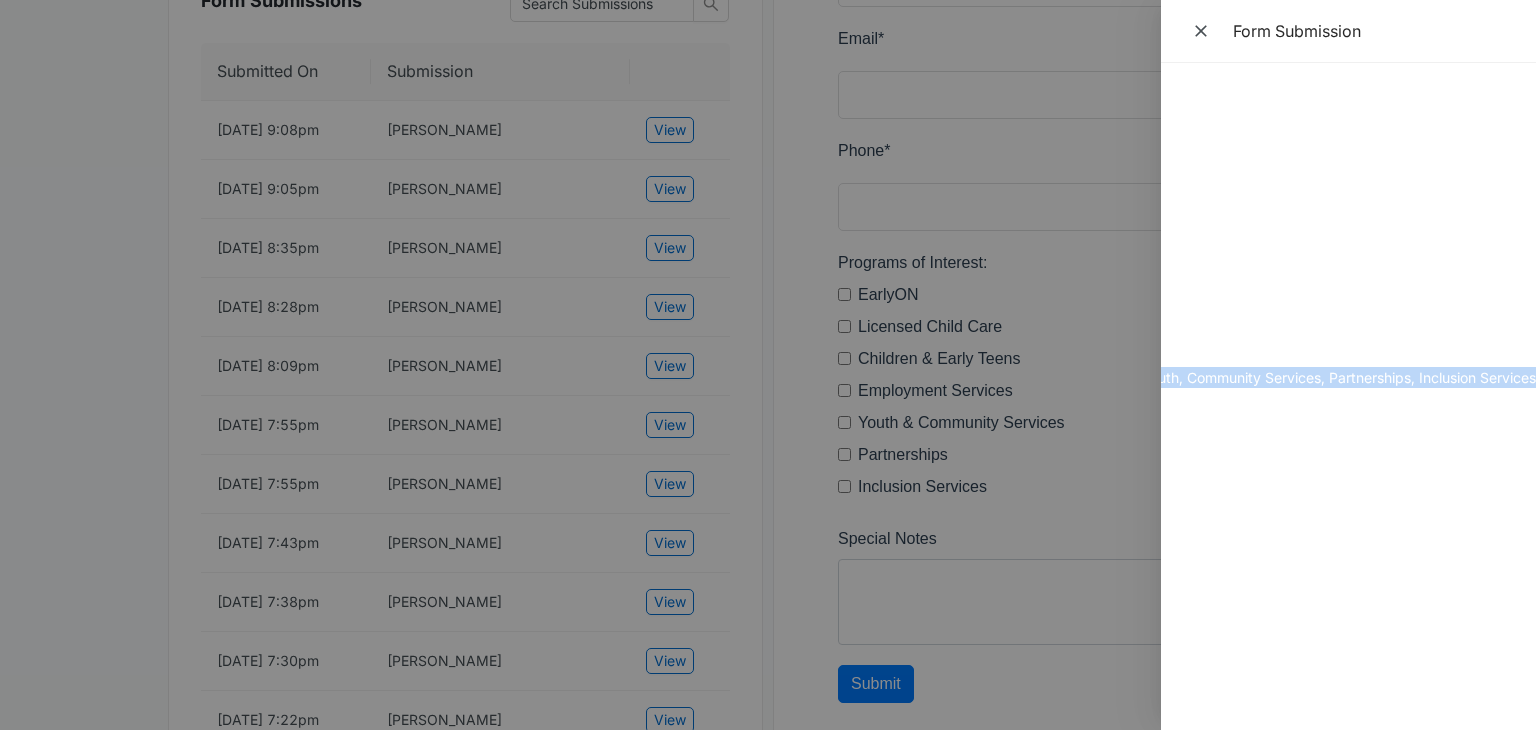 scroll, scrollTop: 0, scrollLeft: 408, axis: horizontal 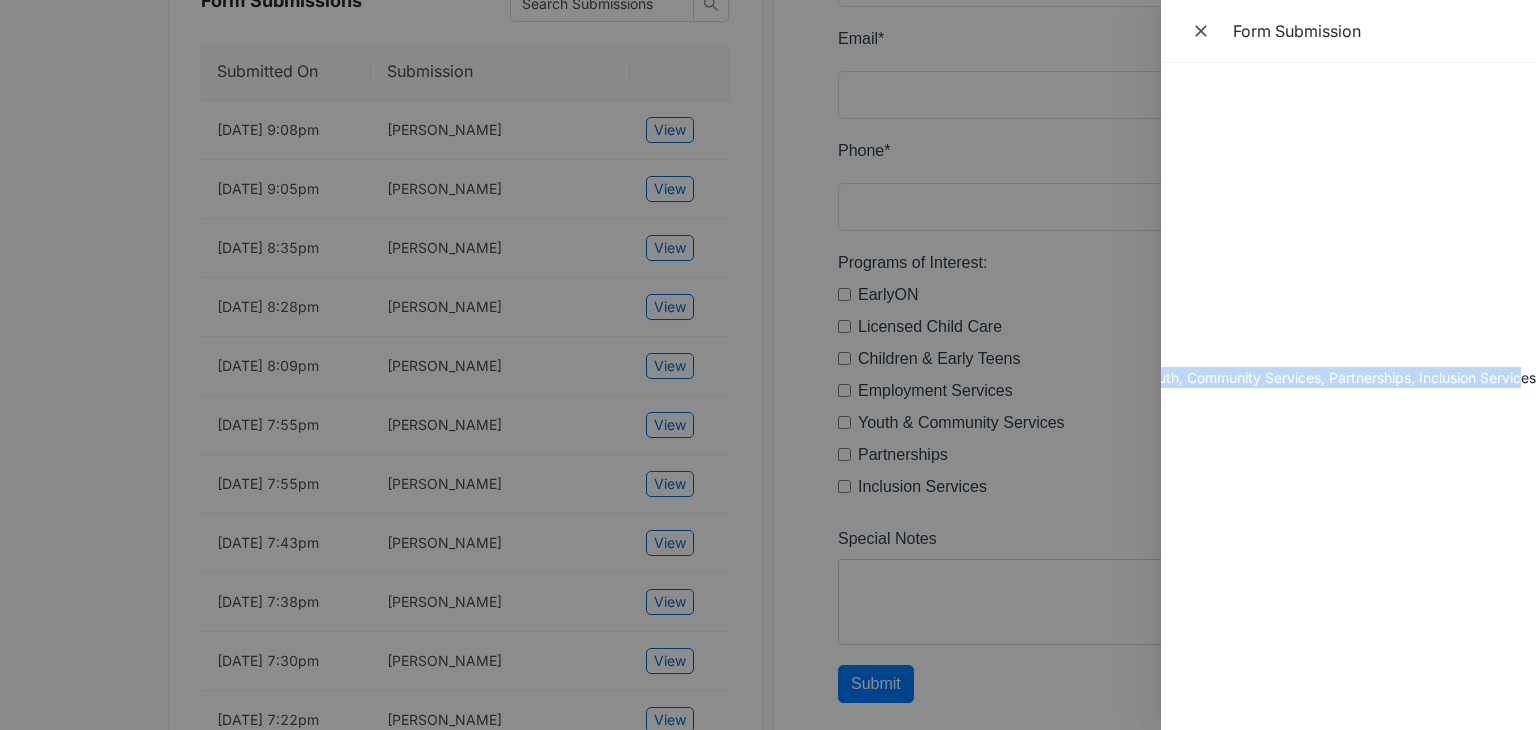 drag, startPoint x: 1186, startPoint y: 100, endPoint x: 1521, endPoint y: 384, distance: 439.1822 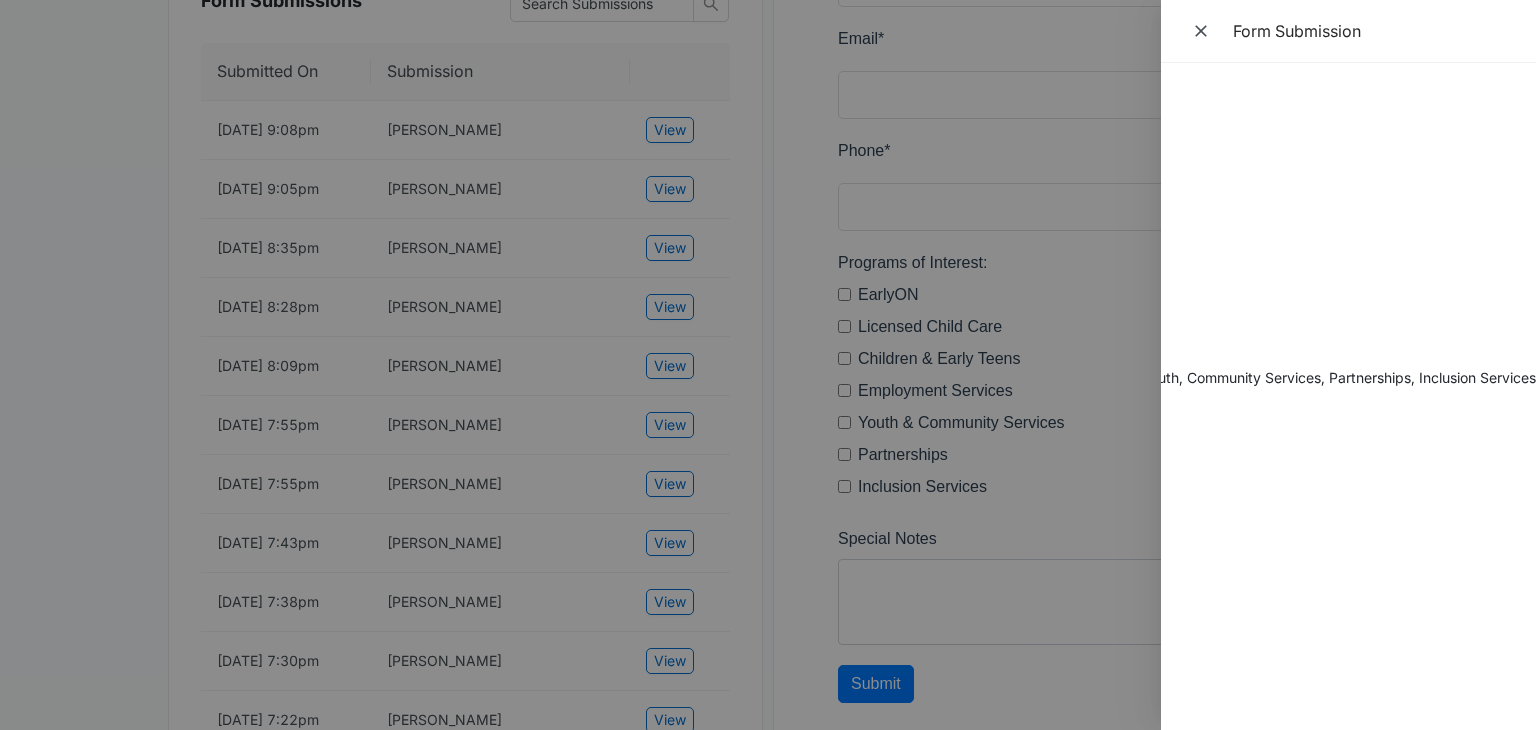 click at bounding box center (768, 365) 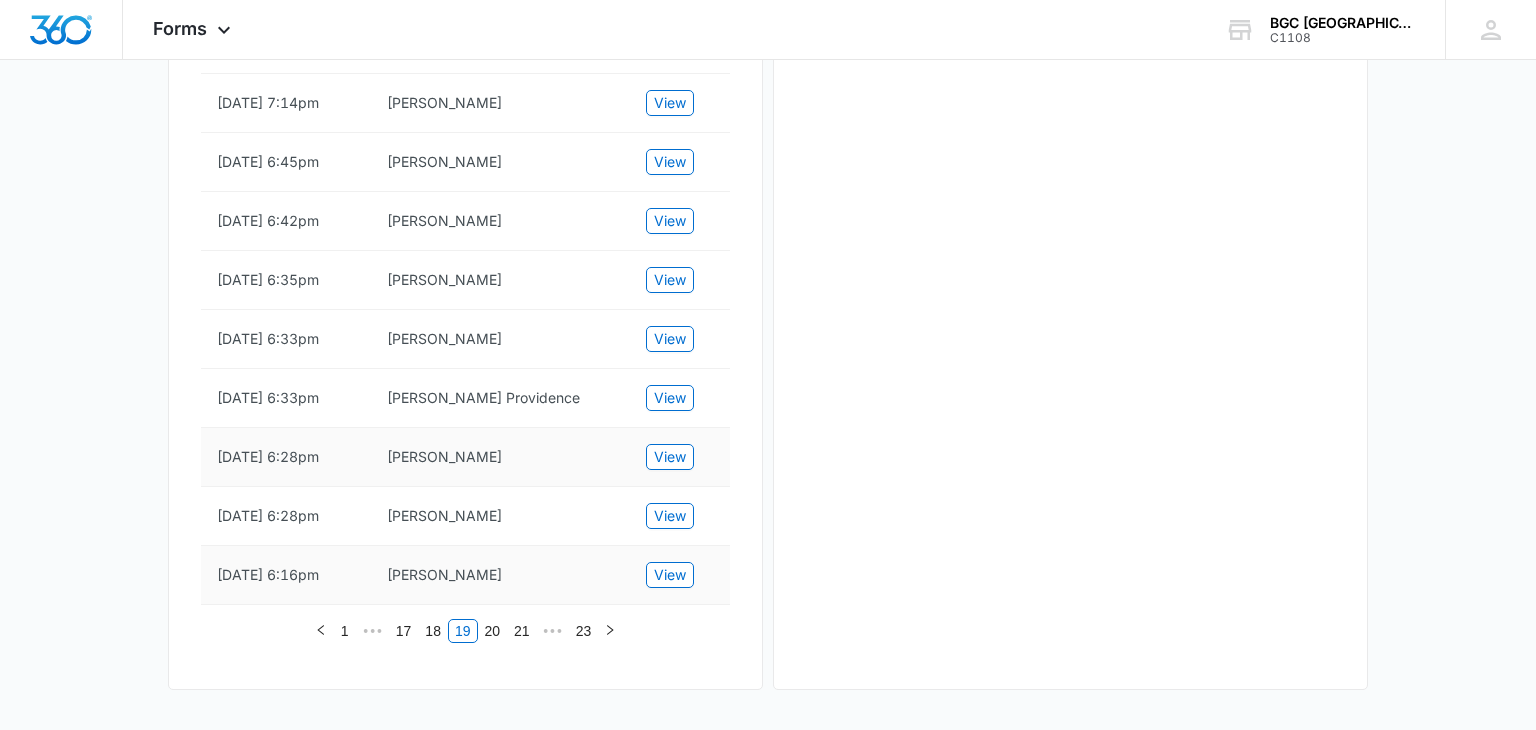 scroll, scrollTop: 1172, scrollLeft: 0, axis: vertical 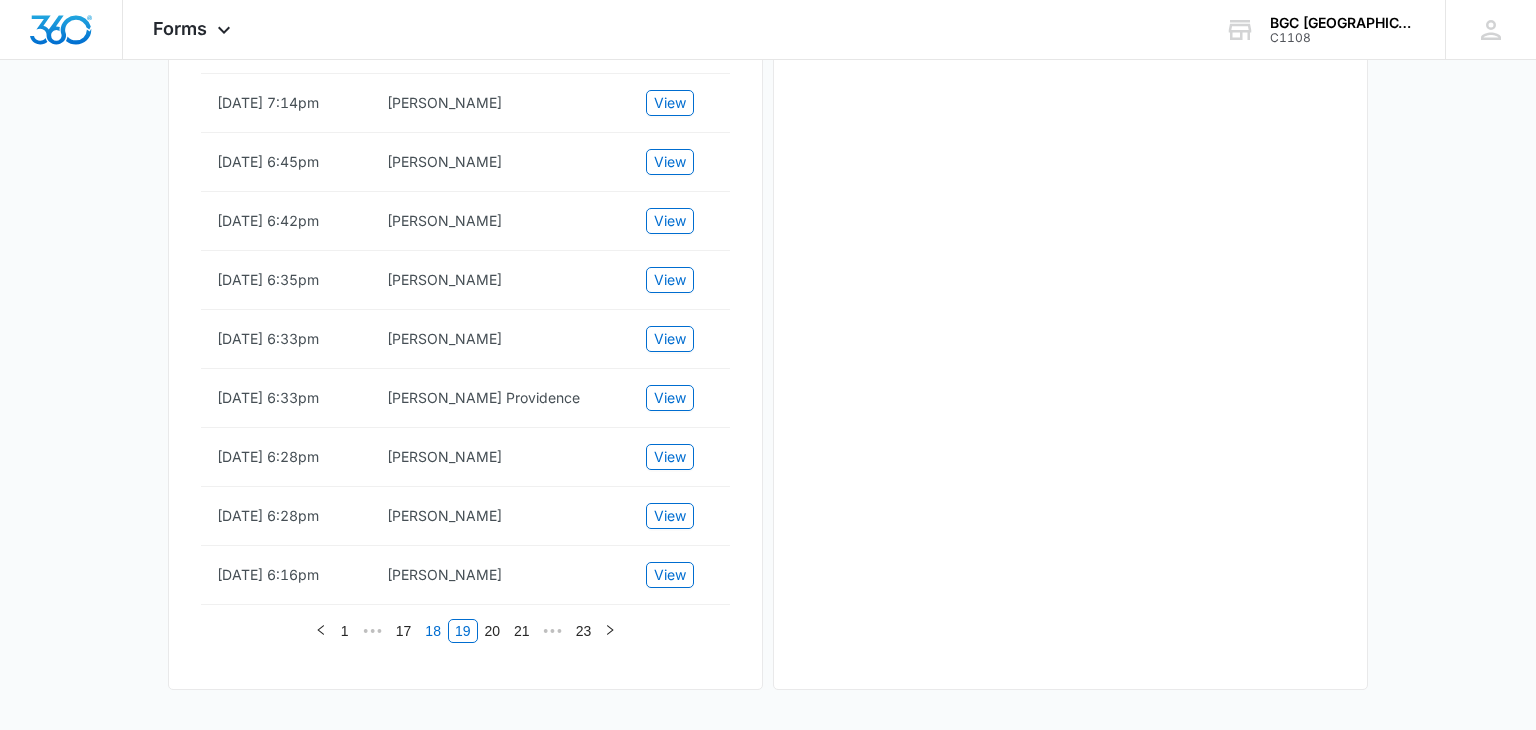 click on "18" at bounding box center (433, 631) 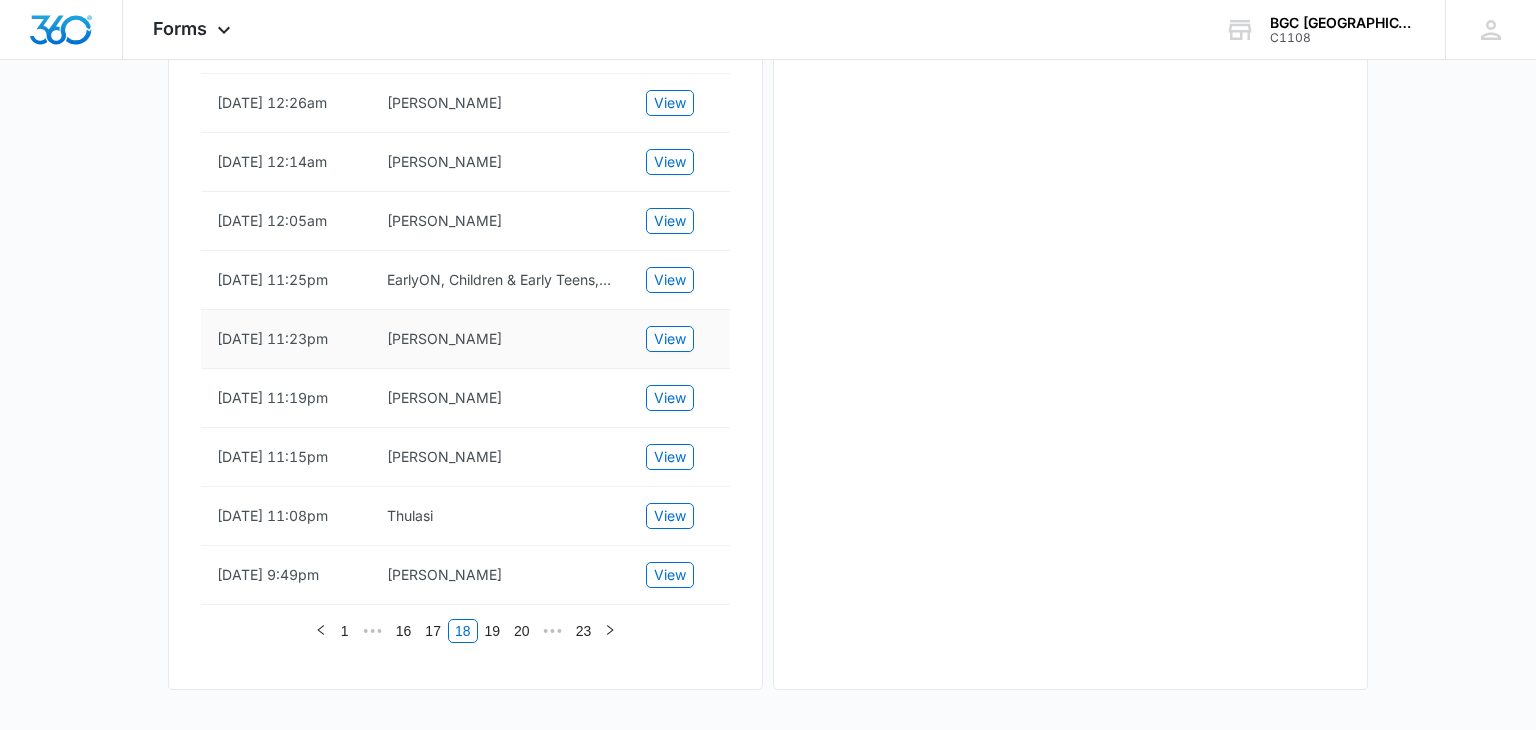 scroll, scrollTop: 1320, scrollLeft: 0, axis: vertical 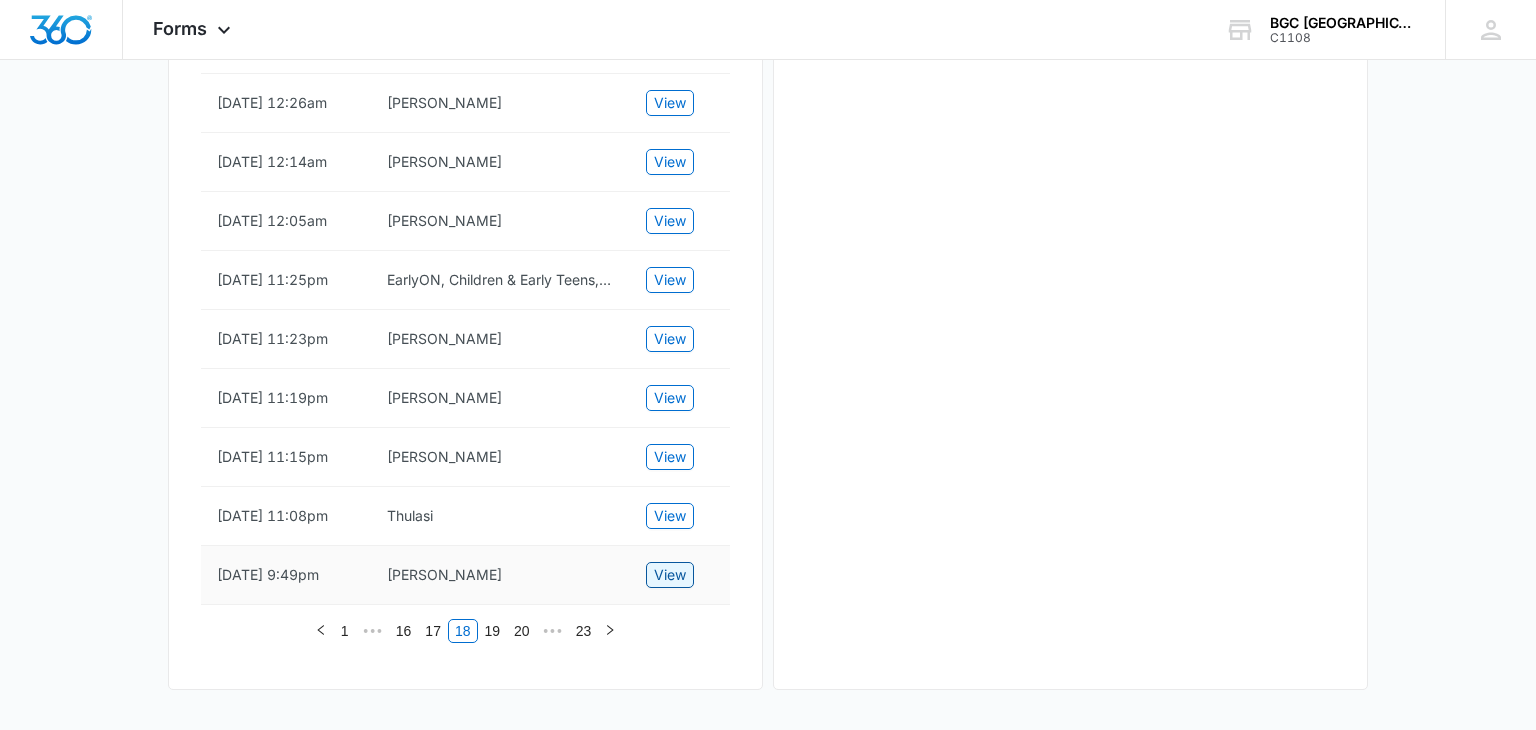 click on "View" at bounding box center [670, 575] 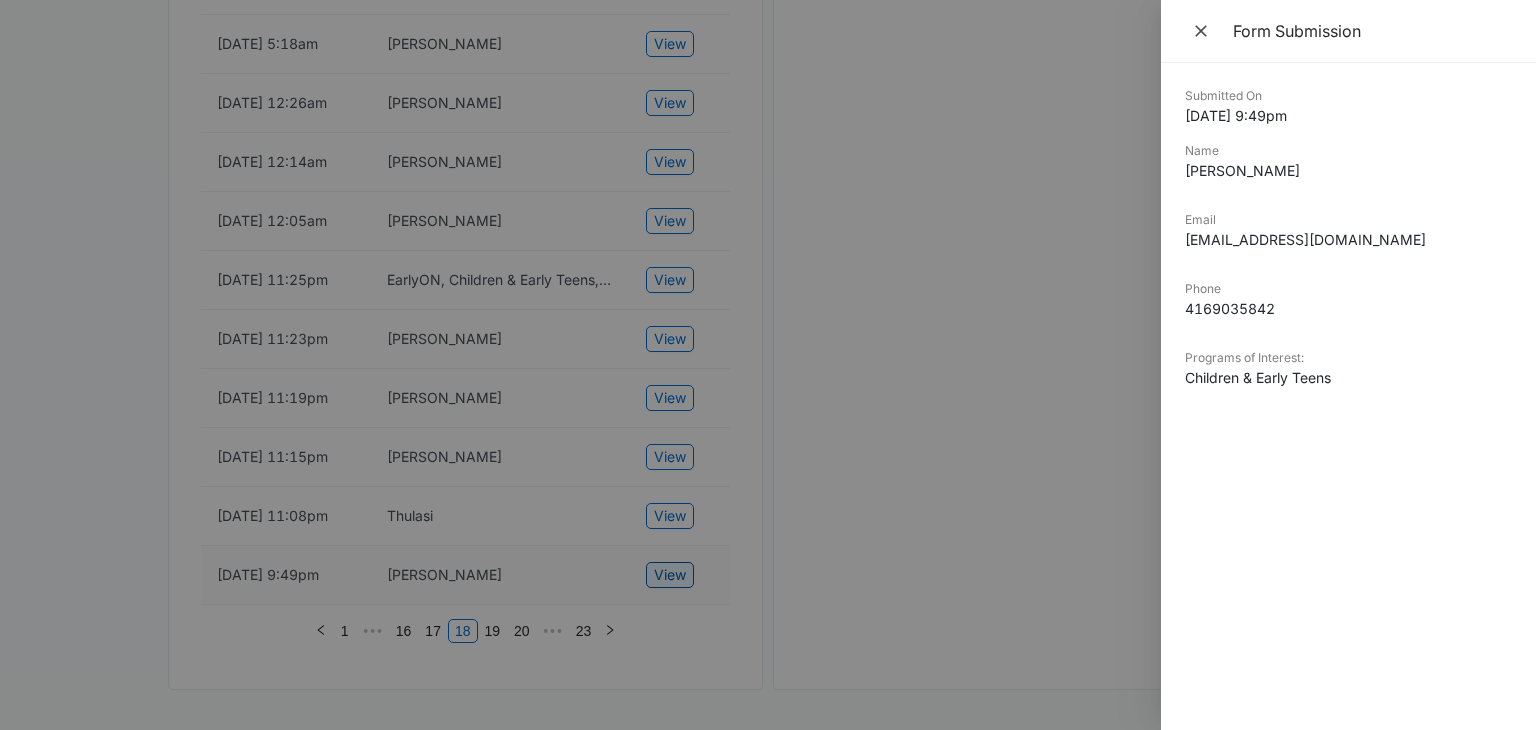 scroll, scrollTop: 0, scrollLeft: 0, axis: both 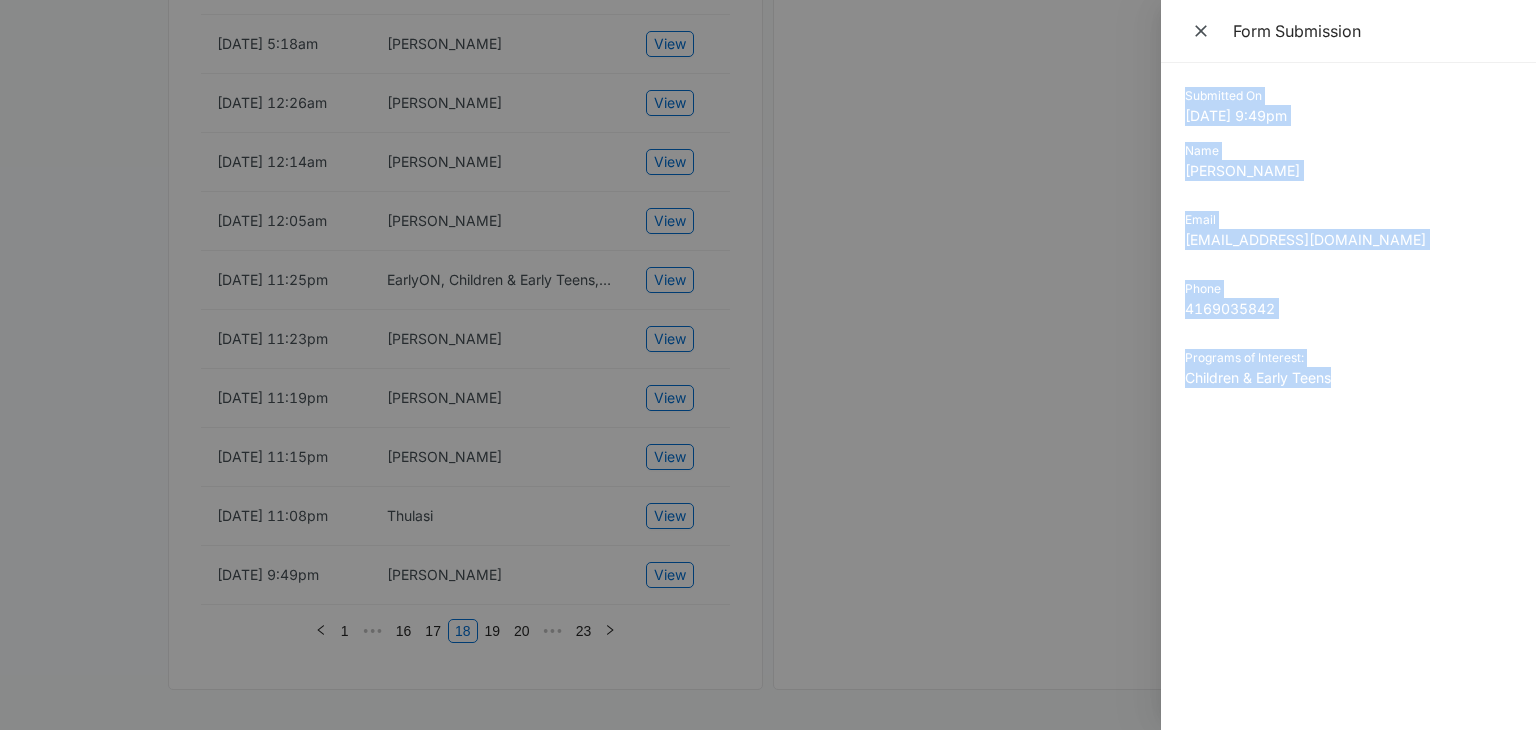 drag, startPoint x: 1187, startPoint y: 94, endPoint x: 1373, endPoint y: 392, distance: 351.28336 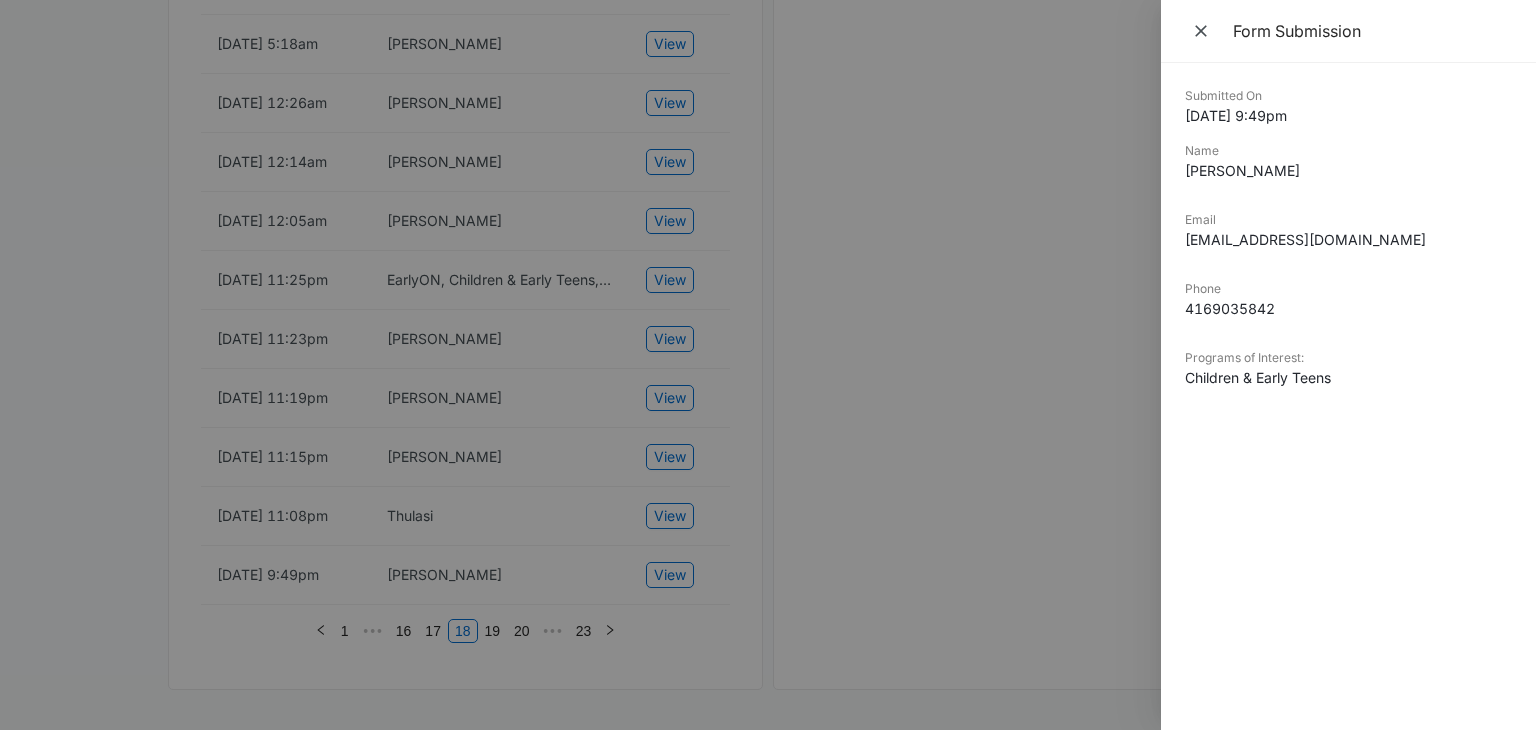 click at bounding box center (768, 365) 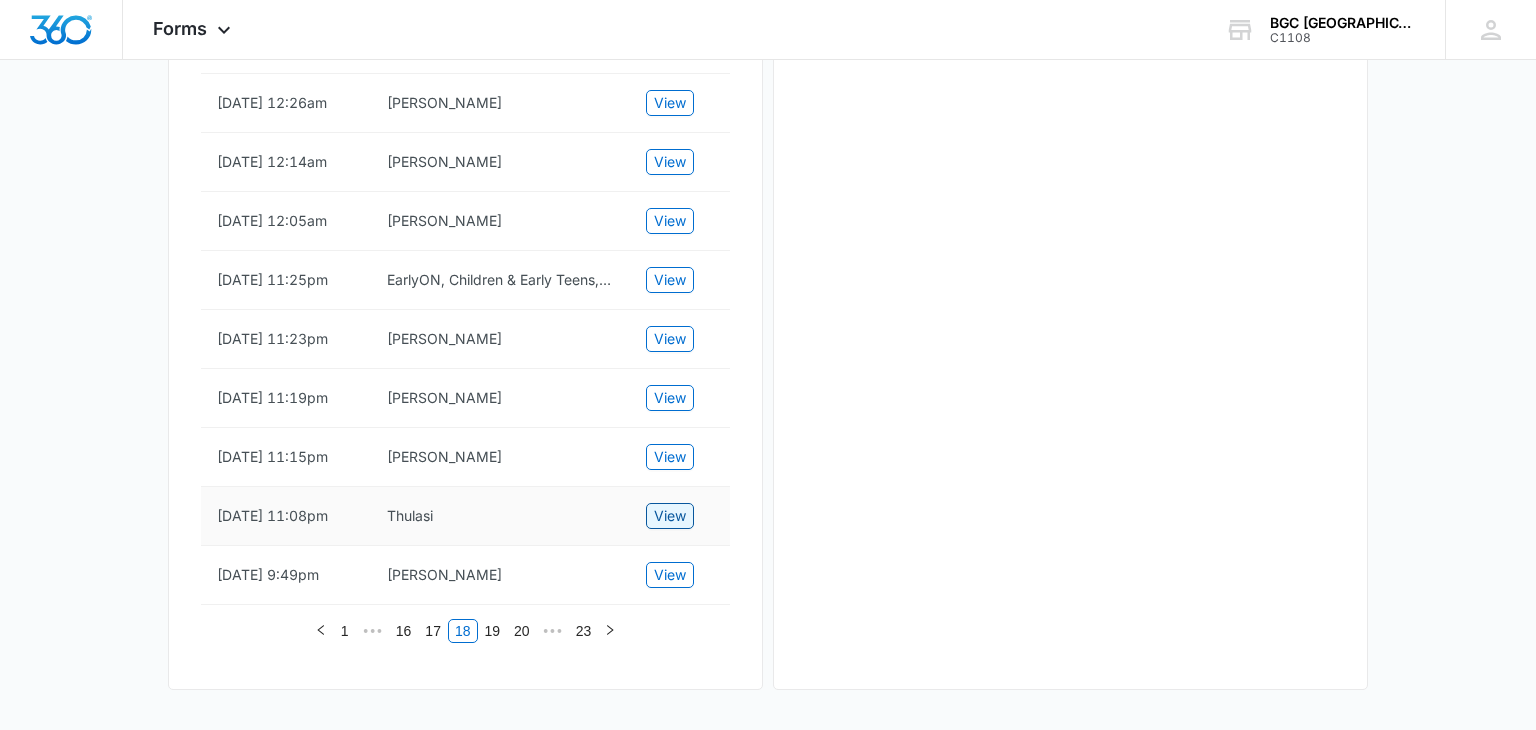 click on "View" at bounding box center (670, 516) 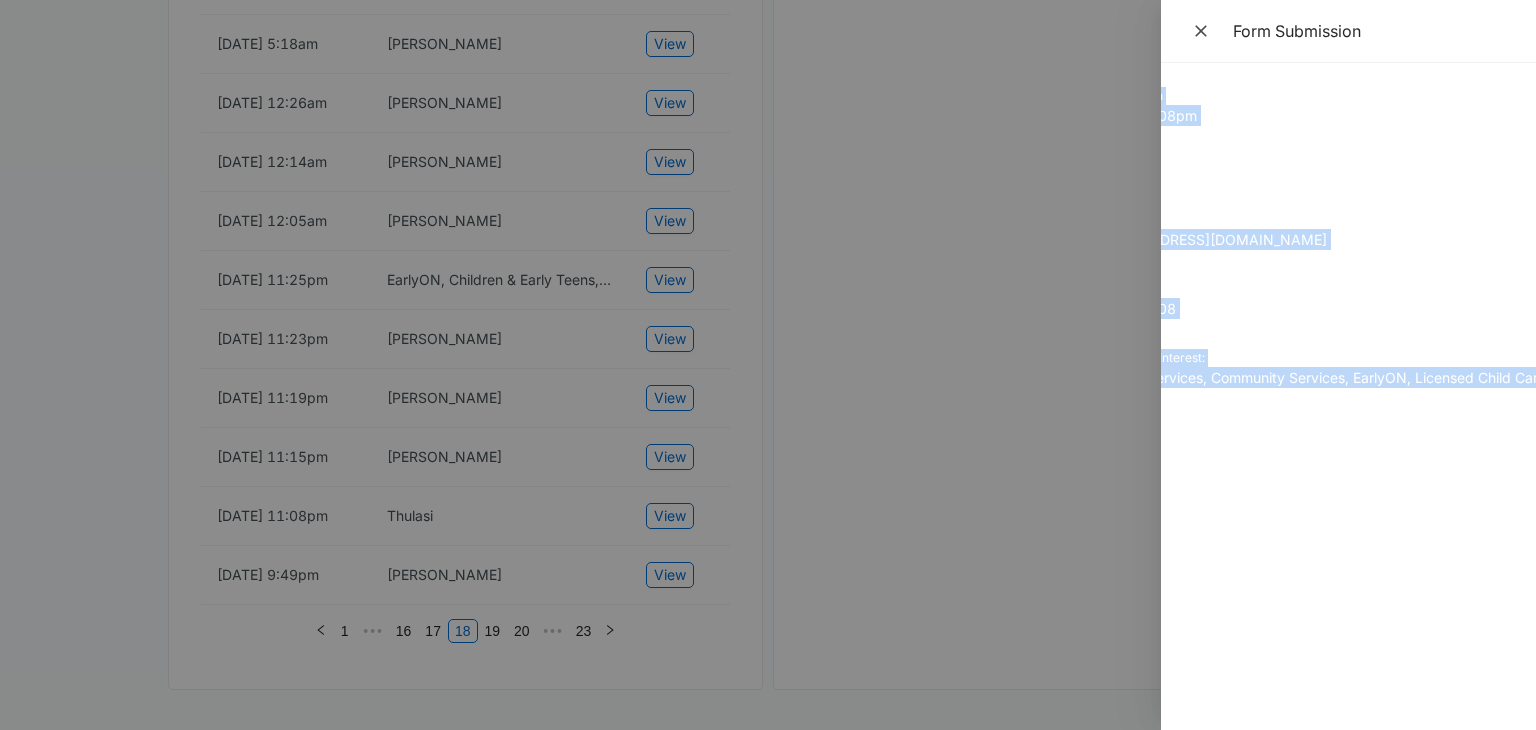 scroll, scrollTop: 0, scrollLeft: 116, axis: horizontal 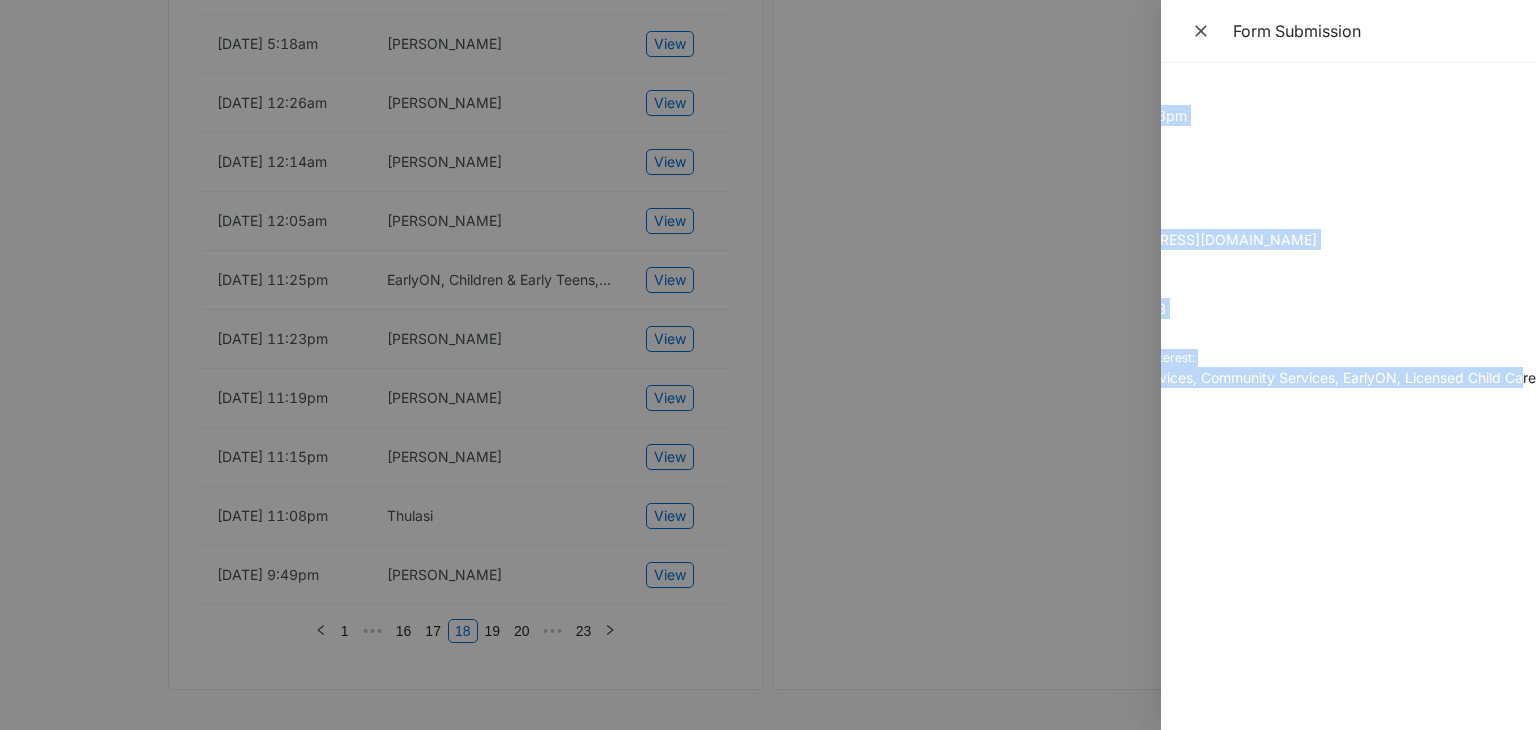 drag, startPoint x: 1186, startPoint y: 96, endPoint x: 1525, endPoint y: 377, distance: 440.32034 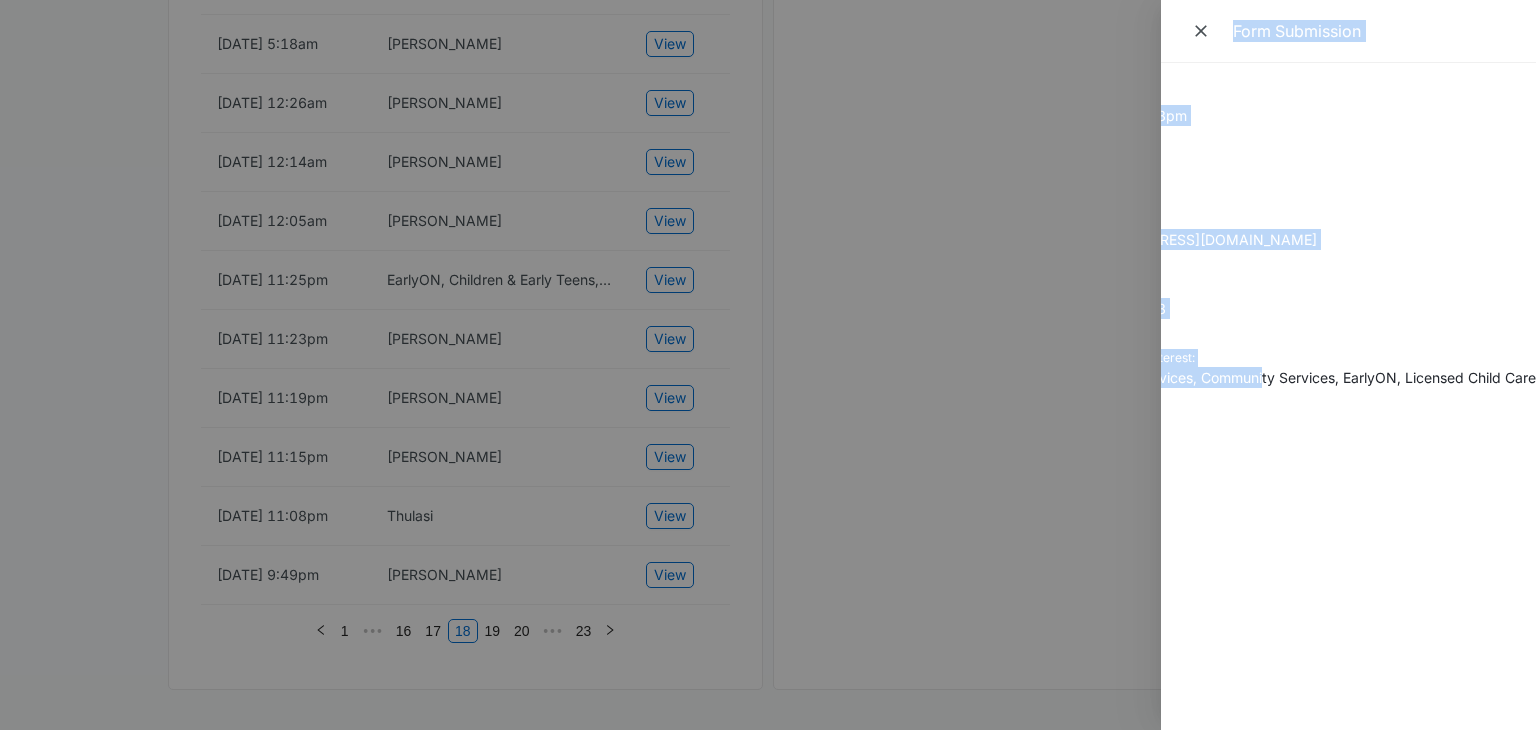 scroll, scrollTop: 0, scrollLeft: 0, axis: both 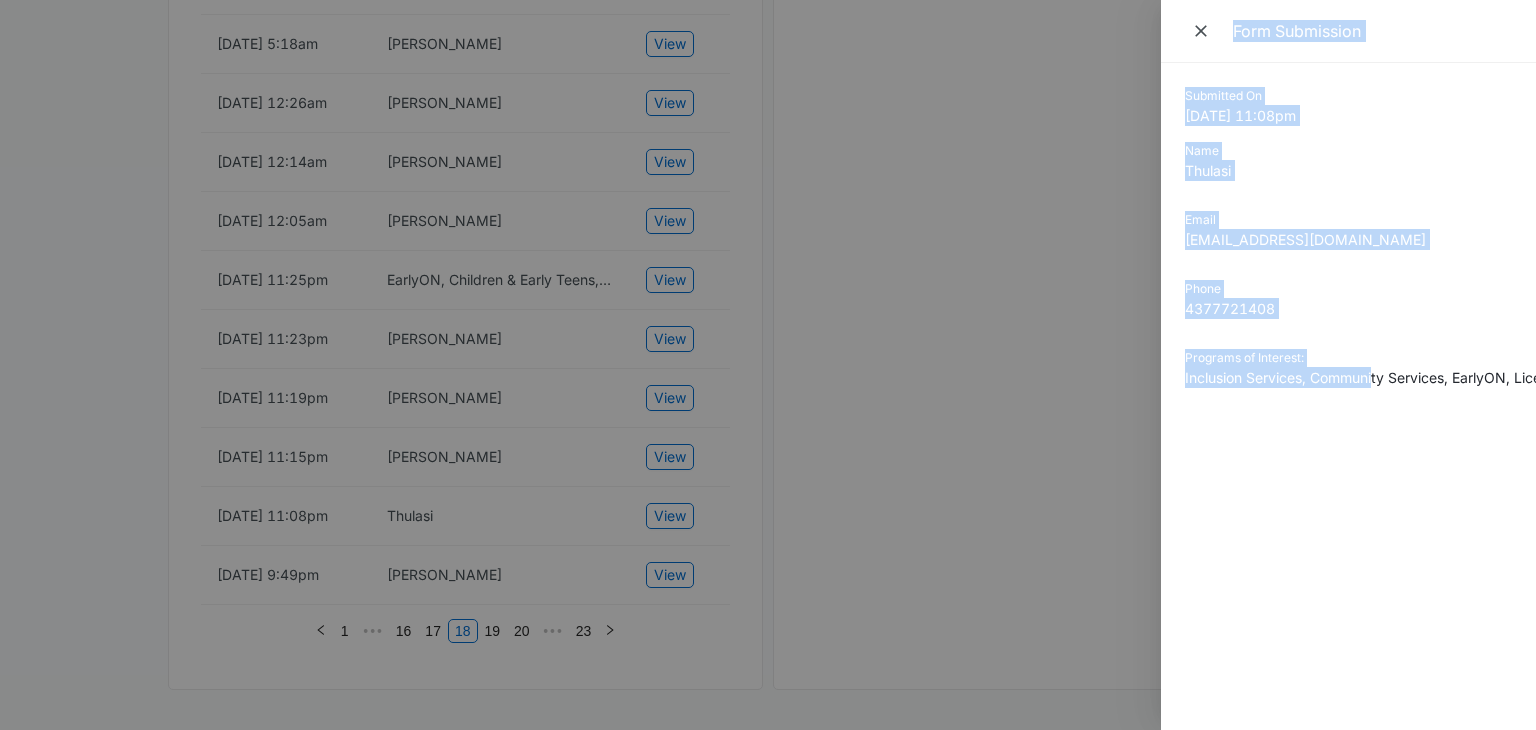 drag, startPoint x: 1261, startPoint y: 373, endPoint x: 1079, endPoint y: 378, distance: 182.06866 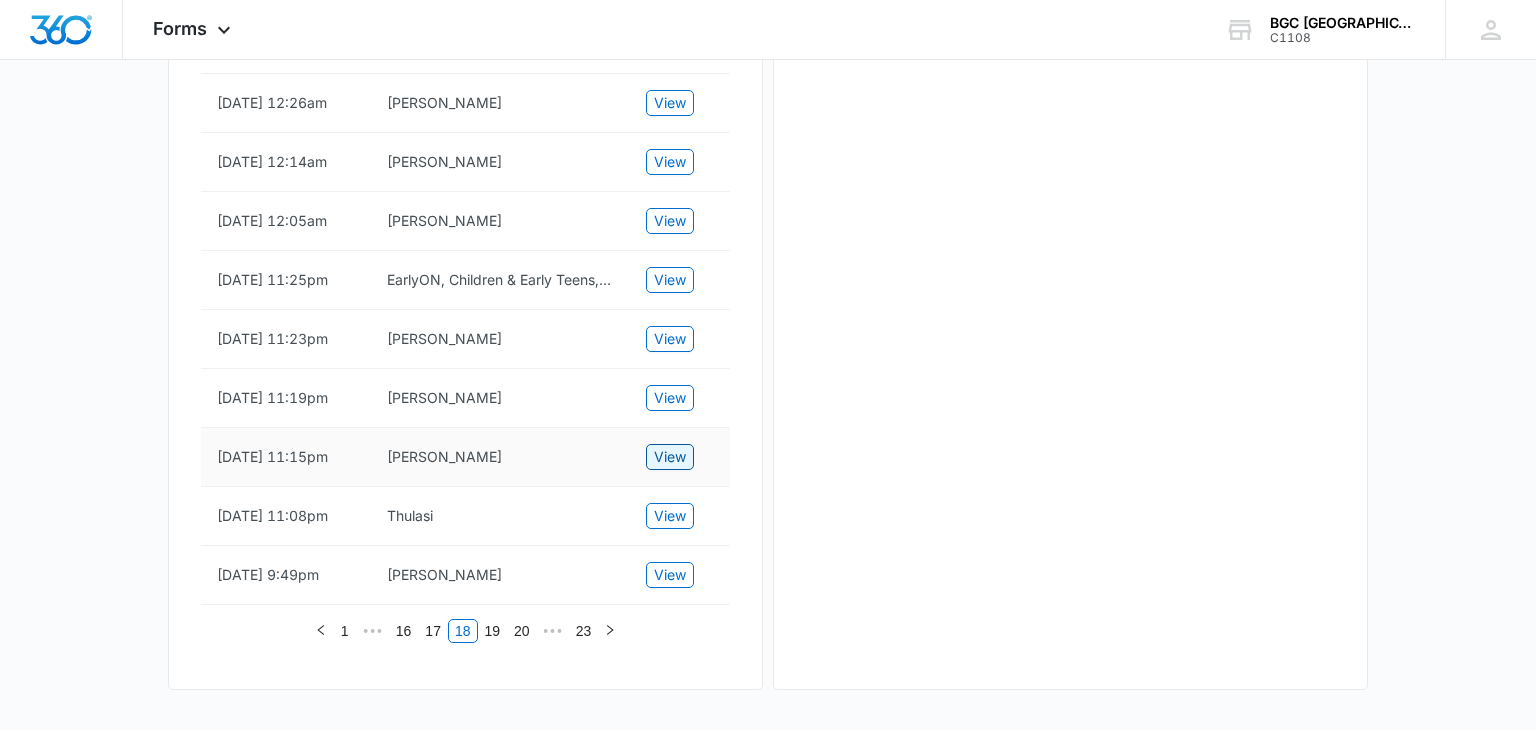 click on "View" at bounding box center (670, 457) 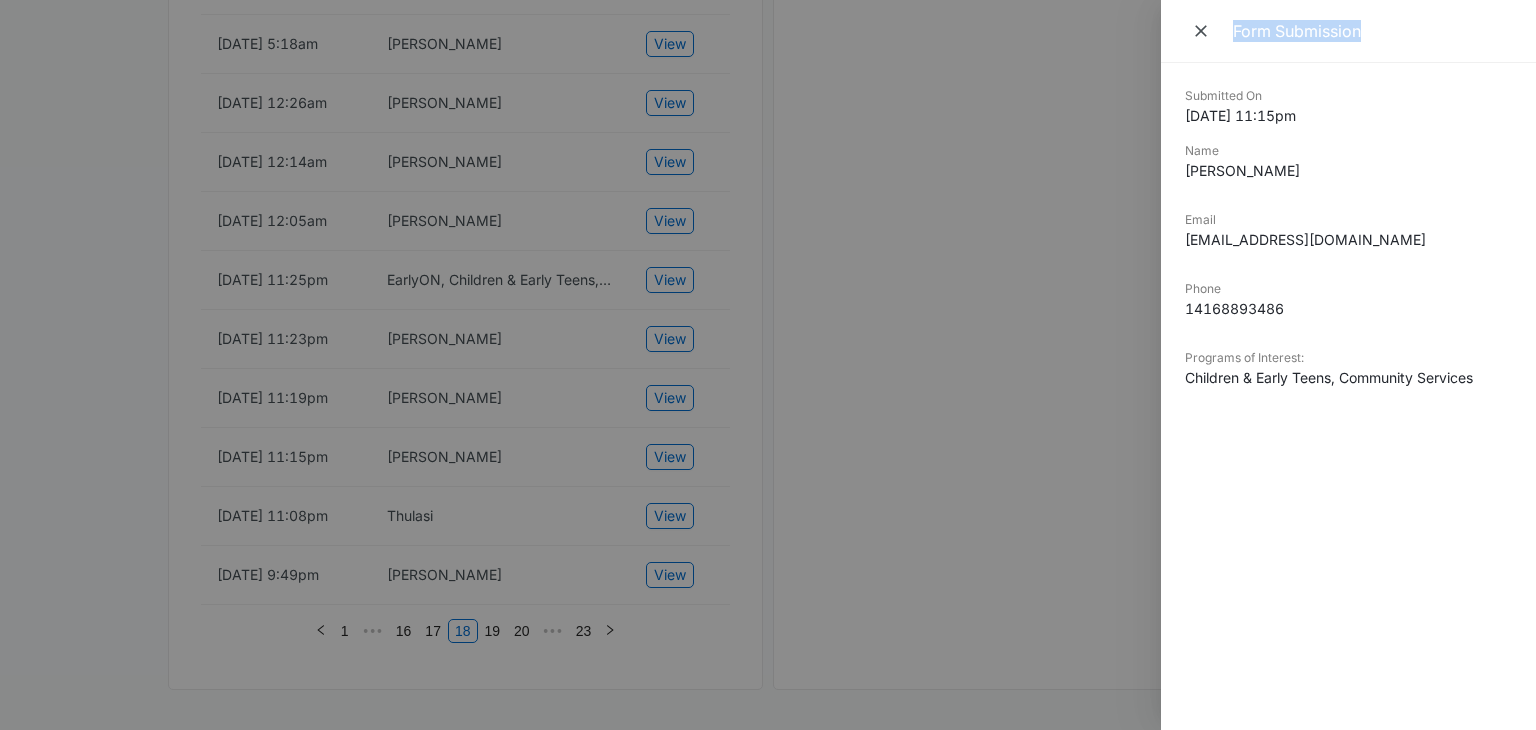 click at bounding box center (768, 365) 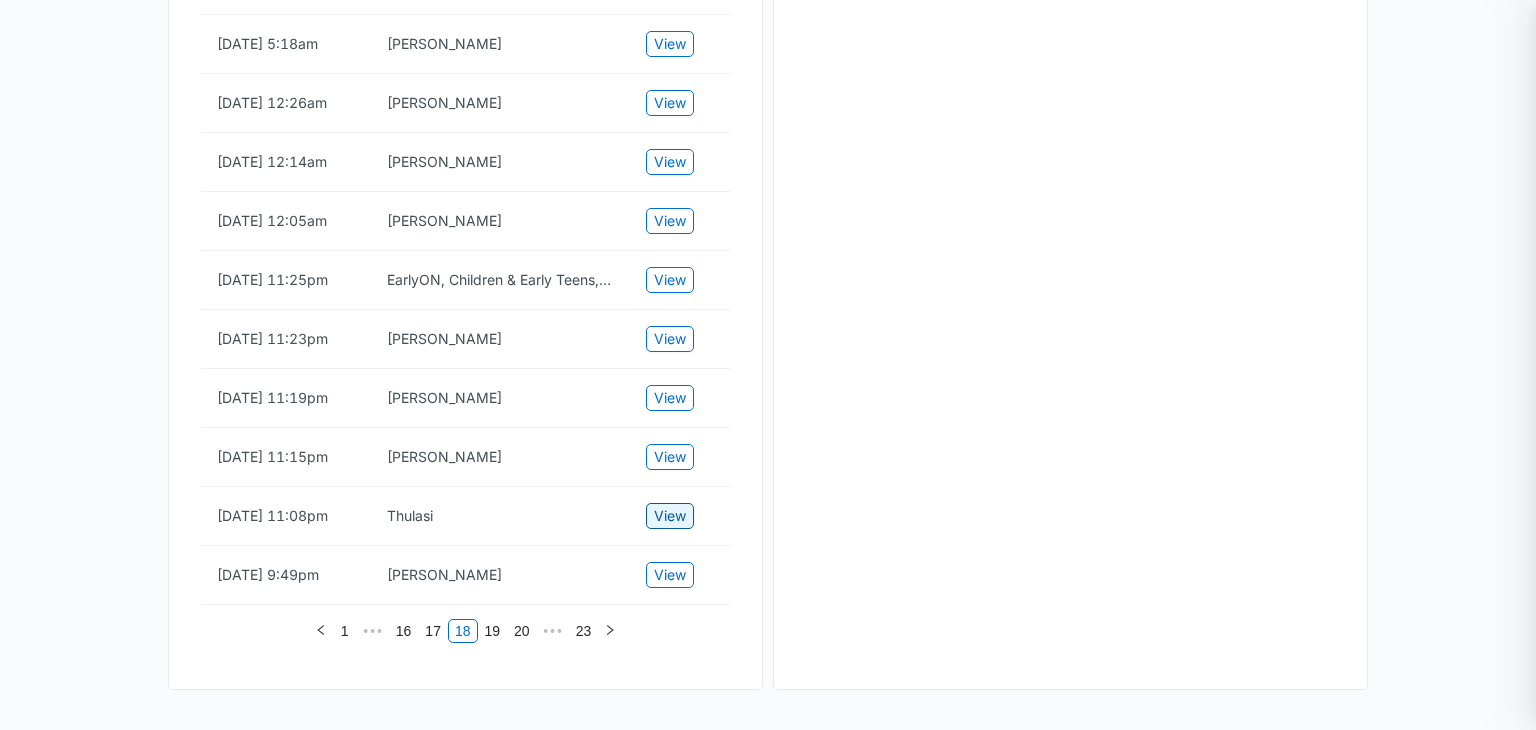 click on "View" at bounding box center [670, 516] 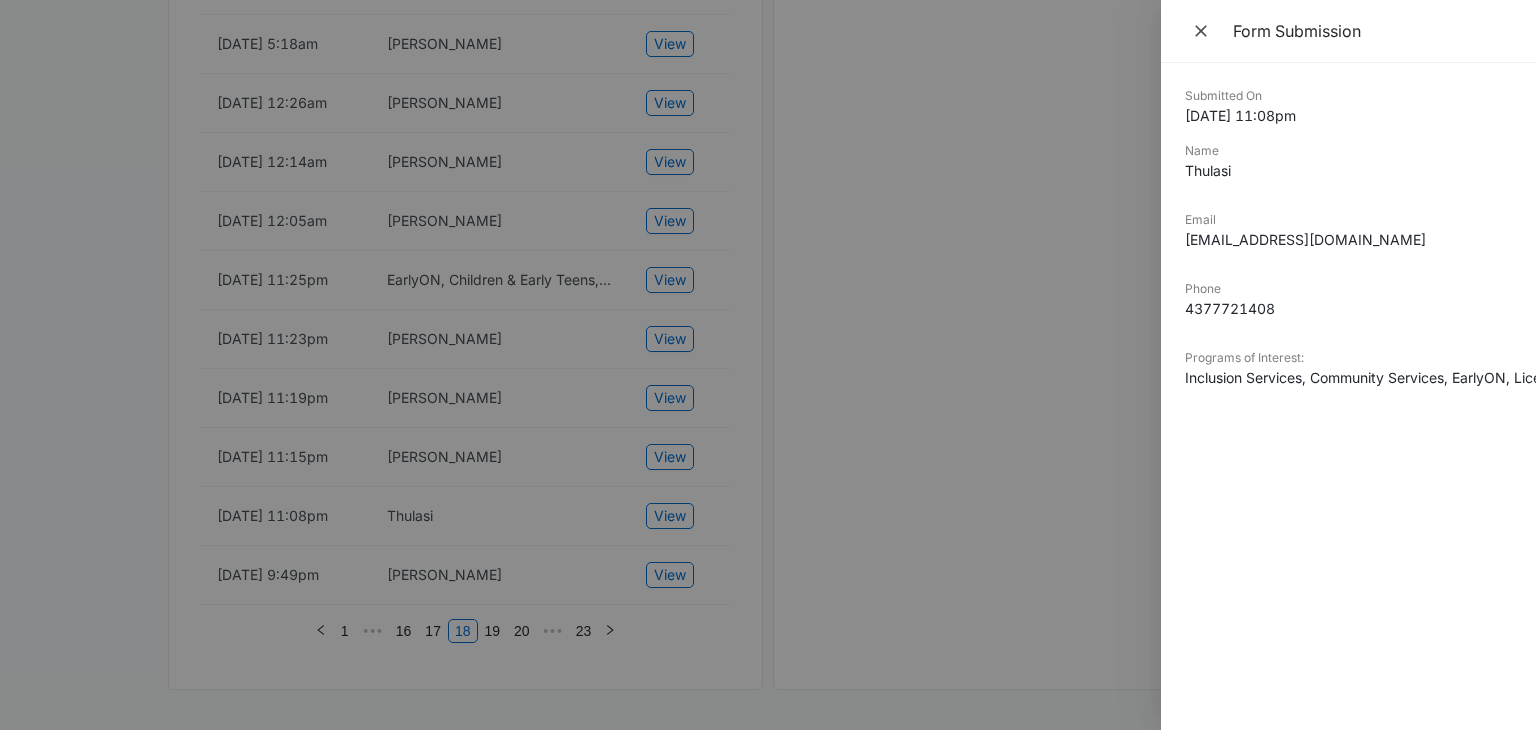 click at bounding box center (768, 365) 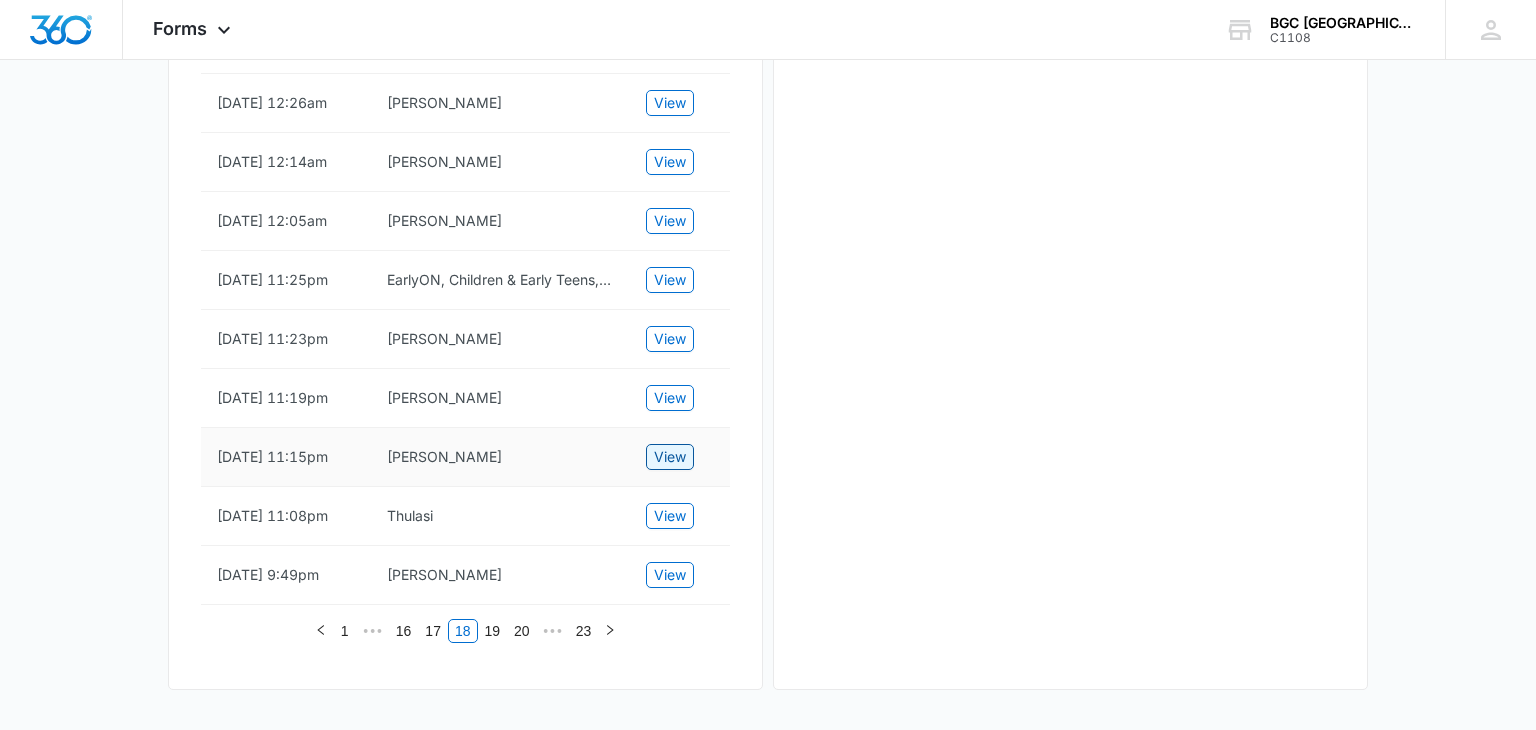 click on "View" at bounding box center [670, 457] 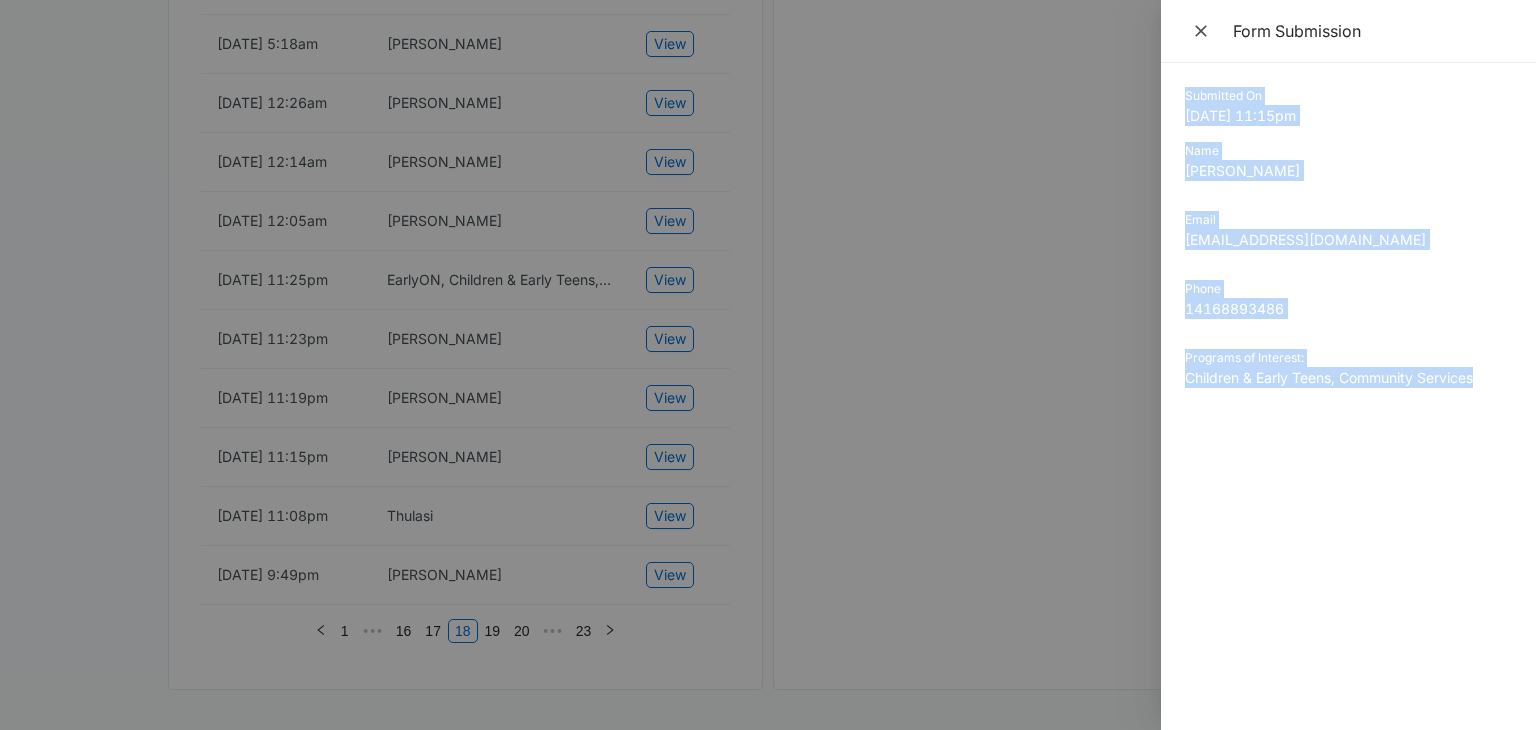 drag, startPoint x: 1184, startPoint y: 98, endPoint x: 1478, endPoint y: 378, distance: 406 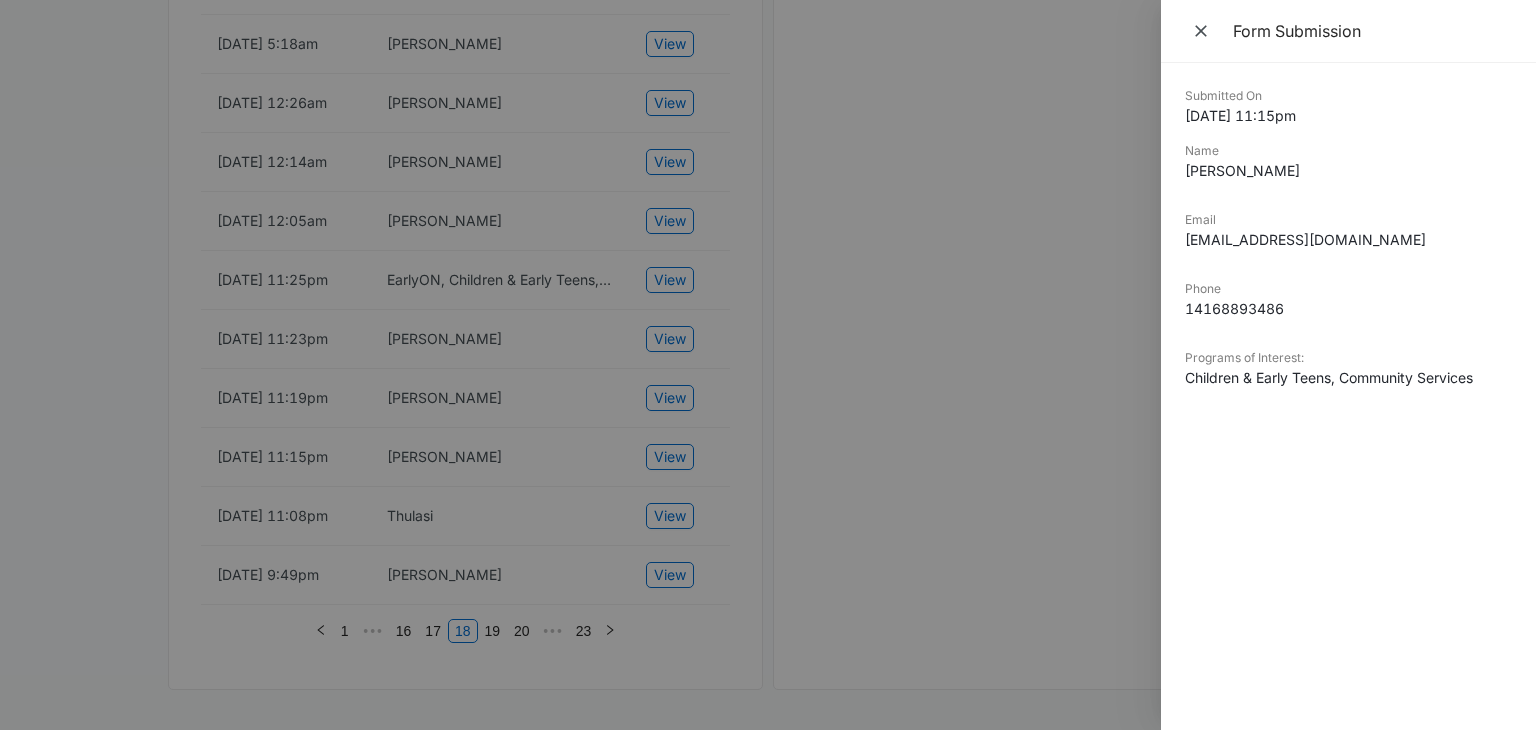 click at bounding box center (768, 365) 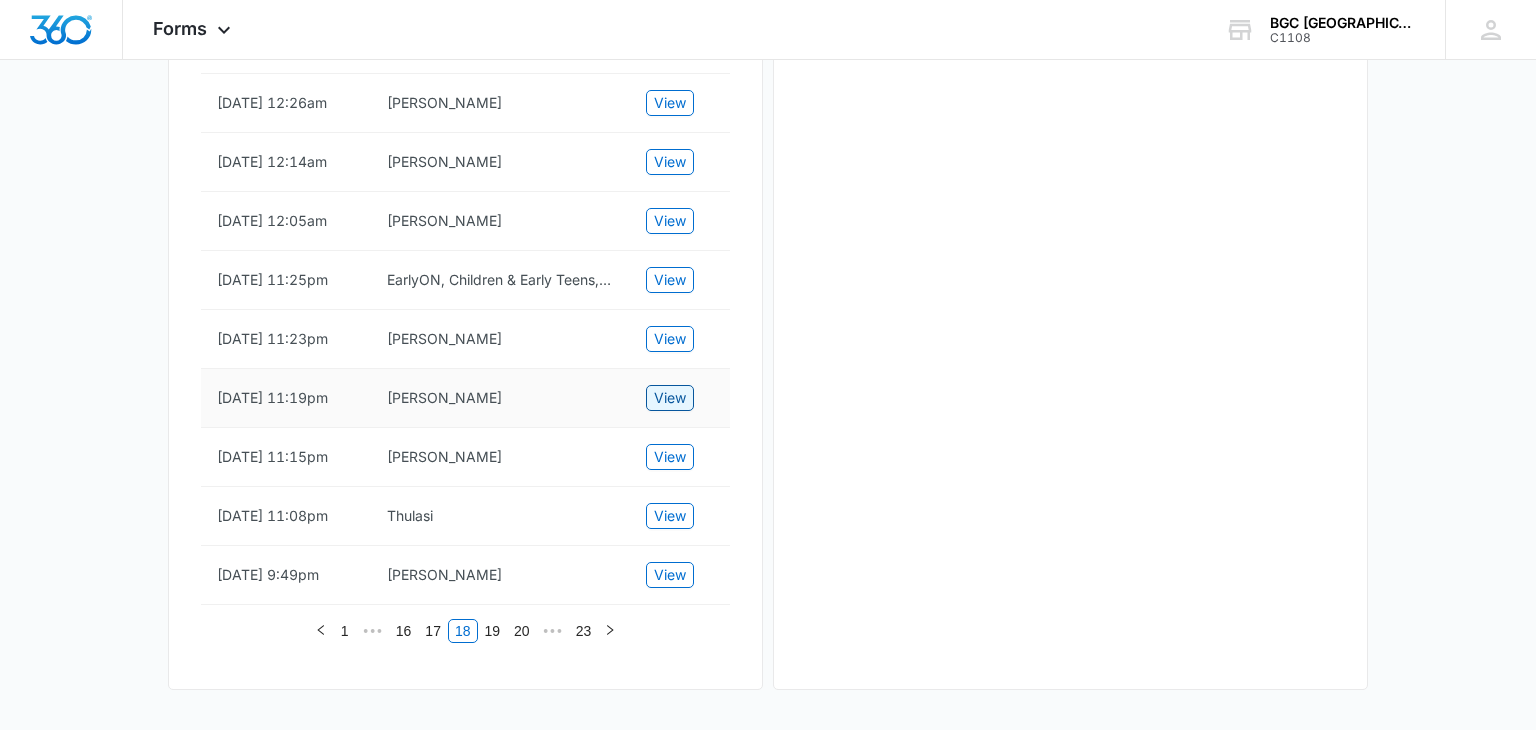 click on "View" at bounding box center [670, 398] 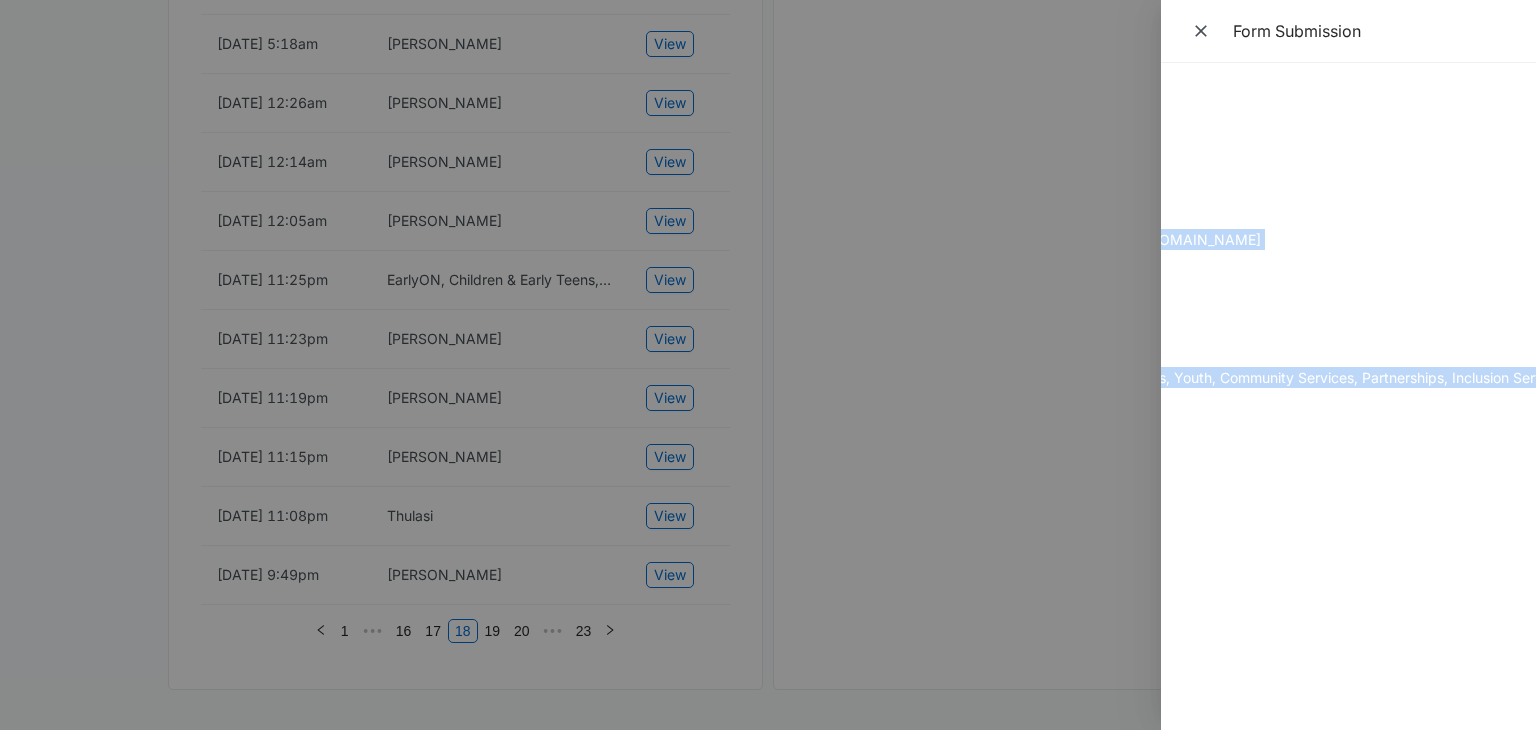 scroll, scrollTop: 0, scrollLeft: 206, axis: horizontal 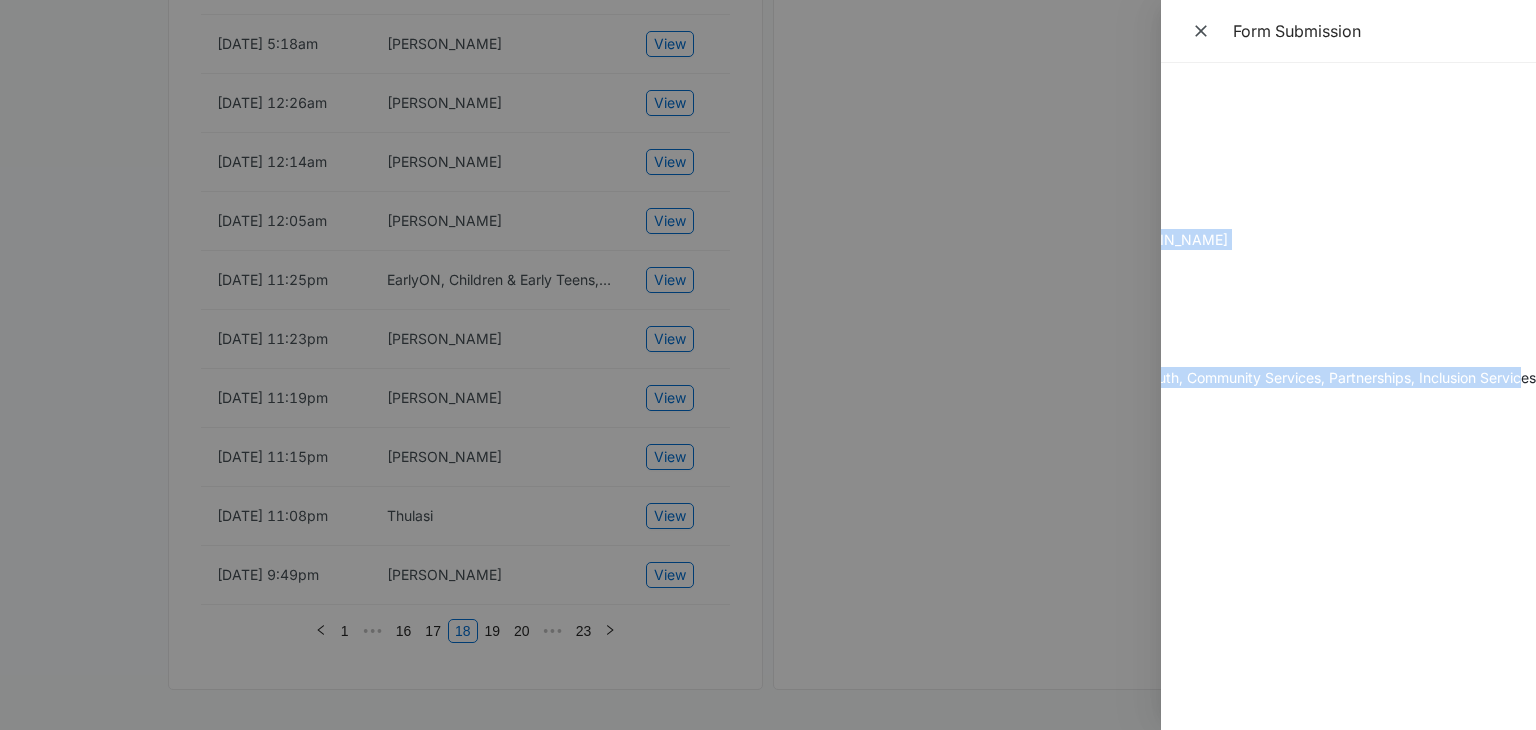 drag, startPoint x: 1188, startPoint y: 93, endPoint x: 1522, endPoint y: 378, distance: 439.06833 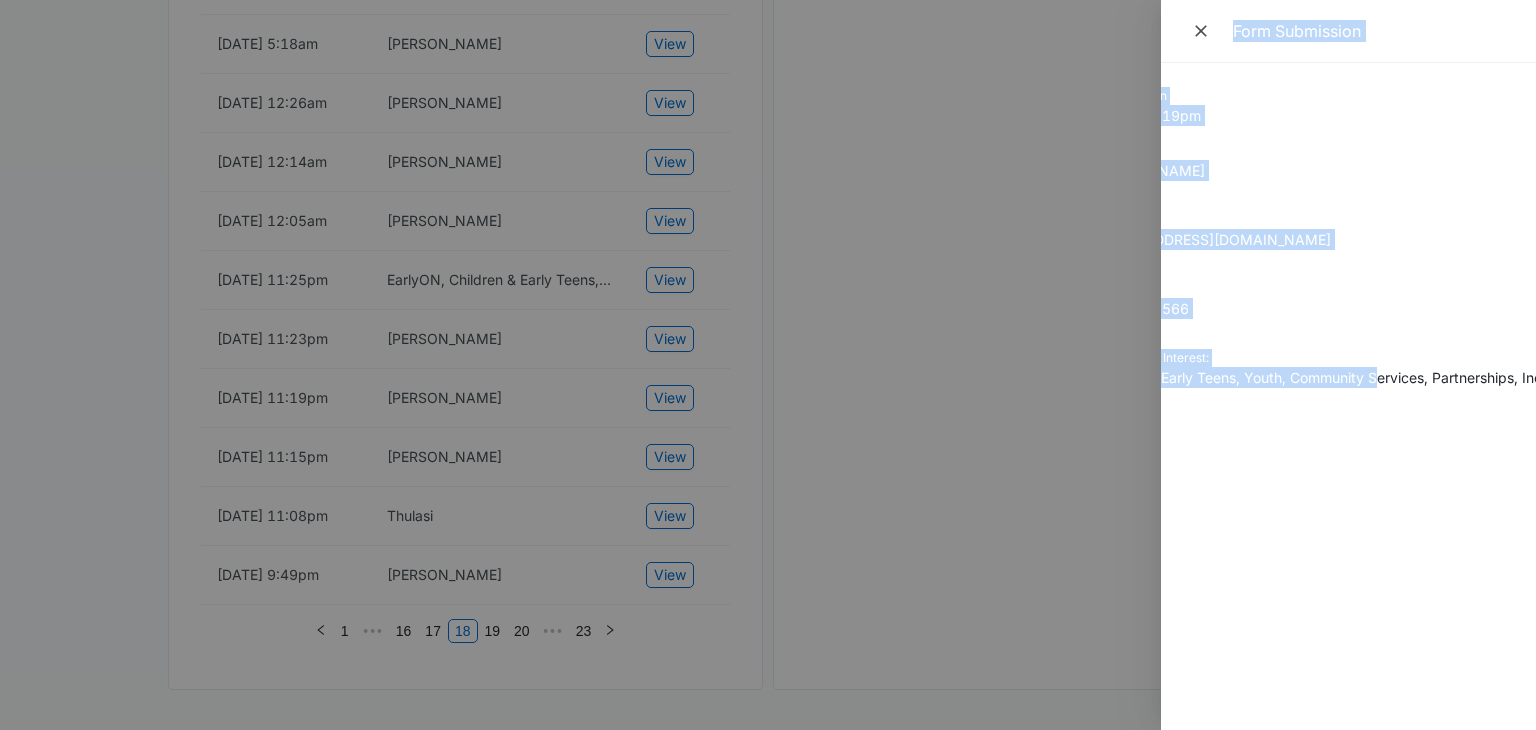 scroll, scrollTop: 0, scrollLeft: 0, axis: both 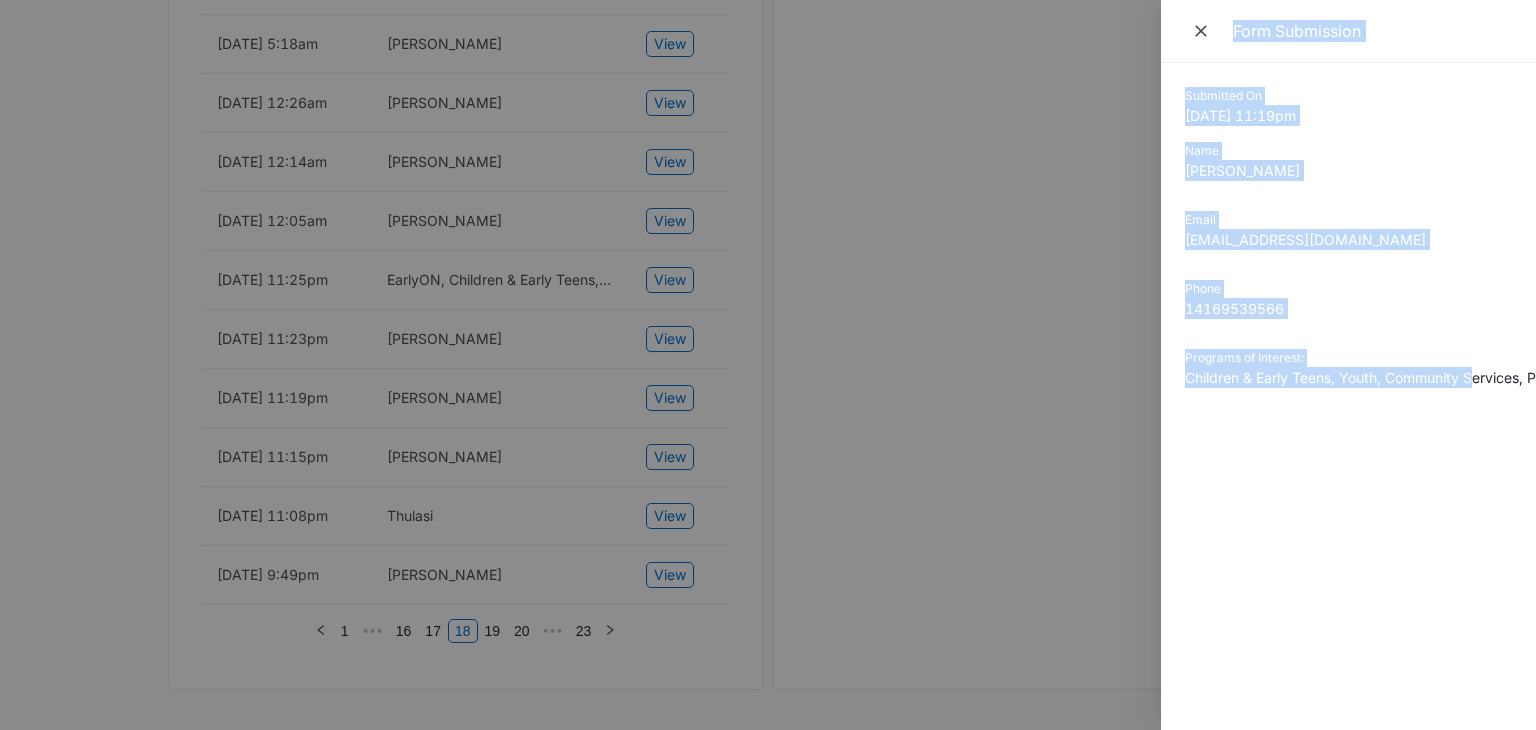 drag, startPoint x: 1269, startPoint y: 376, endPoint x: 1089, endPoint y: 376, distance: 180 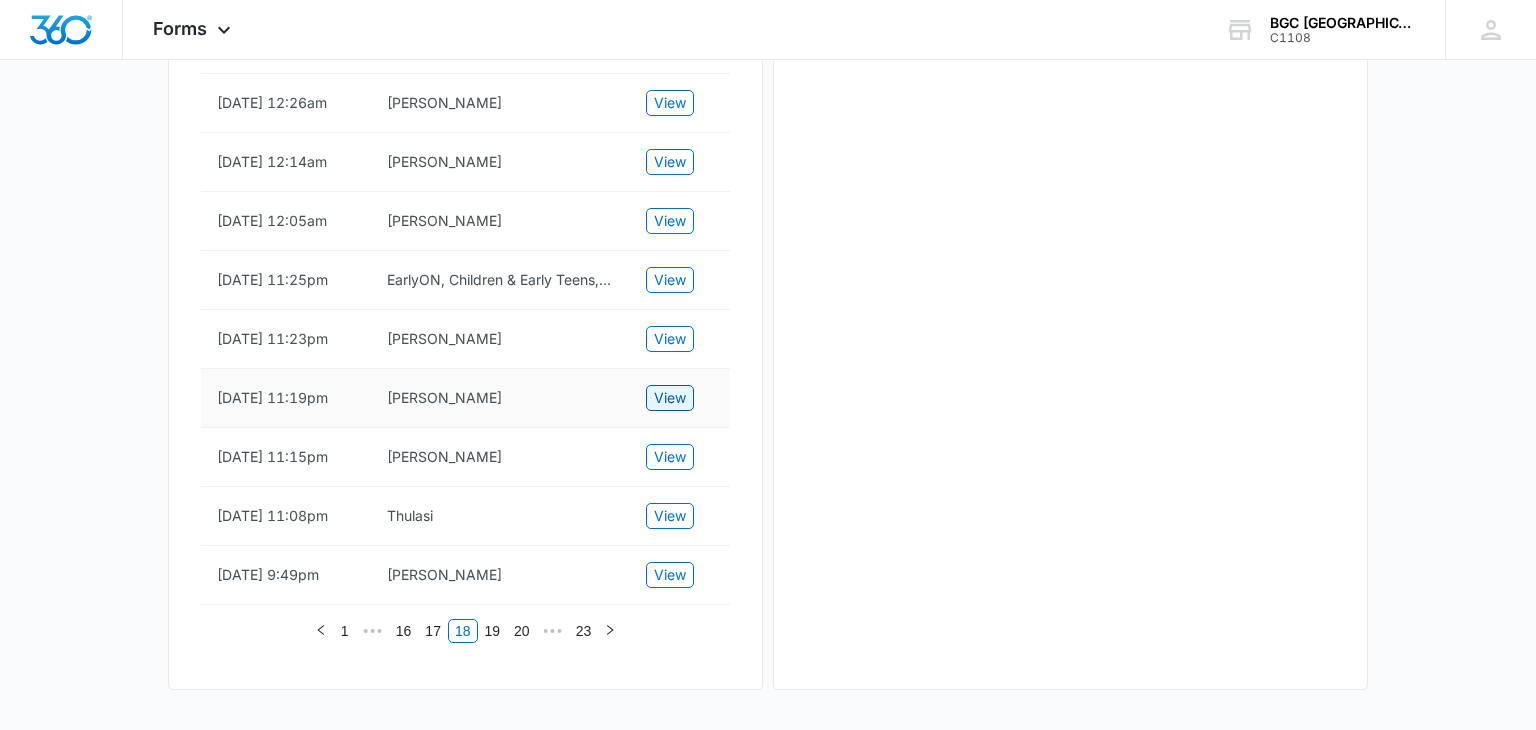 scroll, scrollTop: 1291, scrollLeft: 0, axis: vertical 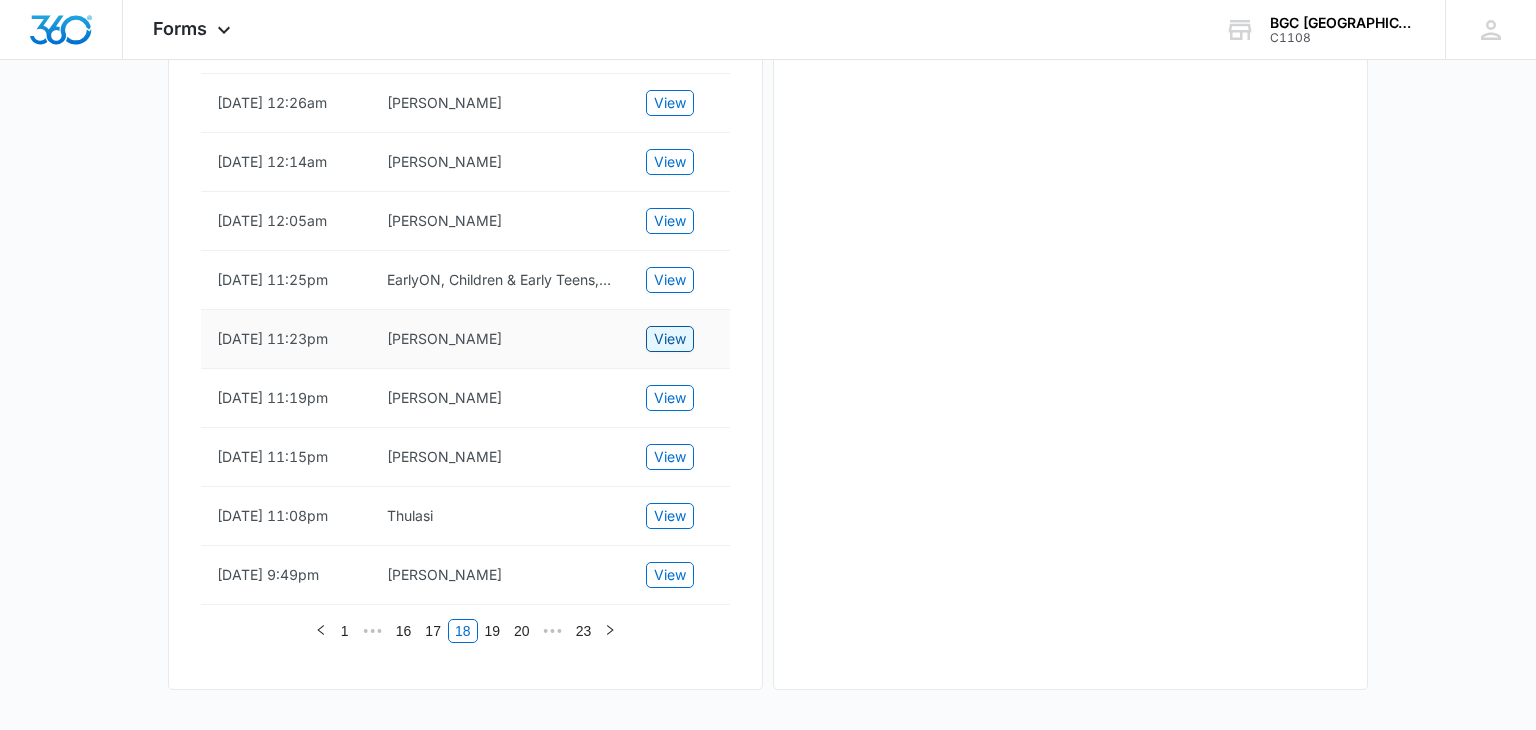click on "View" at bounding box center [670, 339] 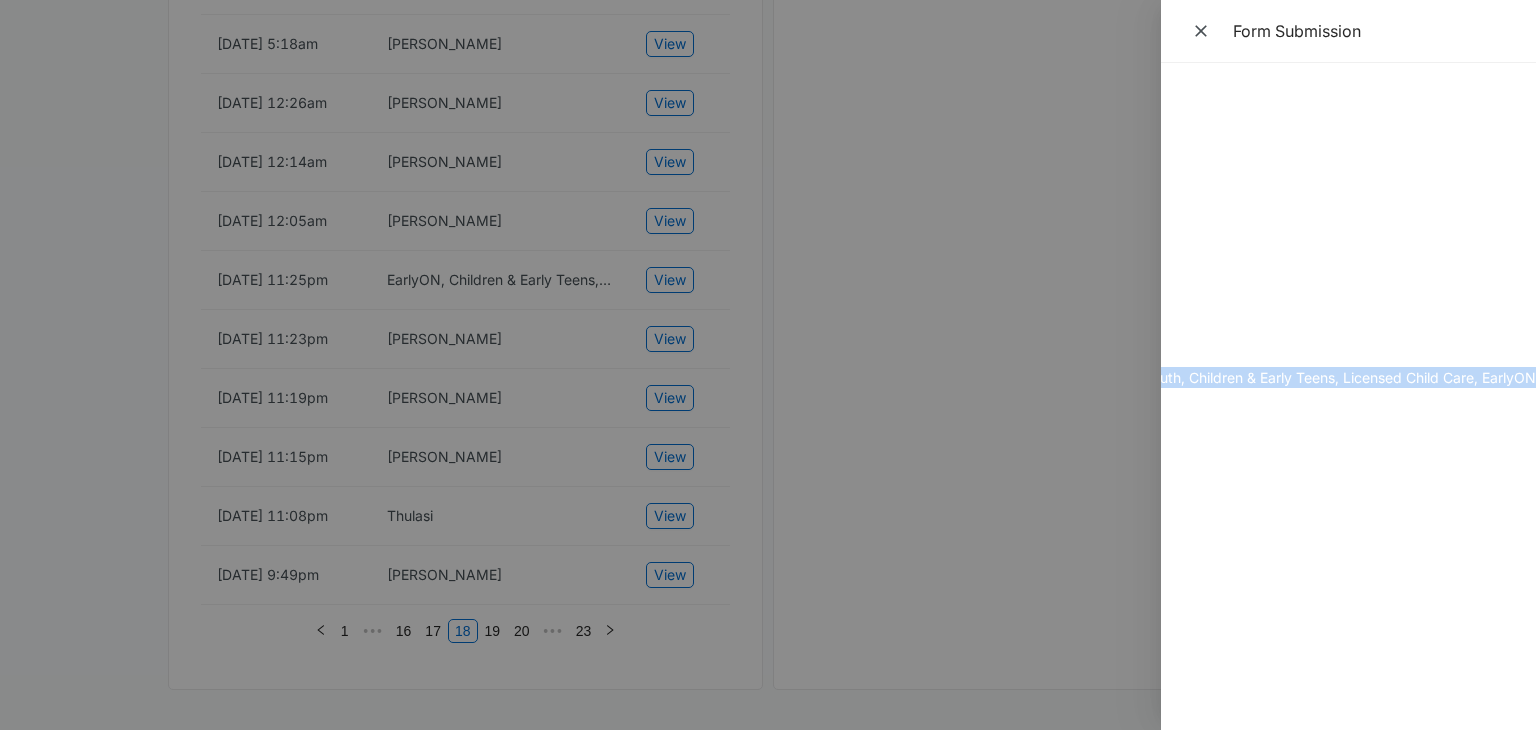 scroll, scrollTop: 0, scrollLeft: 317, axis: horizontal 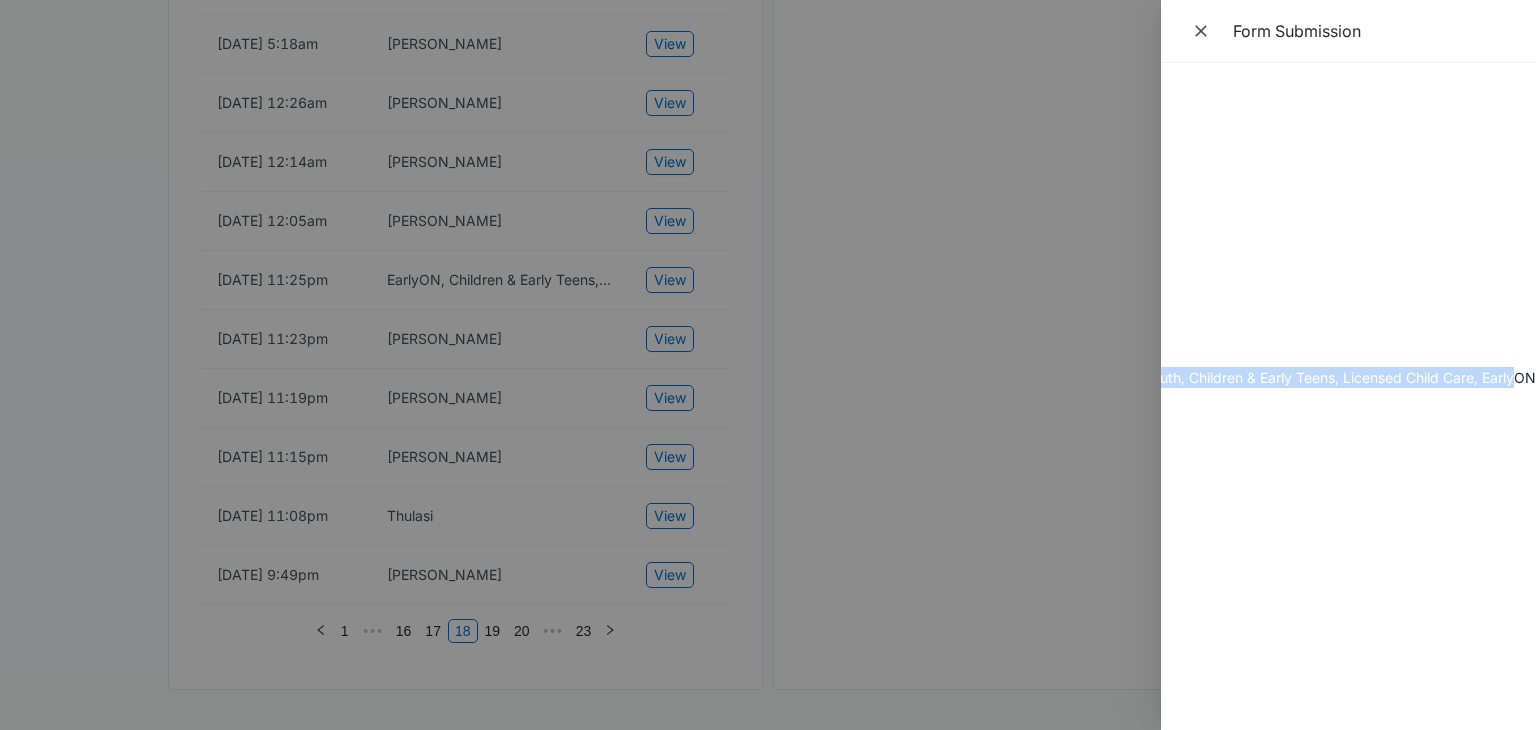 drag, startPoint x: 1186, startPoint y: 96, endPoint x: 1519, endPoint y: 379, distance: 437.01028 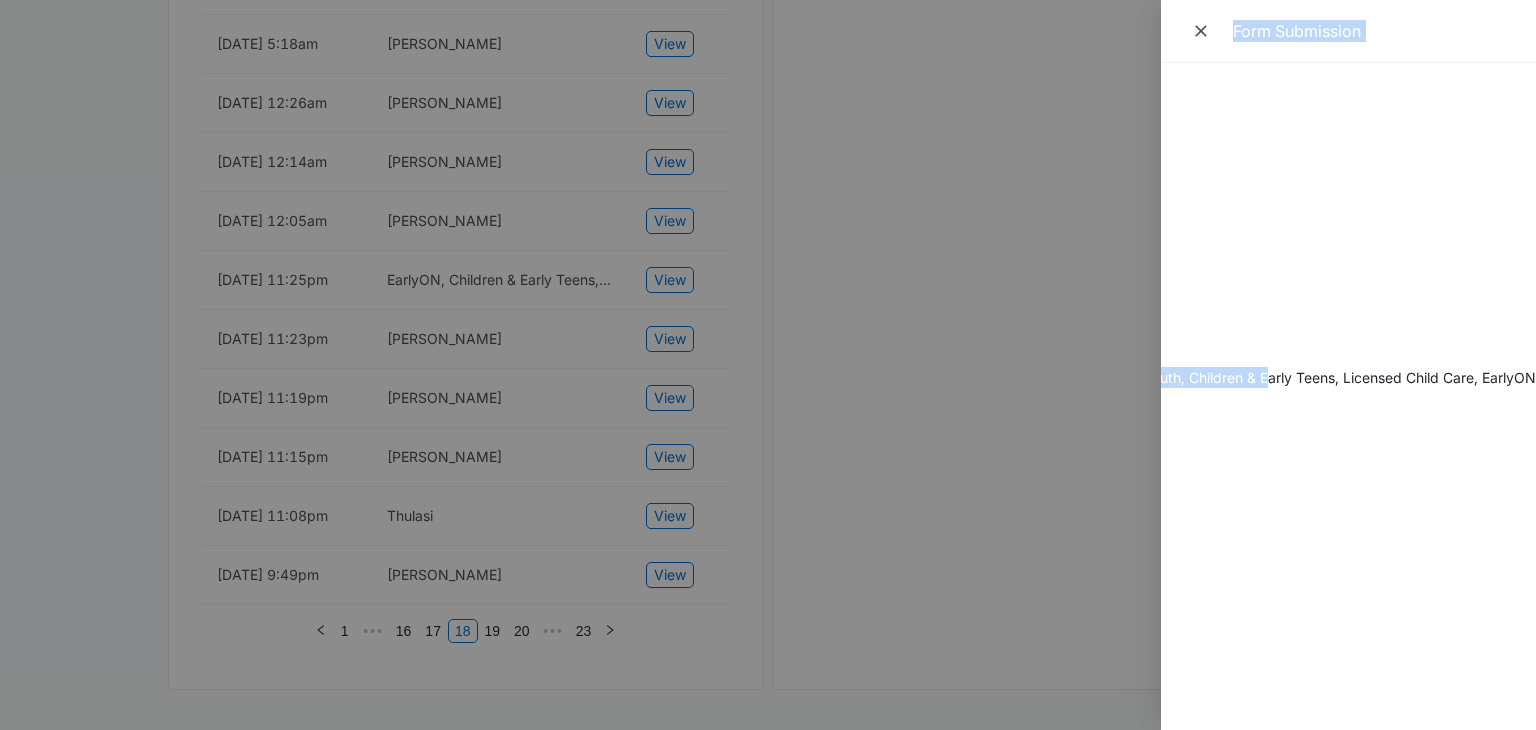 scroll, scrollTop: 0, scrollLeft: 0, axis: both 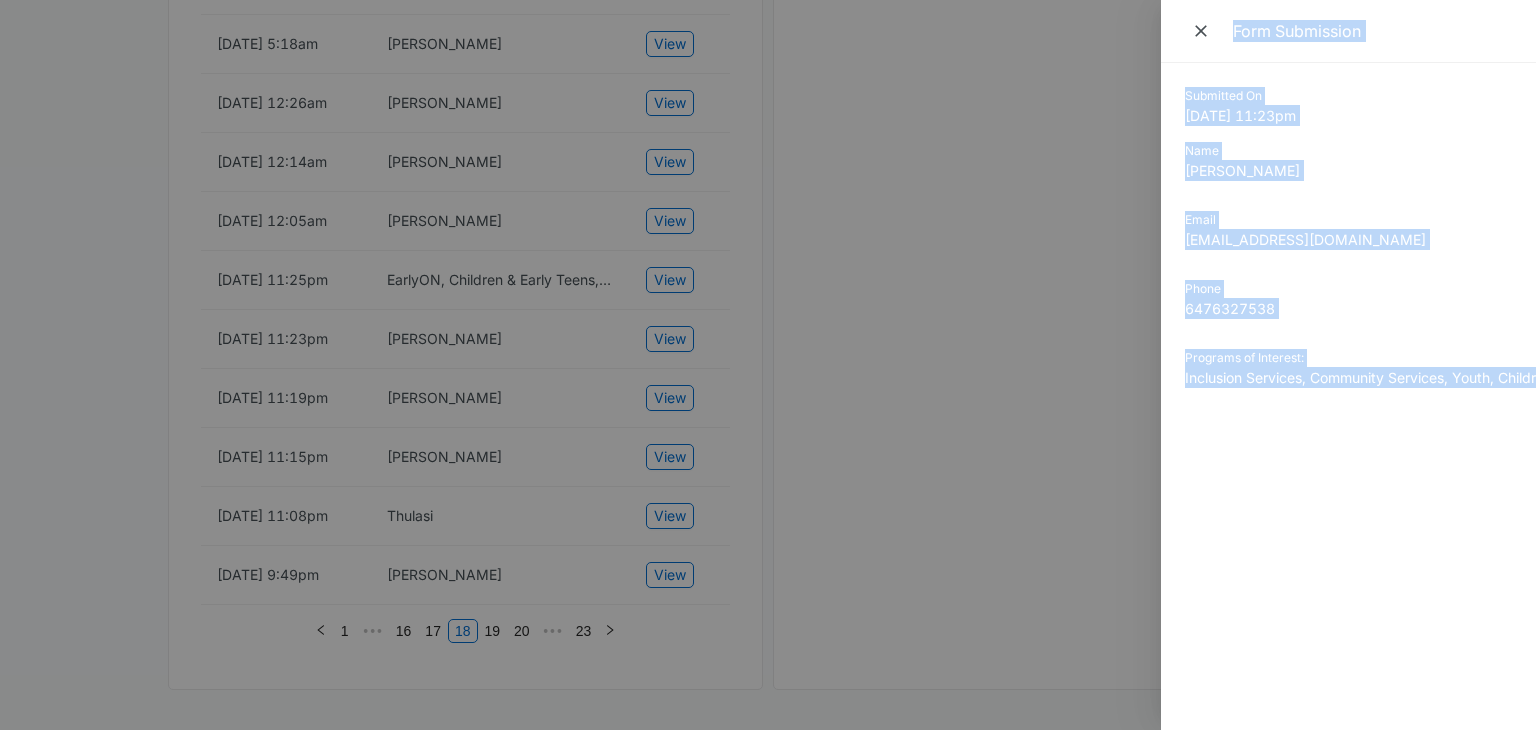 drag, startPoint x: 1261, startPoint y: 378, endPoint x: 973, endPoint y: 389, distance: 288.21 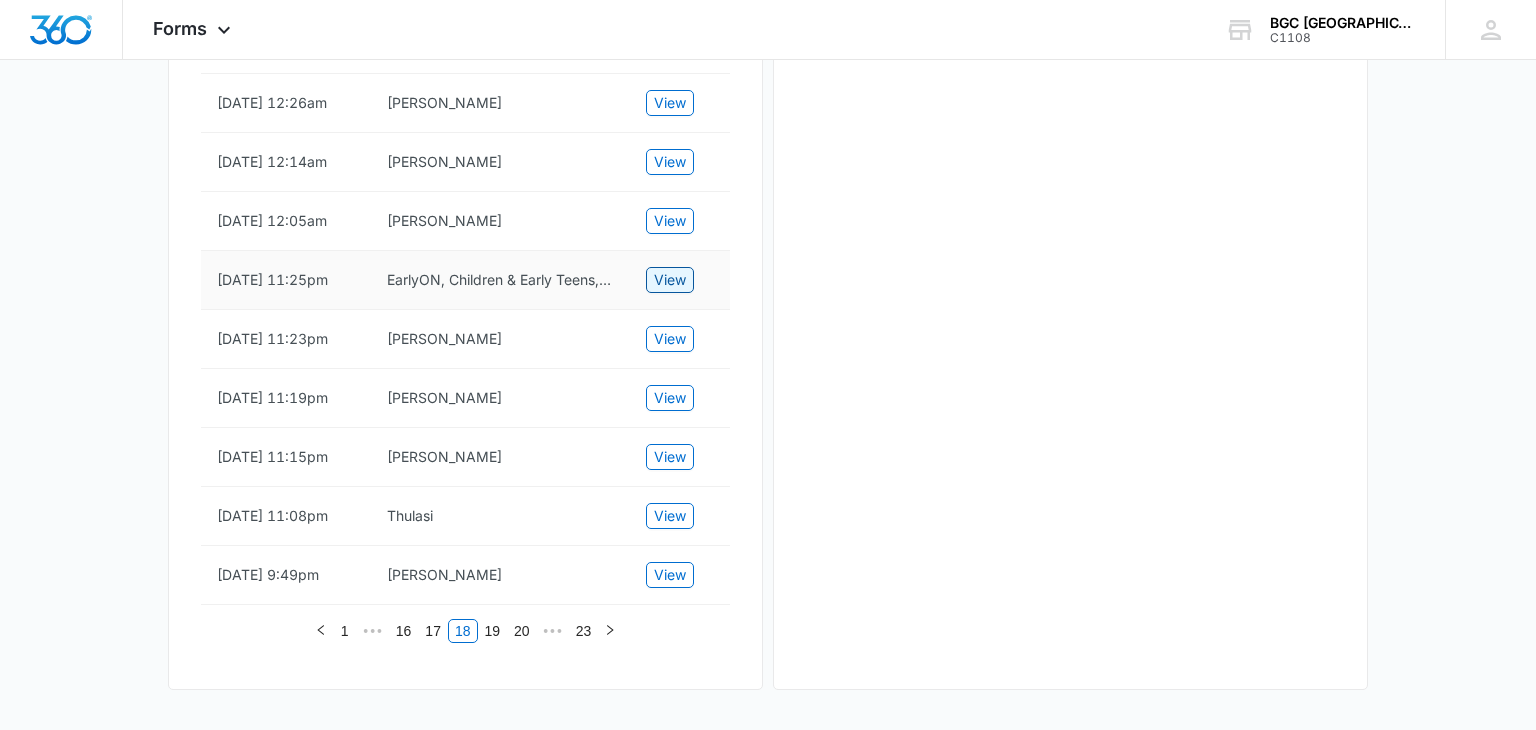 click on "View" at bounding box center (670, 280) 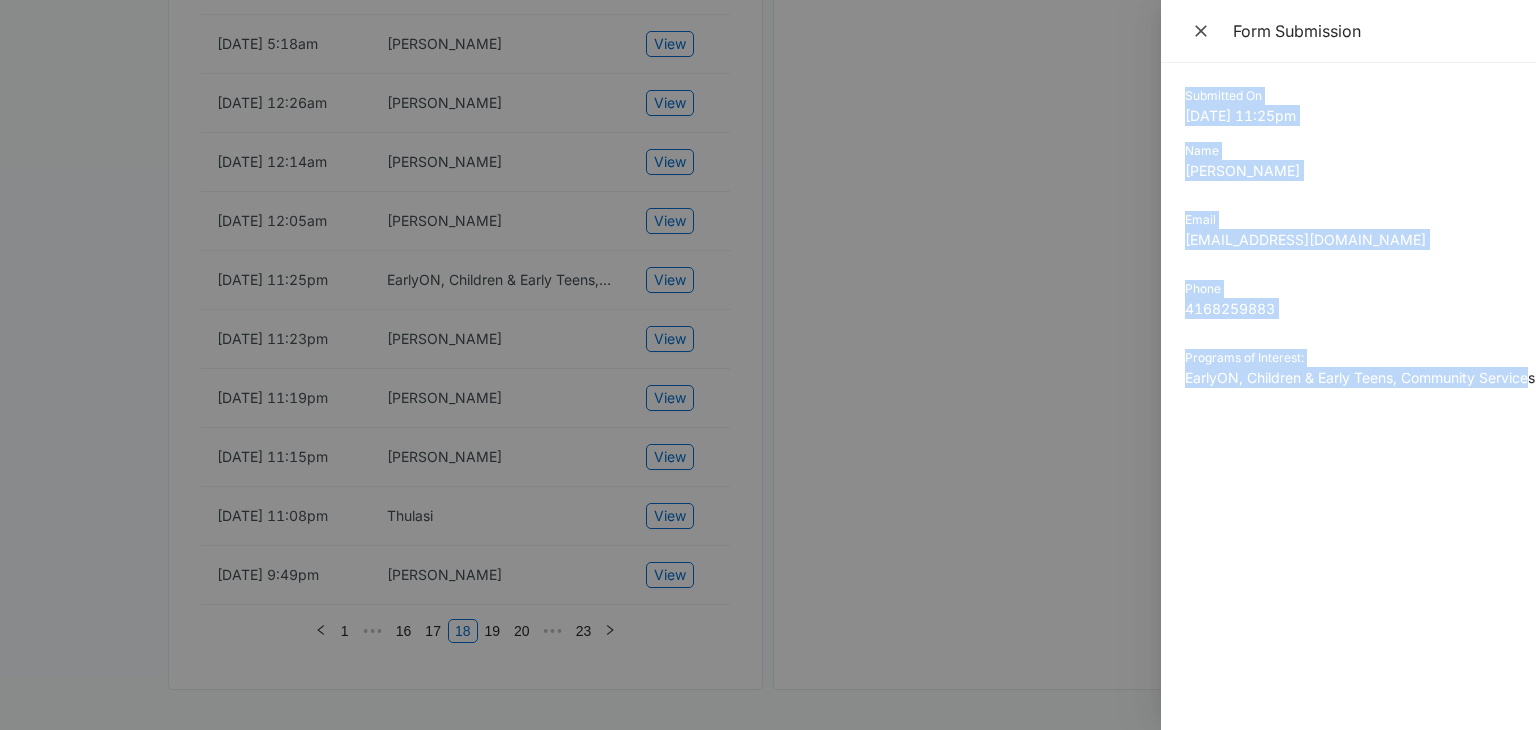 scroll, scrollTop: 0, scrollLeft: 4, axis: horizontal 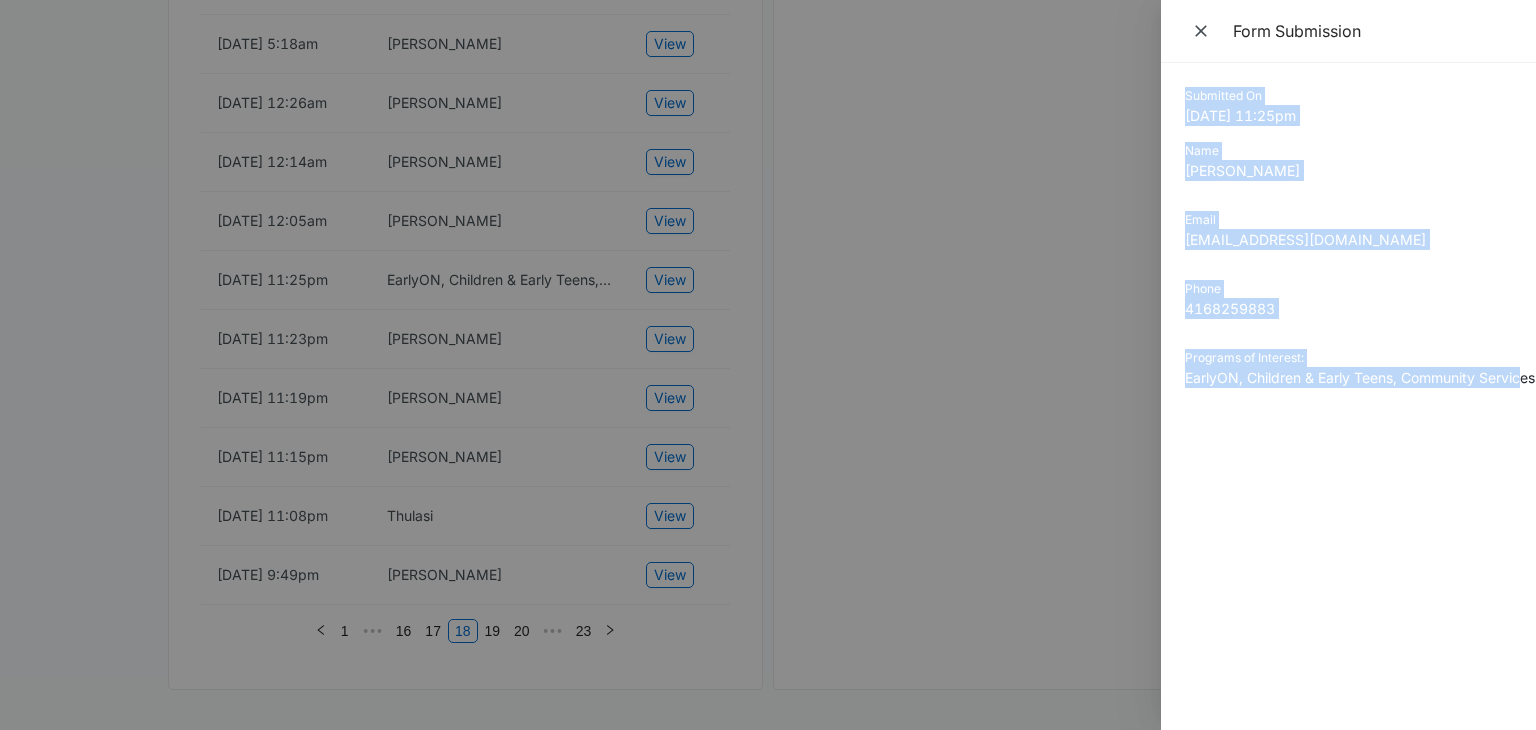 drag, startPoint x: 1186, startPoint y: 98, endPoint x: 1522, endPoint y: 384, distance: 441.23917 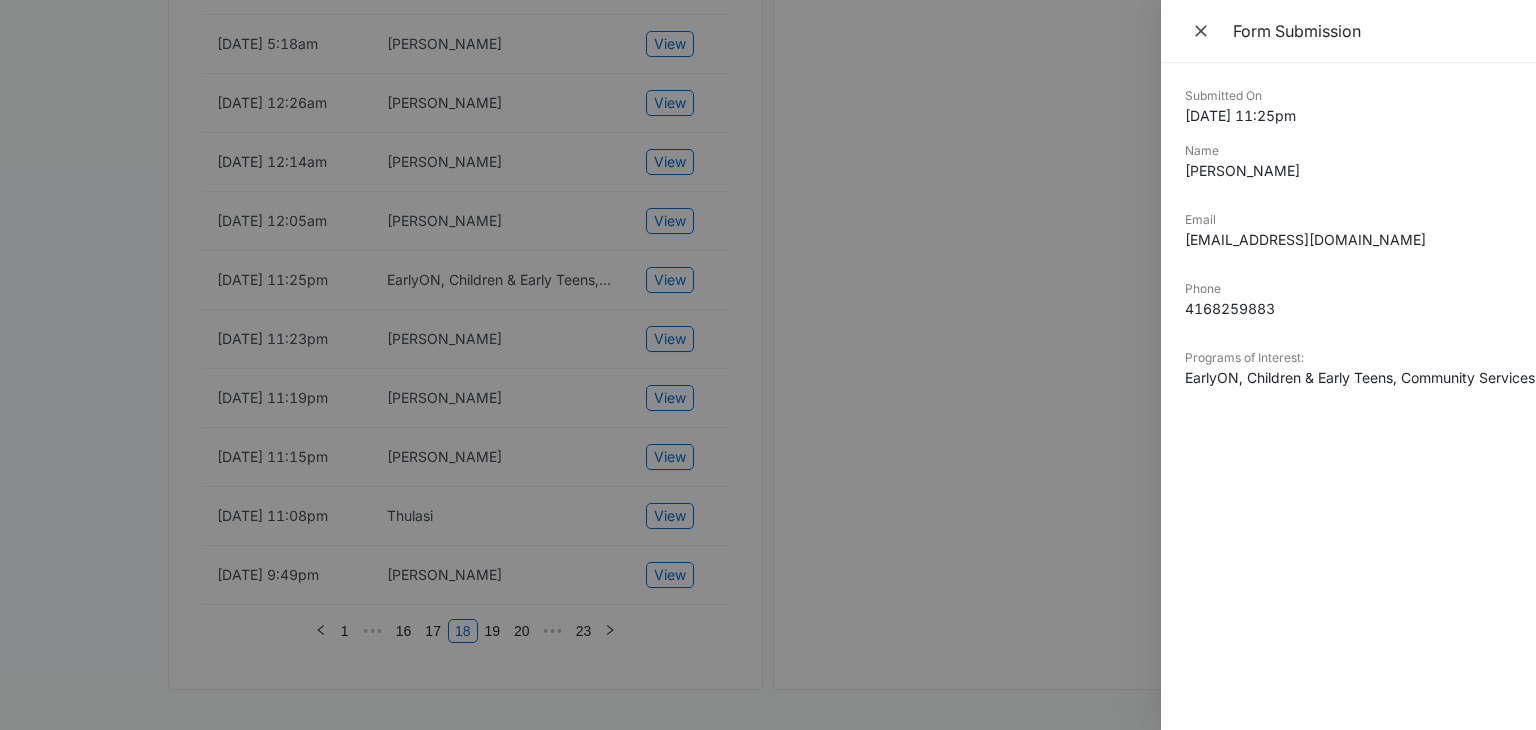 click at bounding box center [768, 365] 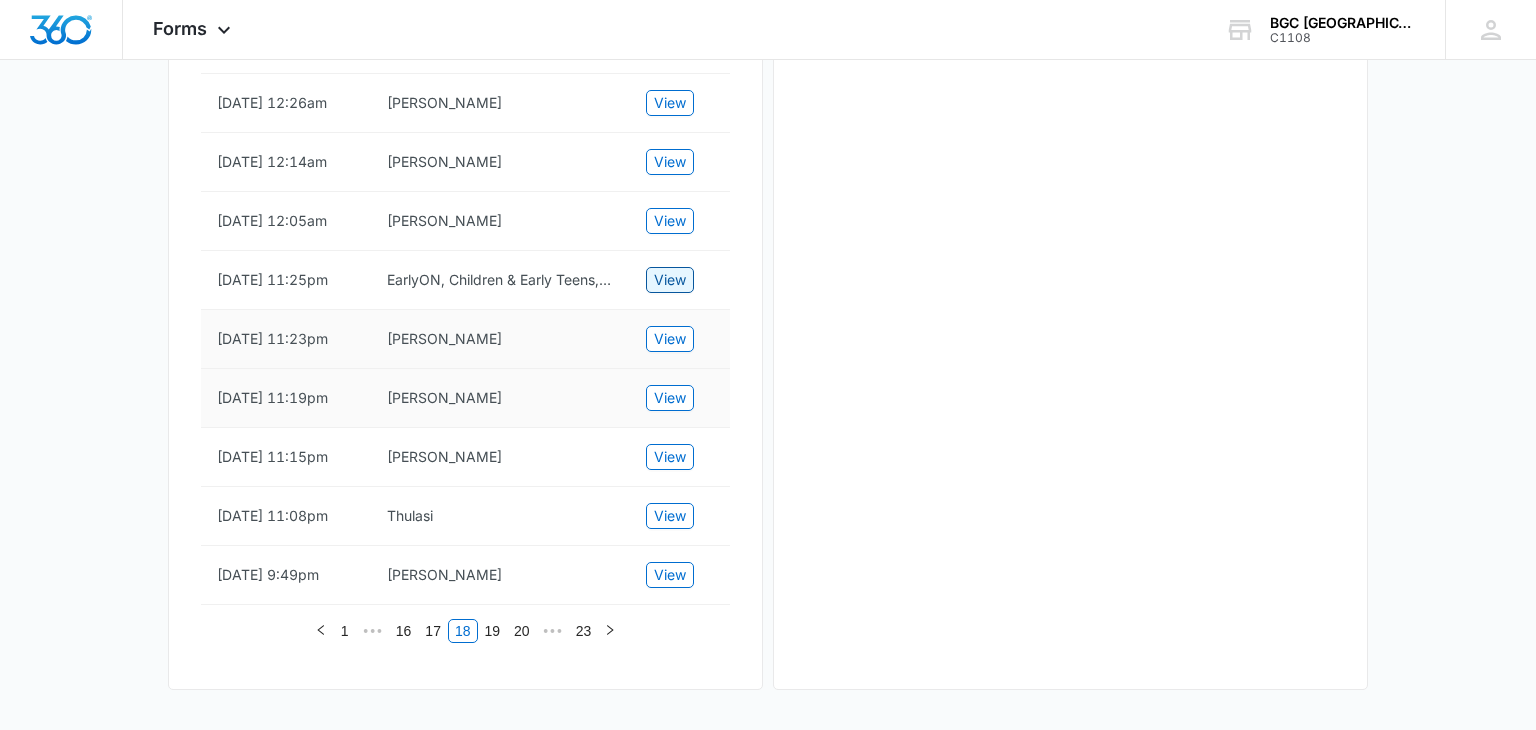 scroll, scrollTop: 1260, scrollLeft: 0, axis: vertical 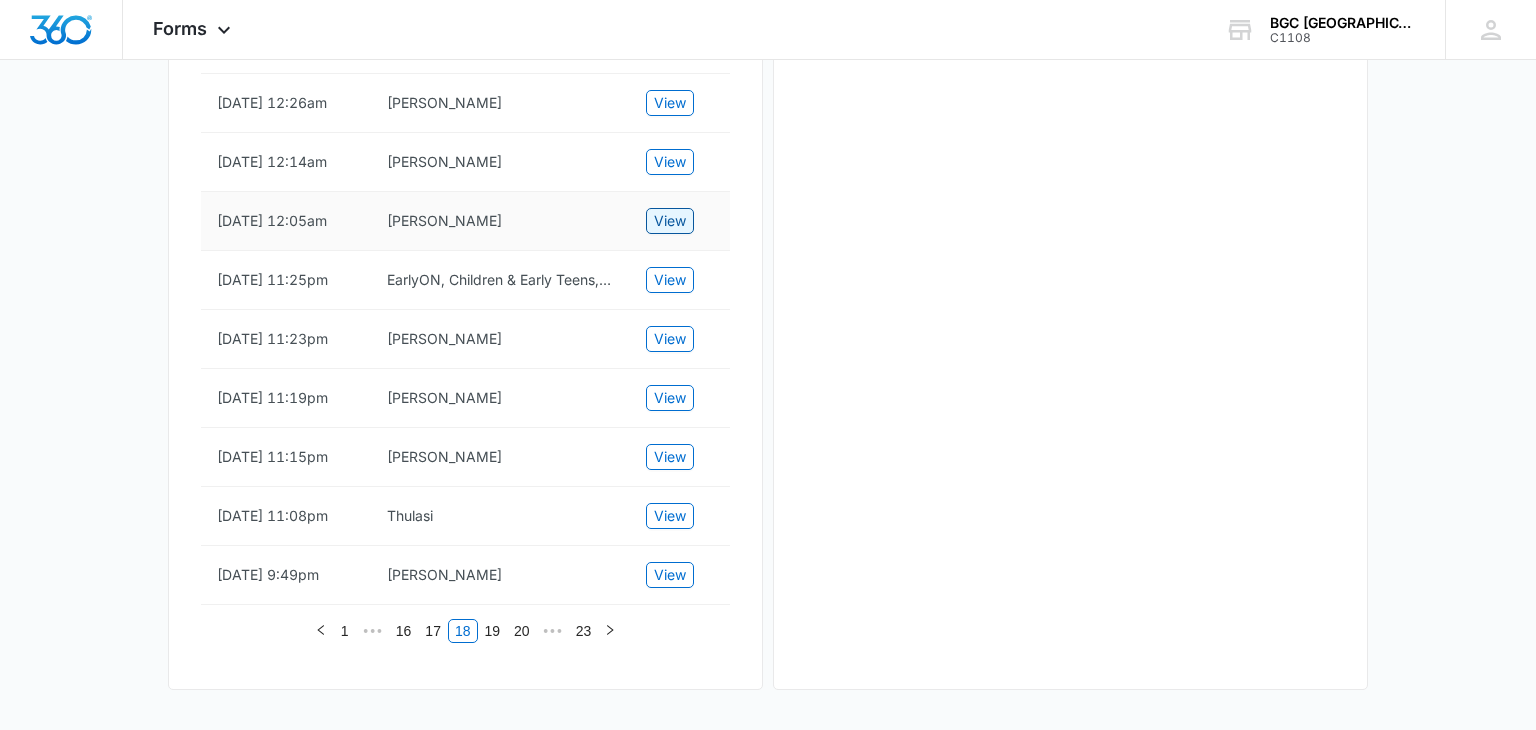 click on "View" at bounding box center (670, 221) 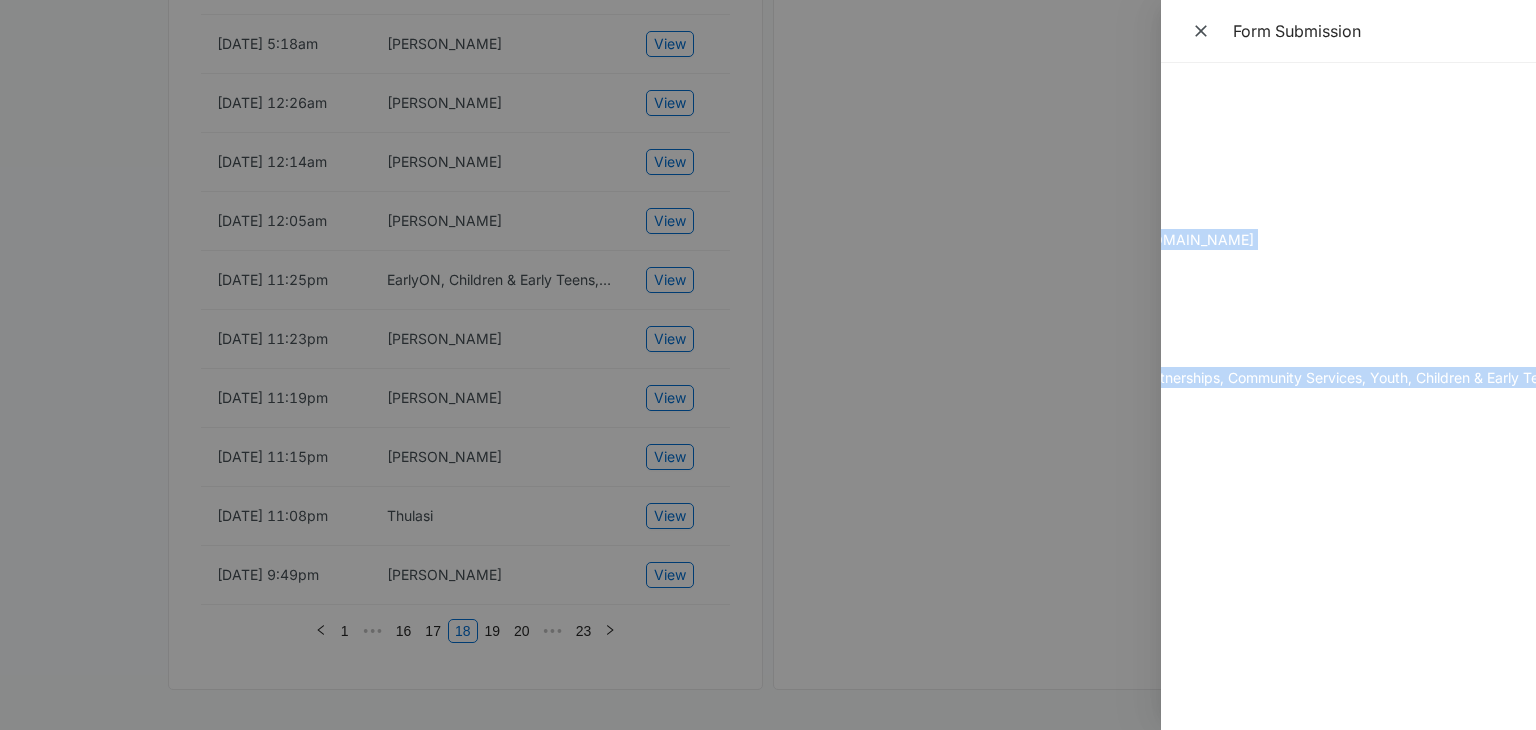 scroll, scrollTop: 0, scrollLeft: 206, axis: horizontal 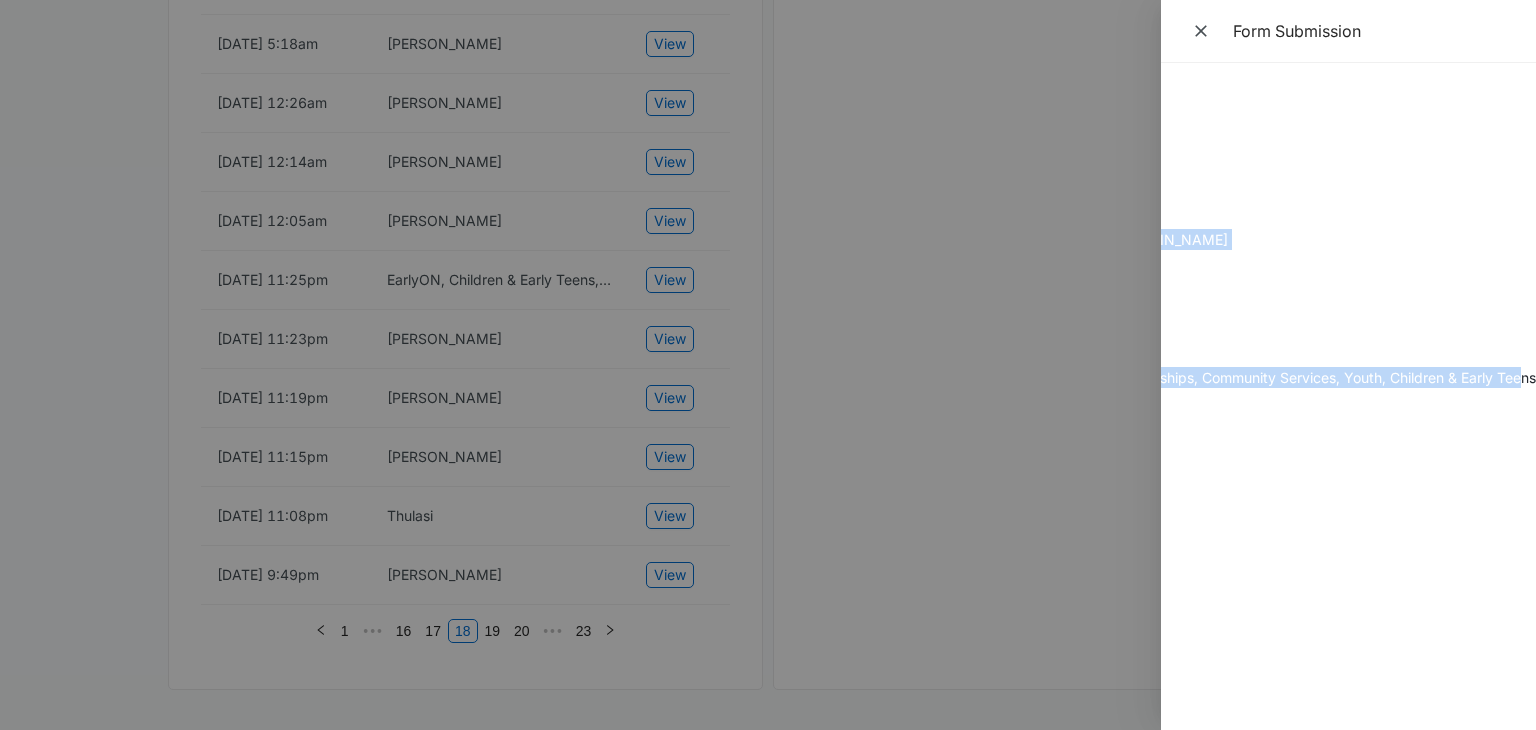 drag, startPoint x: 1182, startPoint y: 101, endPoint x: 1523, endPoint y: 390, distance: 446.99216 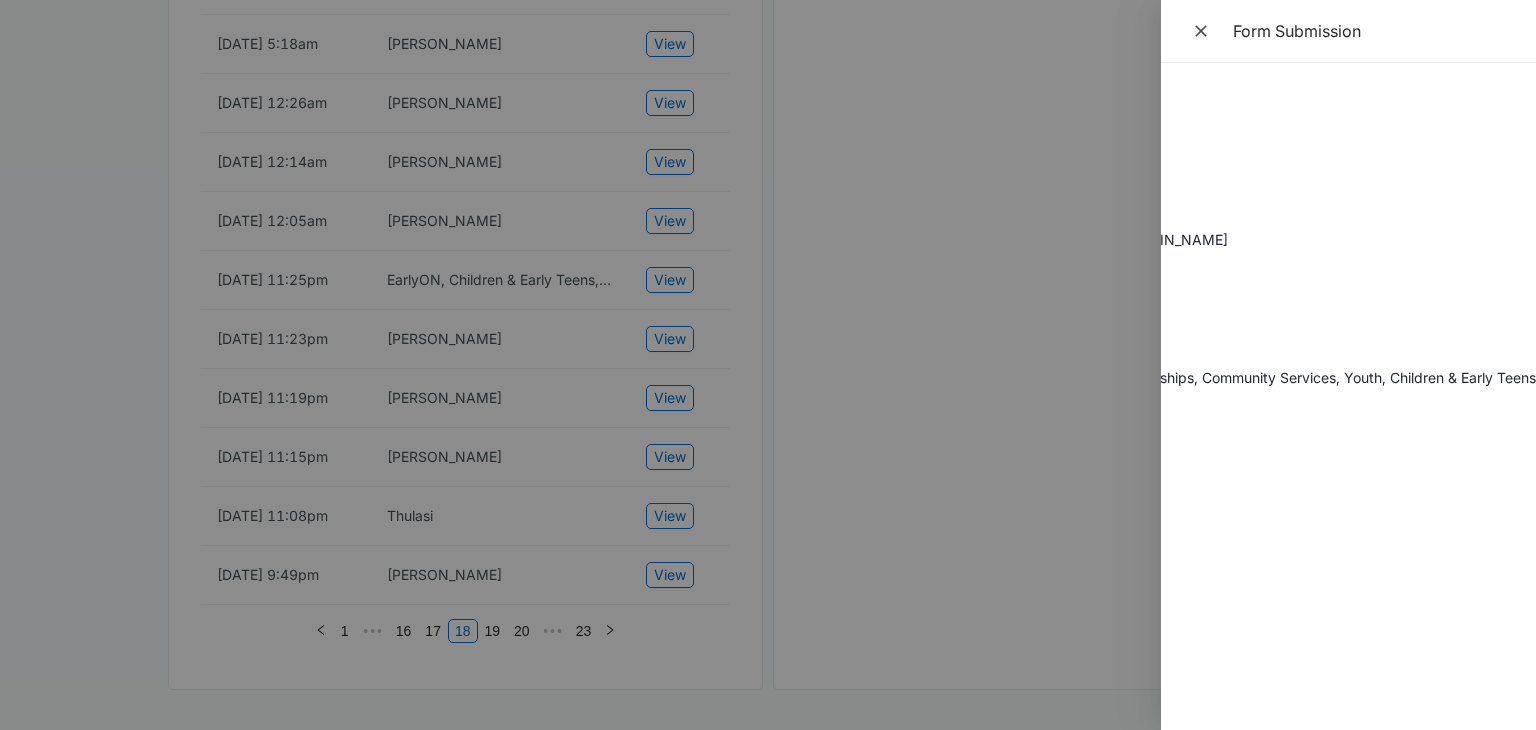 click at bounding box center (768, 365) 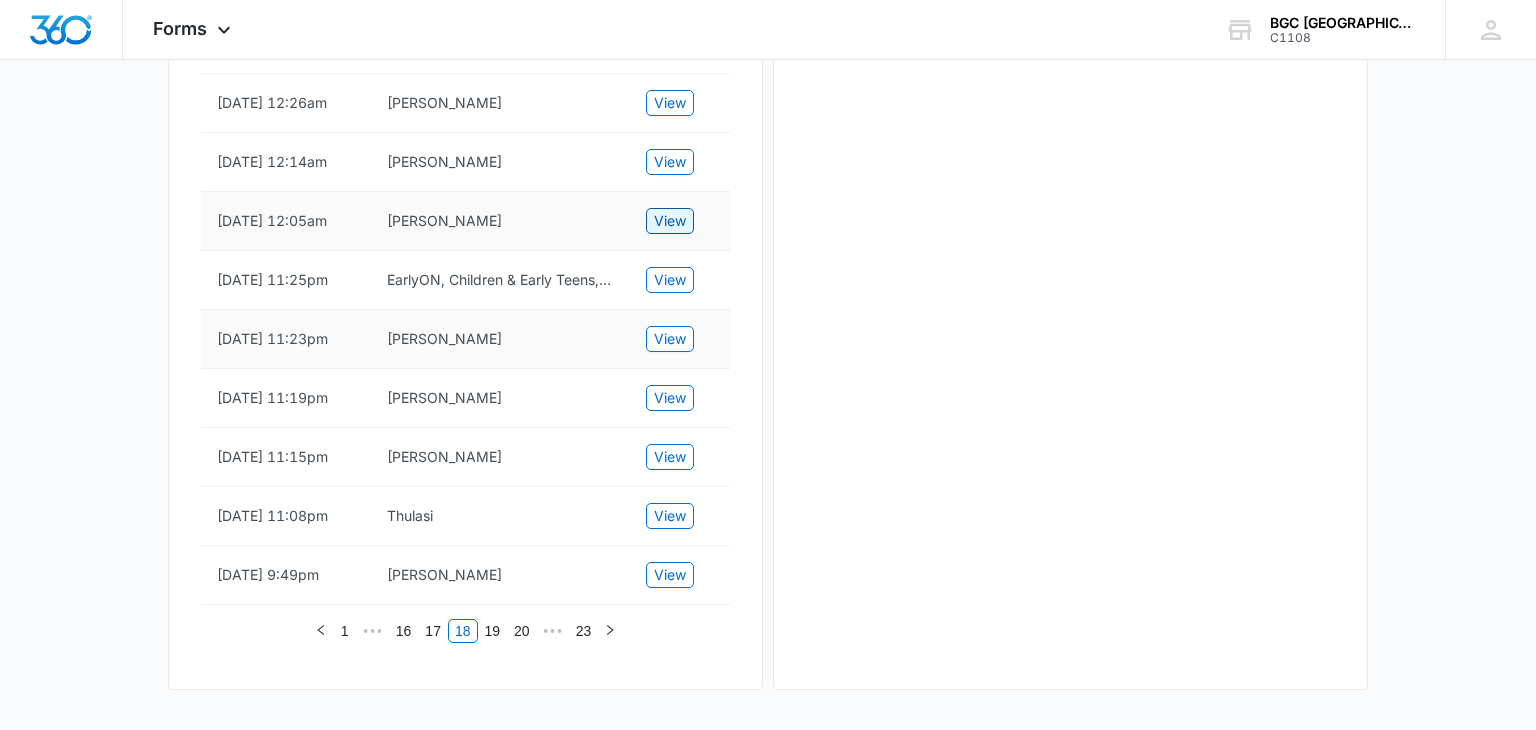 scroll, scrollTop: 1228, scrollLeft: 0, axis: vertical 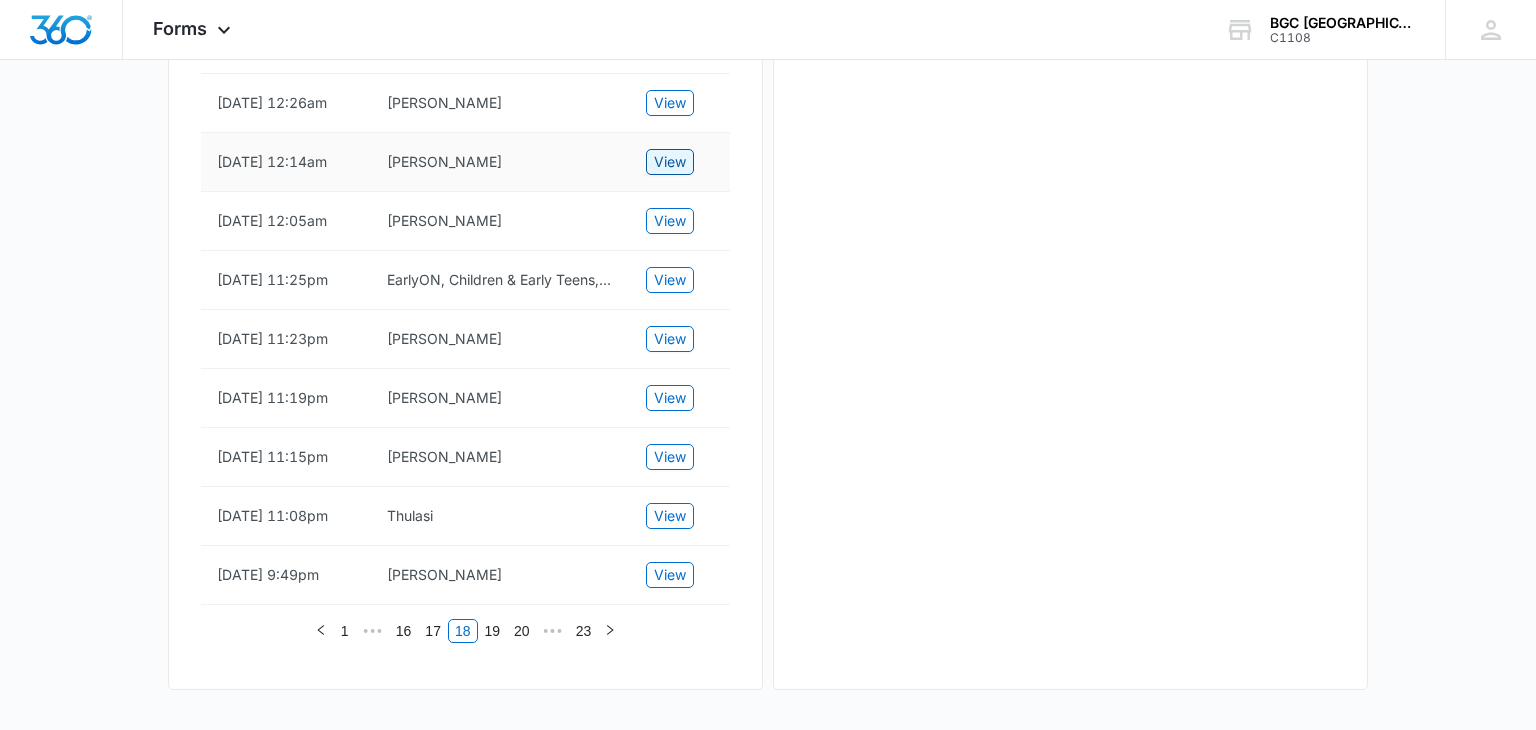 click on "View" at bounding box center [670, 162] 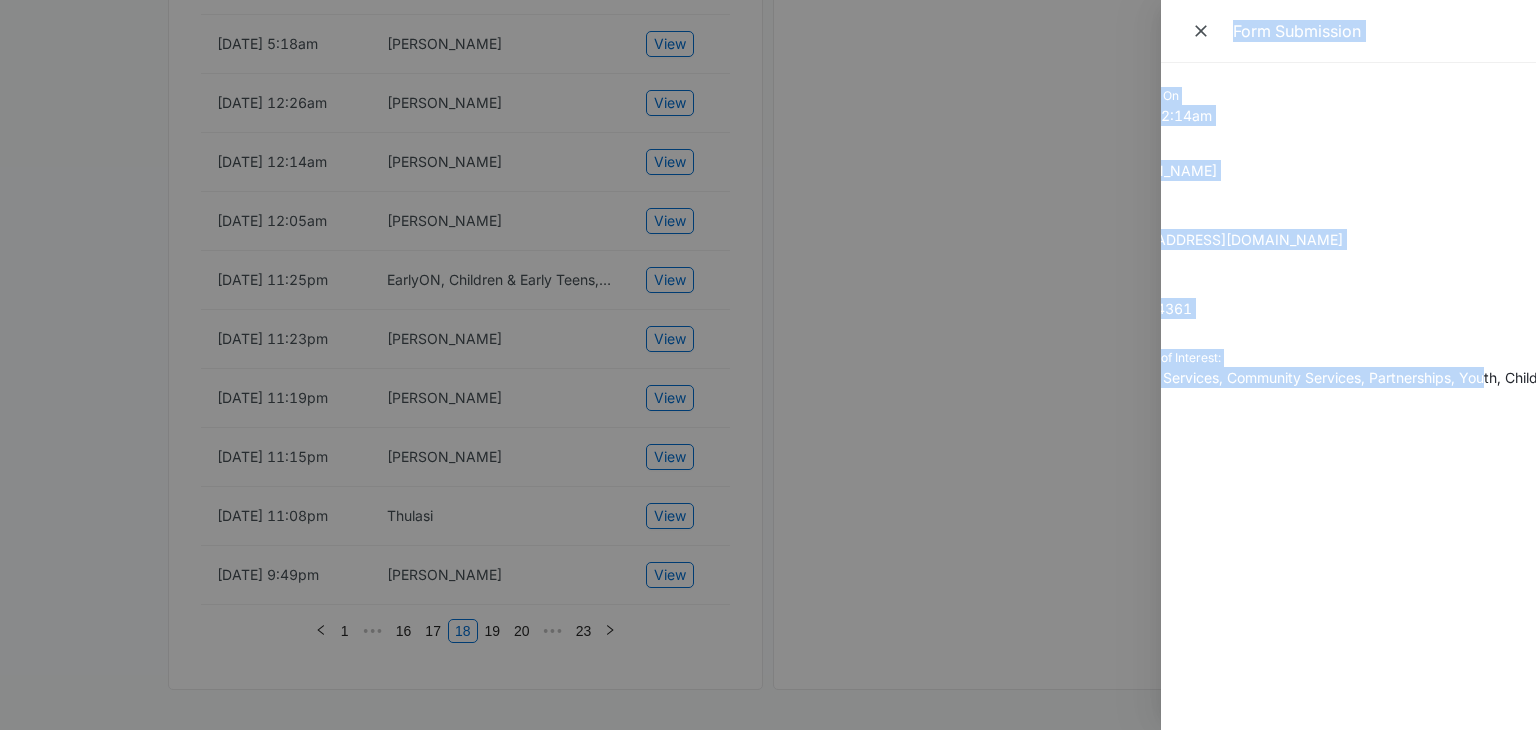 scroll, scrollTop: 0, scrollLeft: 0, axis: both 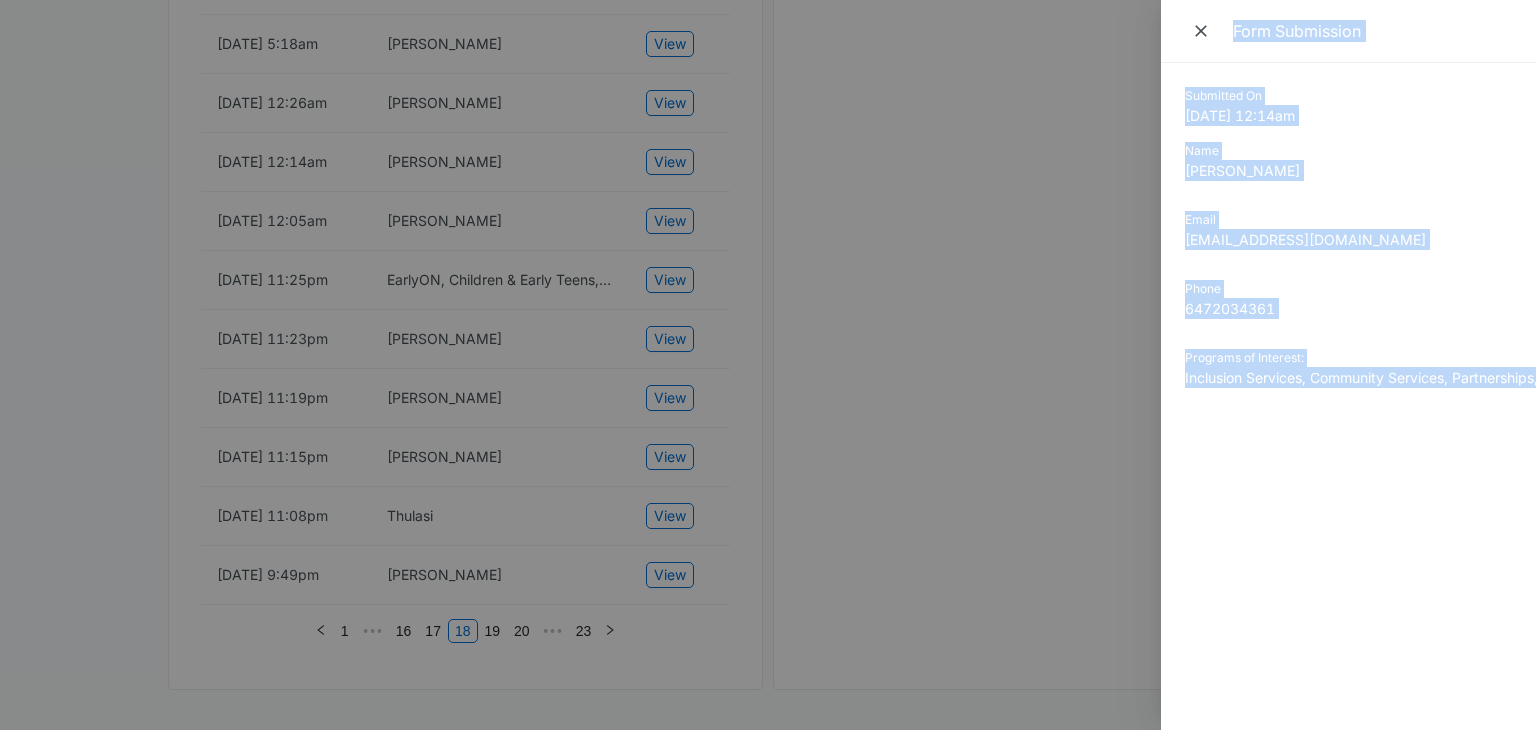 drag, startPoint x: 1364, startPoint y: 378, endPoint x: 1058, endPoint y: 395, distance: 306.47186 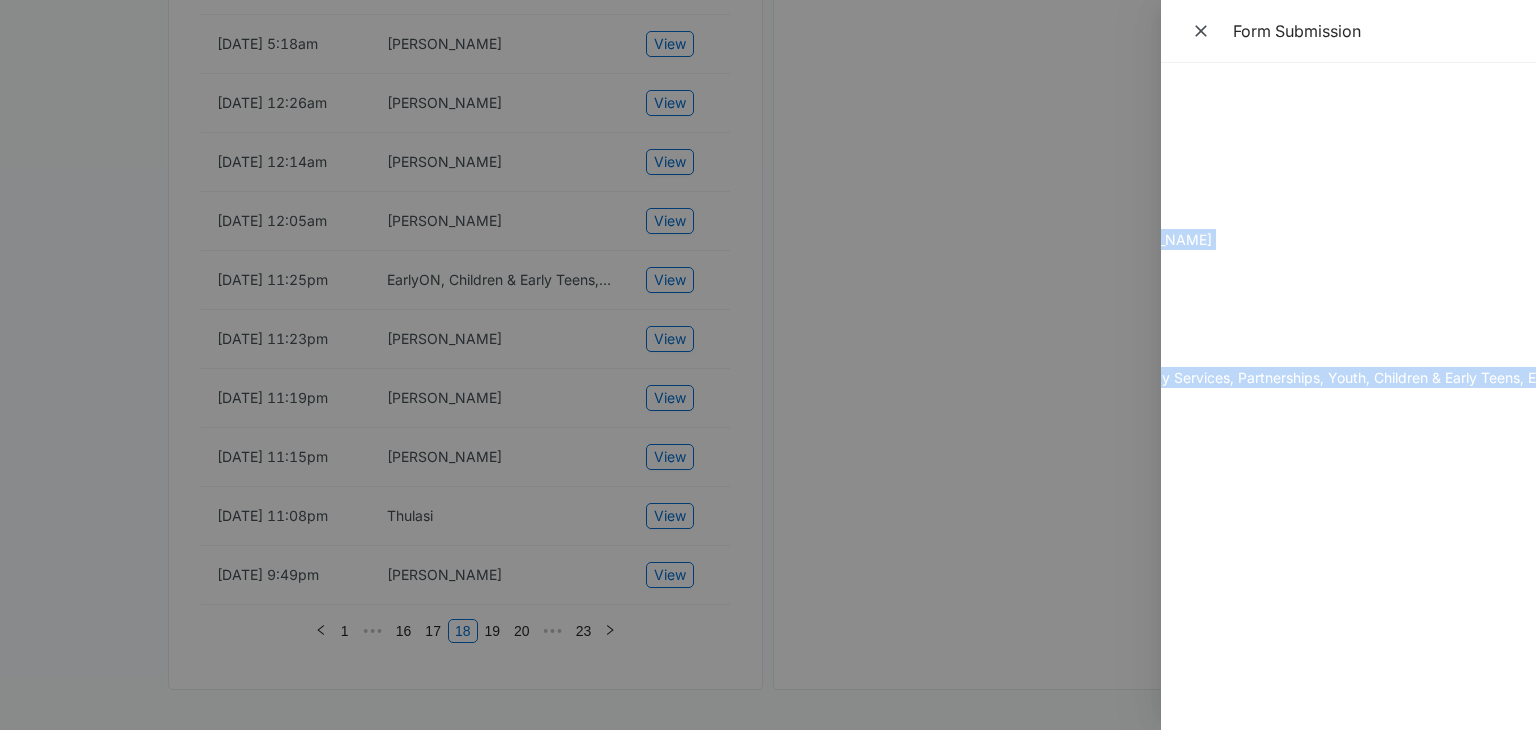 scroll, scrollTop: 0, scrollLeft: 268, axis: horizontal 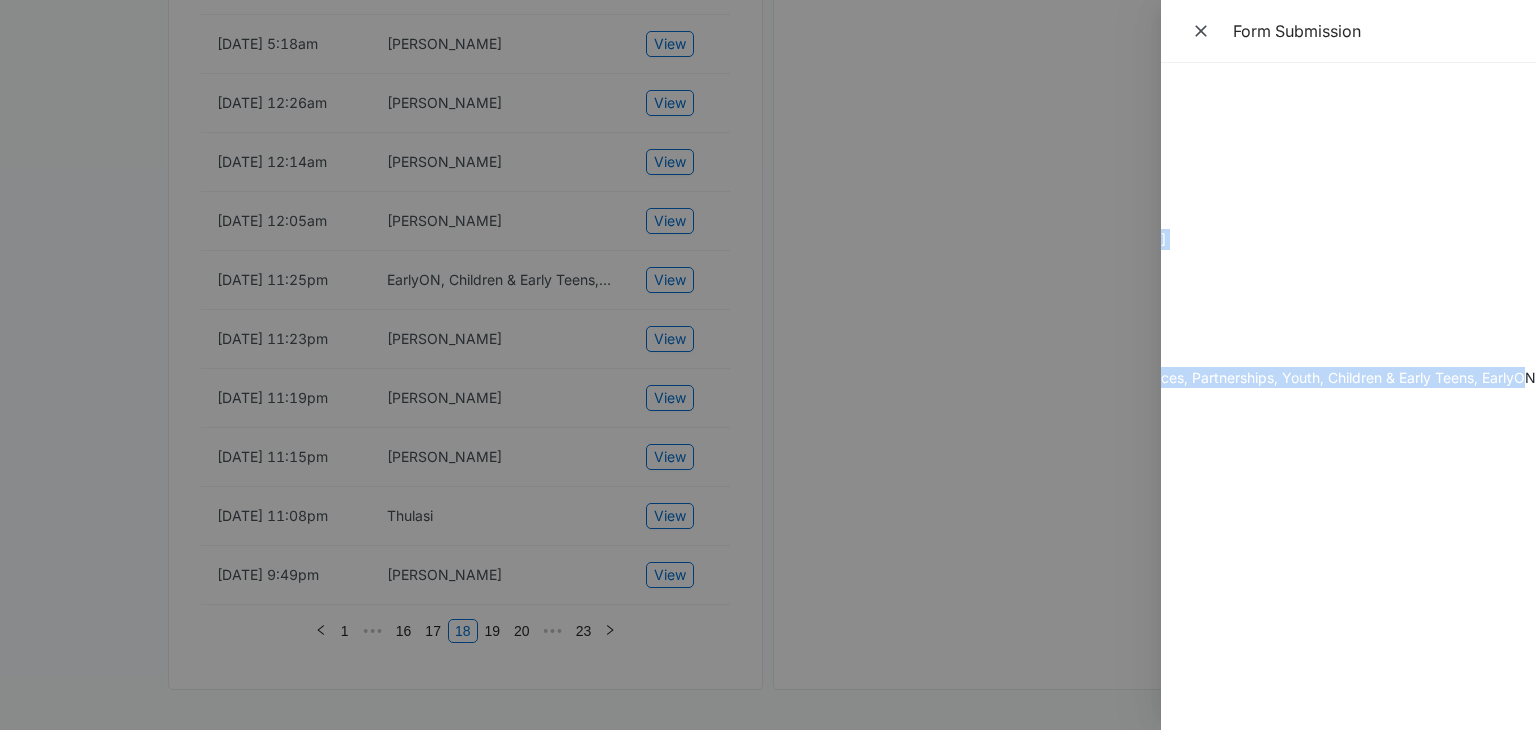 drag, startPoint x: 1187, startPoint y: 98, endPoint x: 1528, endPoint y: 387, distance: 446.99216 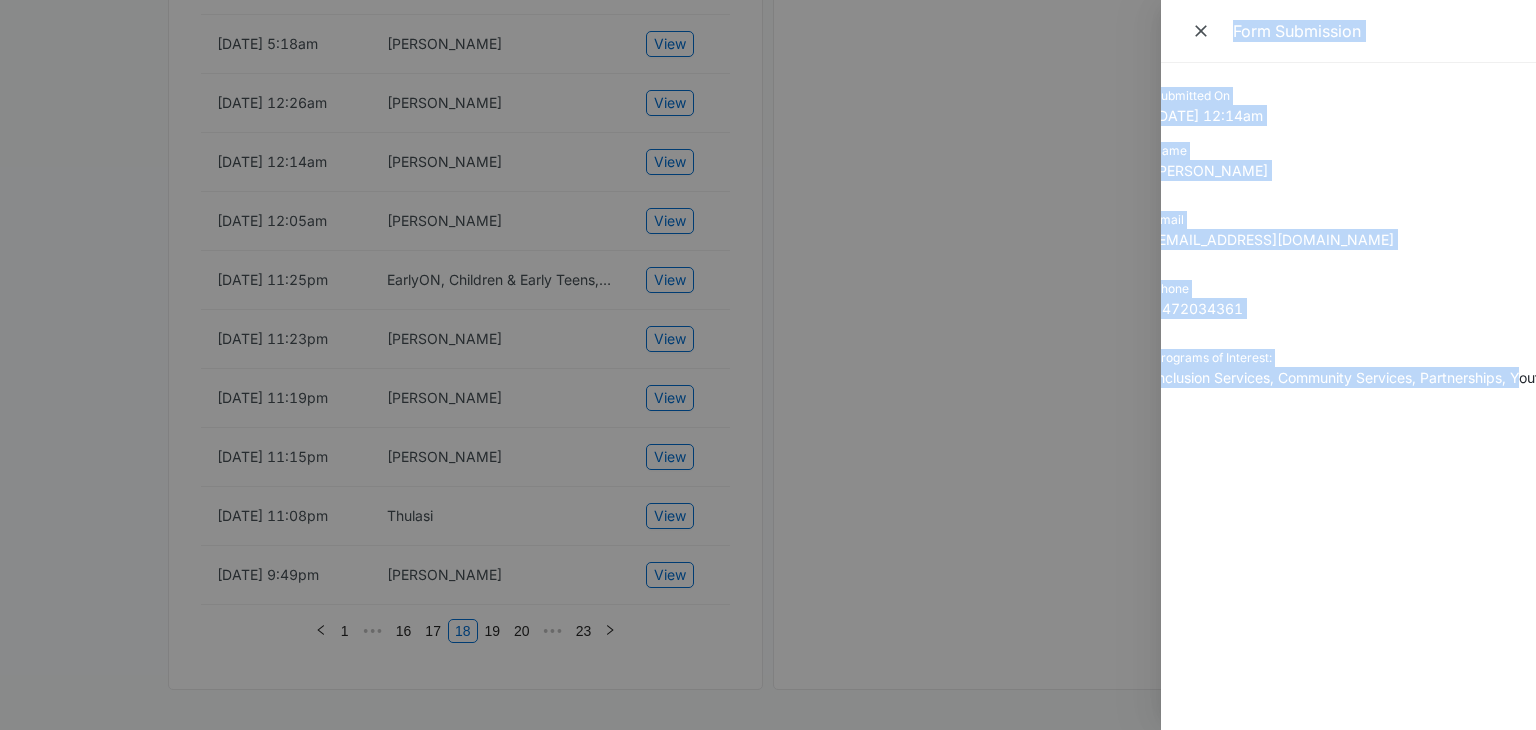 scroll, scrollTop: 0, scrollLeft: 0, axis: both 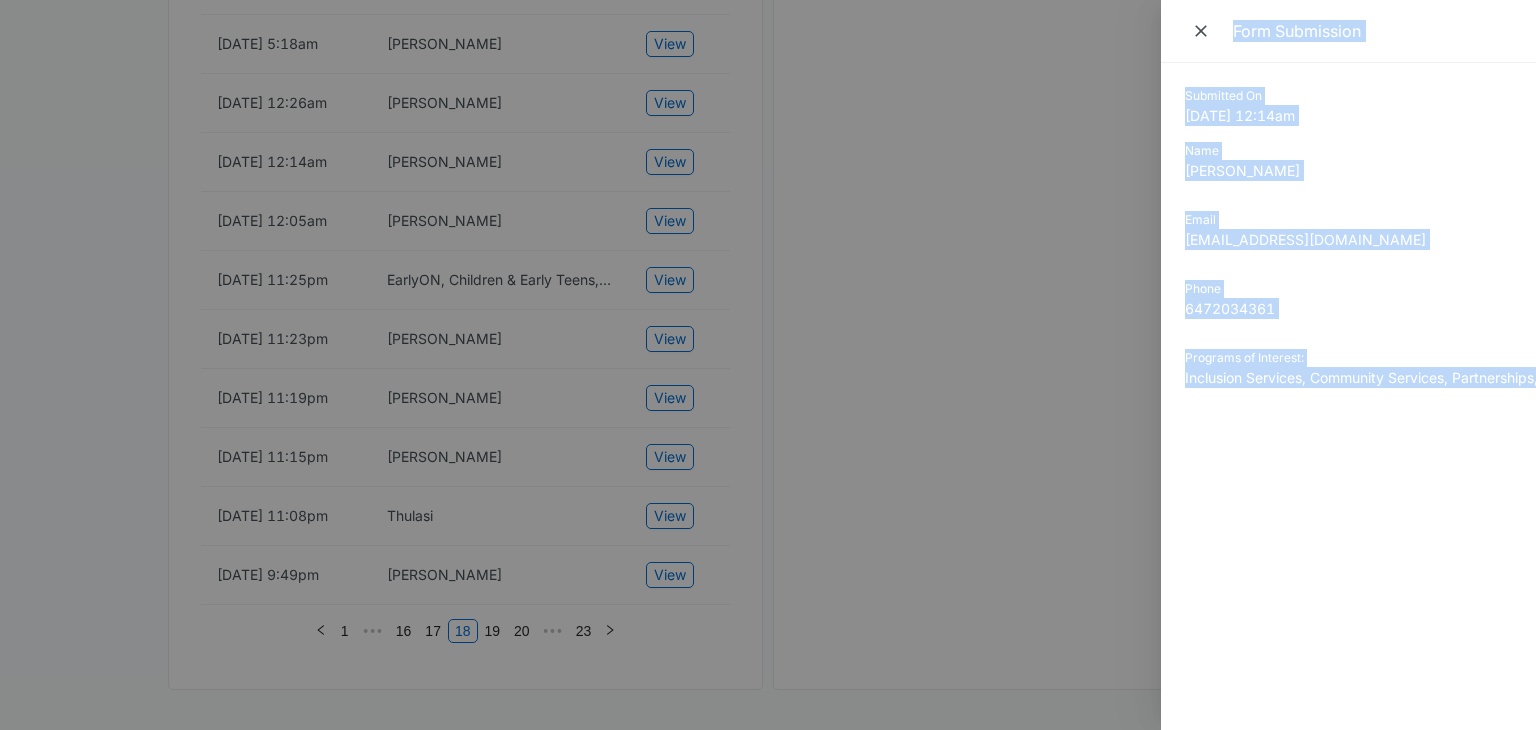 drag, startPoint x: 1292, startPoint y: 381, endPoint x: 1090, endPoint y: 398, distance: 202.71408 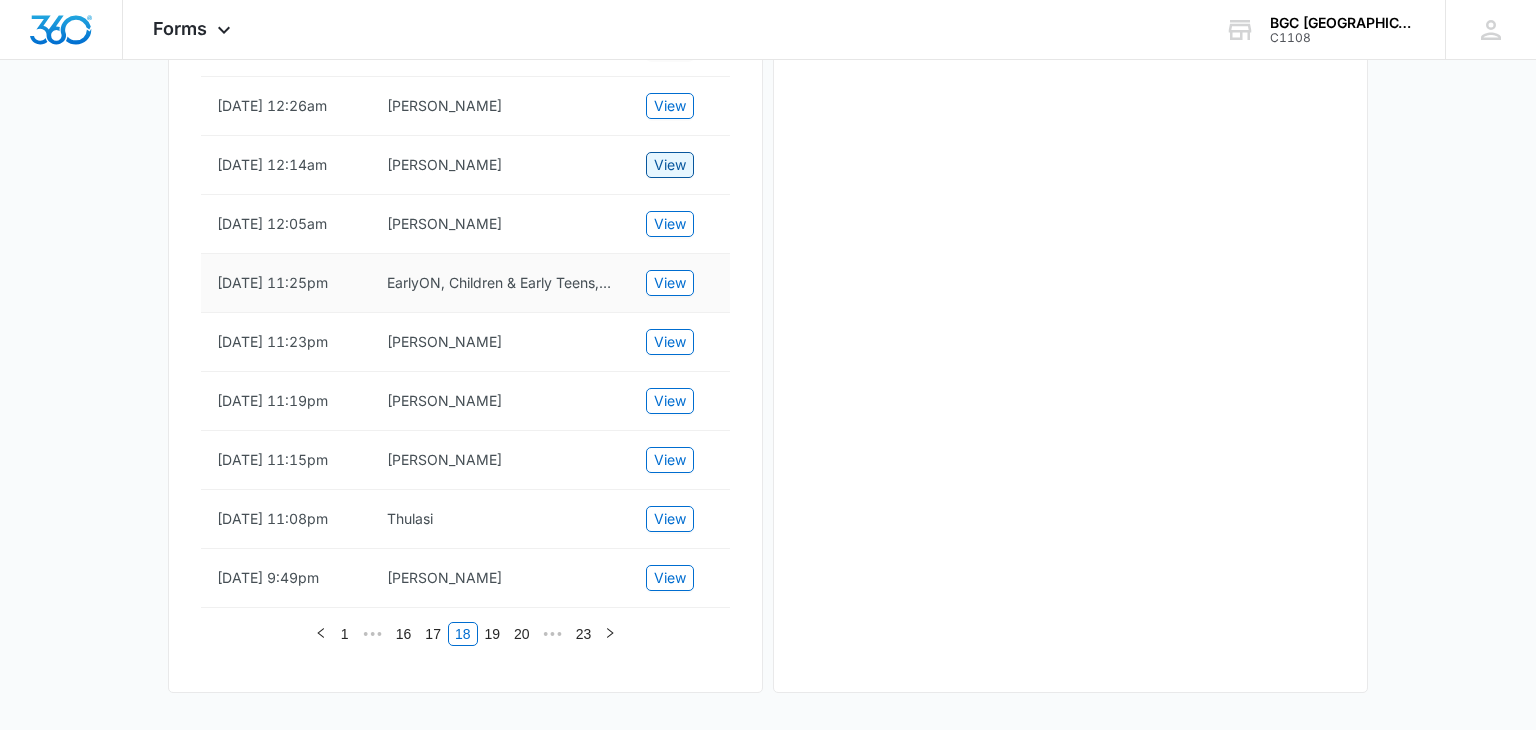 scroll, scrollTop: 1103, scrollLeft: 0, axis: vertical 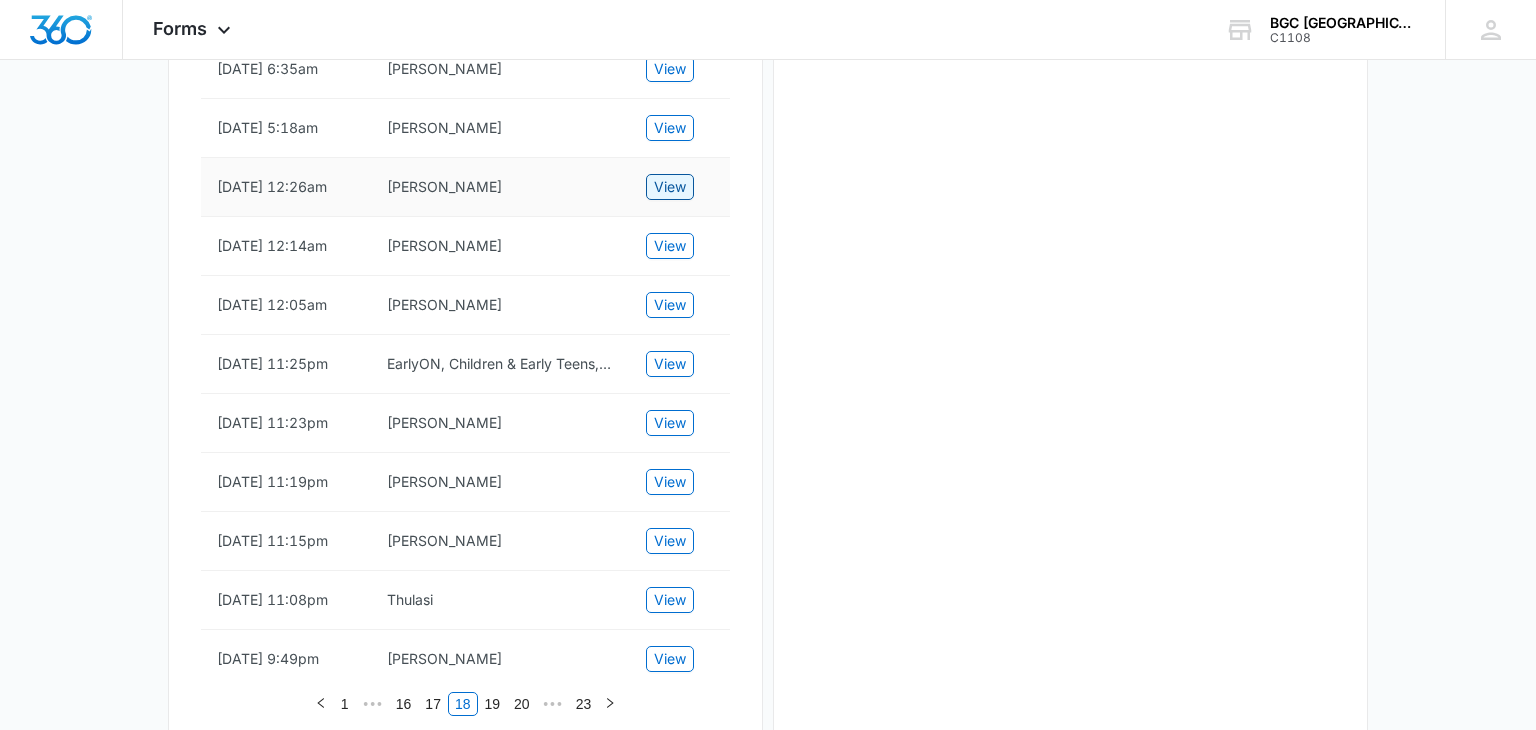 click on "View" at bounding box center (670, 187) 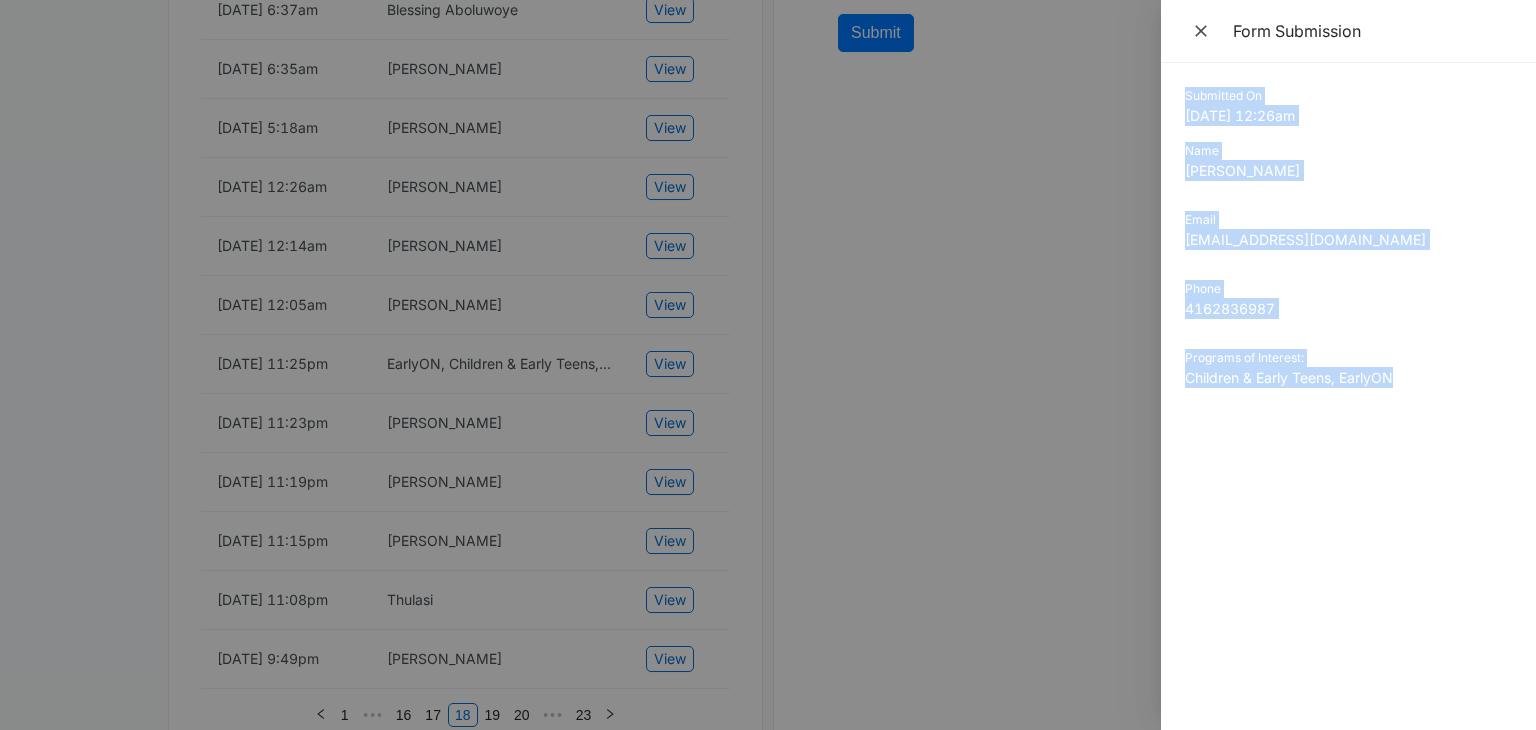 drag, startPoint x: 1185, startPoint y: 93, endPoint x: 1473, endPoint y: 413, distance: 430.51596 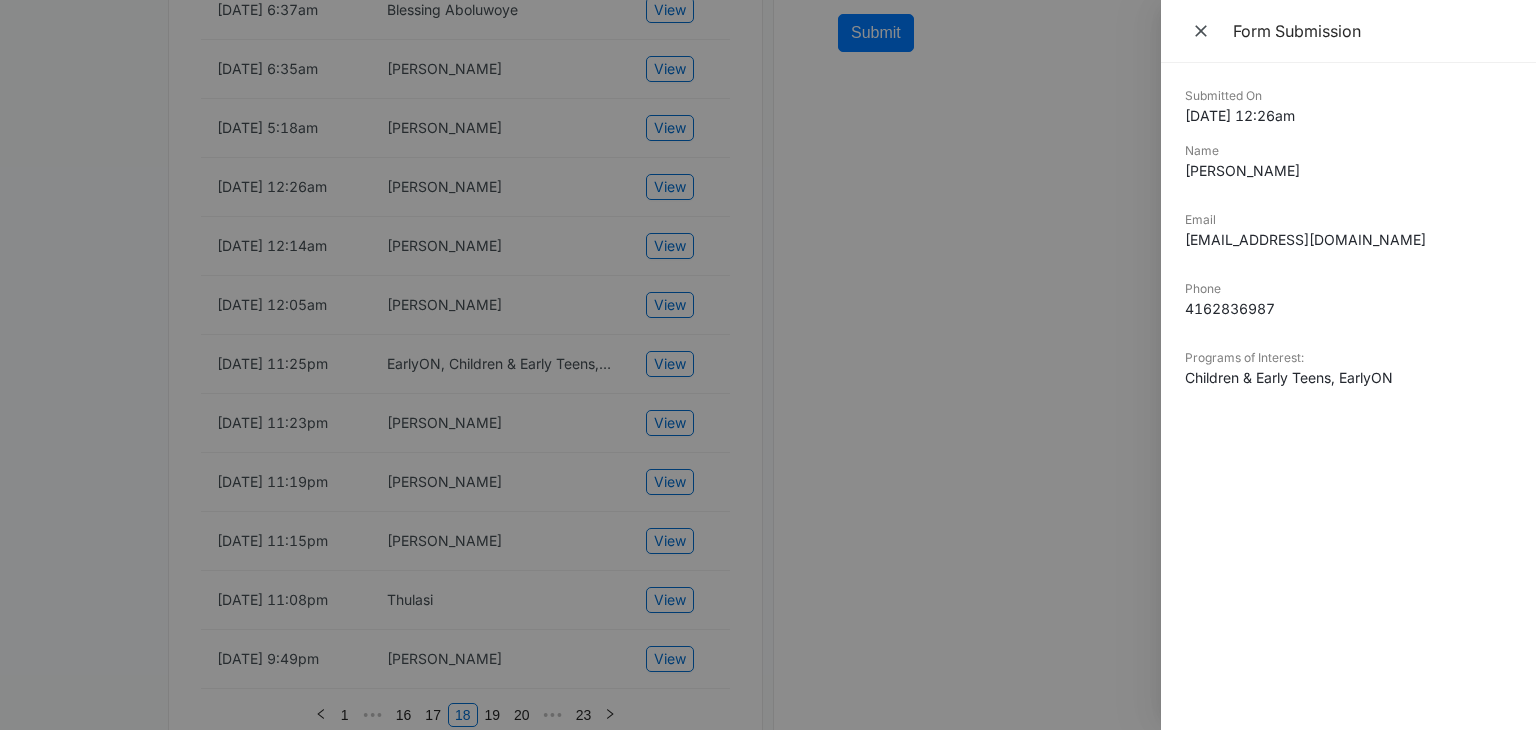 click at bounding box center (768, 365) 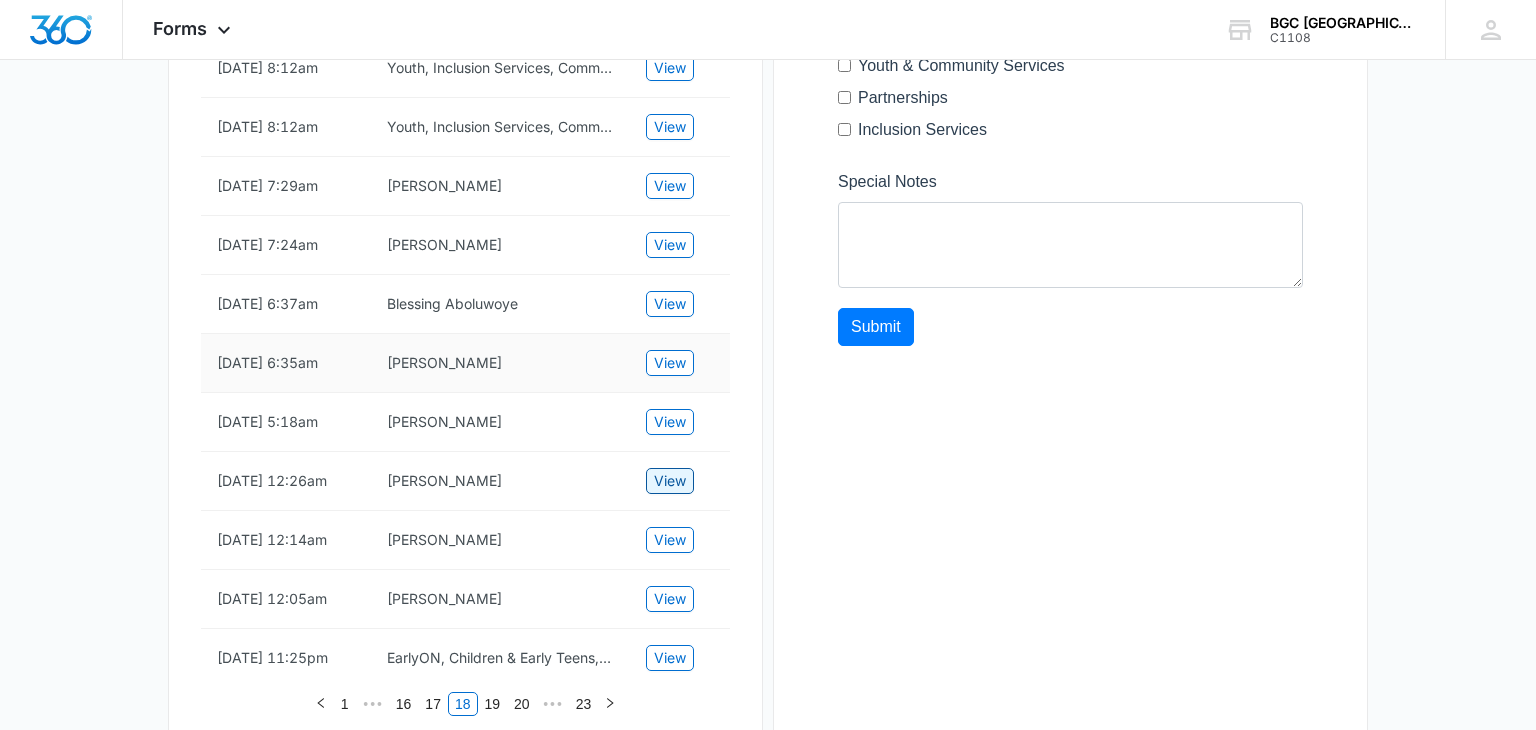 scroll, scrollTop: 800, scrollLeft: 0, axis: vertical 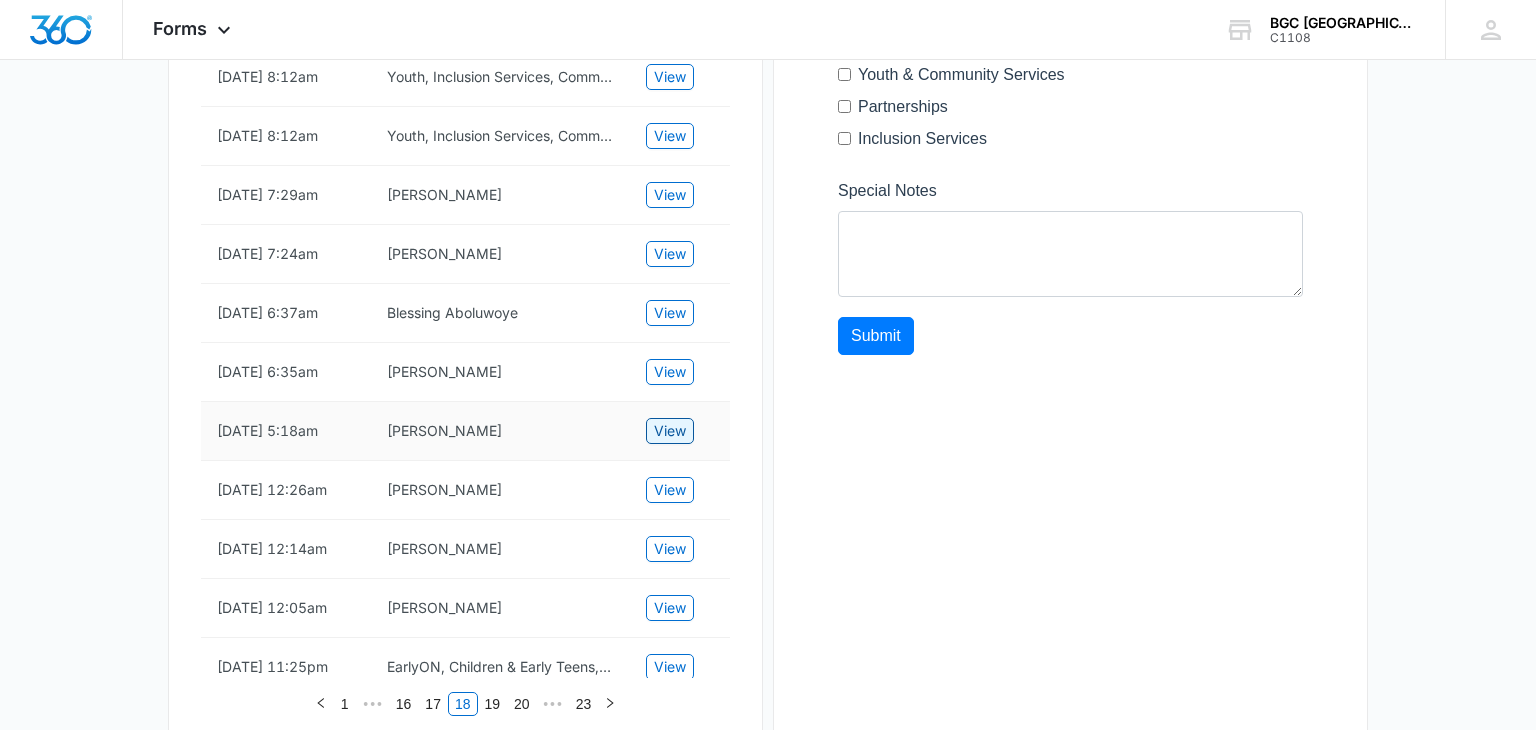 click on "View" at bounding box center (670, 431) 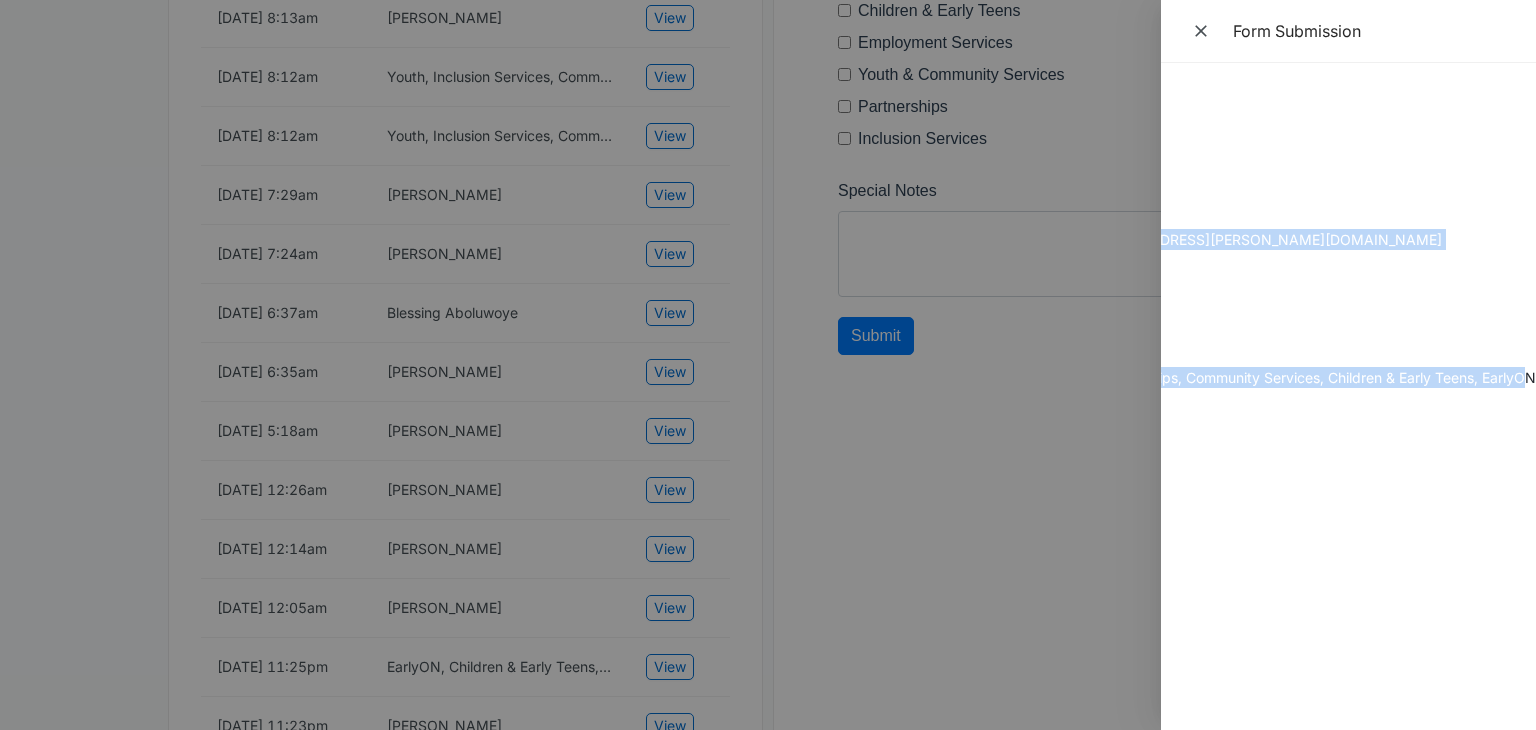 scroll, scrollTop: 0, scrollLeft: 223, axis: horizontal 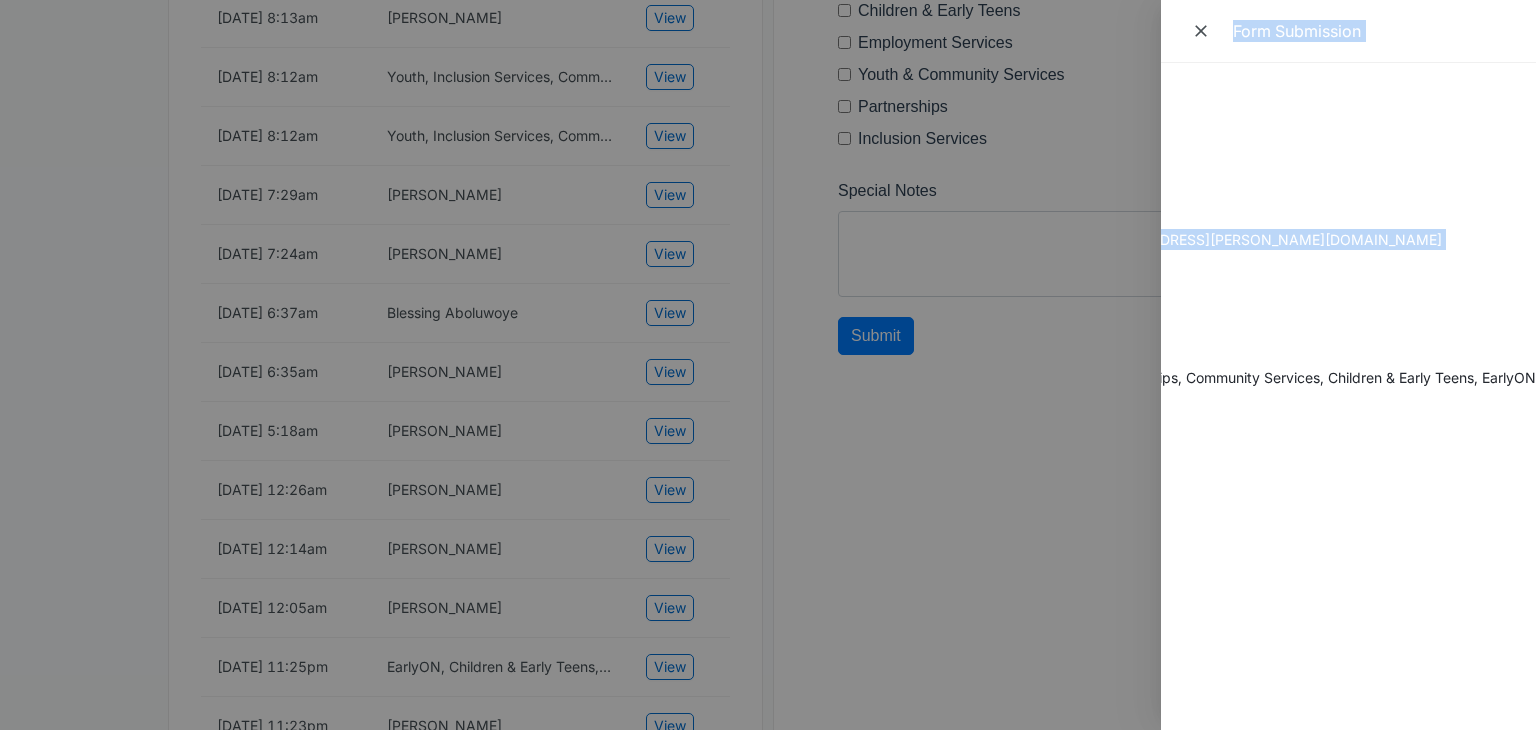 drag, startPoint x: 1238, startPoint y: 342, endPoint x: 1234, endPoint y: 352, distance: 10.770329 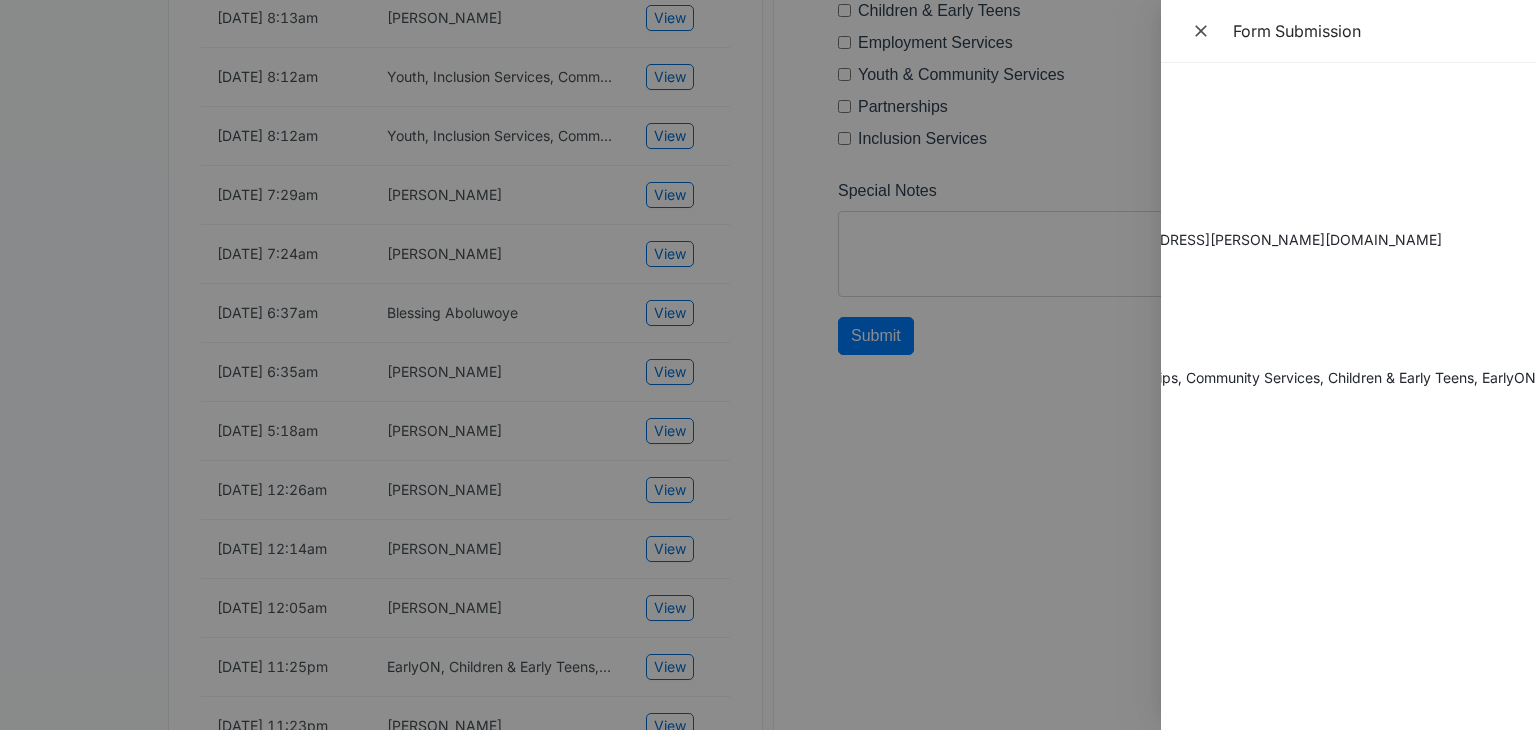 click on "Inclusion Services, Partnerships, Community Services, Children & Early Teens, EarlyON" at bounding box center [1134, 377] 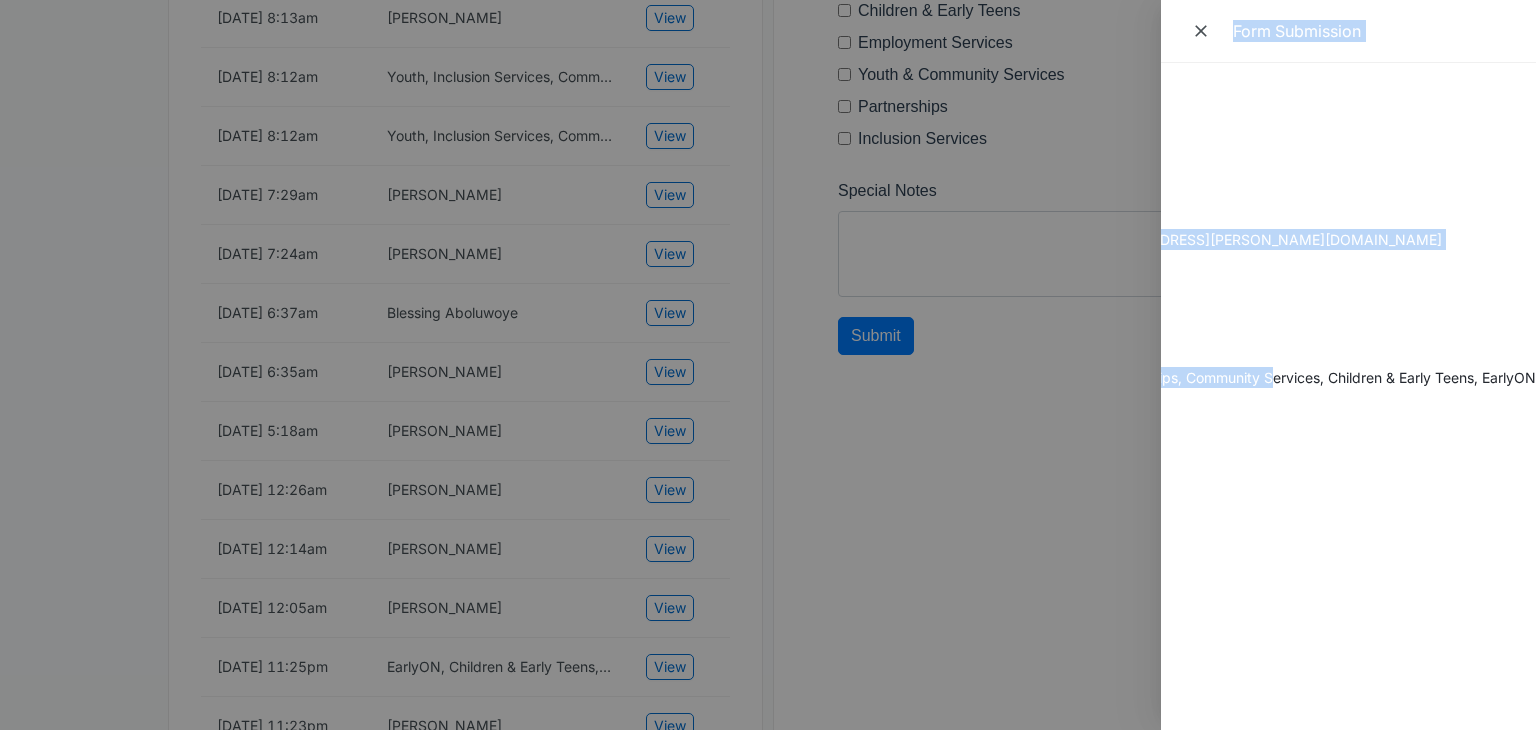 scroll, scrollTop: 0, scrollLeft: 0, axis: both 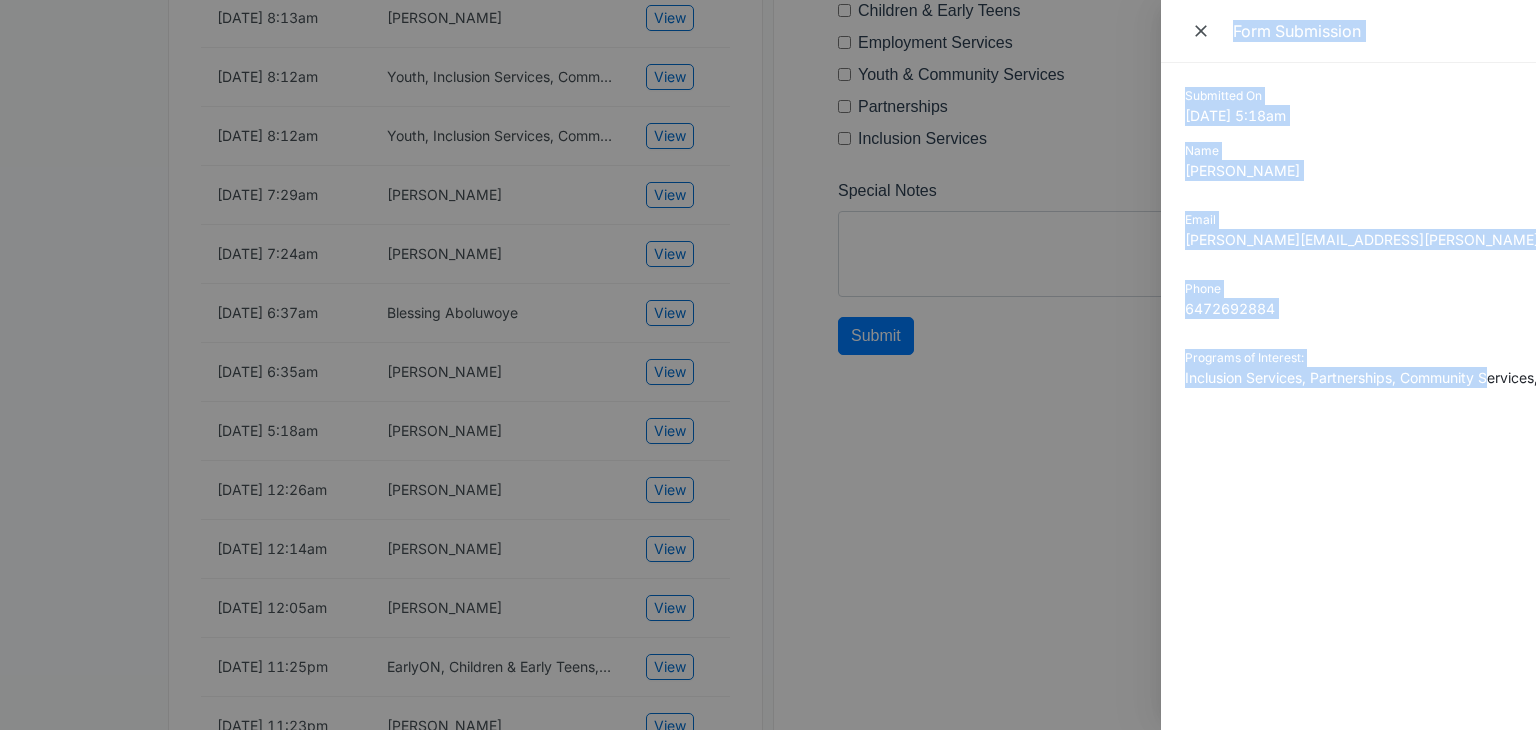 drag, startPoint x: 1263, startPoint y: 379, endPoint x: 1076, endPoint y: 381, distance: 187.0107 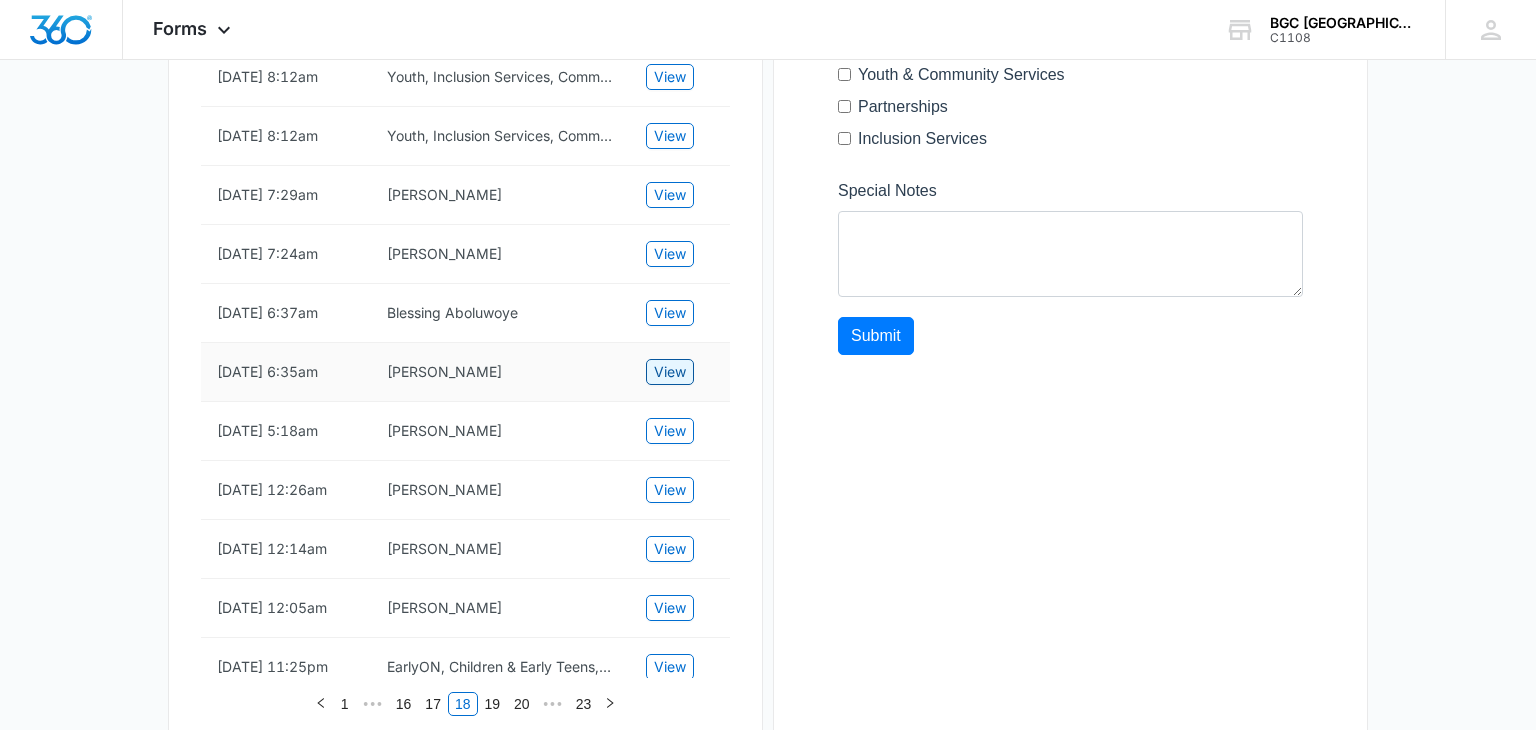 click on "View" at bounding box center (670, 372) 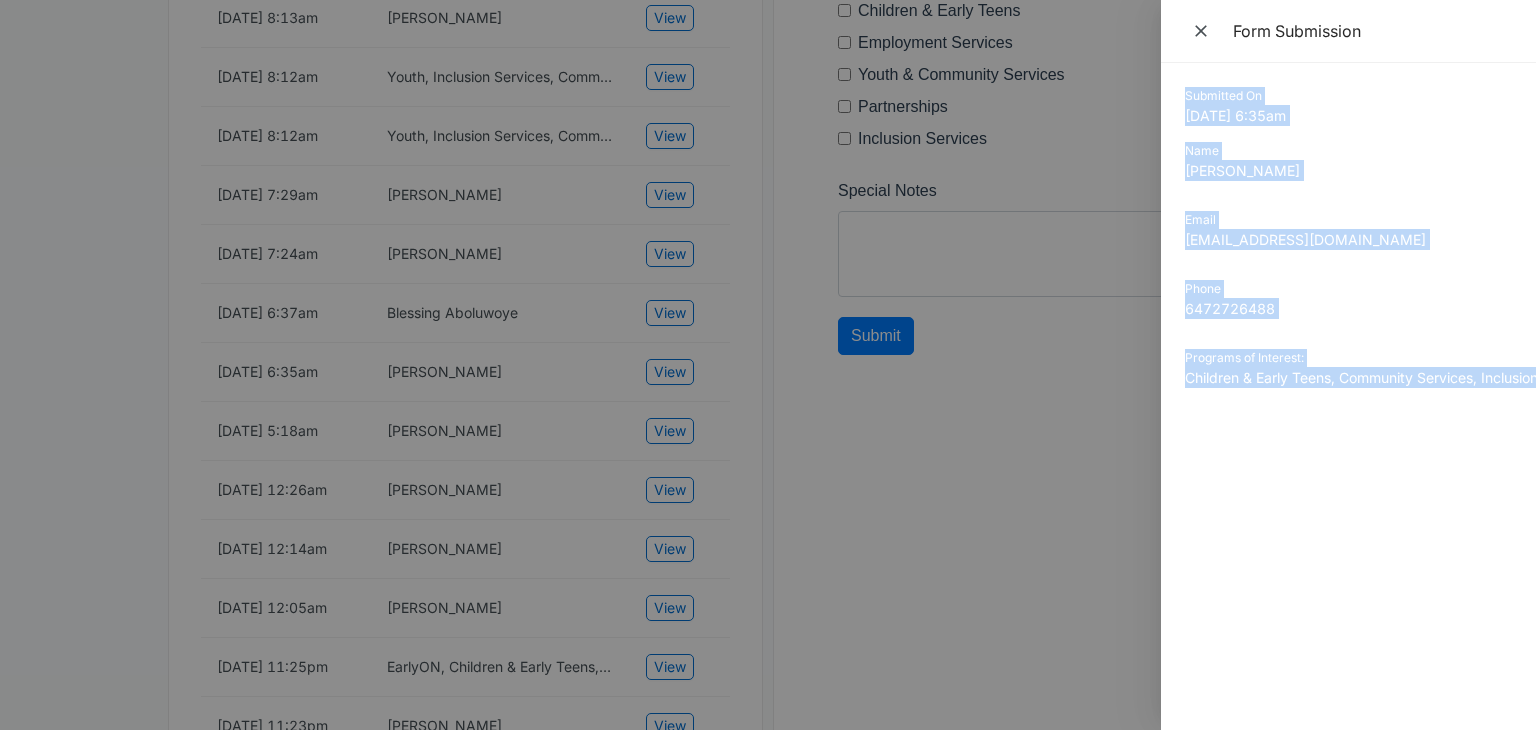 scroll, scrollTop: 0, scrollLeft: 69, axis: horizontal 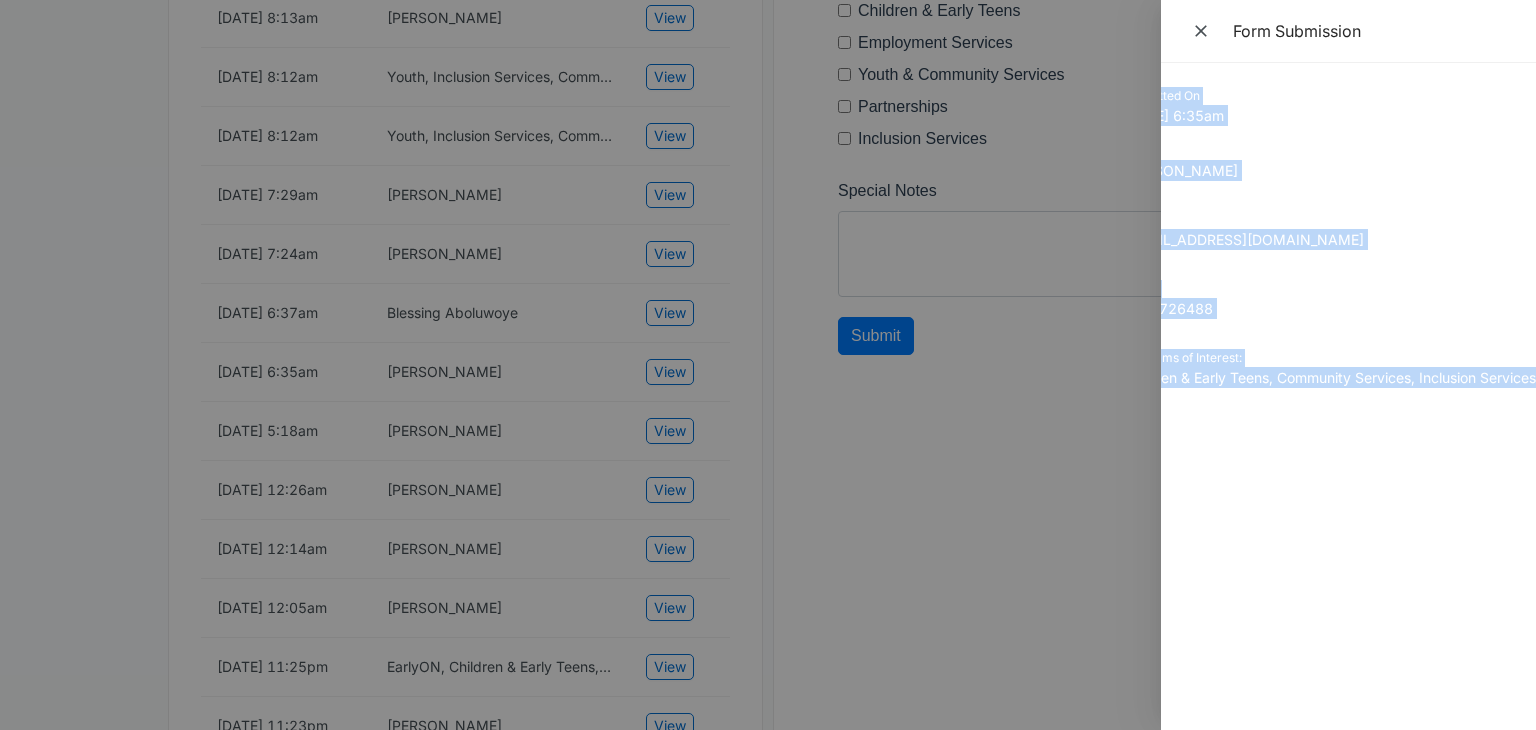 drag, startPoint x: 1187, startPoint y: 97, endPoint x: 1534, endPoint y: 392, distance: 455.44922 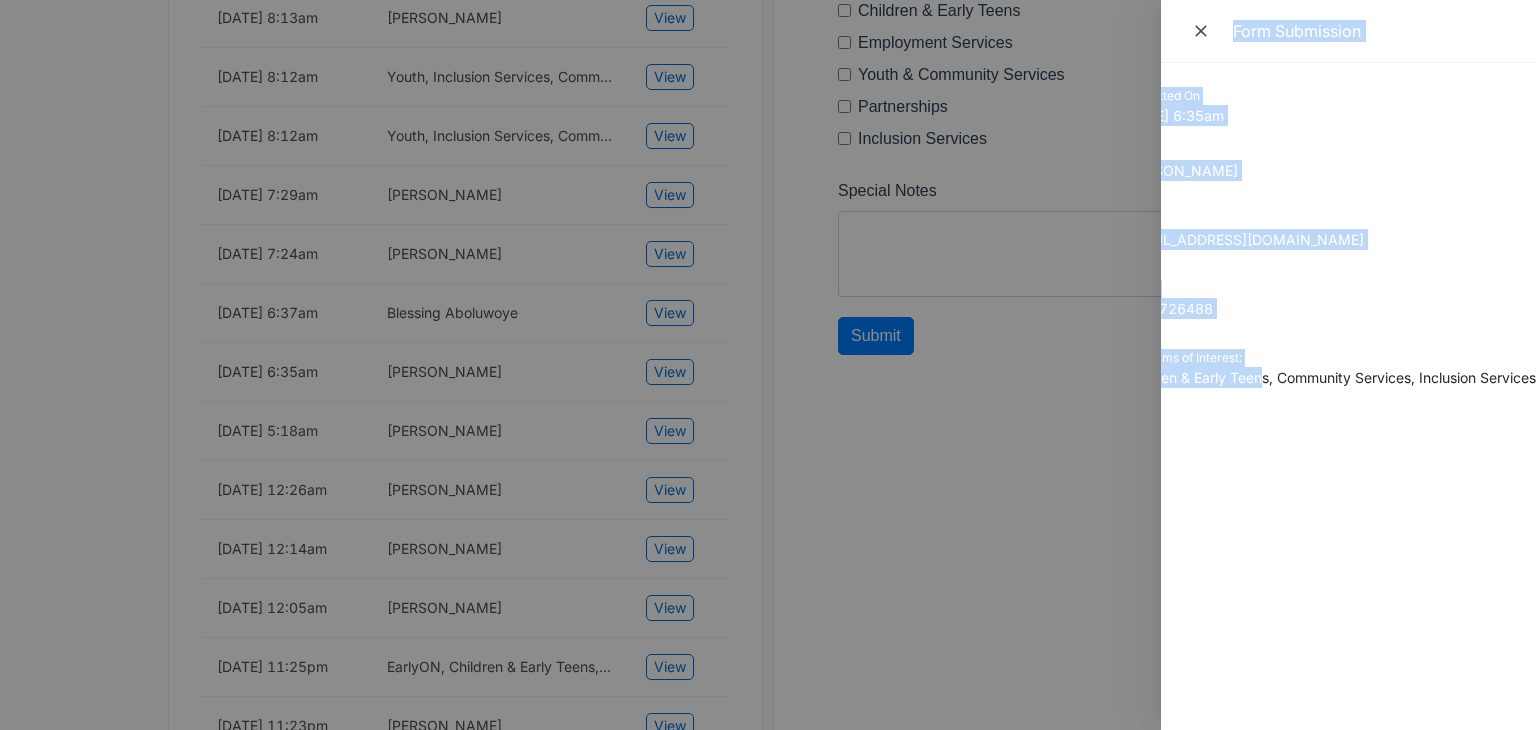 scroll, scrollTop: 0, scrollLeft: 0, axis: both 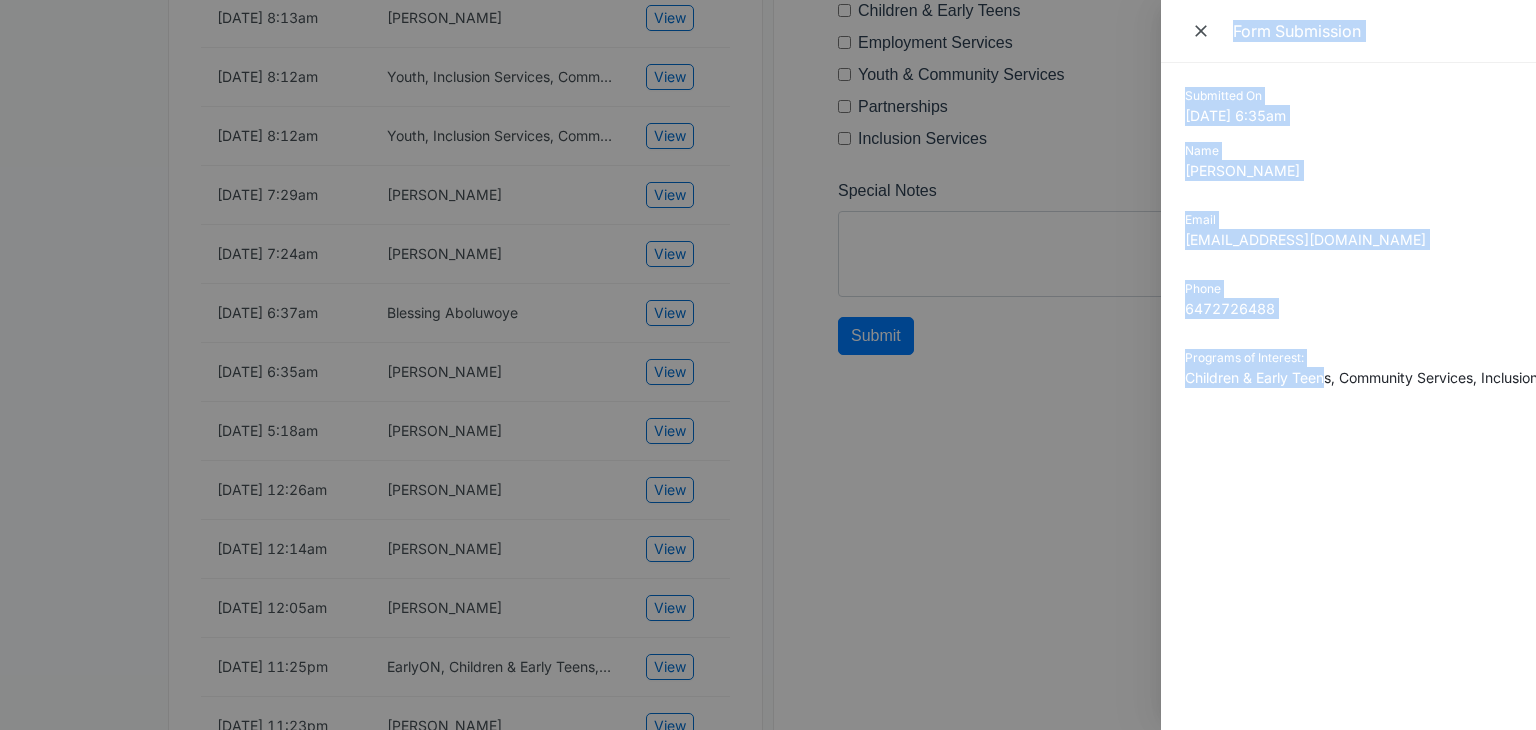 drag, startPoint x: 1254, startPoint y: 369, endPoint x: 1040, endPoint y: 266, distance: 237.49738 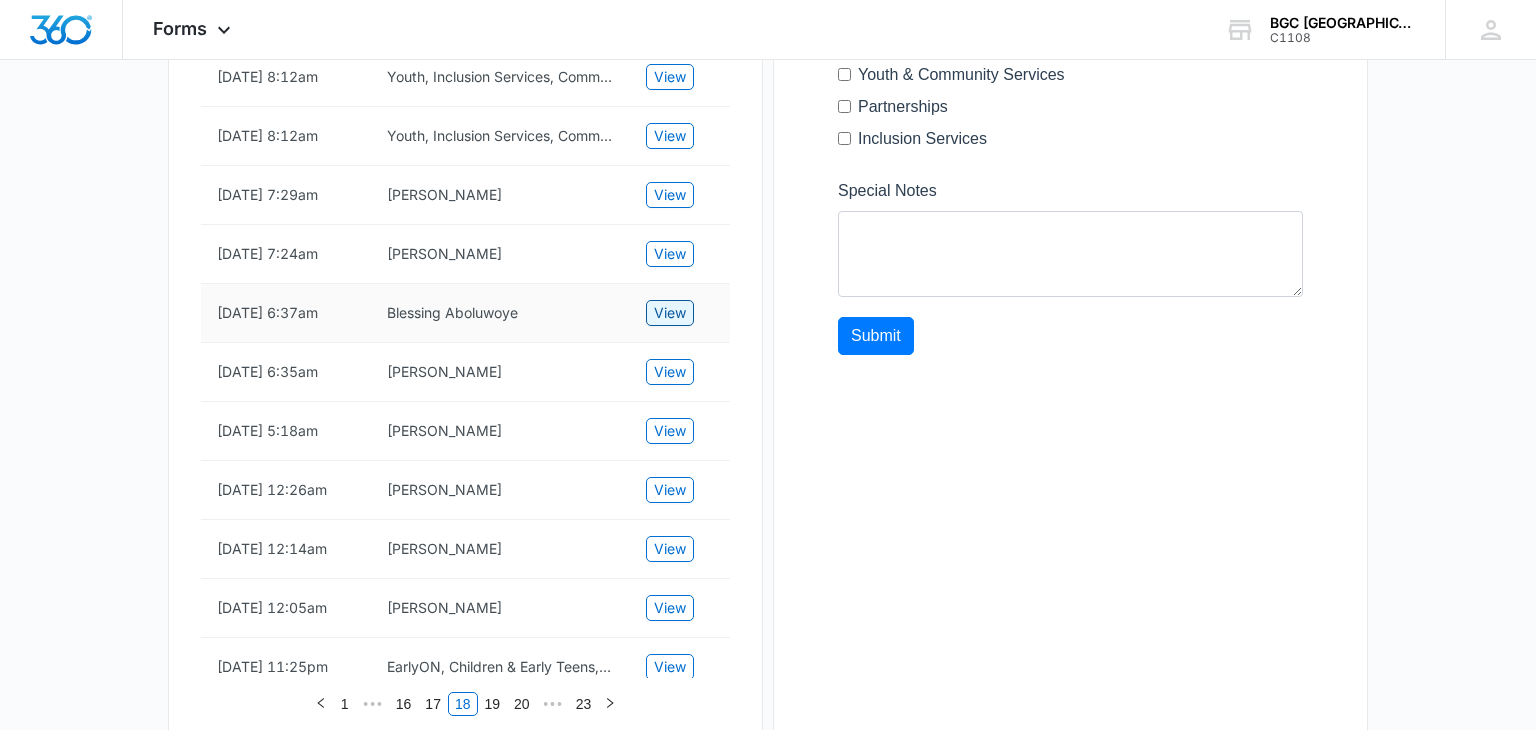 click on "View" at bounding box center [670, 313] 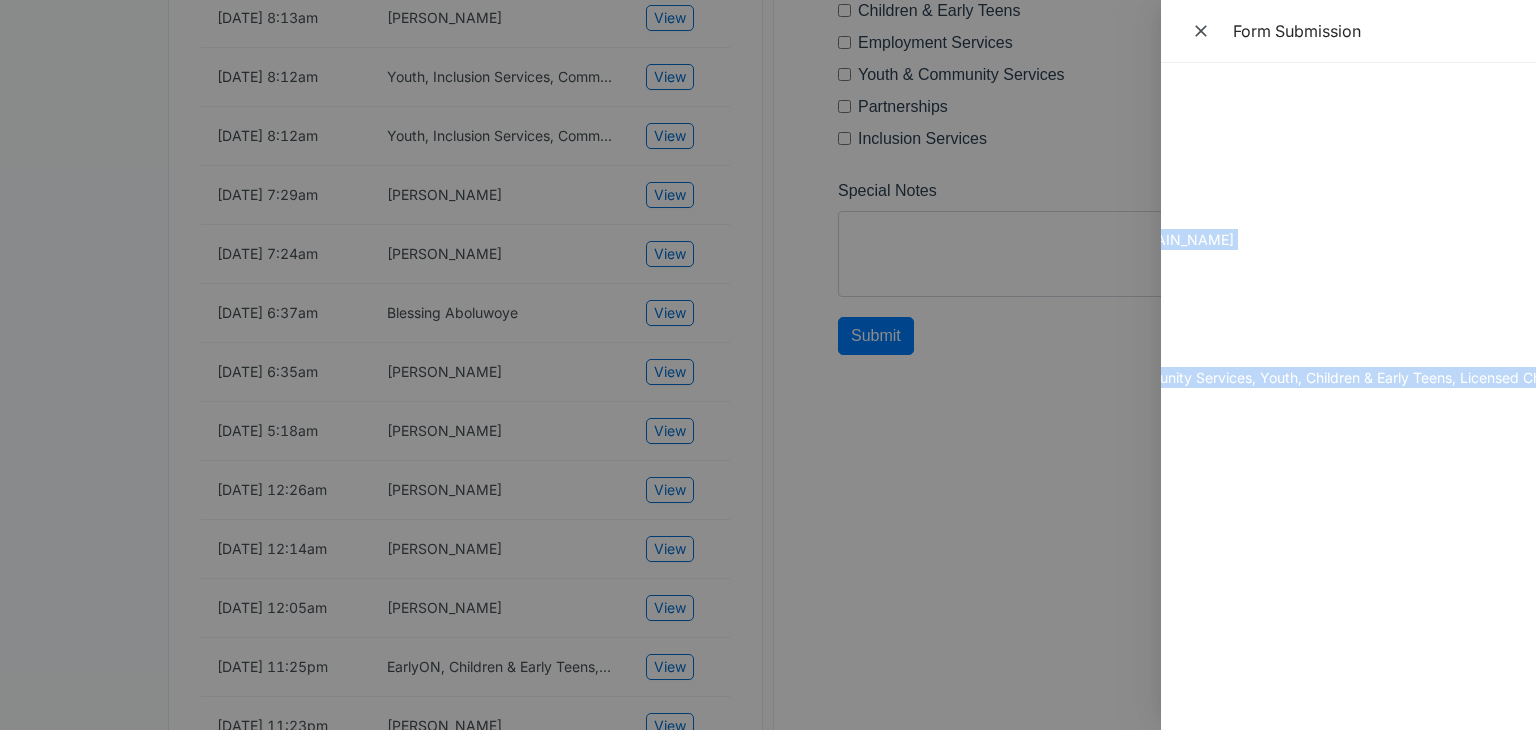 scroll, scrollTop: 0, scrollLeft: 255, axis: horizontal 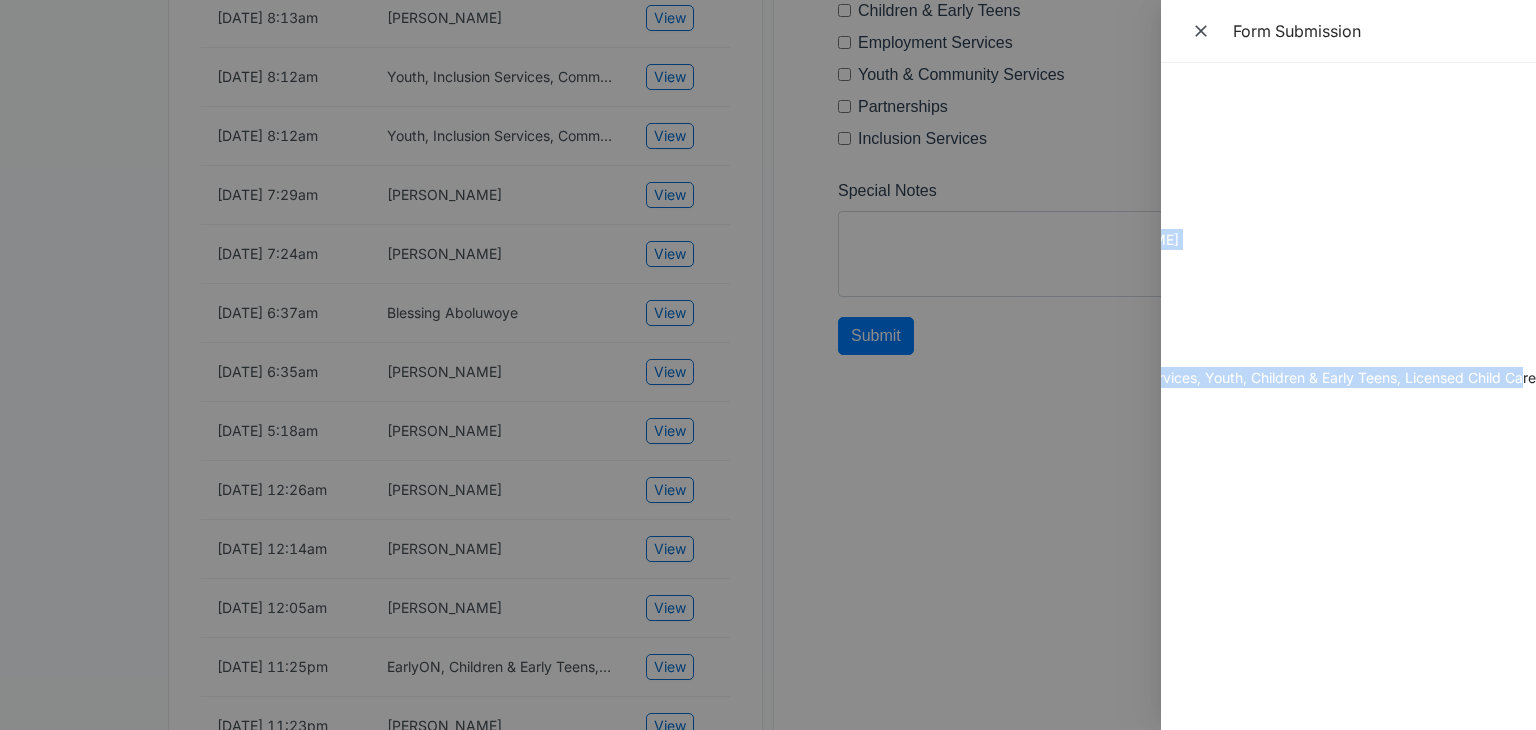 drag, startPoint x: 1184, startPoint y: 97, endPoint x: 1524, endPoint y: 382, distance: 443.64963 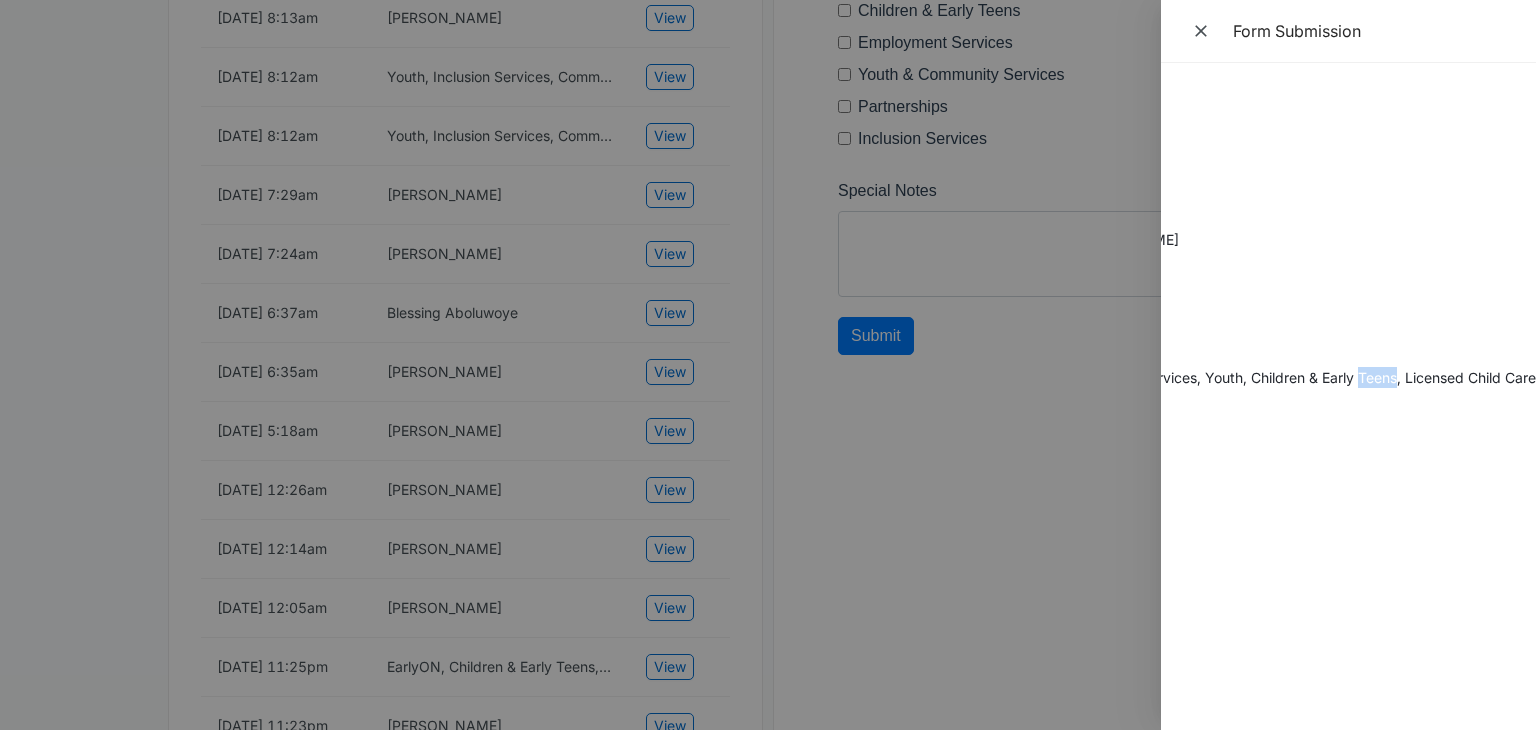 click on "Submitted On [DATE] 6:37am Name Blessing Aboluwoye Email [EMAIL_ADDRESS][DOMAIN_NAME] Phone [PHONE_NUMBER] Programs of Interest: Inclusion Services, Community Services, Youth, Children & Early Teens, Licensed Child Care" at bounding box center (1348, 396) 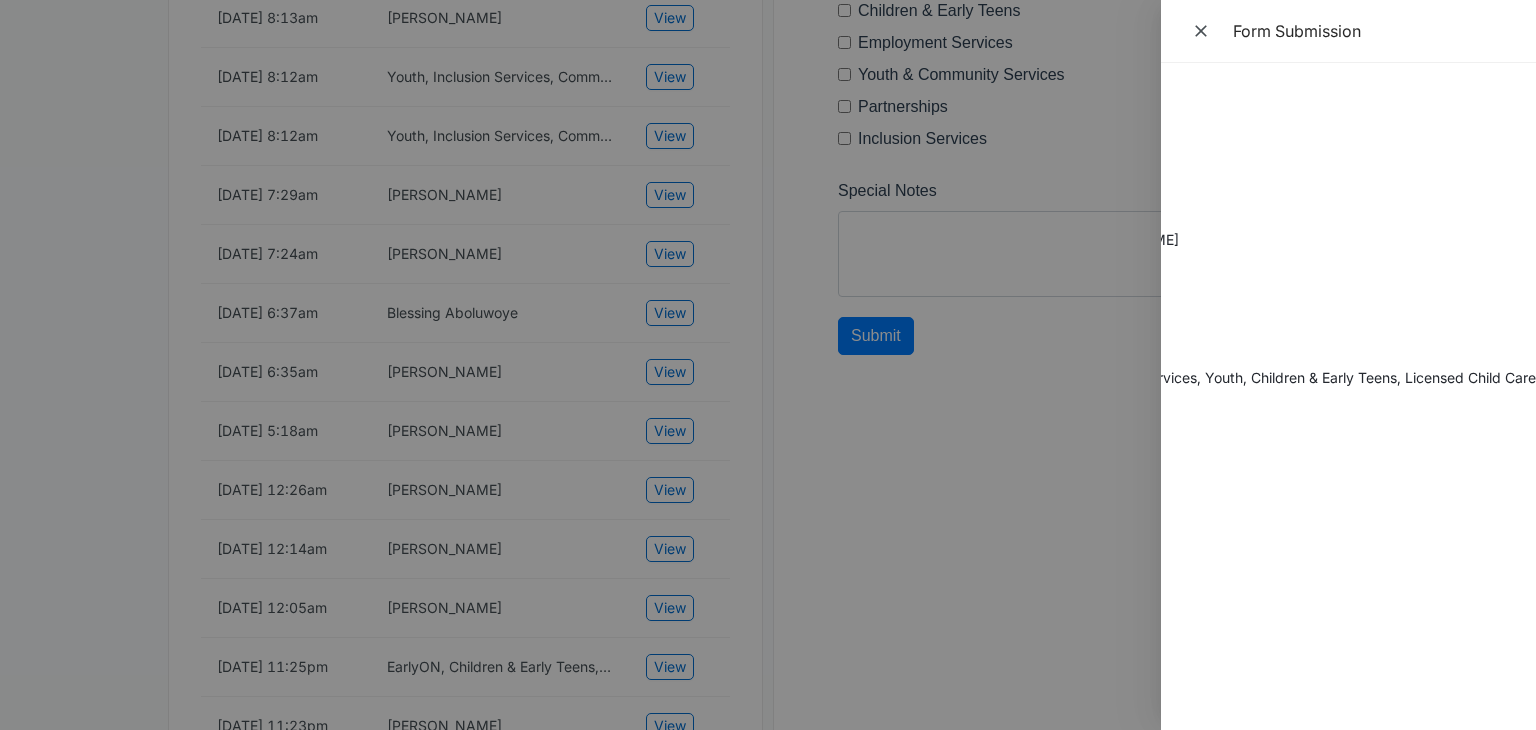 click on "Inclusion Services, Community Services, Youth, Children & Early Teens, Licensed Child Care" at bounding box center (1101, 377) 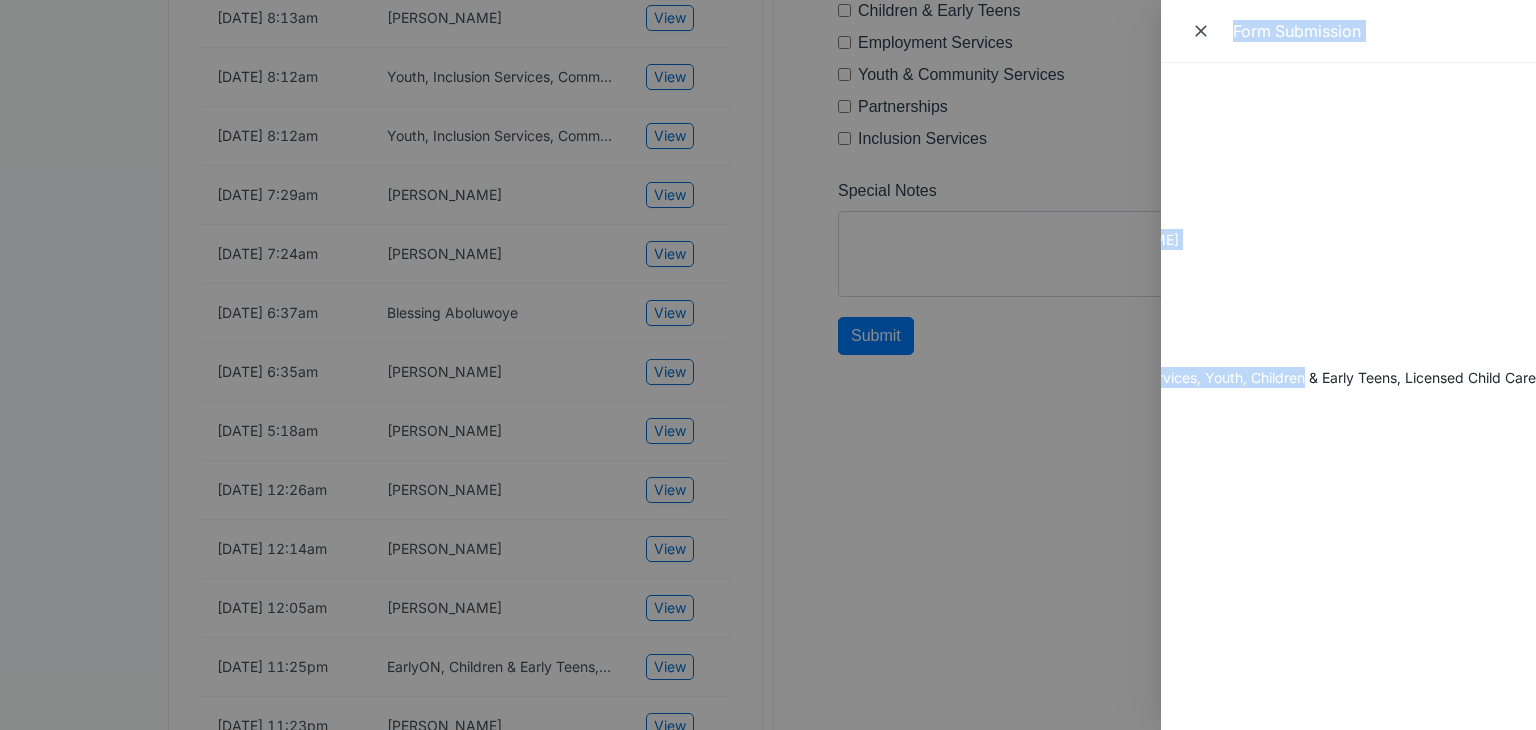 scroll, scrollTop: 0, scrollLeft: 0, axis: both 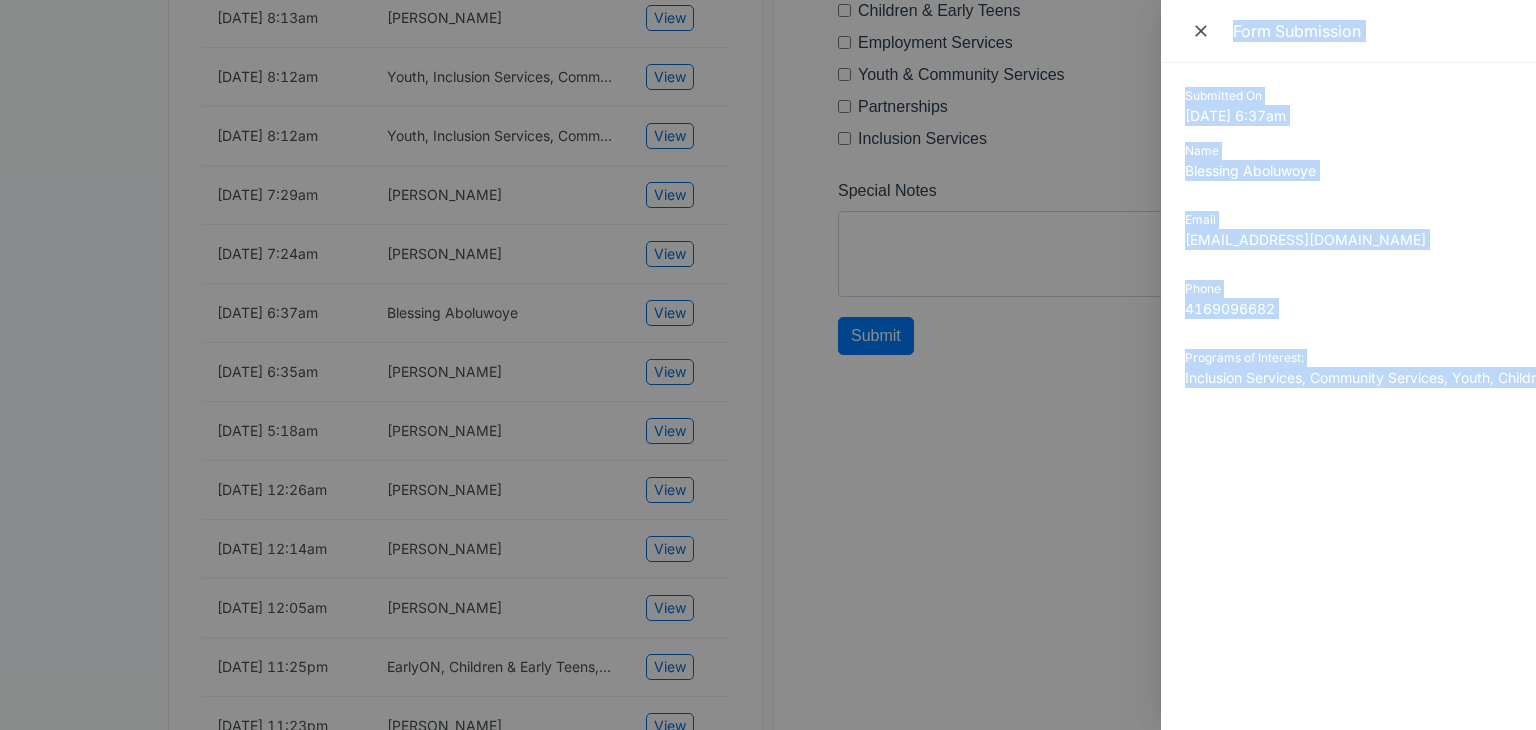 drag, startPoint x: 1275, startPoint y: 378, endPoint x: 968, endPoint y: 312, distance: 314.01434 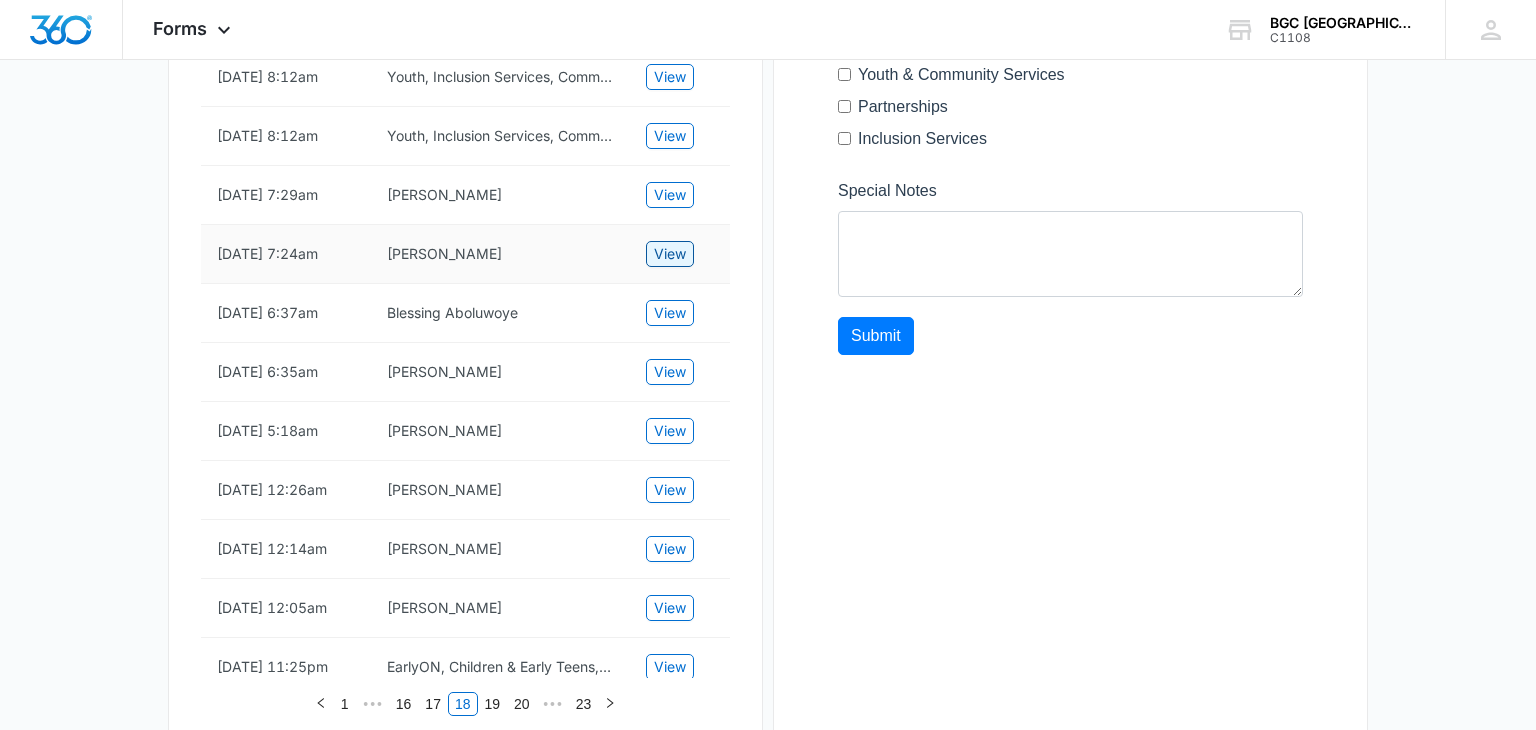 click on "View" at bounding box center (670, 254) 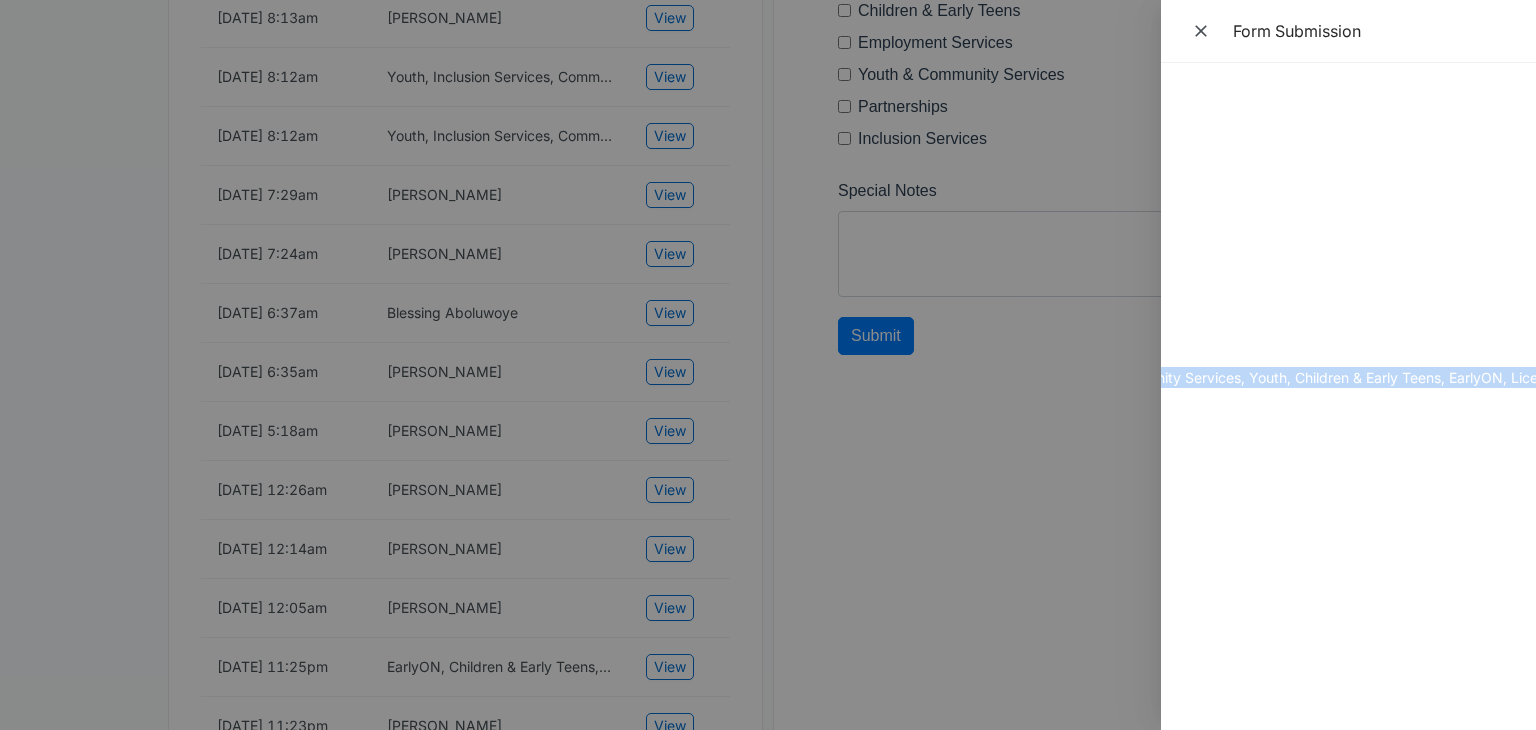 scroll, scrollTop: 0, scrollLeft: 408, axis: horizontal 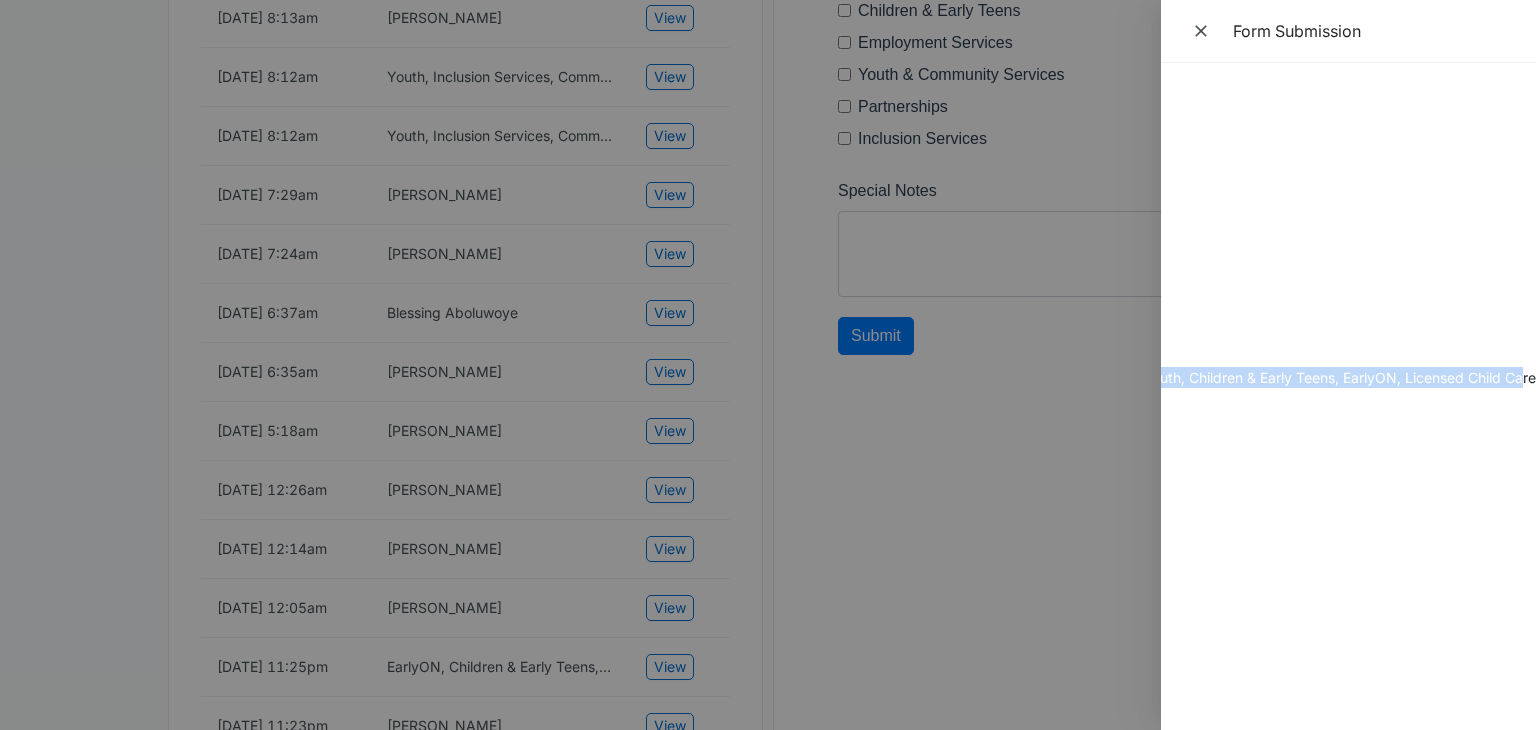 drag, startPoint x: 1186, startPoint y: 98, endPoint x: 1524, endPoint y: 375, distance: 437.00458 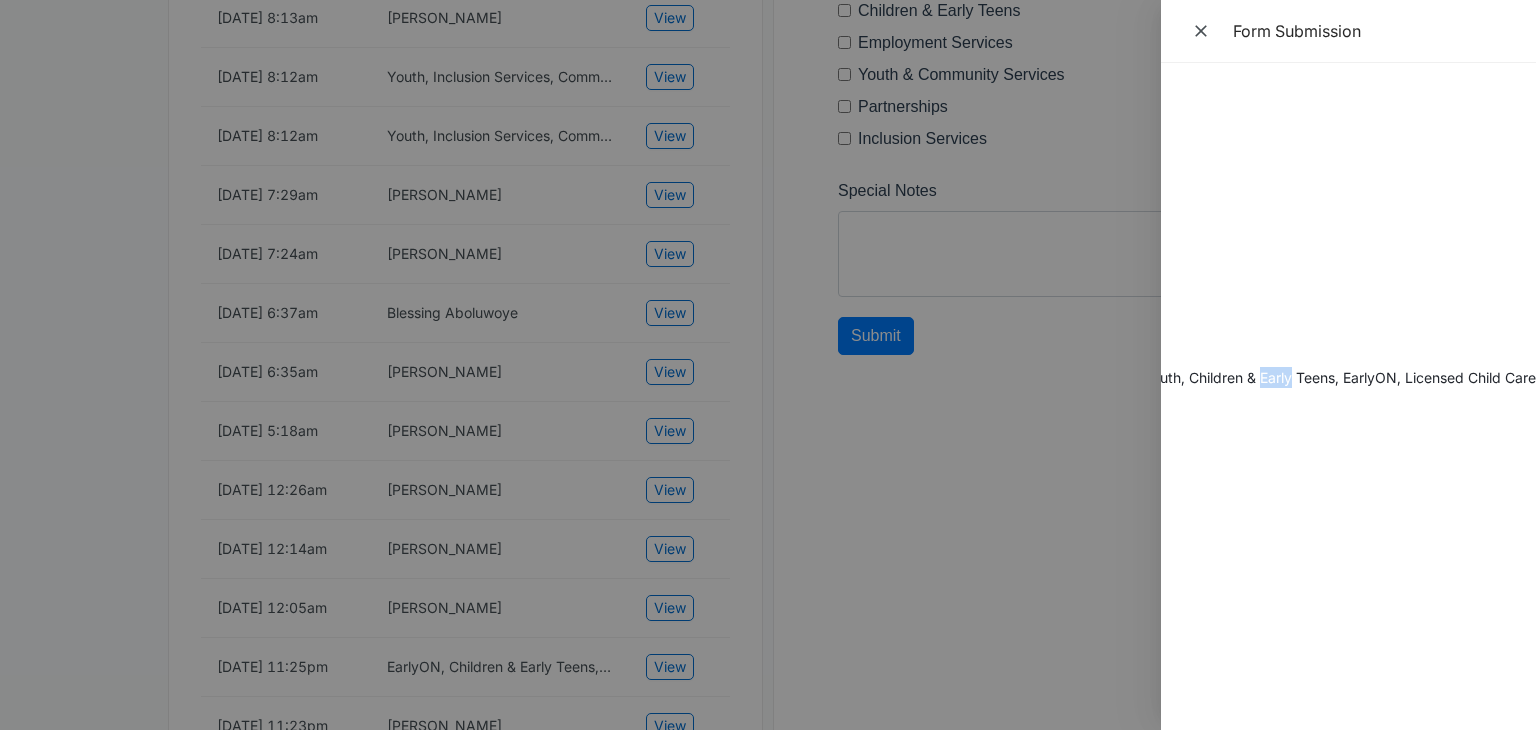 click on "Submitted On [DATE] 7:24am Name [PERSON_NAME] [EMAIL_ADDRESS][DOMAIN_NAME] Phone [PHONE_NUMBER] Programs of Interest: Inclusion Services, Partnerships, Community Services, Youth, Children & Early Teens, EarlyON, Licensed Child Care" at bounding box center [1348, 396] 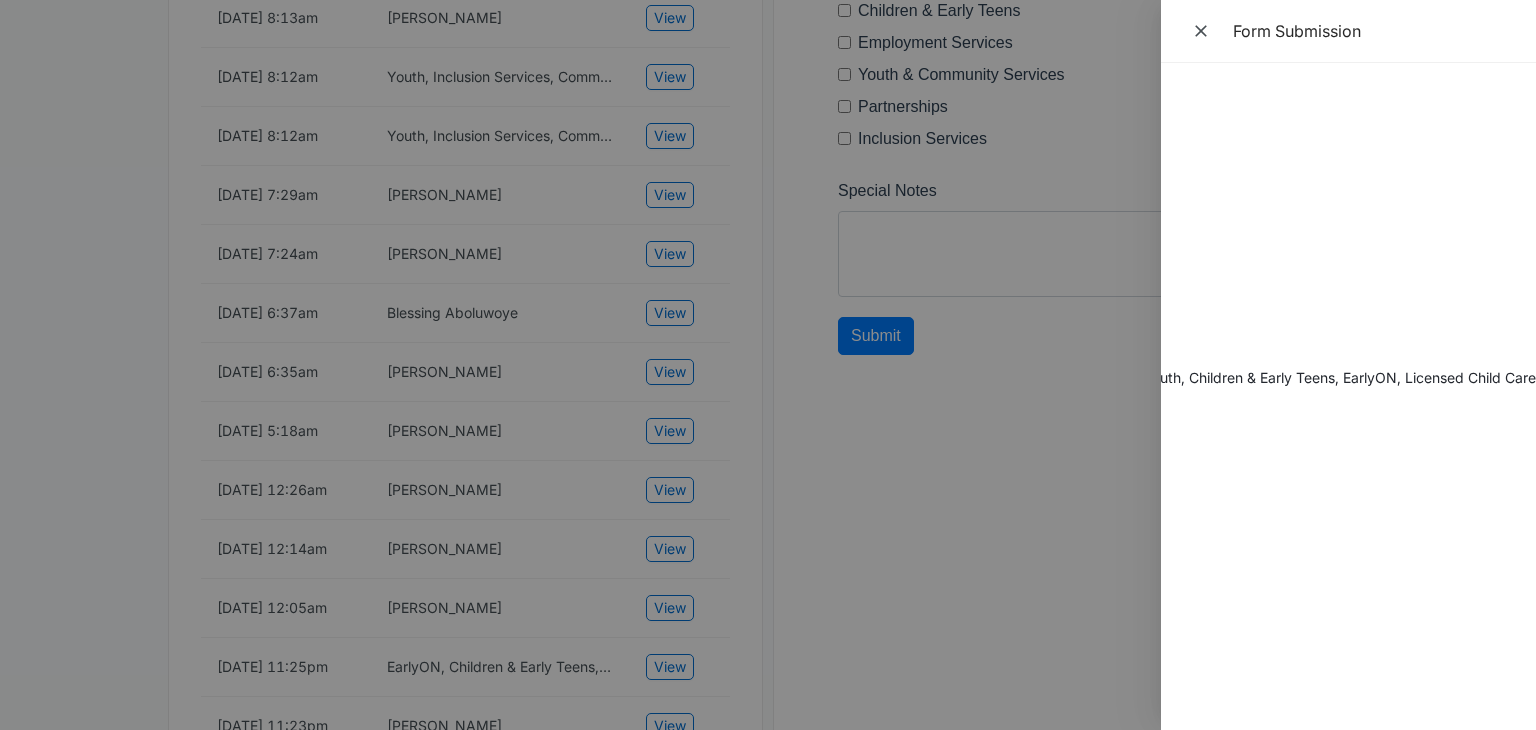 click on "Submitted On [DATE] 7:24am Name [PERSON_NAME] [EMAIL_ADDRESS][DOMAIN_NAME] Phone [PHONE_NUMBER] Programs of Interest: Inclusion Services, Partnerships, Community Services, Youth, Children & Early Teens, EarlyON, Licensed Child Care" at bounding box center [1348, 396] 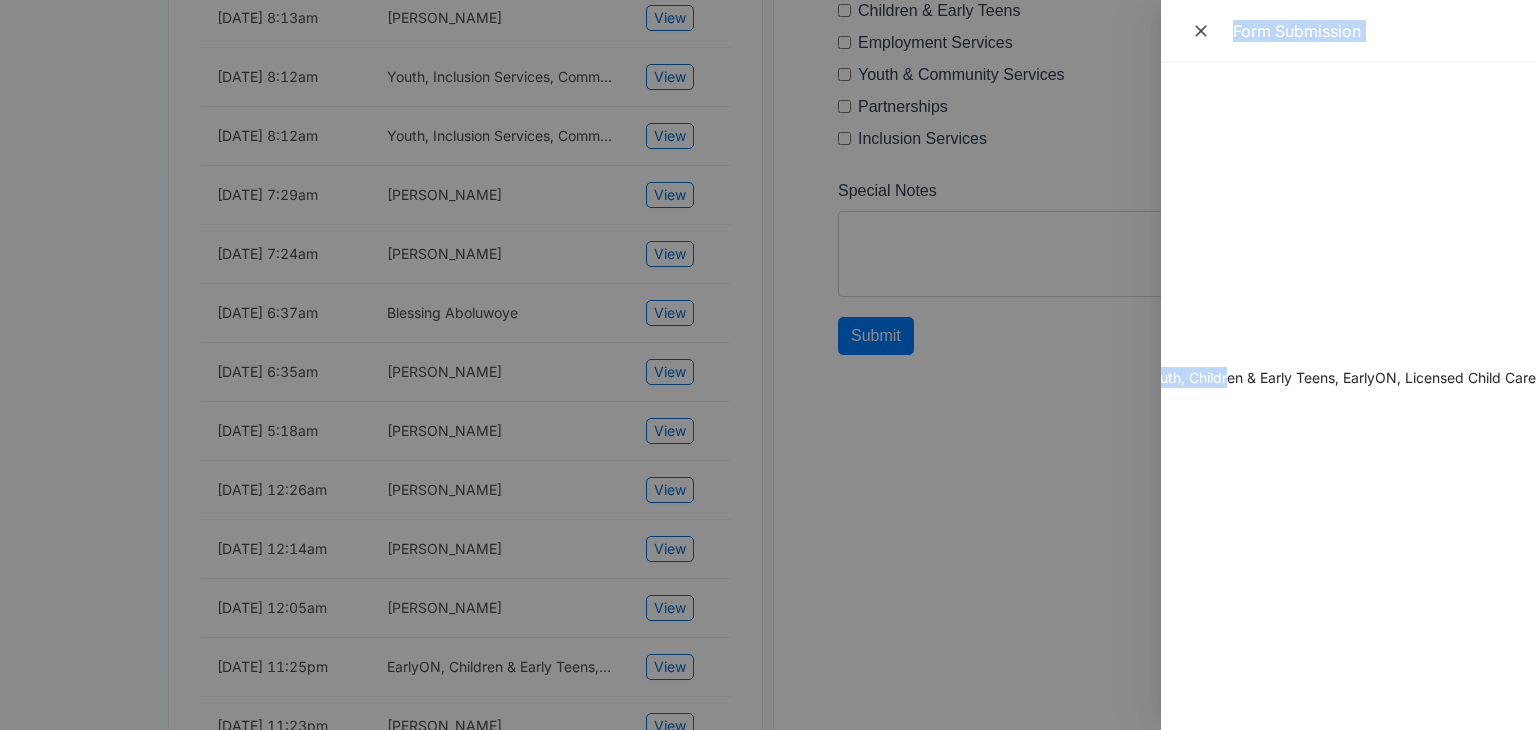 scroll, scrollTop: 0, scrollLeft: 0, axis: both 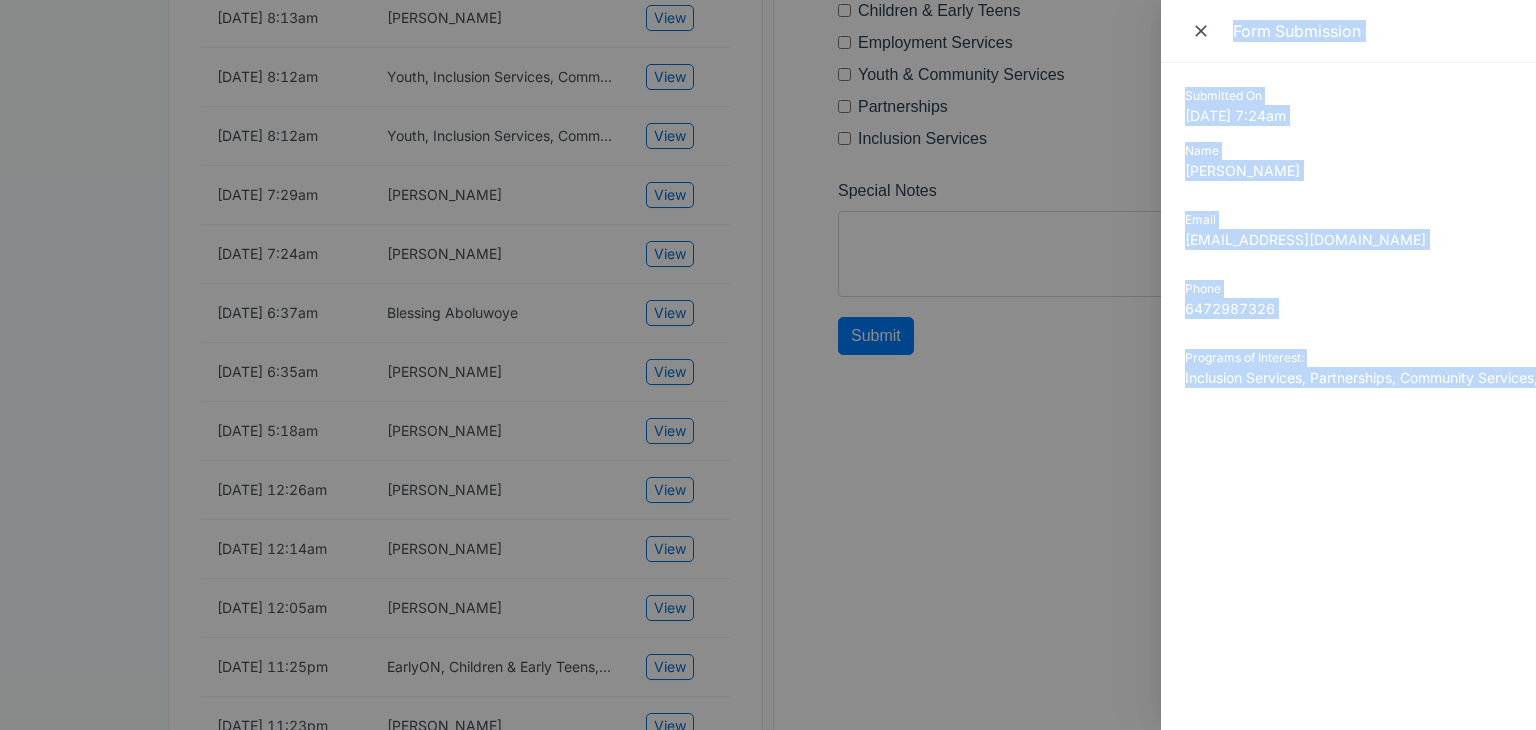 drag, startPoint x: 1225, startPoint y: 374, endPoint x: 1003, endPoint y: 369, distance: 222.0563 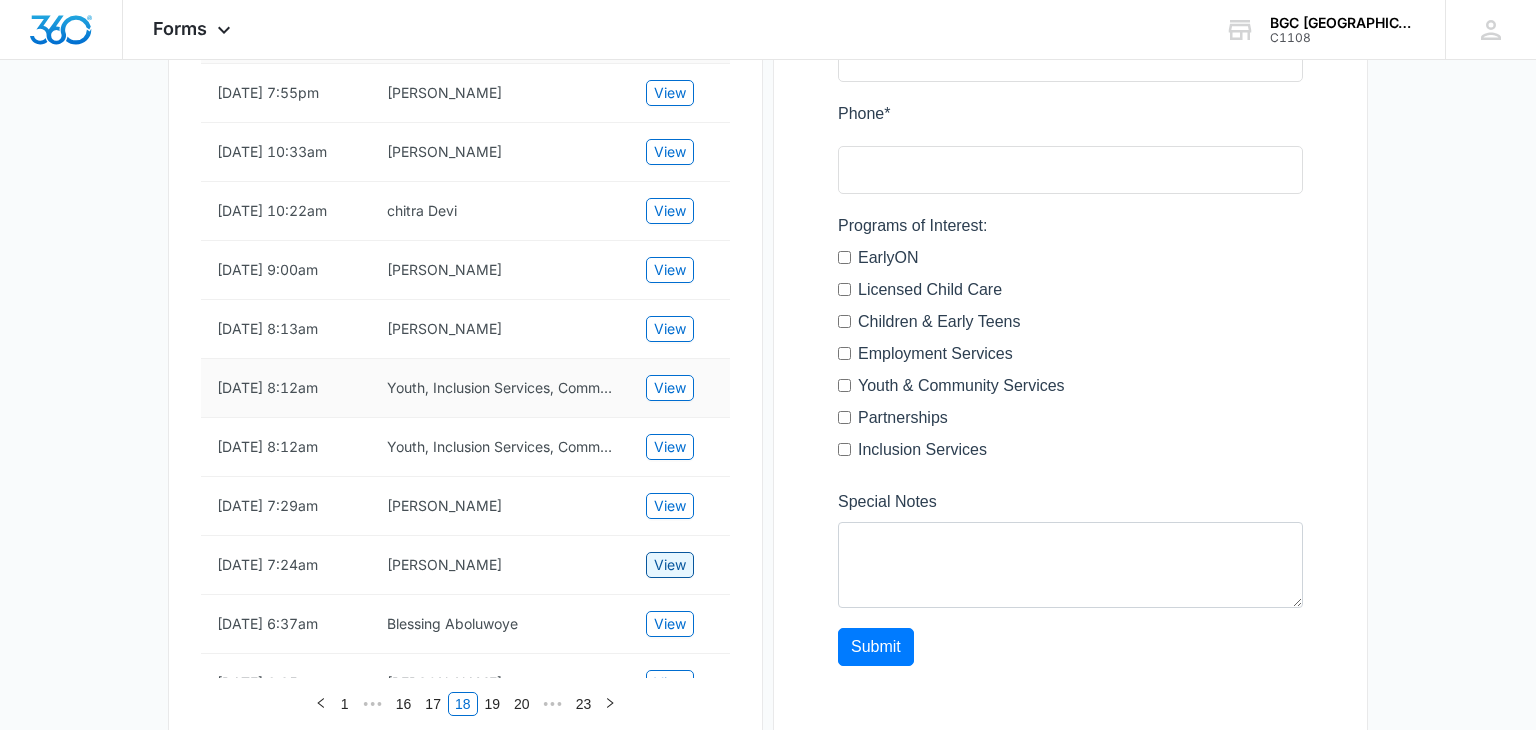 scroll, scrollTop: 487, scrollLeft: 0, axis: vertical 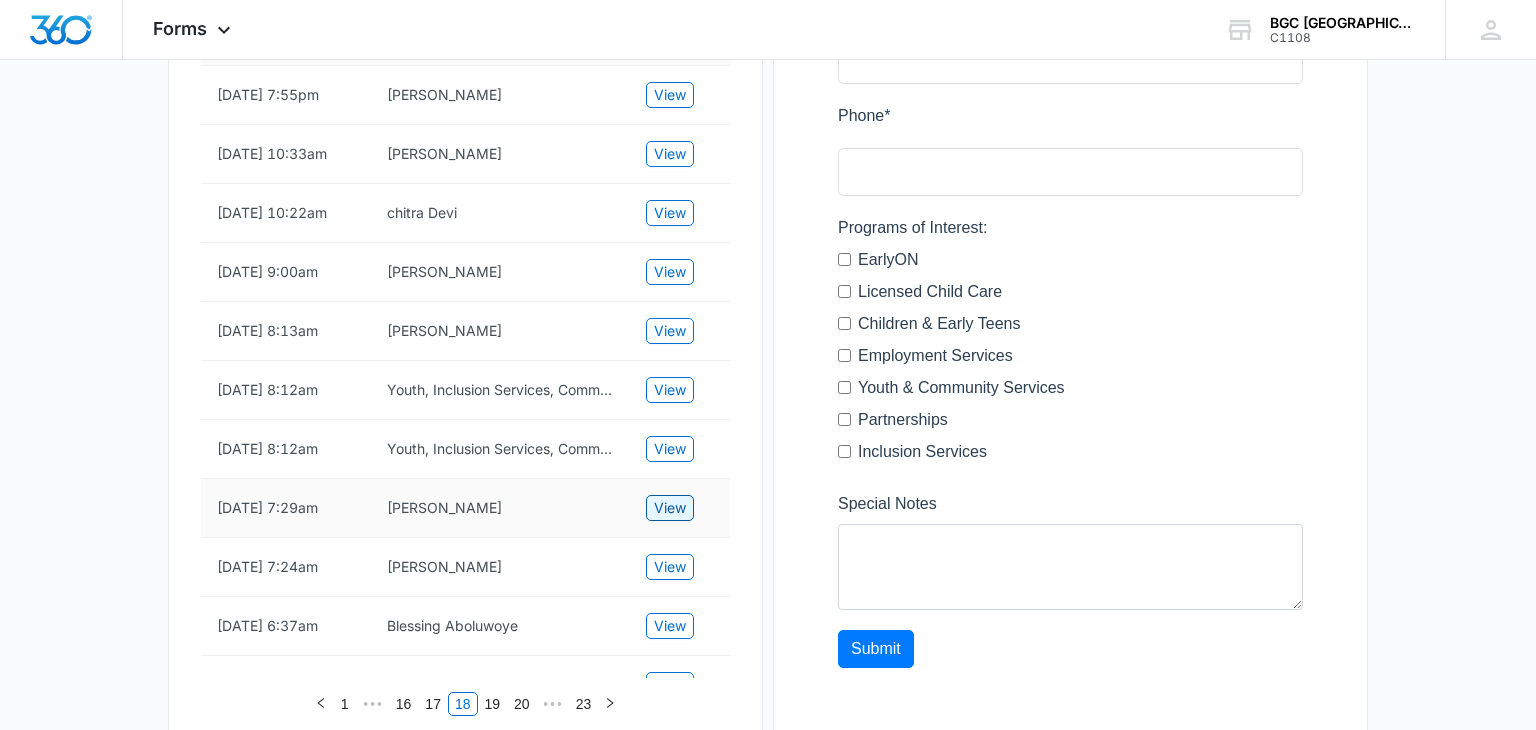 click on "View" at bounding box center [670, 508] 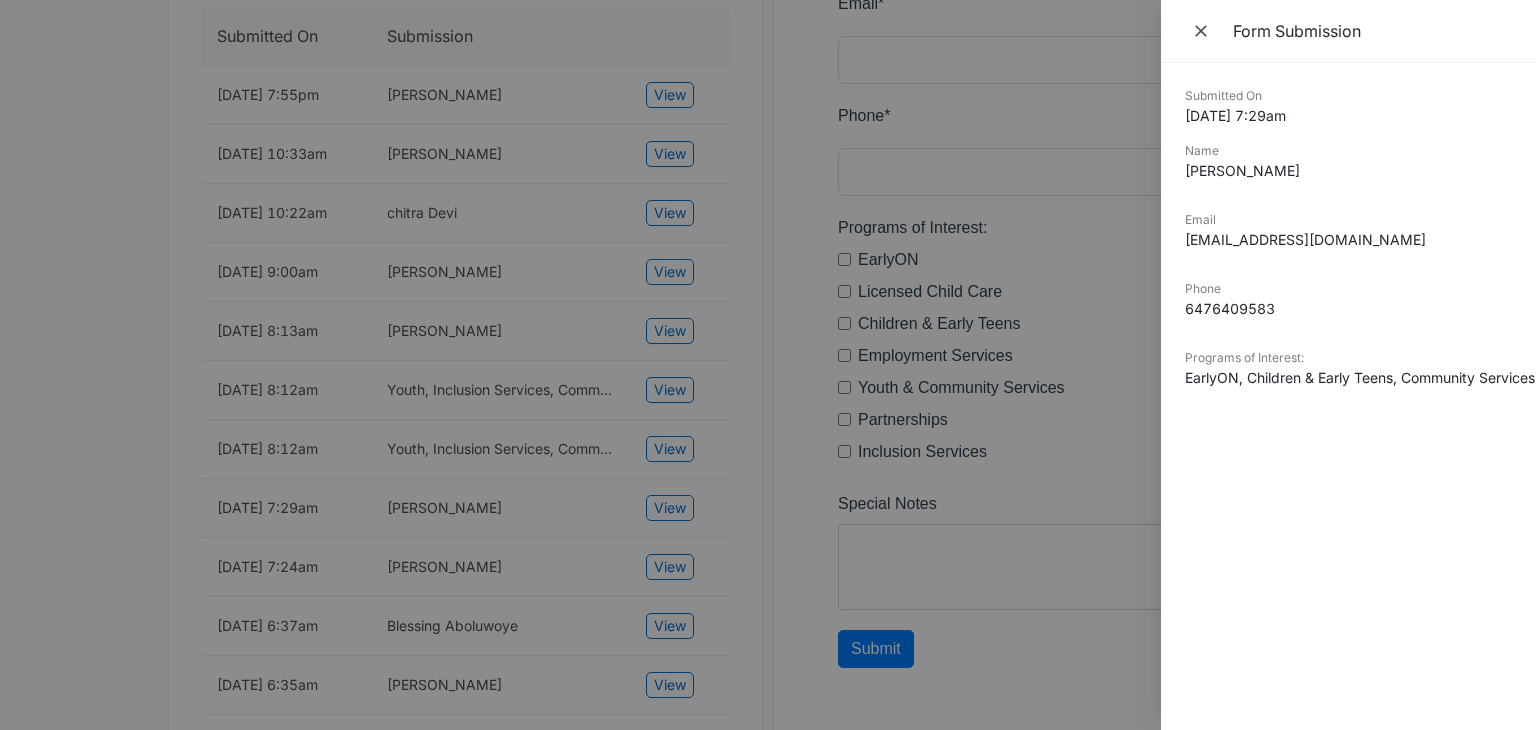 click on "[DATE] 7:29am" at bounding box center [1348, 115] 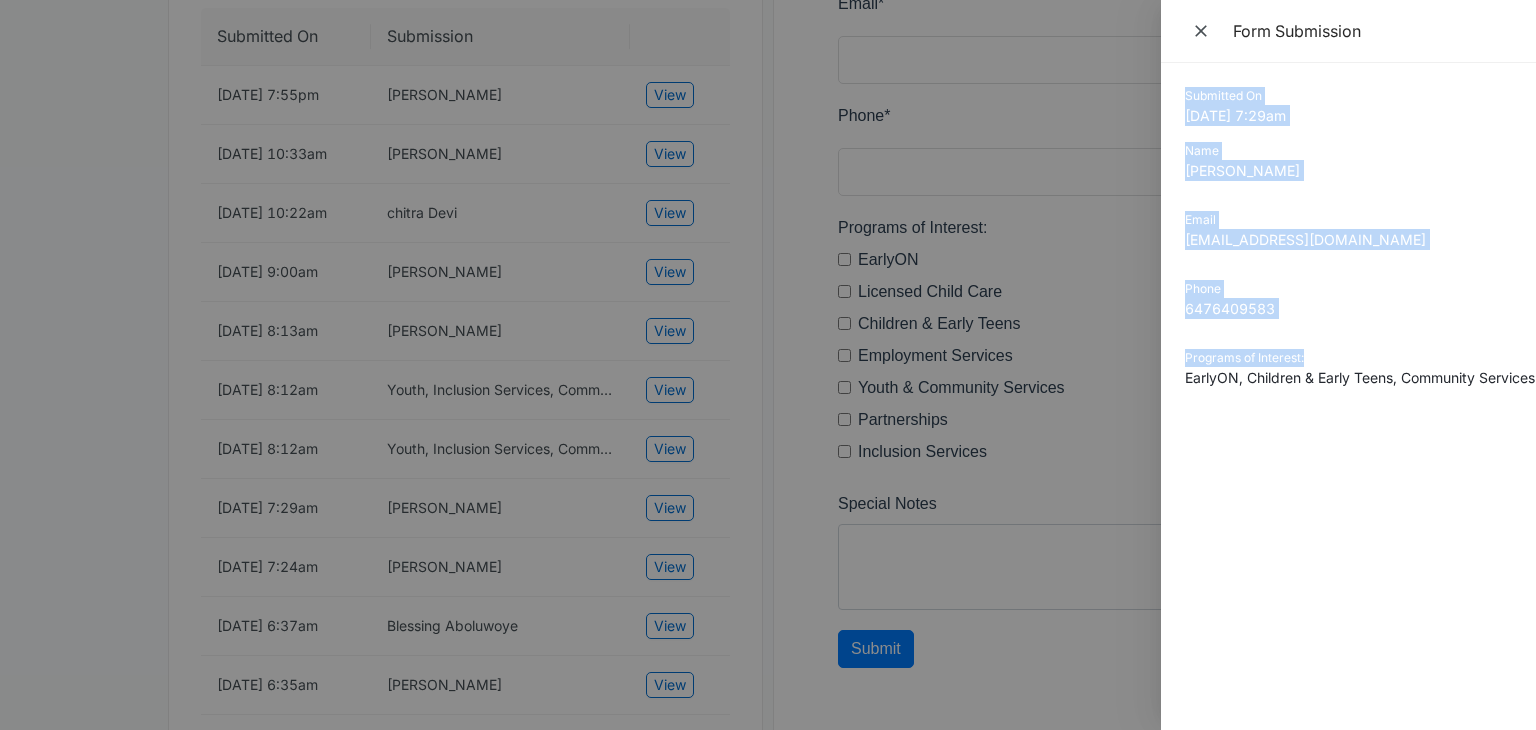scroll, scrollTop: 0, scrollLeft: 4, axis: horizontal 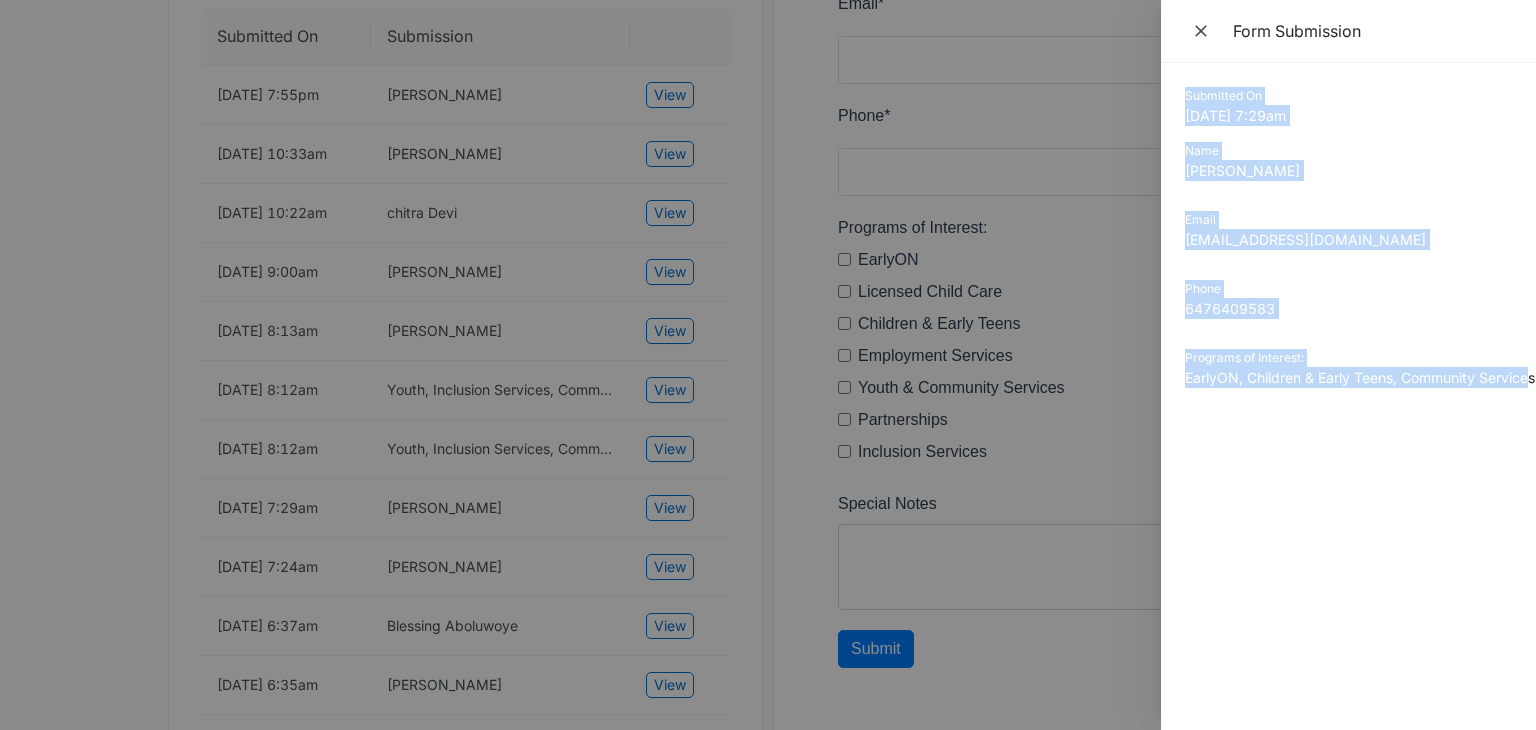 drag, startPoint x: 1188, startPoint y: 95, endPoint x: 1524, endPoint y: 382, distance: 441.888 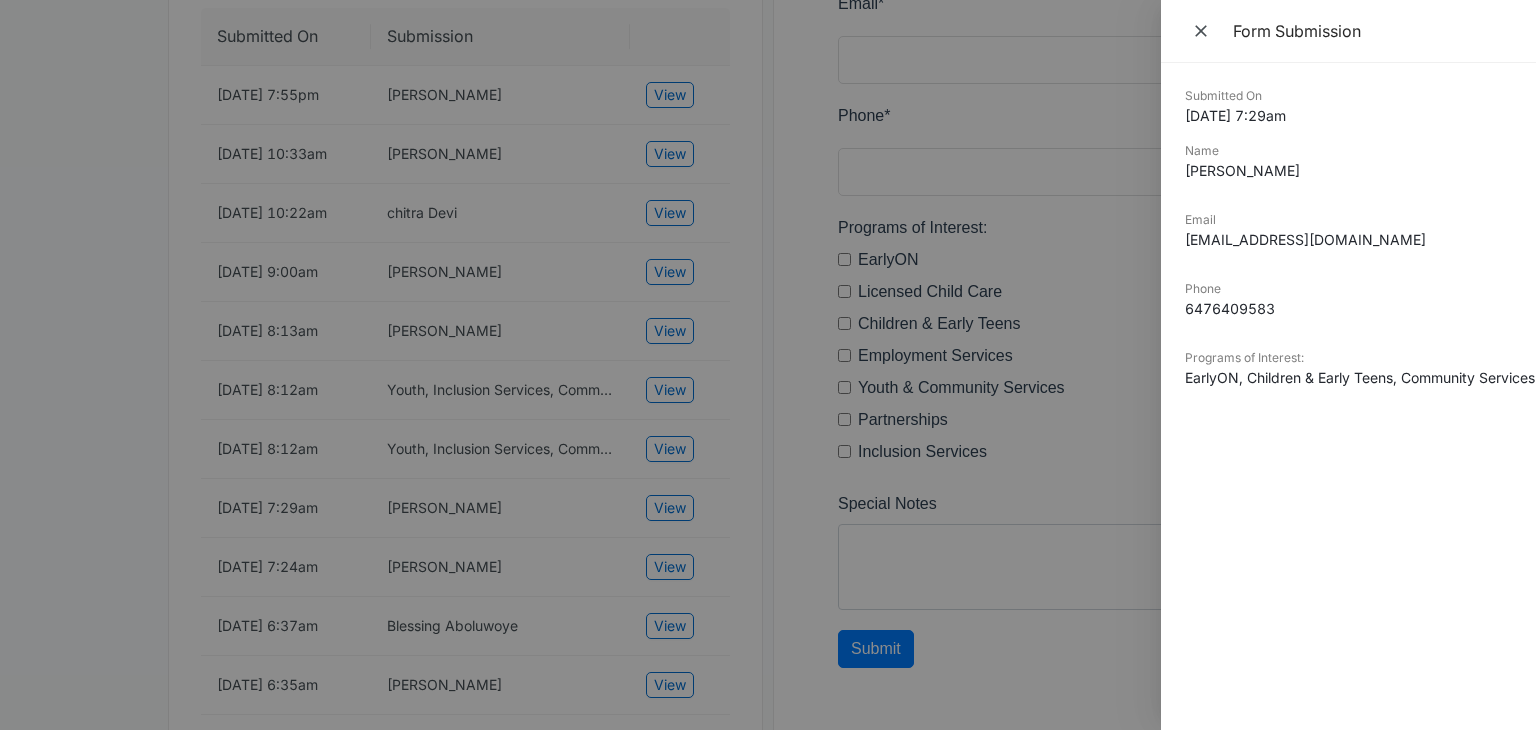 click at bounding box center (768, 365) 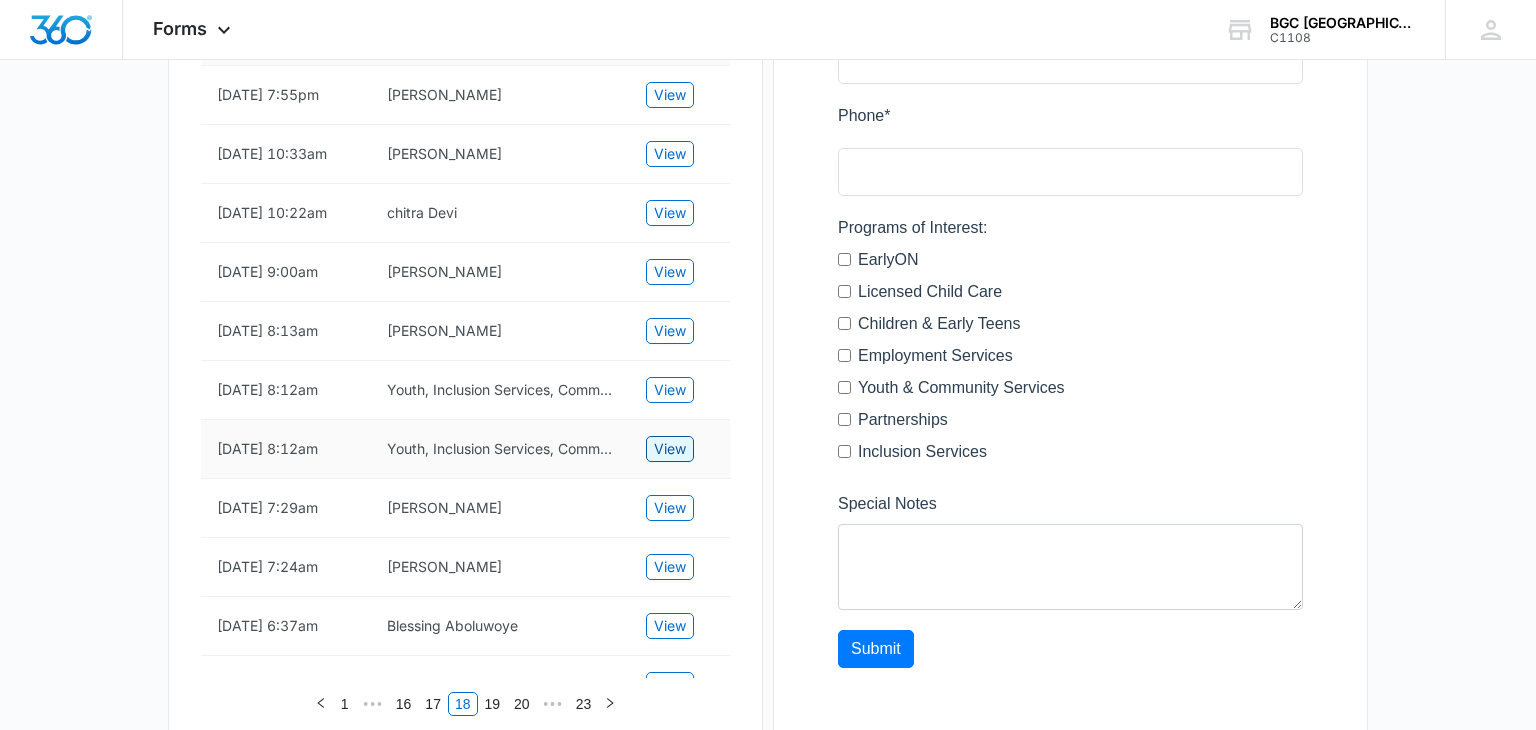 click on "View" at bounding box center [670, 449] 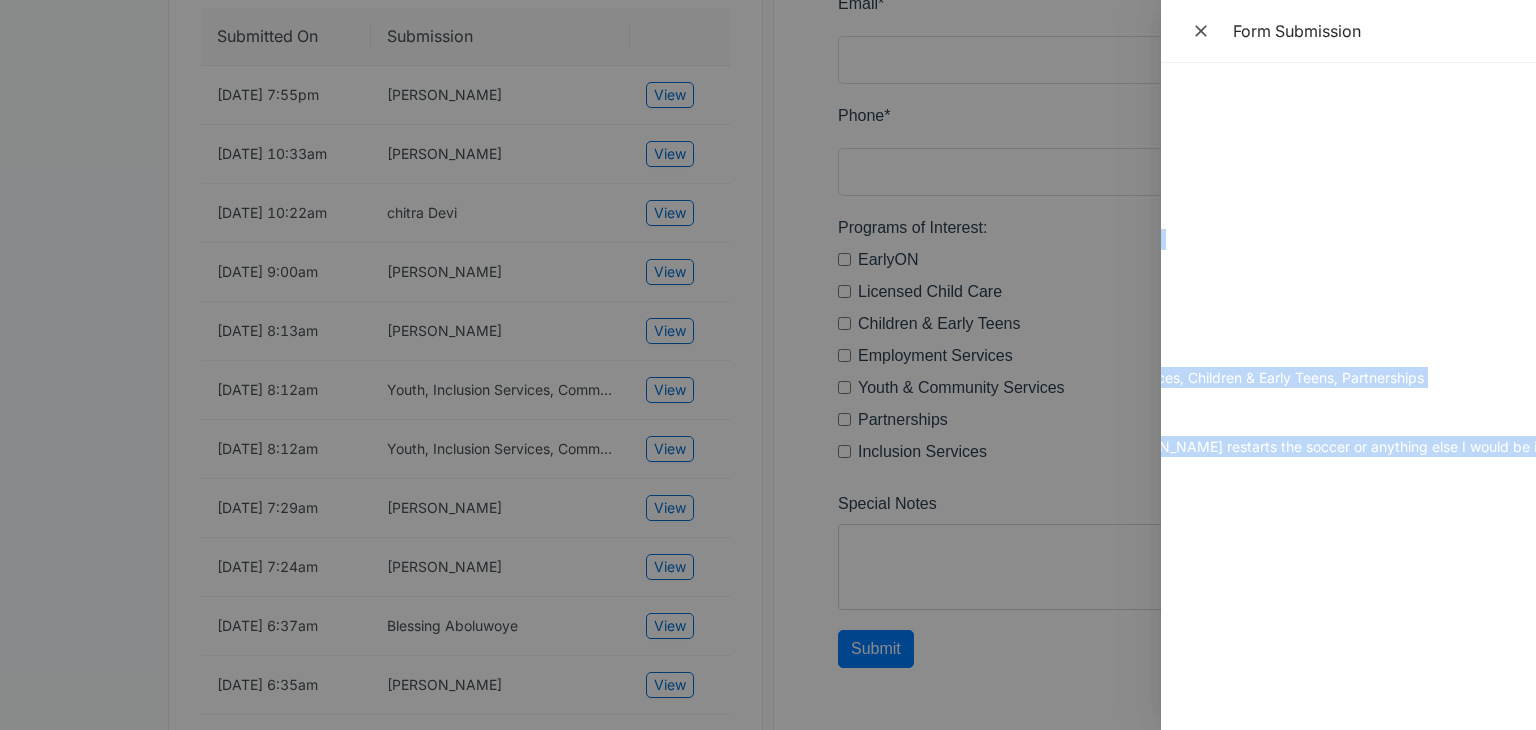 scroll, scrollTop: 0, scrollLeft: 400, axis: horizontal 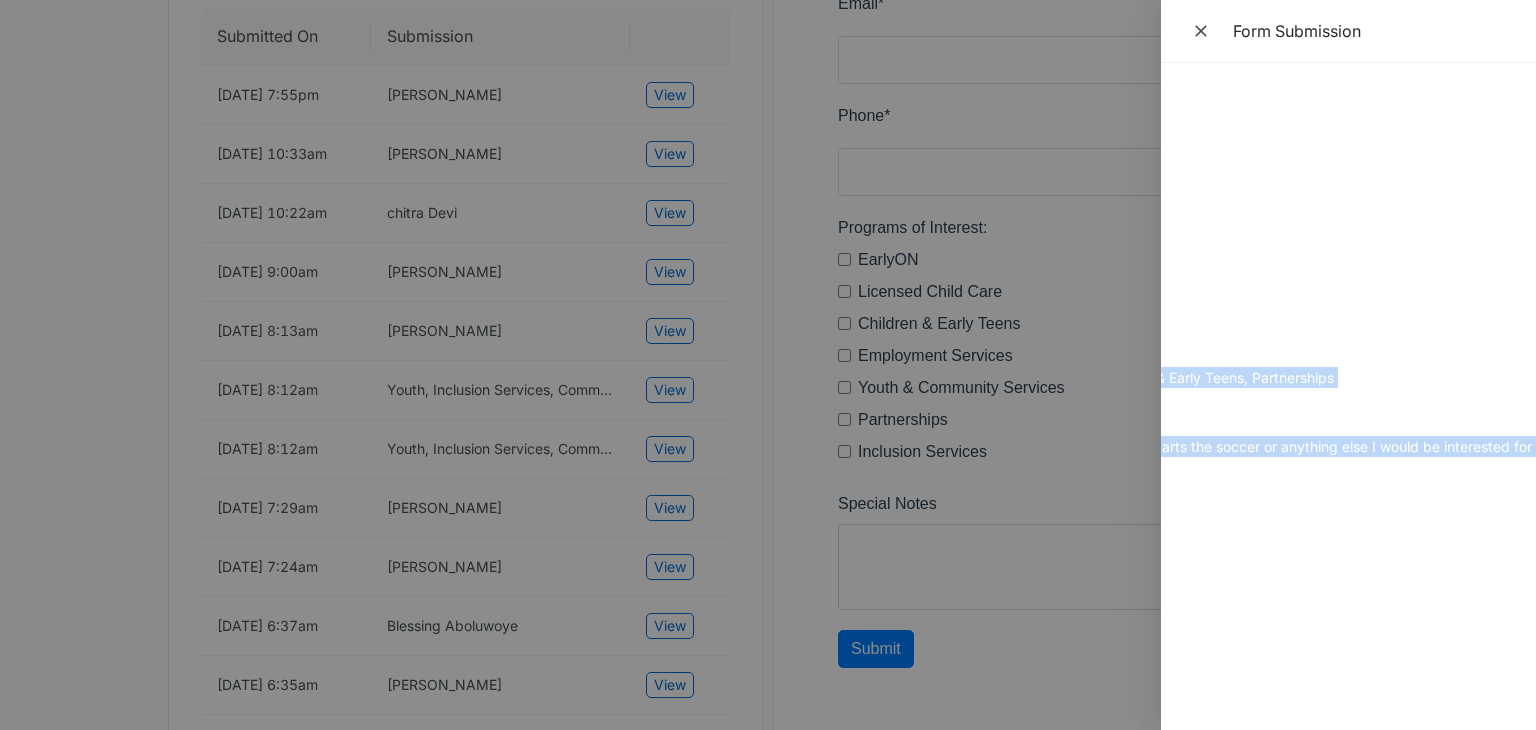 drag, startPoint x: 1181, startPoint y: 97, endPoint x: 1523, endPoint y: 446, distance: 488.63586 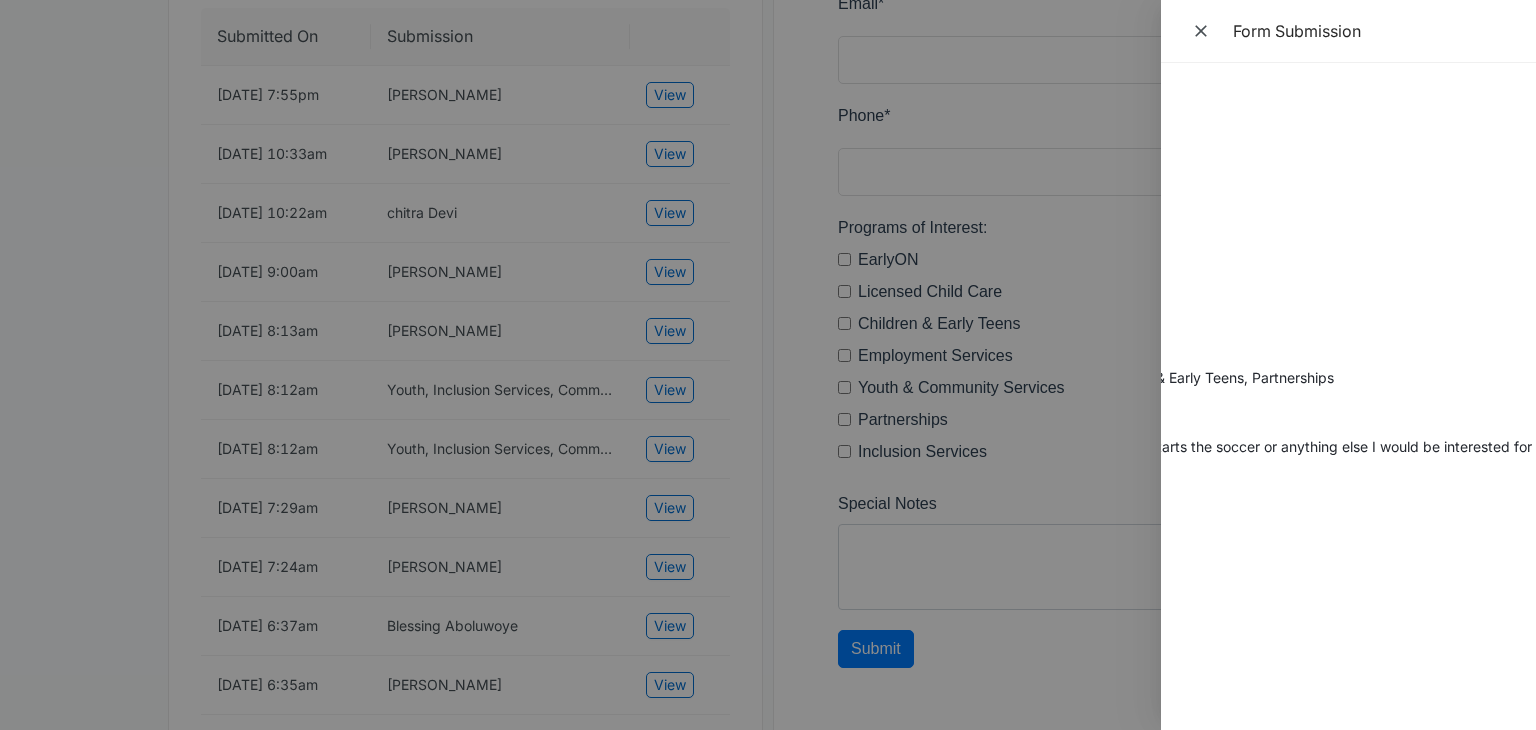 click on "Submitted On [DATE] 8:12am Name [DATE][PERSON_NAME] Email [EMAIL_ADDRESS][DATE][DOMAIN_NAME] Phone [PHONE_NUMBER] Programs of Interest: Youth, Inclusion Services, Community Services, Children & Early Teens, Partnerships Special Notes Special needs child  in my family  if [PERSON_NAME] restarts the soccer or anything else I would be interested for my relative" at bounding box center (1348, 396) 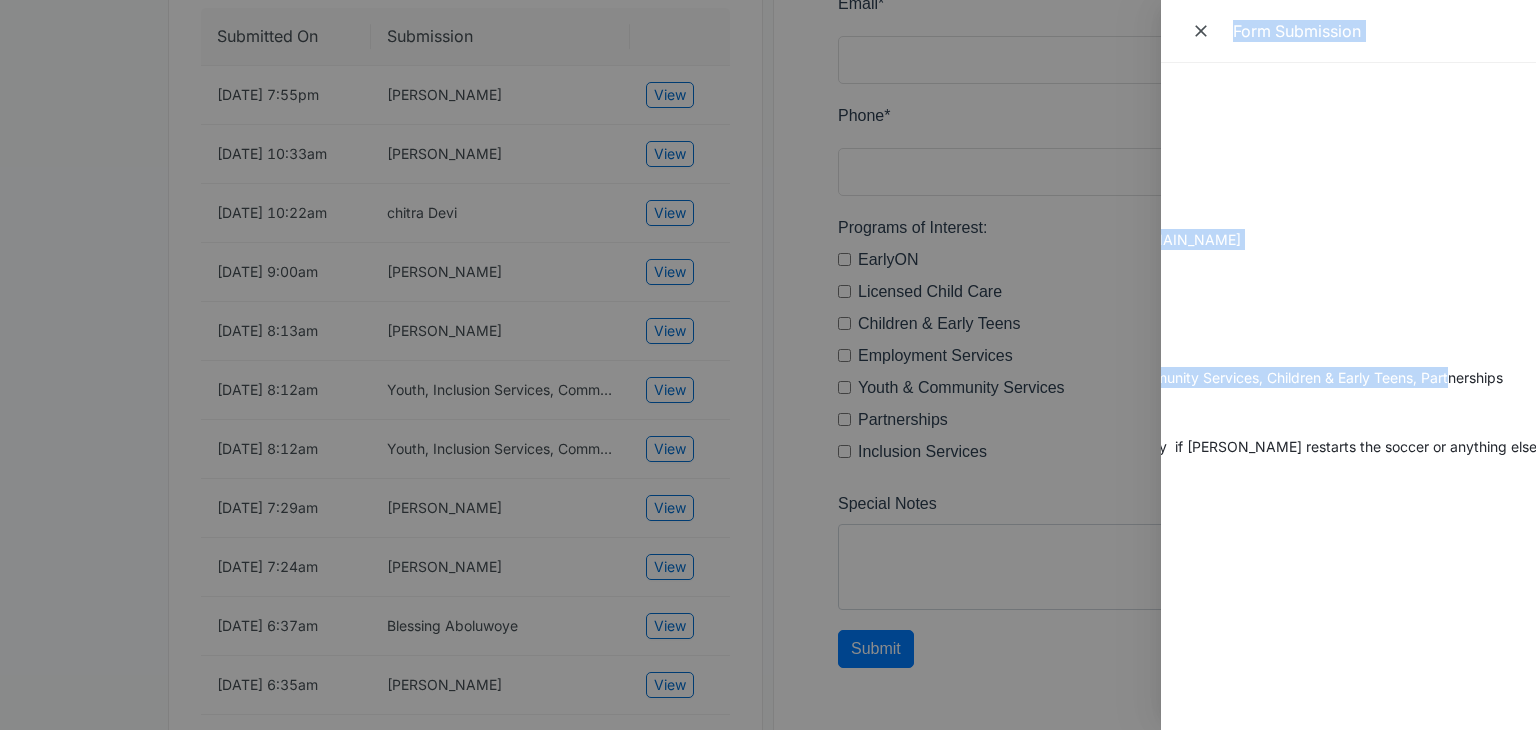 scroll, scrollTop: 0, scrollLeft: 0, axis: both 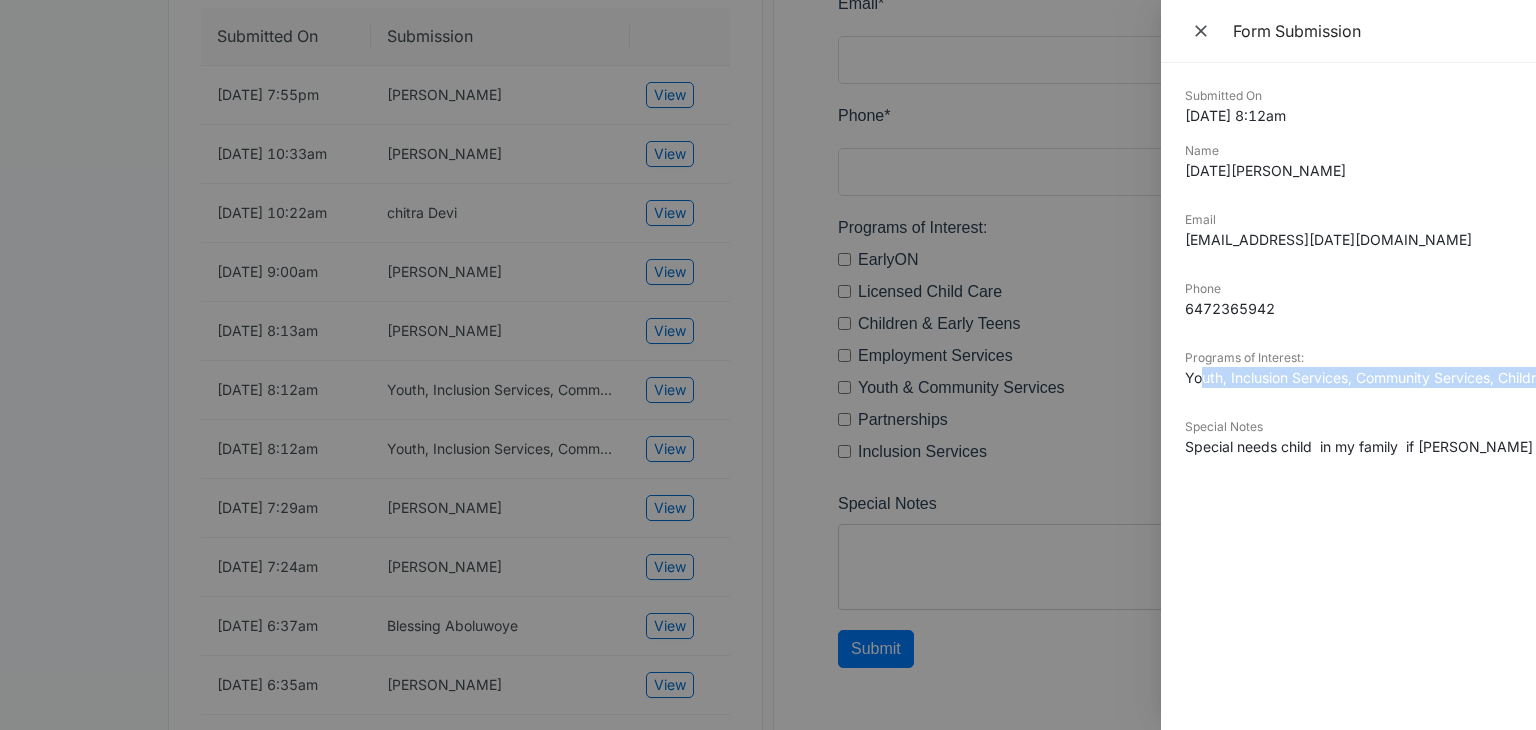 drag, startPoint x: 1287, startPoint y: 375, endPoint x: 1202, endPoint y: 383, distance: 85.37564 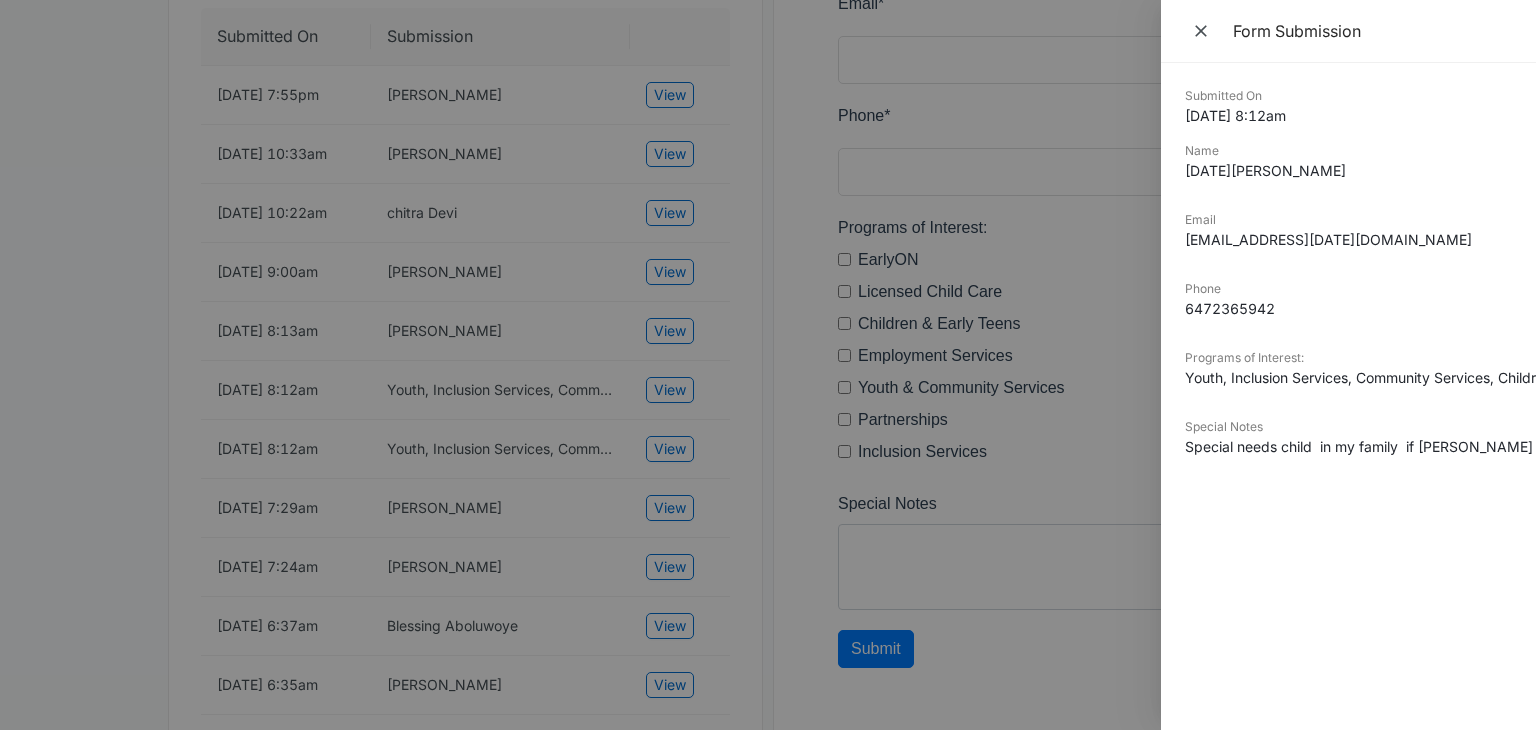 click at bounding box center [768, 365] 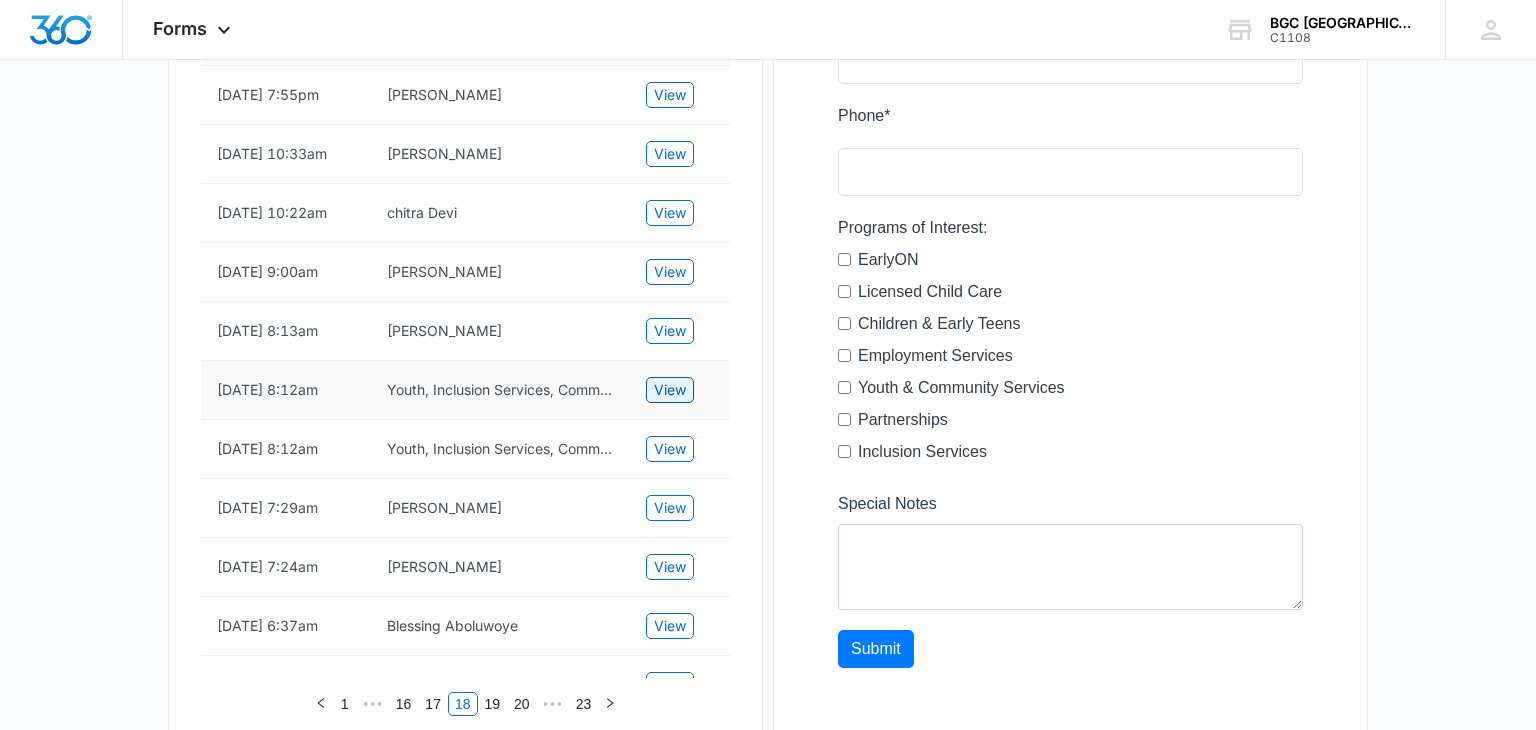 click on "View" at bounding box center (670, 390) 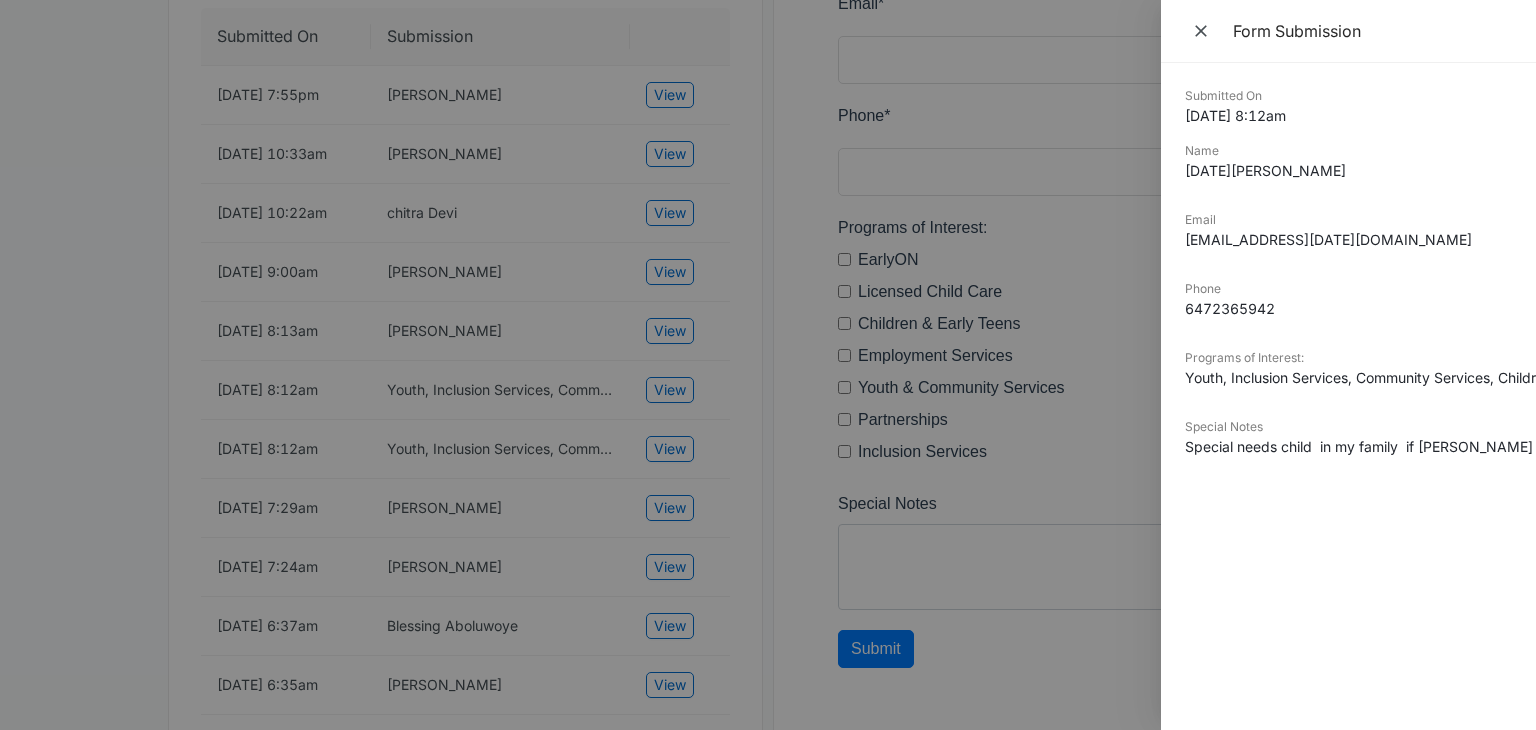 click at bounding box center [768, 365] 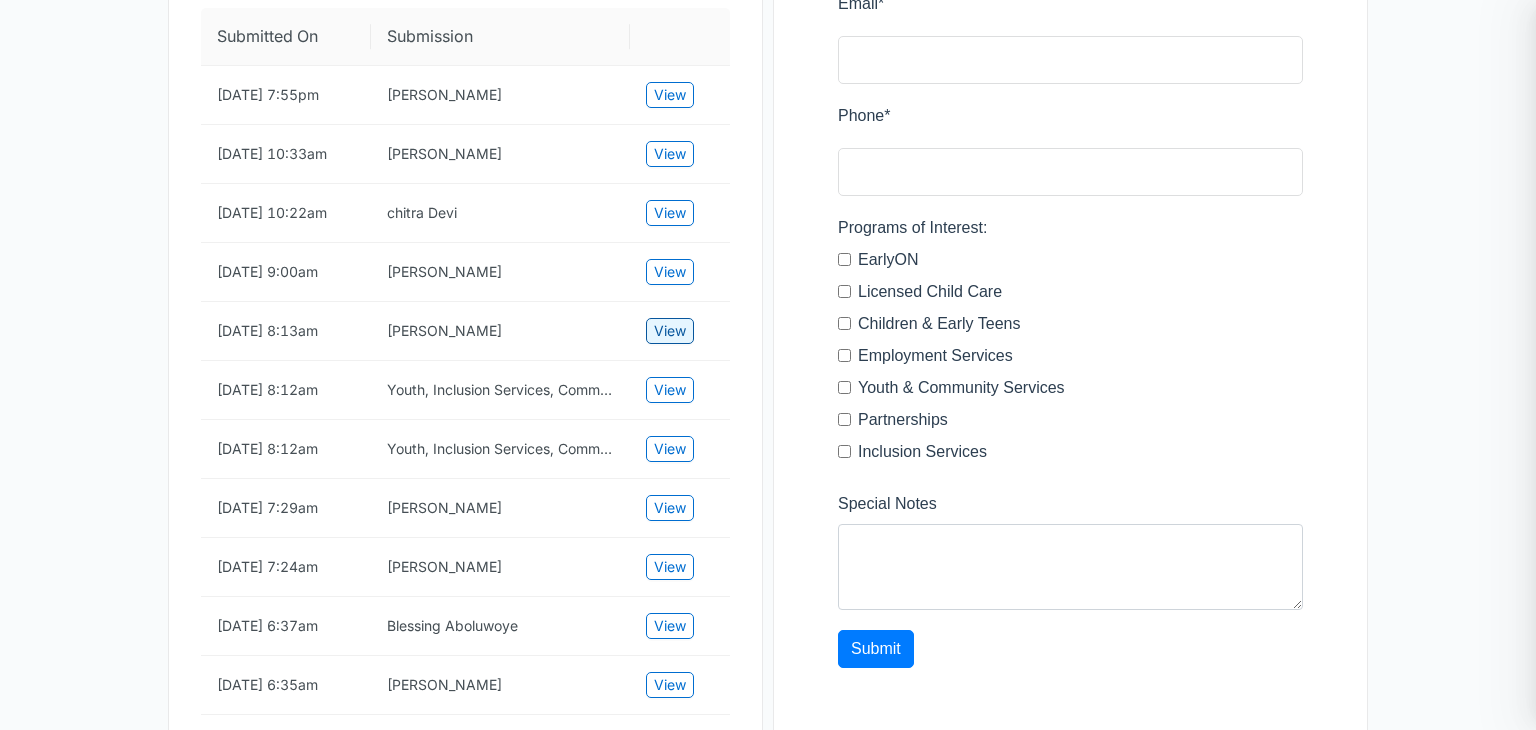 click on "View" at bounding box center [670, 331] 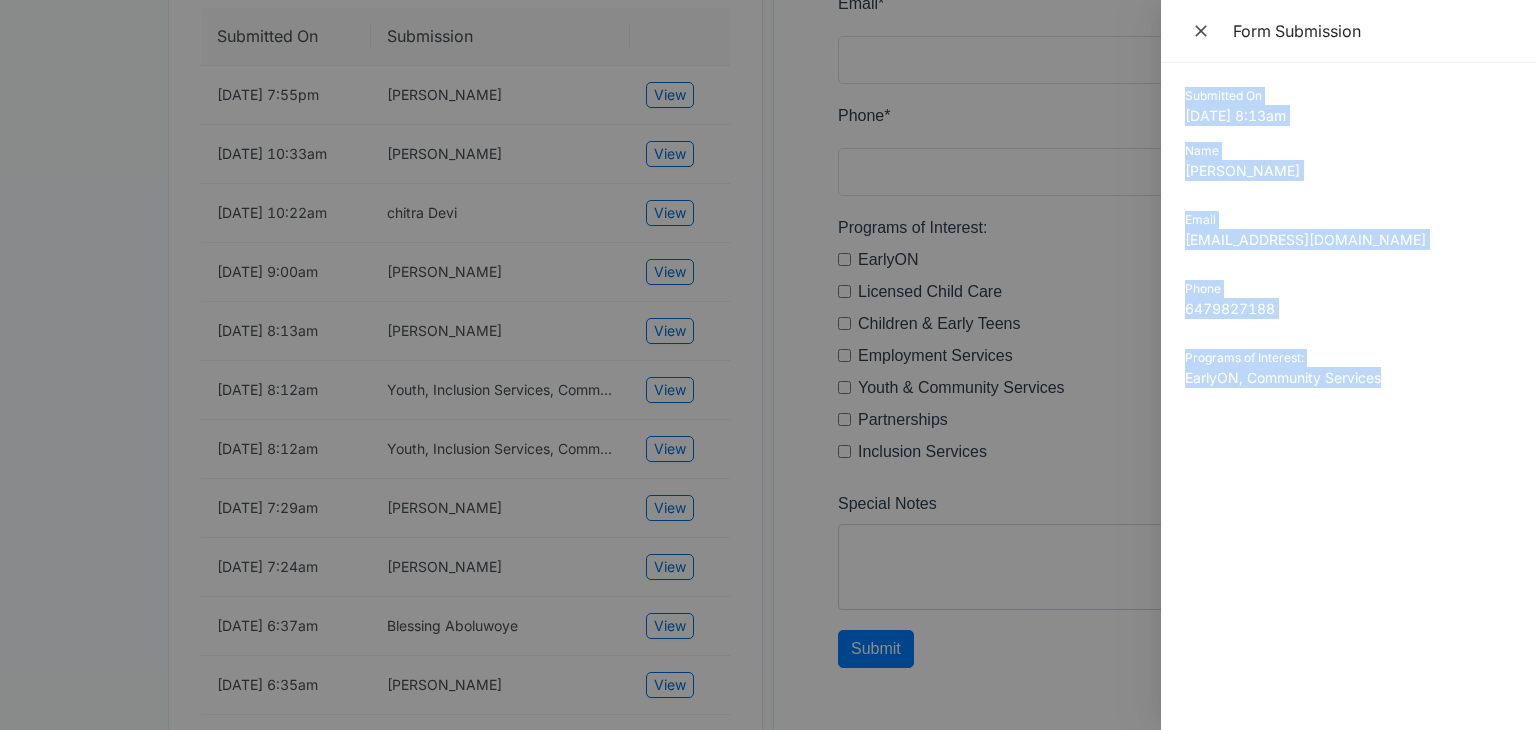 drag, startPoint x: 1188, startPoint y: 101, endPoint x: 1422, endPoint y: 385, distance: 367.9837 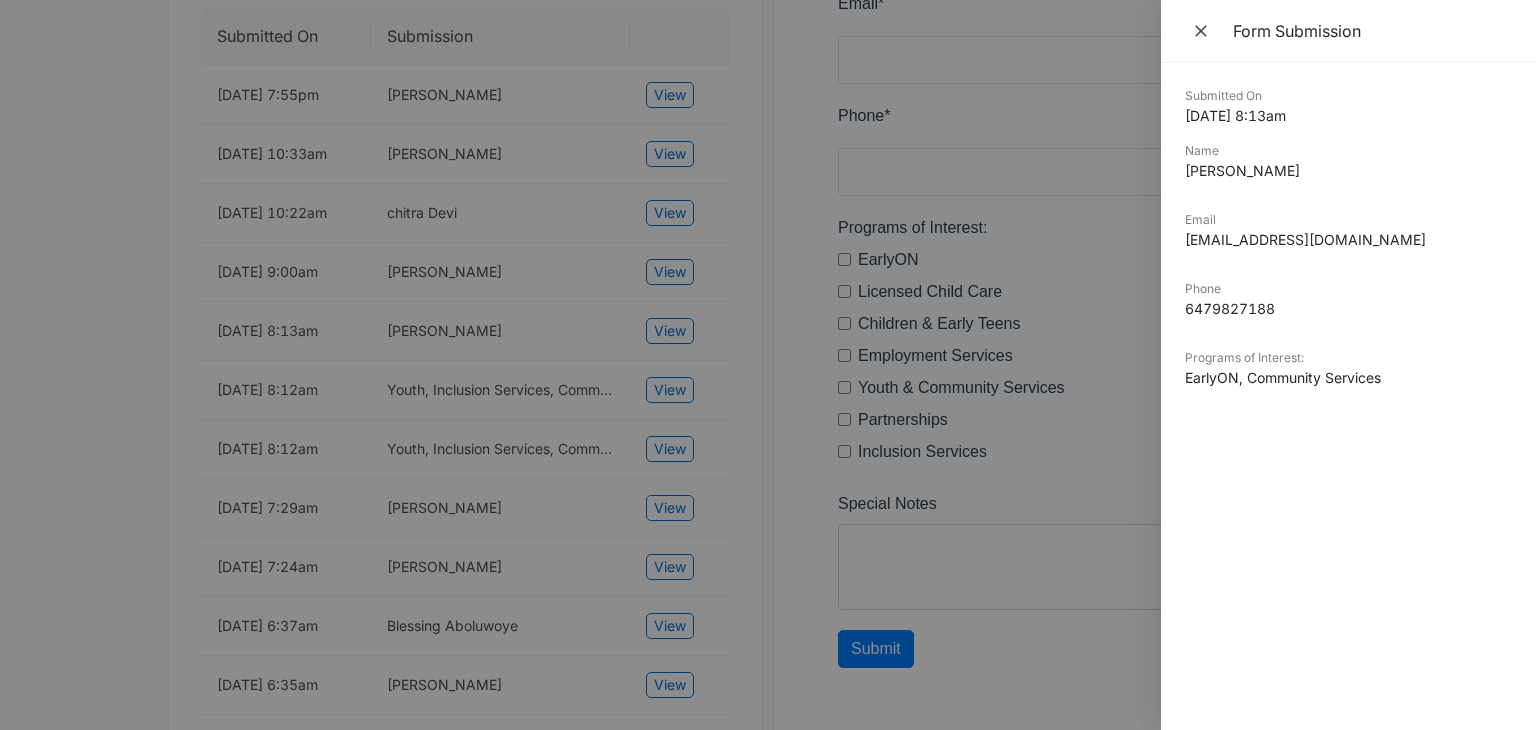 click at bounding box center (768, 365) 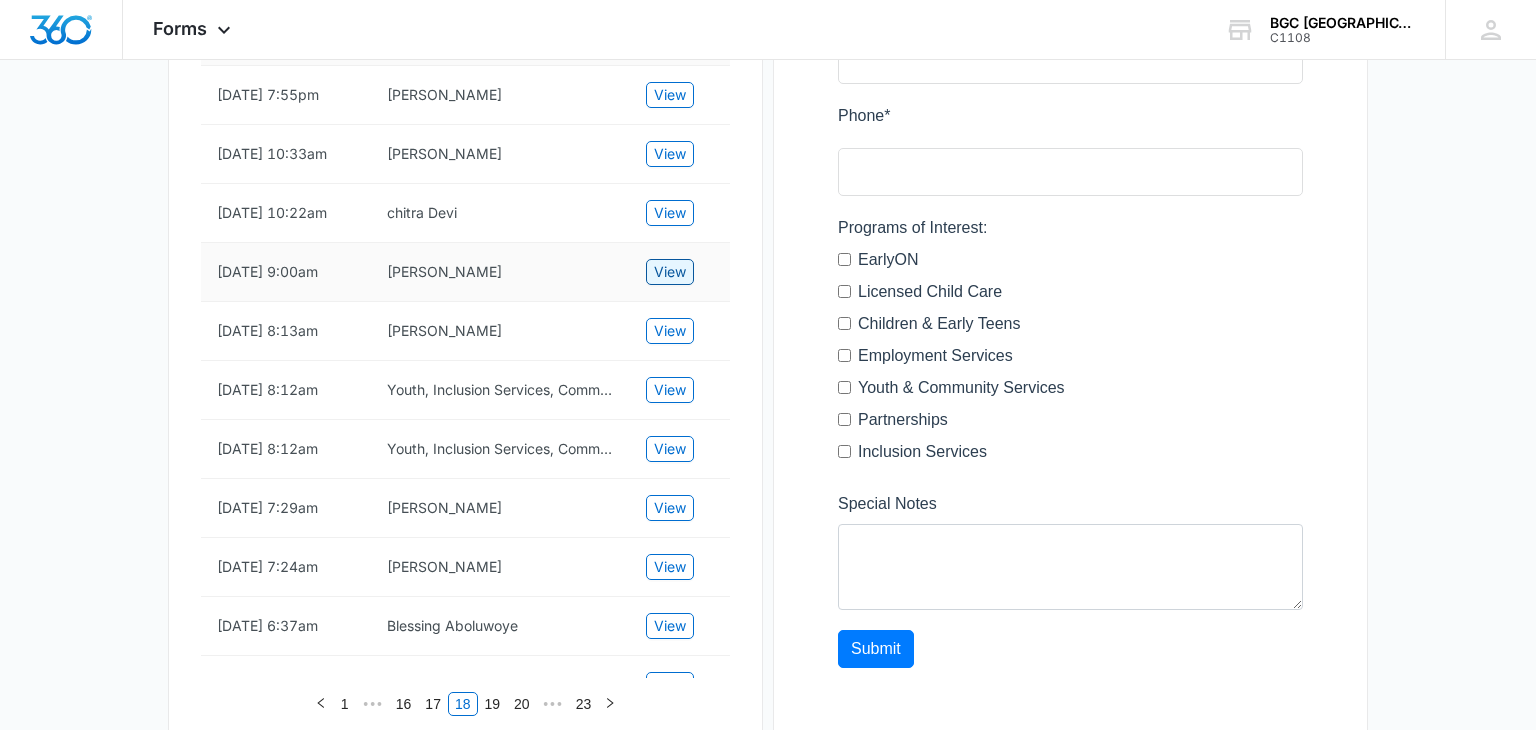 click on "View" at bounding box center [670, 272] 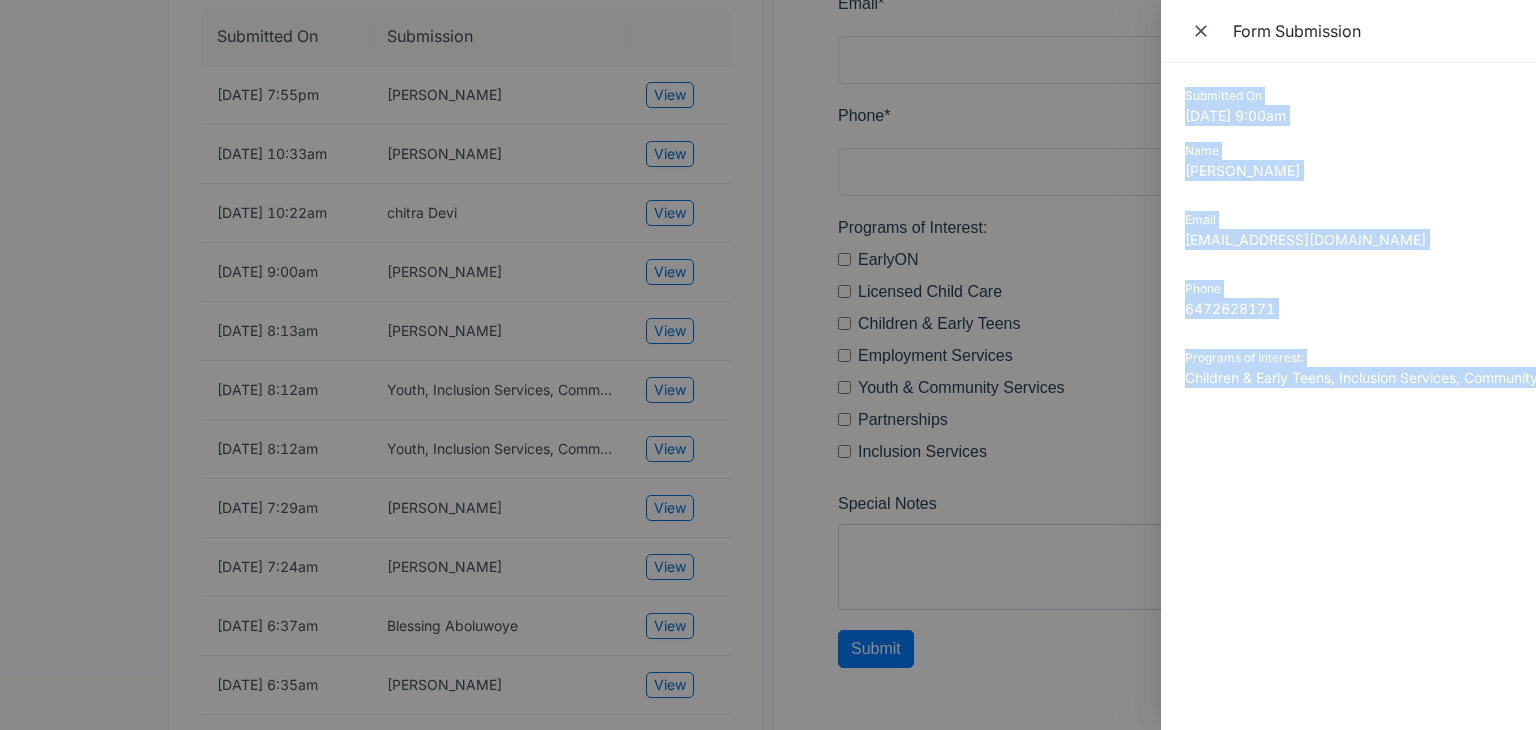 scroll, scrollTop: 0, scrollLeft: 115, axis: horizontal 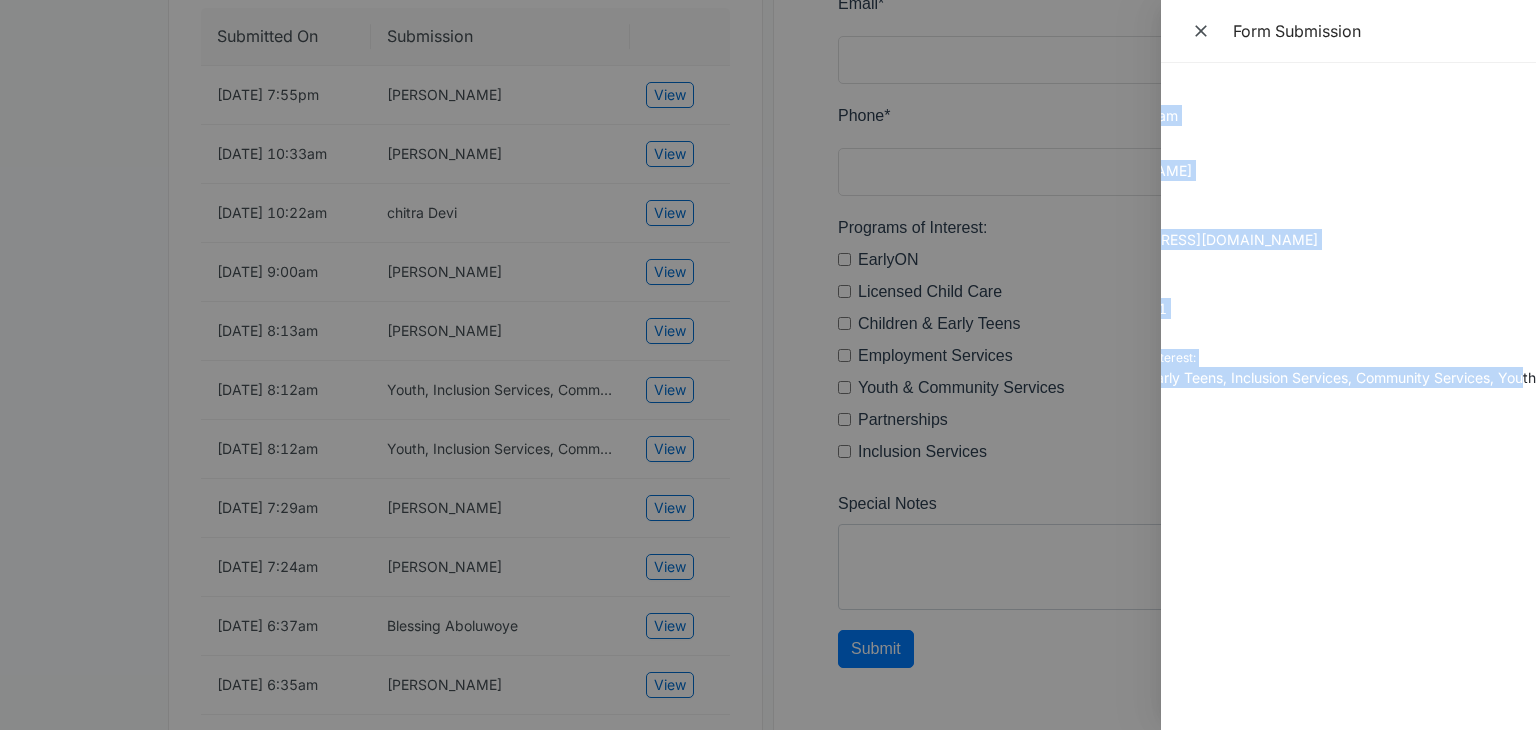 drag, startPoint x: 1186, startPoint y: 97, endPoint x: 1522, endPoint y: 381, distance: 439.94547 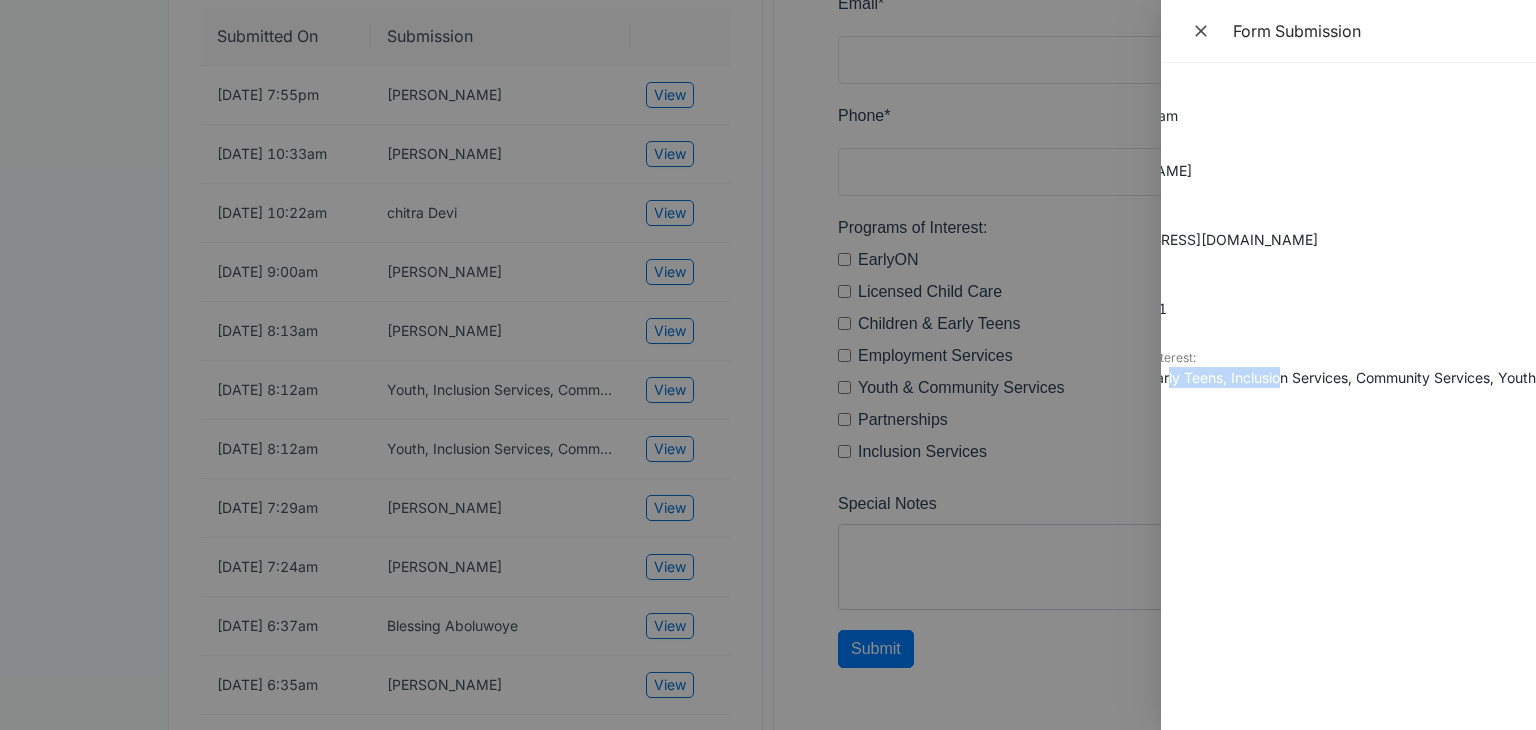 scroll, scrollTop: 0, scrollLeft: 0, axis: both 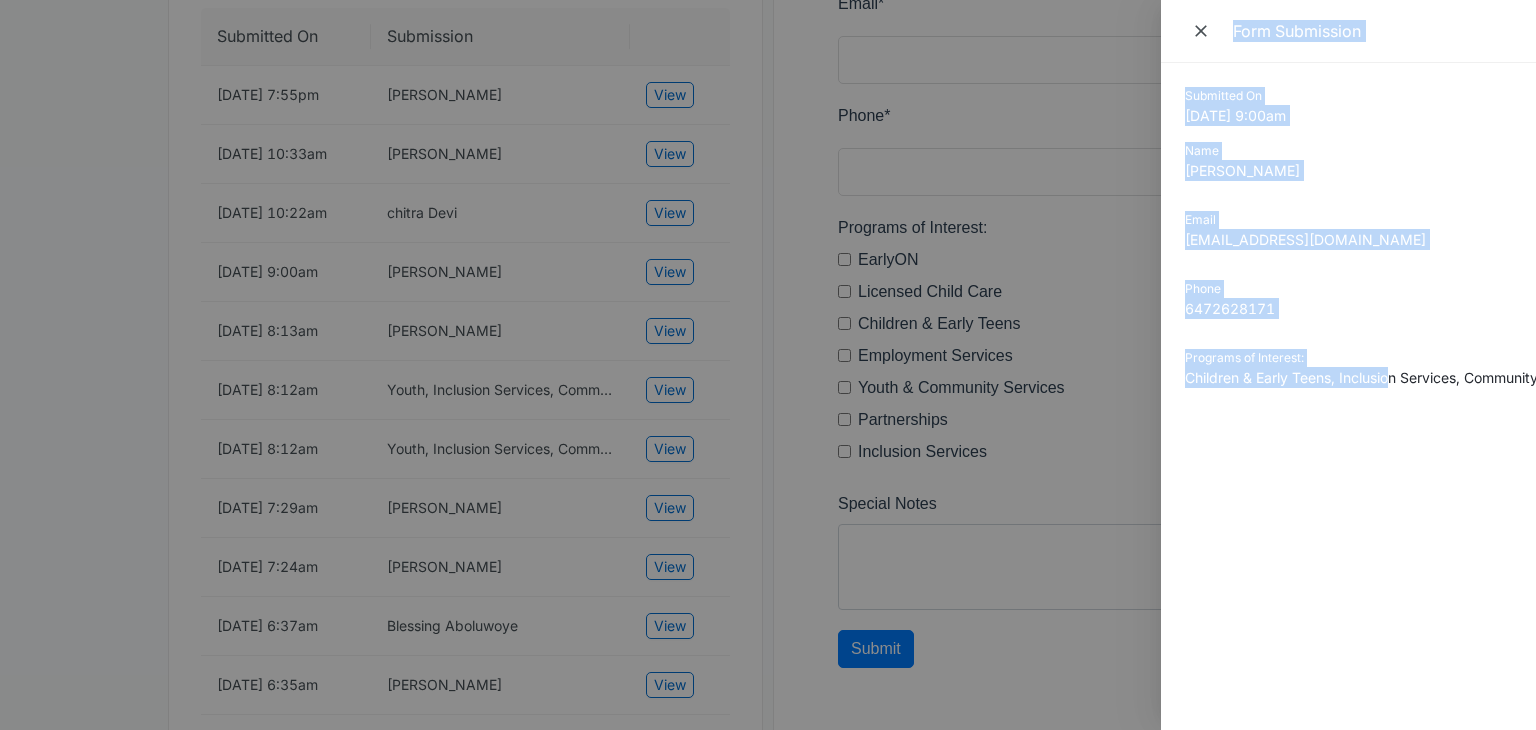 drag, startPoint x: 1272, startPoint y: 375, endPoint x: 1124, endPoint y: 372, distance: 148.0304 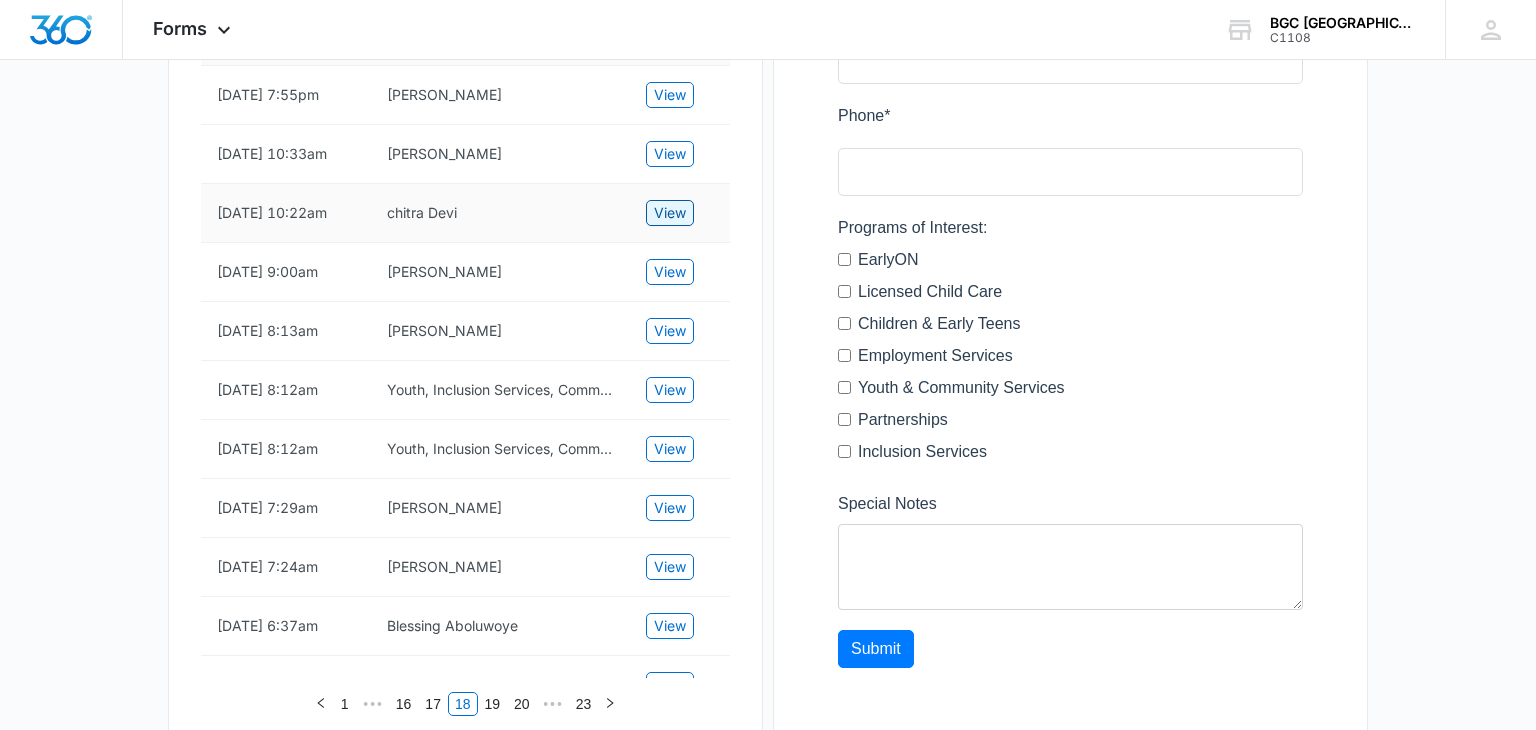 click on "View" at bounding box center (670, 213) 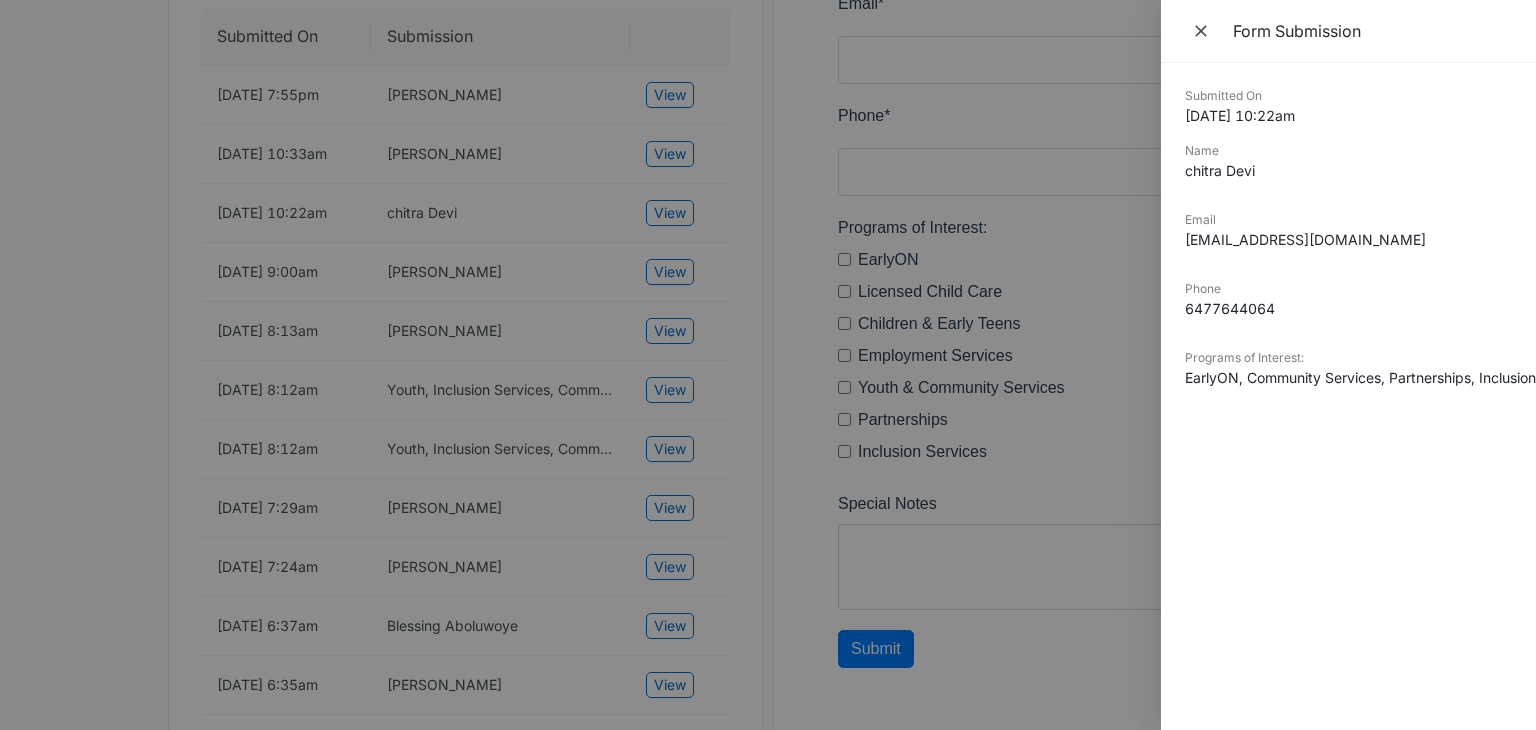 click at bounding box center [768, 365] 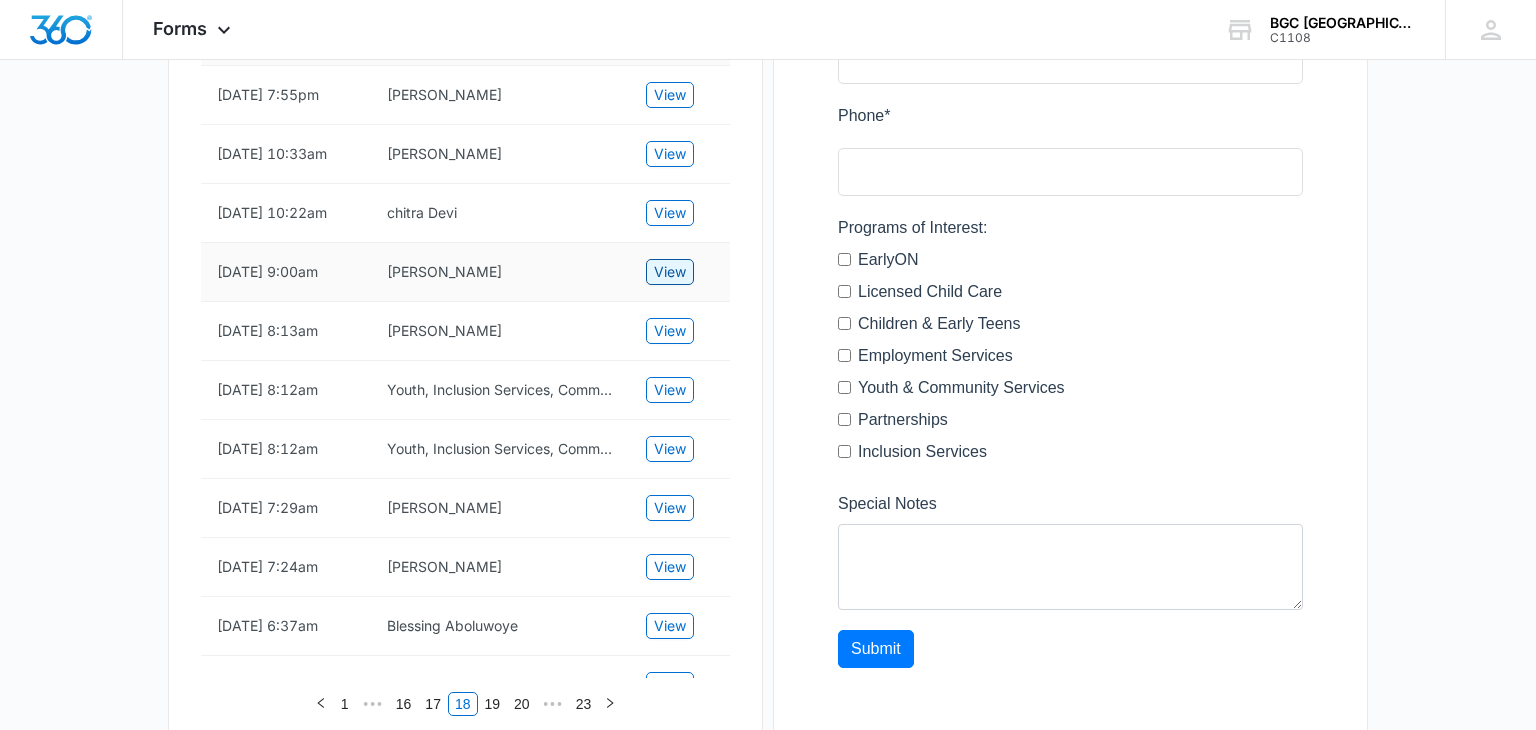 click on "View" at bounding box center [670, 272] 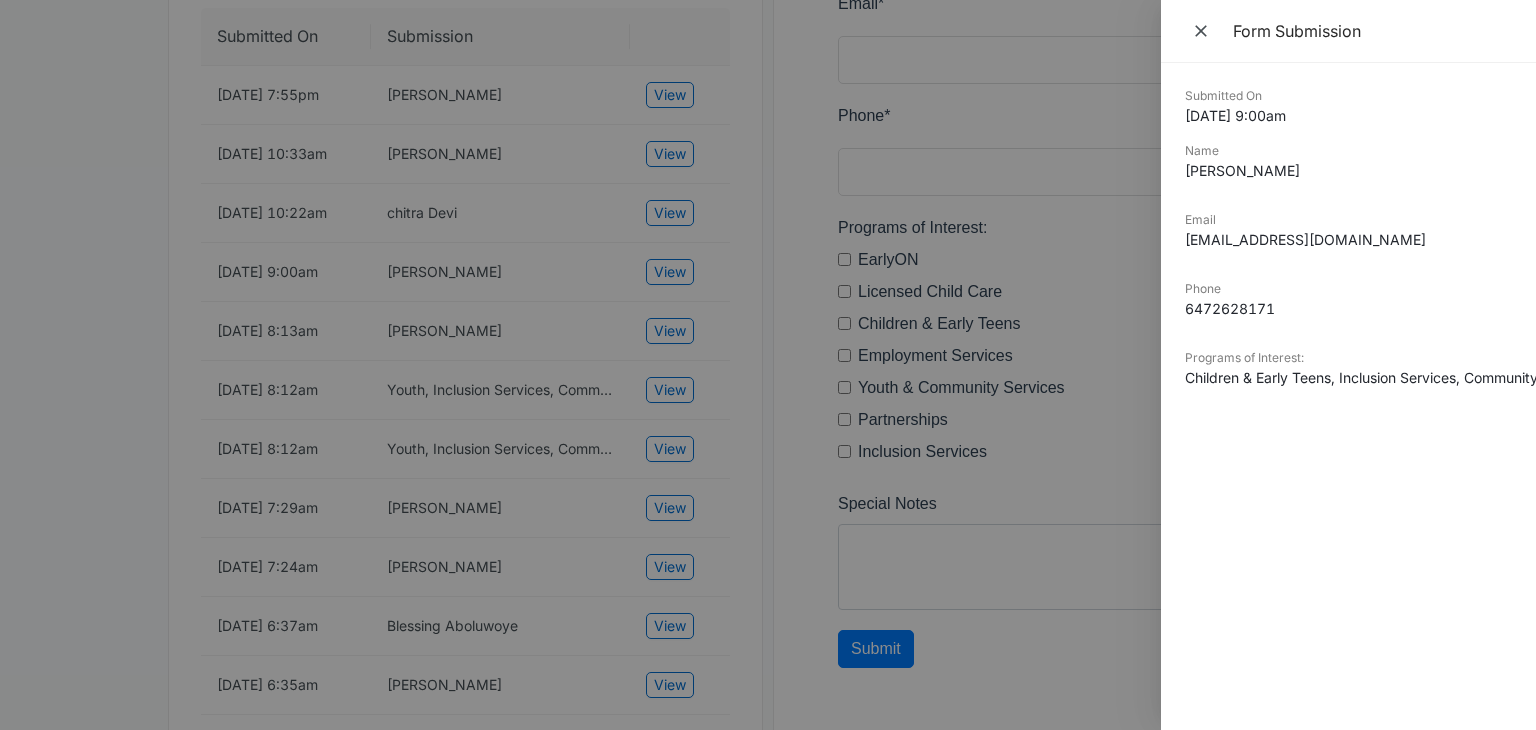 click at bounding box center [768, 365] 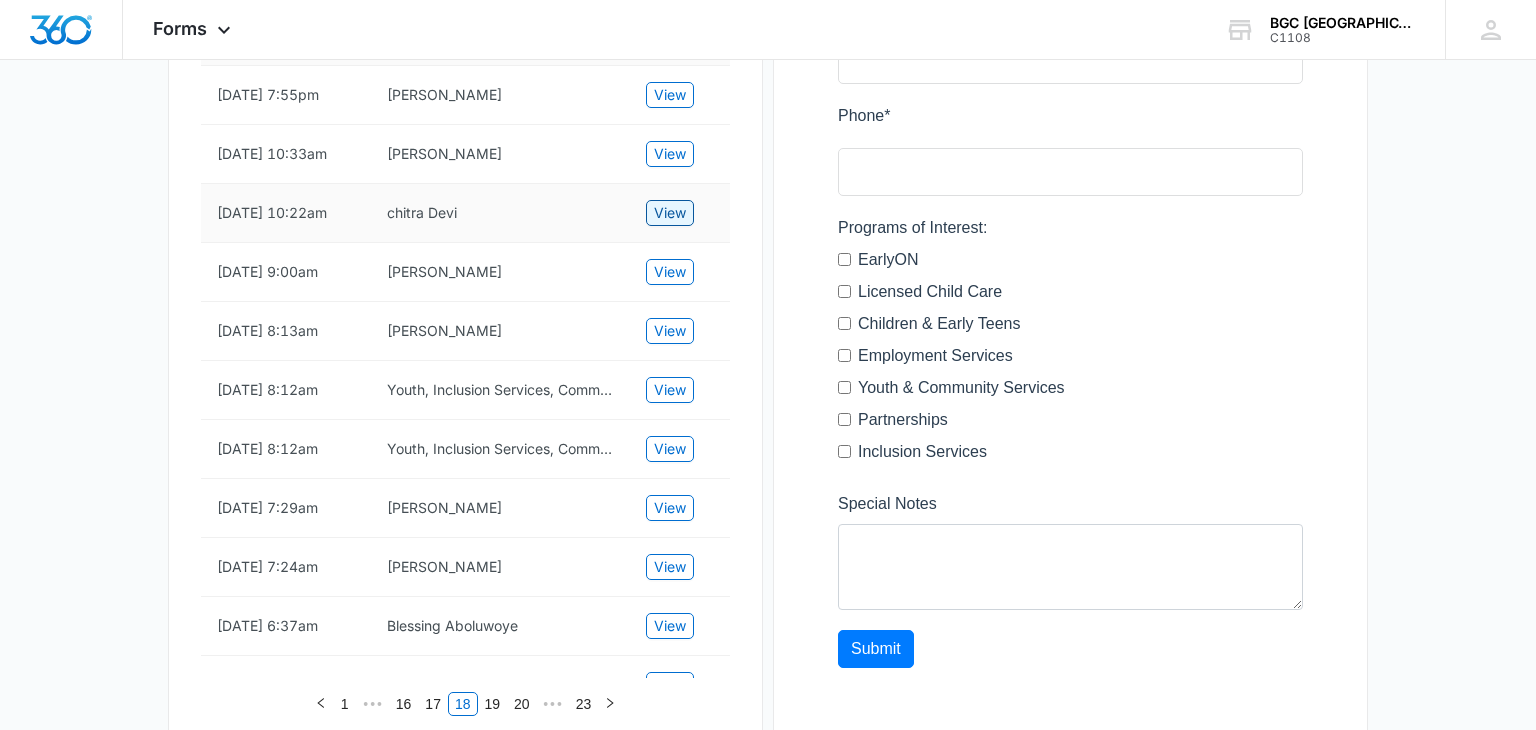 click on "View" at bounding box center [670, 213] 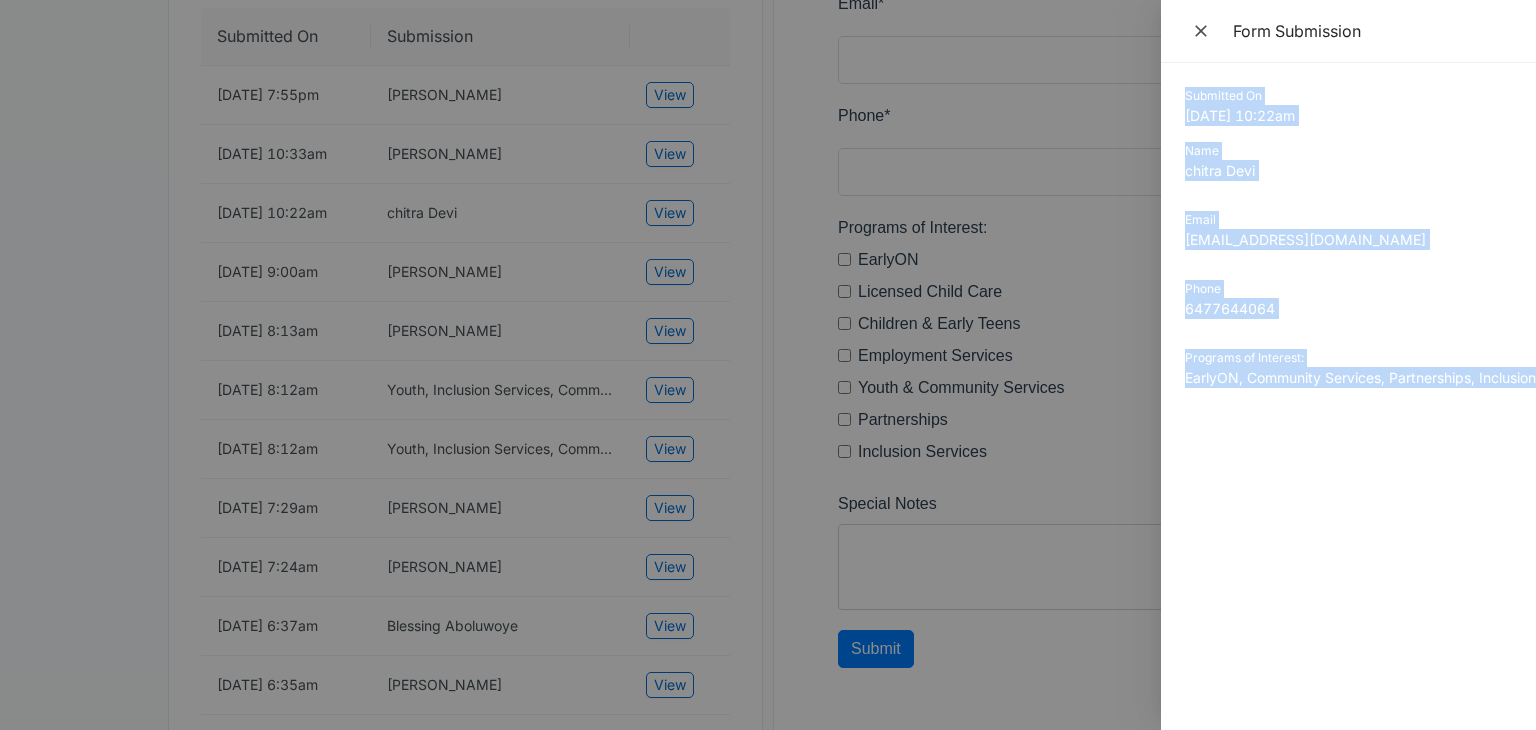 scroll, scrollTop: 0, scrollLeft: 66, axis: horizontal 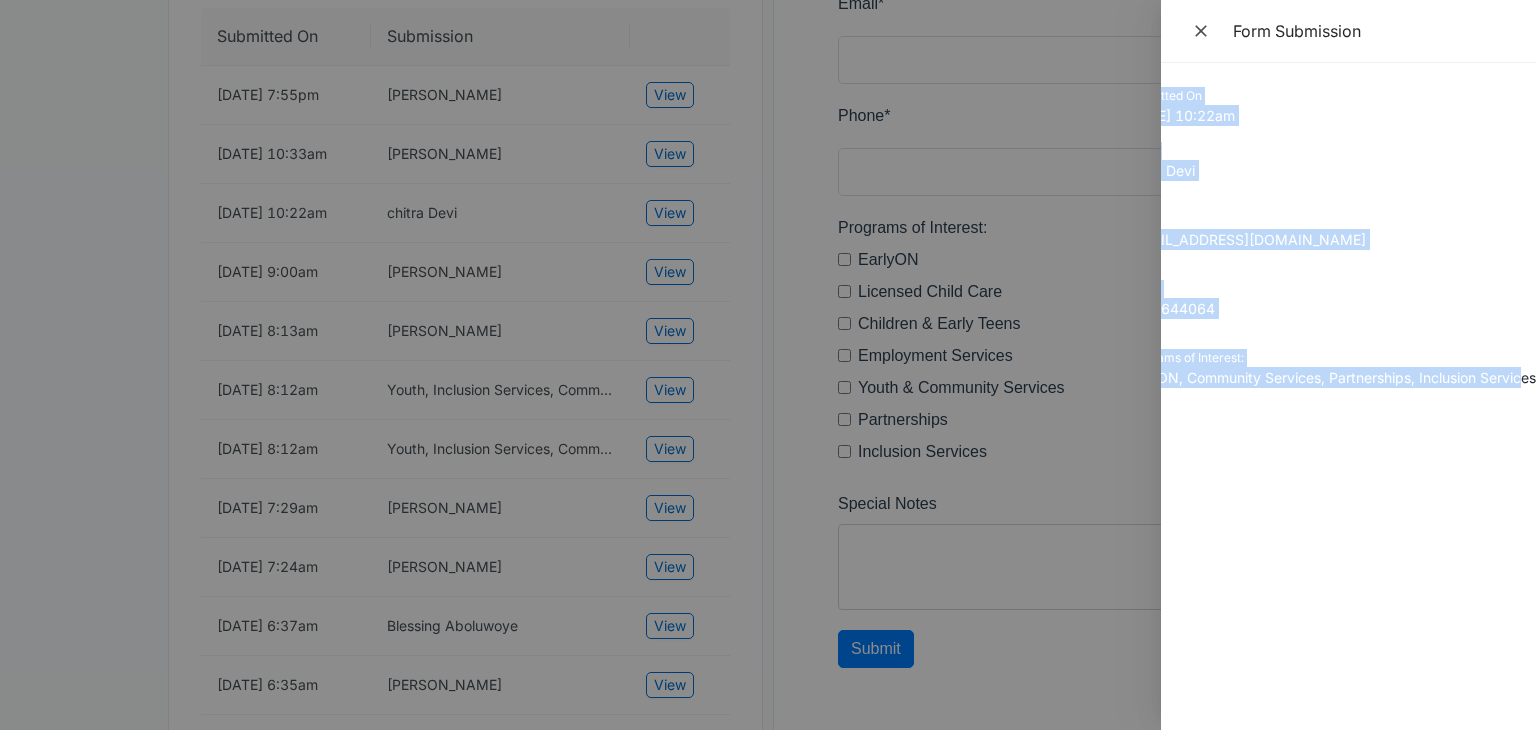 drag, startPoint x: 1183, startPoint y: 95, endPoint x: 1524, endPoint y: 380, distance: 444.41647 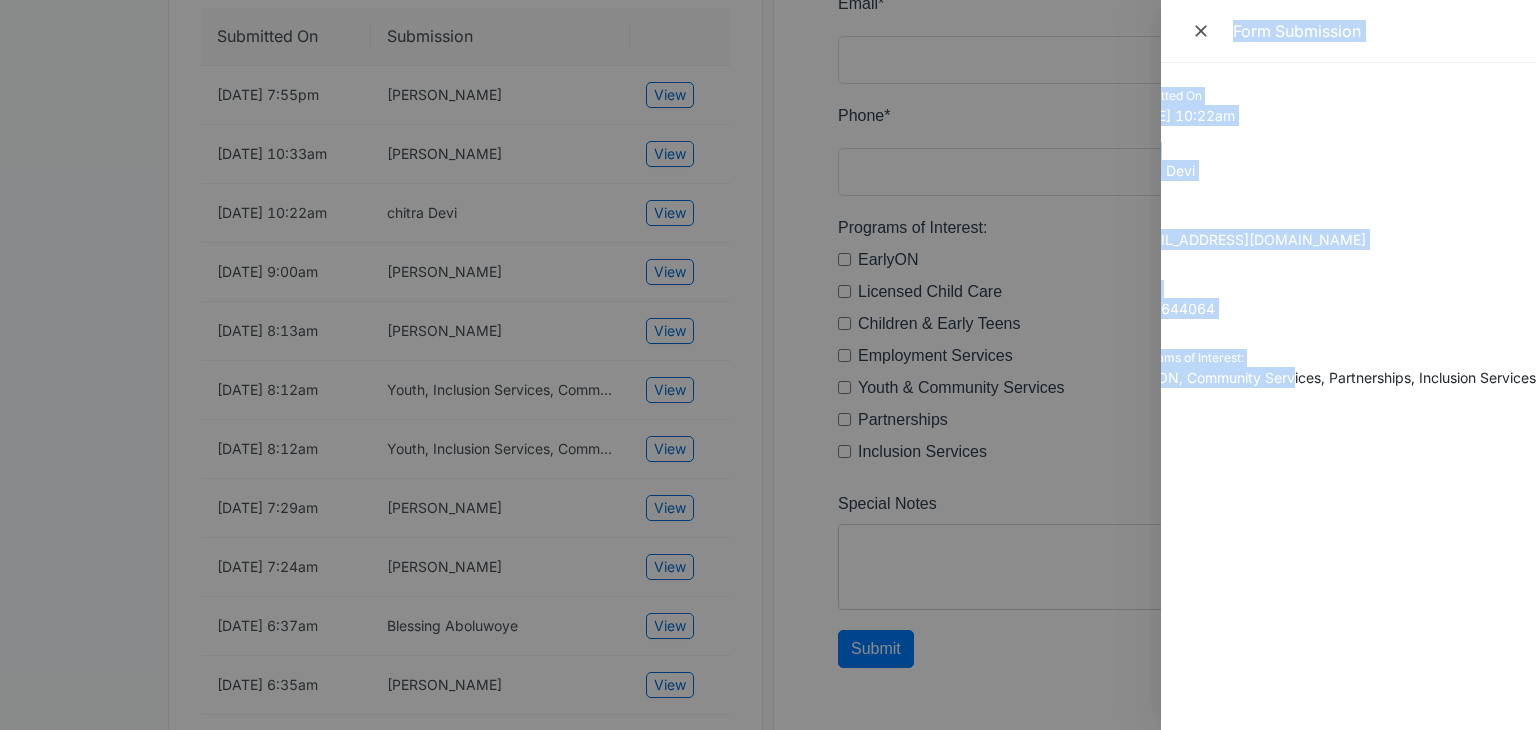 scroll, scrollTop: 0, scrollLeft: 0, axis: both 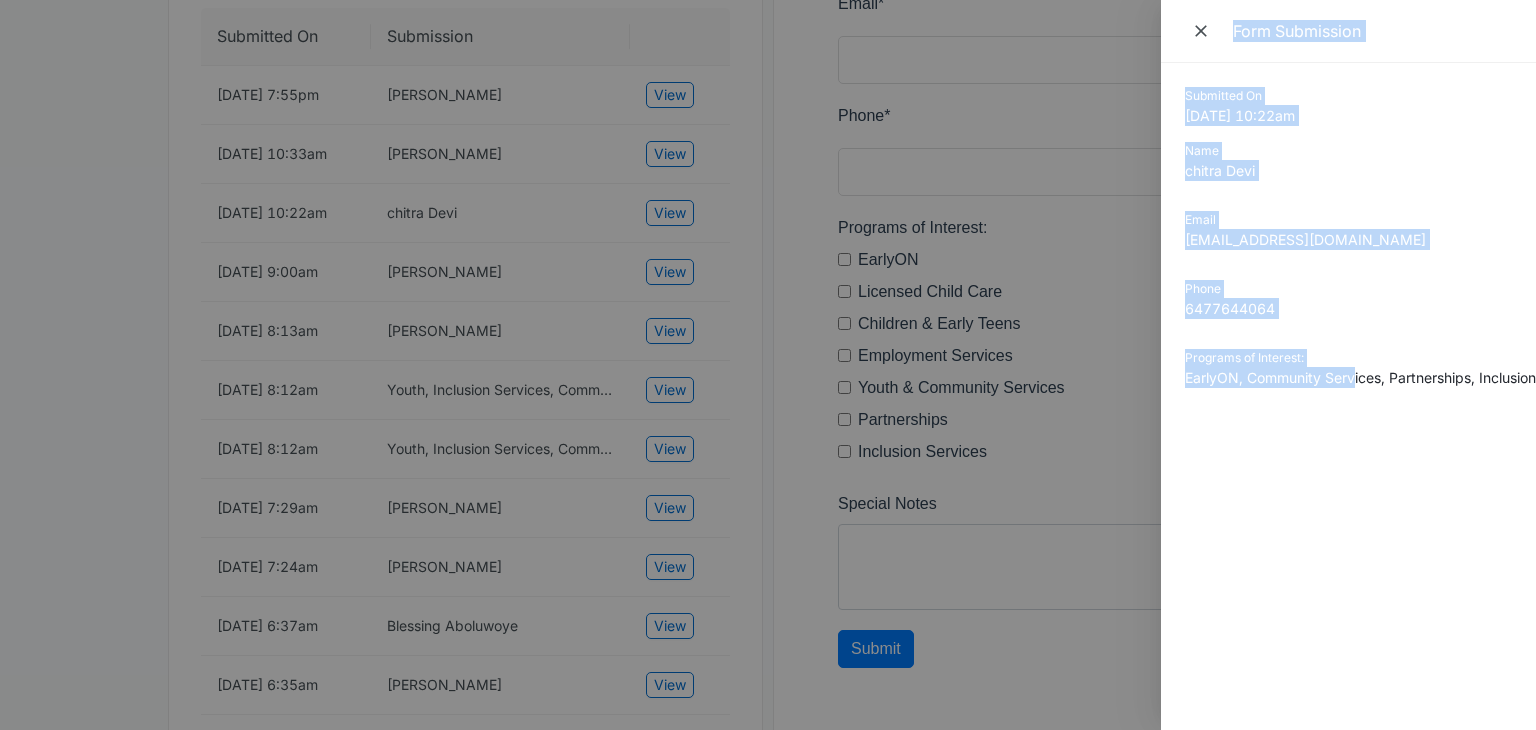 drag, startPoint x: 1290, startPoint y: 369, endPoint x: 957, endPoint y: 341, distance: 334.1751 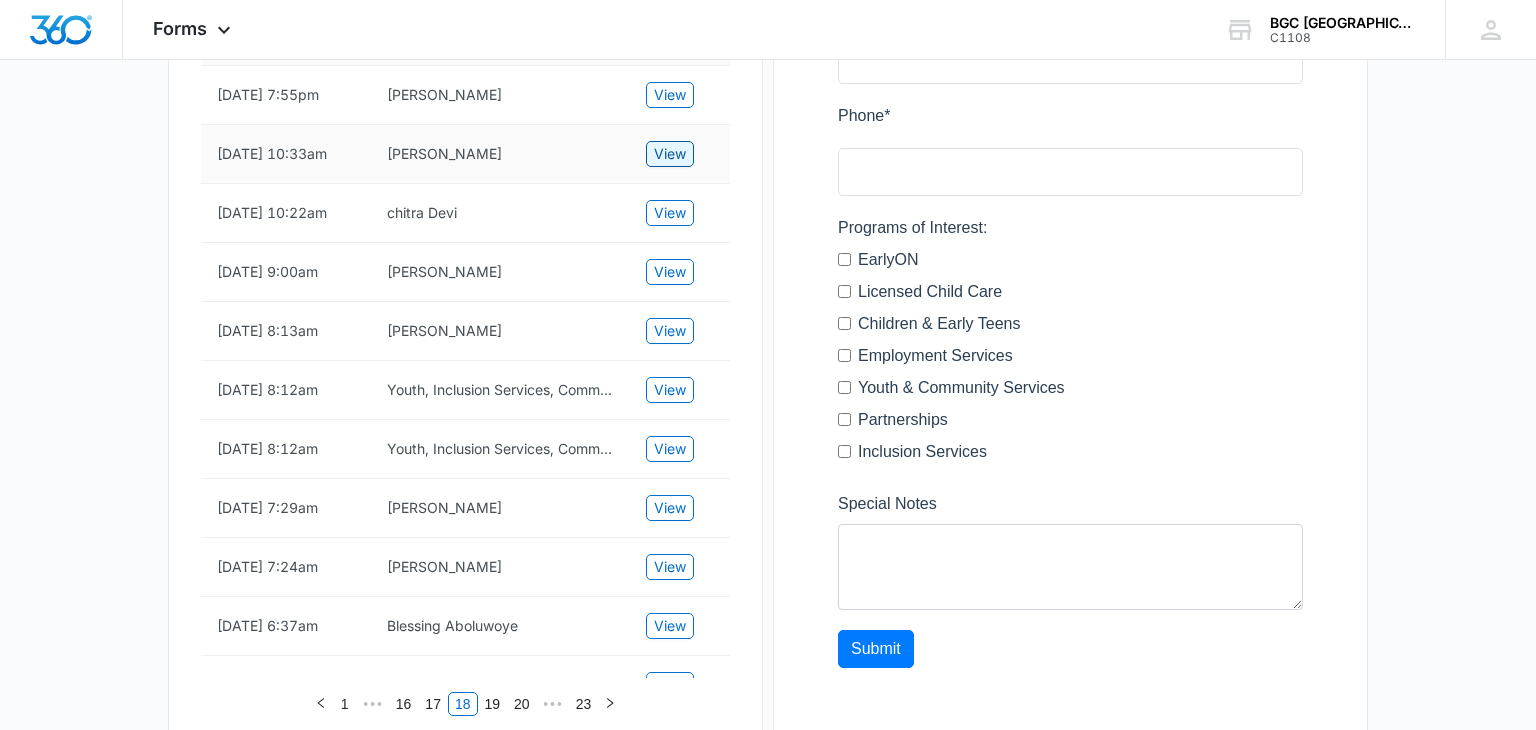 click on "View" at bounding box center [670, 154] 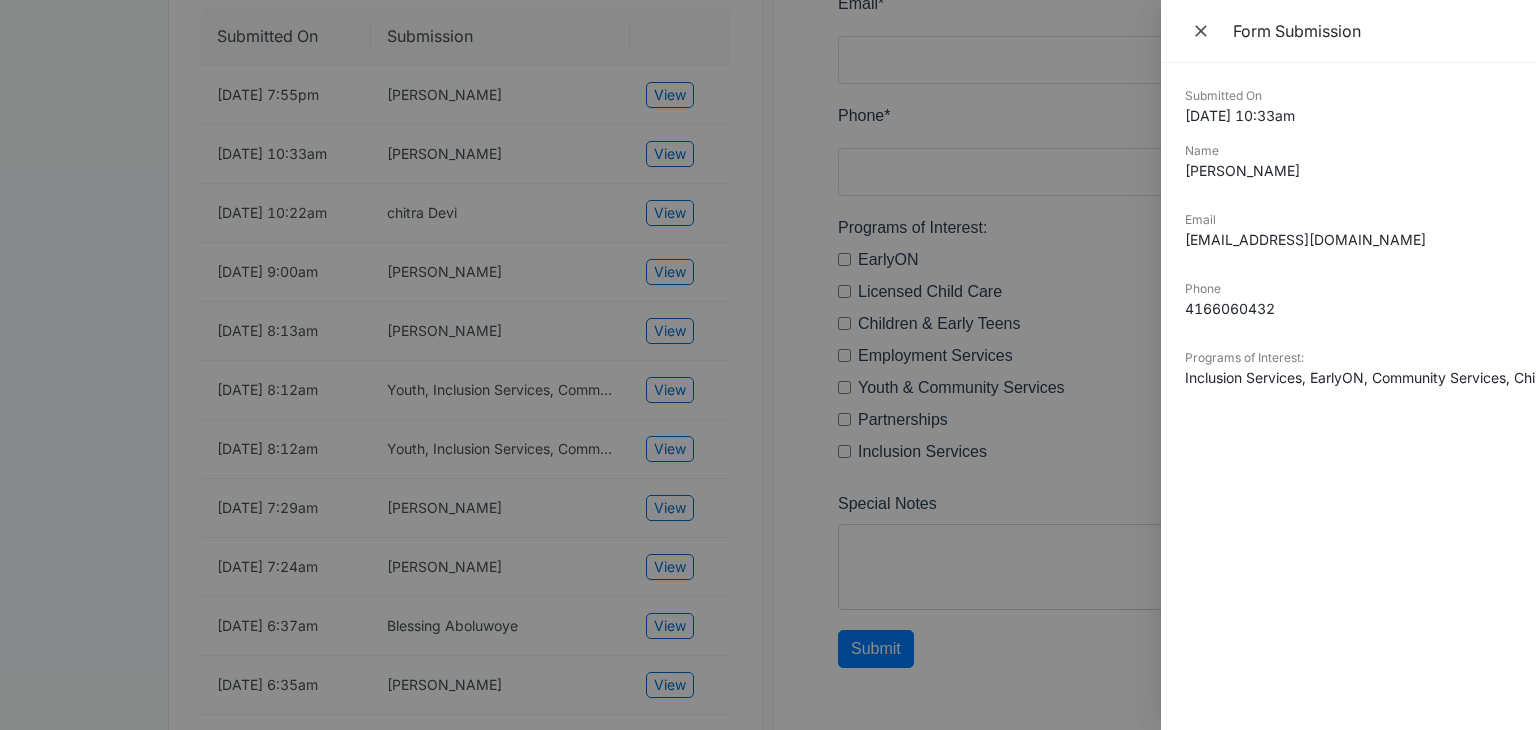 click on "[DATE] 10:33am" at bounding box center (1348, 115) 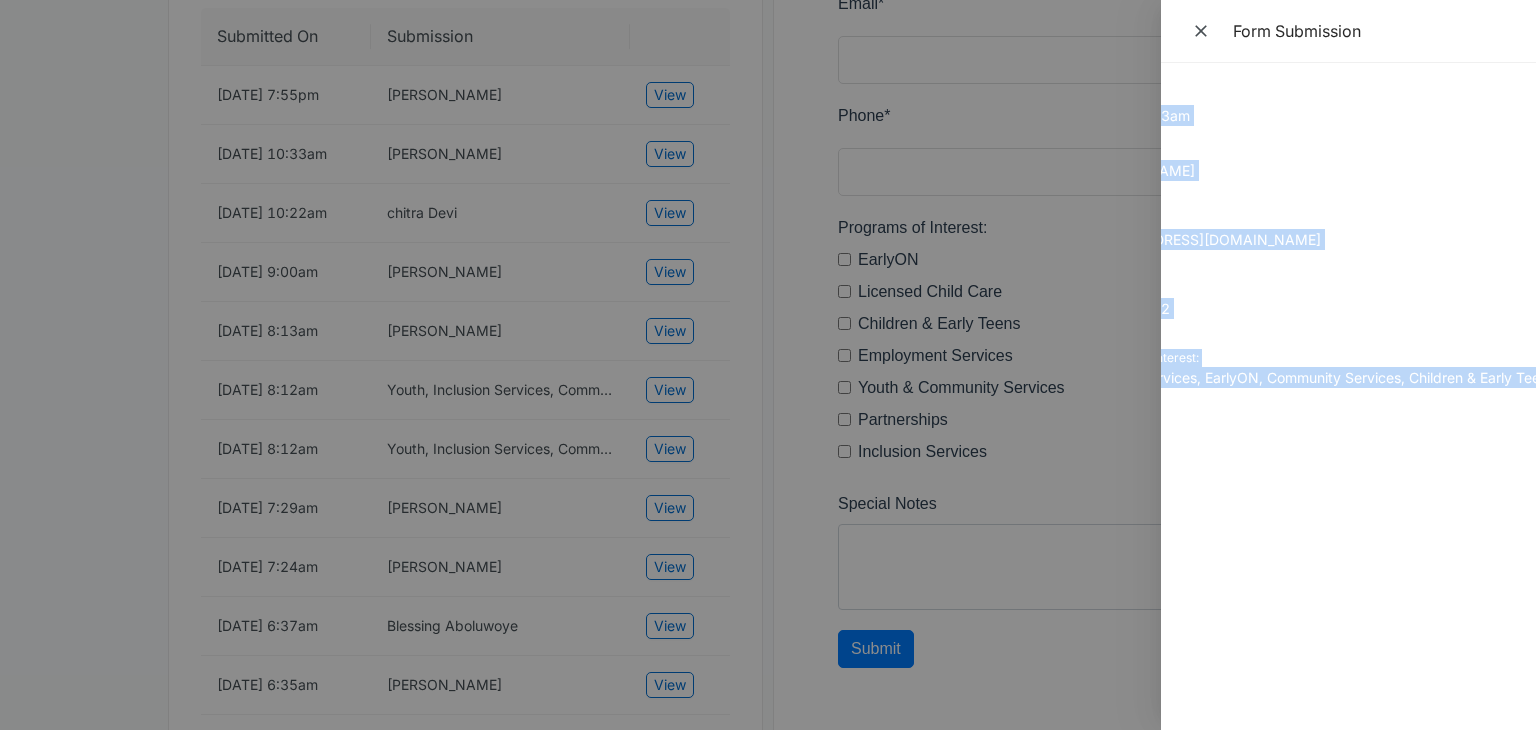 scroll, scrollTop: 0, scrollLeft: 132, axis: horizontal 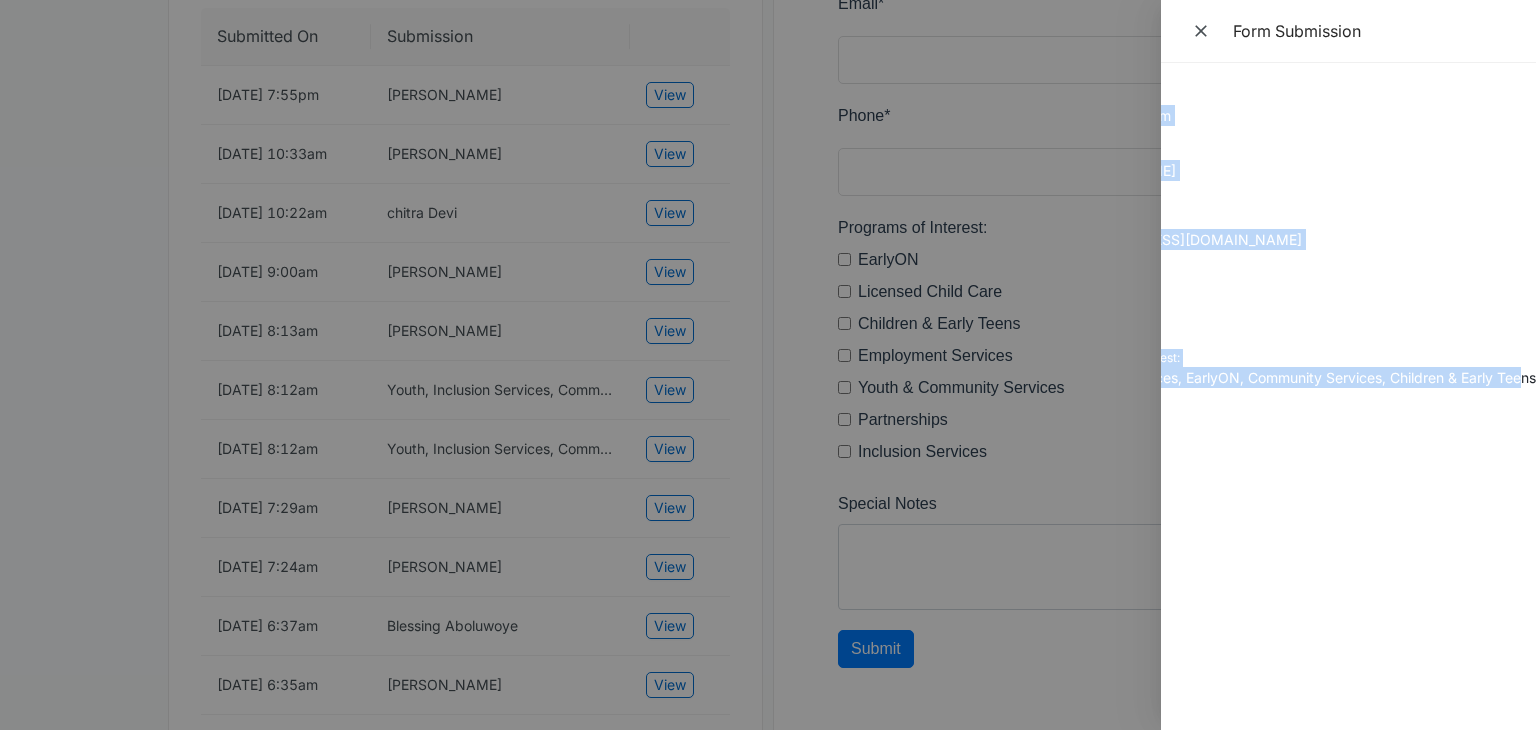 drag, startPoint x: 1188, startPoint y: 97, endPoint x: 1524, endPoint y: 386, distance: 443.18958 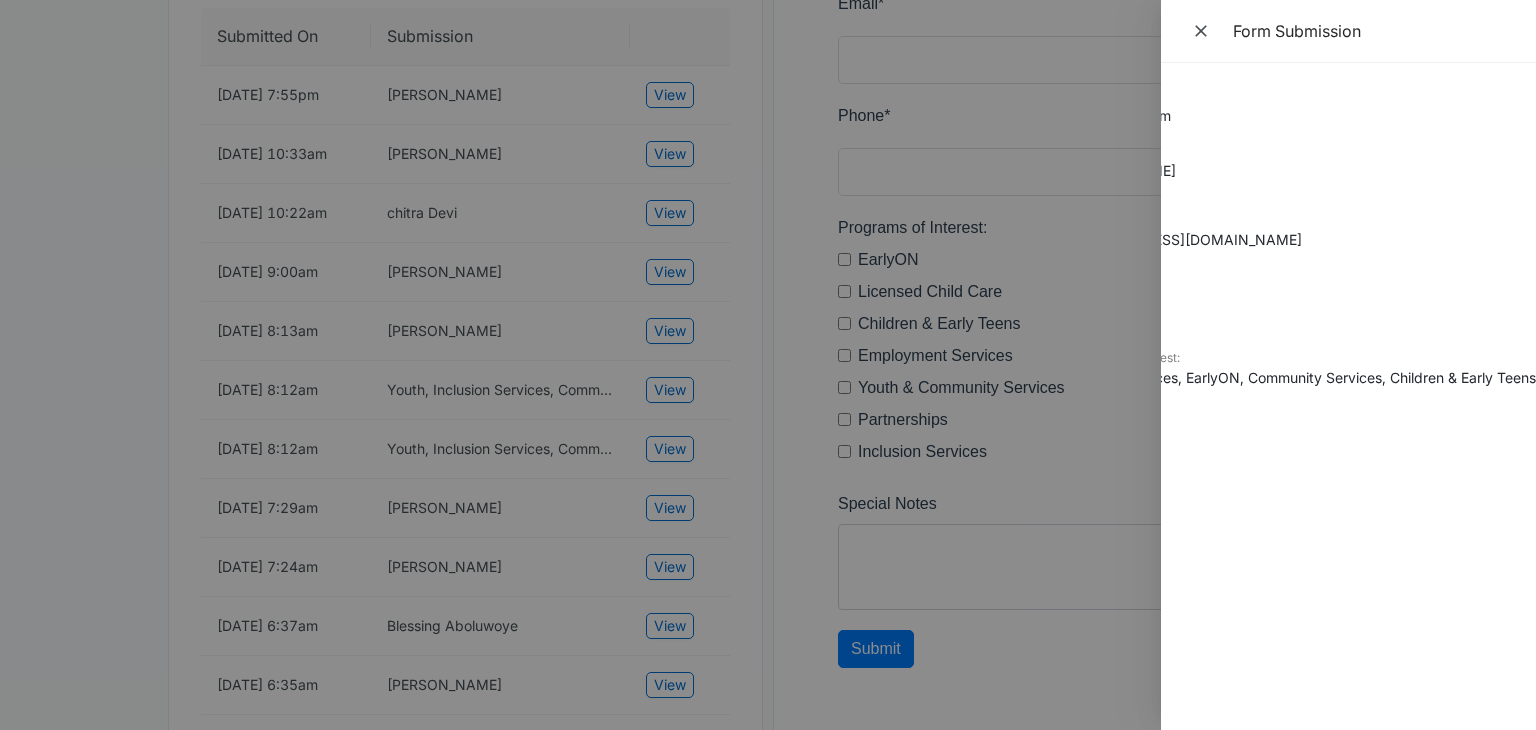 click at bounding box center [768, 365] 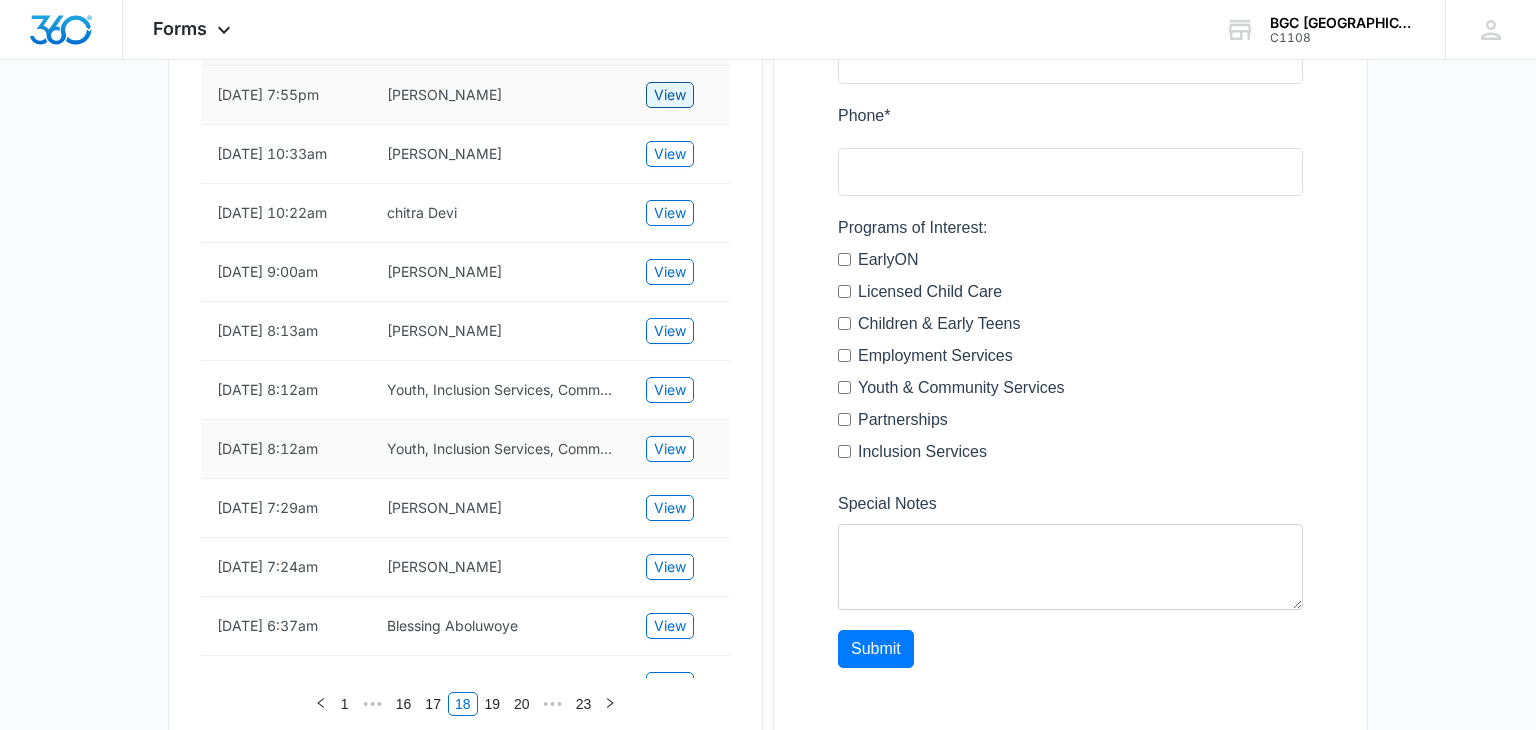 click on "View" at bounding box center (670, 95) 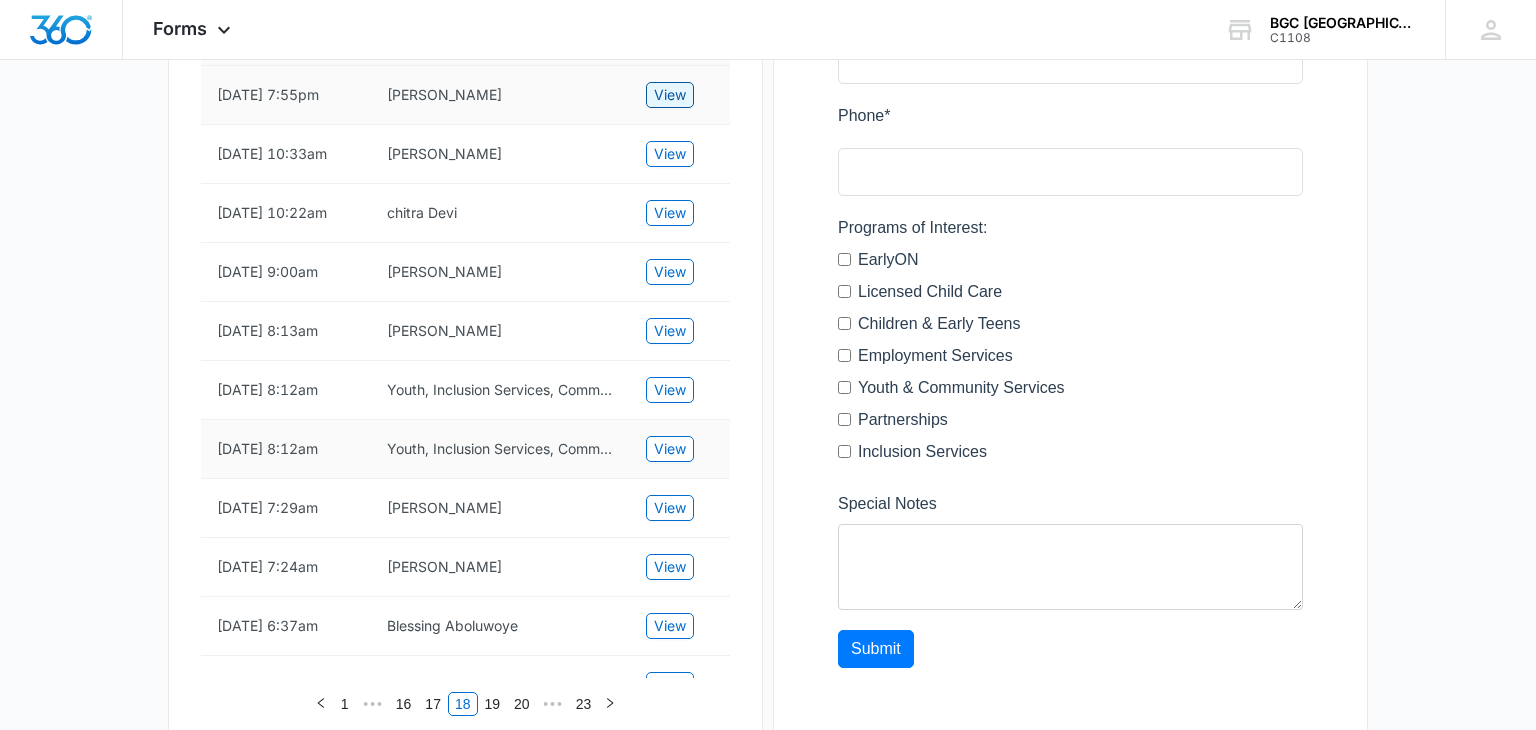 scroll, scrollTop: 0, scrollLeft: 0, axis: both 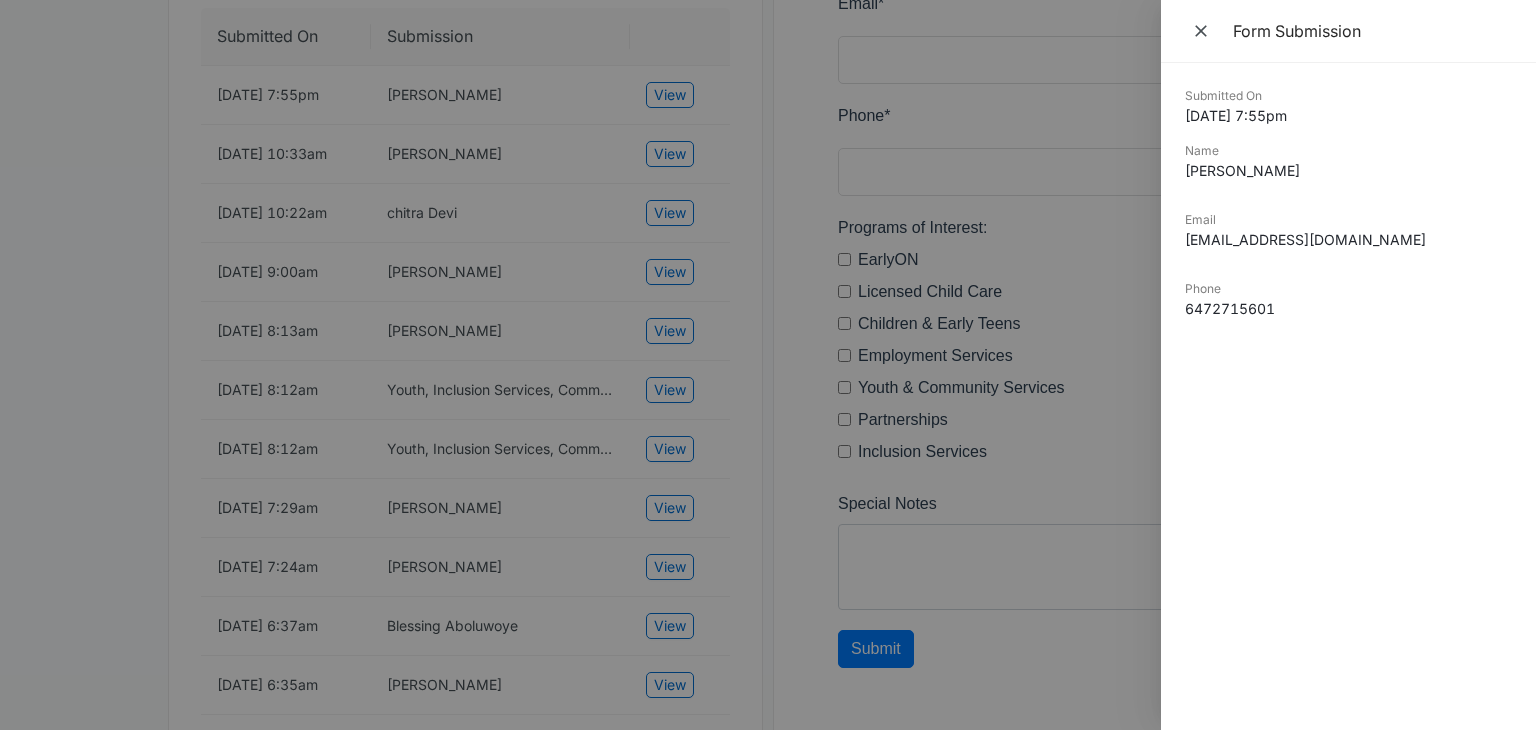 click at bounding box center (768, 365) 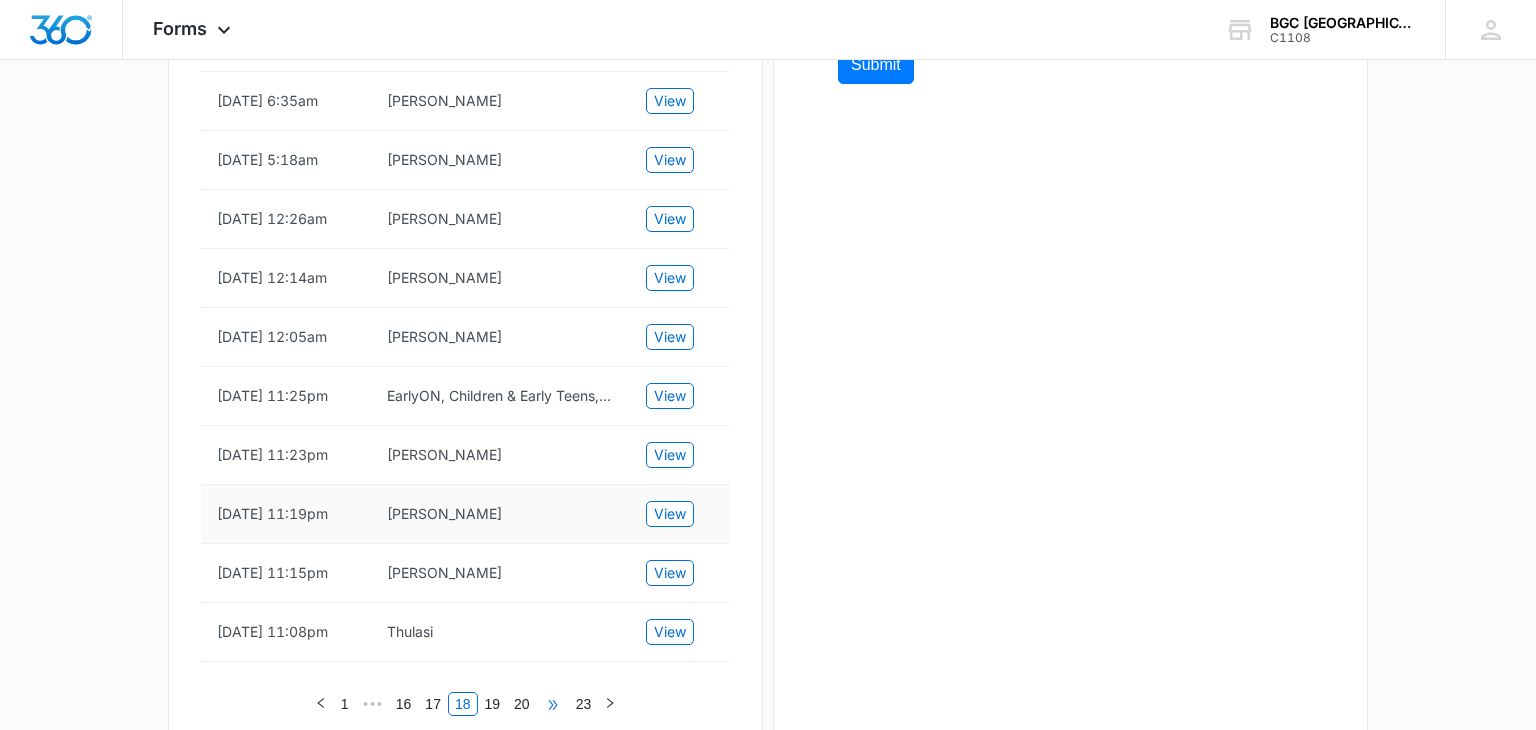 scroll, scrollTop: 1320, scrollLeft: 0, axis: vertical 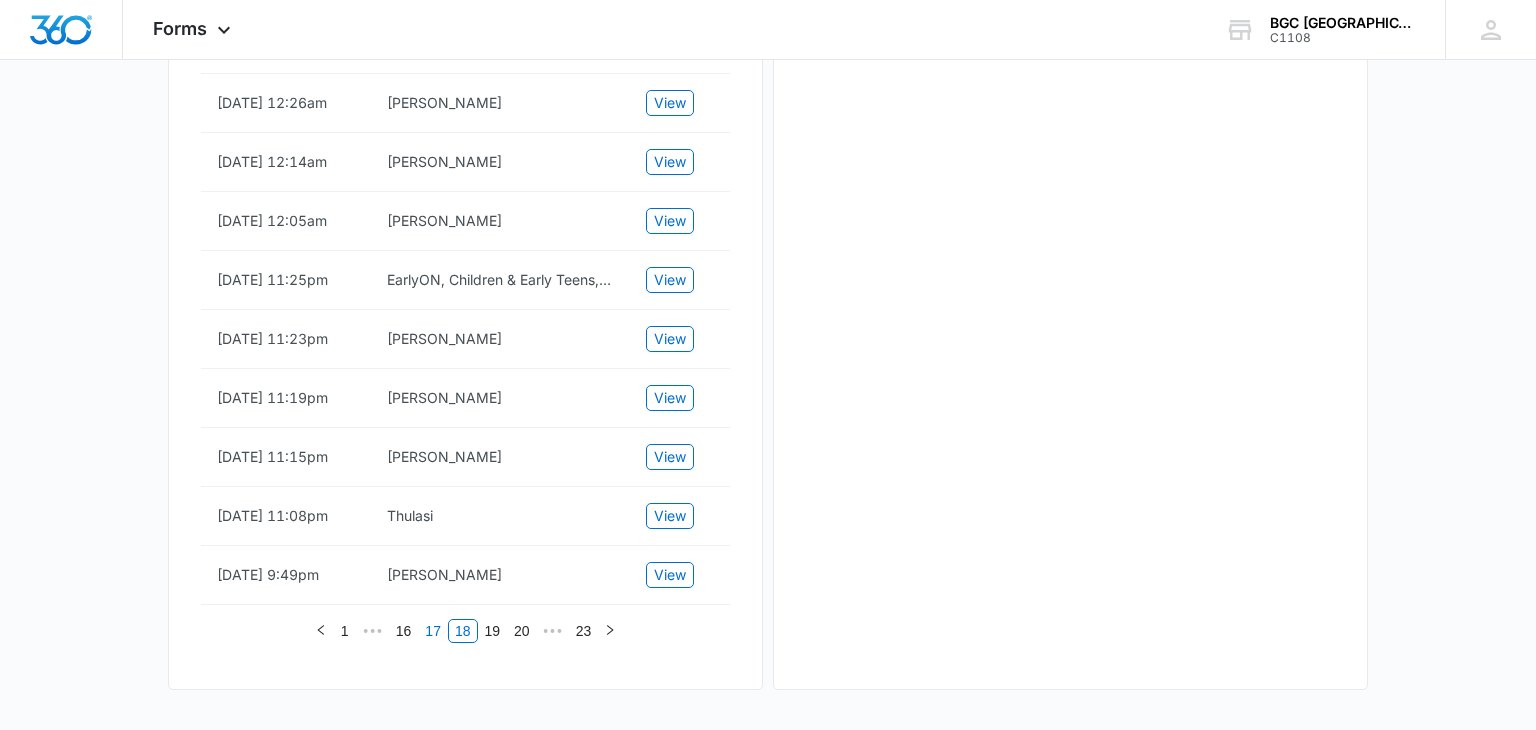 click on "17" at bounding box center [433, 631] 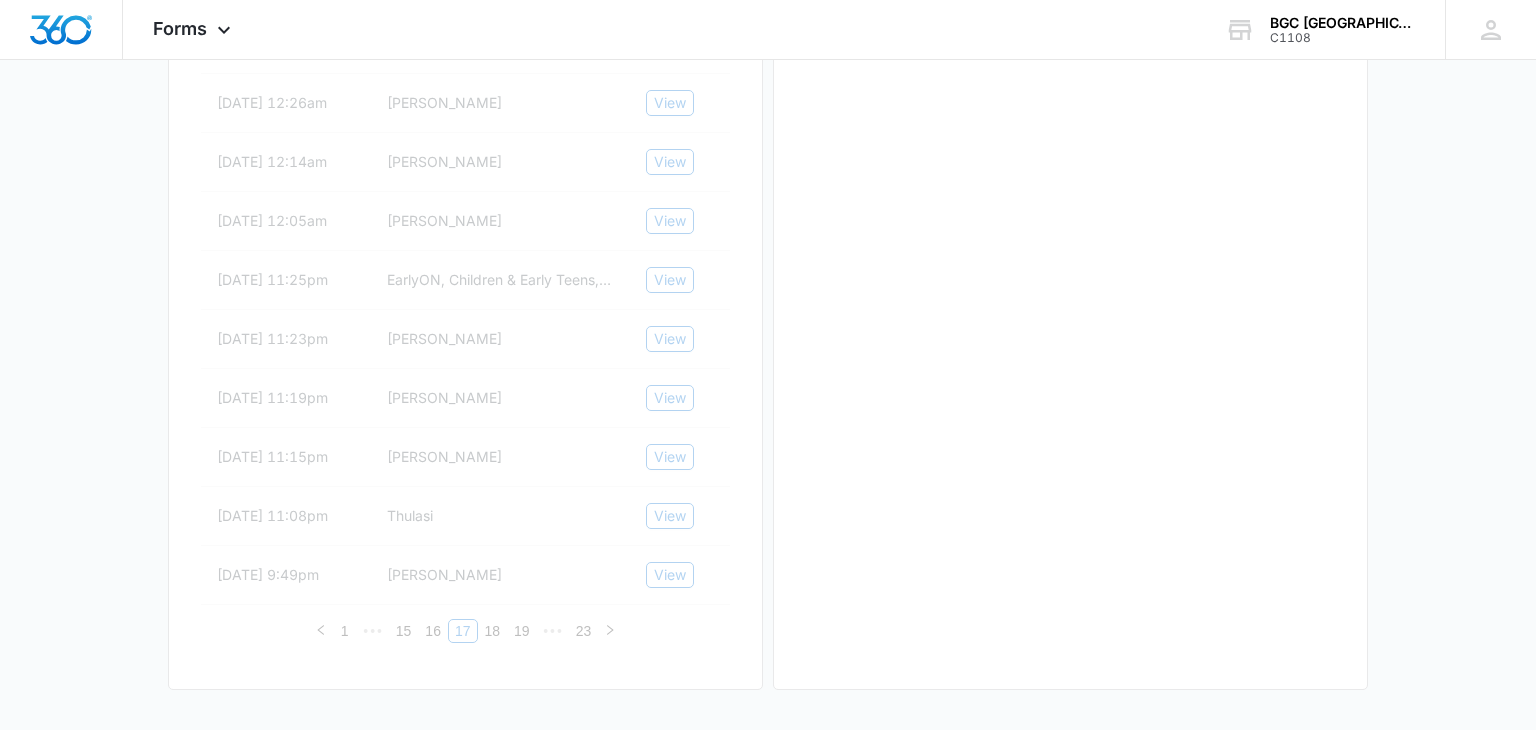 scroll, scrollTop: 1302, scrollLeft: 0, axis: vertical 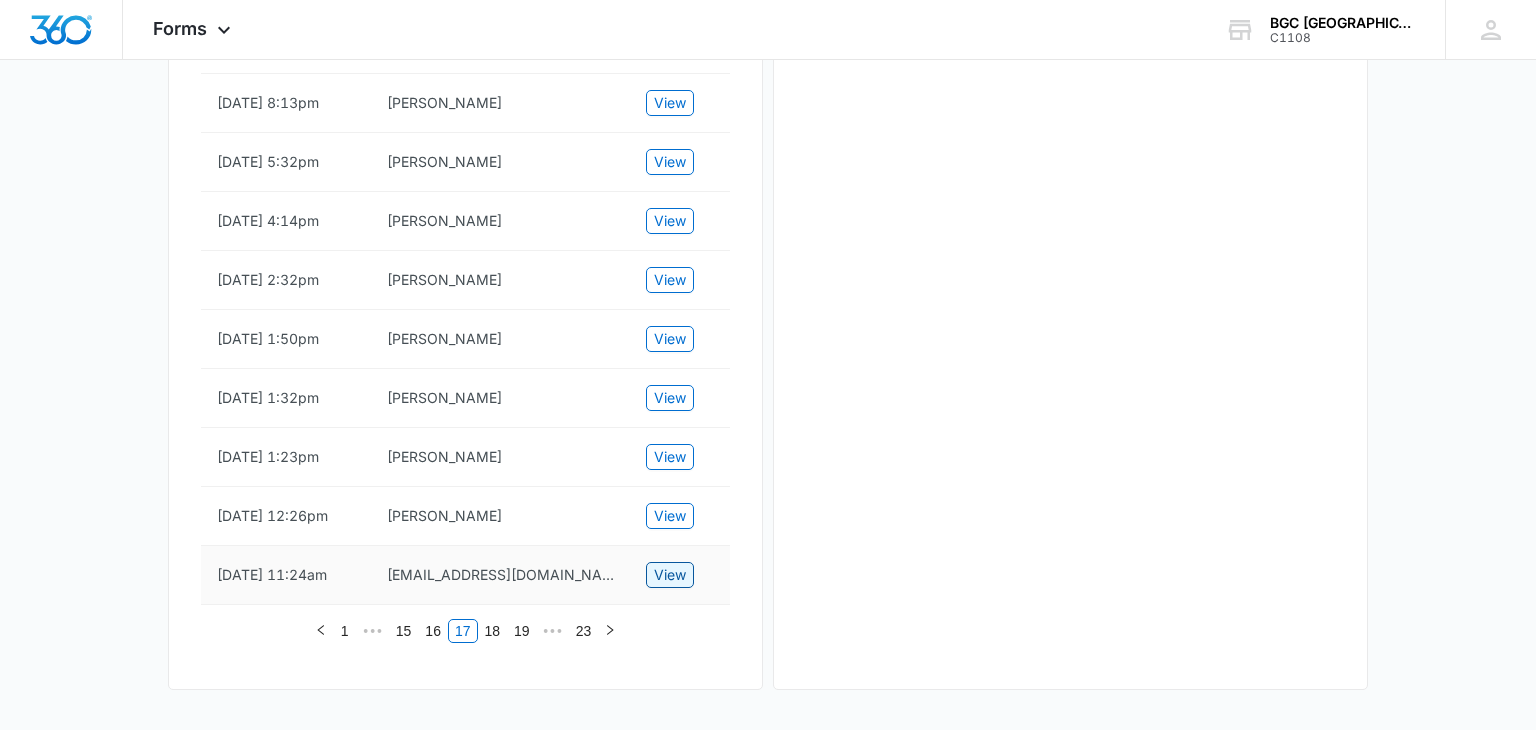 click on "View" at bounding box center (670, 575) 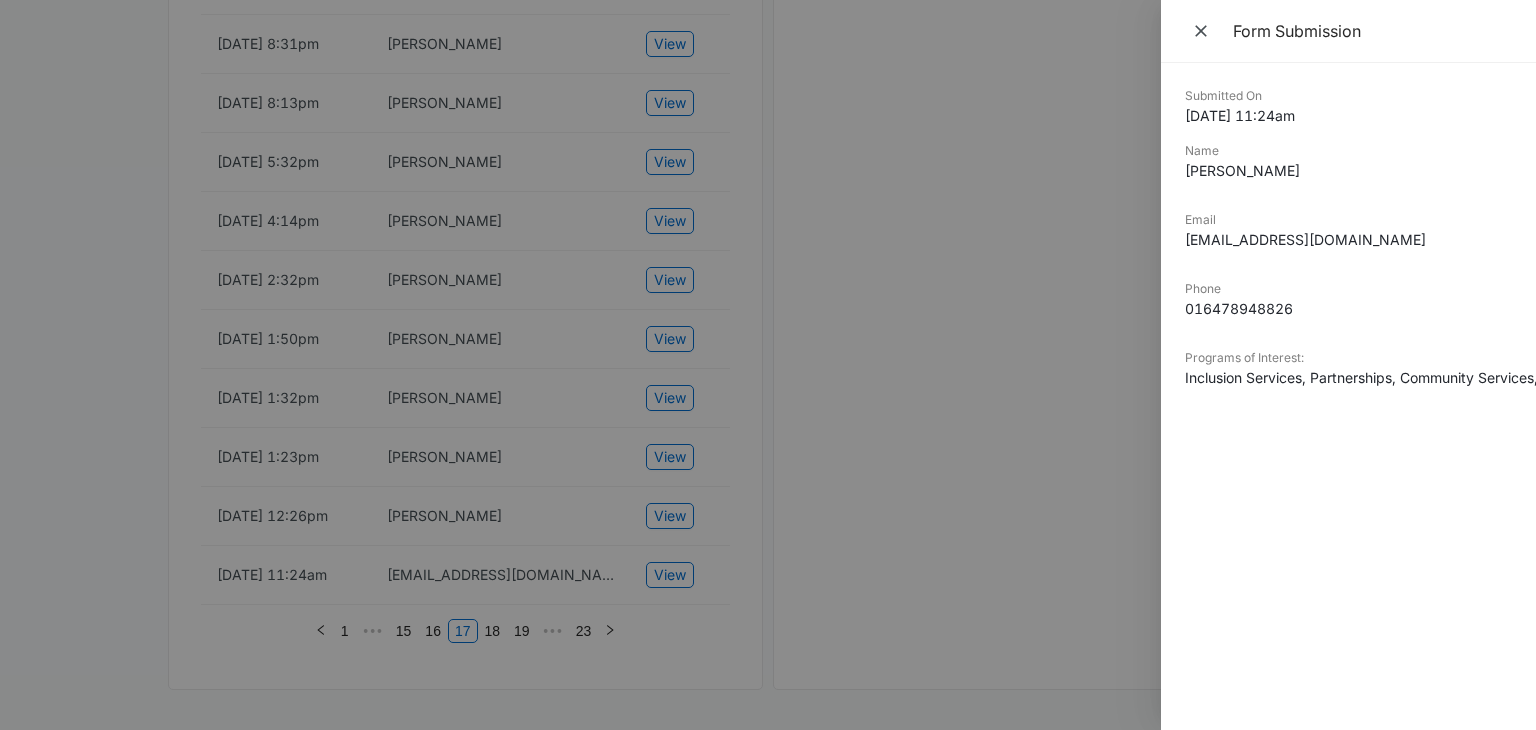 drag, startPoint x: 1189, startPoint y: 92, endPoint x: 1386, endPoint y: 266, distance: 262.84024 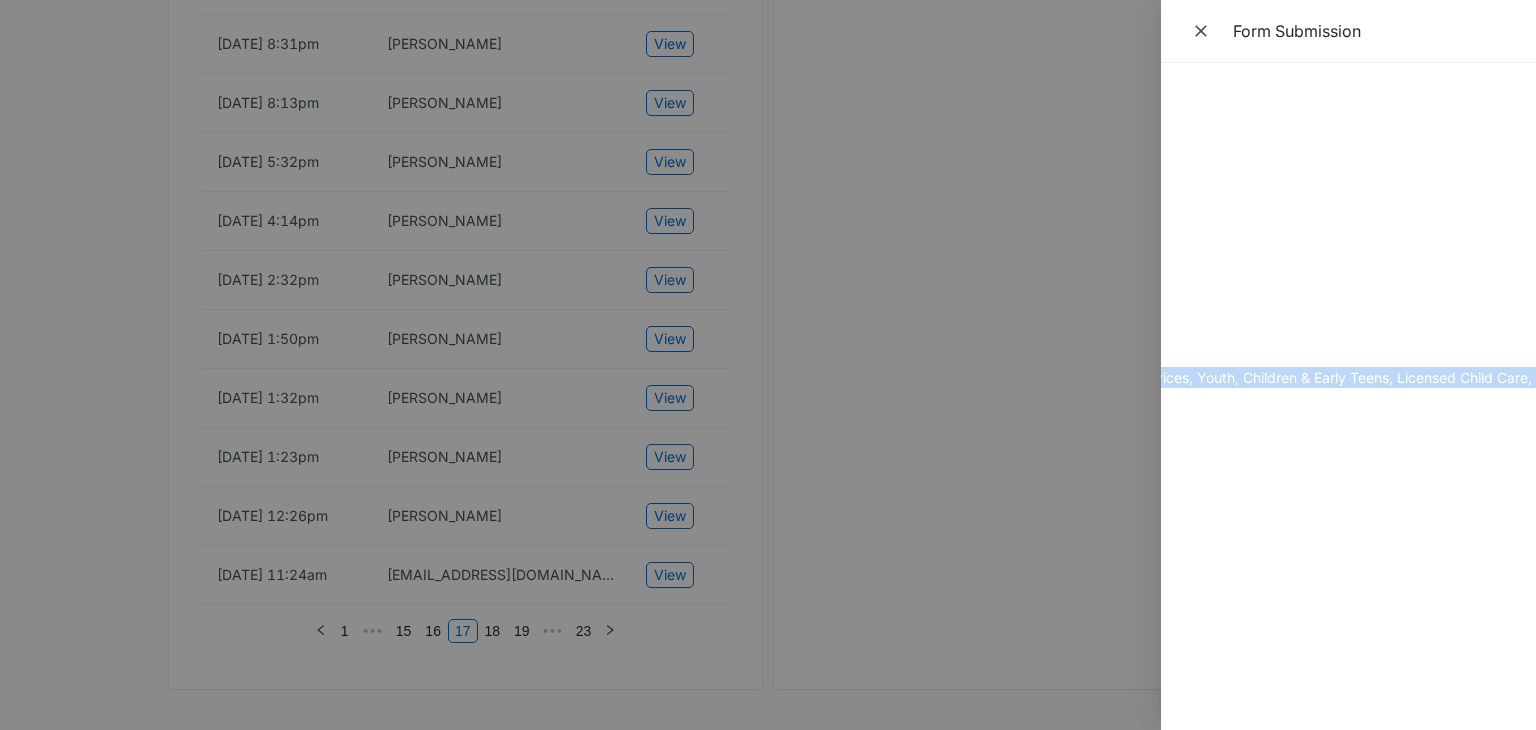 scroll, scrollTop: 0, scrollLeft: 408, axis: horizontal 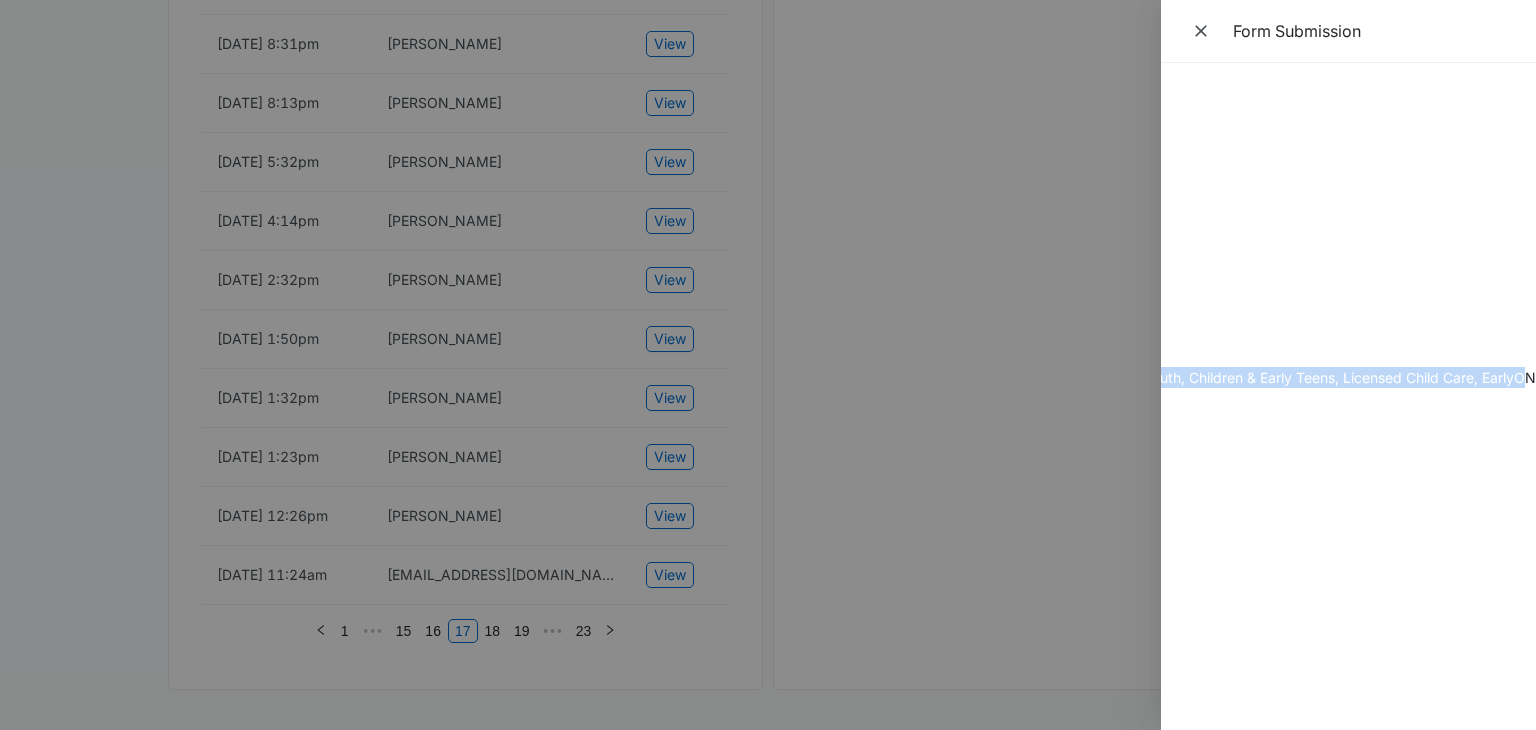 drag, startPoint x: 1188, startPoint y: 90, endPoint x: 1522, endPoint y: 385, distance: 445.62427 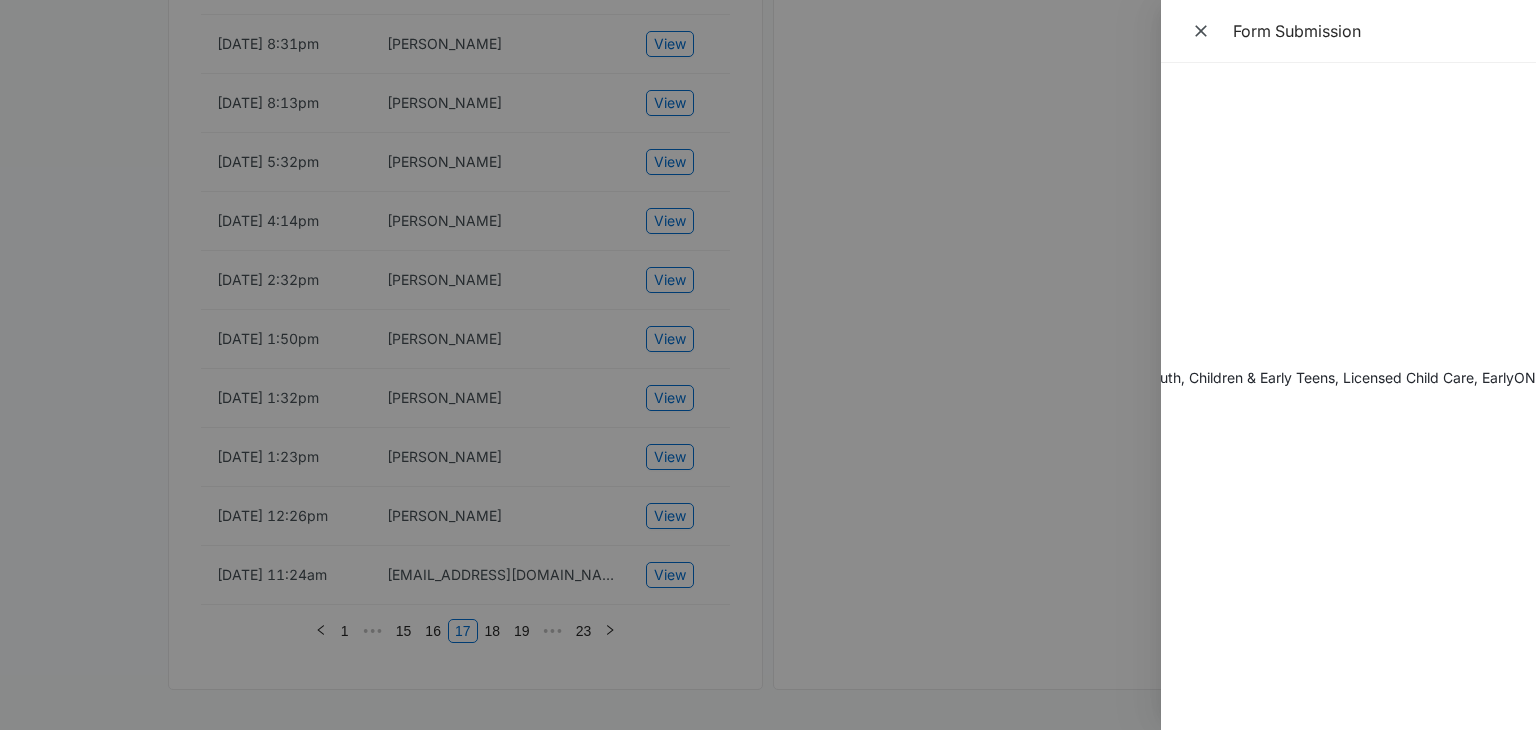 click at bounding box center (768, 365) 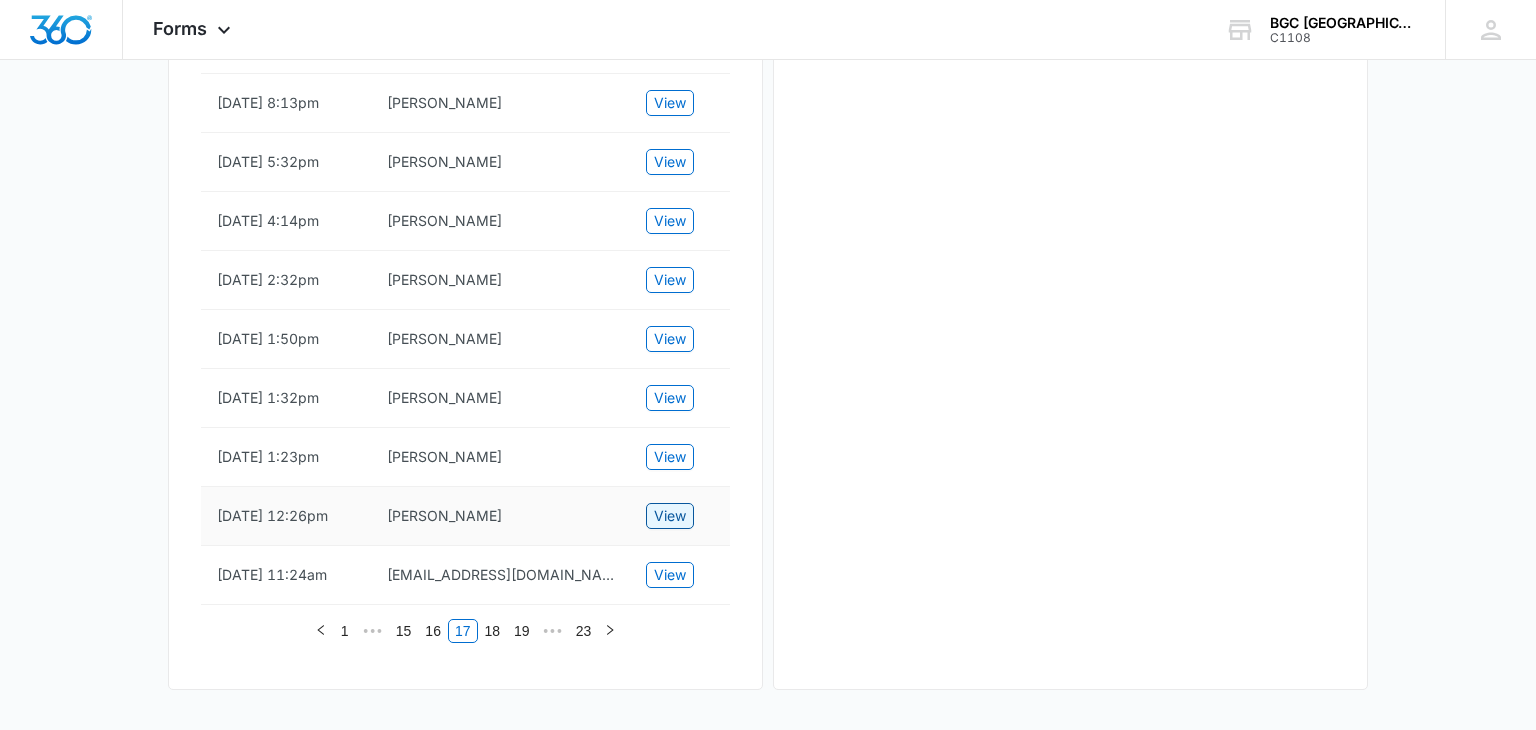 click on "View" at bounding box center [670, 516] 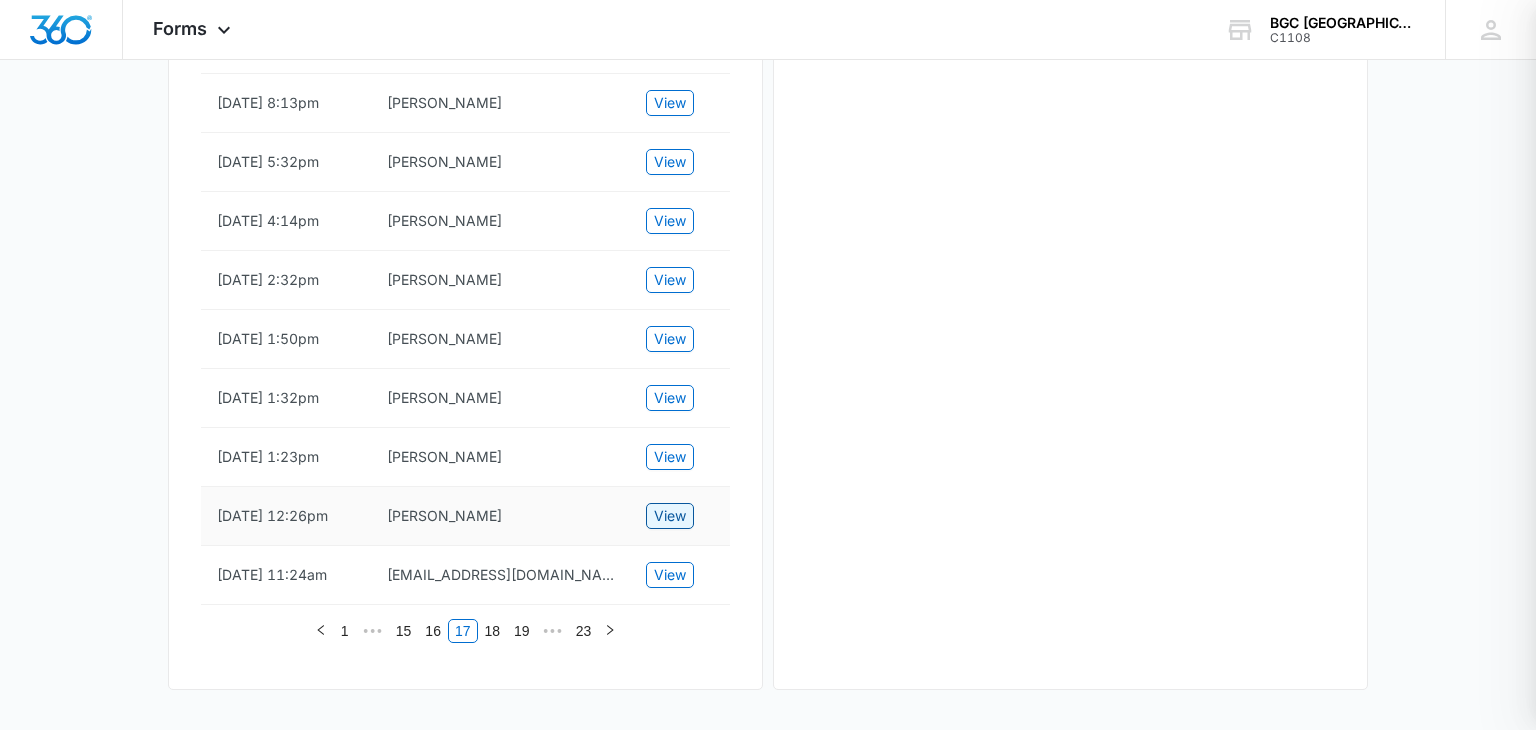 scroll, scrollTop: 0, scrollLeft: 32, axis: horizontal 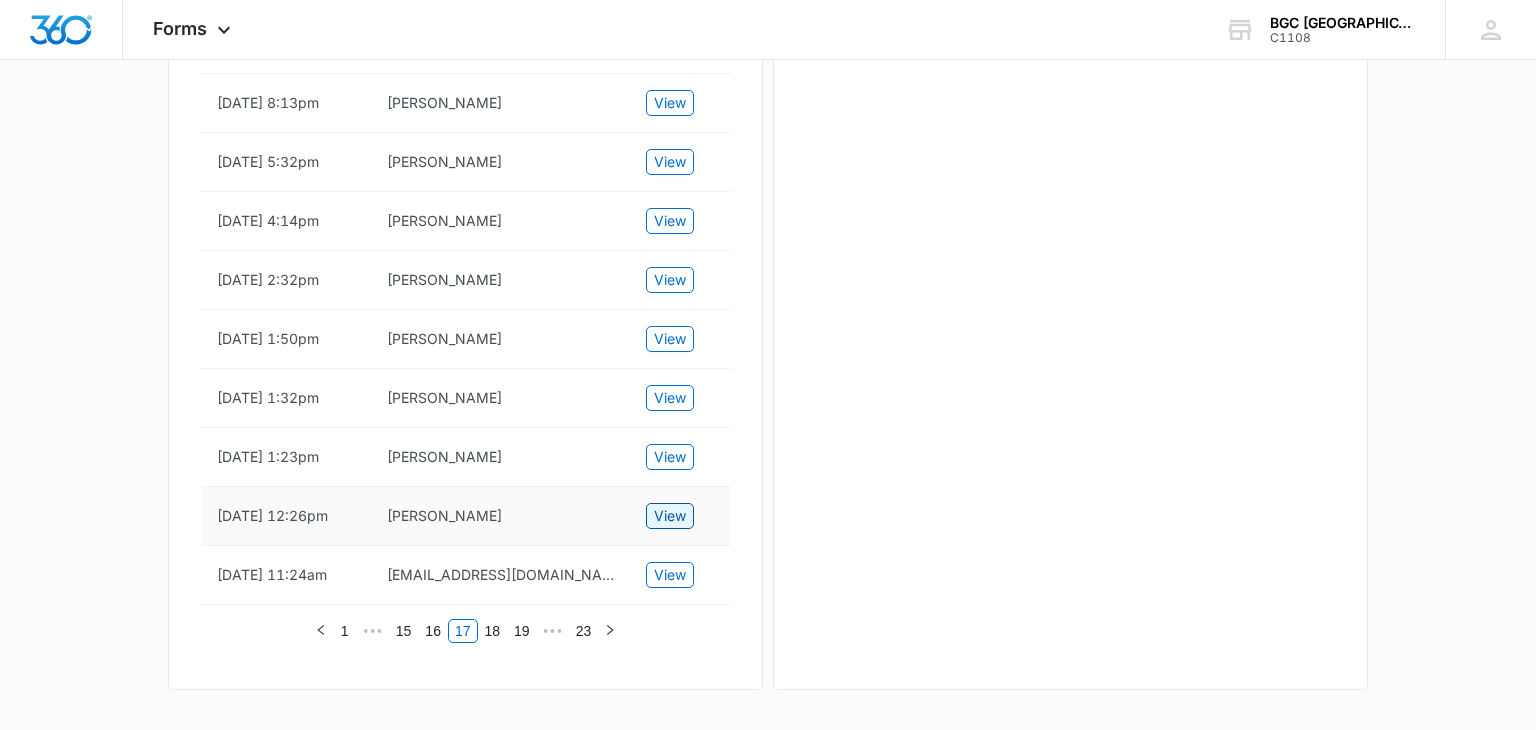 click on "View" at bounding box center [670, 516] 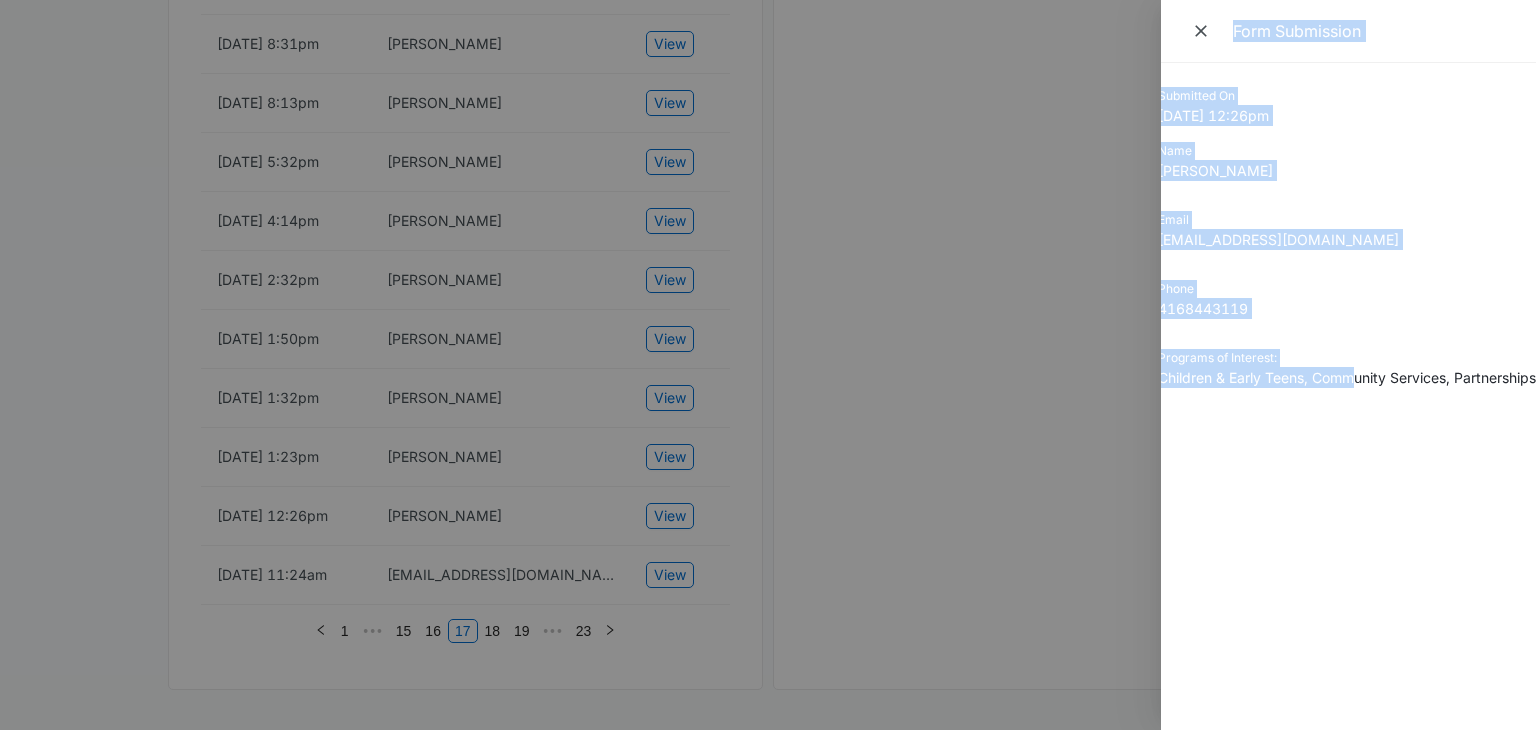 scroll, scrollTop: 0, scrollLeft: 0, axis: both 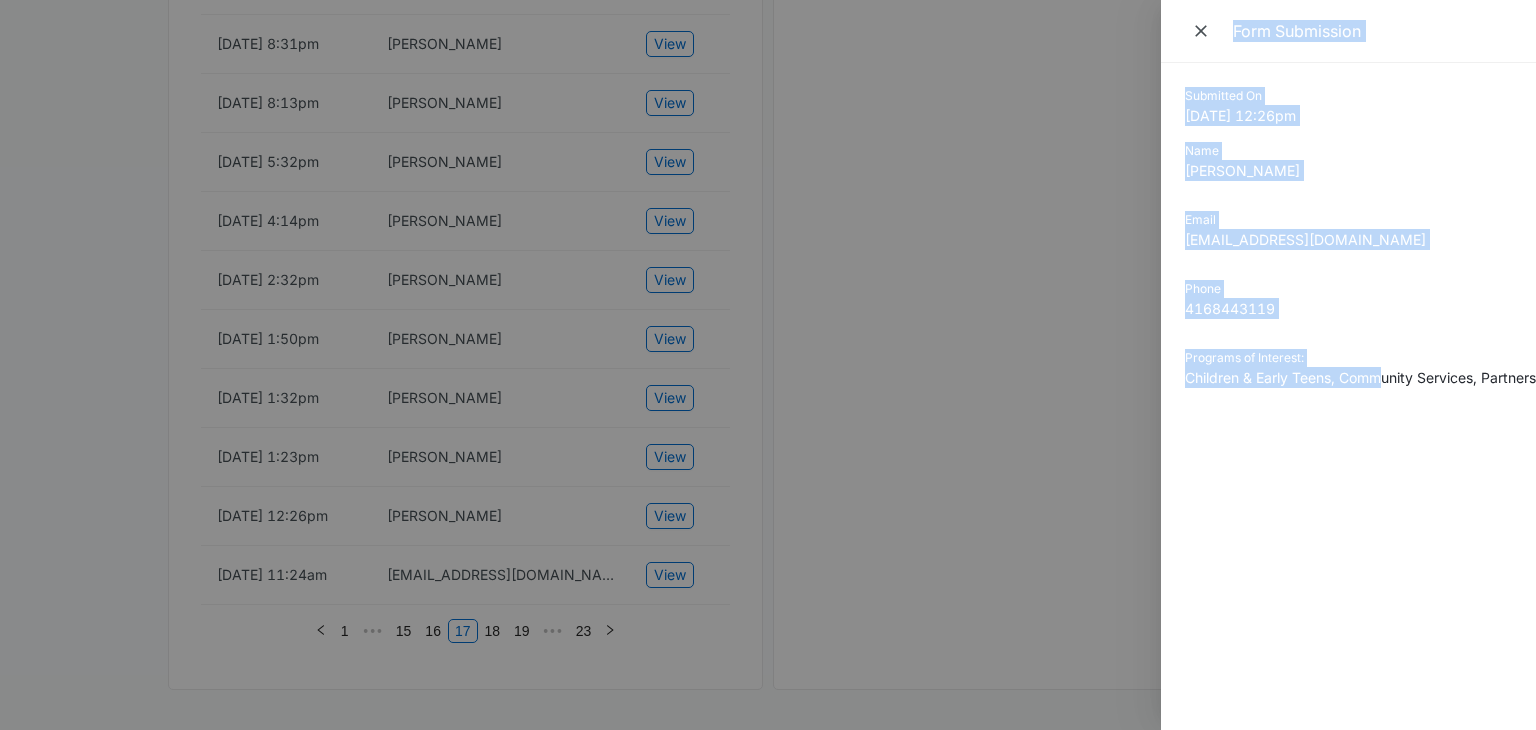 drag, startPoint x: 1350, startPoint y: 473, endPoint x: 1039, endPoint y: 491, distance: 311.52048 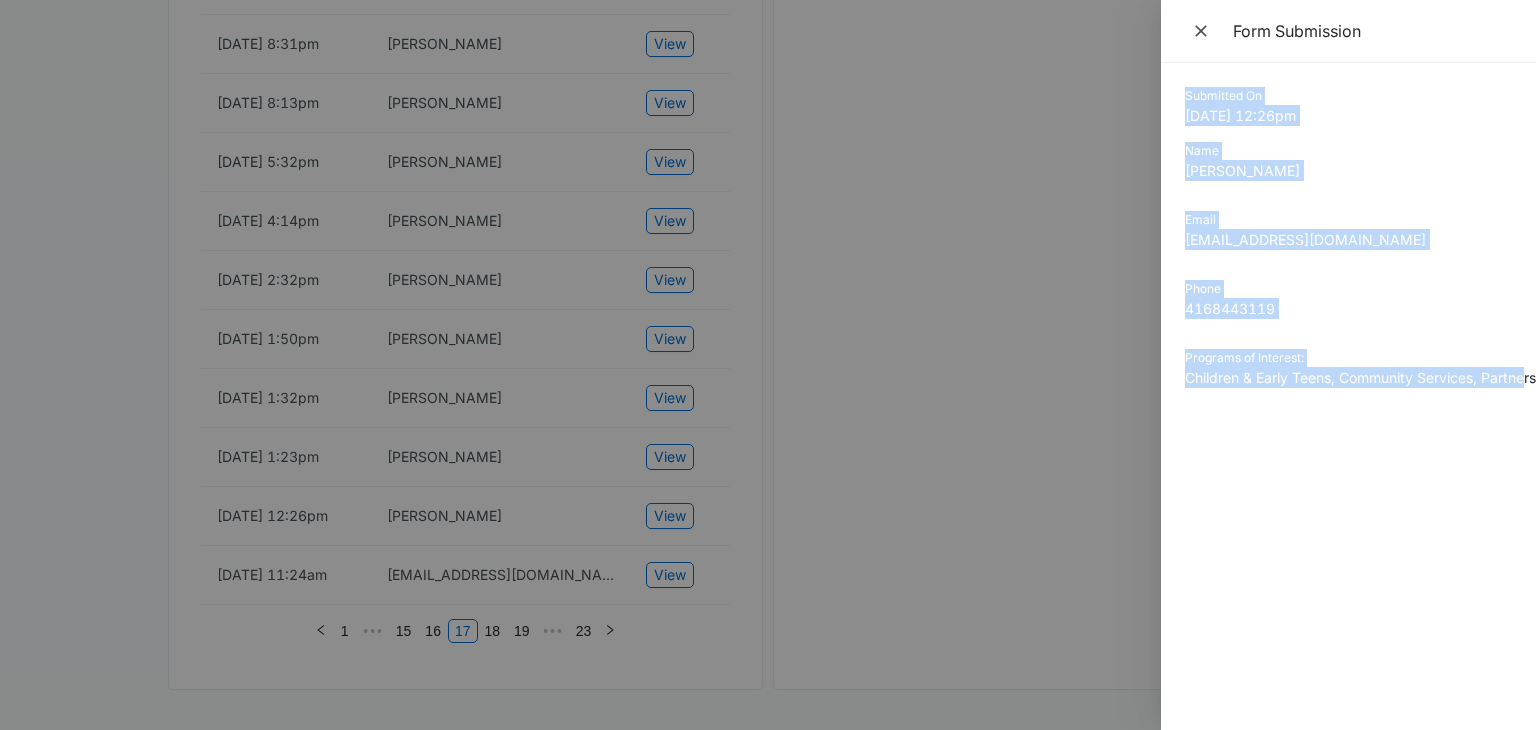 scroll, scrollTop: 0, scrollLeft: 32, axis: horizontal 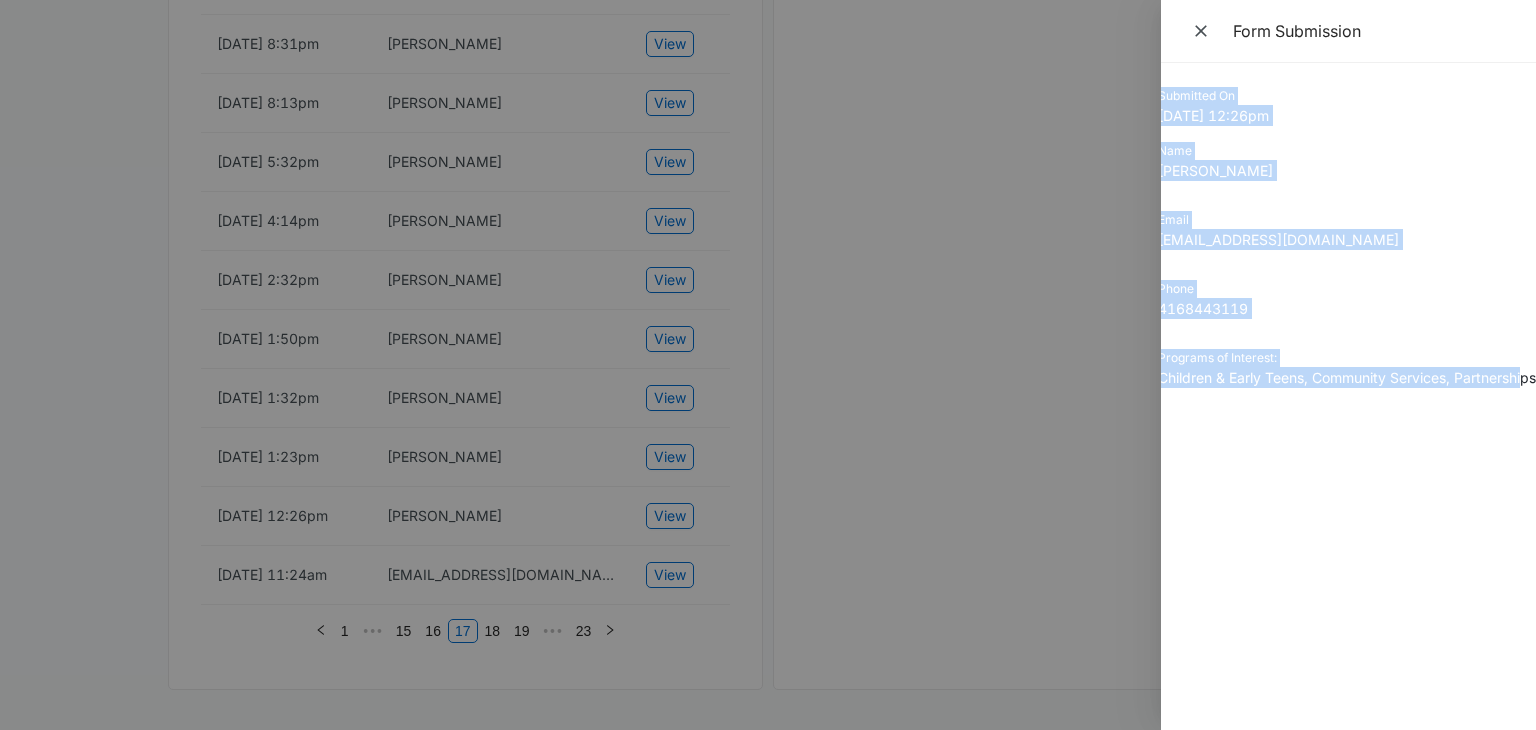 drag, startPoint x: 1177, startPoint y: 97, endPoint x: 1524, endPoint y: 386, distance: 451.5861 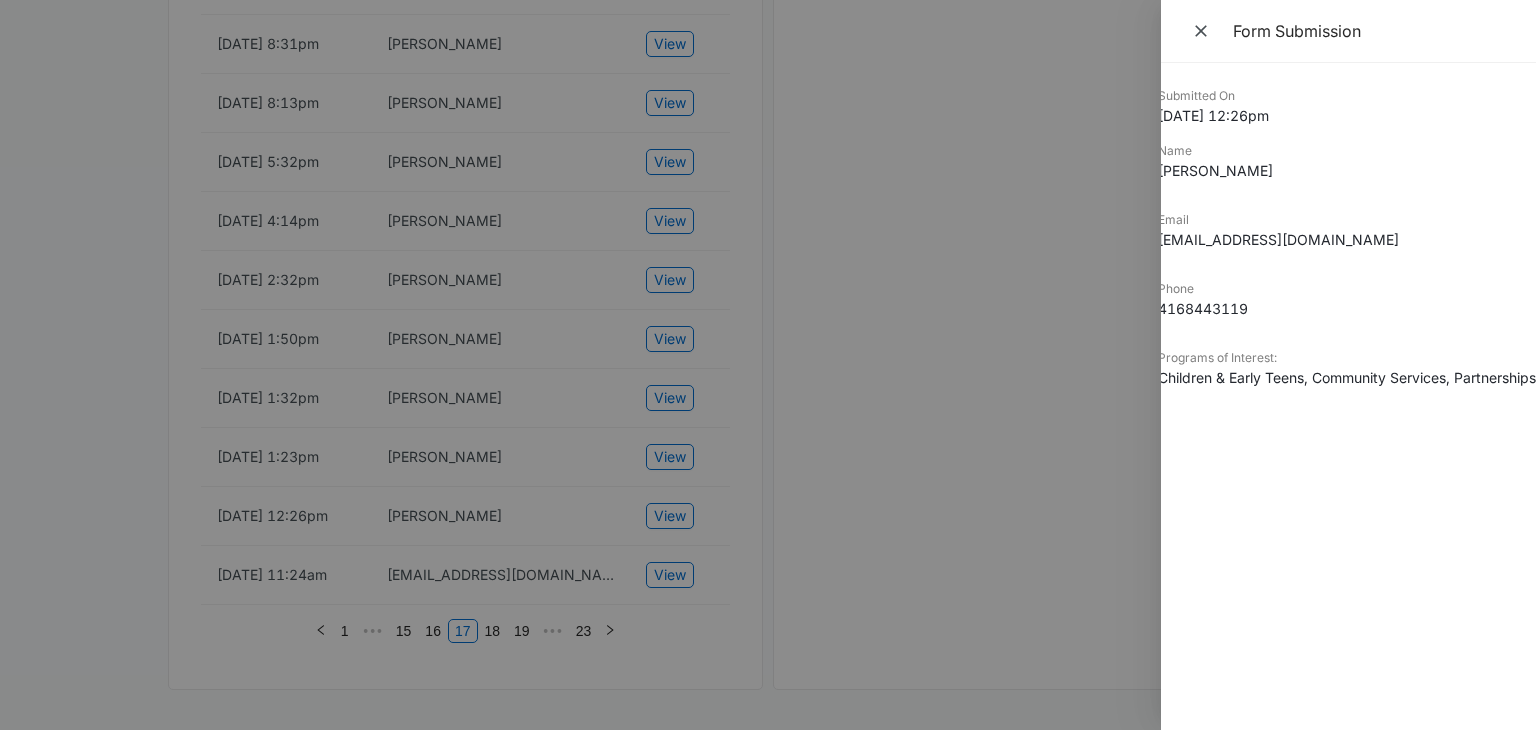 click at bounding box center (768, 365) 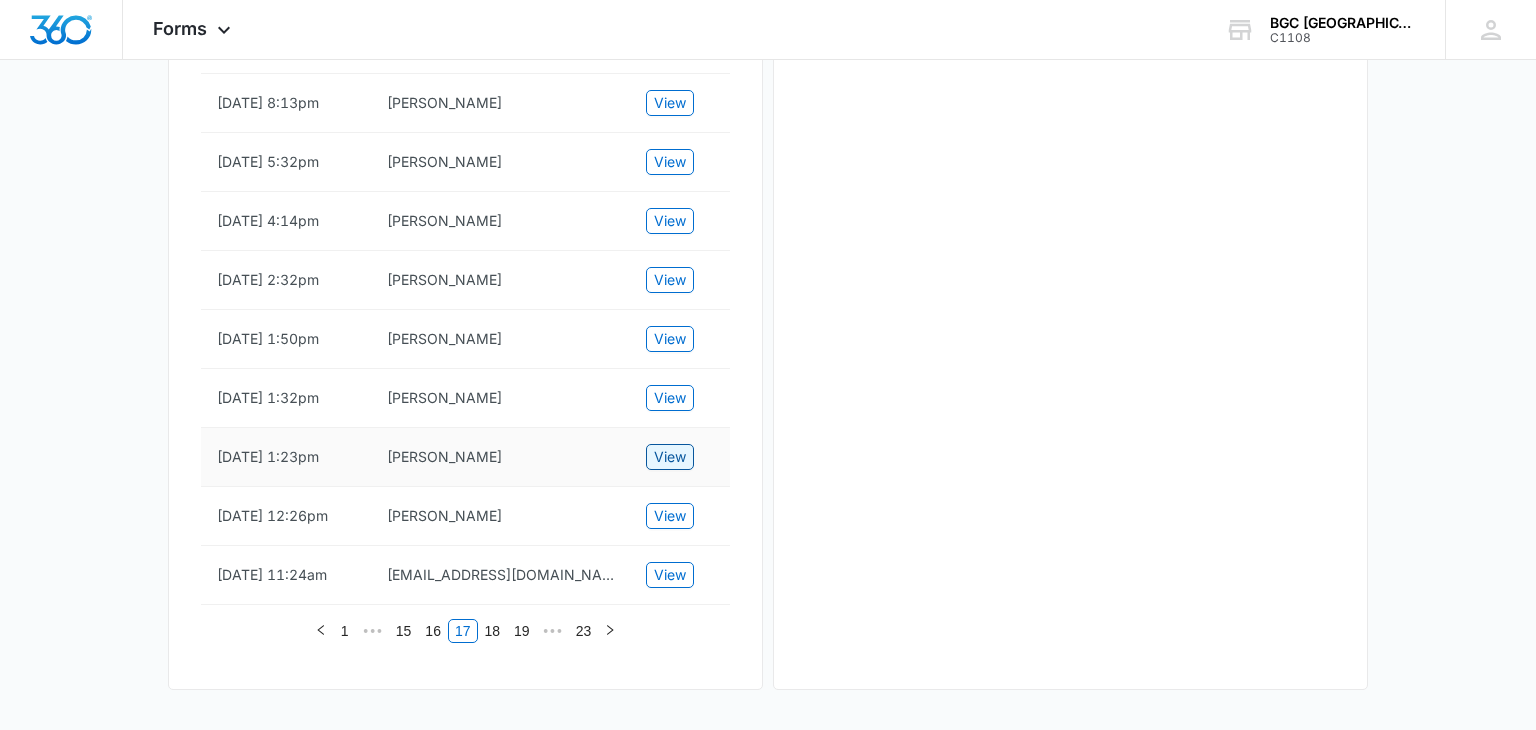 click on "View" at bounding box center (670, 457) 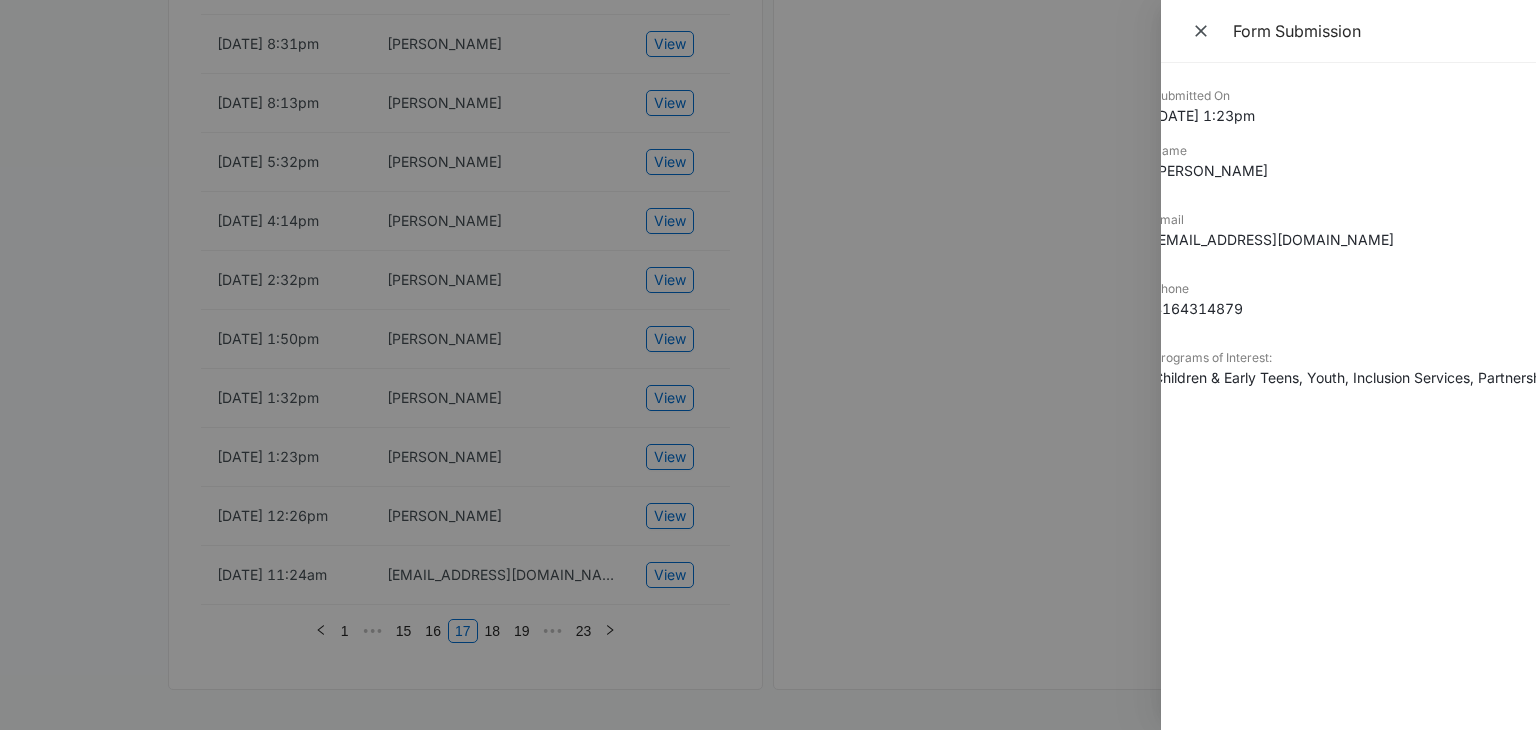 click on "Name" at bounding box center [1316, 151] 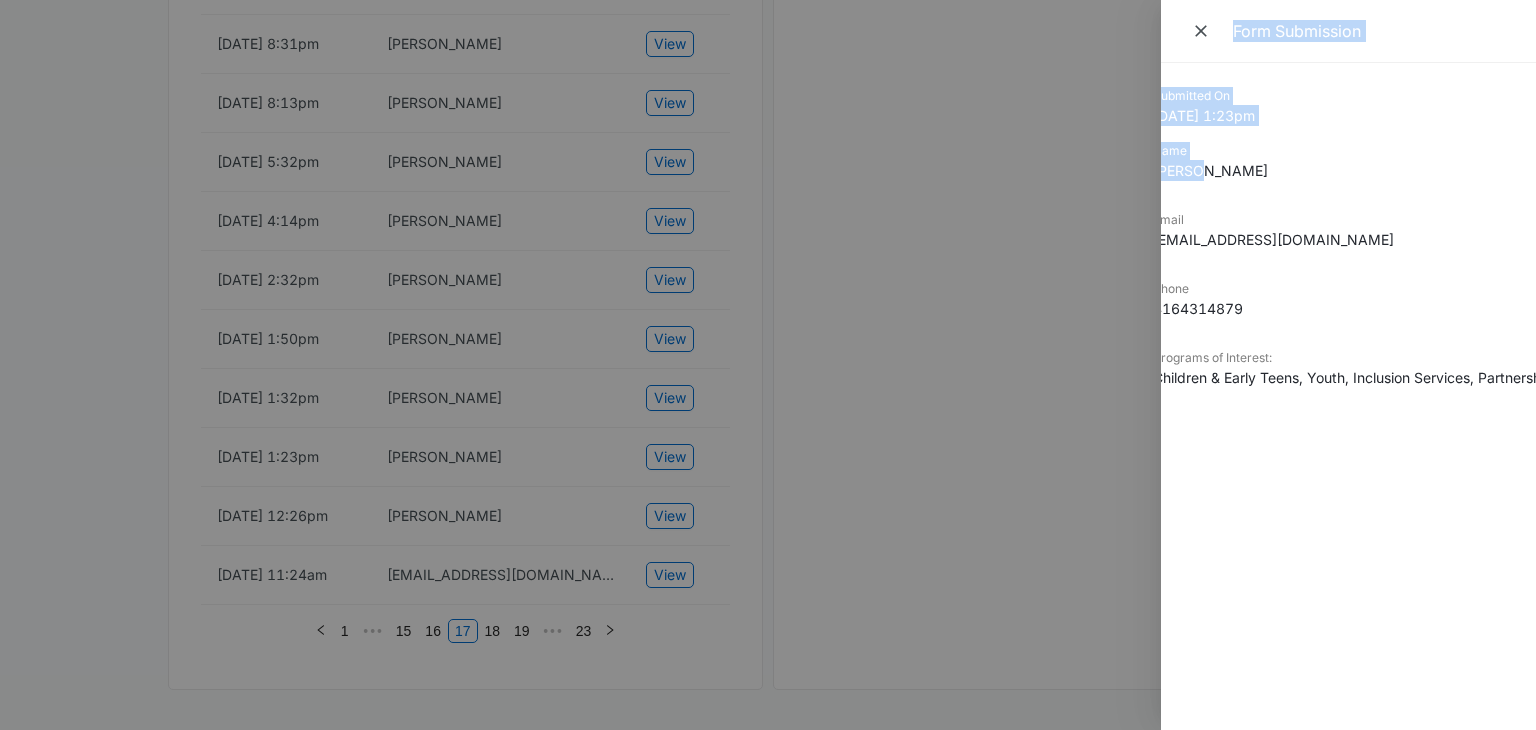 scroll, scrollTop: 0, scrollLeft: 0, axis: both 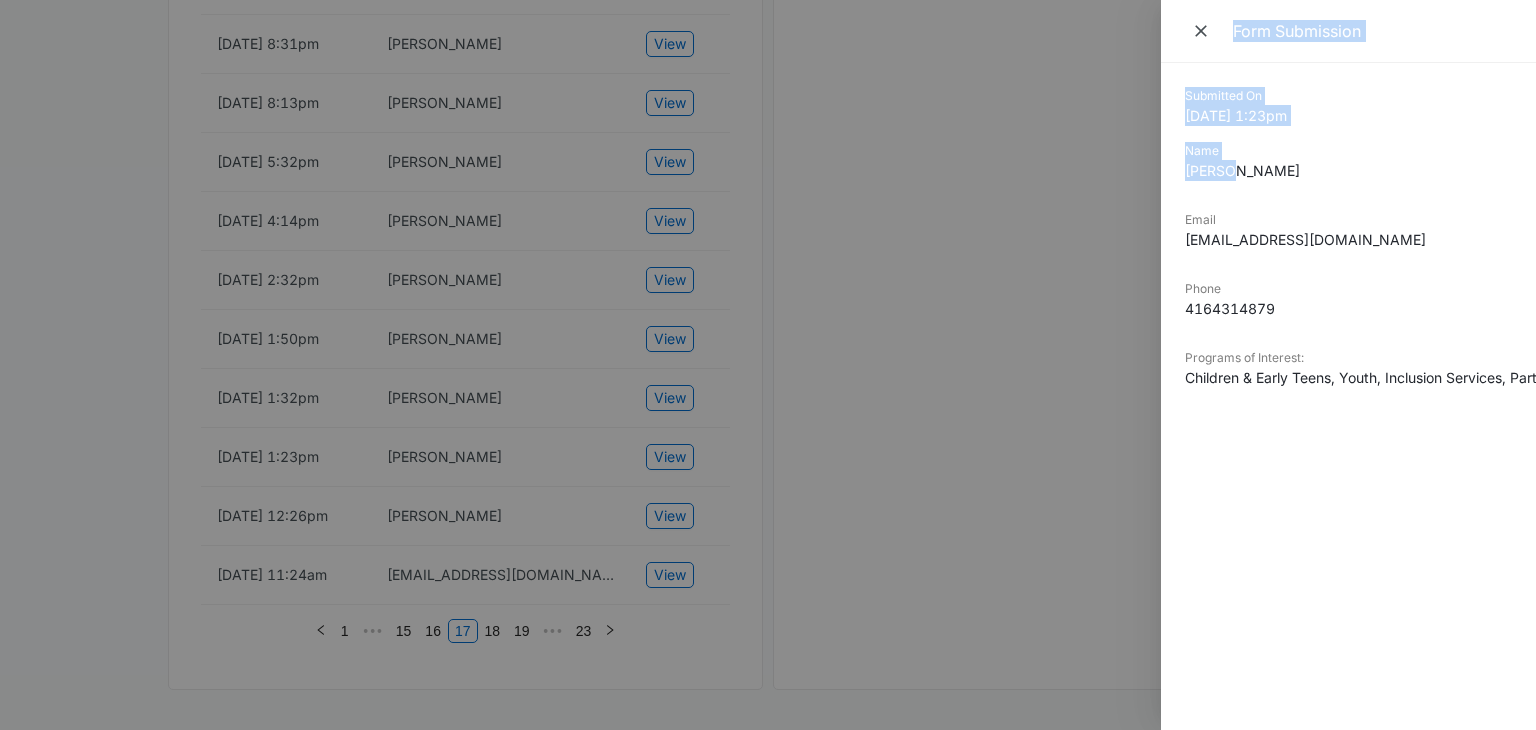 drag, startPoint x: 1195, startPoint y: 174, endPoint x: 1073, endPoint y: 183, distance: 122.33152 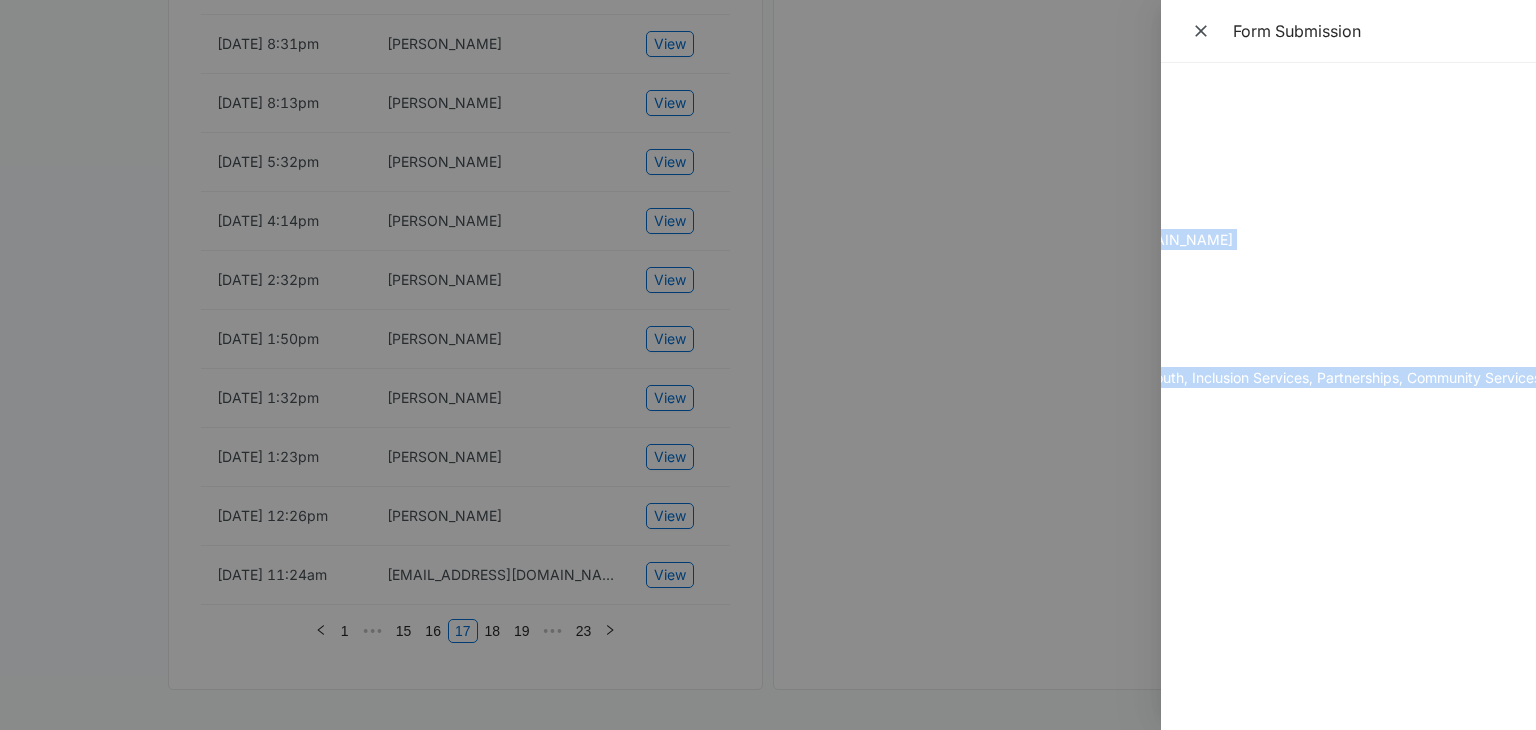 scroll, scrollTop: 0, scrollLeft: 206, axis: horizontal 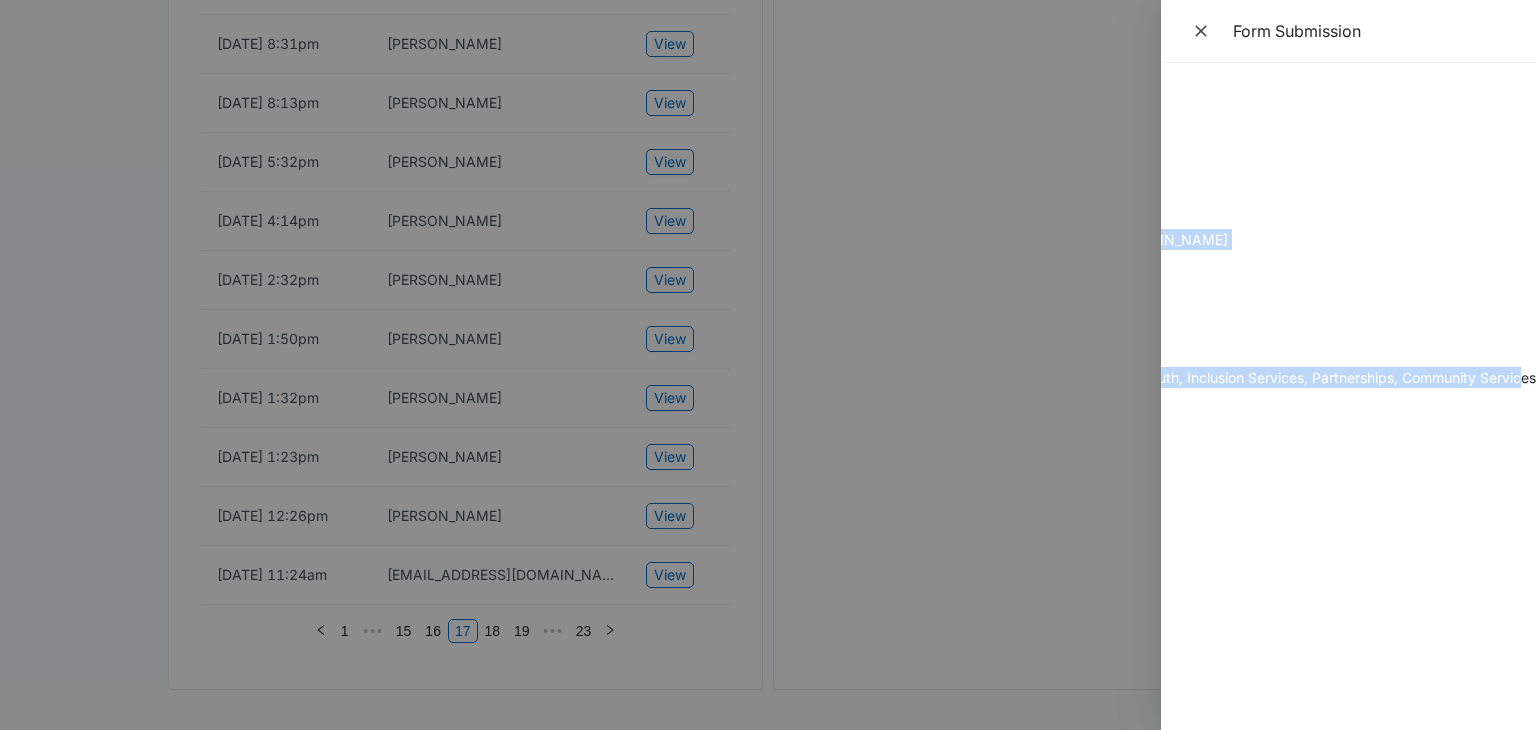 drag, startPoint x: 1186, startPoint y: 97, endPoint x: 1524, endPoint y: 378, distance: 439.5509 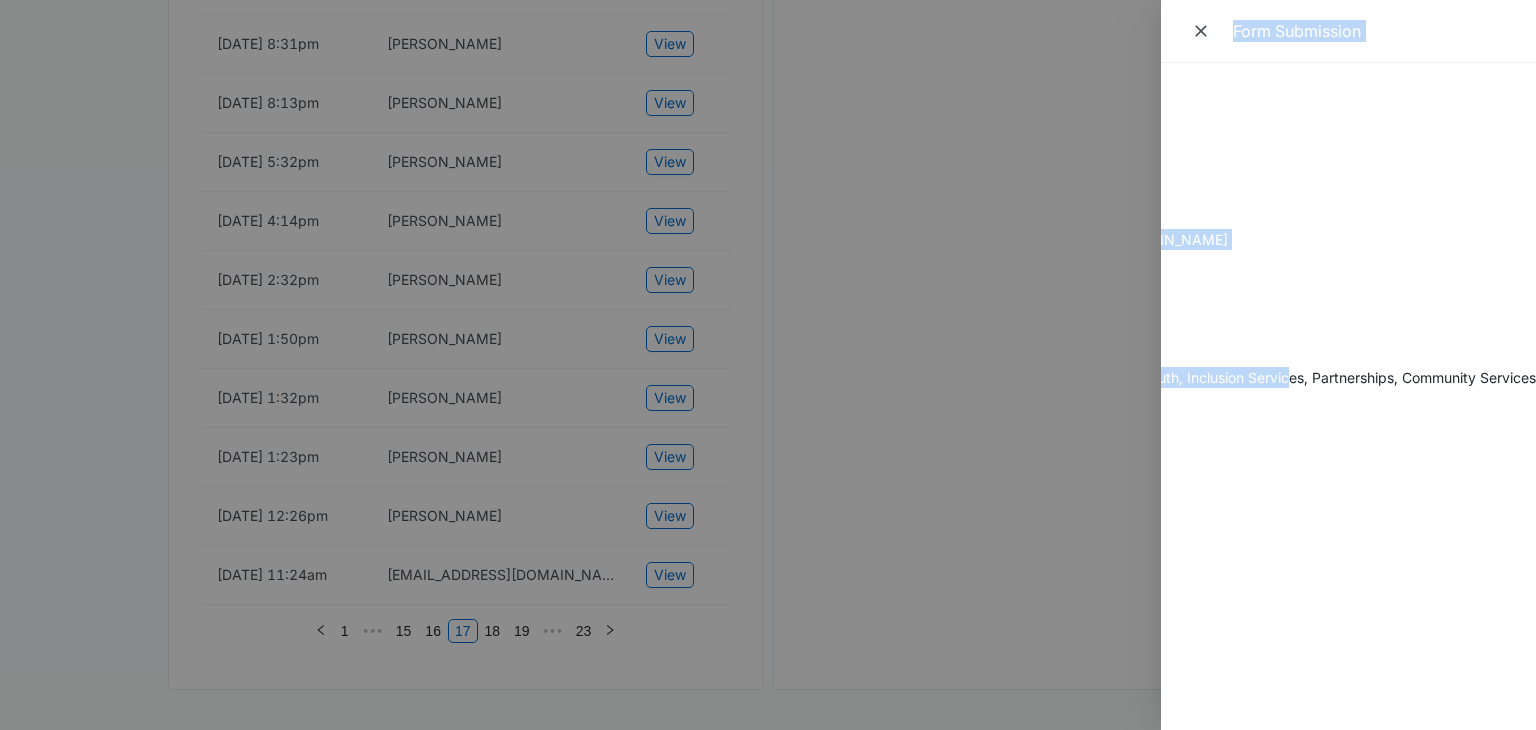 scroll, scrollTop: 0, scrollLeft: 0, axis: both 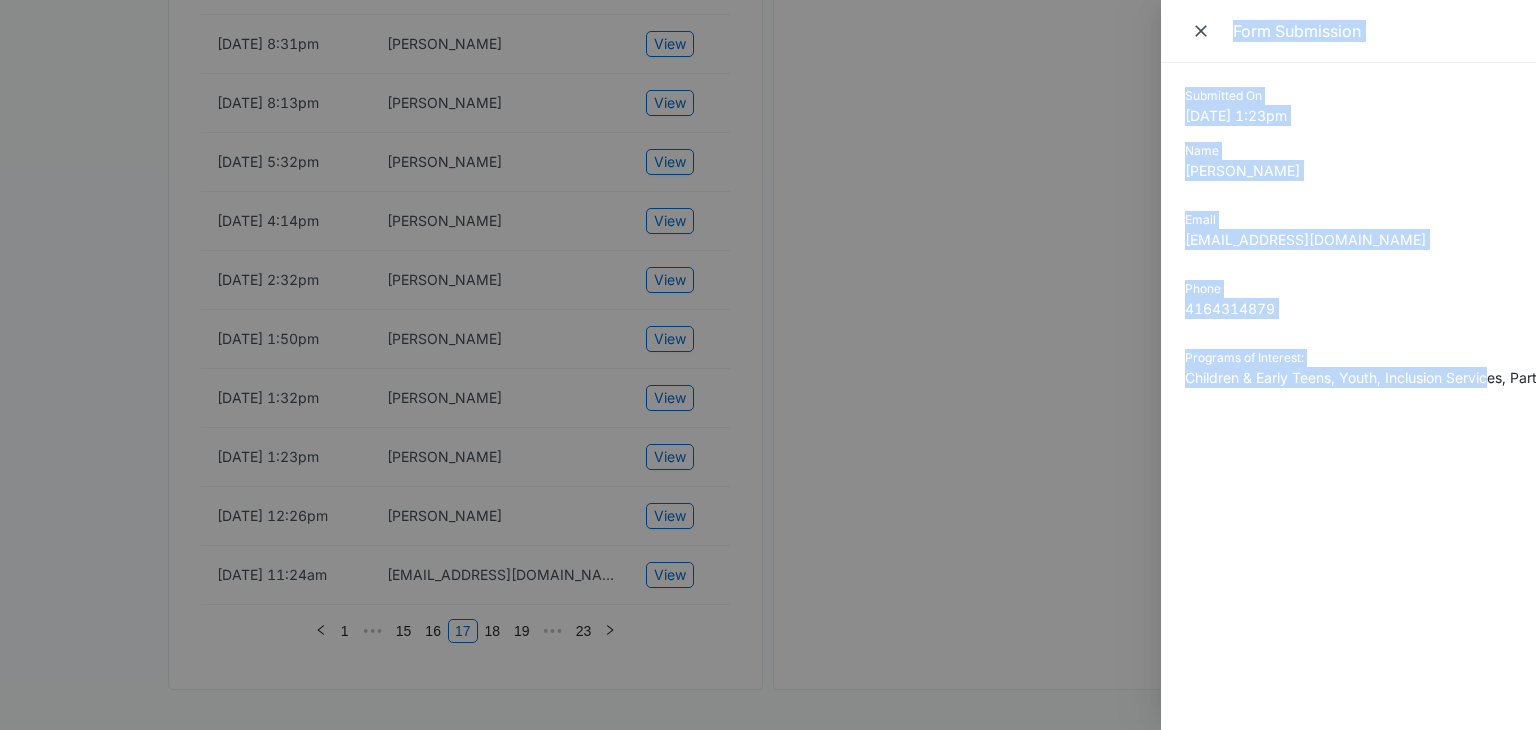 drag, startPoint x: 1286, startPoint y: 375, endPoint x: 1061, endPoint y: 358, distance: 225.64131 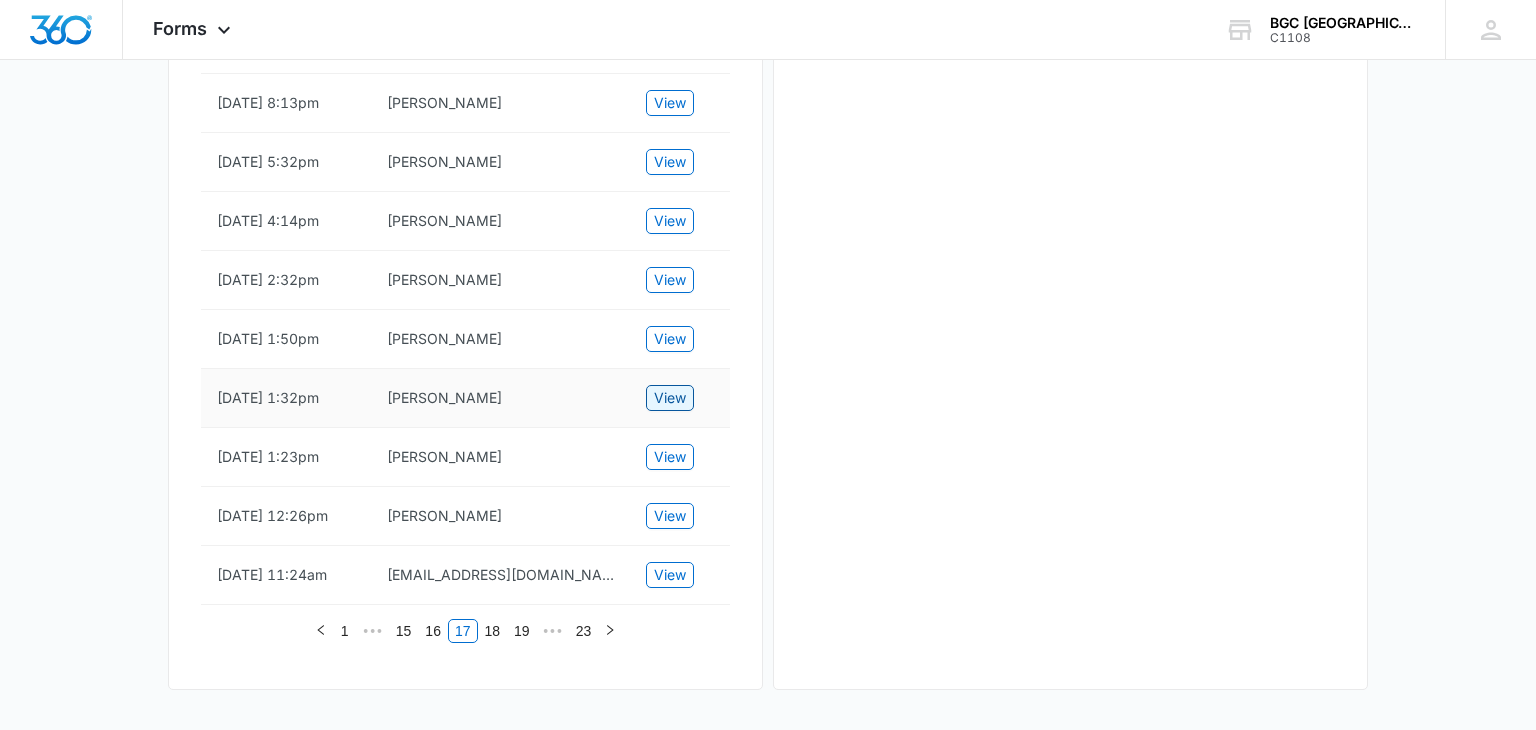 click on "View" at bounding box center [670, 398] 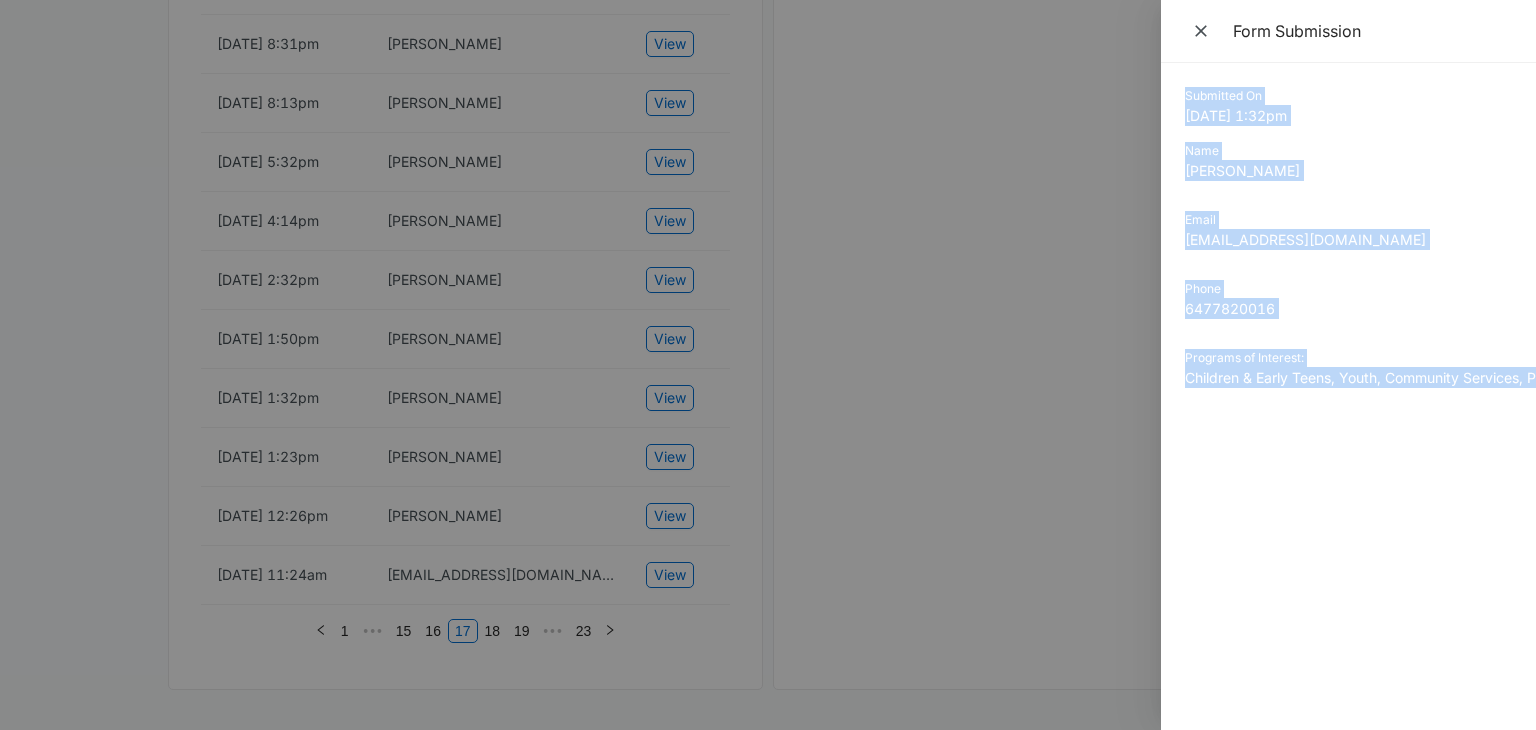 scroll, scrollTop: 0, scrollLeft: 78, axis: horizontal 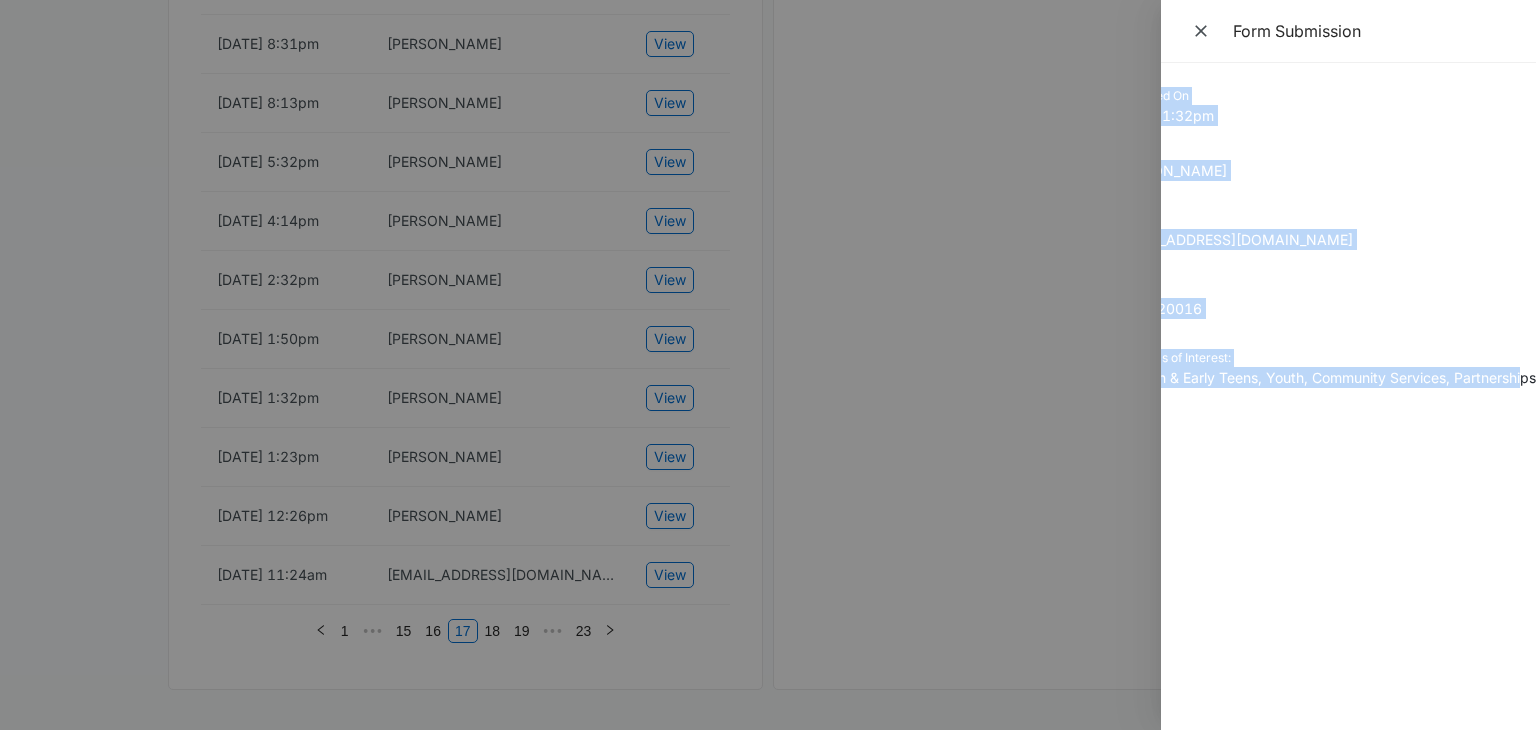 drag, startPoint x: 1187, startPoint y: 92, endPoint x: 1523, endPoint y: 382, distance: 443.84232 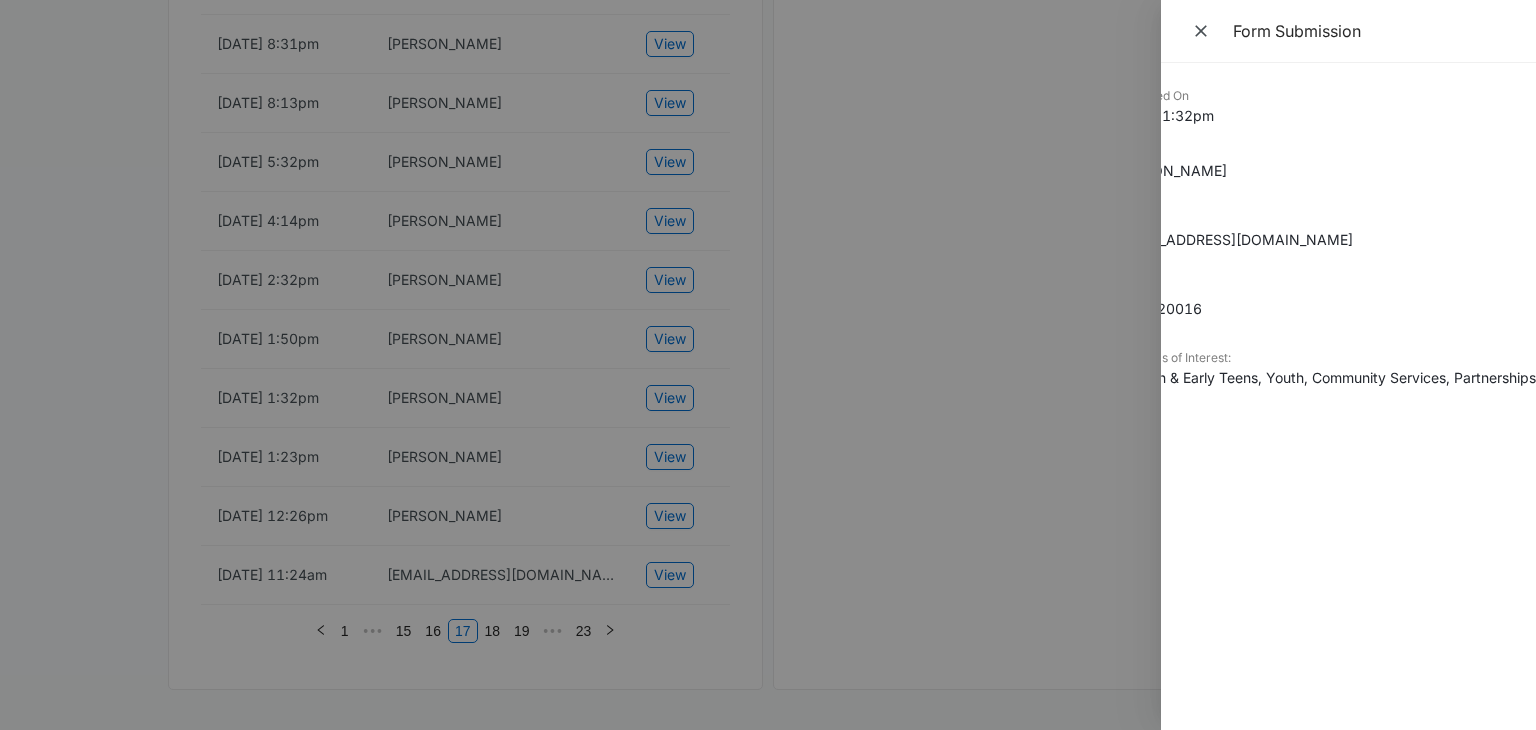 click on "Phone [PHONE_NUMBER]" at bounding box center (1275, 306) 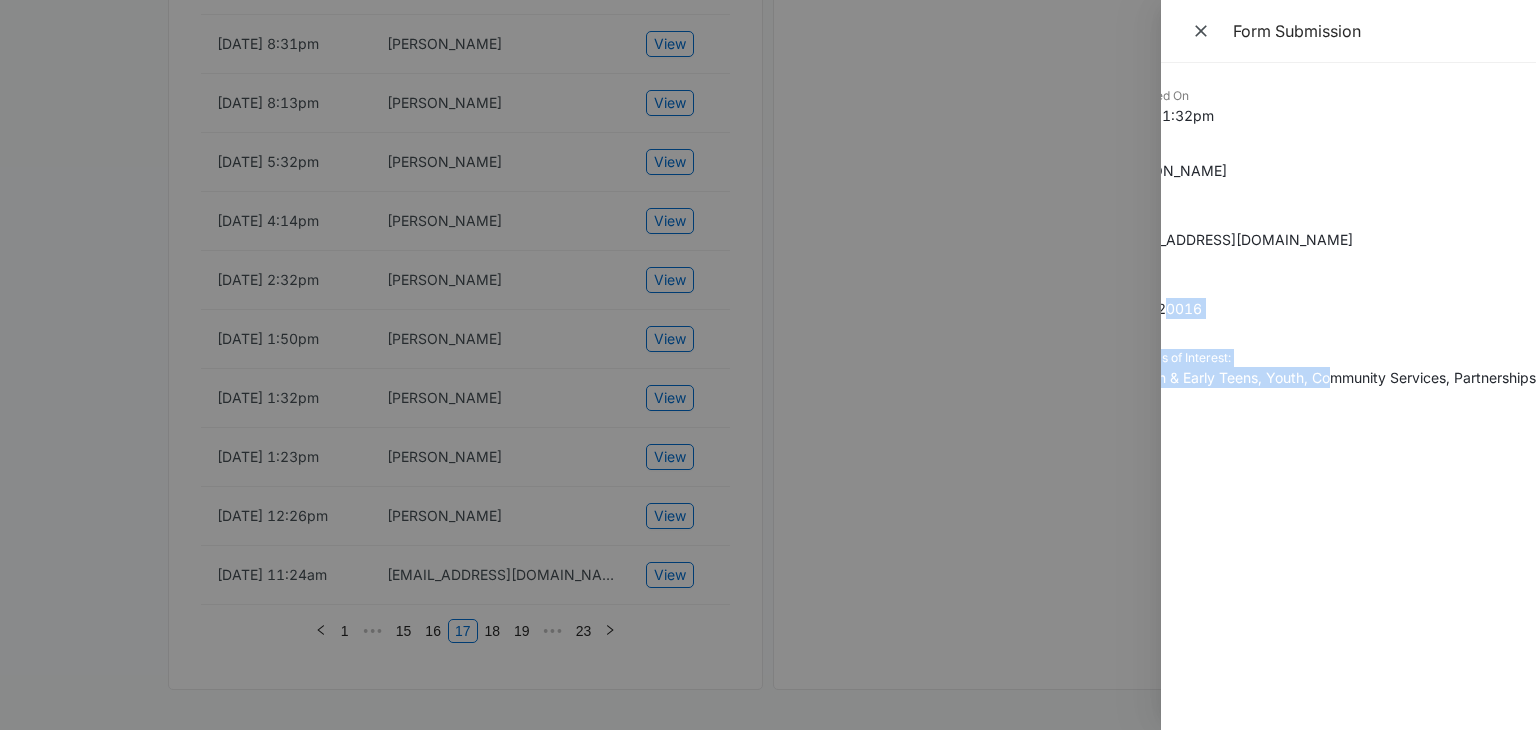 scroll, scrollTop: 0, scrollLeft: 0, axis: both 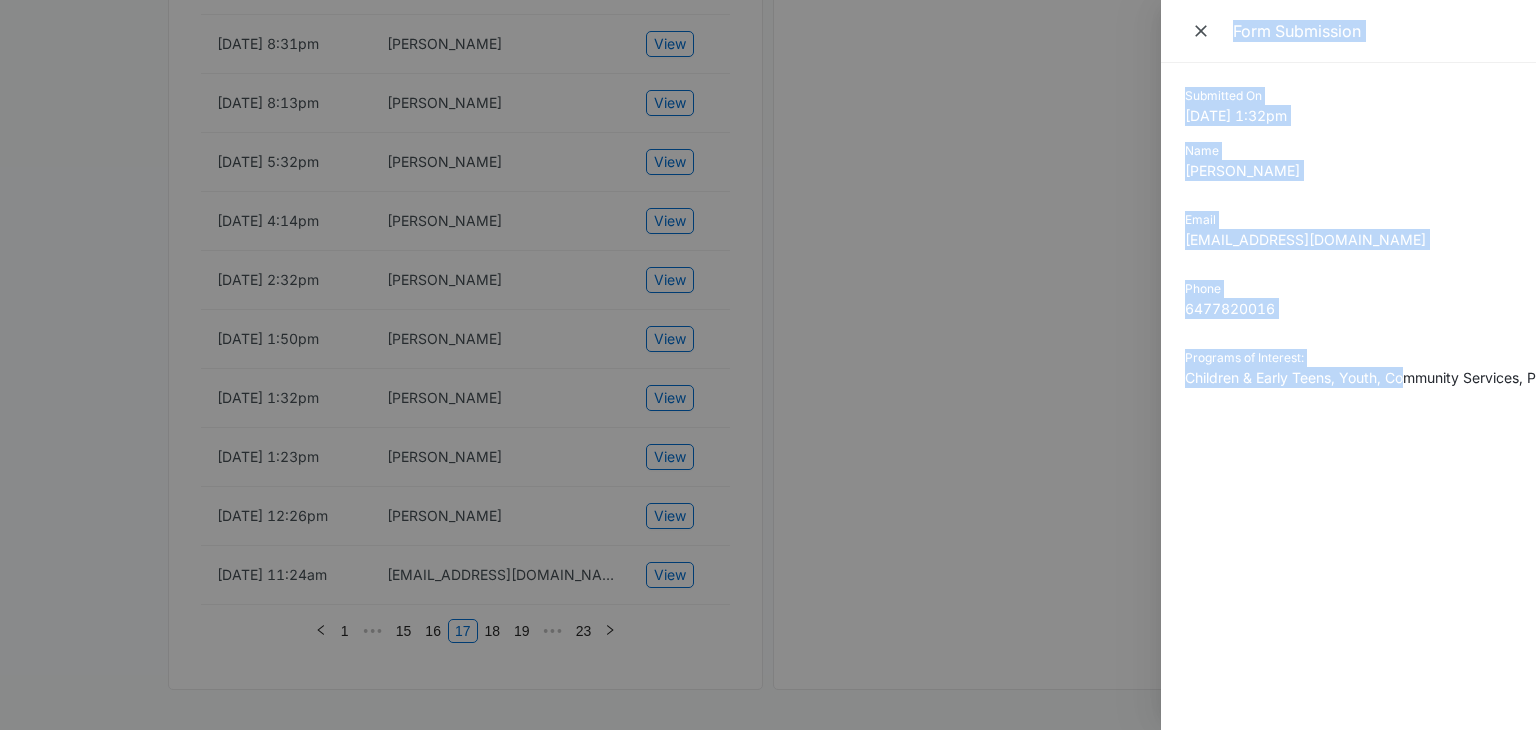 drag, startPoint x: 1297, startPoint y: 360, endPoint x: 1076, endPoint y: 329, distance: 223.16362 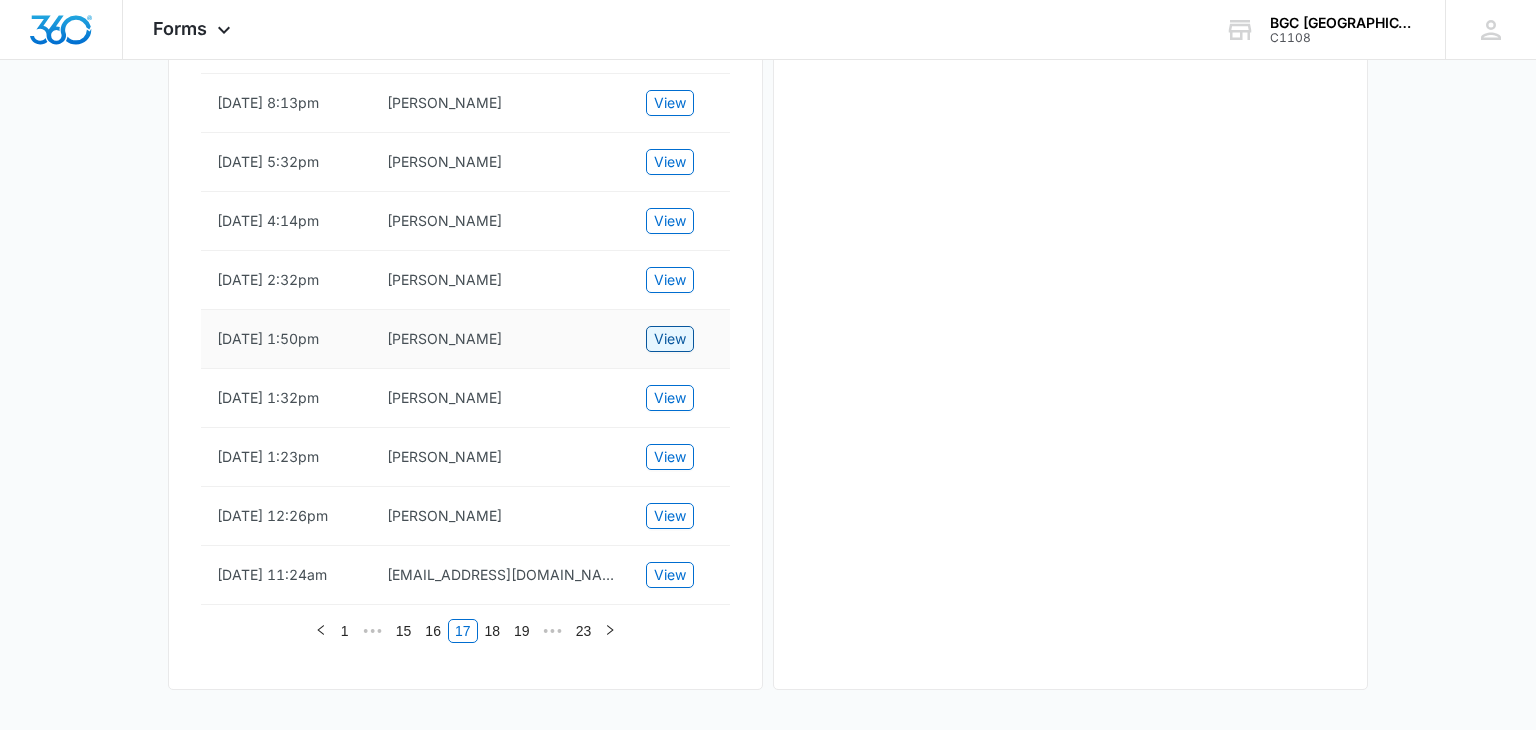 click on "View" at bounding box center (670, 339) 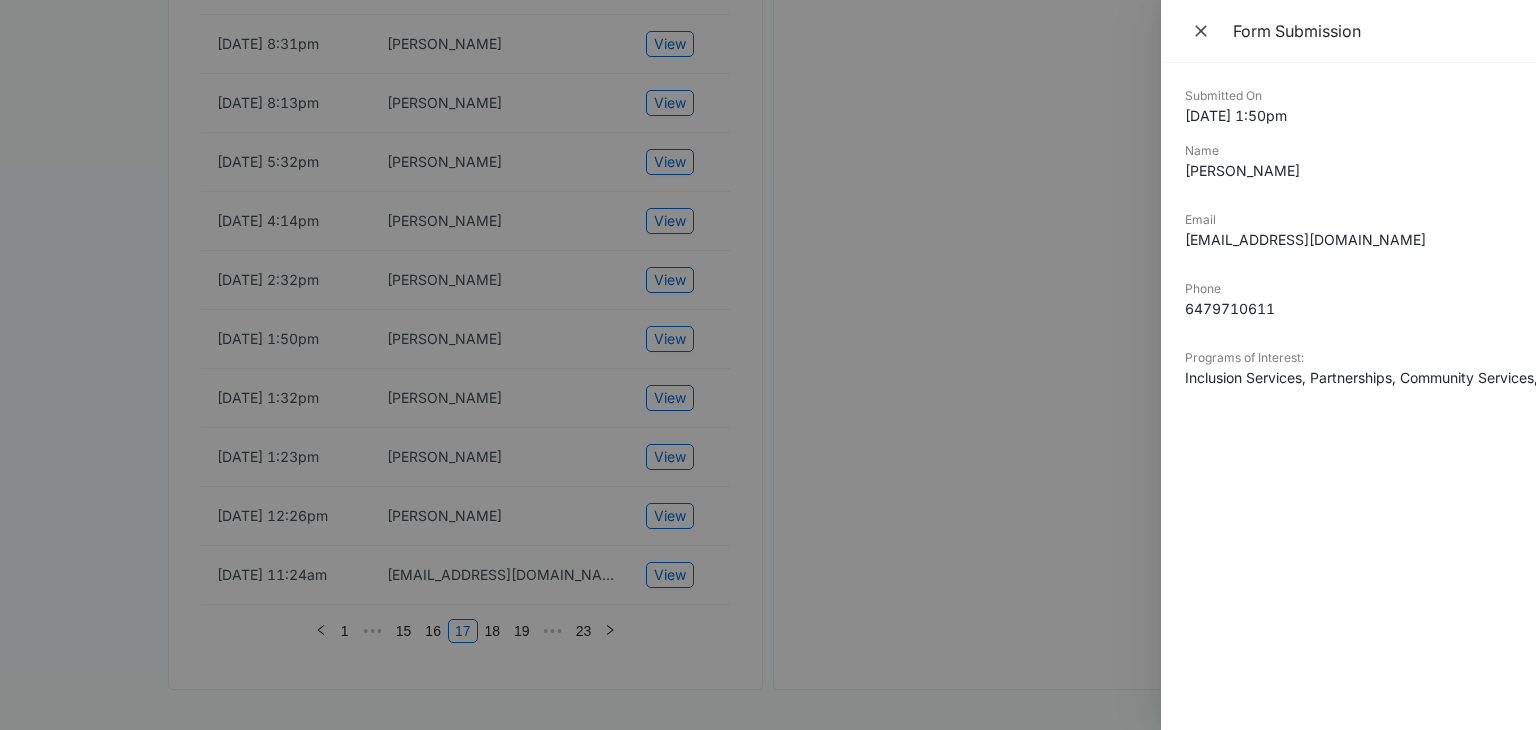 click on "Name [PERSON_NAME]" at bounding box center (1348, 168) 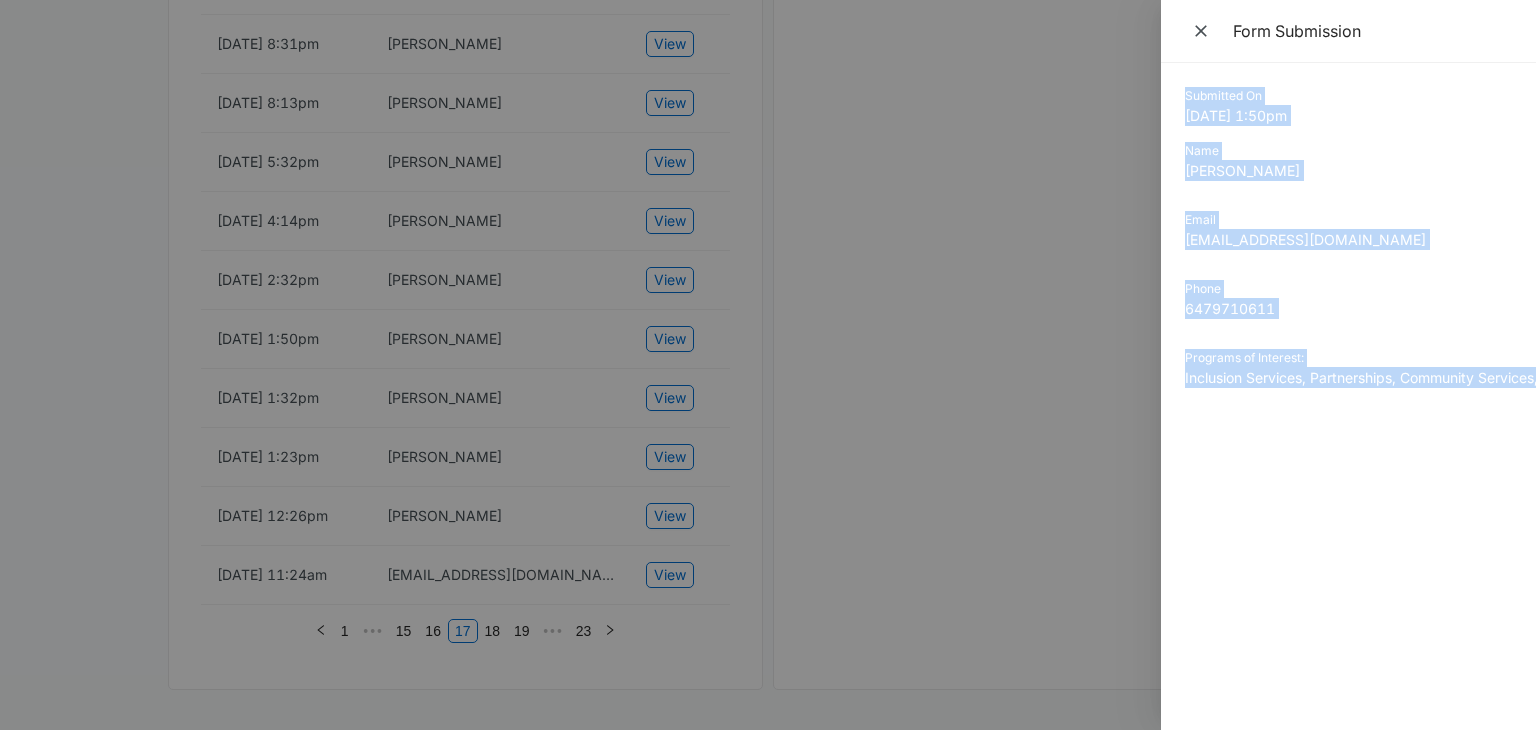 scroll, scrollTop: 0, scrollLeft: 206, axis: horizontal 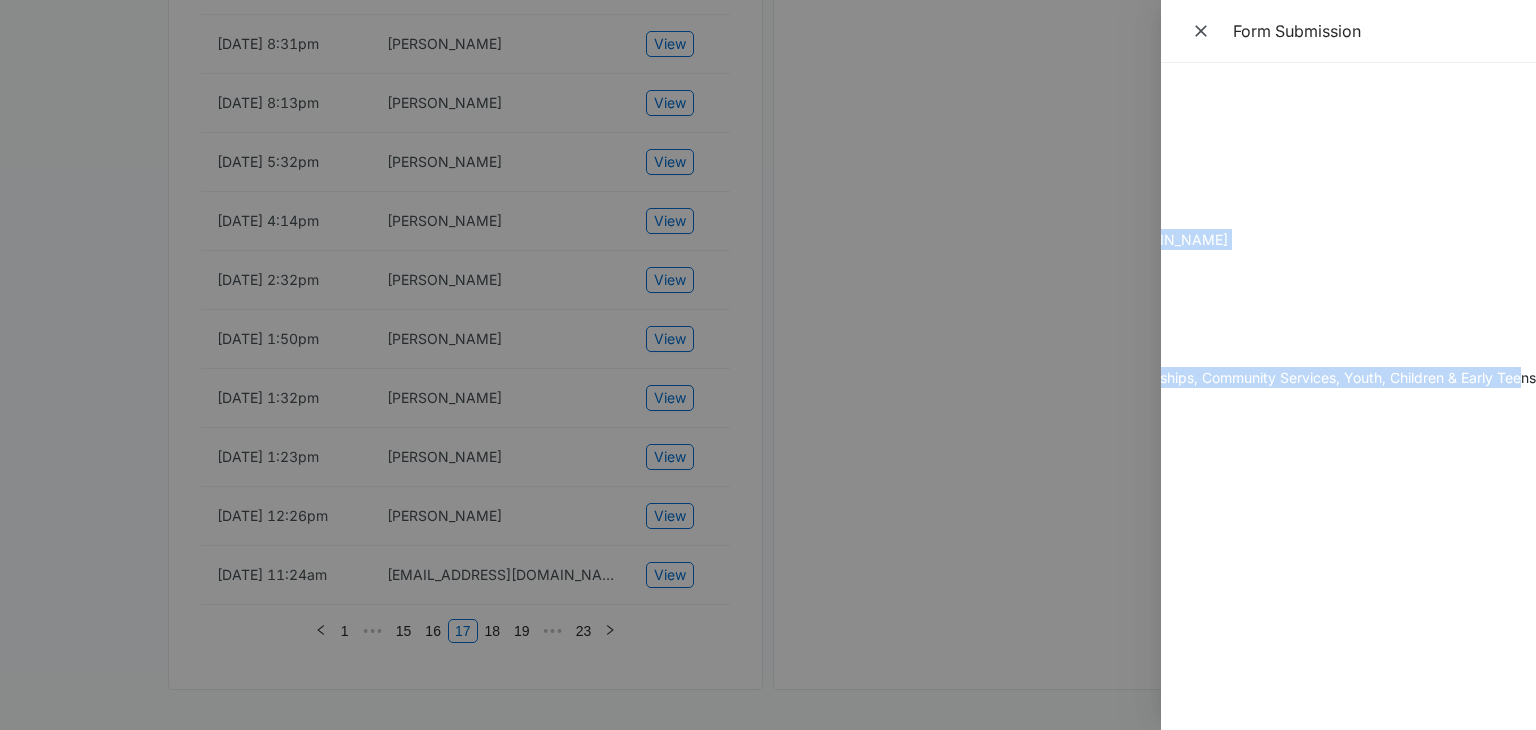 drag, startPoint x: 1186, startPoint y: 91, endPoint x: 1524, endPoint y: 380, distance: 444.70776 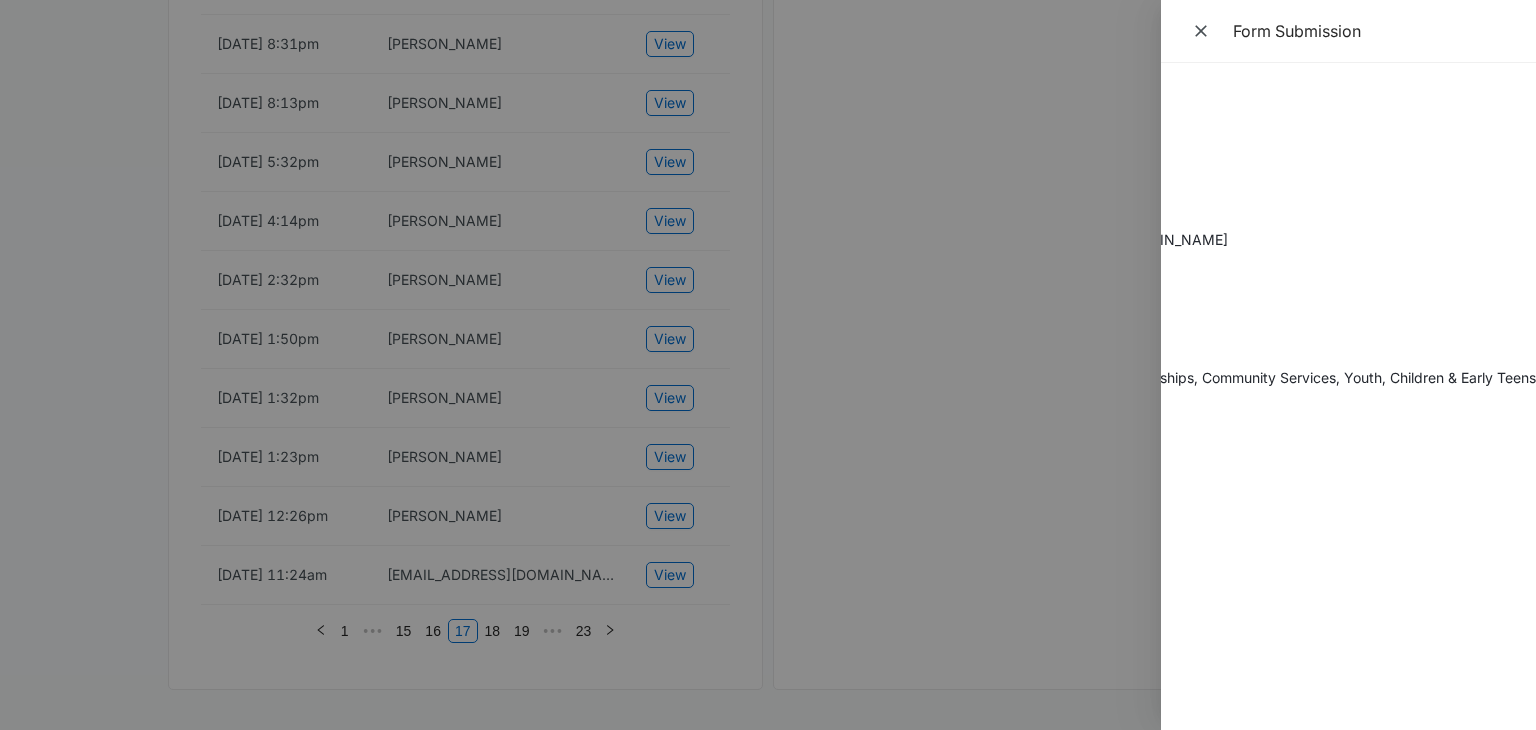 click at bounding box center [768, 365] 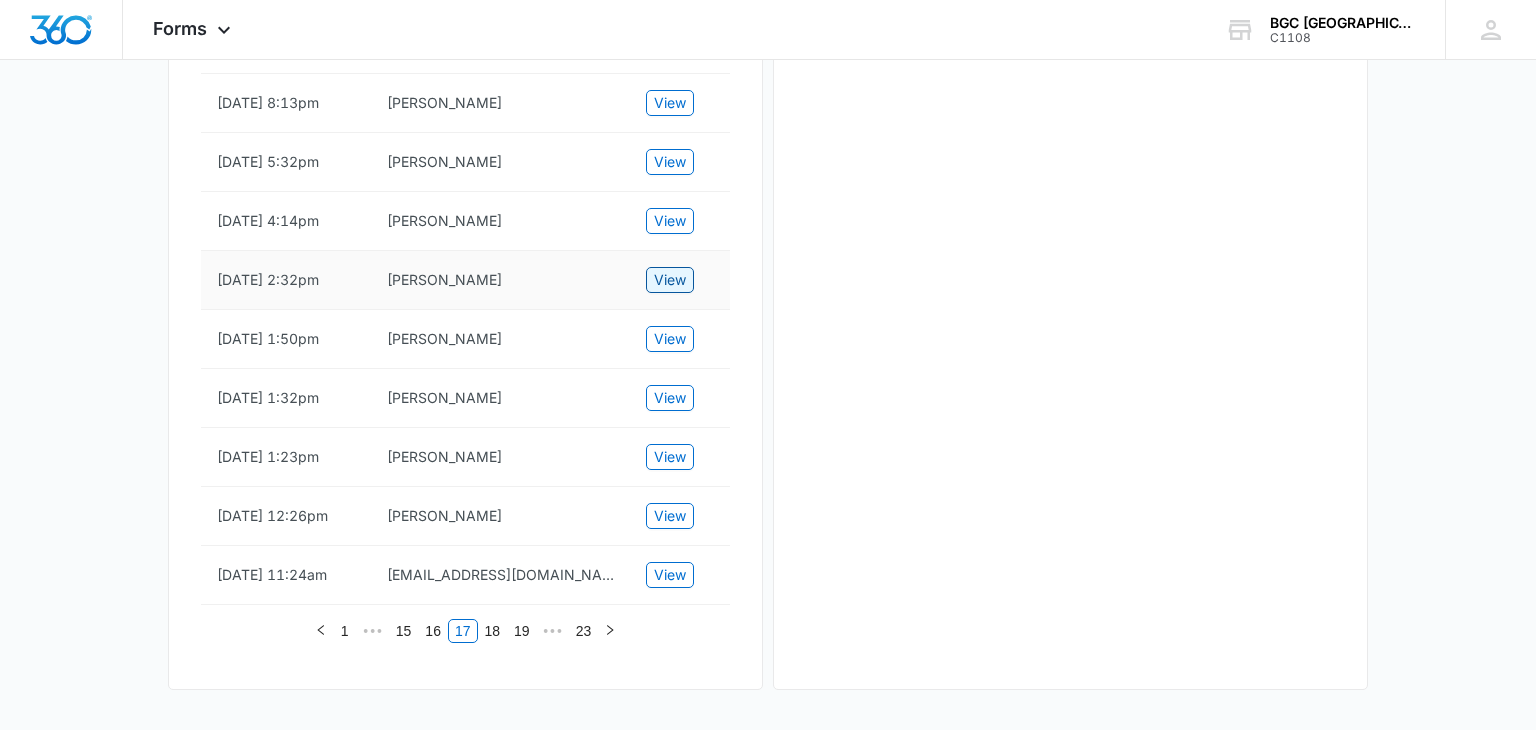 click on "View" at bounding box center [670, 280] 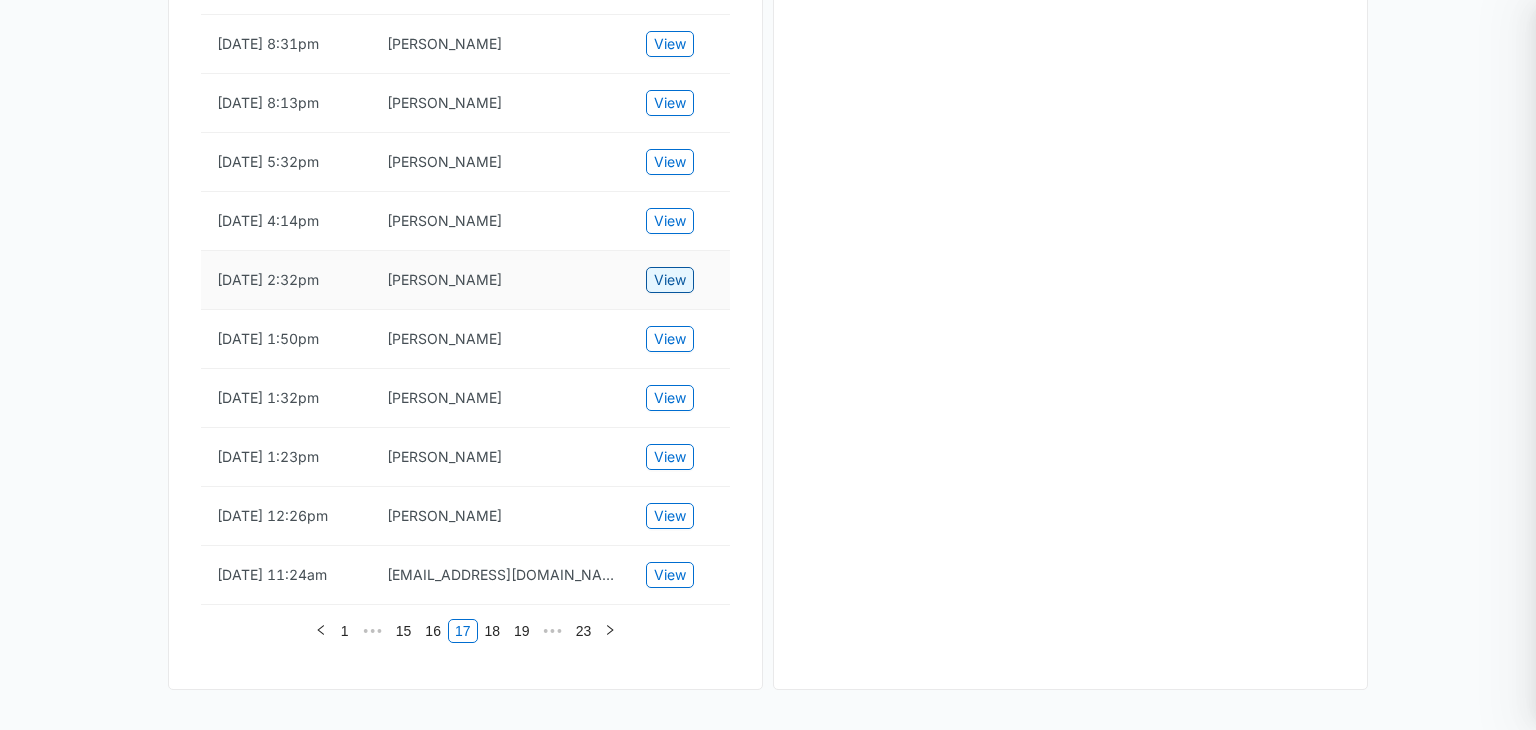 scroll, scrollTop: 0, scrollLeft: 0, axis: both 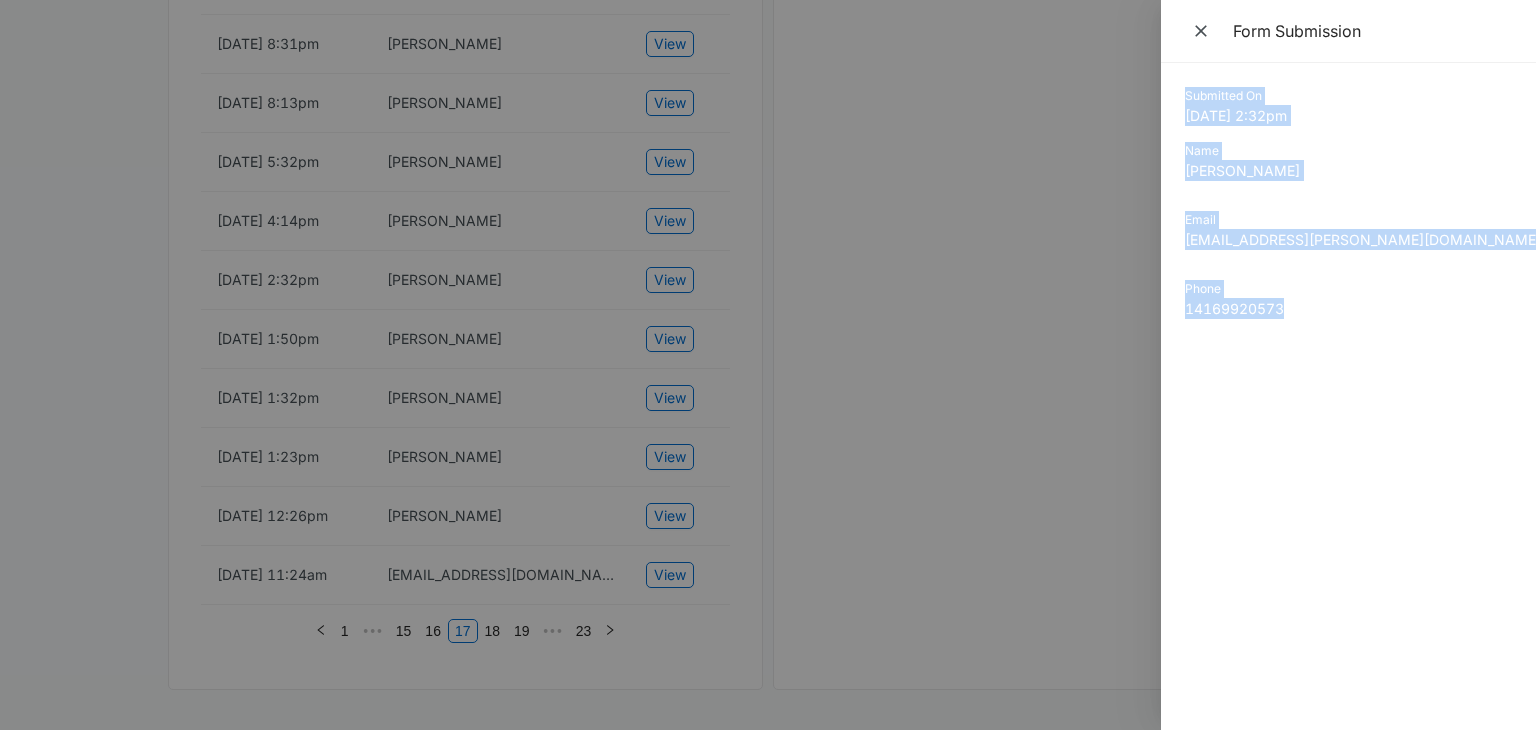drag, startPoint x: 1188, startPoint y: 92, endPoint x: 1351, endPoint y: 348, distance: 303.48807 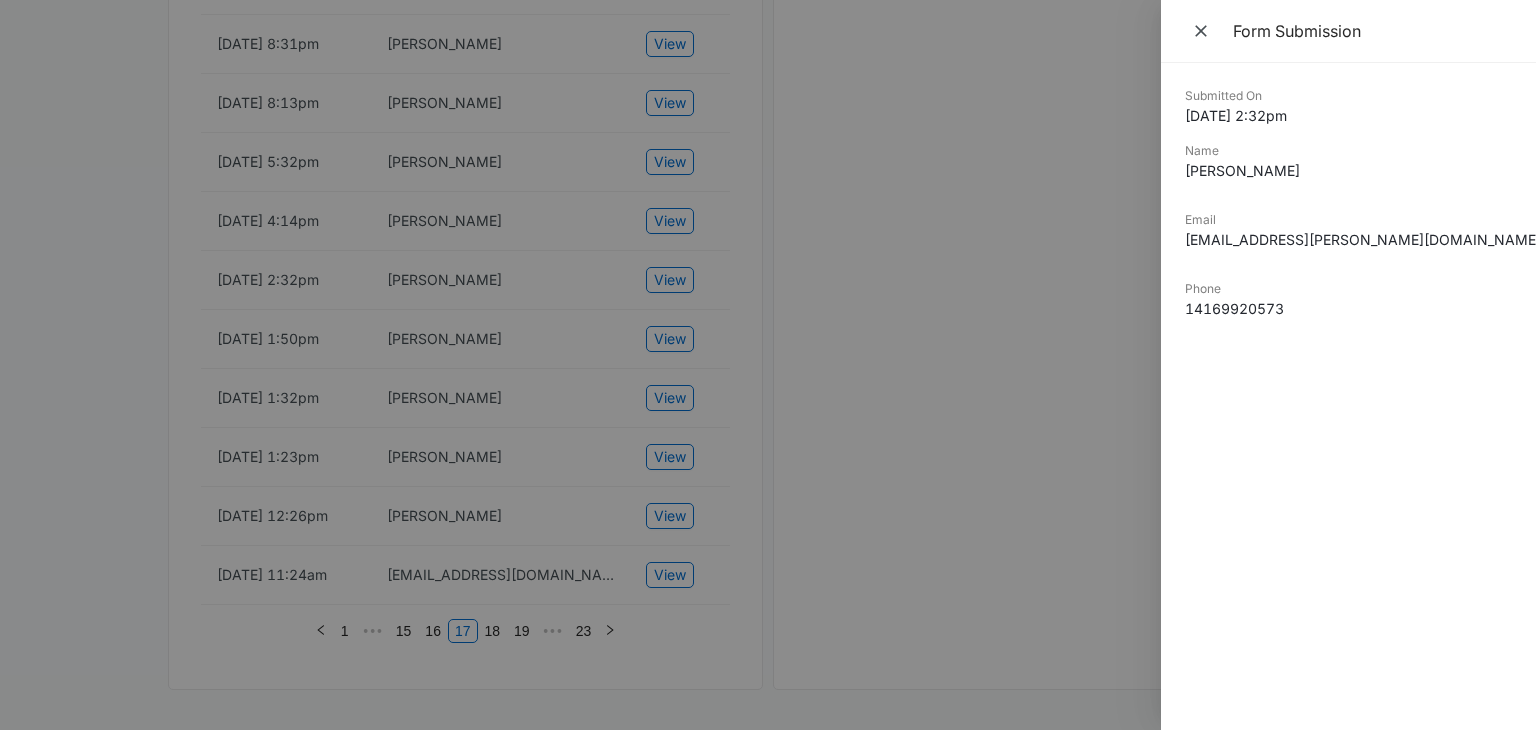 click at bounding box center [768, 365] 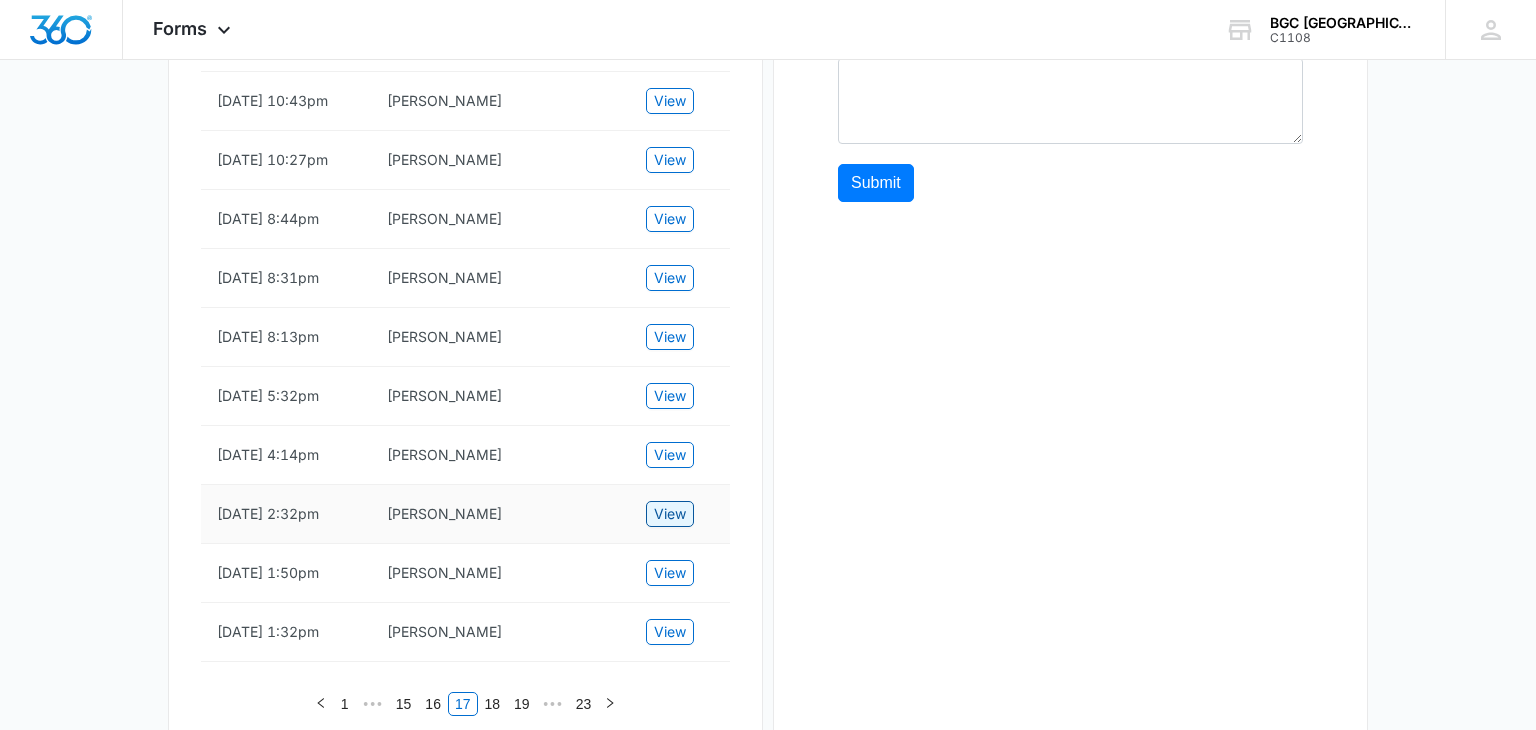 scroll, scrollTop: 948, scrollLeft: 0, axis: vertical 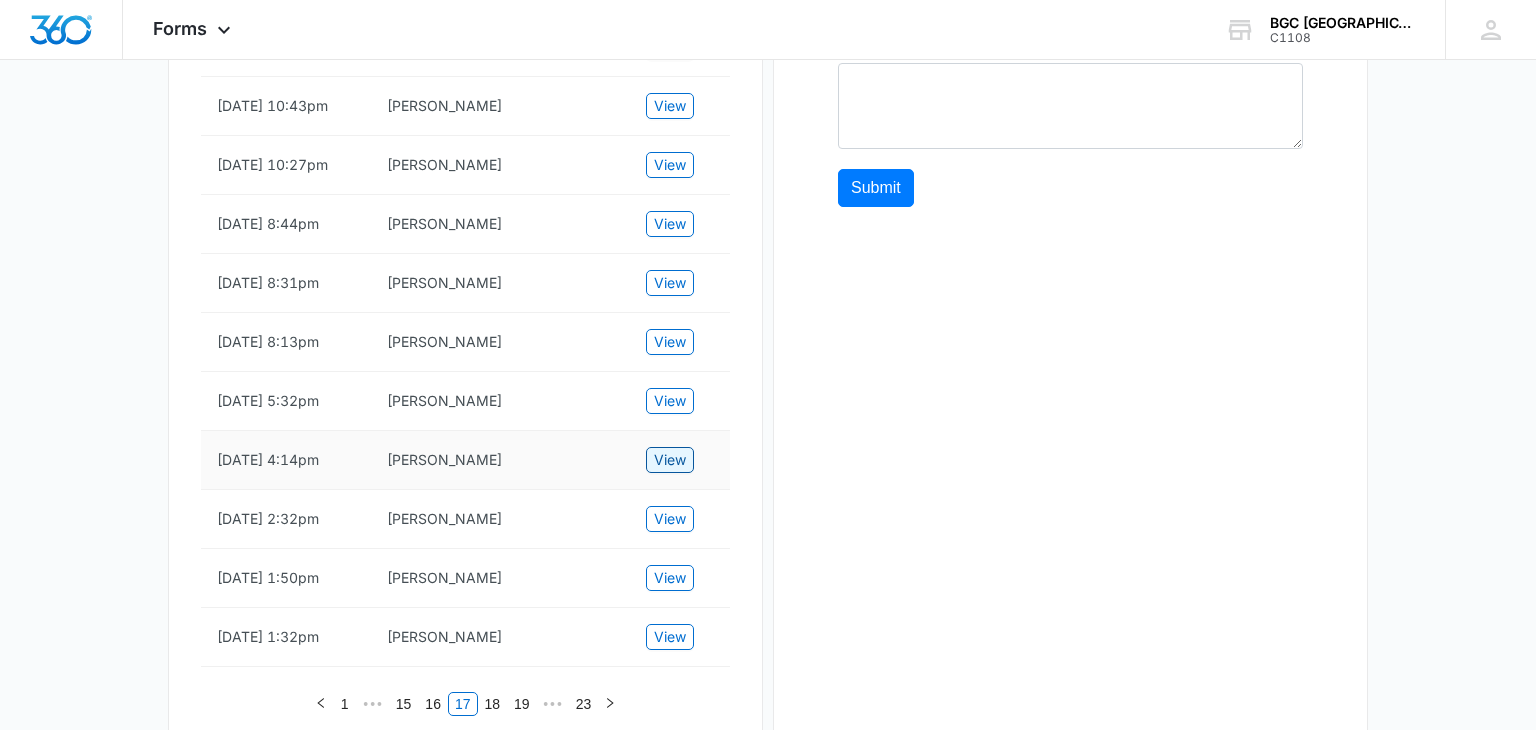 click on "View" at bounding box center (670, 460) 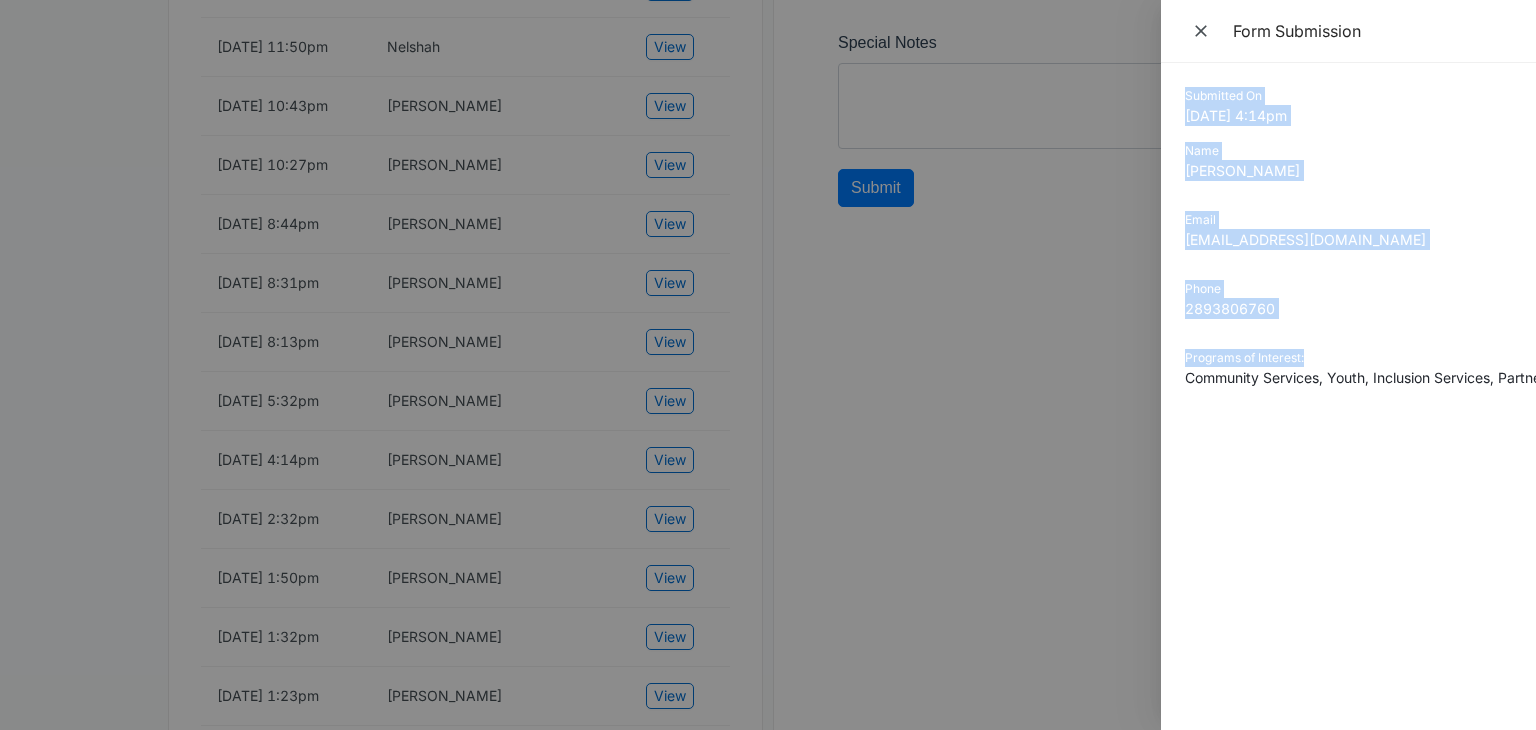 scroll, scrollTop: 0, scrollLeft: 50, axis: horizontal 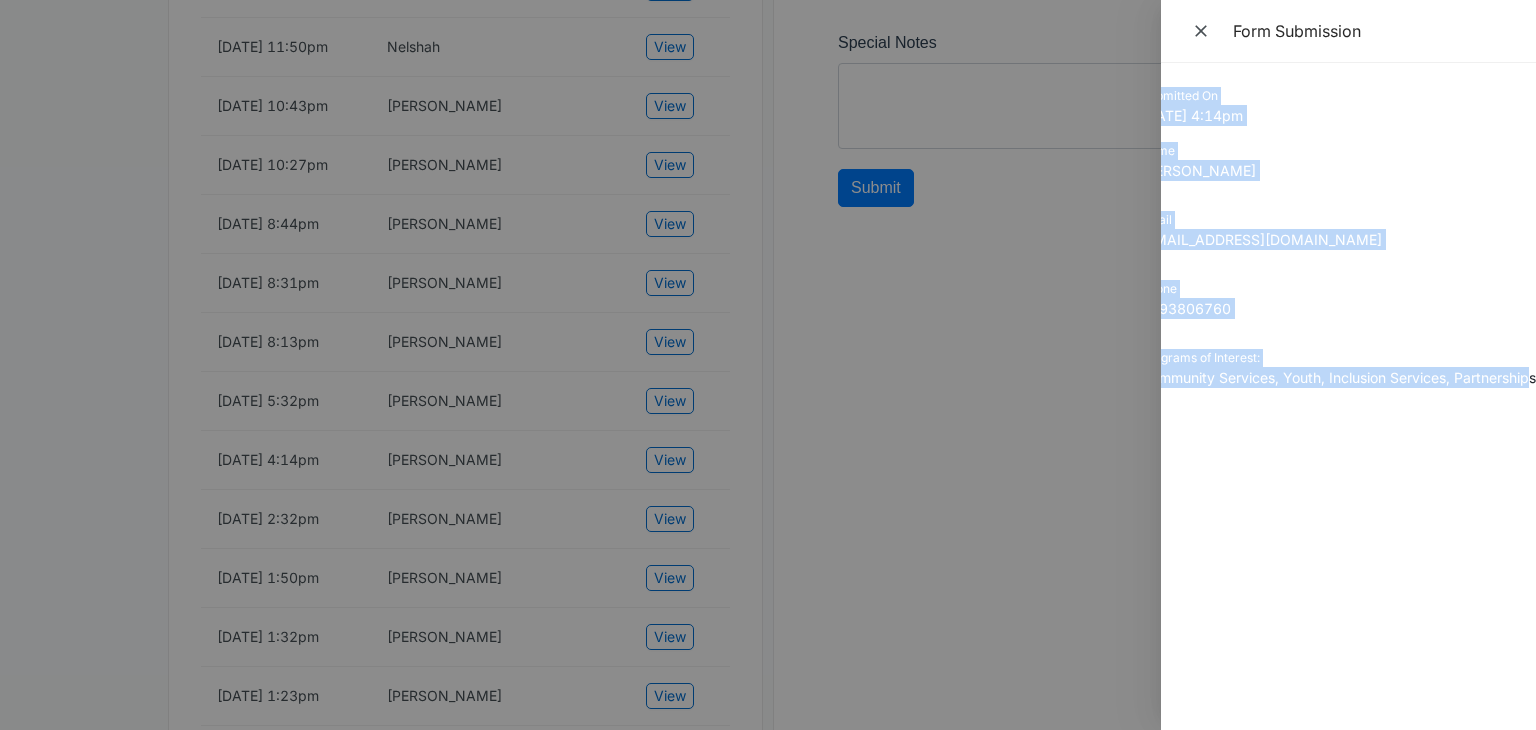 drag, startPoint x: 1187, startPoint y: 93, endPoint x: 1524, endPoint y: 385, distance: 445.90695 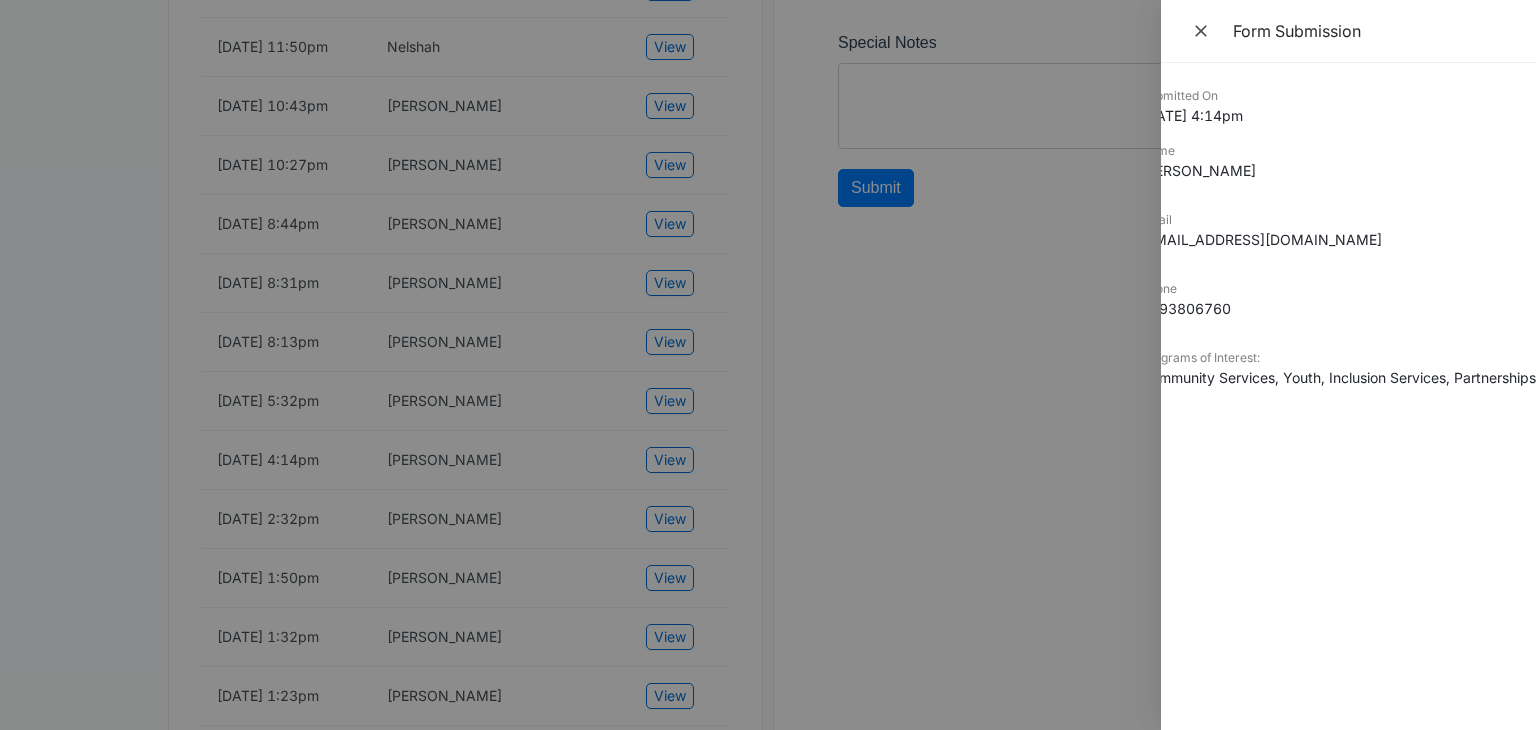click at bounding box center [768, 365] 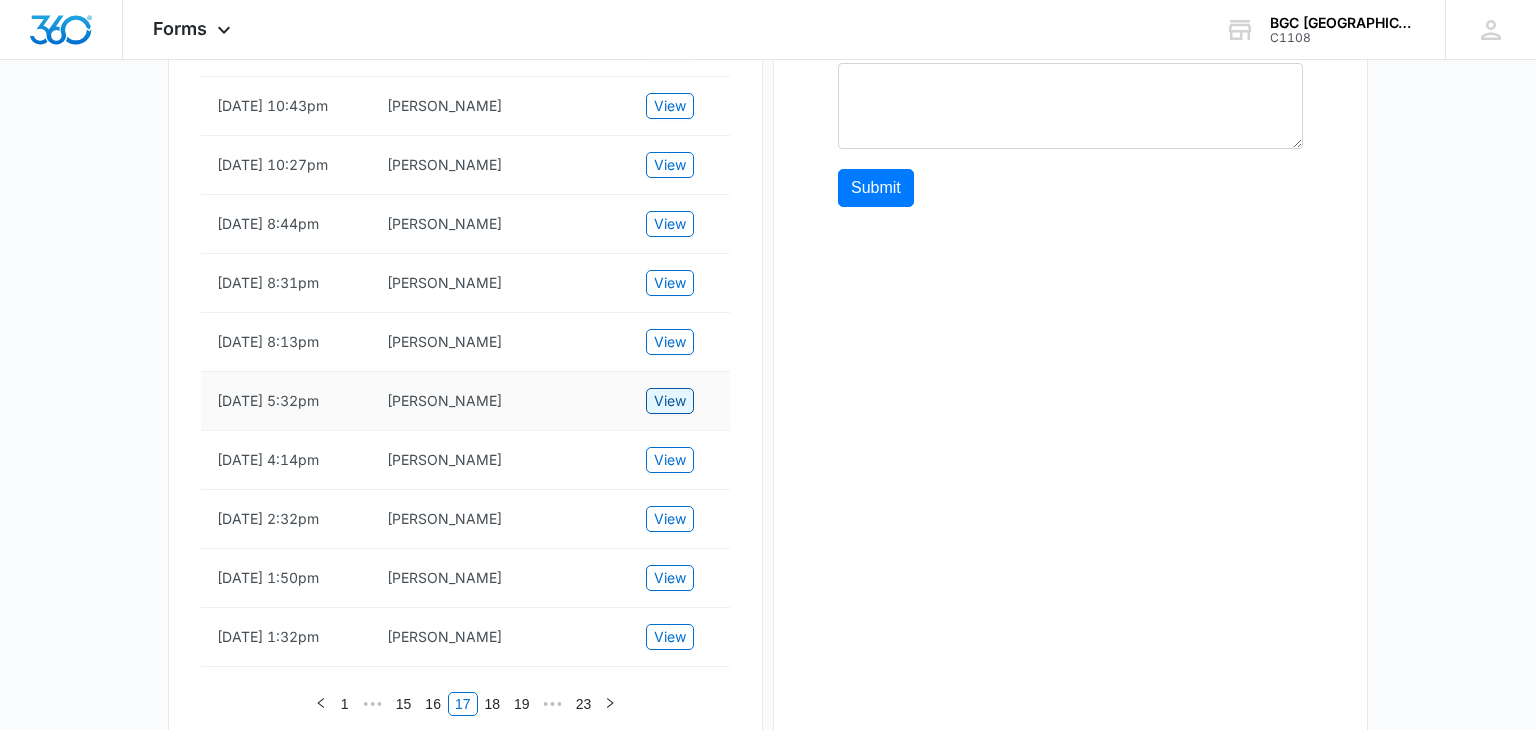 click on "View" at bounding box center (670, 401) 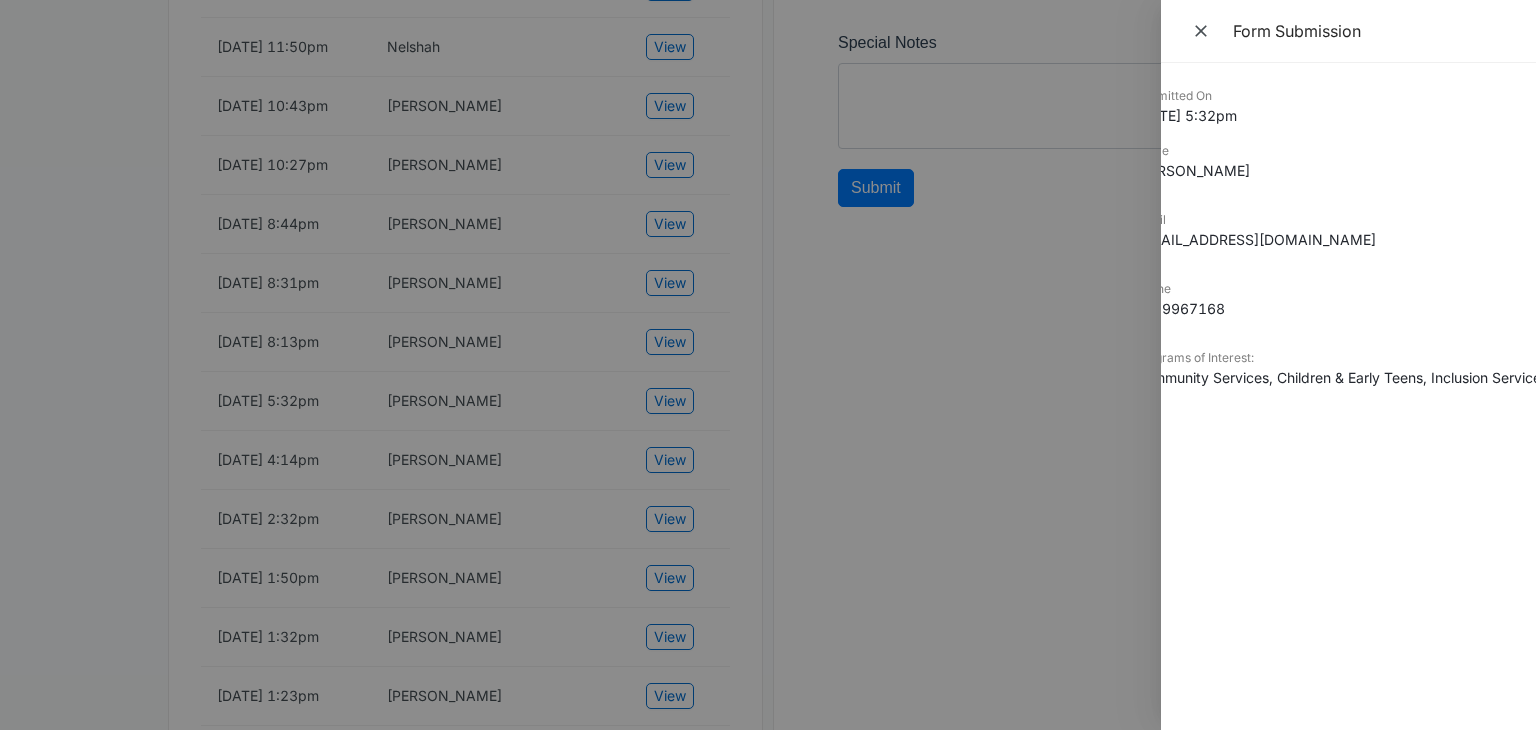 drag, startPoint x: 1034, startPoint y: 471, endPoint x: 1480, endPoint y: 369, distance: 457.515 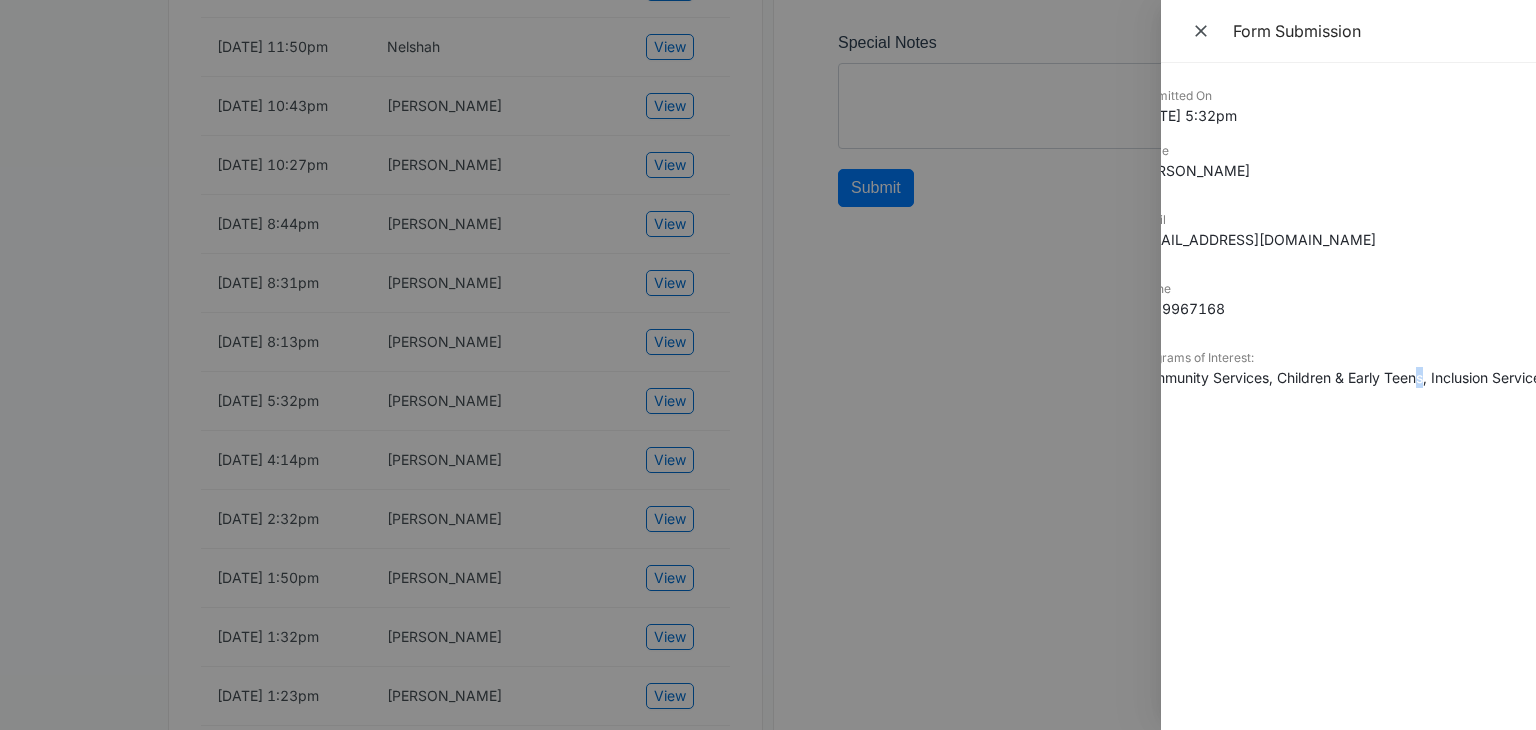 click on "Programs of Interest: Community Services, Children & Early Teens, Inclusion Services, Partnerships" at bounding box center (1298, 375) 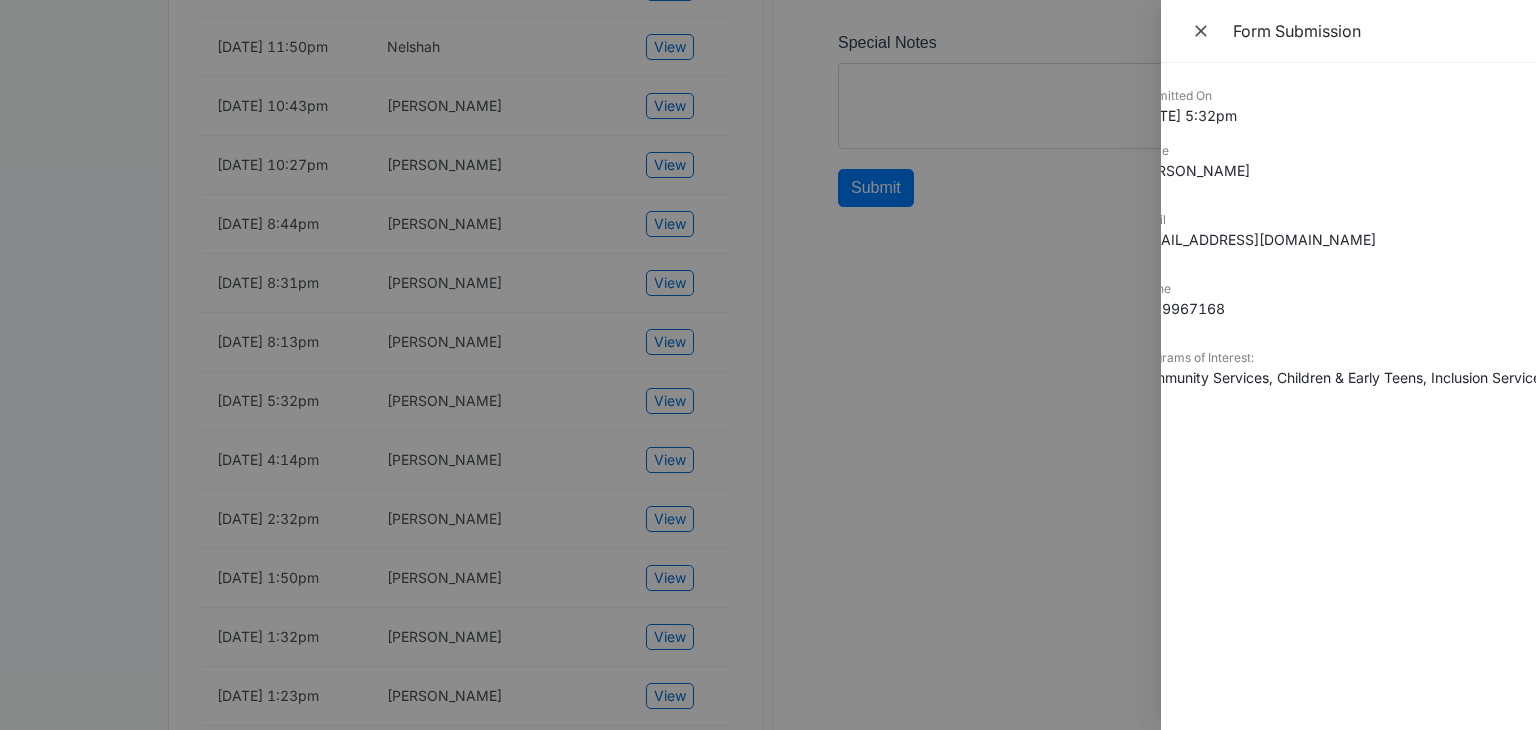 click on "Community Services, Children & Early Teens, Inclusion Services, Partnerships" at bounding box center [1298, 377] 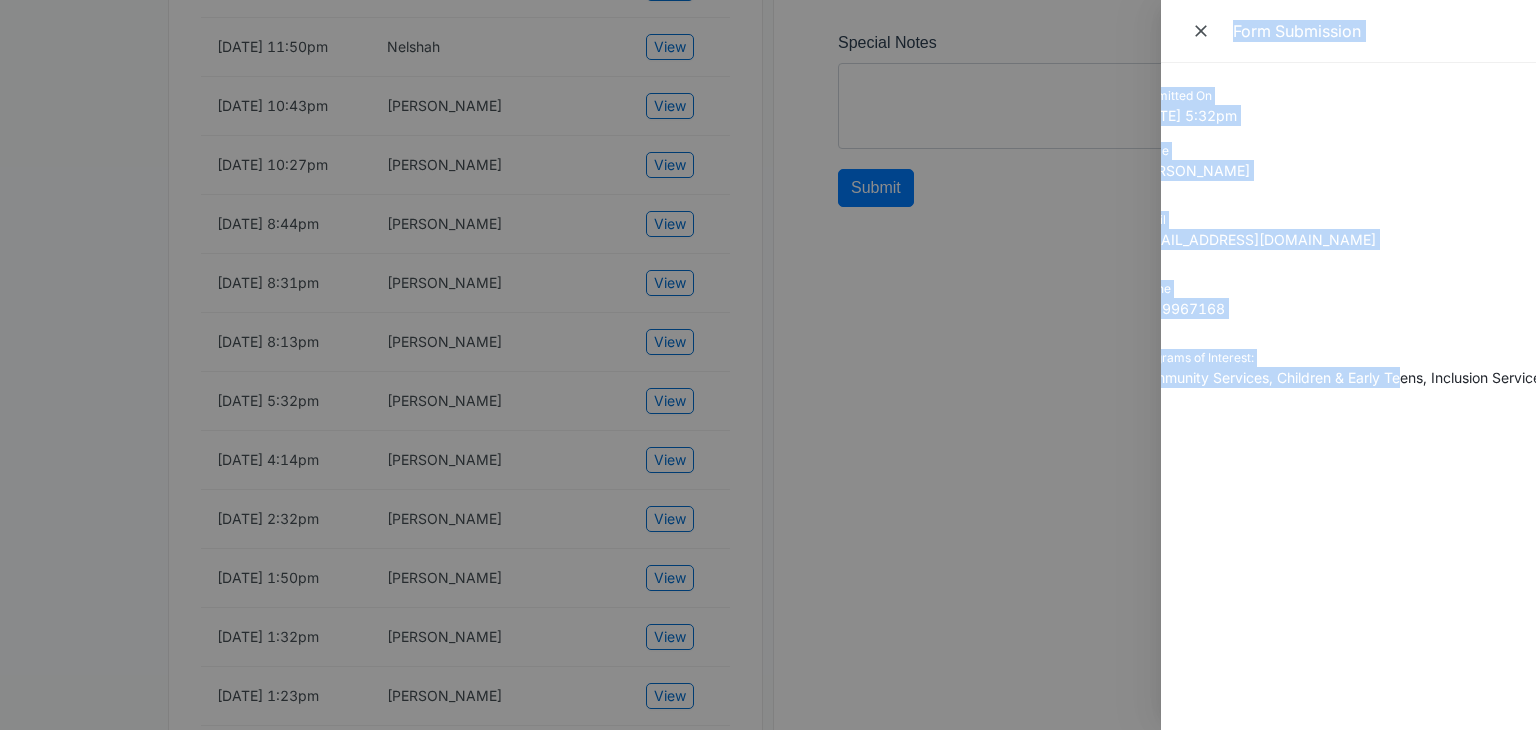 scroll, scrollTop: 0, scrollLeft: 0, axis: both 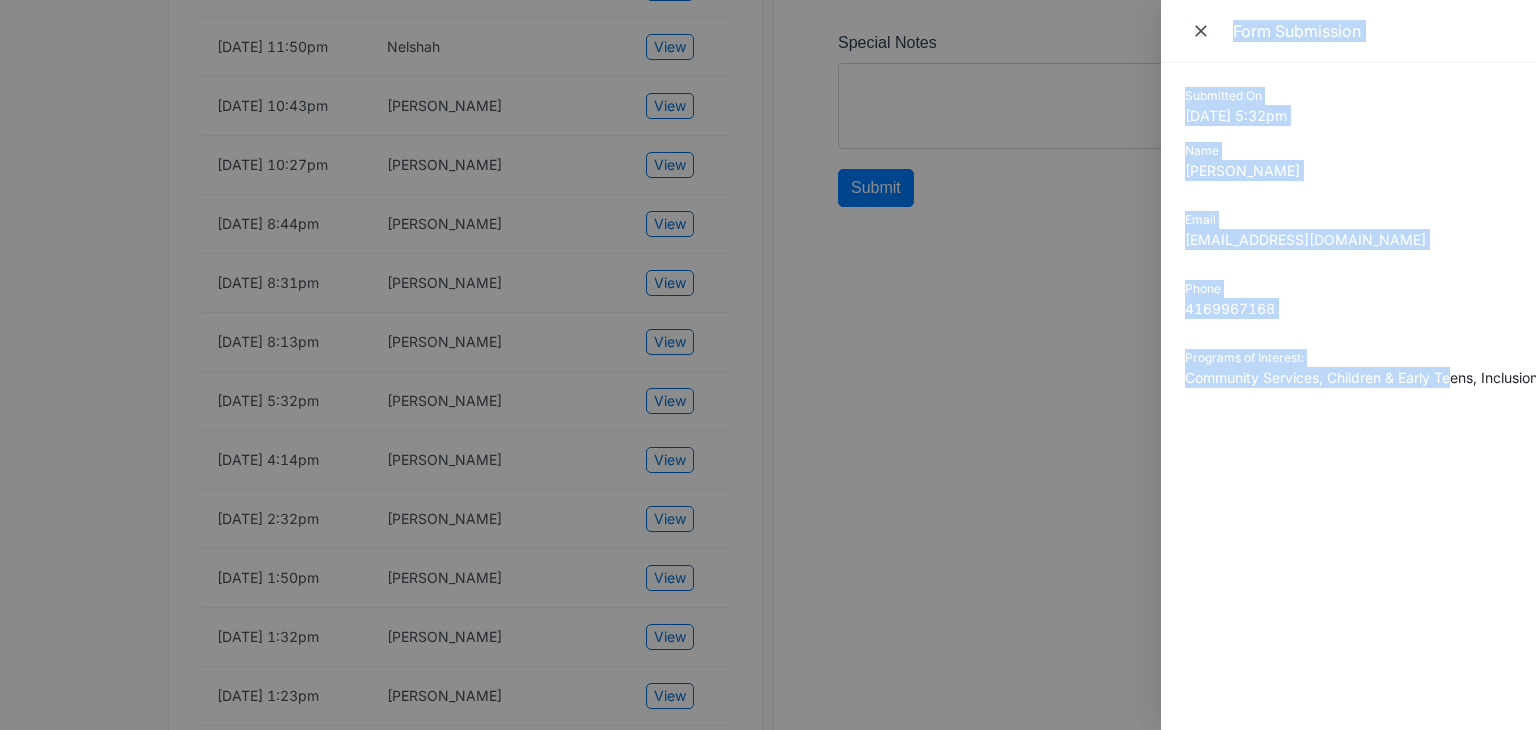 drag, startPoint x: 1396, startPoint y: 376, endPoint x: 1108, endPoint y: 405, distance: 289.4564 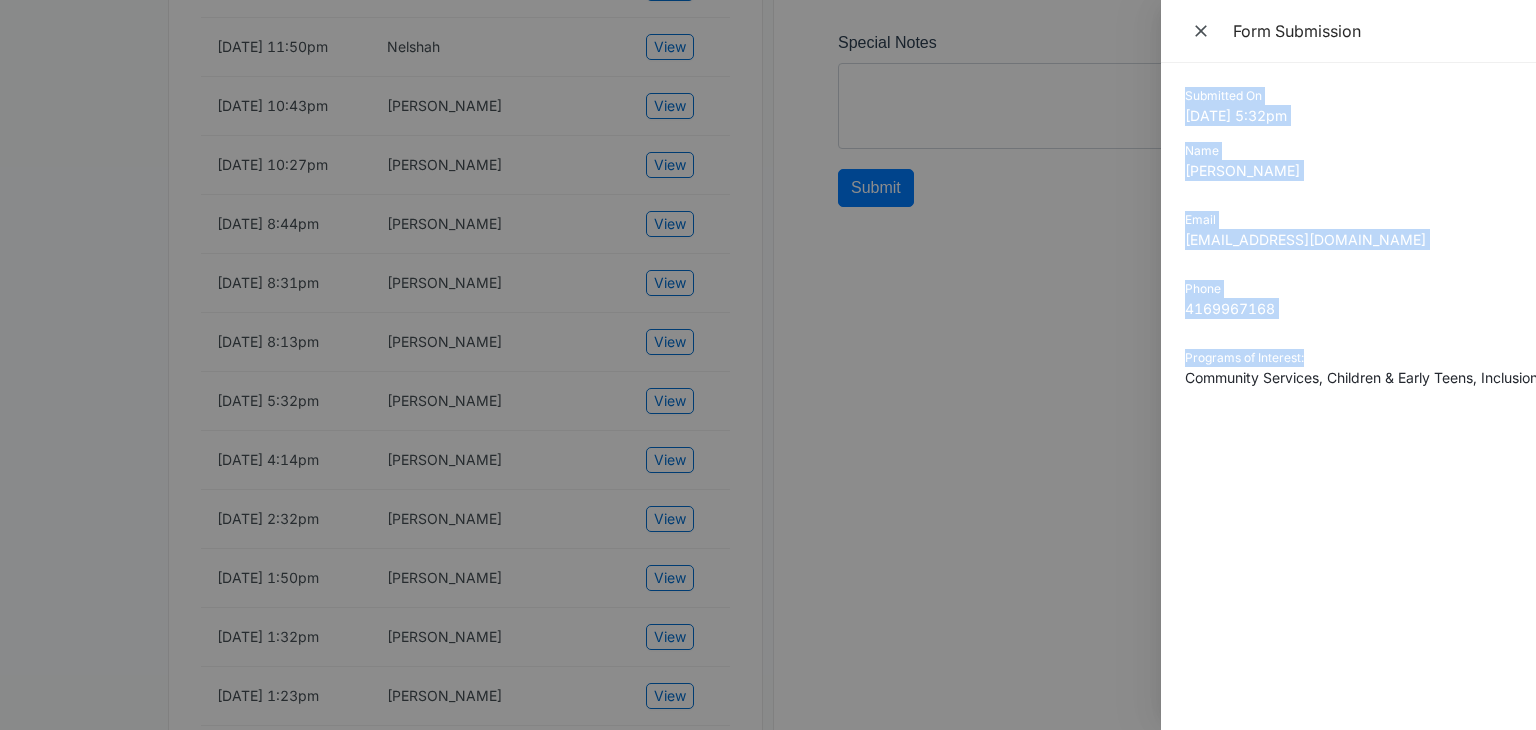 scroll, scrollTop: 0, scrollLeft: 160, axis: horizontal 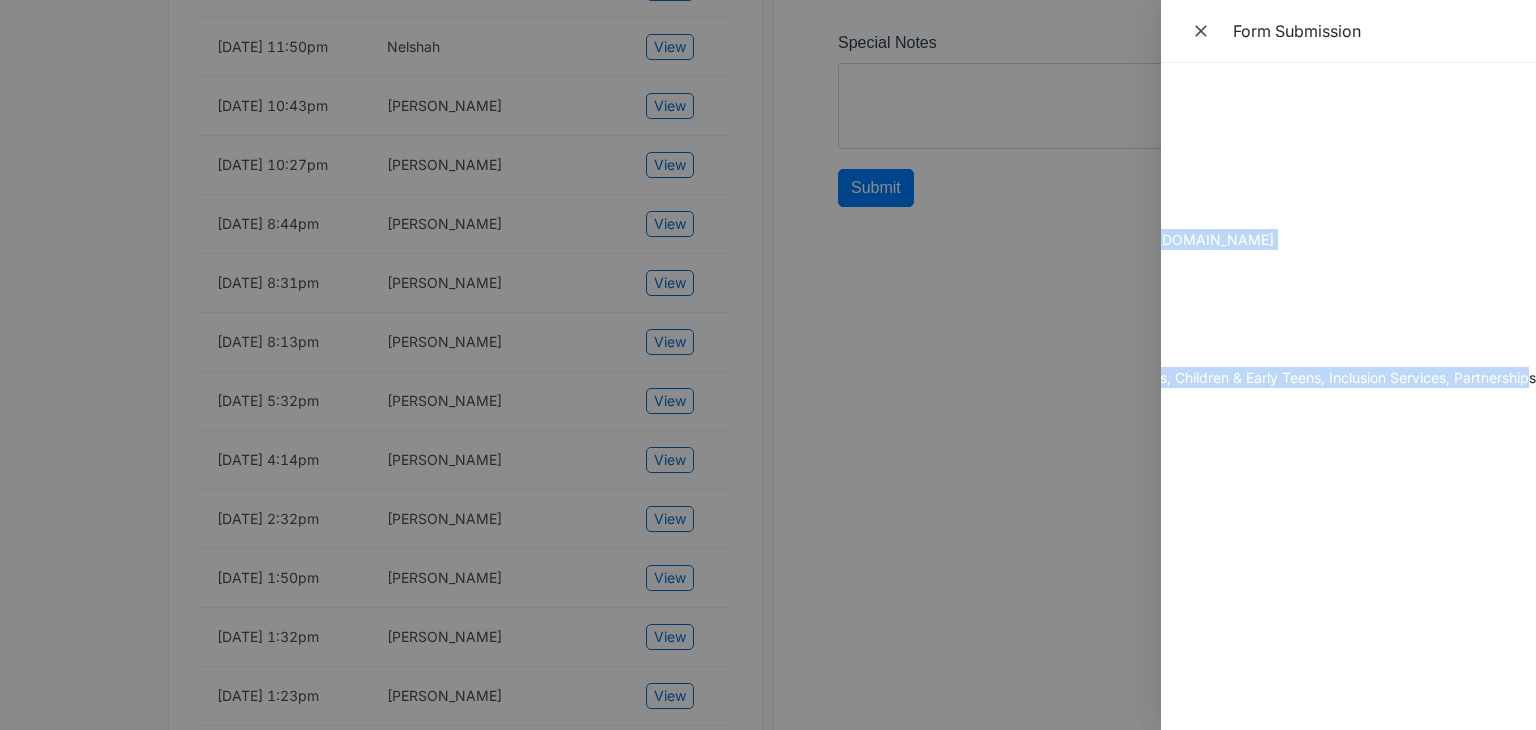 drag, startPoint x: 1188, startPoint y: 94, endPoint x: 1526, endPoint y: 380, distance: 442.76404 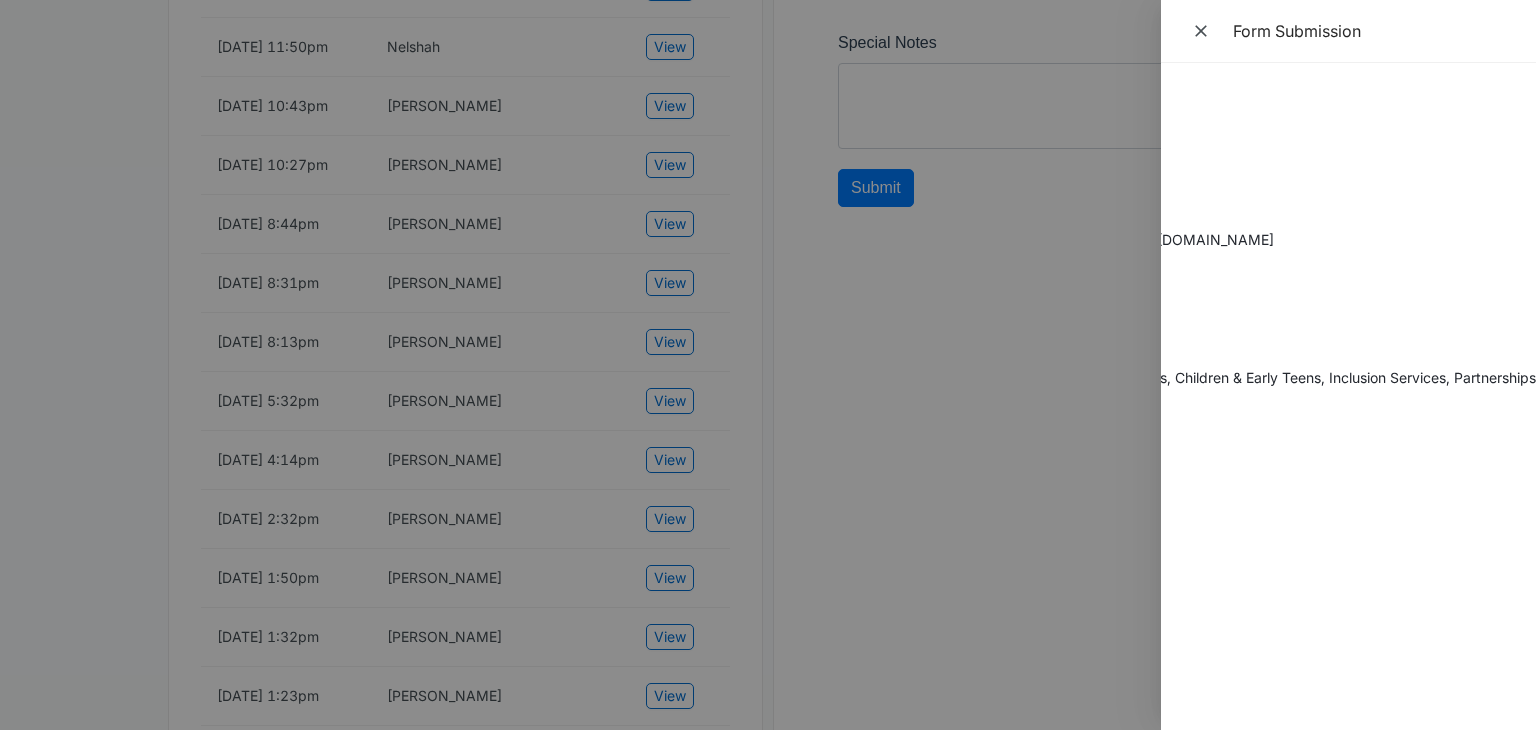 click at bounding box center (768, 365) 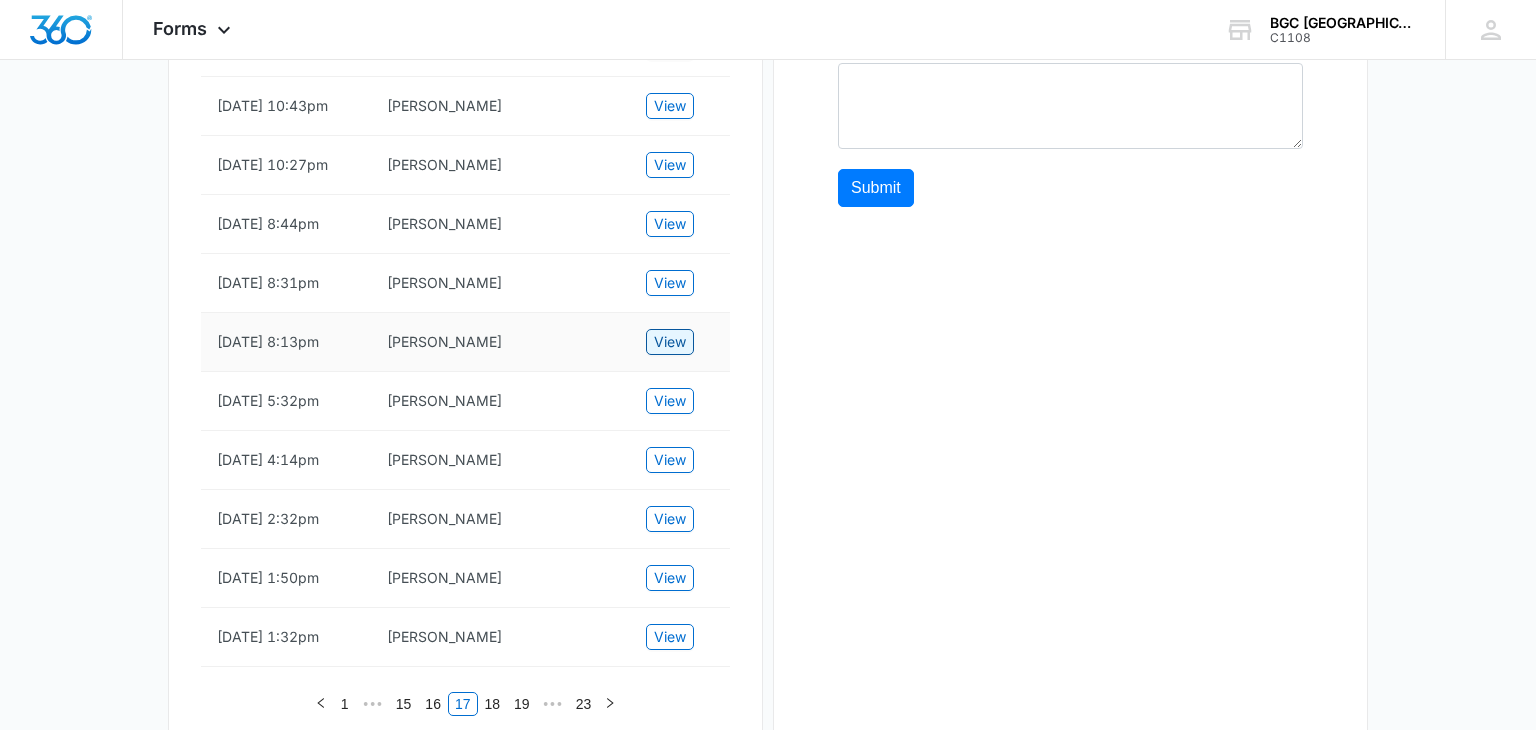 click on "View" at bounding box center (670, 342) 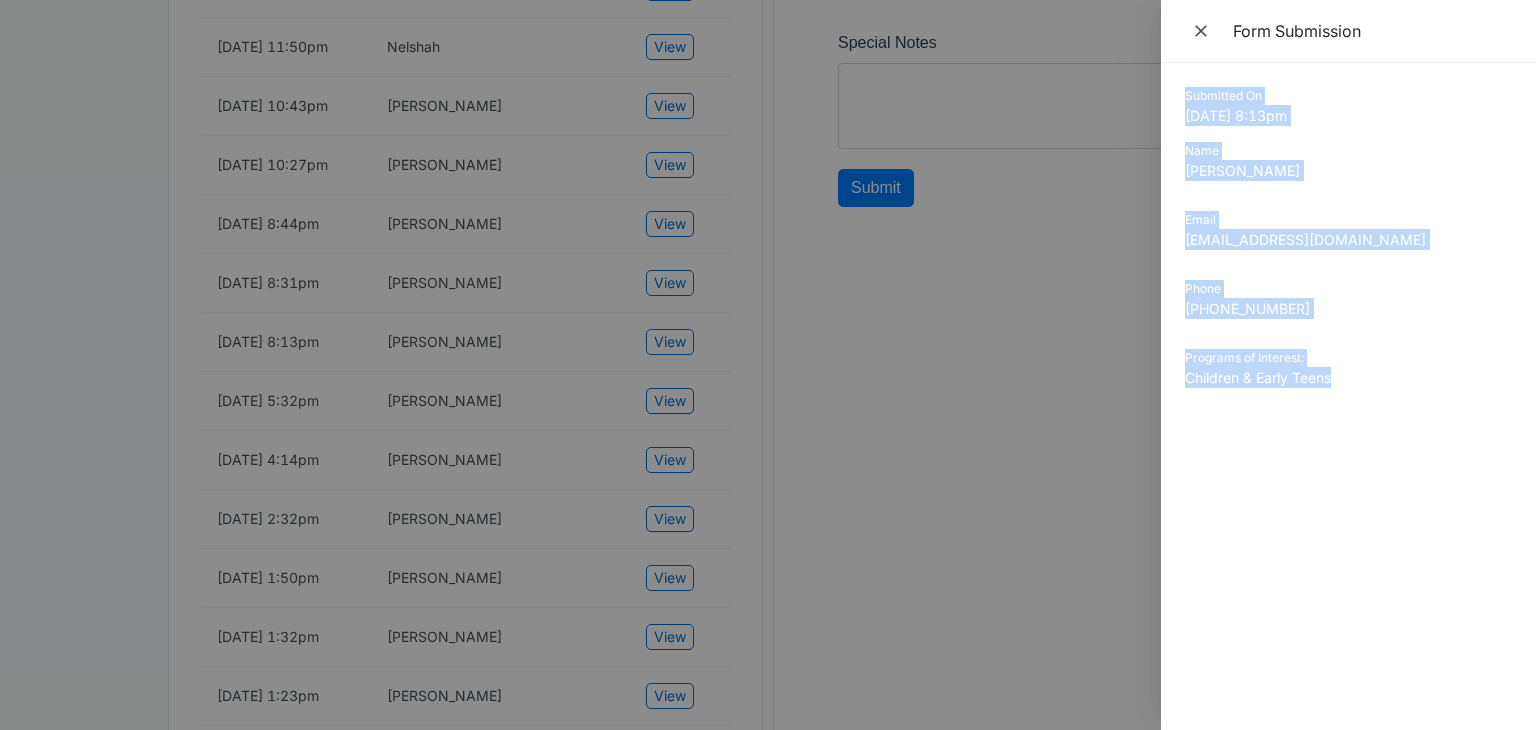 drag, startPoint x: 1185, startPoint y: 97, endPoint x: 1406, endPoint y: 420, distance: 391.3694 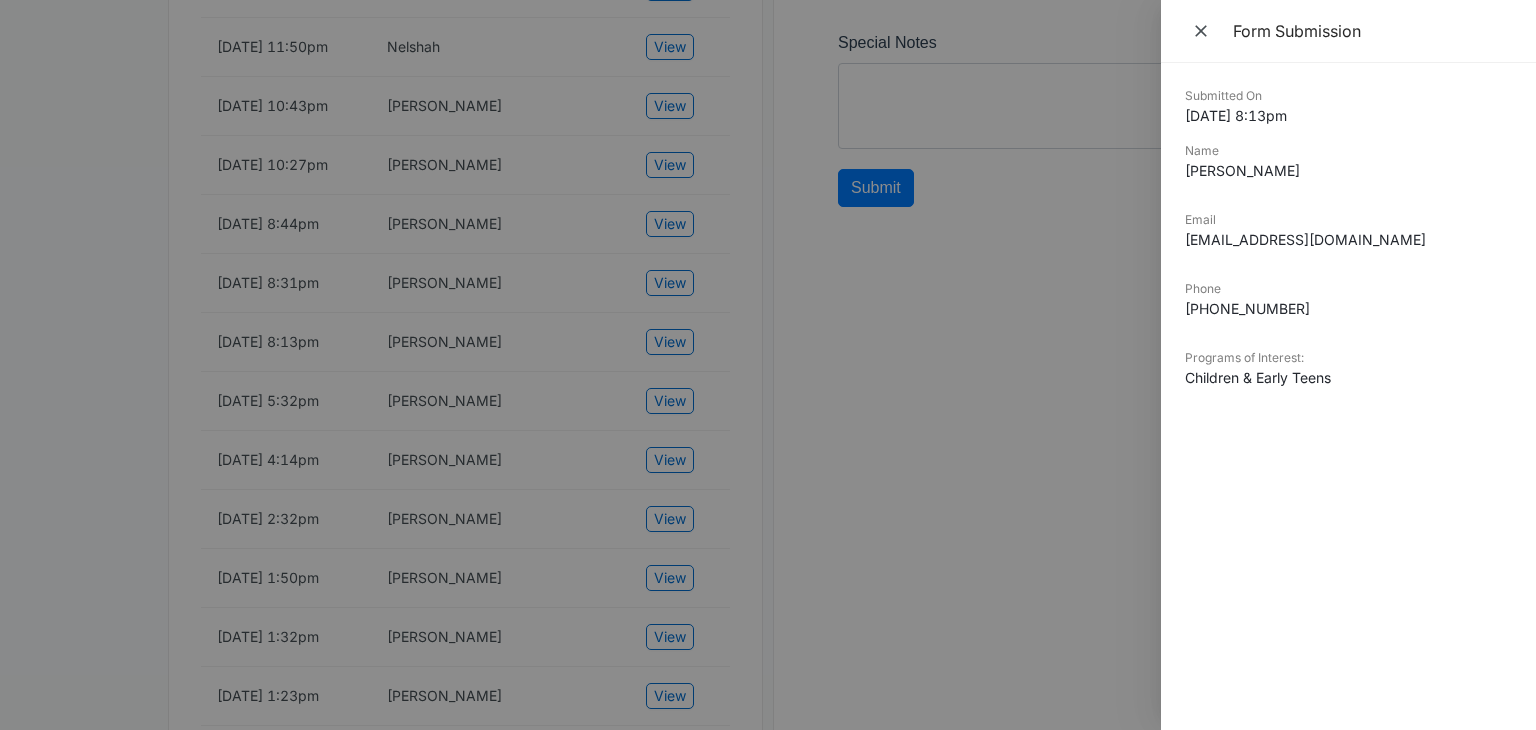 click at bounding box center [768, 365] 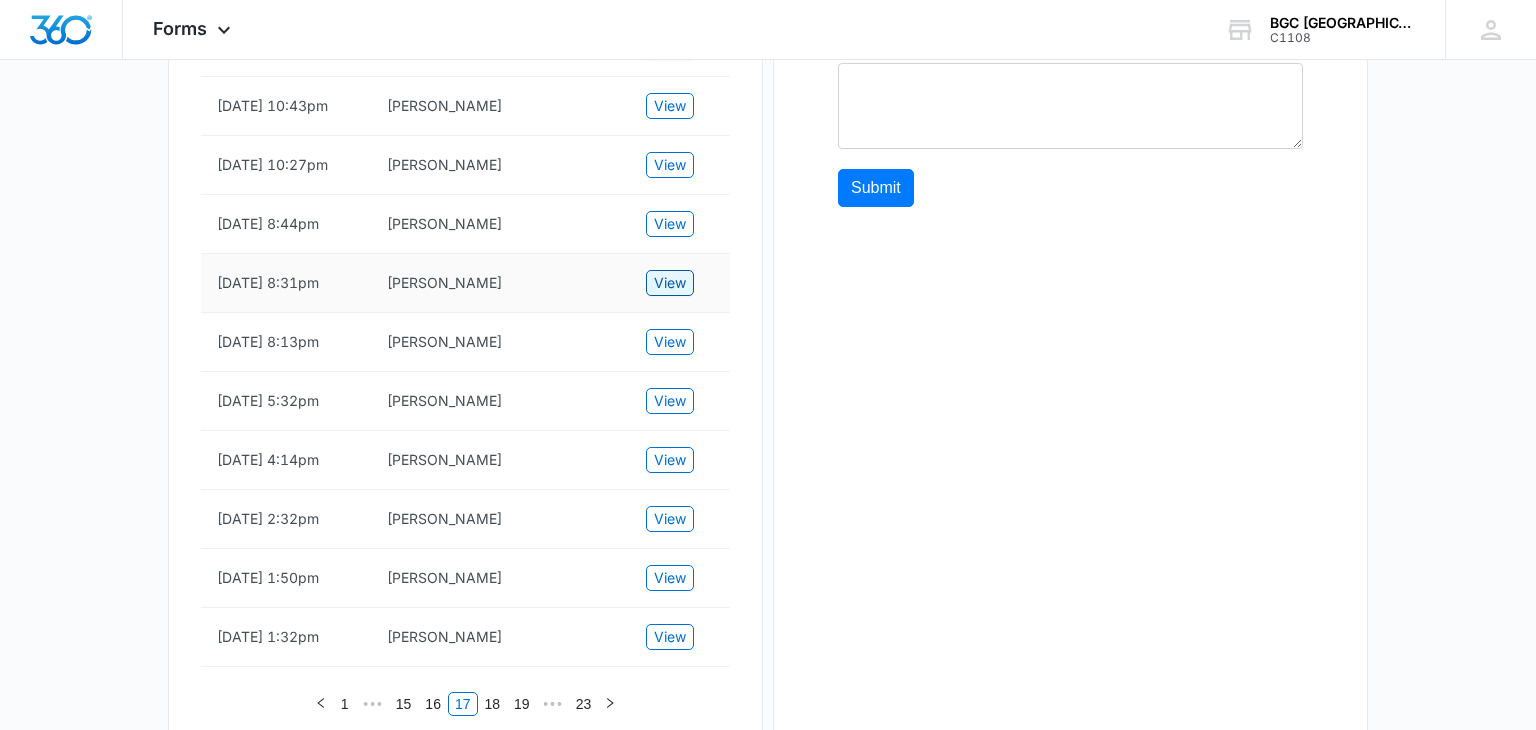 click on "View" at bounding box center (670, 283) 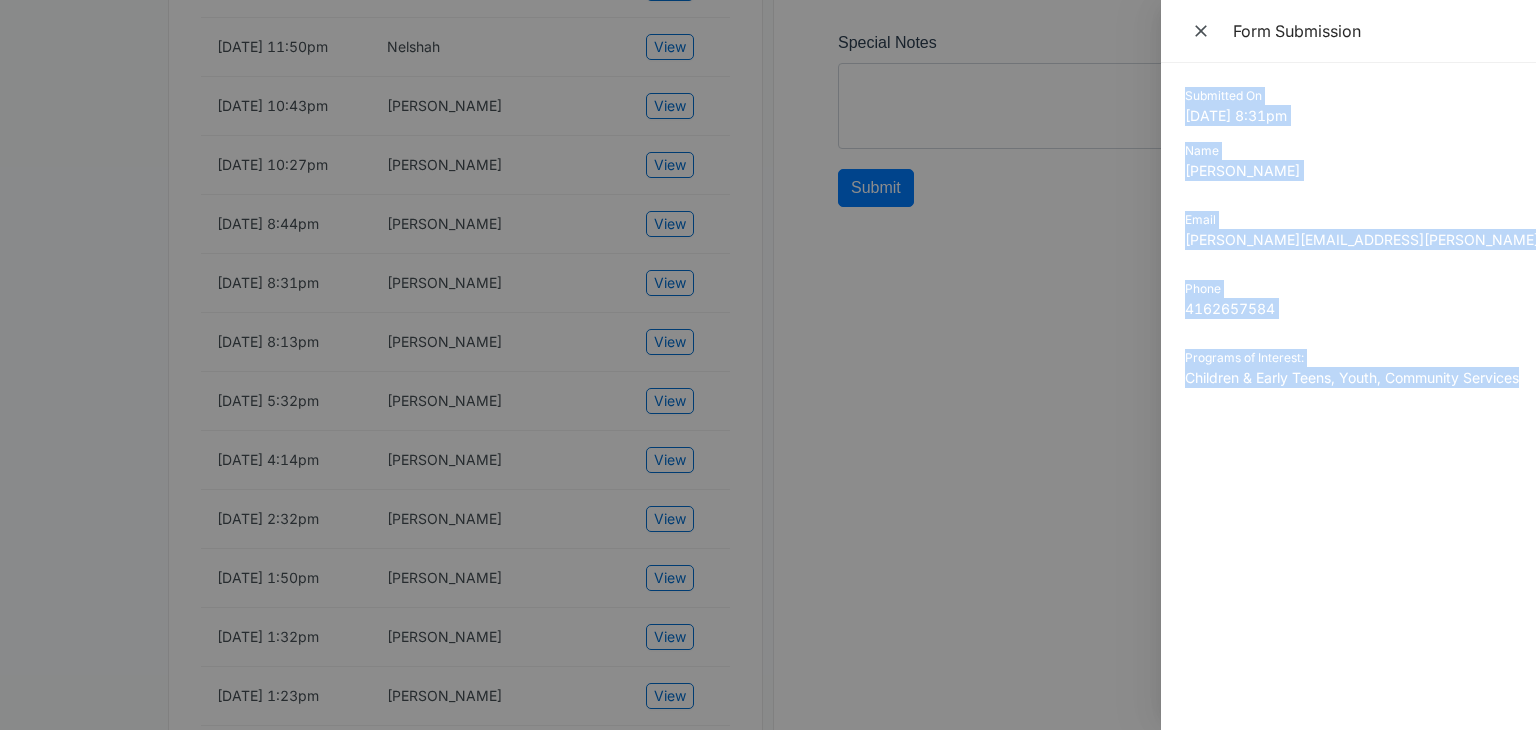drag, startPoint x: 1184, startPoint y: 96, endPoint x: 1526, endPoint y: 425, distance: 474.55768 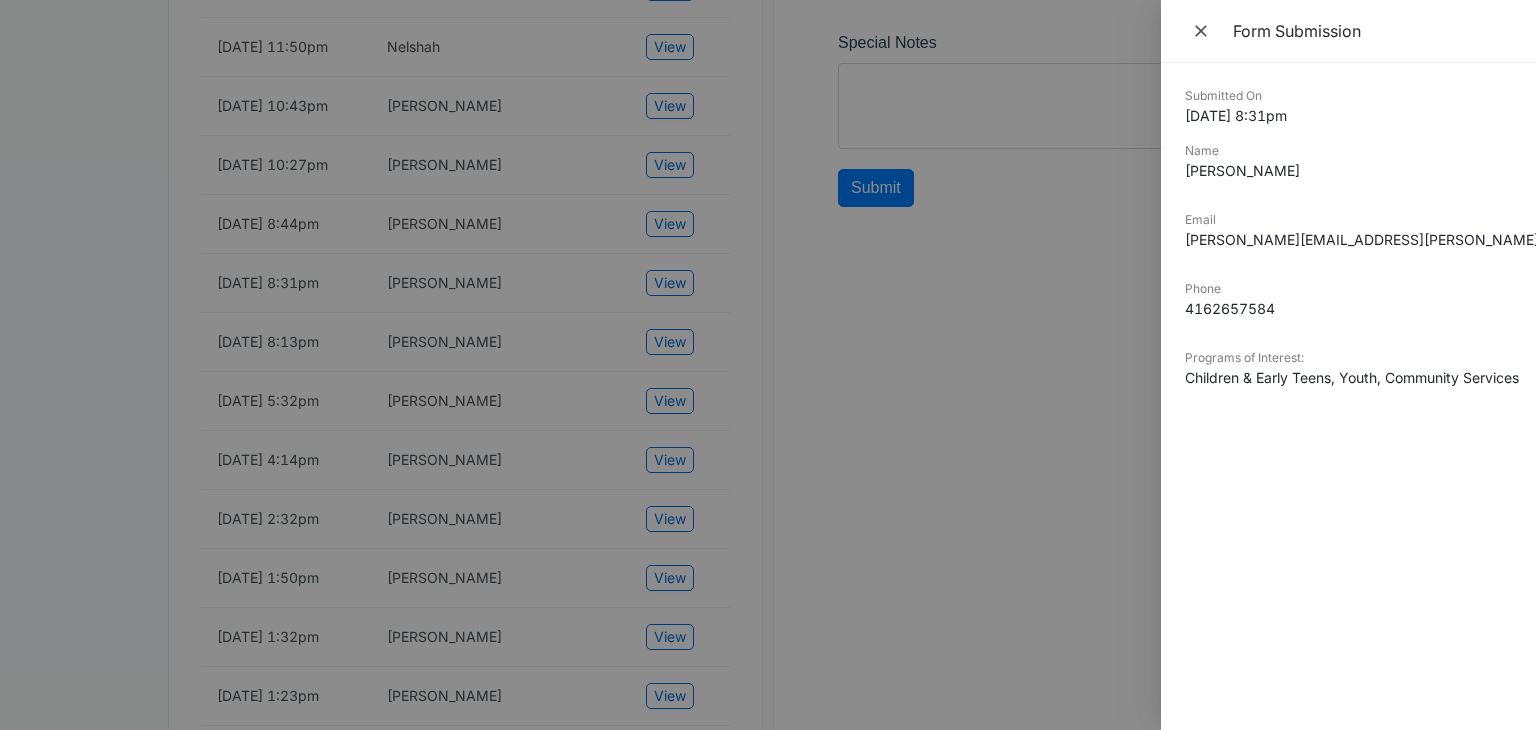 click at bounding box center (768, 365) 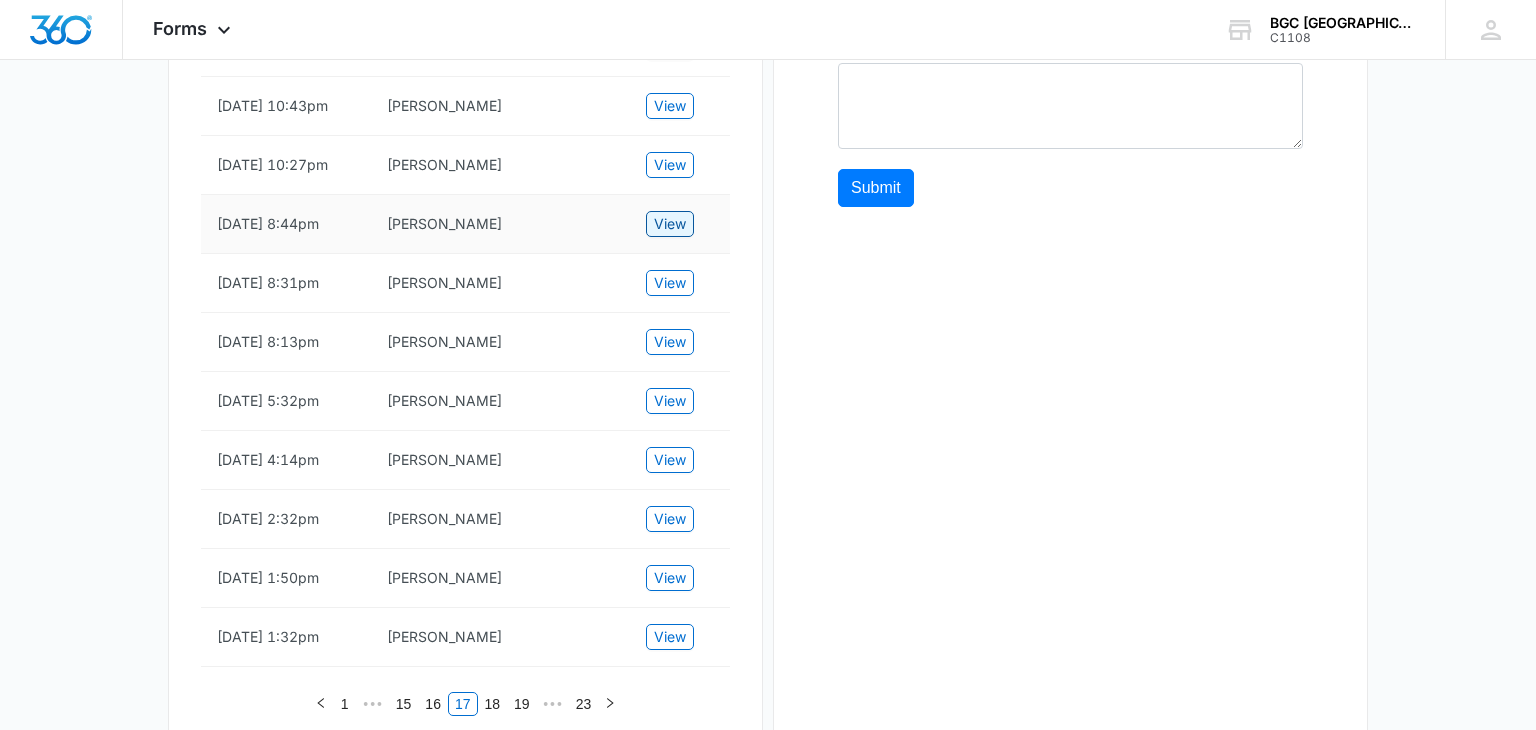 click on "View" at bounding box center (670, 224) 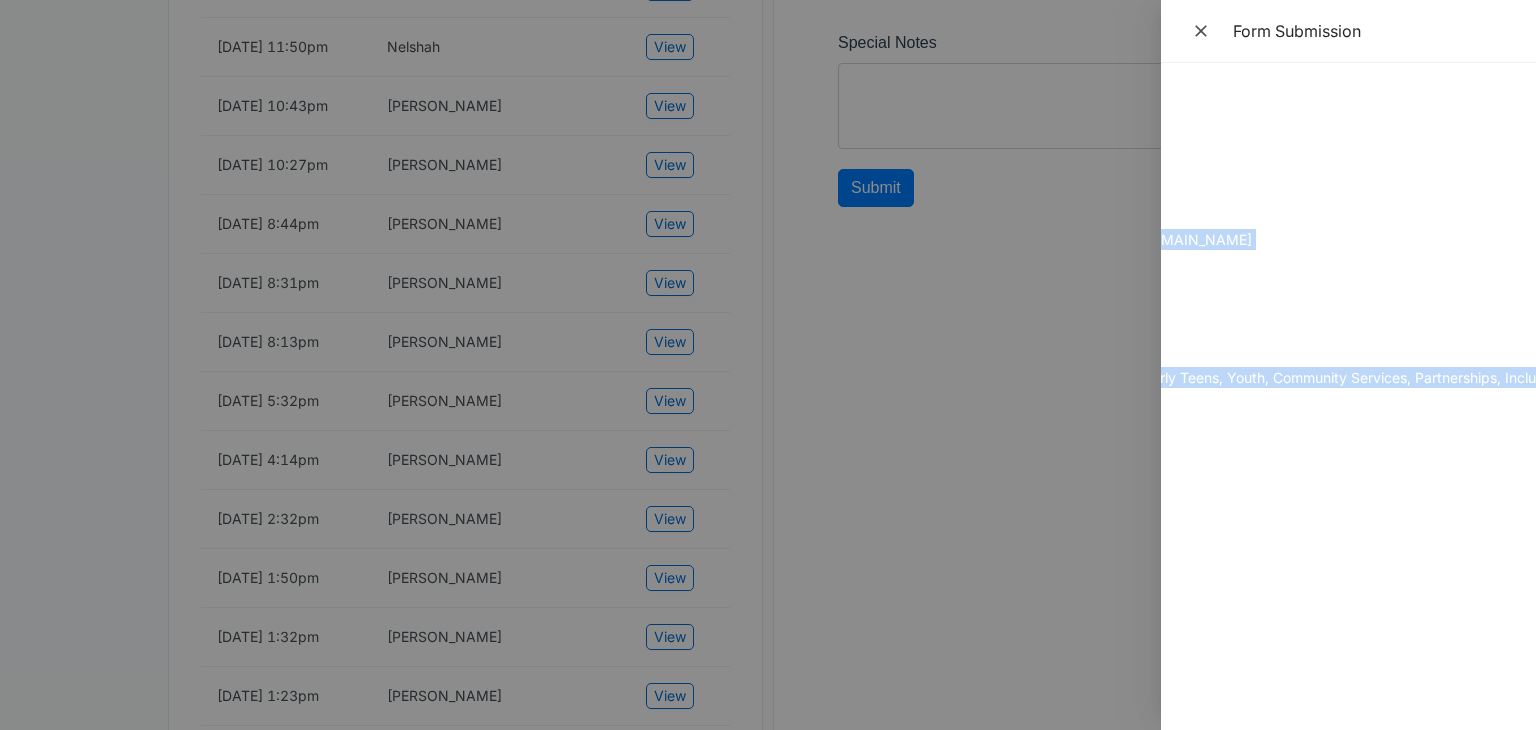 scroll, scrollTop: 0, scrollLeft: 268, axis: horizontal 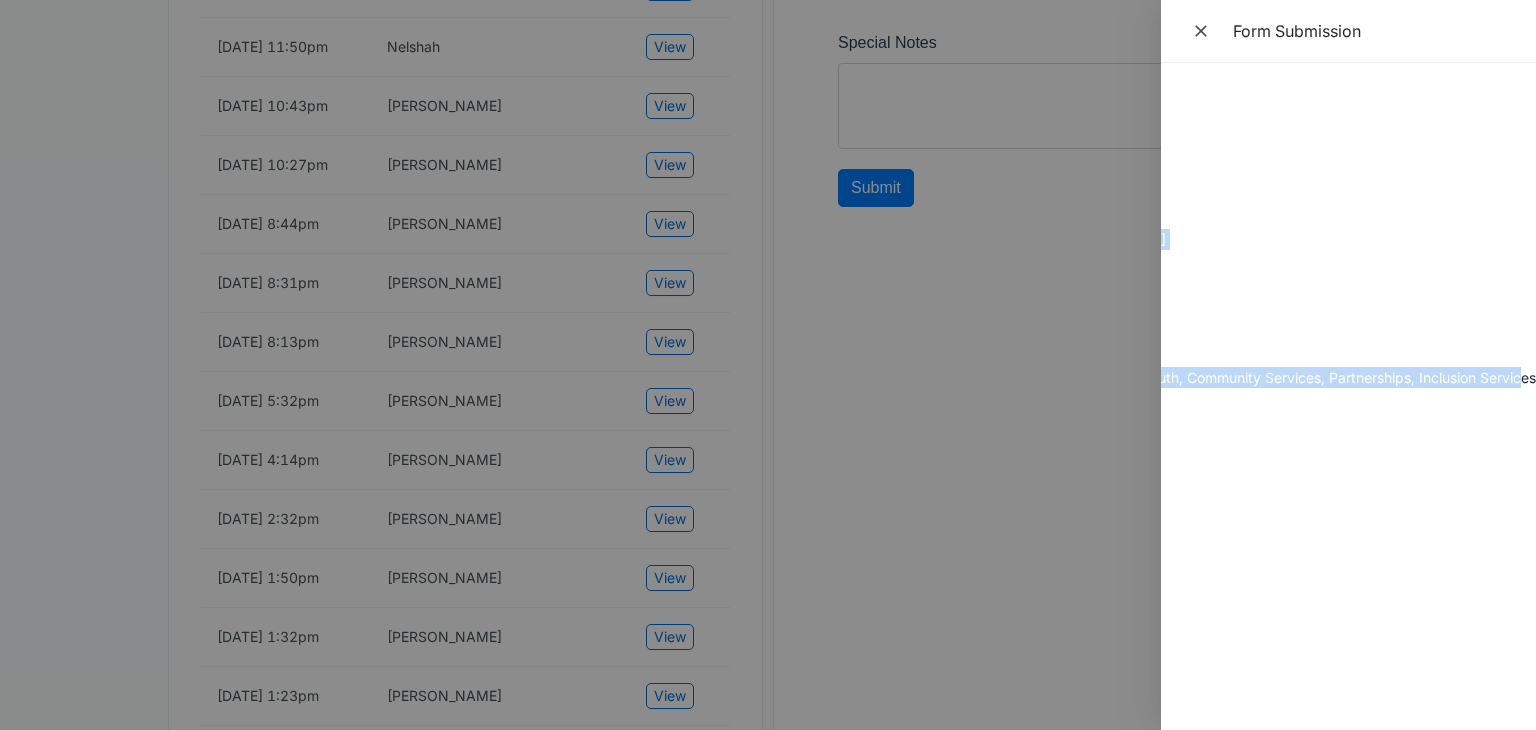 drag, startPoint x: 1186, startPoint y: 95, endPoint x: 1523, endPoint y: 387, distance: 445.90695 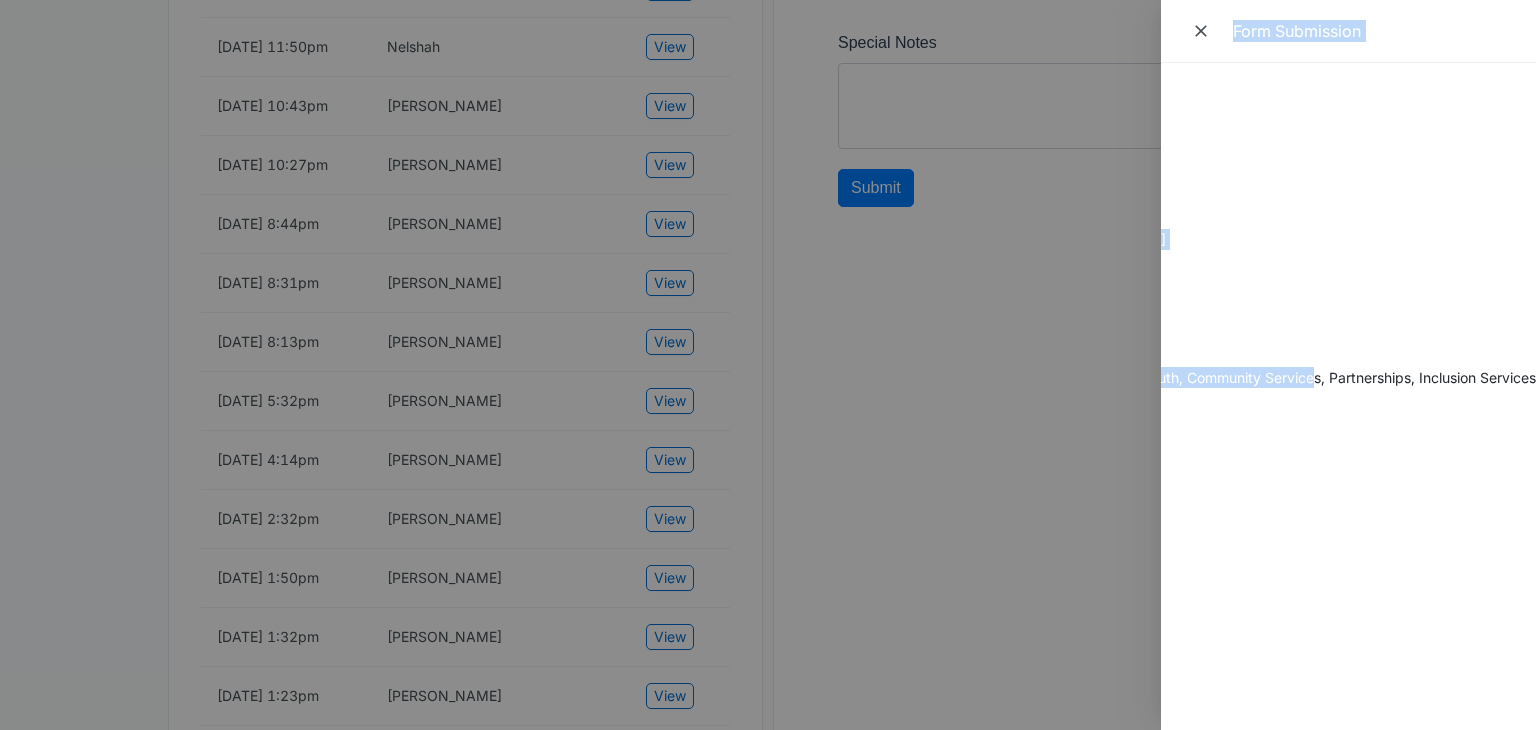 scroll, scrollTop: 0, scrollLeft: 0, axis: both 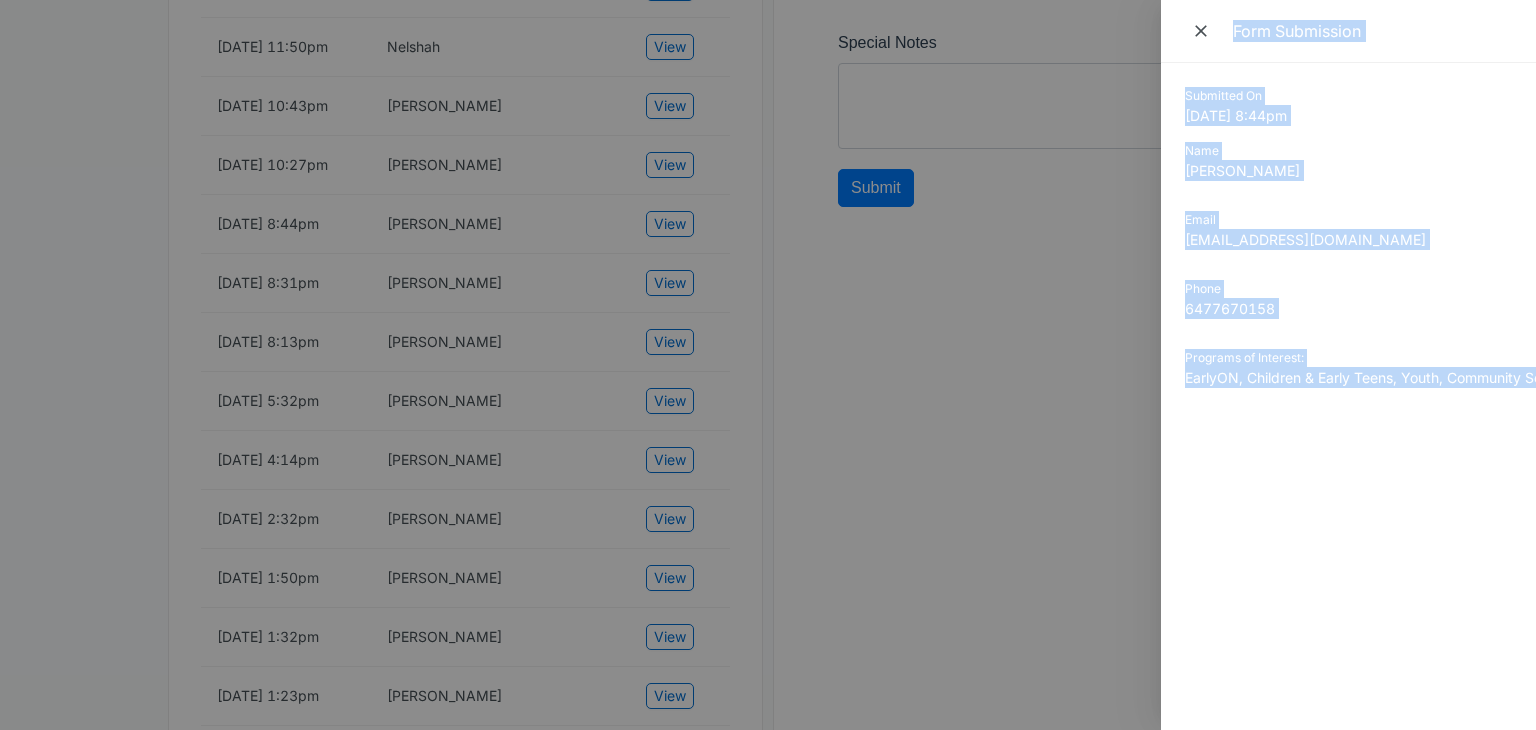 drag, startPoint x: 1309, startPoint y: 371, endPoint x: 1081, endPoint y: 347, distance: 229.25967 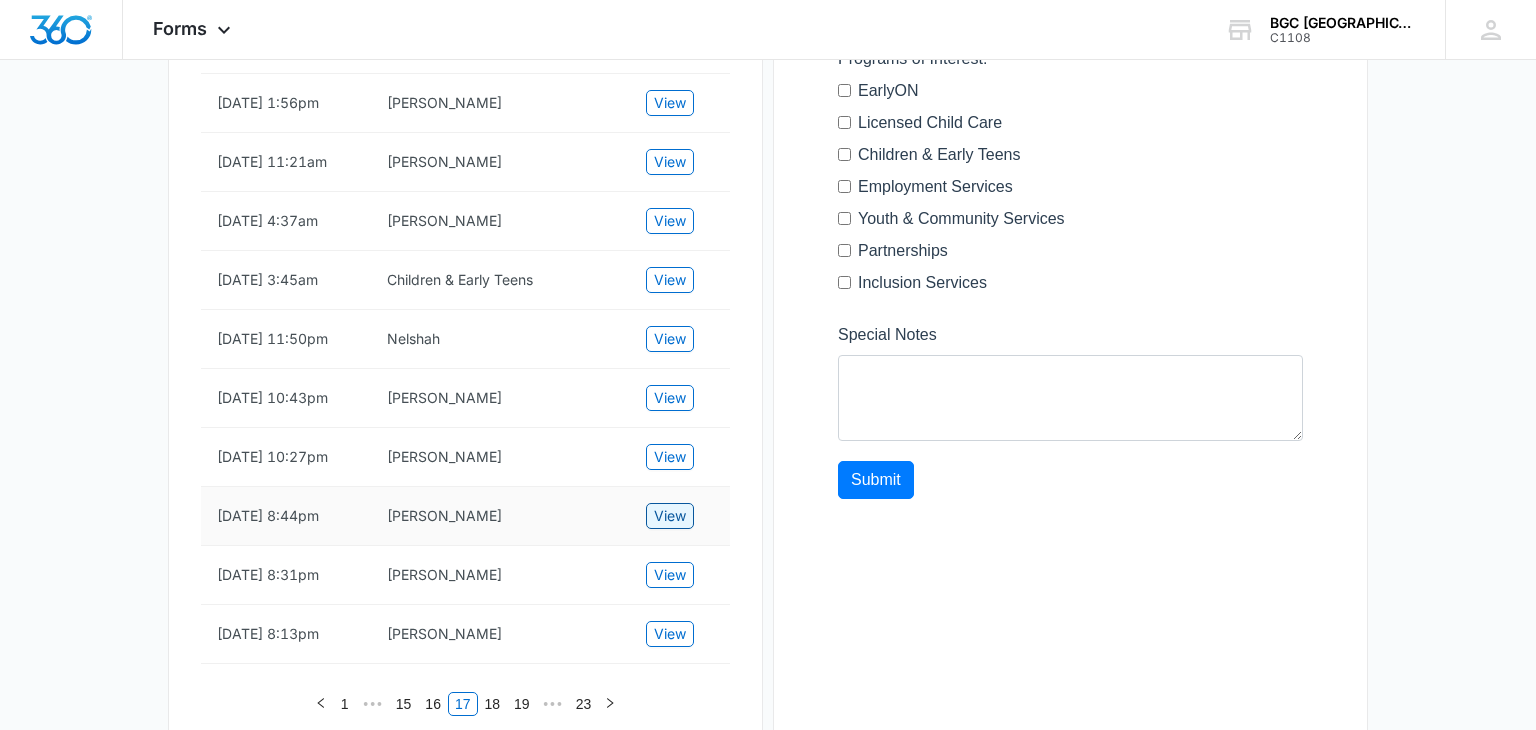 scroll, scrollTop: 653, scrollLeft: 0, axis: vertical 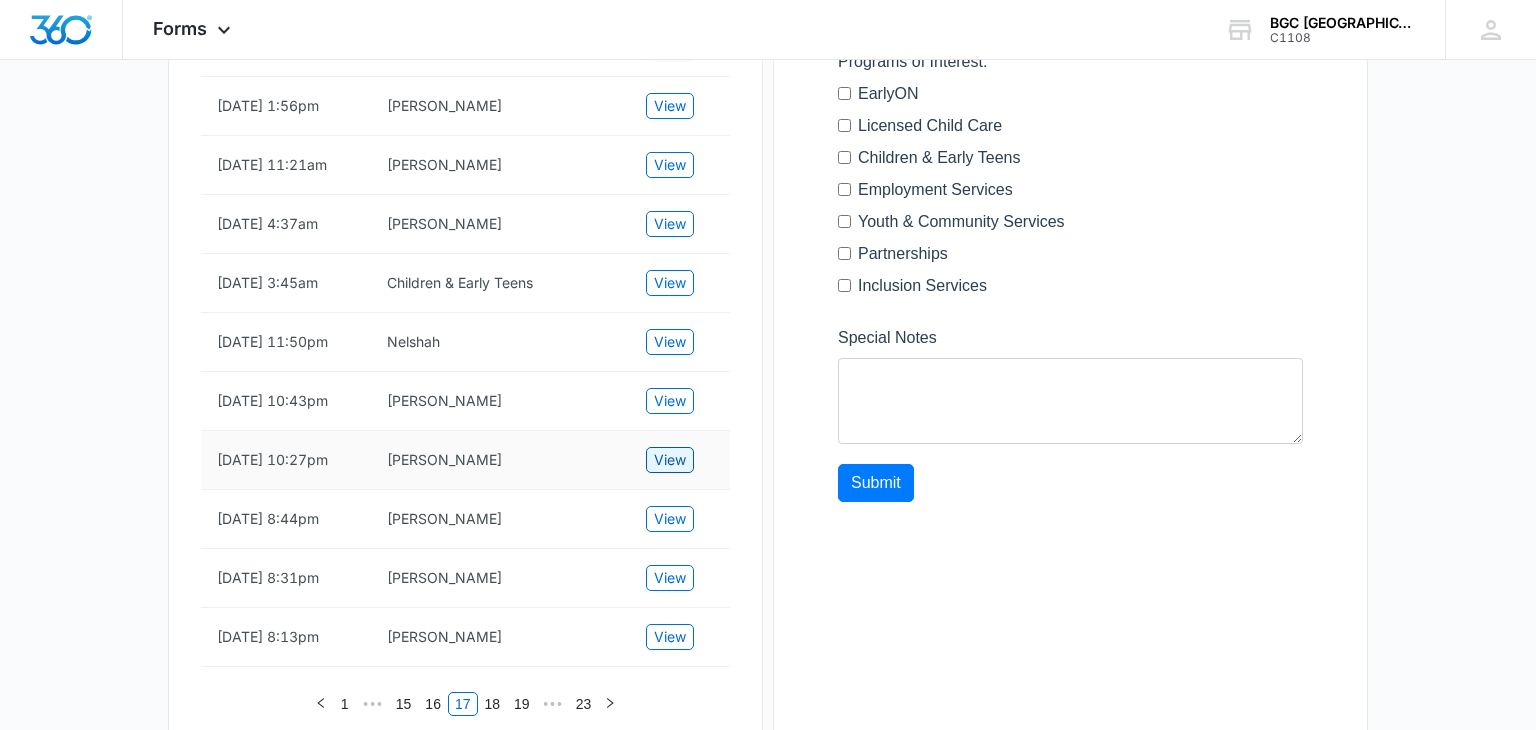 click on "View" at bounding box center [670, 460] 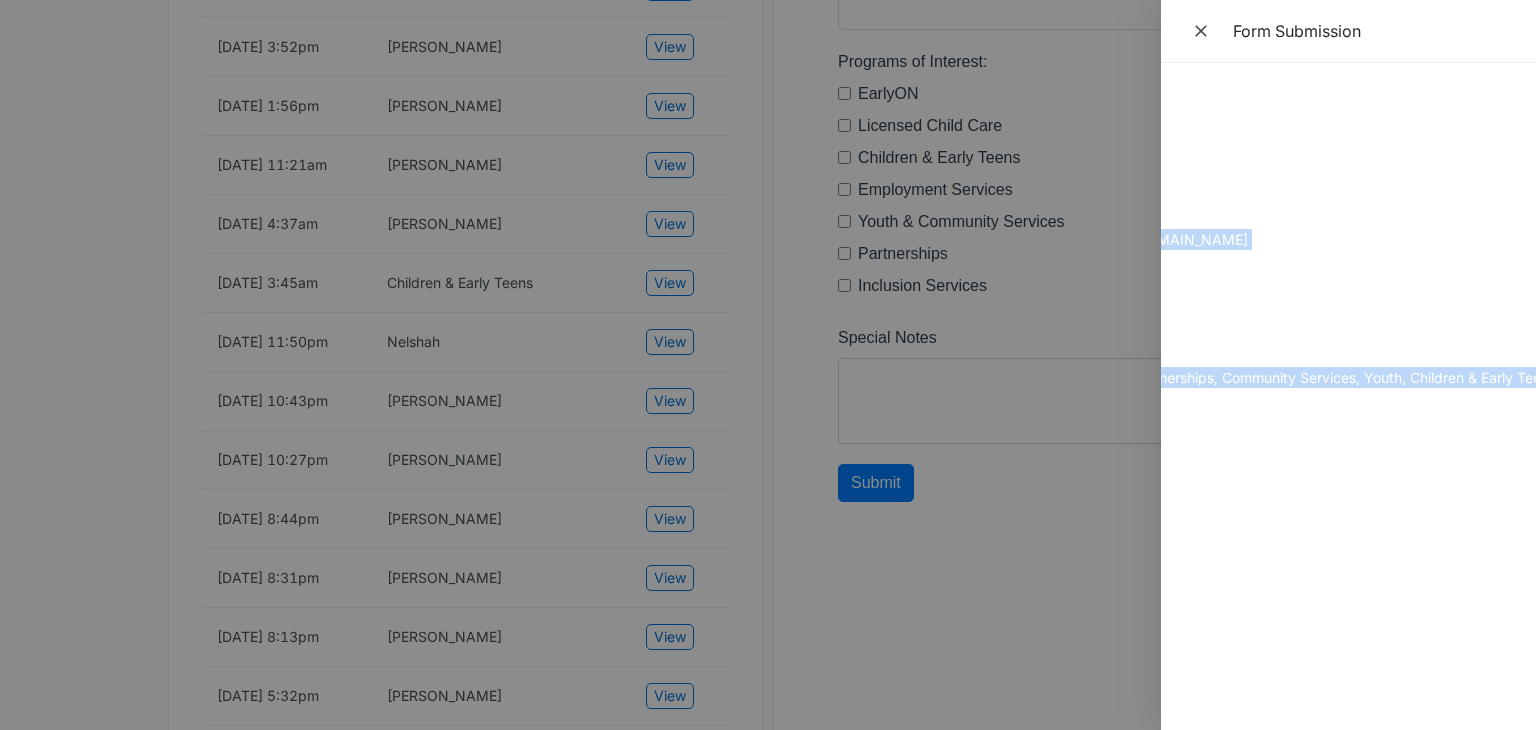 scroll, scrollTop: 0, scrollLeft: 206, axis: horizontal 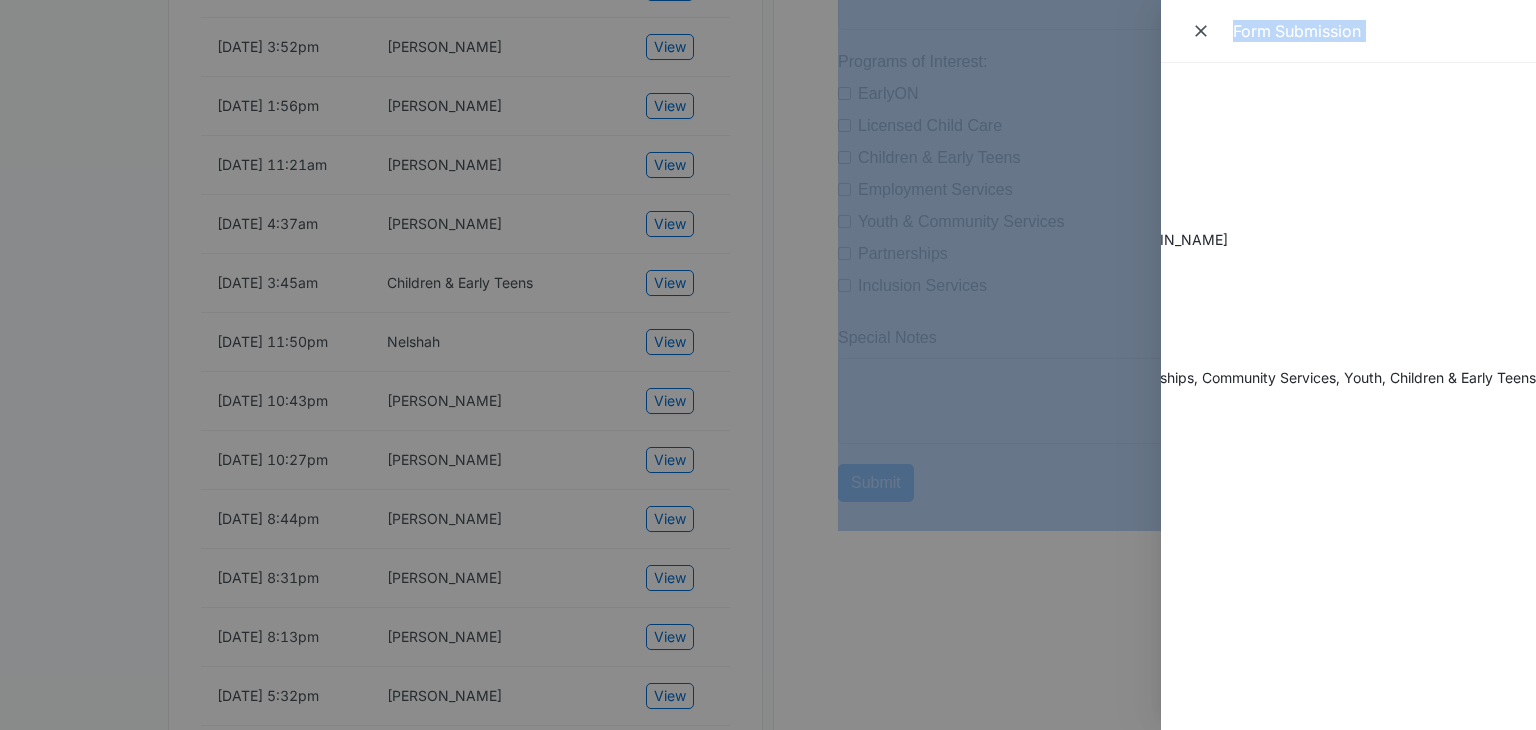 drag, startPoint x: 1185, startPoint y: 98, endPoint x: 1535, endPoint y: 434, distance: 485.17627 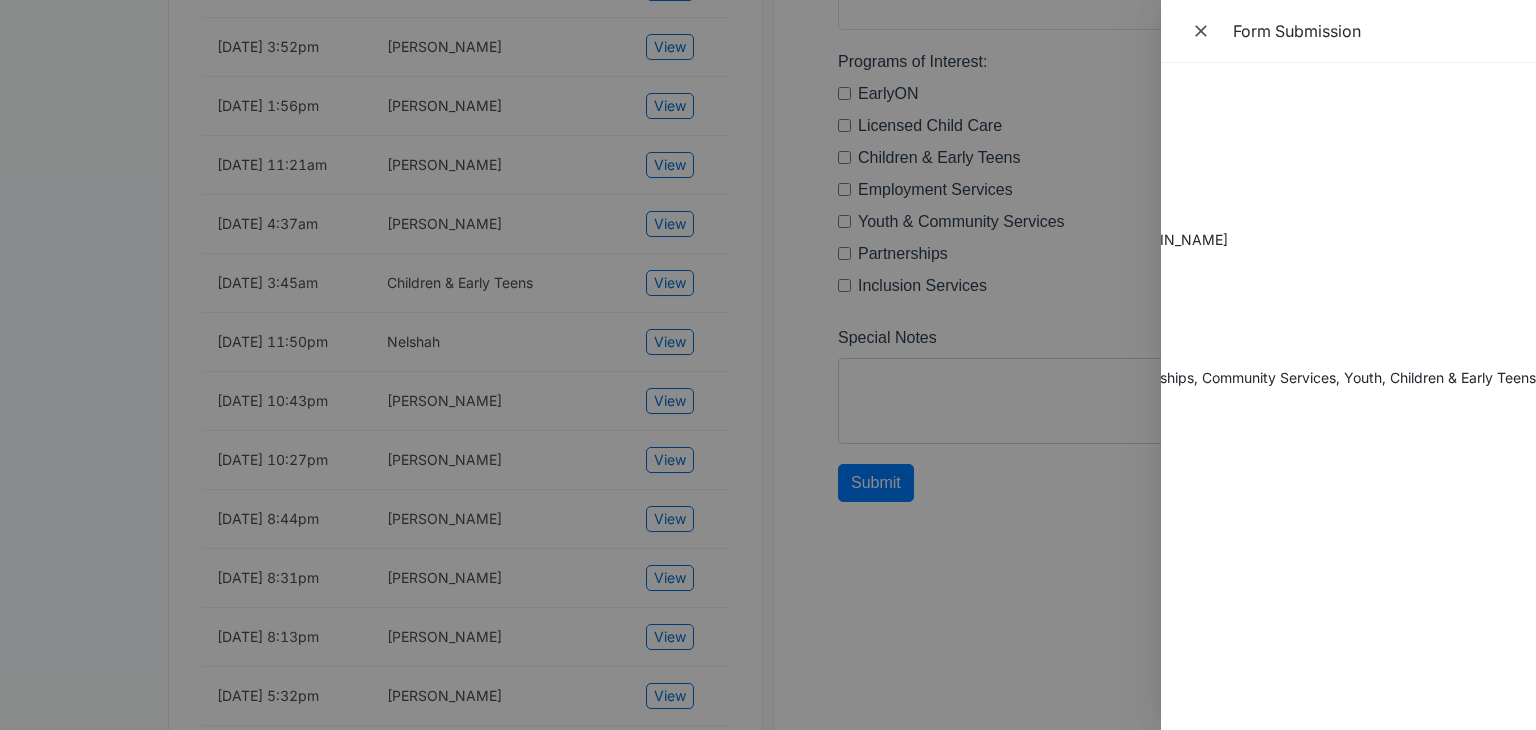 click on "Submitted On [DATE] 10:27pm Name [PERSON_NAME] Email [EMAIL_ADDRESS][DOMAIN_NAME] Phone [PHONE_NUMBER] Programs of Interest: Inclusion Services, Partnerships, Community Services, Youth, Children & Early Teens" at bounding box center (1348, 396) 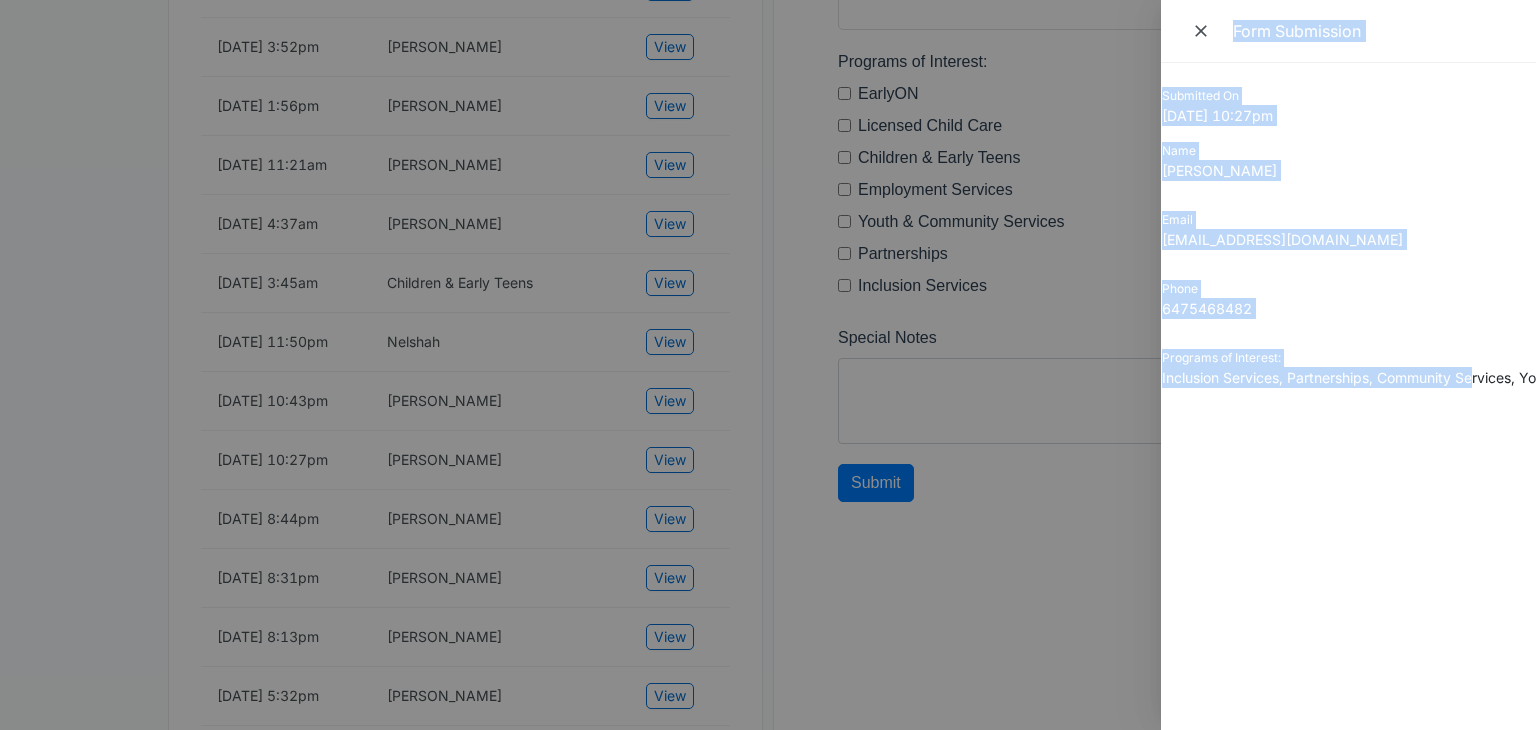 scroll, scrollTop: 0, scrollLeft: 0, axis: both 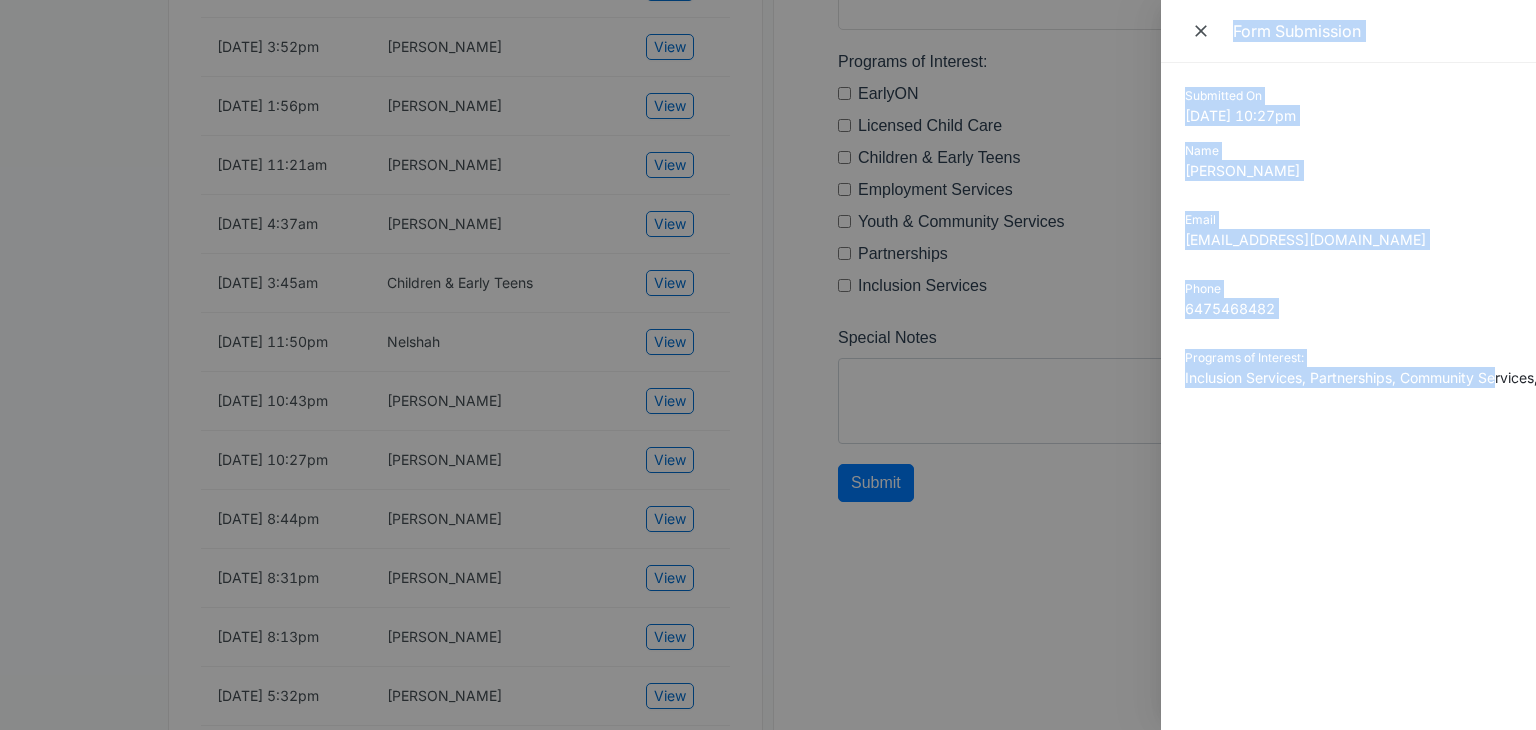 drag, startPoint x: 1292, startPoint y: 377, endPoint x: 1127, endPoint y: 338, distance: 169.54645 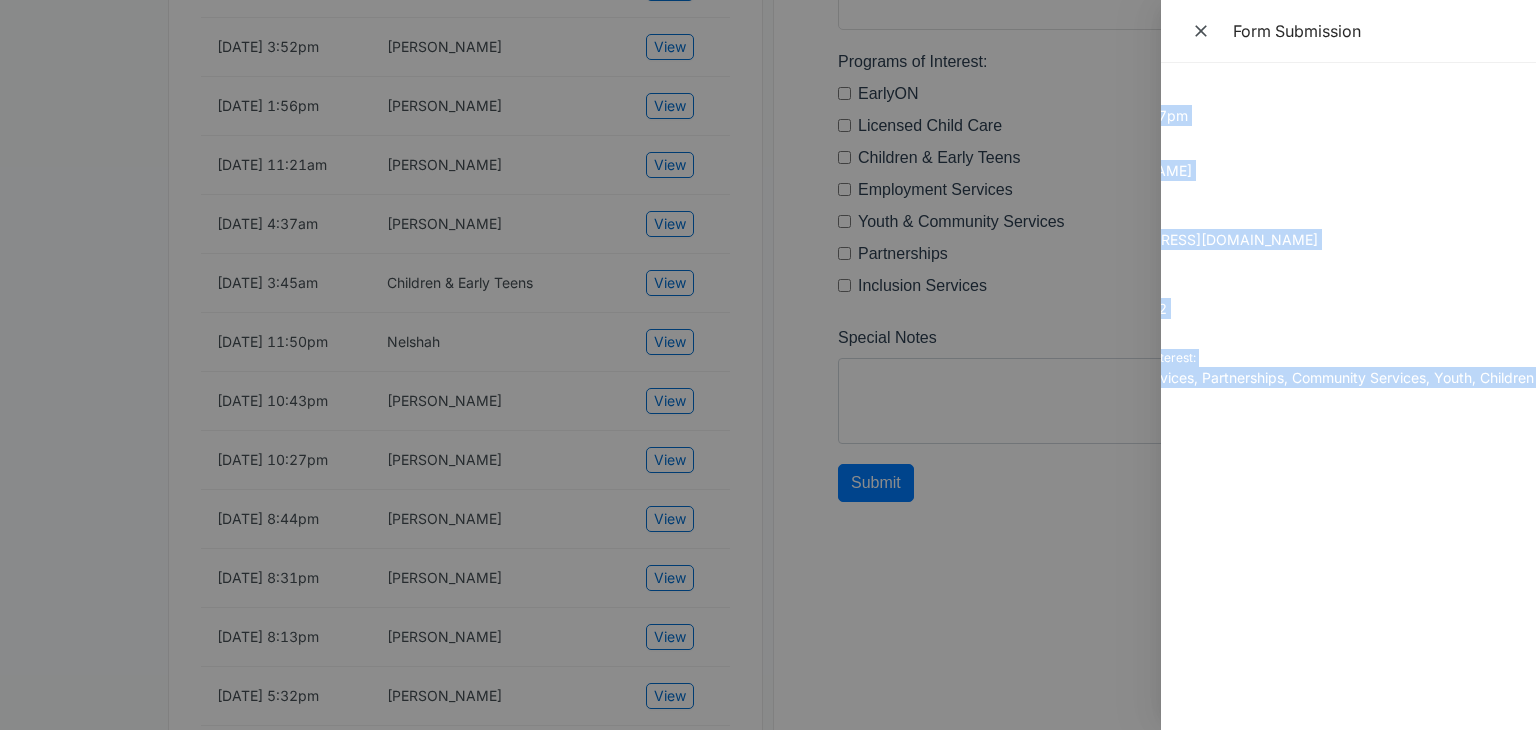 scroll, scrollTop: 0, scrollLeft: 206, axis: horizontal 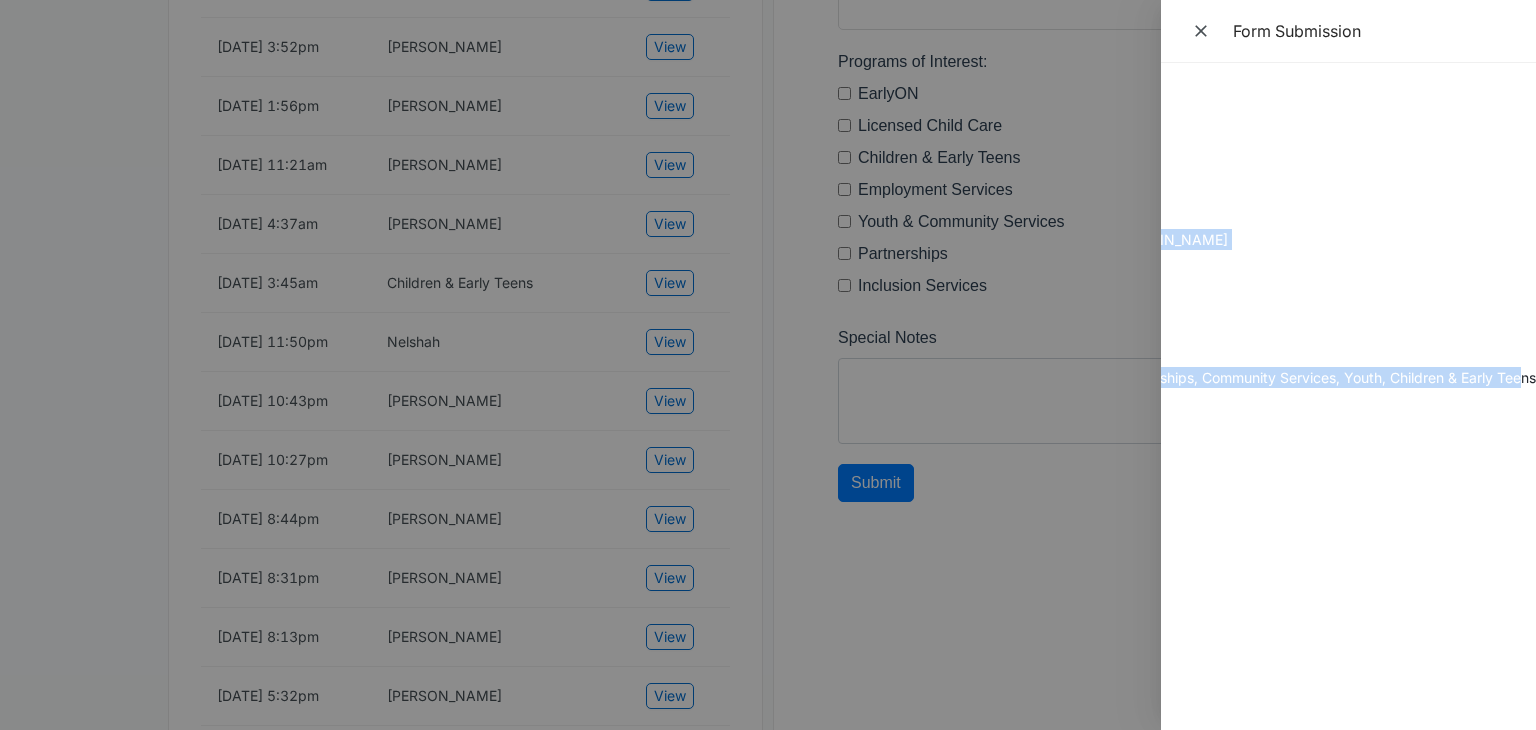 drag, startPoint x: 1185, startPoint y: 96, endPoint x: 1522, endPoint y: 381, distance: 441.35474 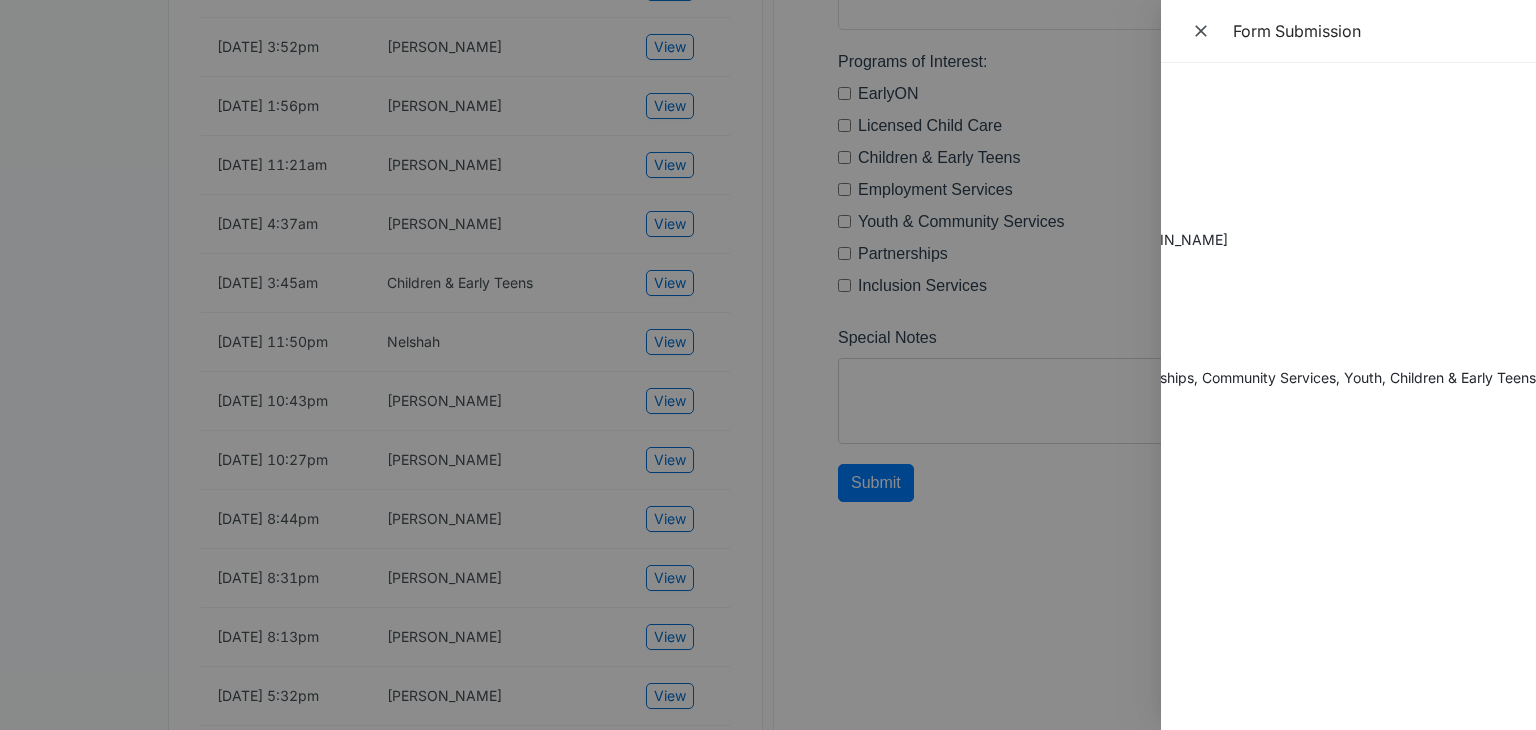 click at bounding box center [768, 365] 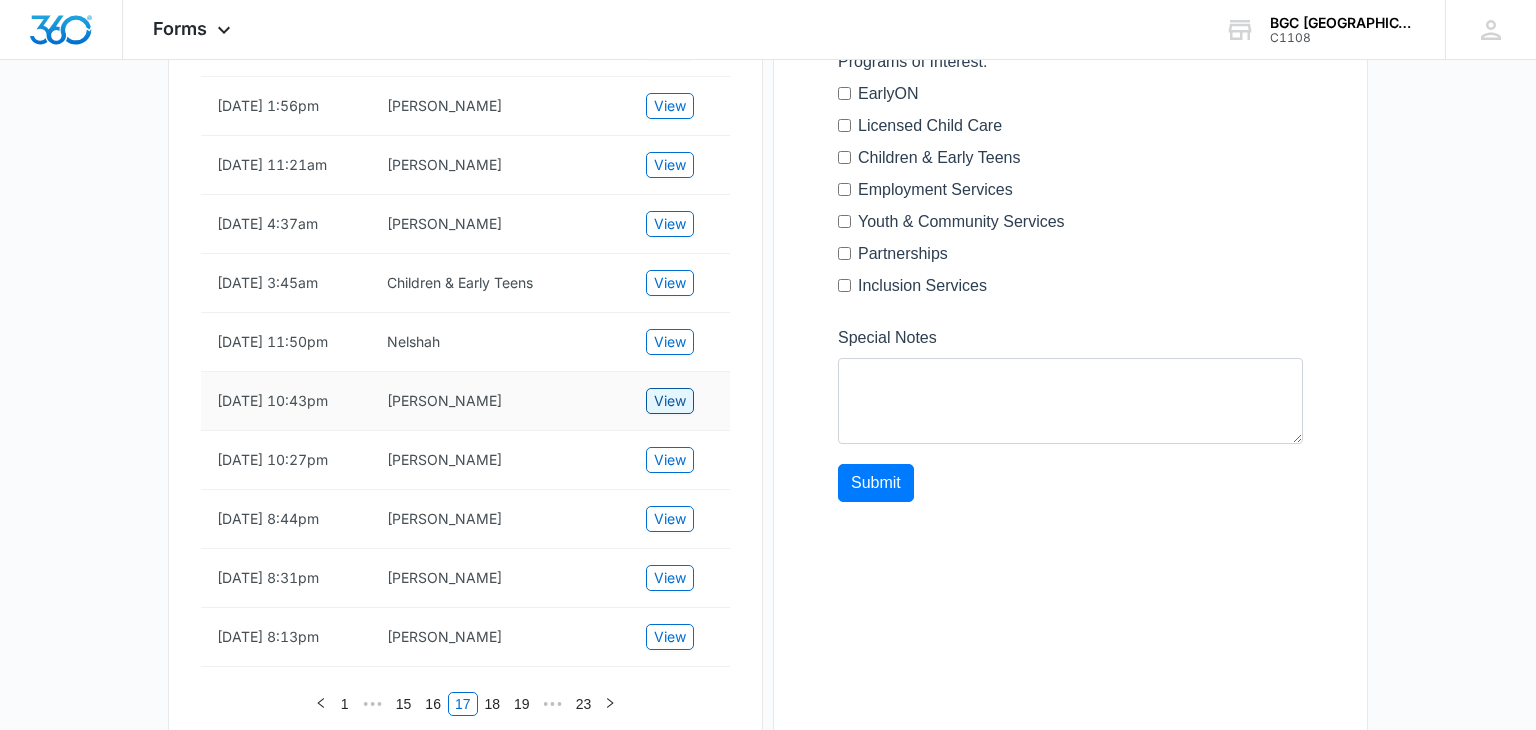 click on "View" at bounding box center [670, 401] 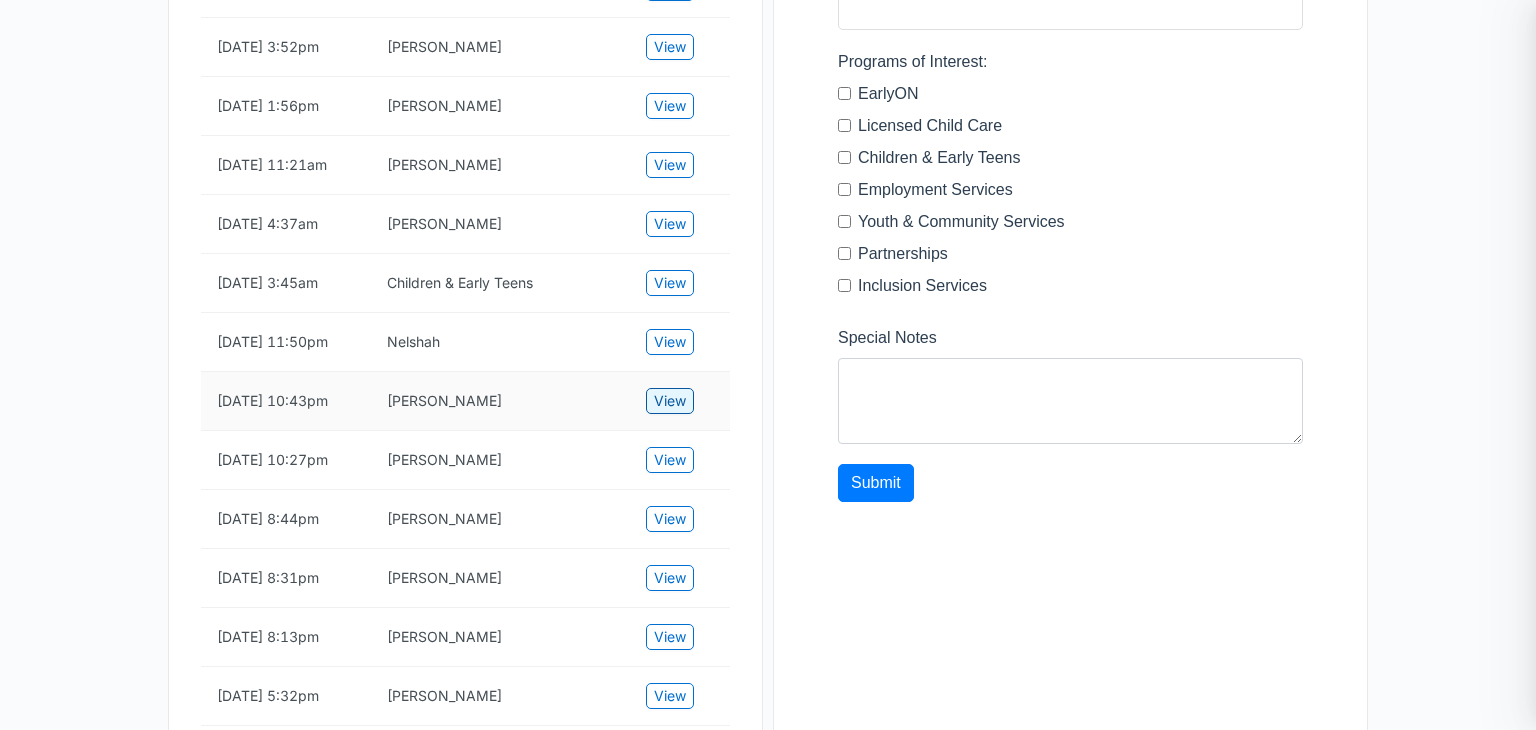 scroll, scrollTop: 0, scrollLeft: 0, axis: both 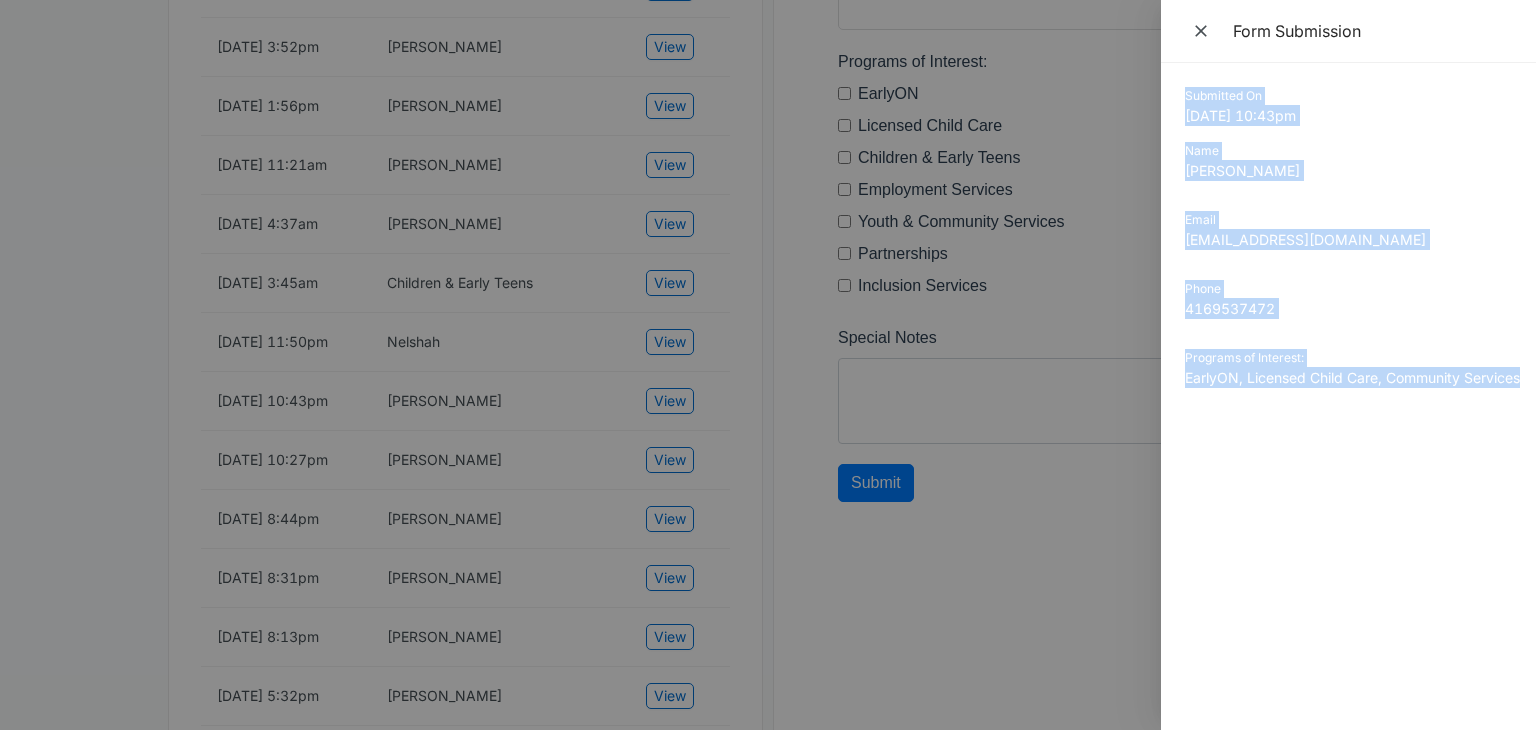 drag, startPoint x: 1187, startPoint y: 96, endPoint x: 1535, endPoint y: 375, distance: 446.0325 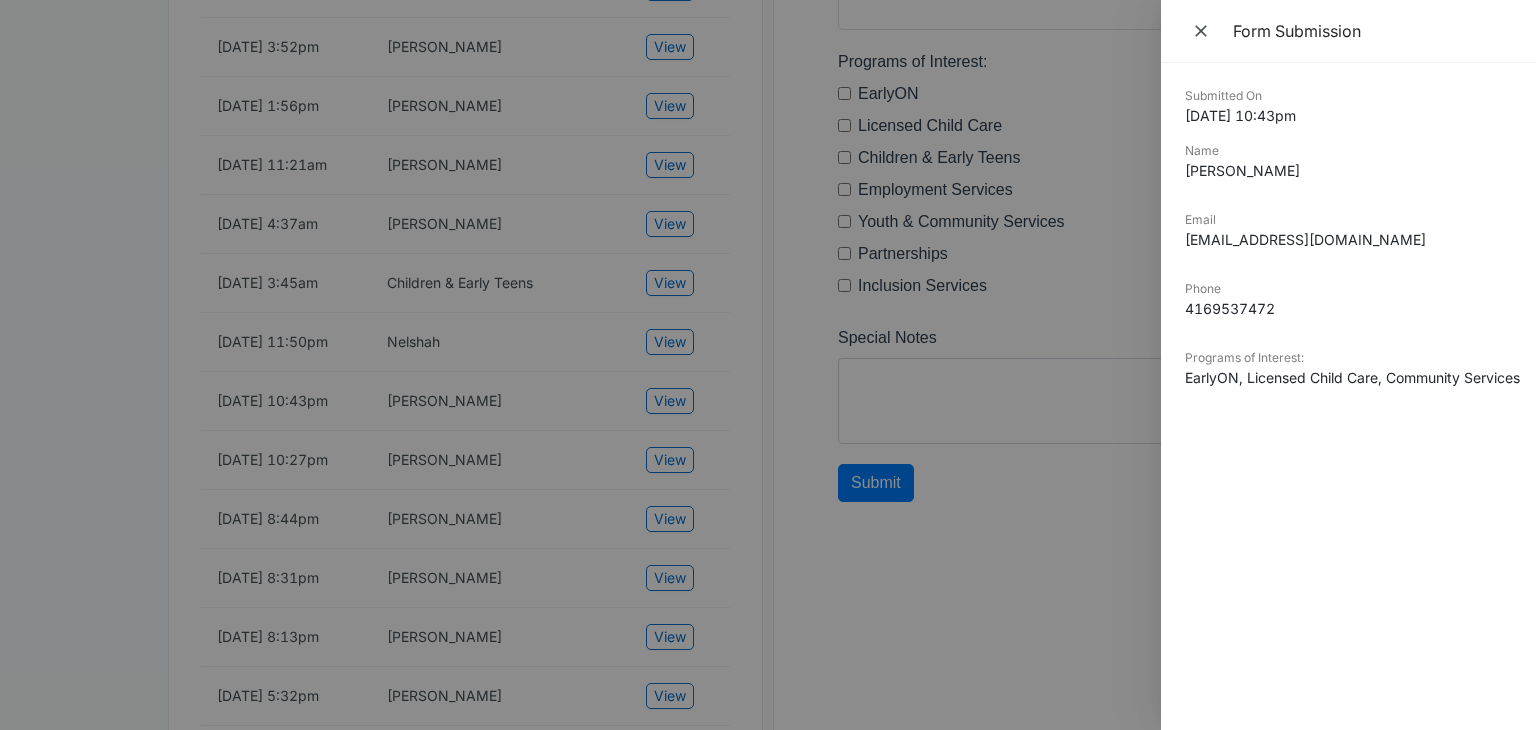 click at bounding box center [768, 365] 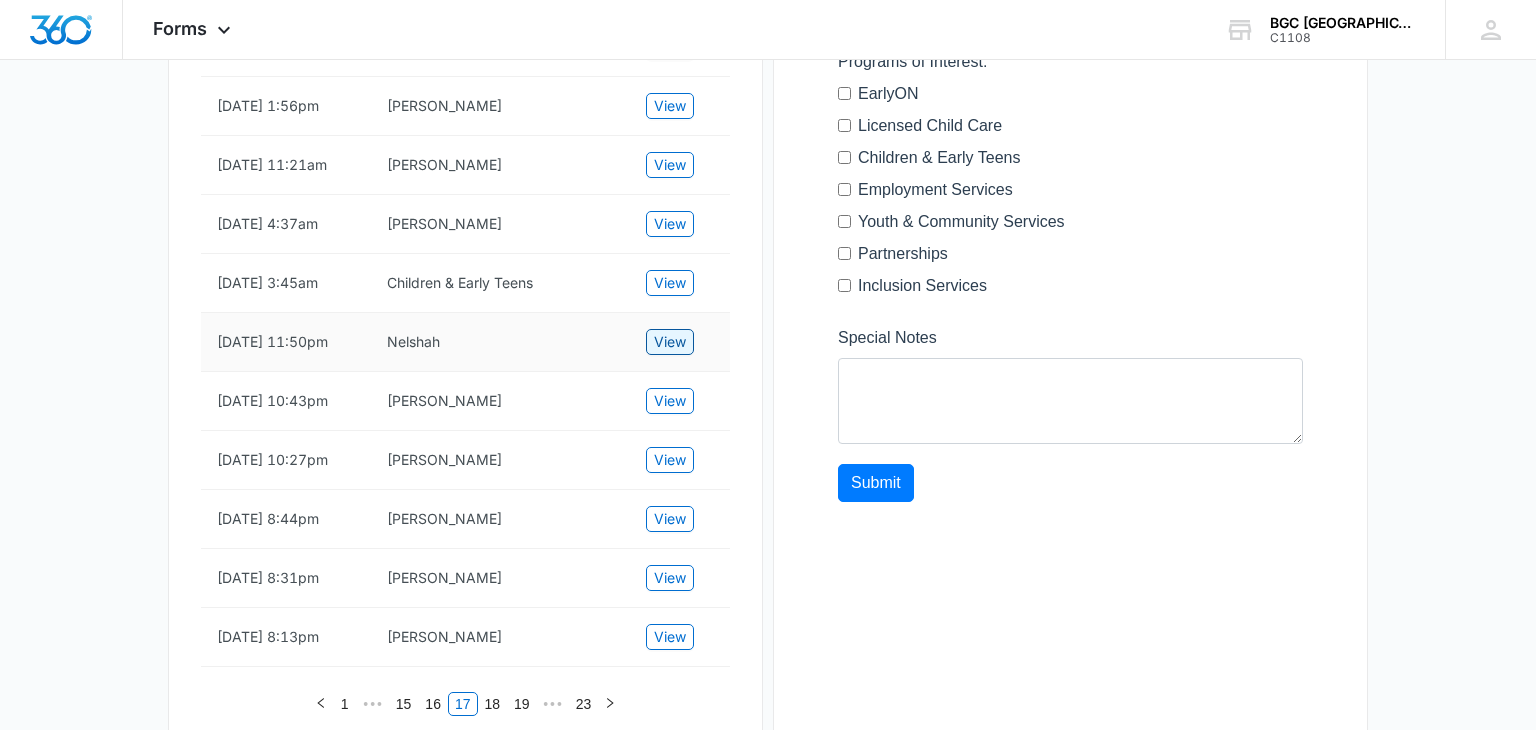 click on "View" at bounding box center (670, 342) 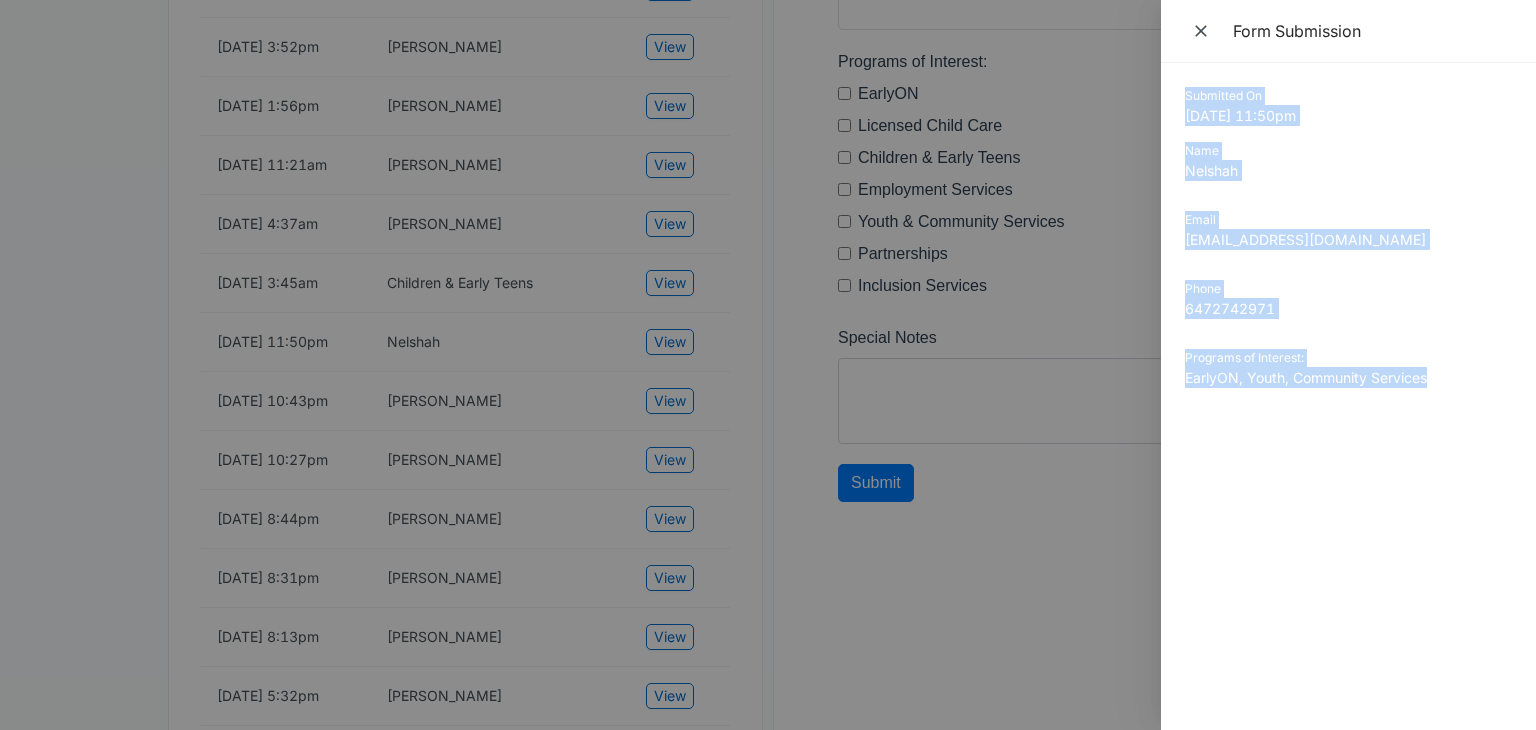 drag, startPoint x: 1188, startPoint y: 95, endPoint x: 1450, endPoint y: 374, distance: 382.73358 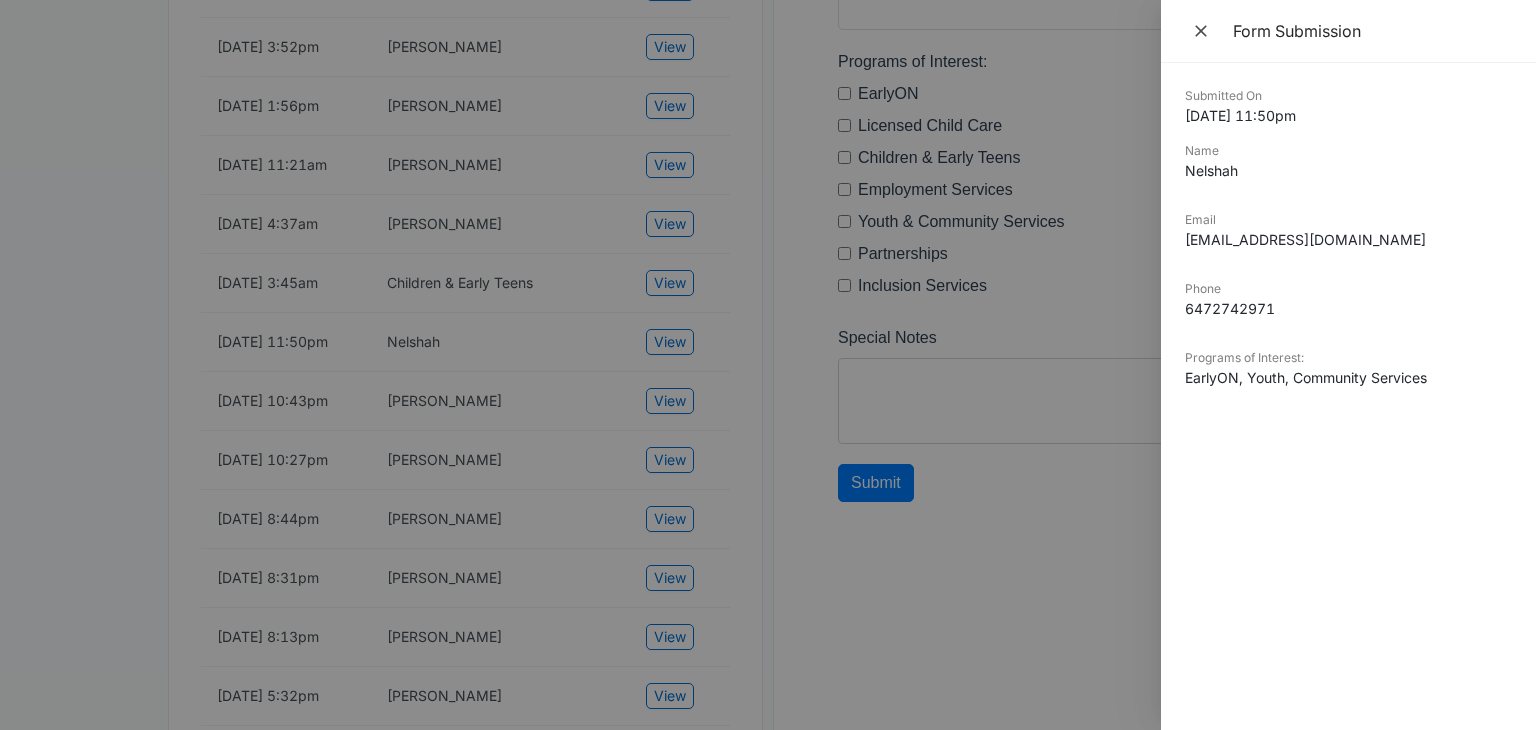 click at bounding box center (768, 365) 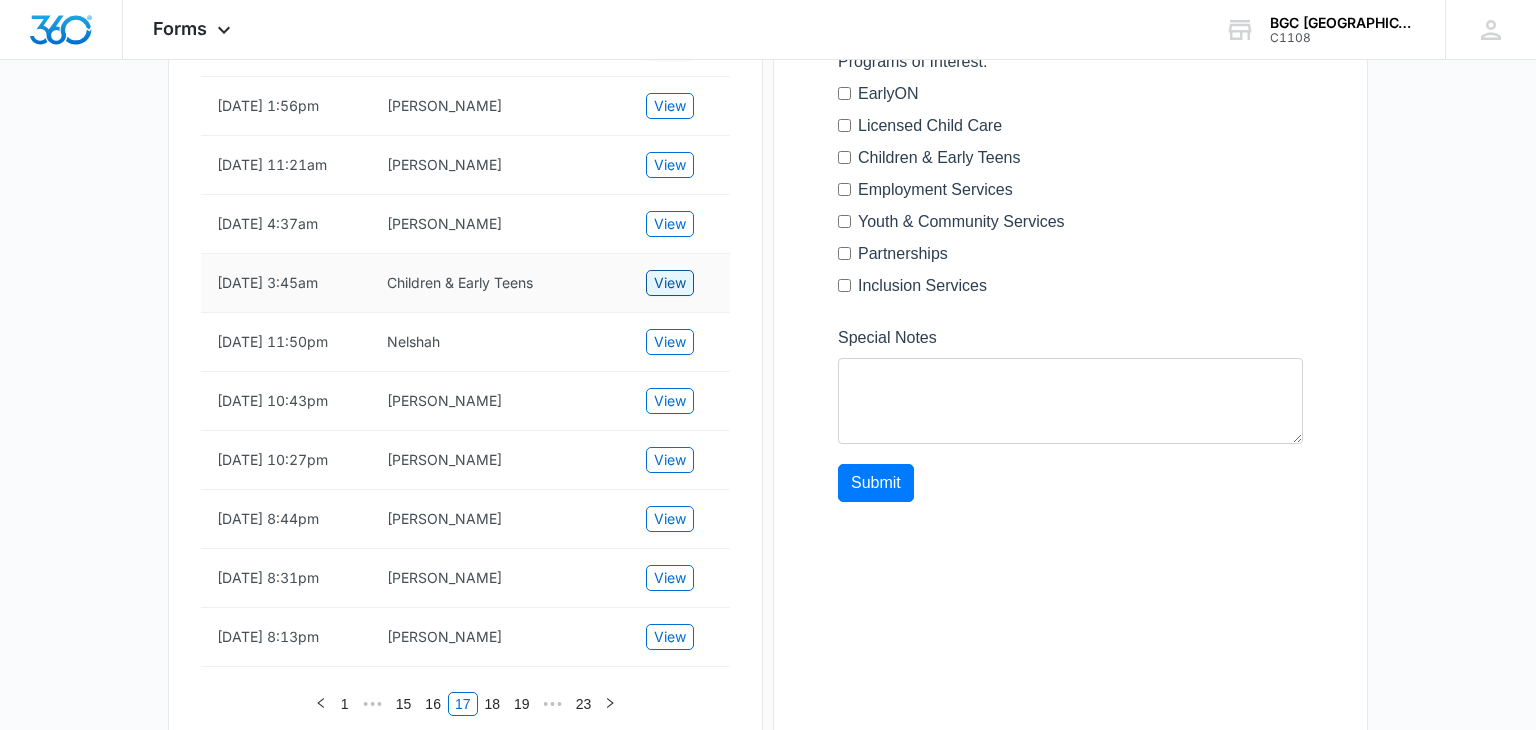 click on "View" at bounding box center (670, 283) 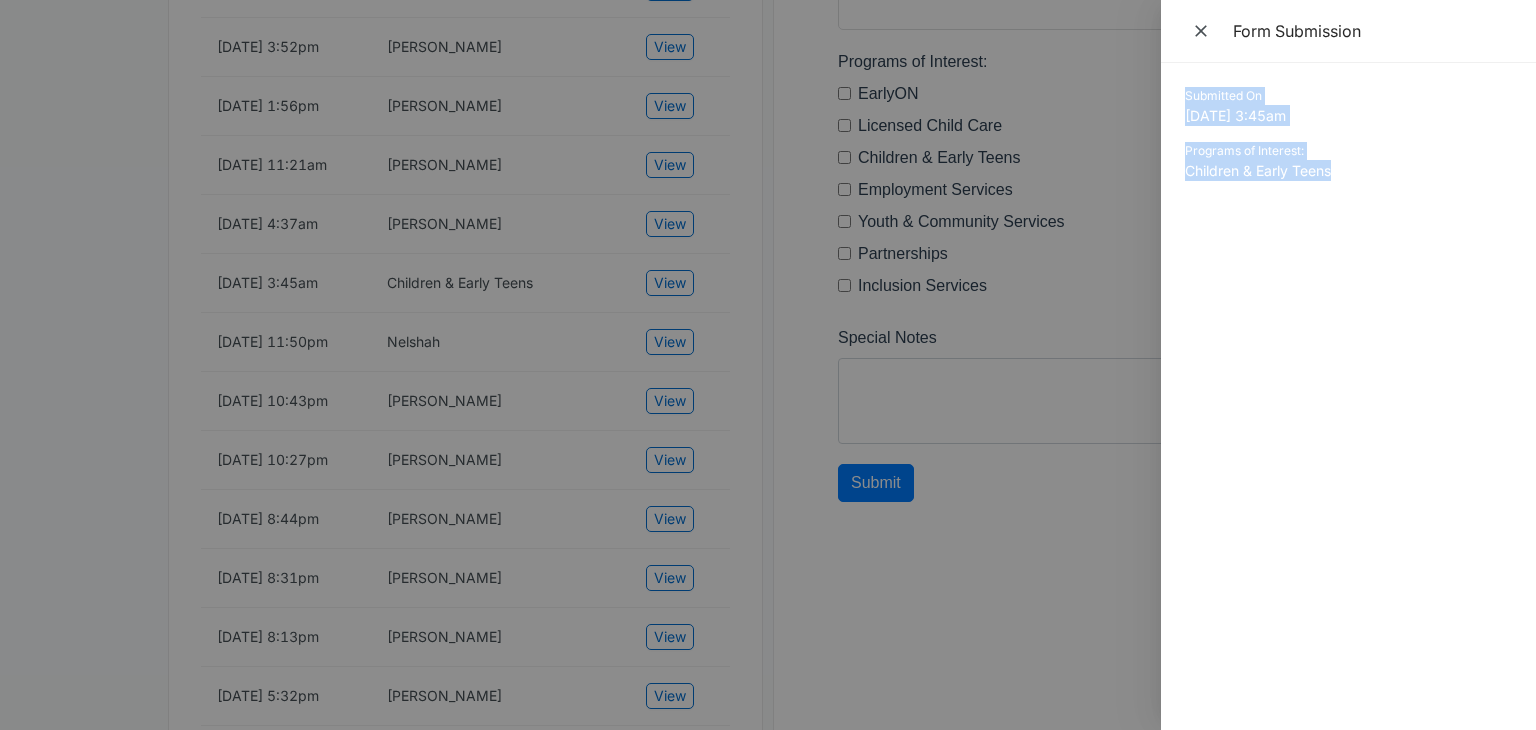 drag, startPoint x: 1187, startPoint y: 95, endPoint x: 1370, endPoint y: 186, distance: 204.3771 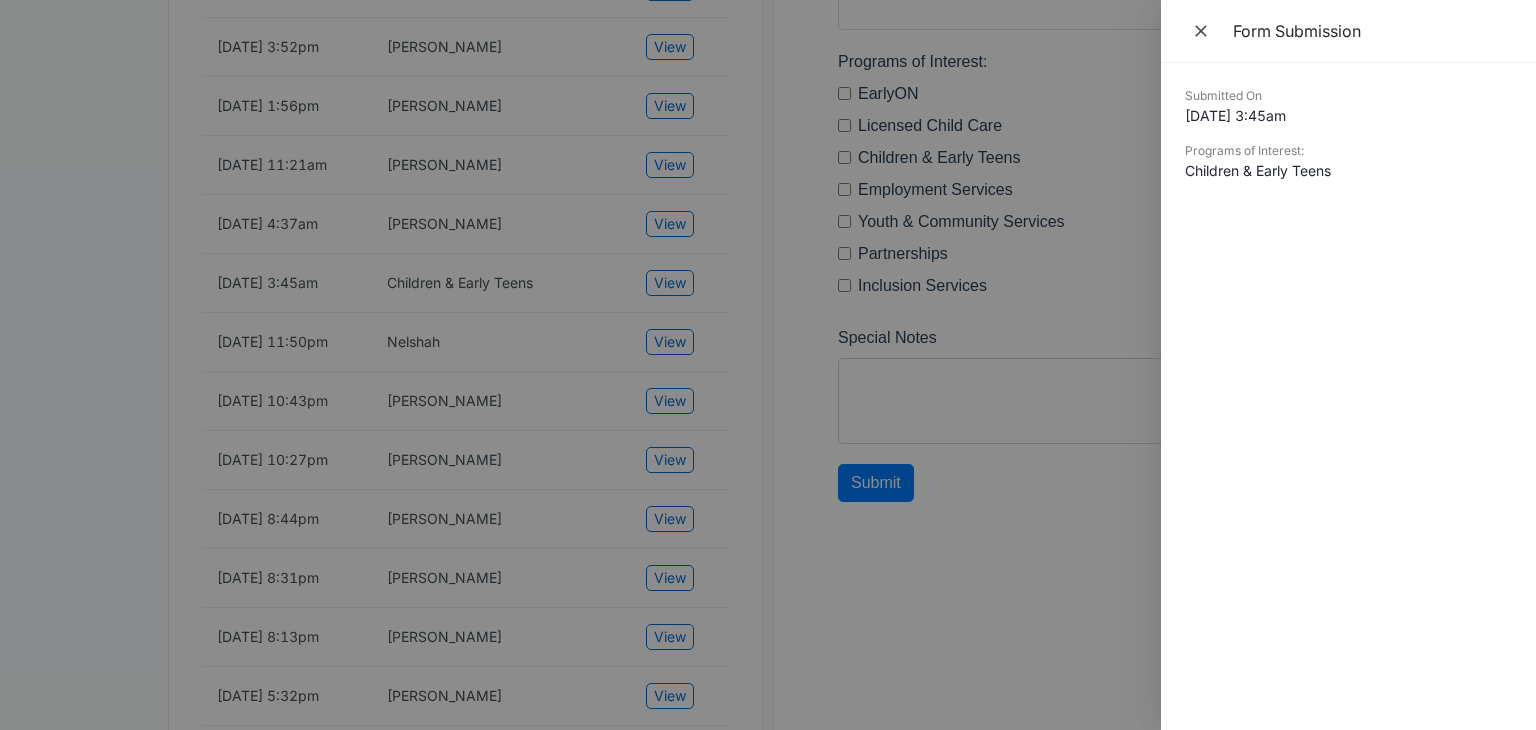 click at bounding box center [768, 365] 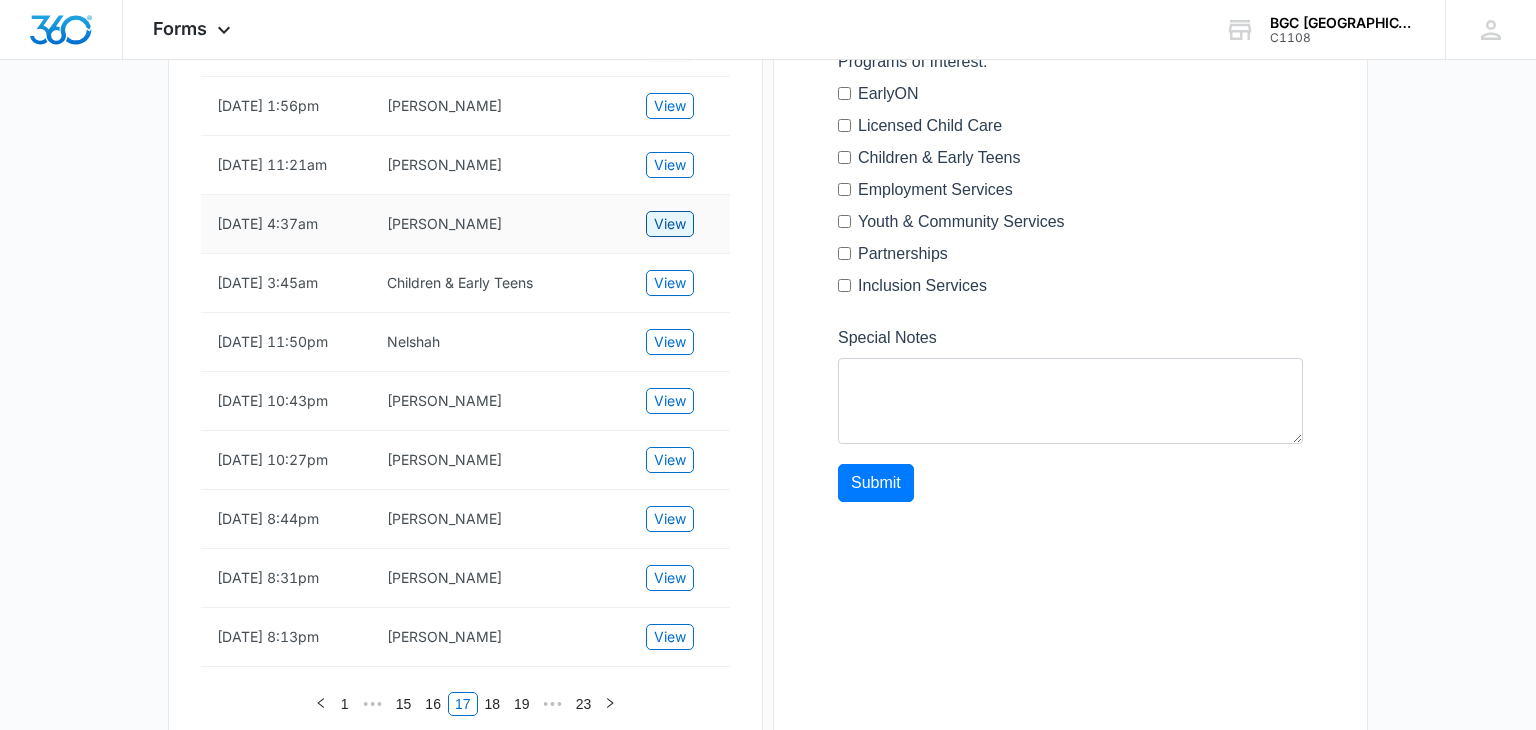click on "View" at bounding box center (670, 224) 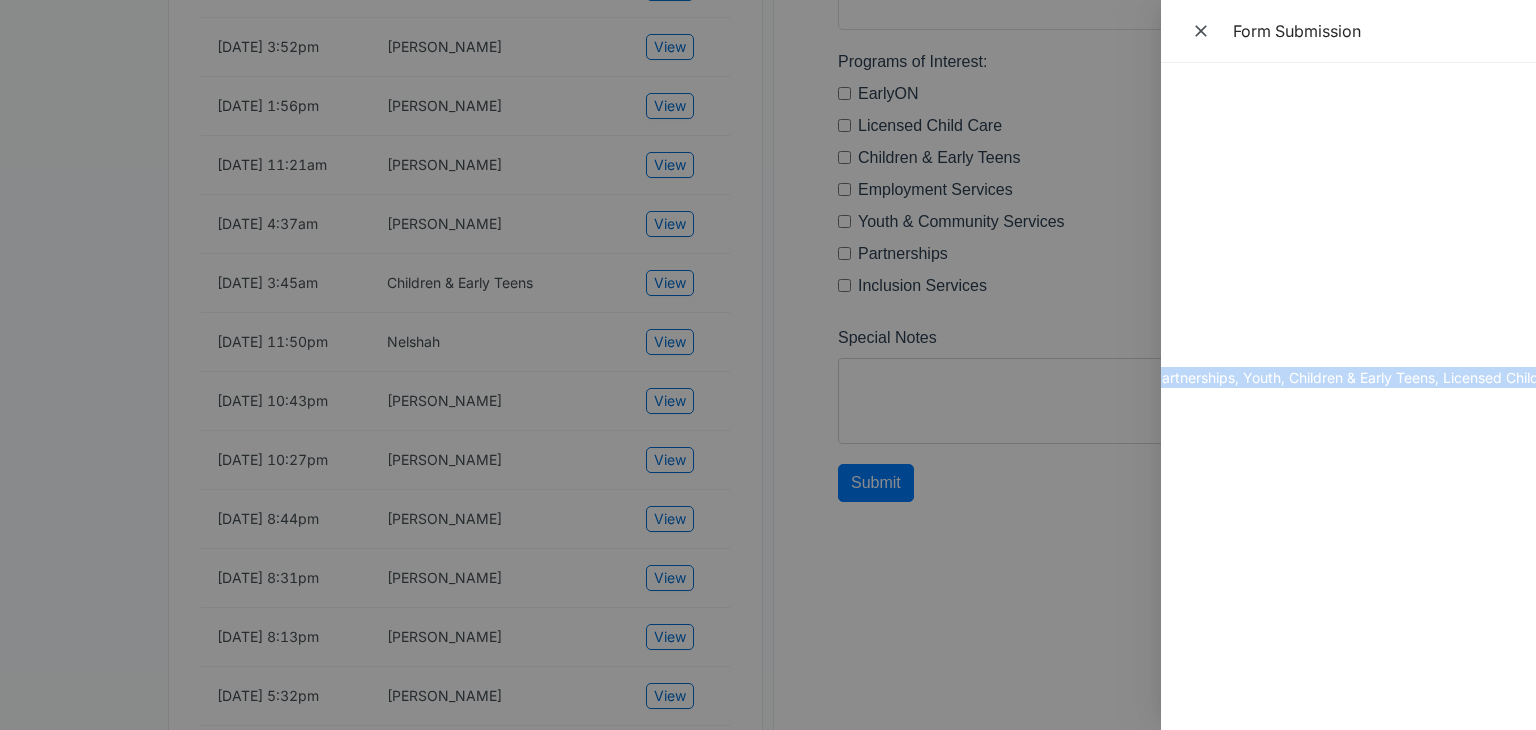 scroll, scrollTop: 0, scrollLeft: 346, axis: horizontal 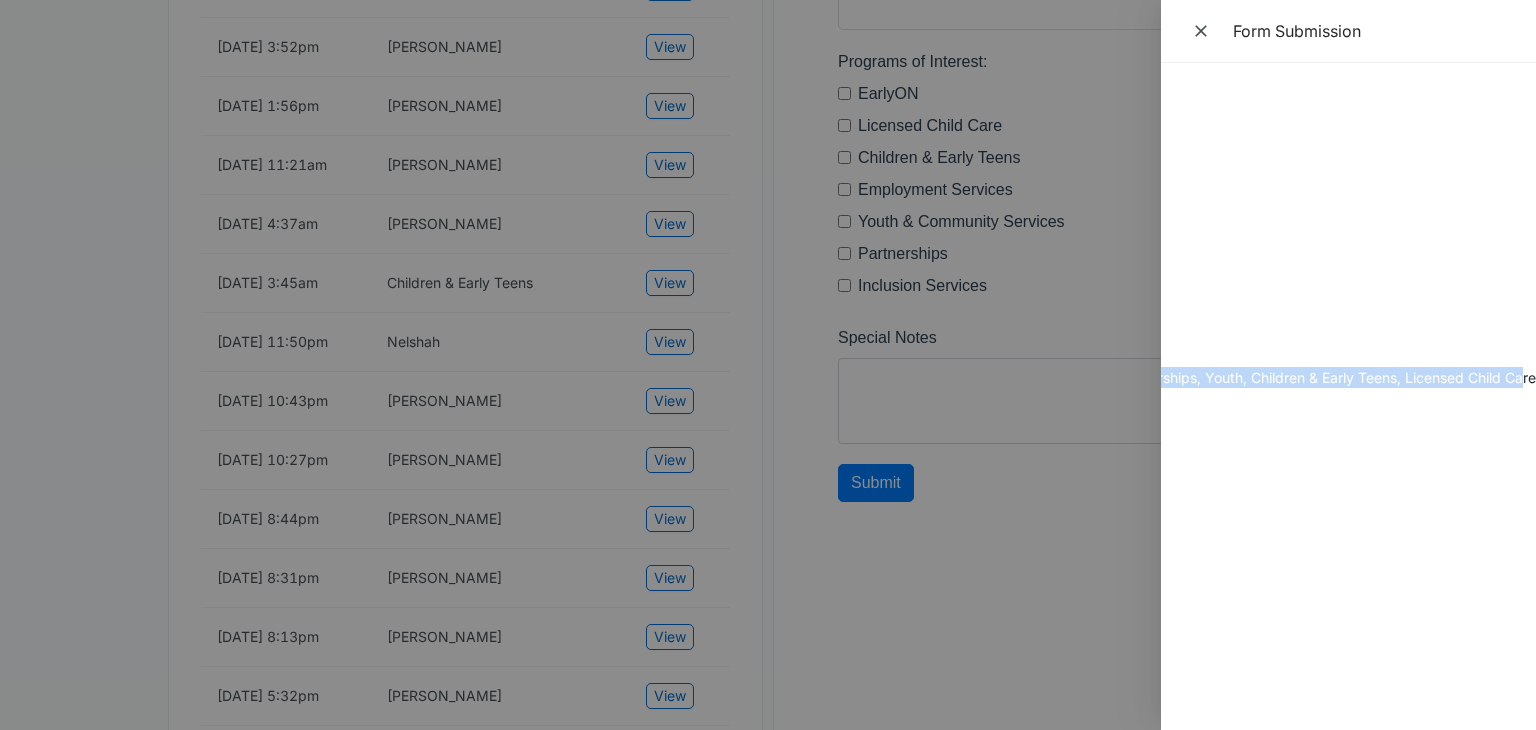 drag, startPoint x: 1188, startPoint y: 97, endPoint x: 1523, endPoint y: 385, distance: 441.77936 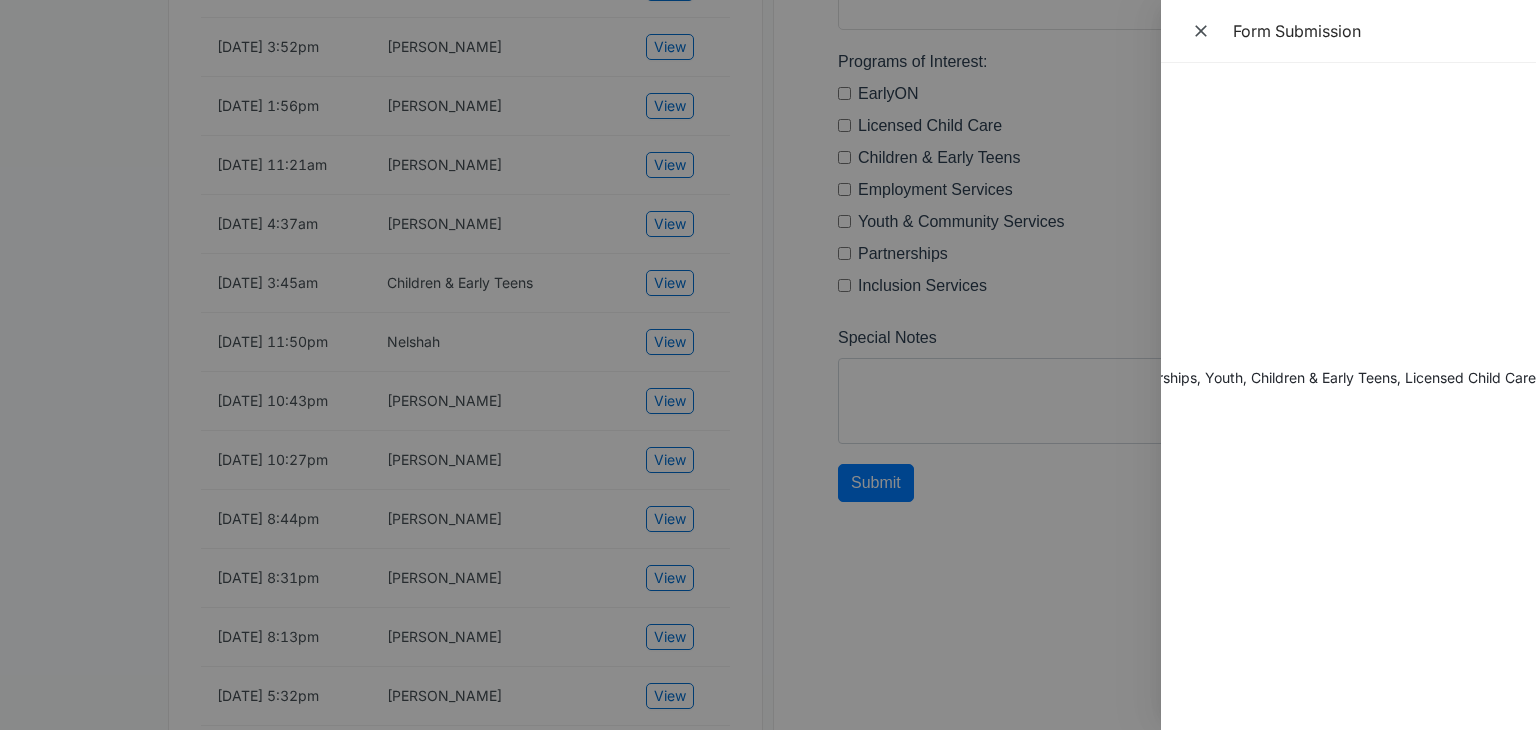 click at bounding box center (768, 365) 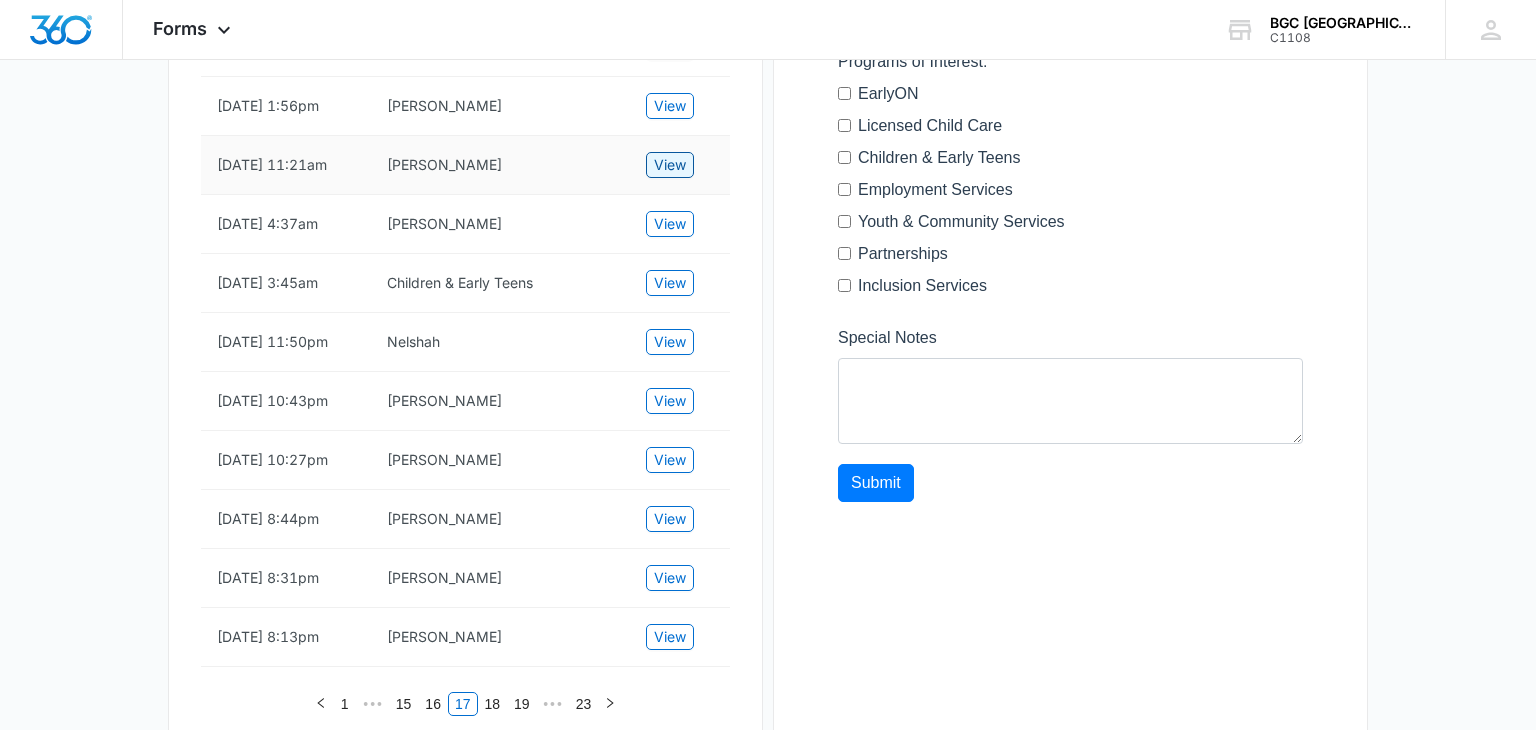 click on "View" at bounding box center (670, 165) 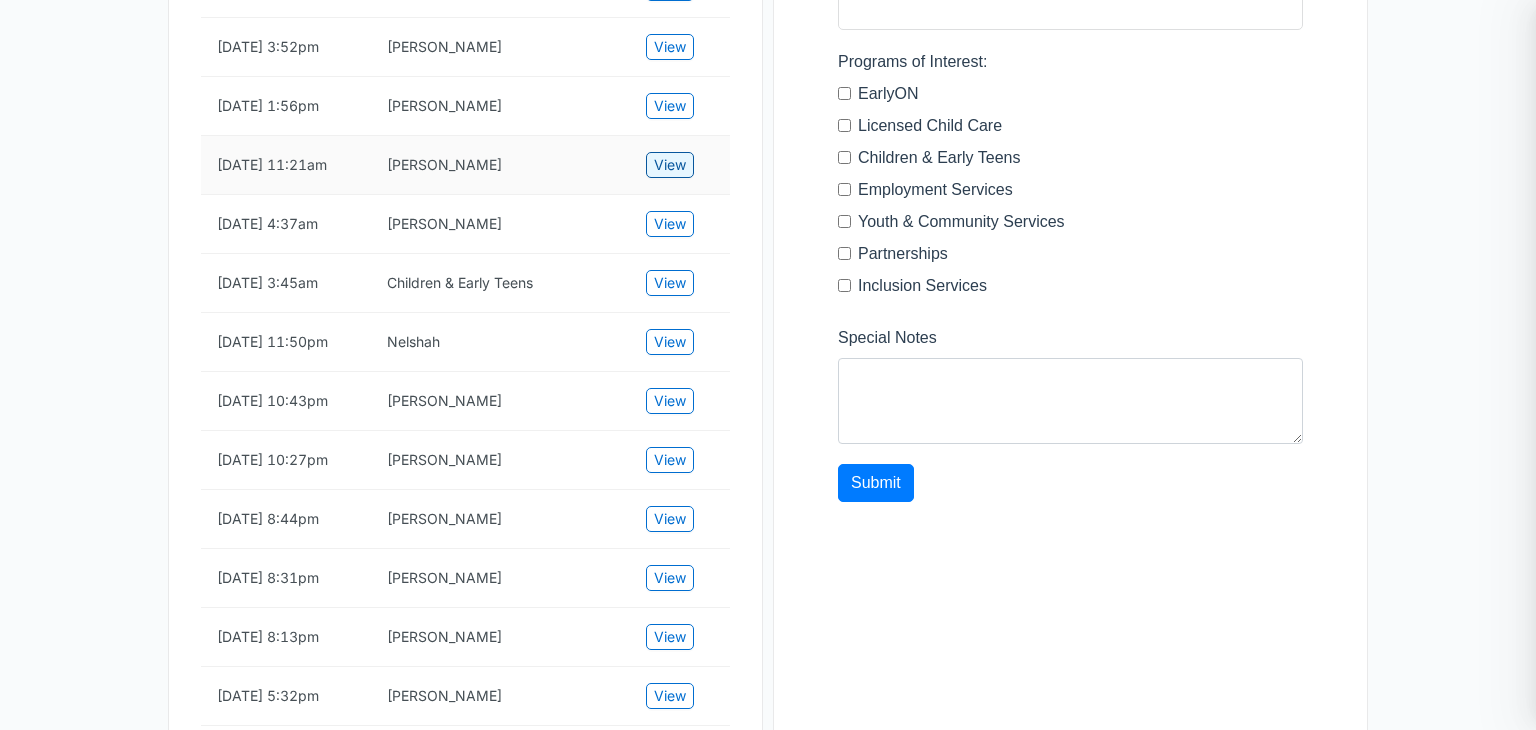 scroll, scrollTop: 0, scrollLeft: 209, axis: horizontal 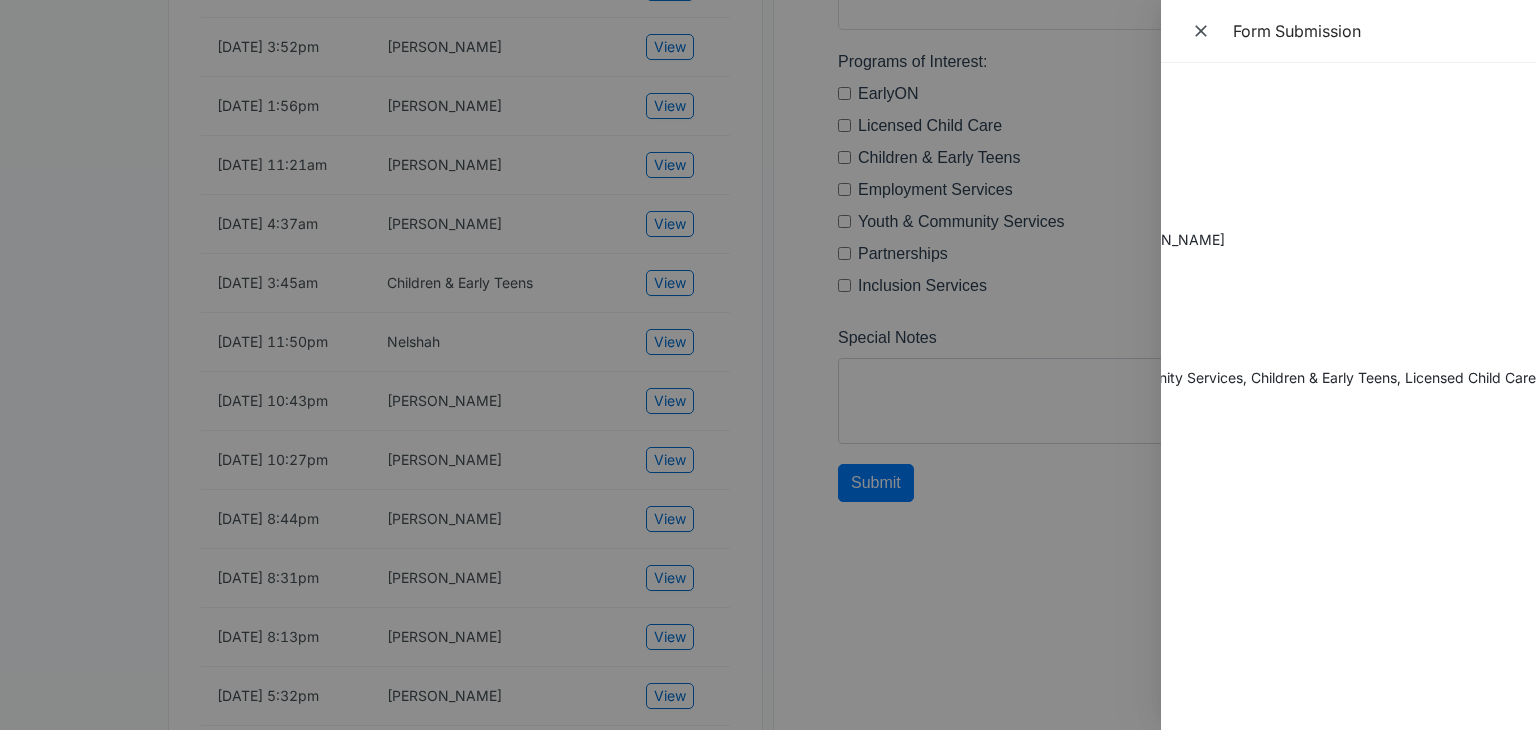 click at bounding box center (768, 365) 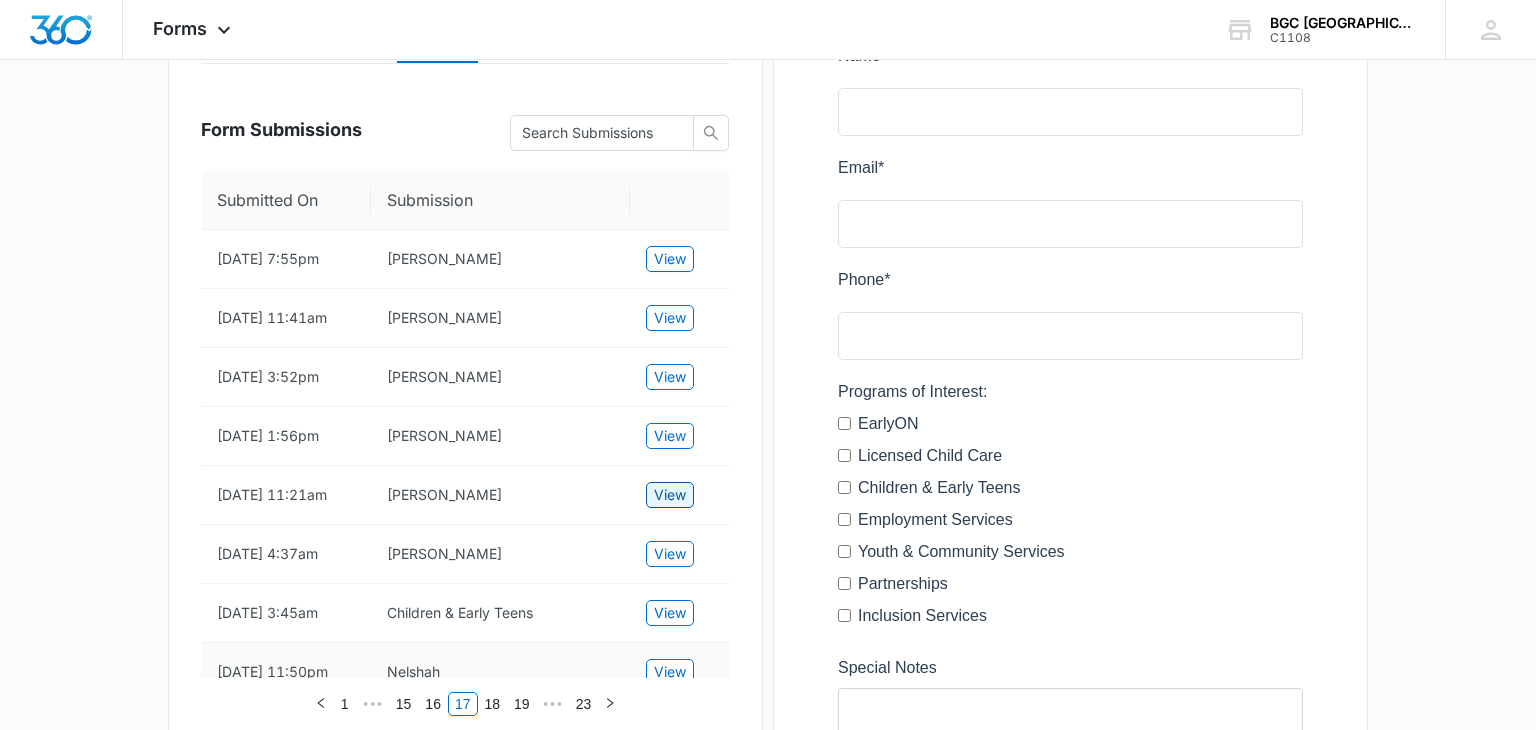 scroll, scrollTop: 307, scrollLeft: 0, axis: vertical 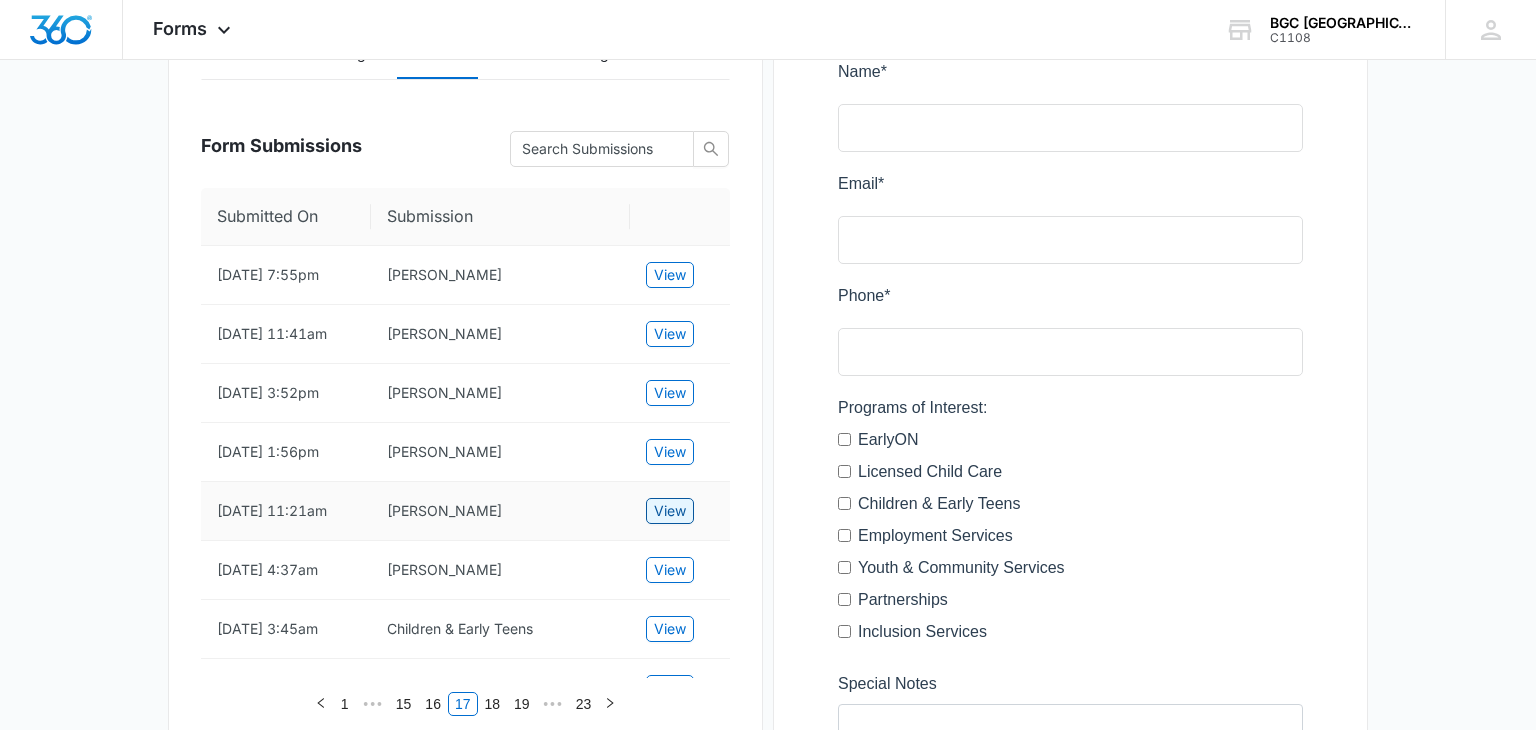 click on "View" at bounding box center (670, 511) 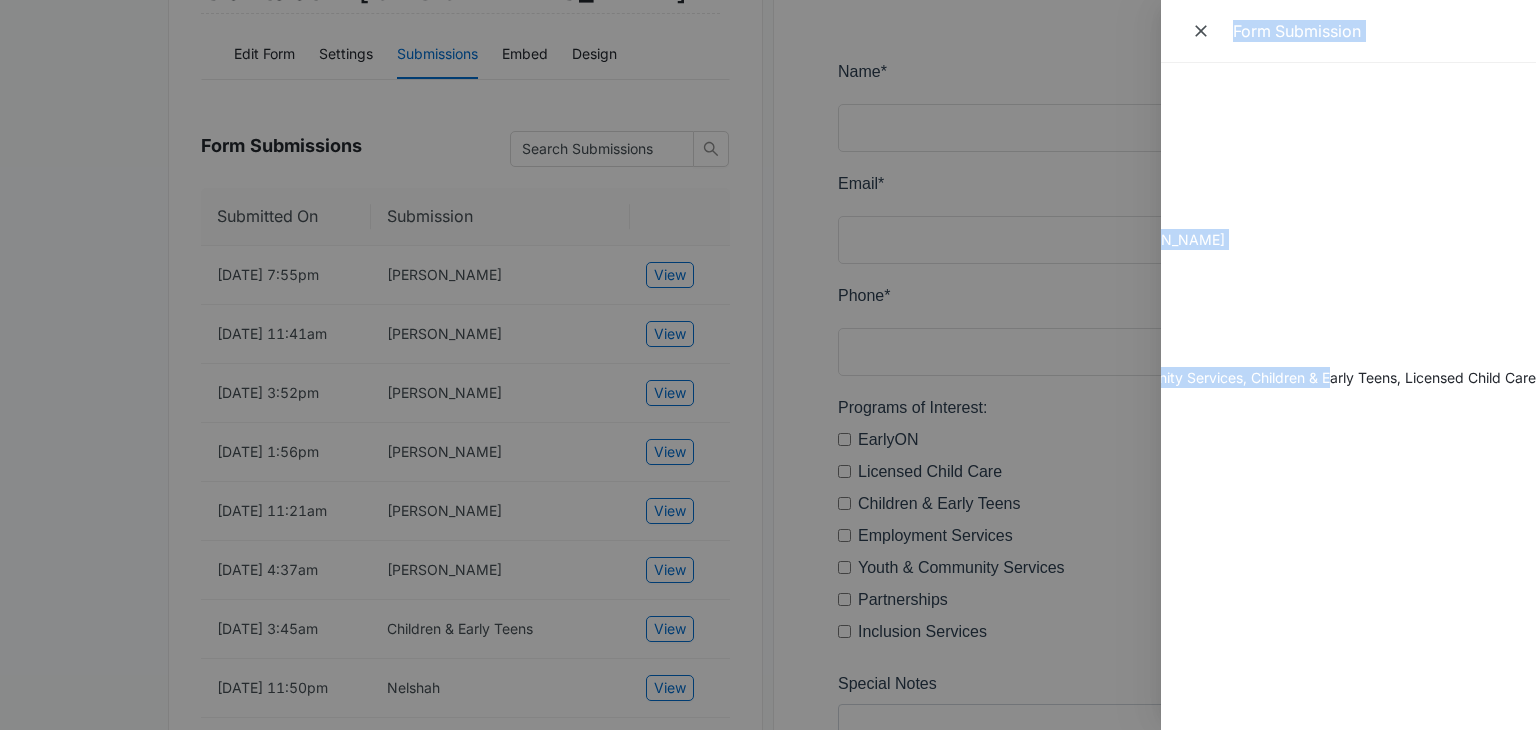 scroll, scrollTop: 0, scrollLeft: 0, axis: both 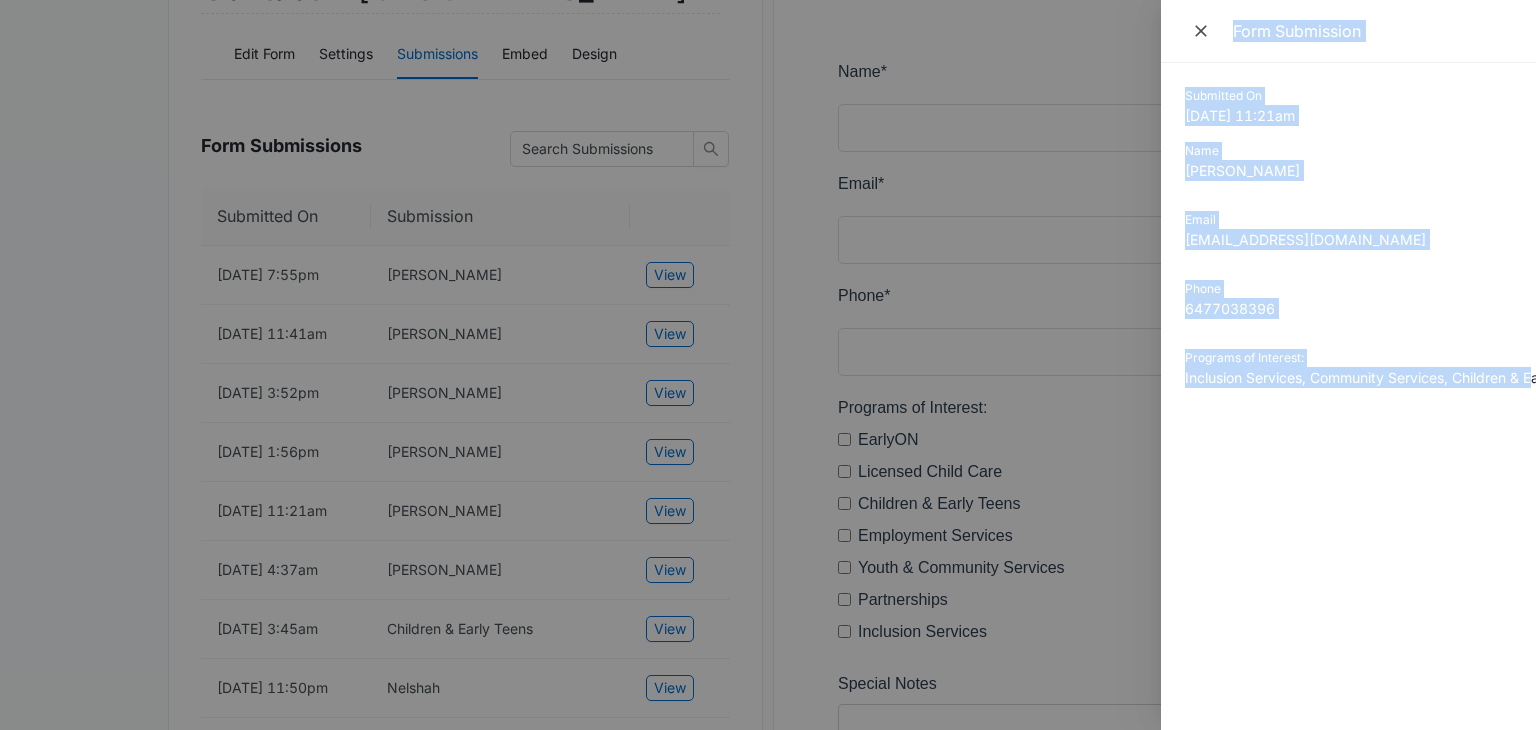 drag, startPoint x: 1326, startPoint y: 374, endPoint x: 1080, endPoint y: 379, distance: 246.05081 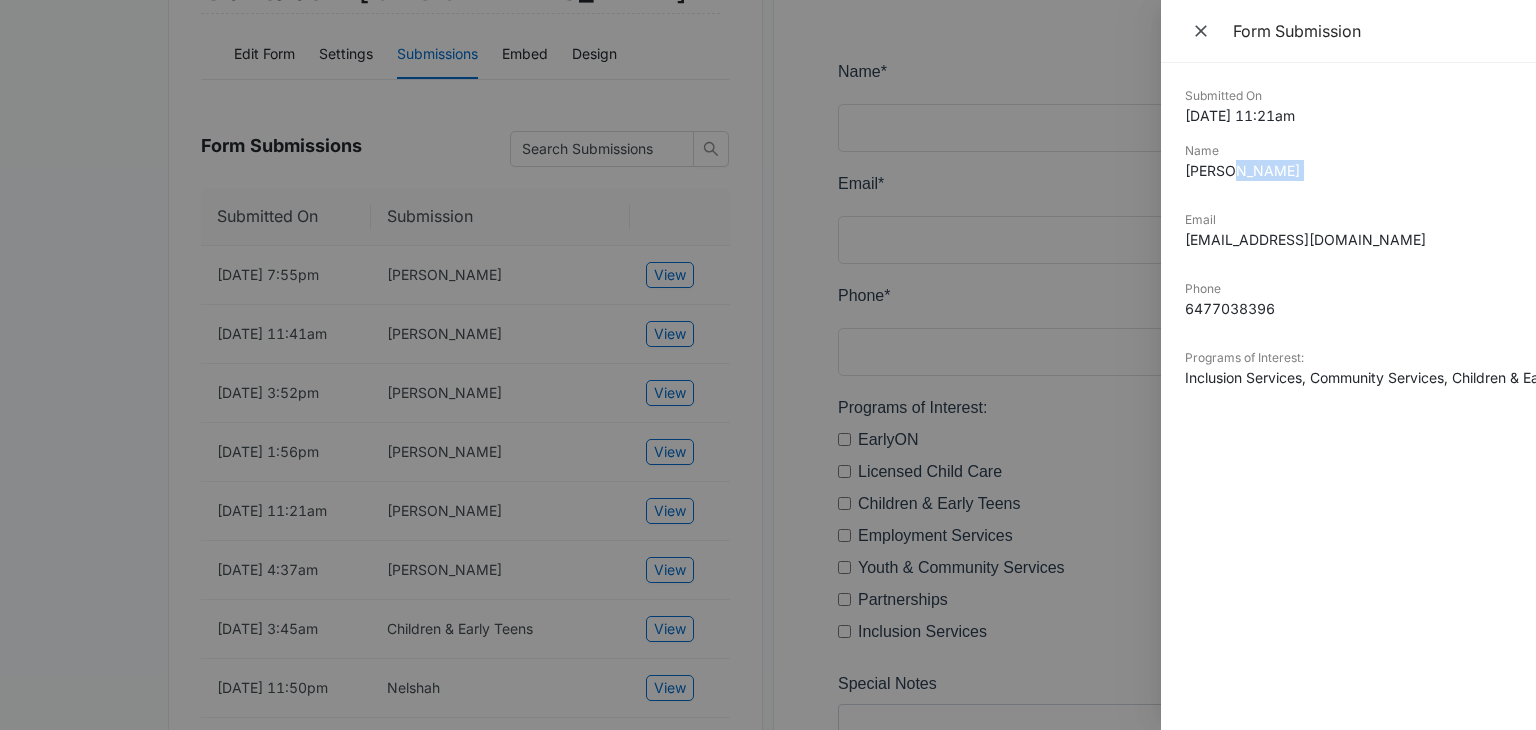 click on "[PERSON_NAME]" at bounding box center (1348, 170) 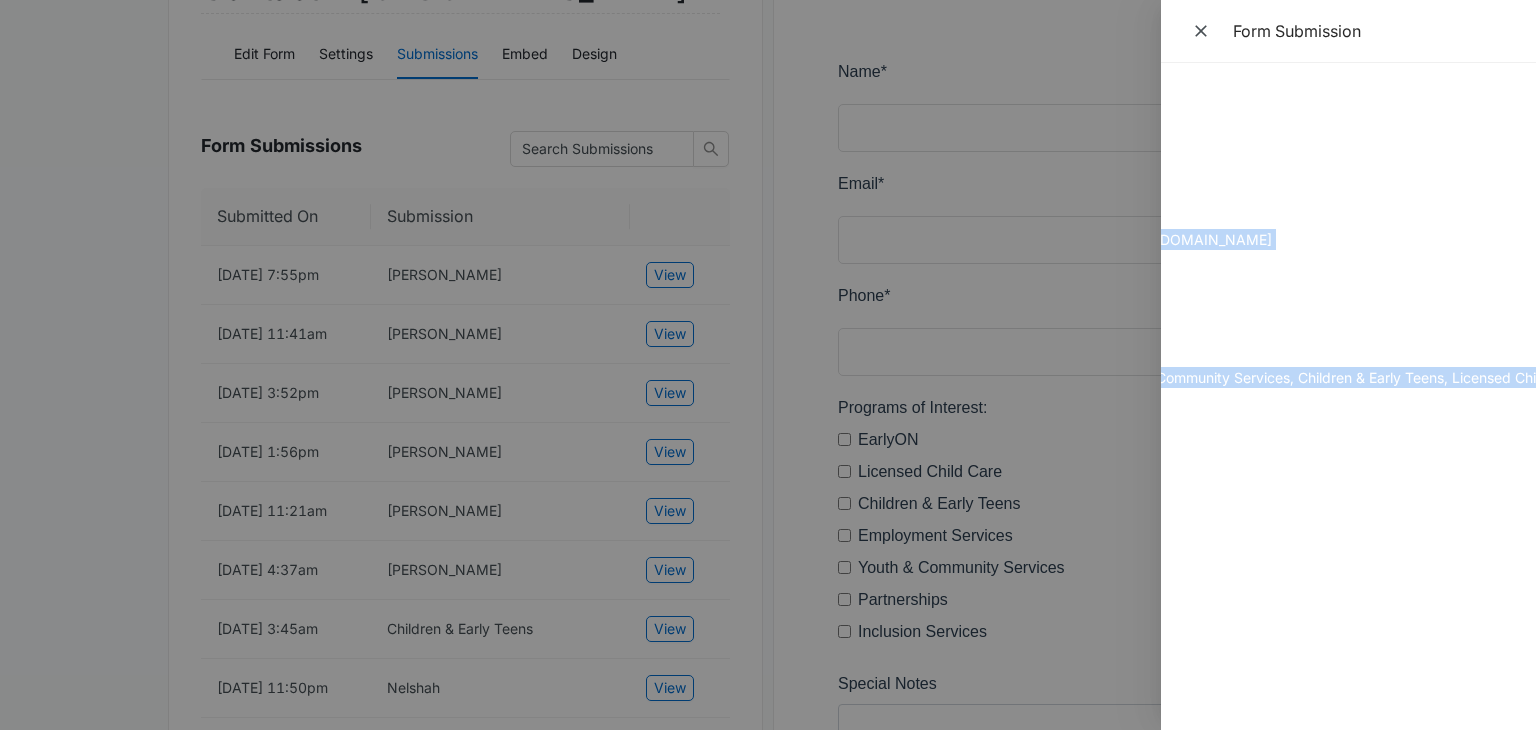 scroll, scrollTop: 0, scrollLeft: 209, axis: horizontal 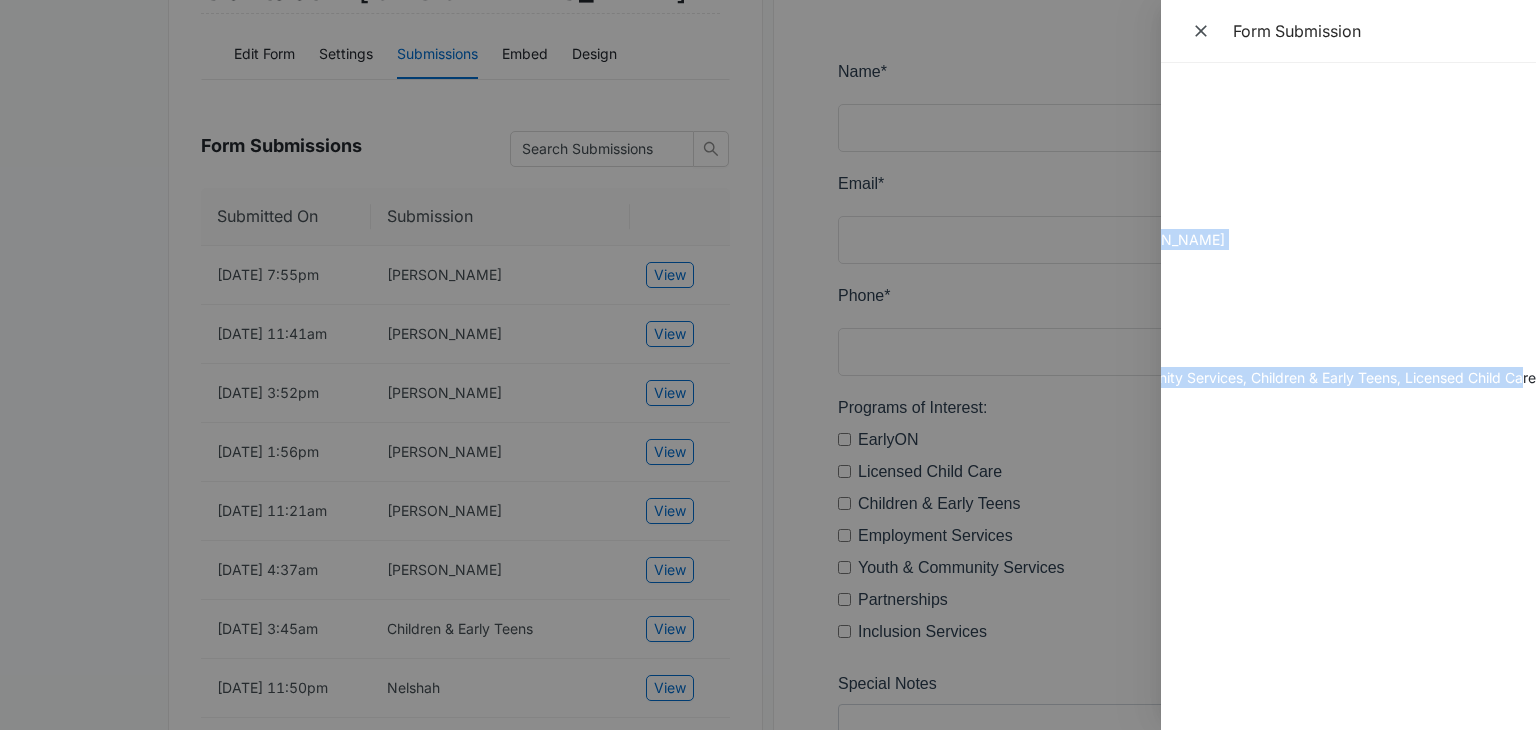 drag, startPoint x: 1187, startPoint y: 90, endPoint x: 1523, endPoint y: 380, distance: 443.84232 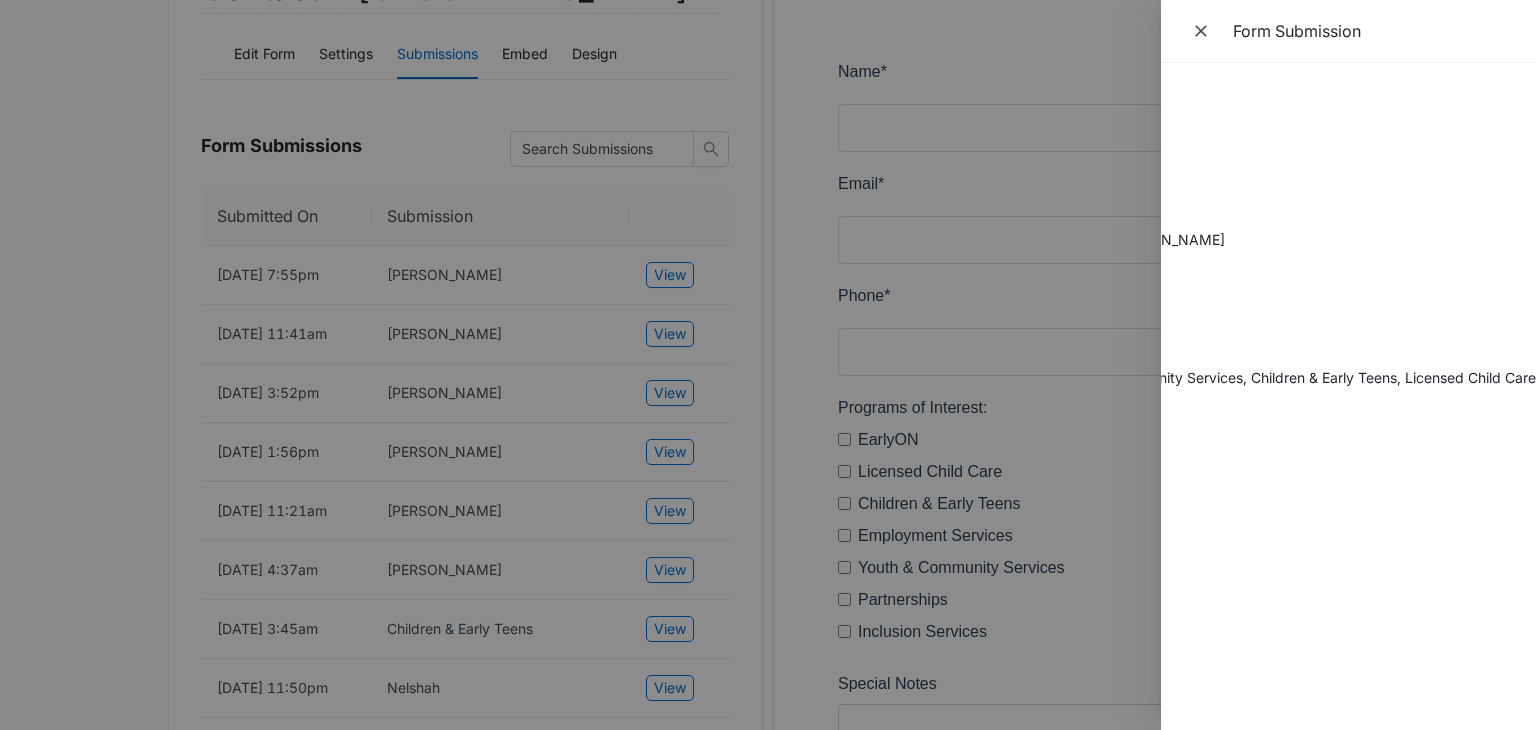 click at bounding box center (768, 365) 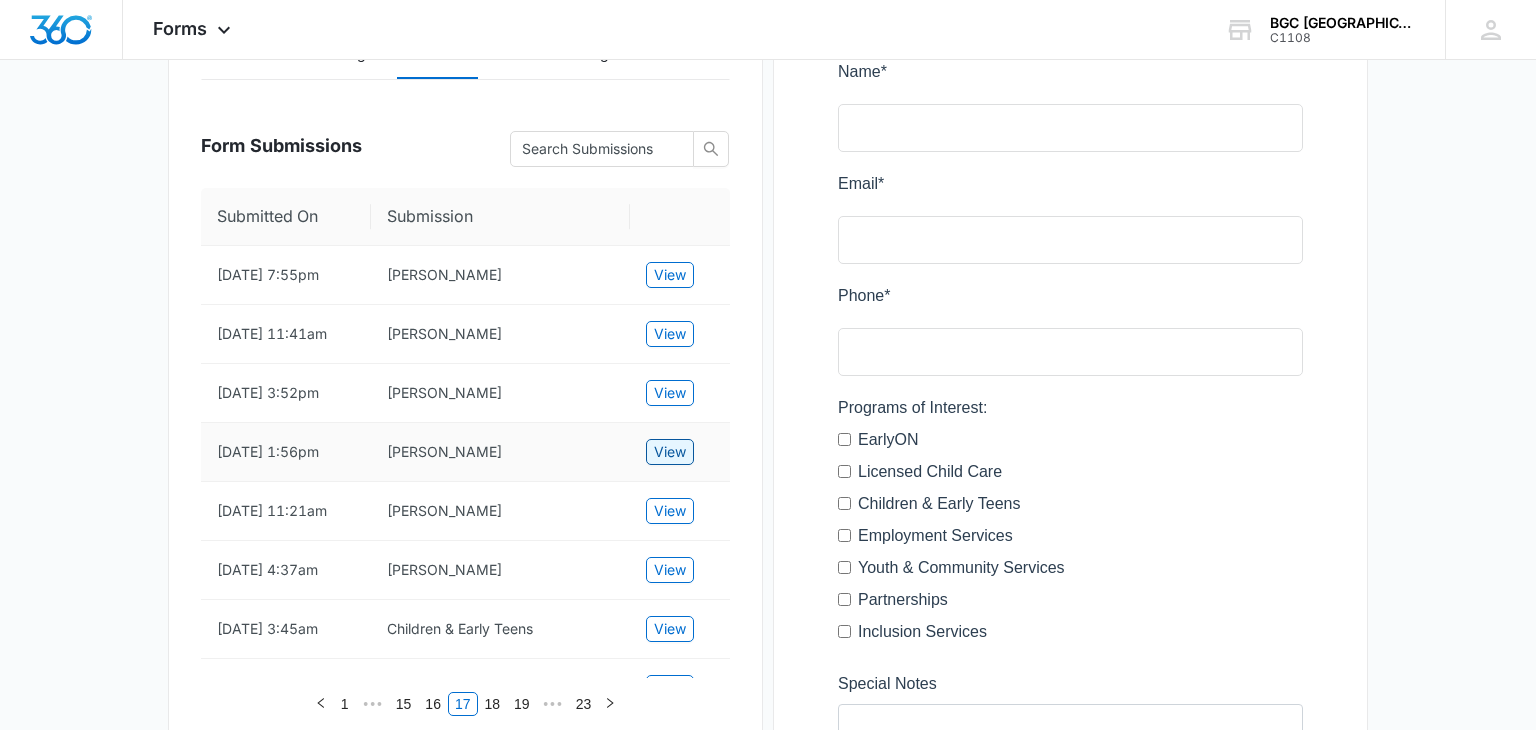 click on "View" at bounding box center (670, 452) 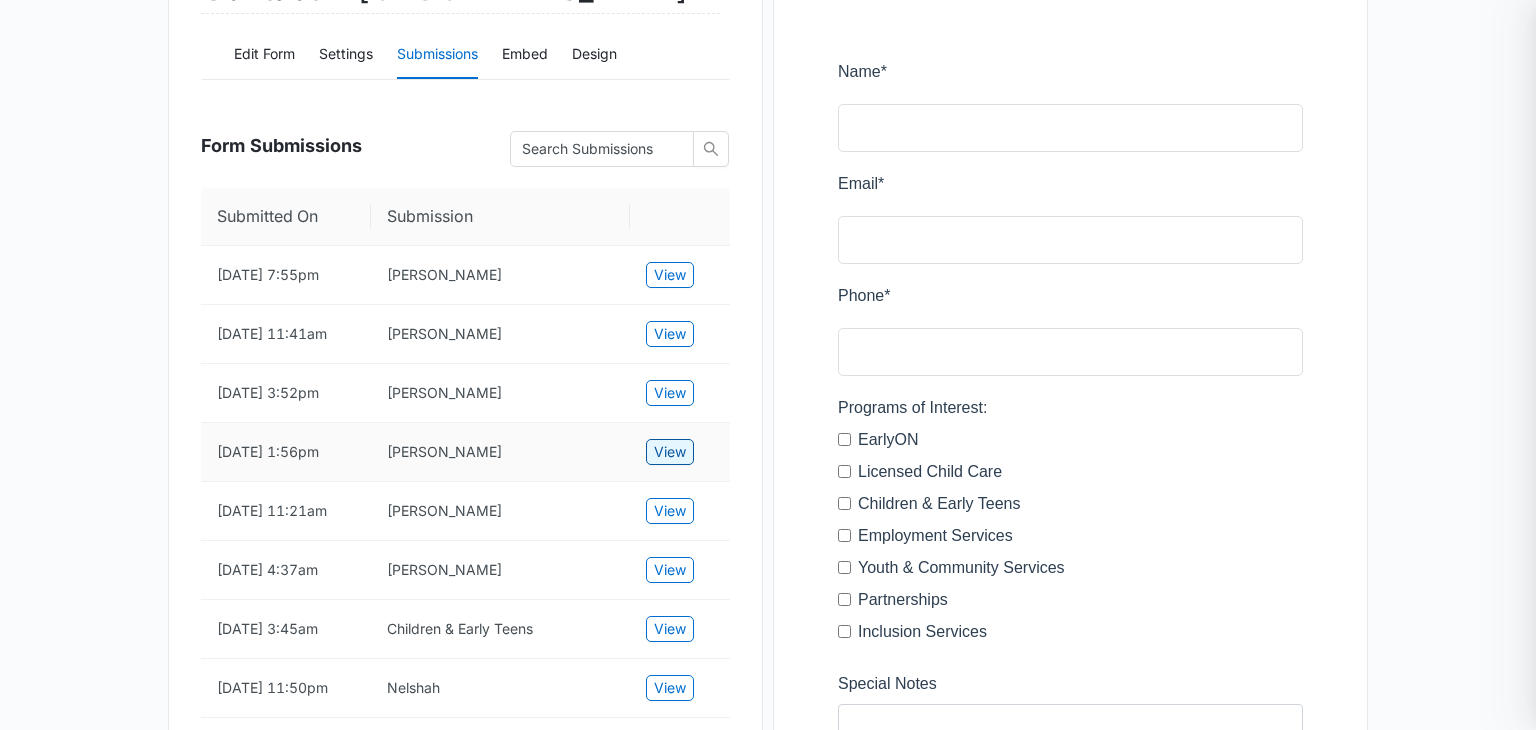 scroll, scrollTop: 0, scrollLeft: 0, axis: both 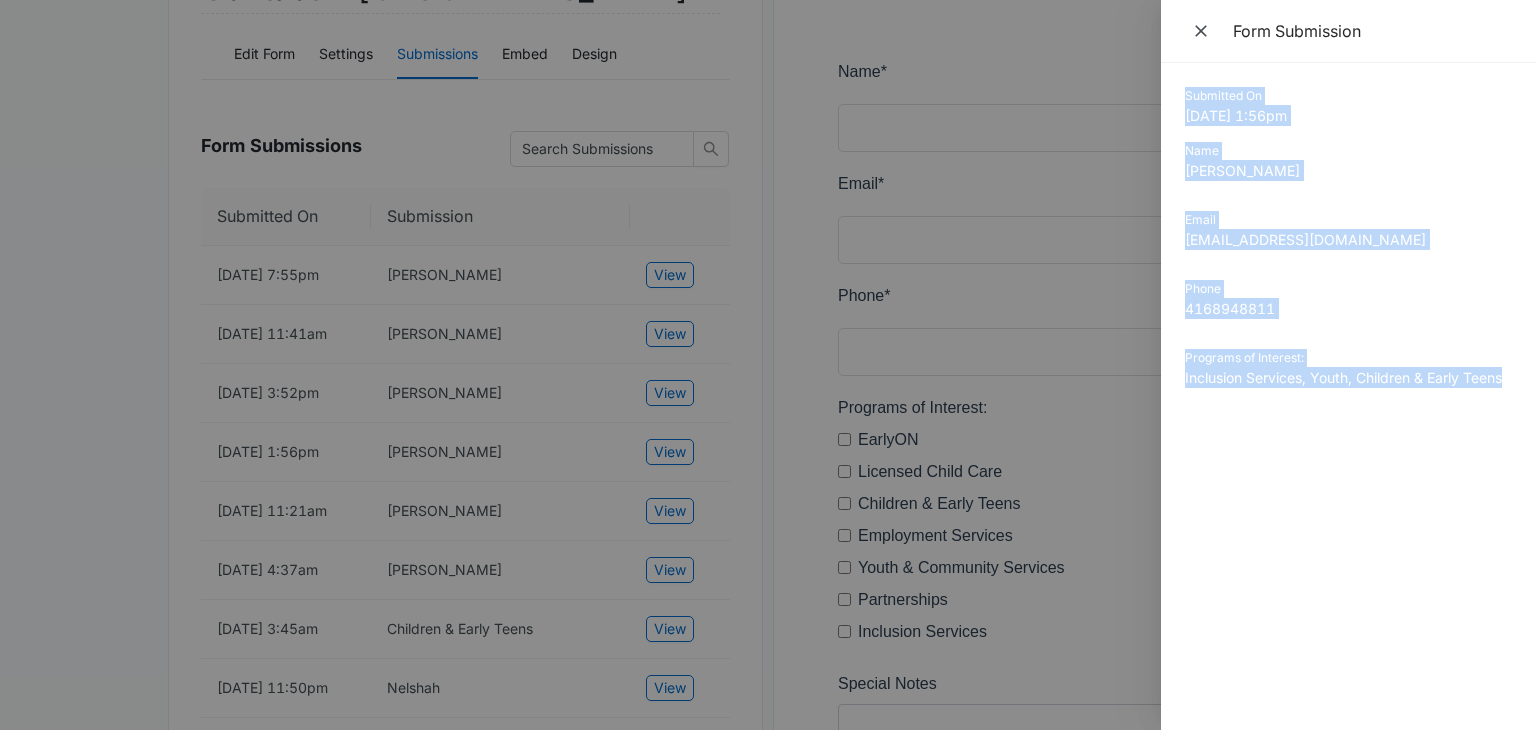 drag, startPoint x: 1186, startPoint y: 99, endPoint x: 1518, endPoint y: 381, distance: 435.60074 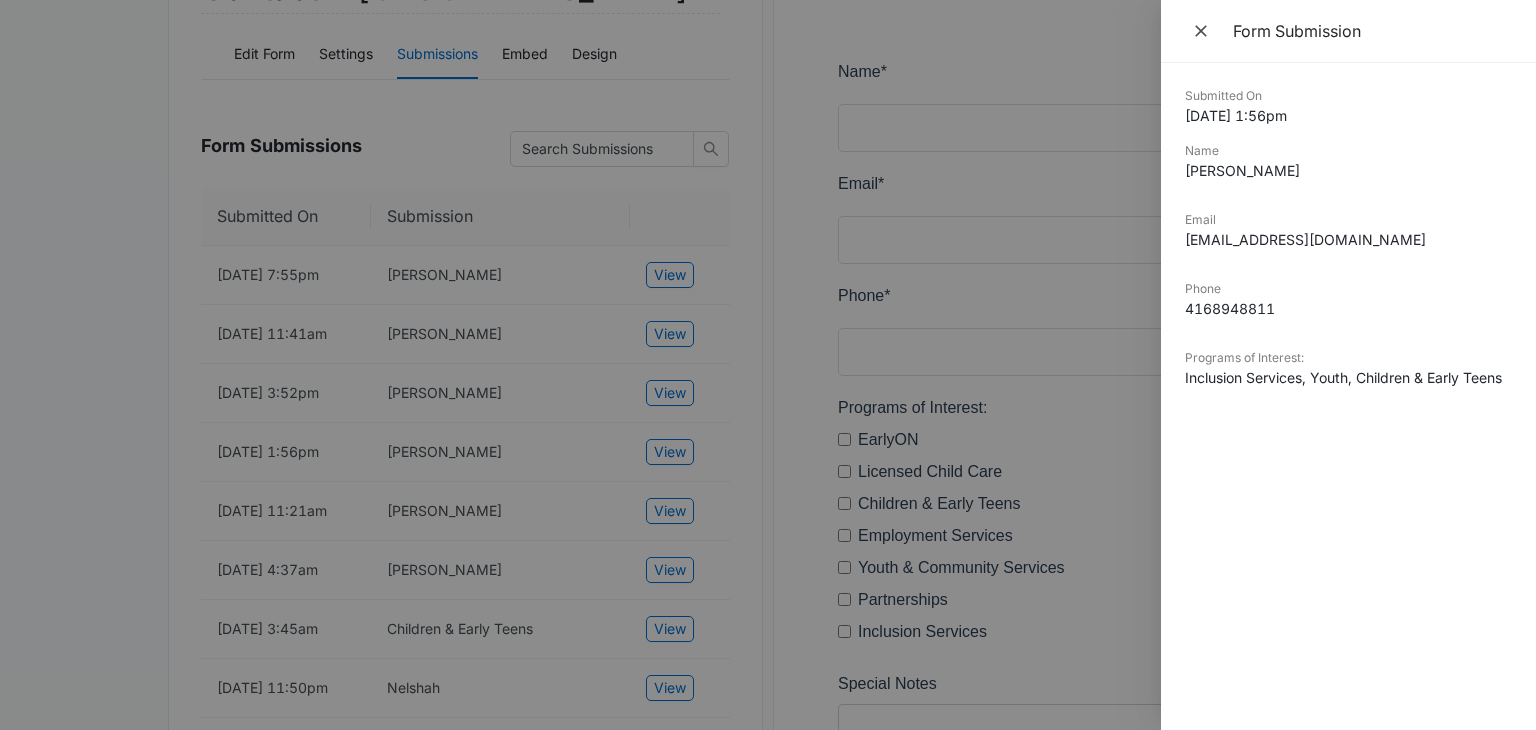 click at bounding box center (768, 365) 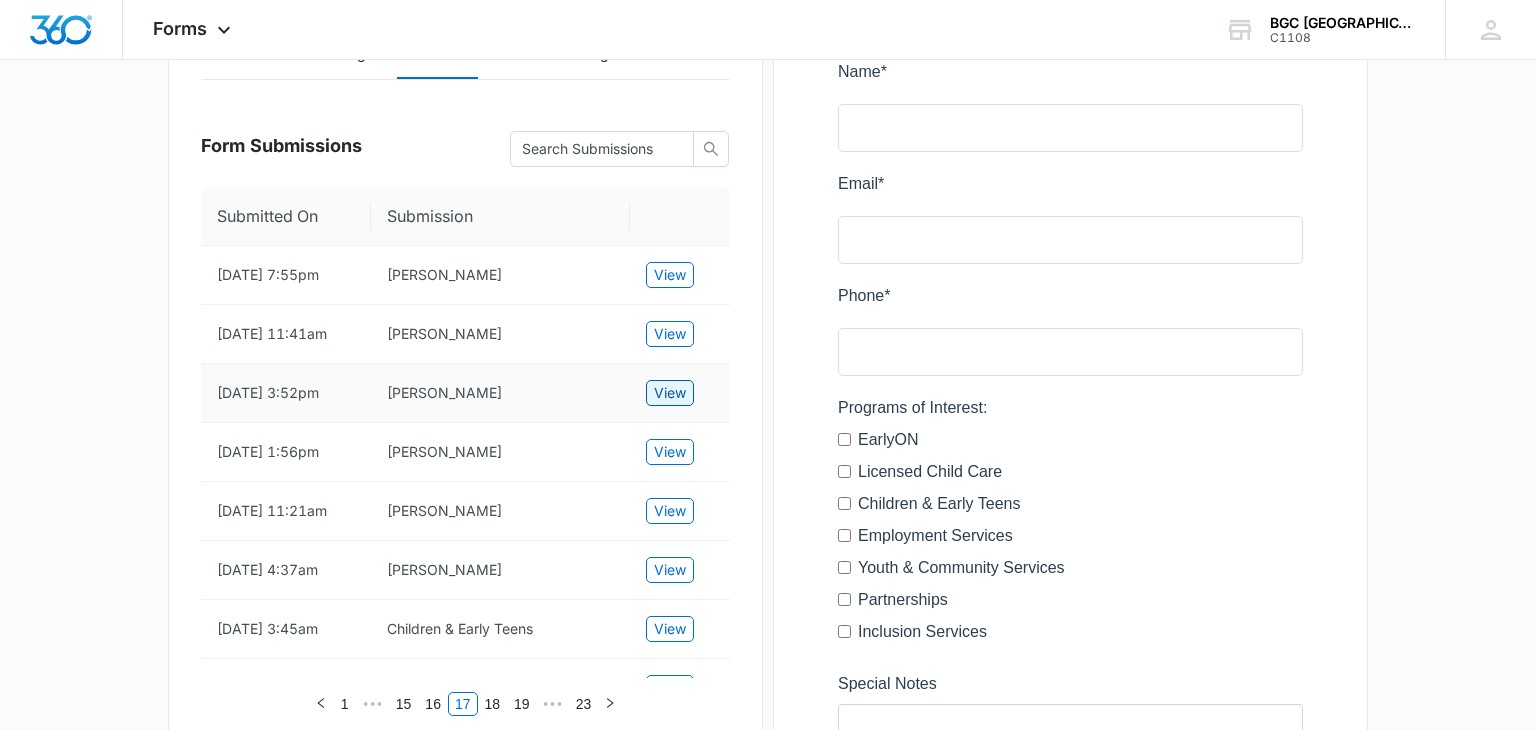 click on "View" at bounding box center (670, 393) 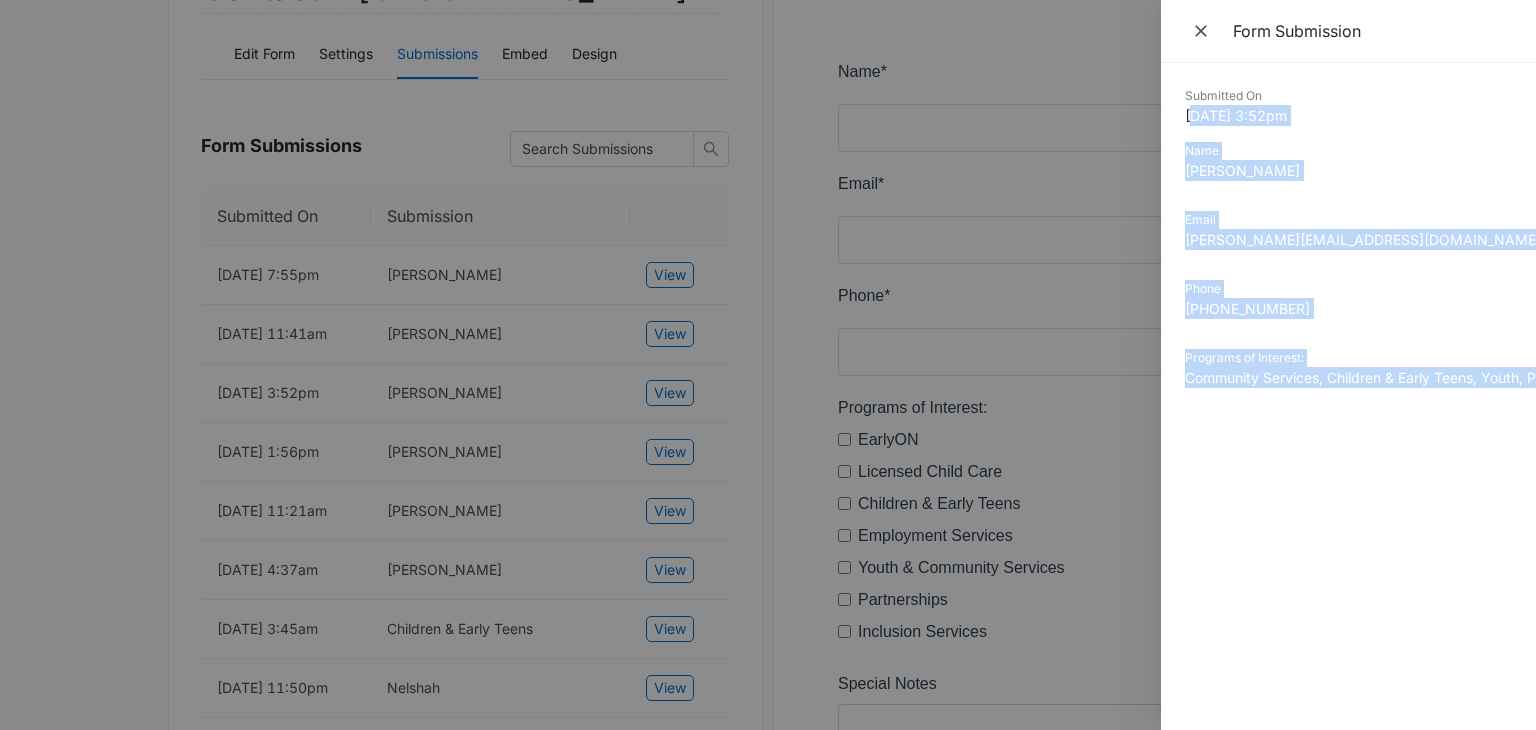 scroll, scrollTop: 0, scrollLeft: 78, axis: horizontal 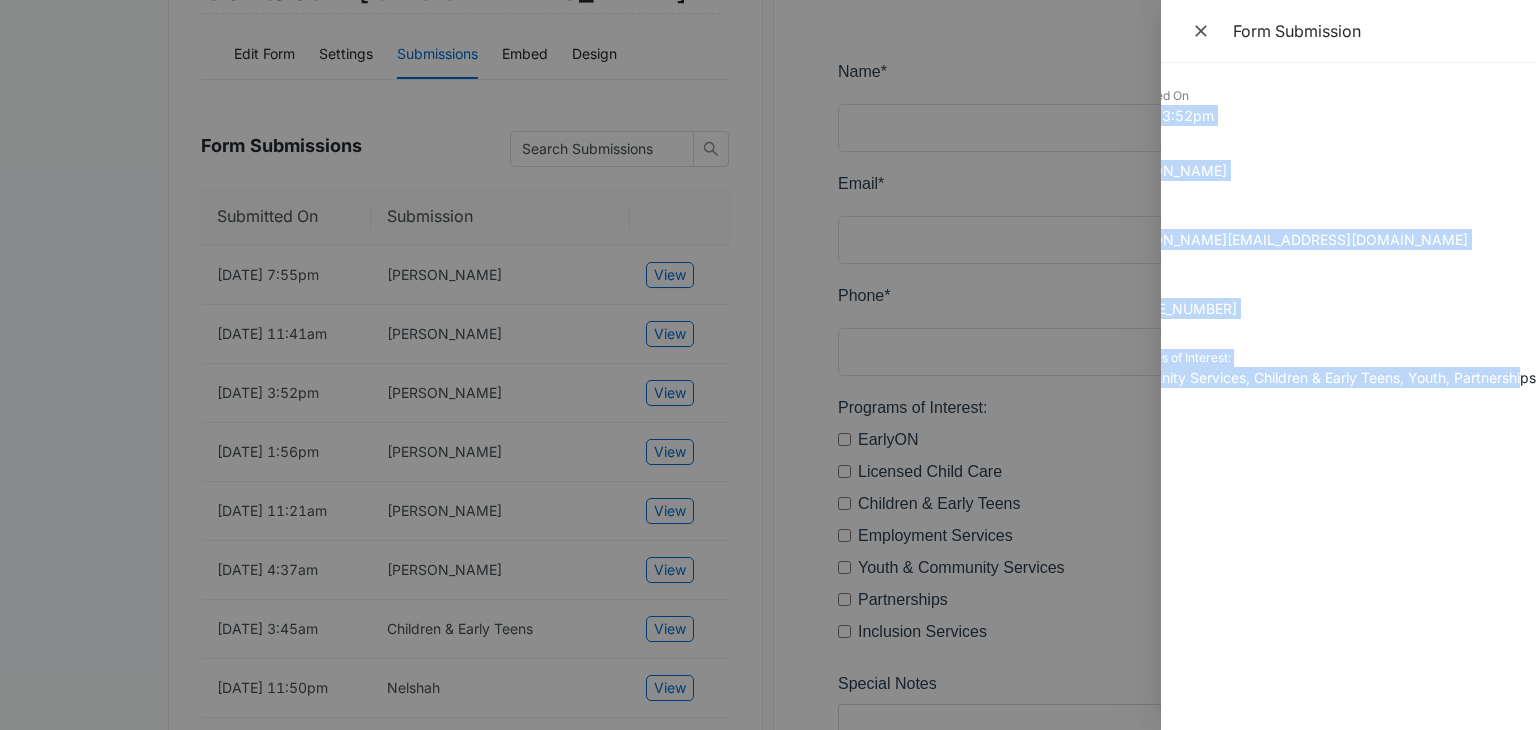 drag, startPoint x: 1189, startPoint y: 94, endPoint x: 1524, endPoint y: 385, distance: 443.7409 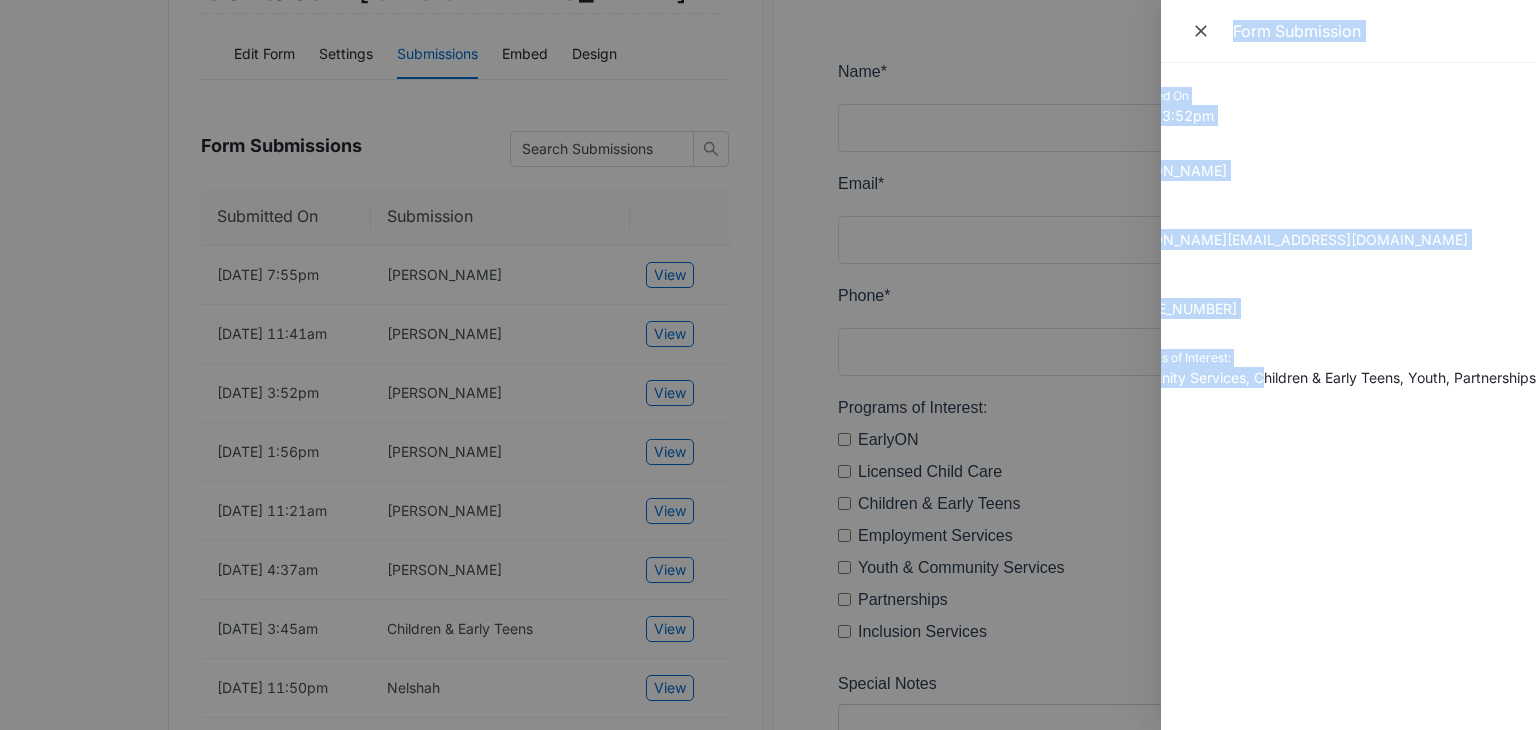 scroll, scrollTop: 0, scrollLeft: 0, axis: both 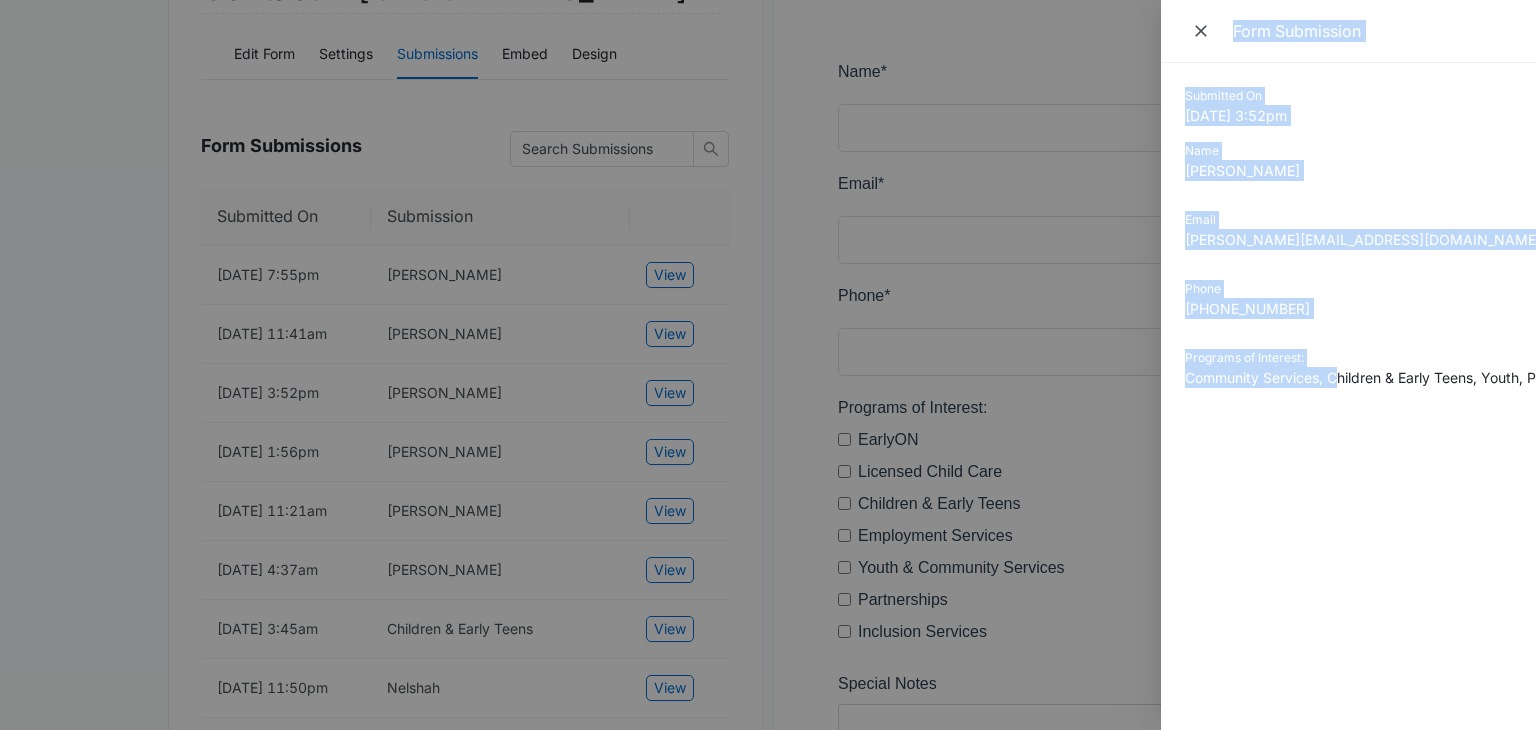 drag, startPoint x: 1263, startPoint y: 368, endPoint x: 1140, endPoint y: 378, distance: 123.40584 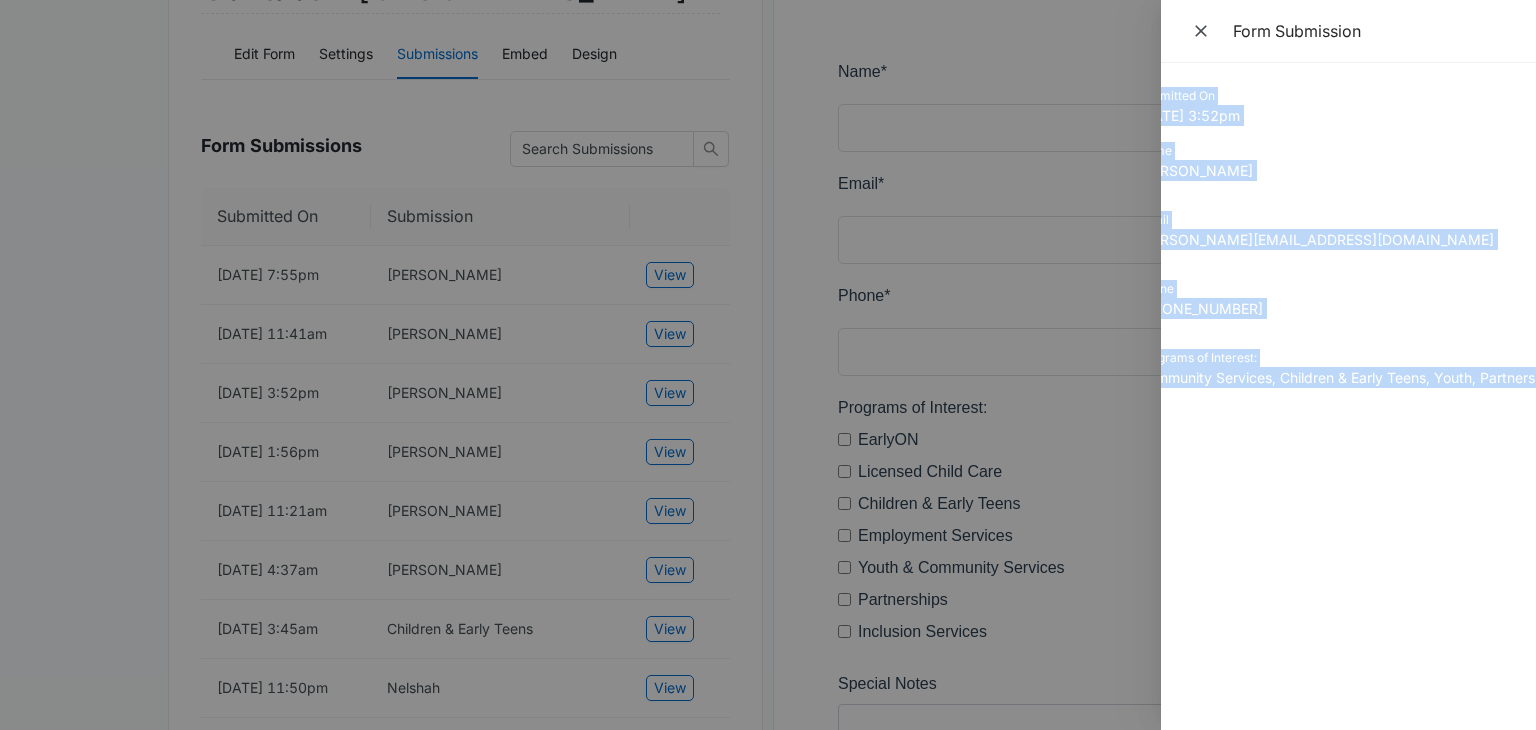 scroll, scrollTop: 0, scrollLeft: 78, axis: horizontal 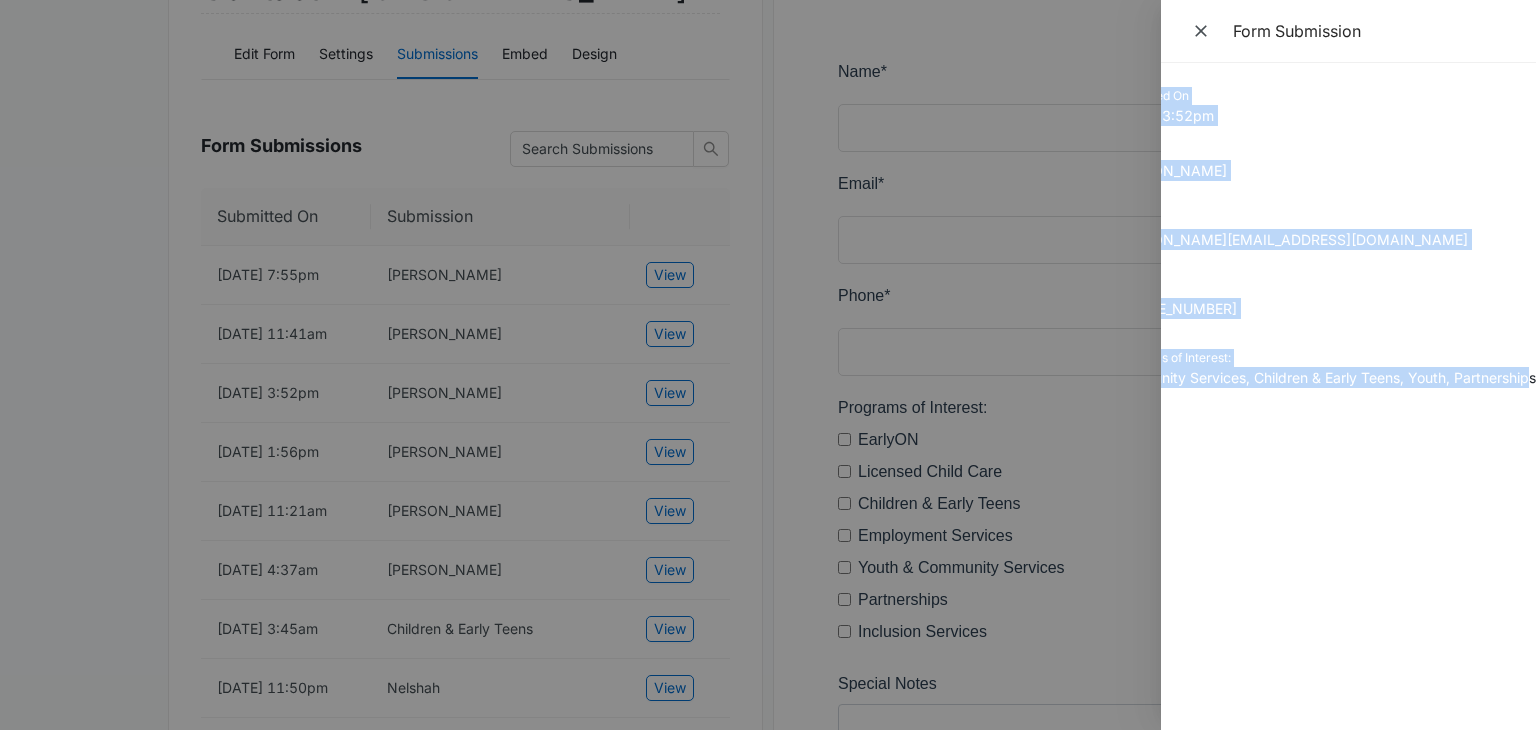 drag, startPoint x: 1184, startPoint y: 98, endPoint x: 1525, endPoint y: 385, distance: 445.7017 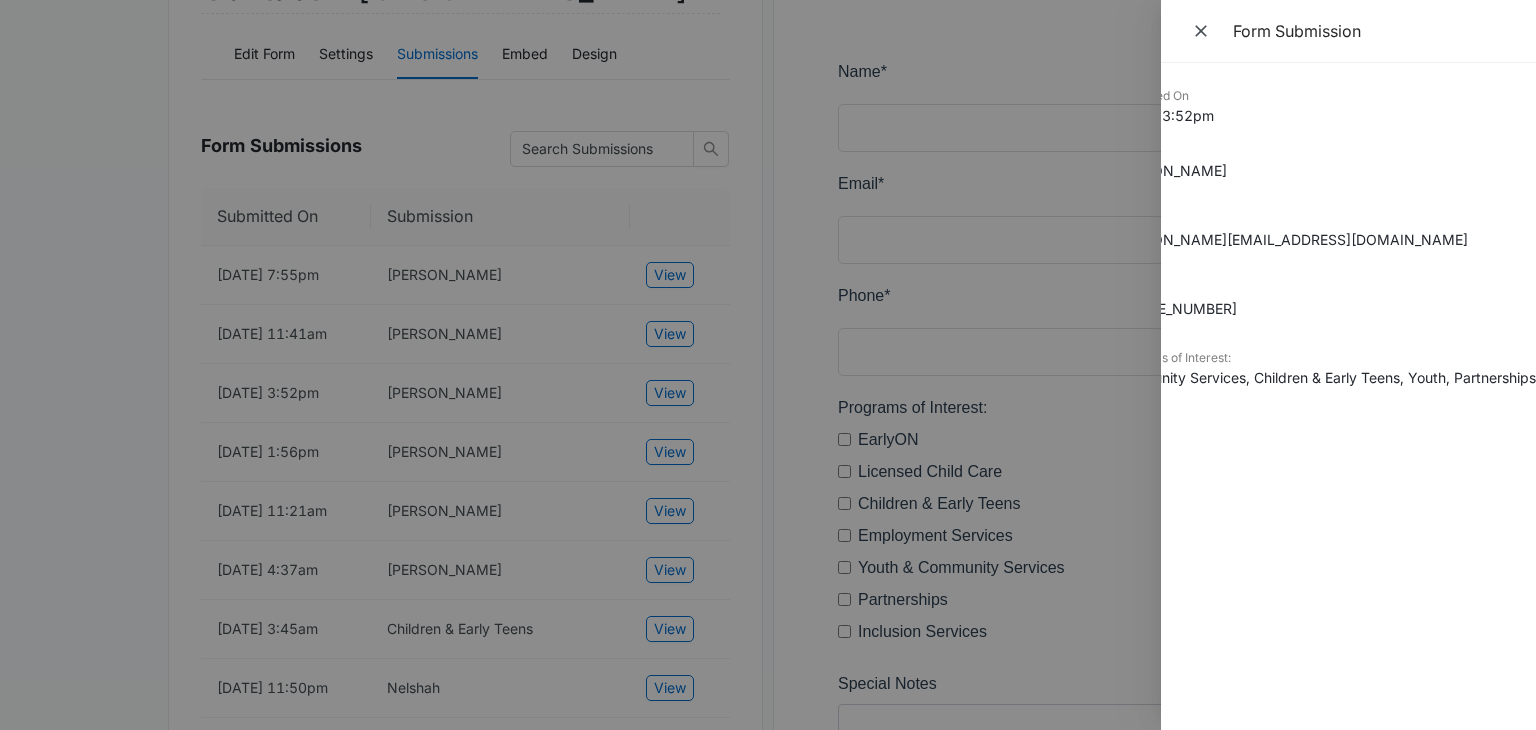 click at bounding box center (768, 365) 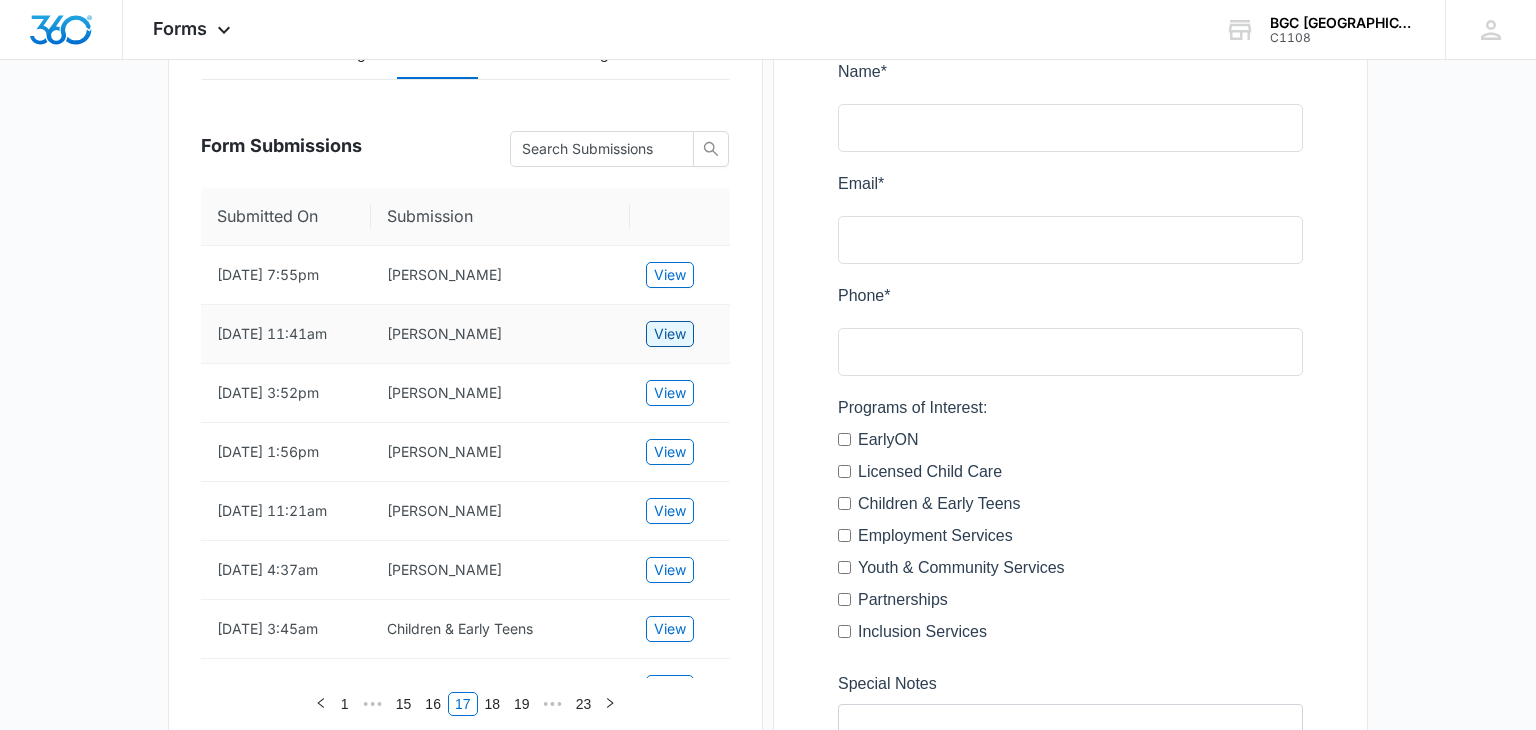 click on "View" at bounding box center (670, 334) 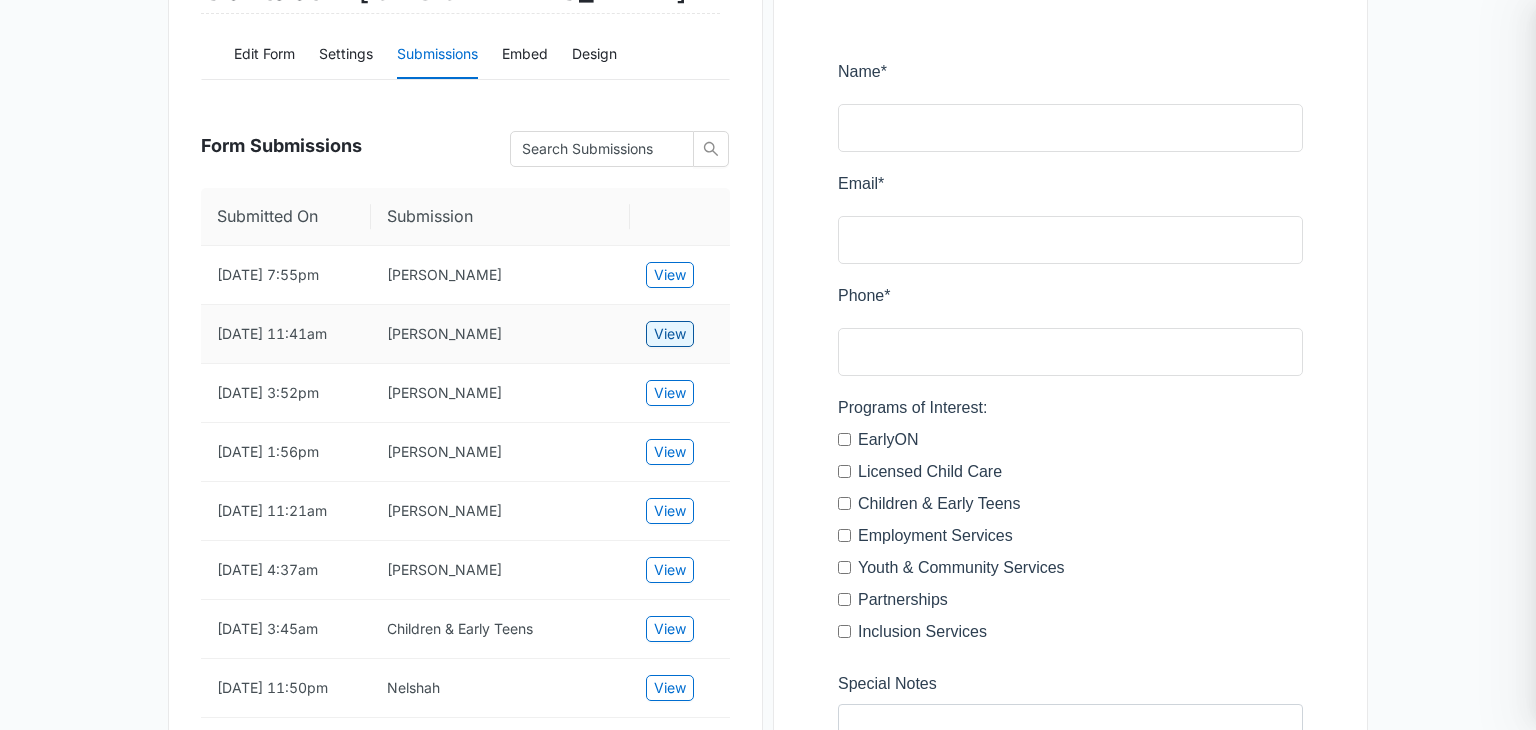 scroll, scrollTop: 0, scrollLeft: 4, axis: horizontal 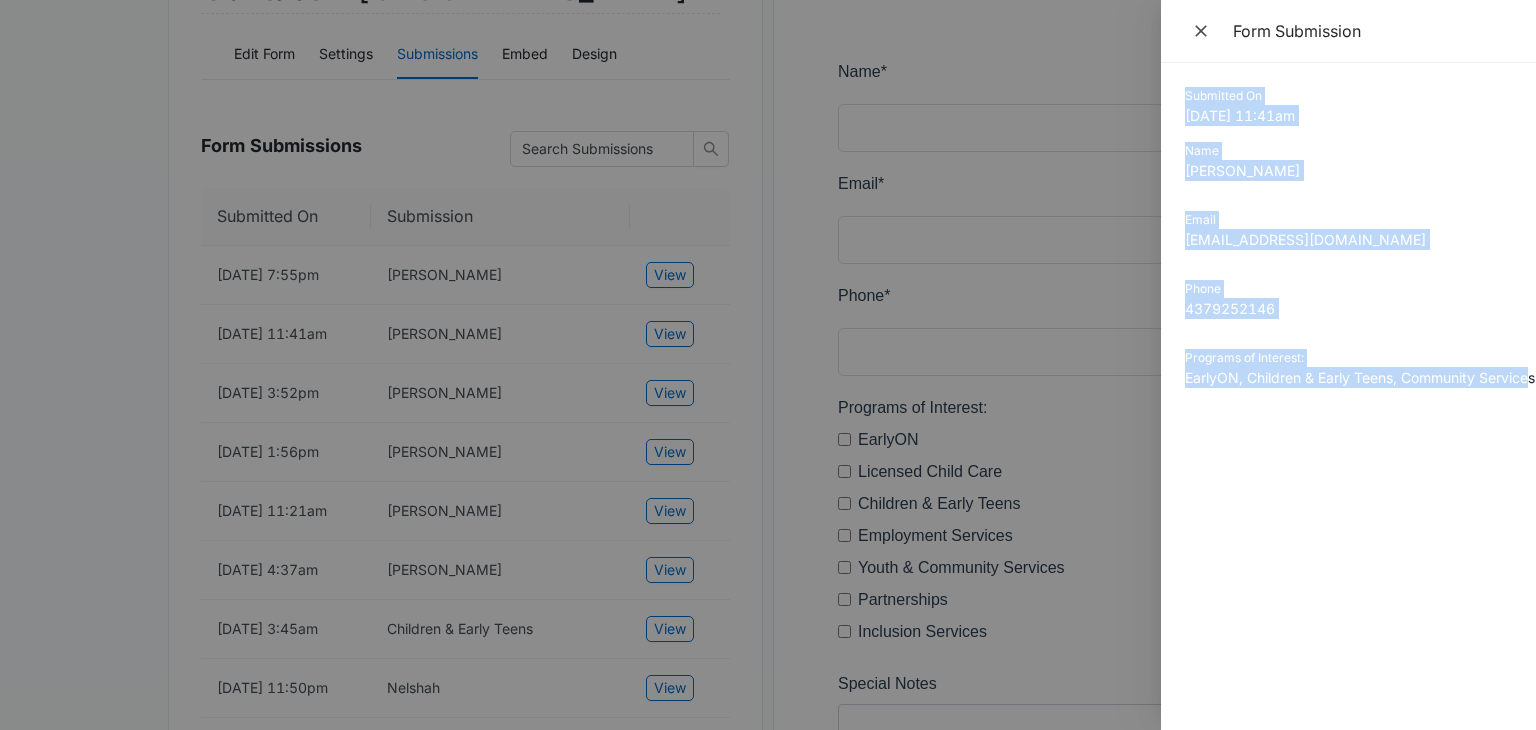 drag, startPoint x: 1184, startPoint y: 96, endPoint x: 1529, endPoint y: 383, distance: 448.76944 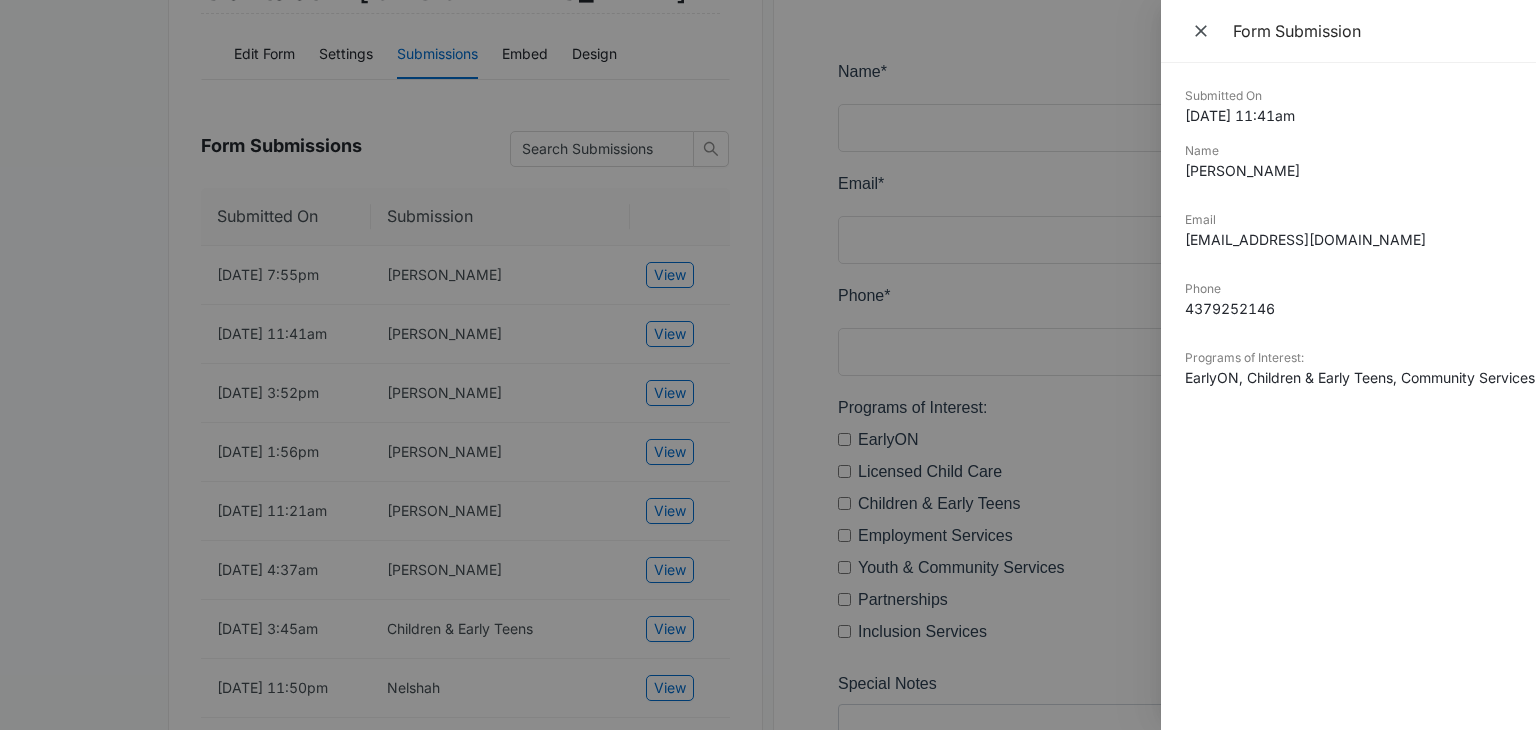 click at bounding box center (768, 365) 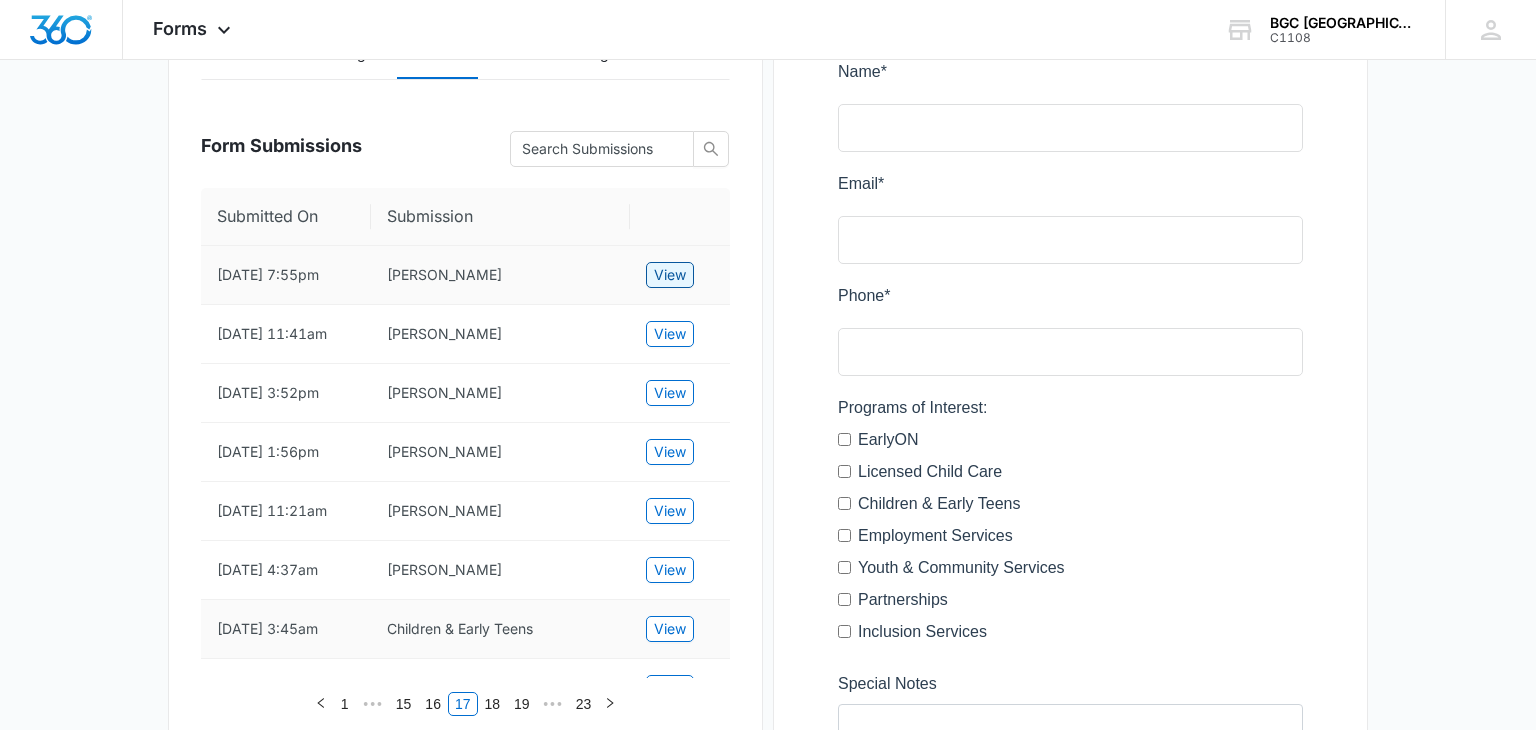 click on "View" at bounding box center [670, 275] 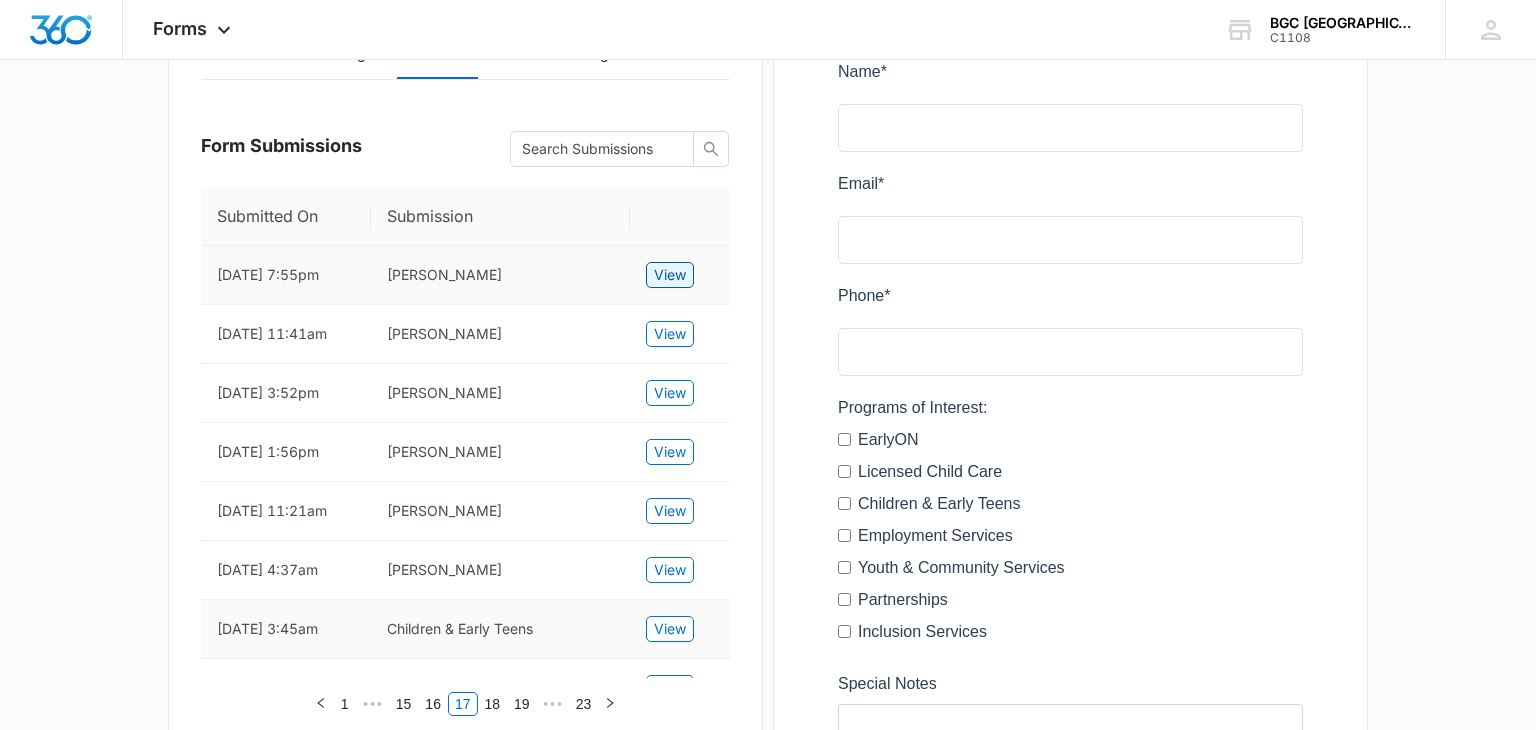 scroll, scrollTop: 0, scrollLeft: 0, axis: both 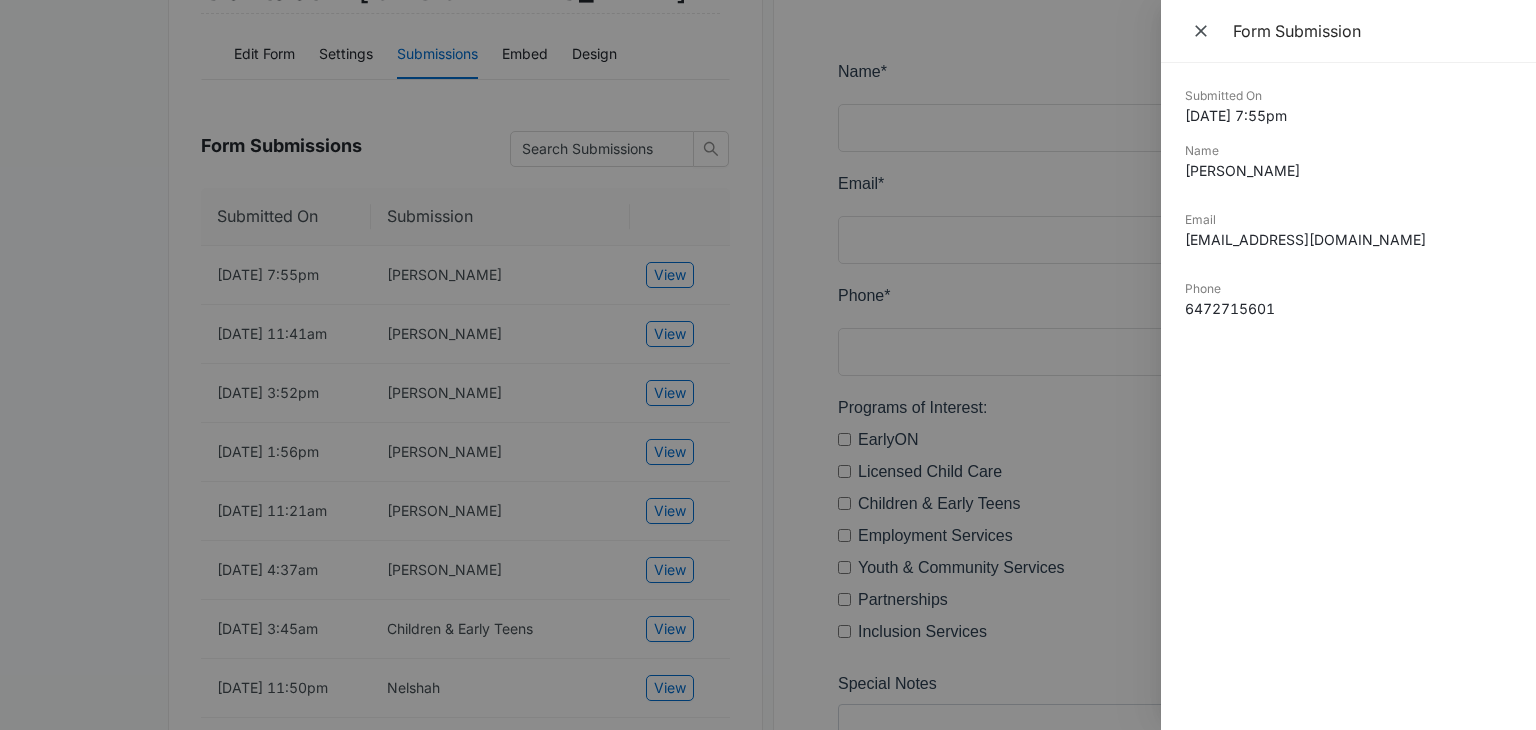 click at bounding box center [768, 365] 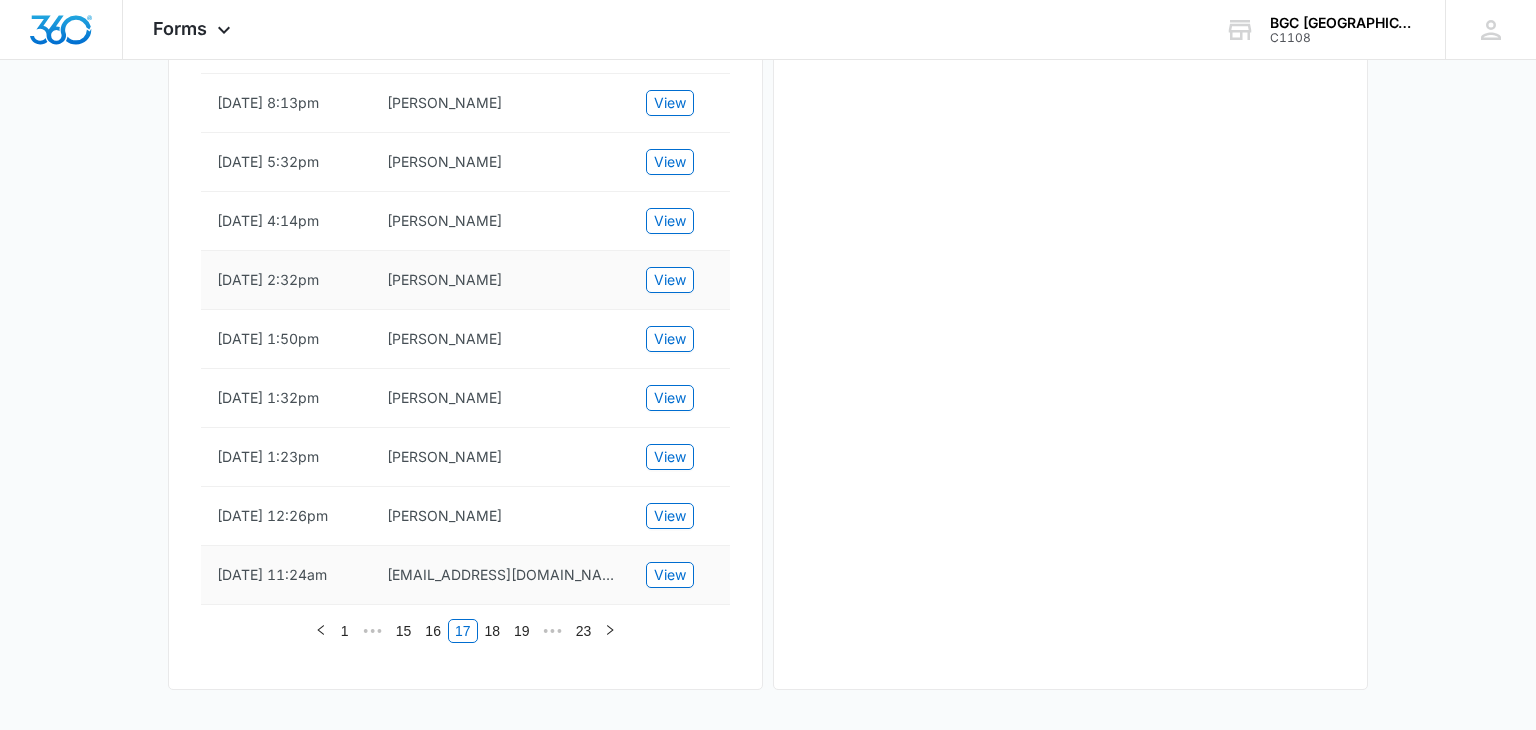 scroll, scrollTop: 1302, scrollLeft: 0, axis: vertical 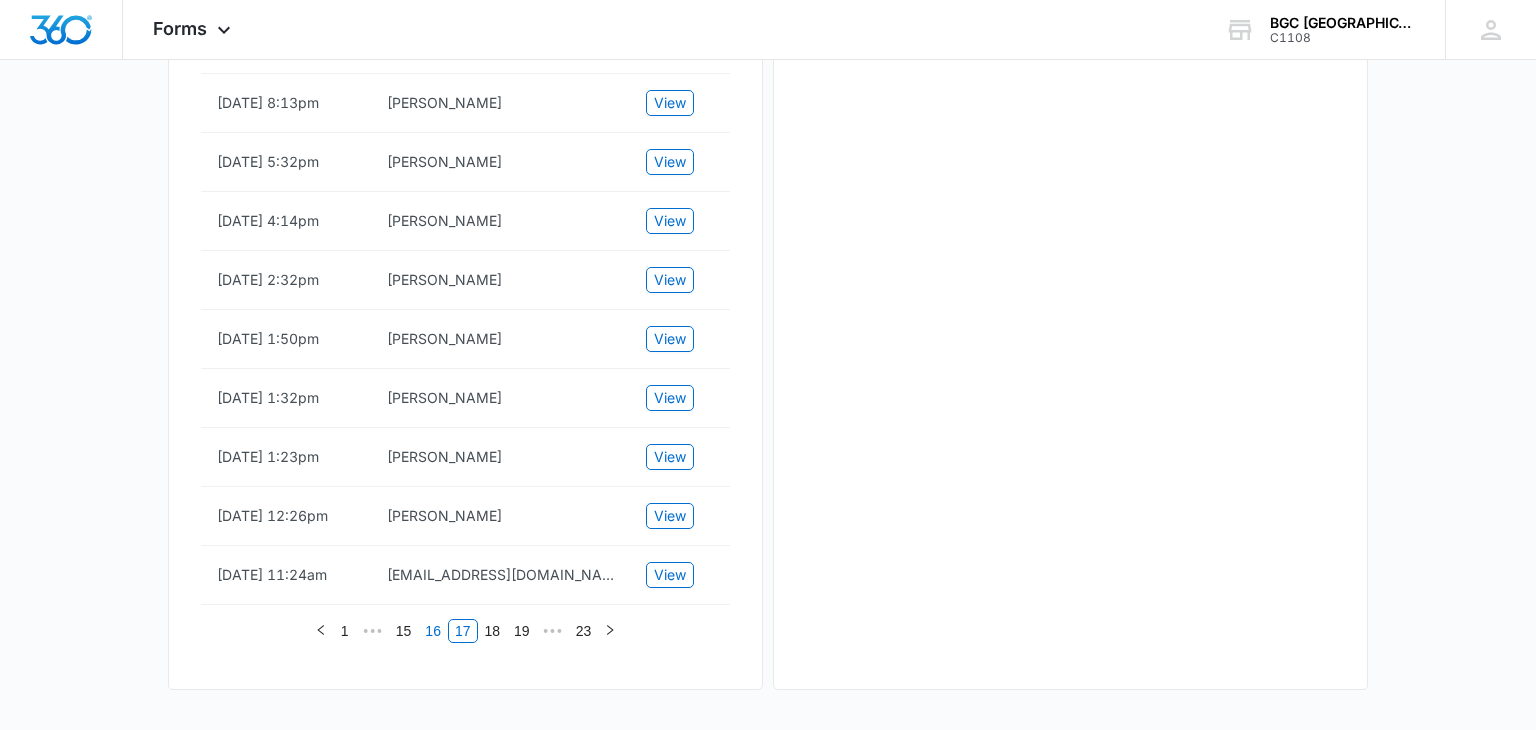 click on "16" at bounding box center [433, 631] 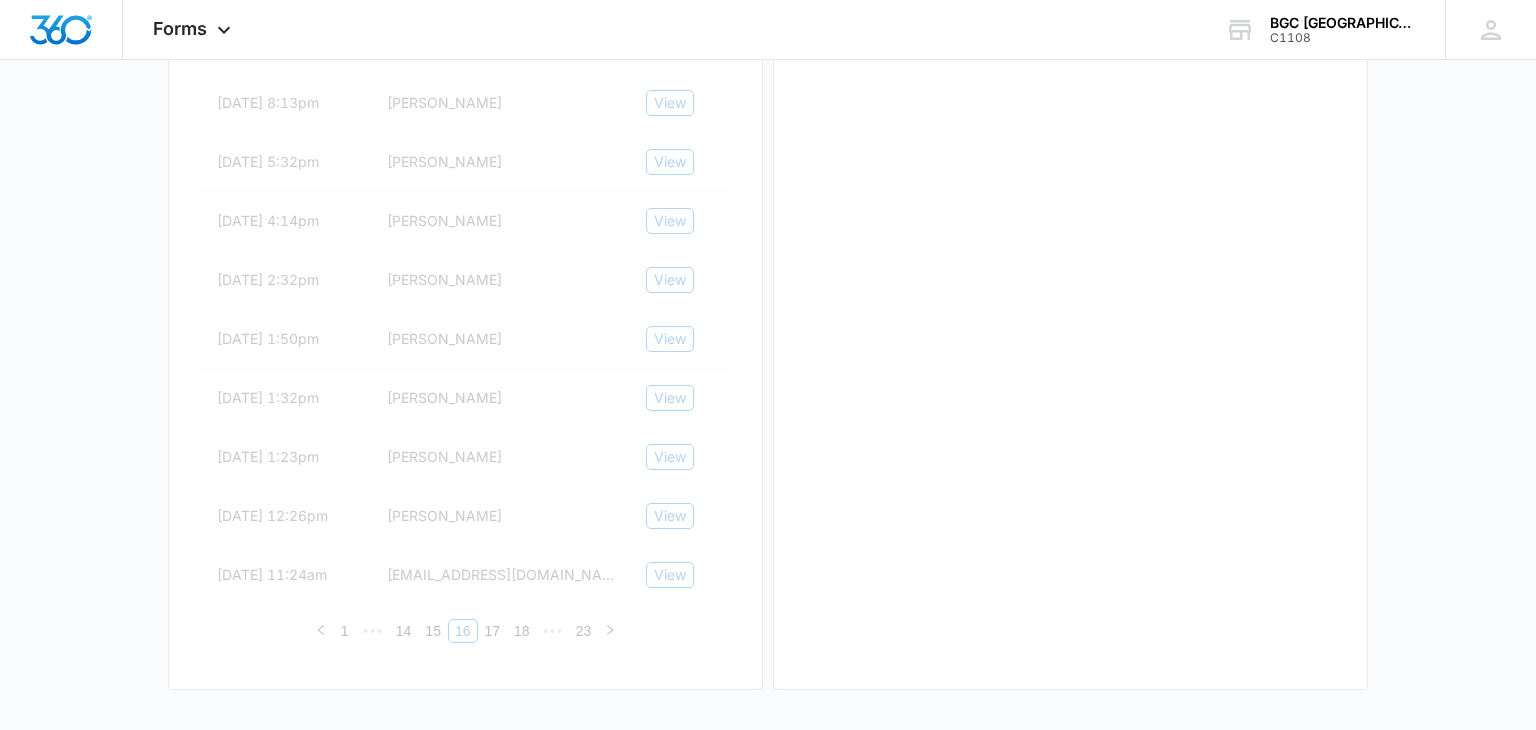 scroll, scrollTop: 1248, scrollLeft: 0, axis: vertical 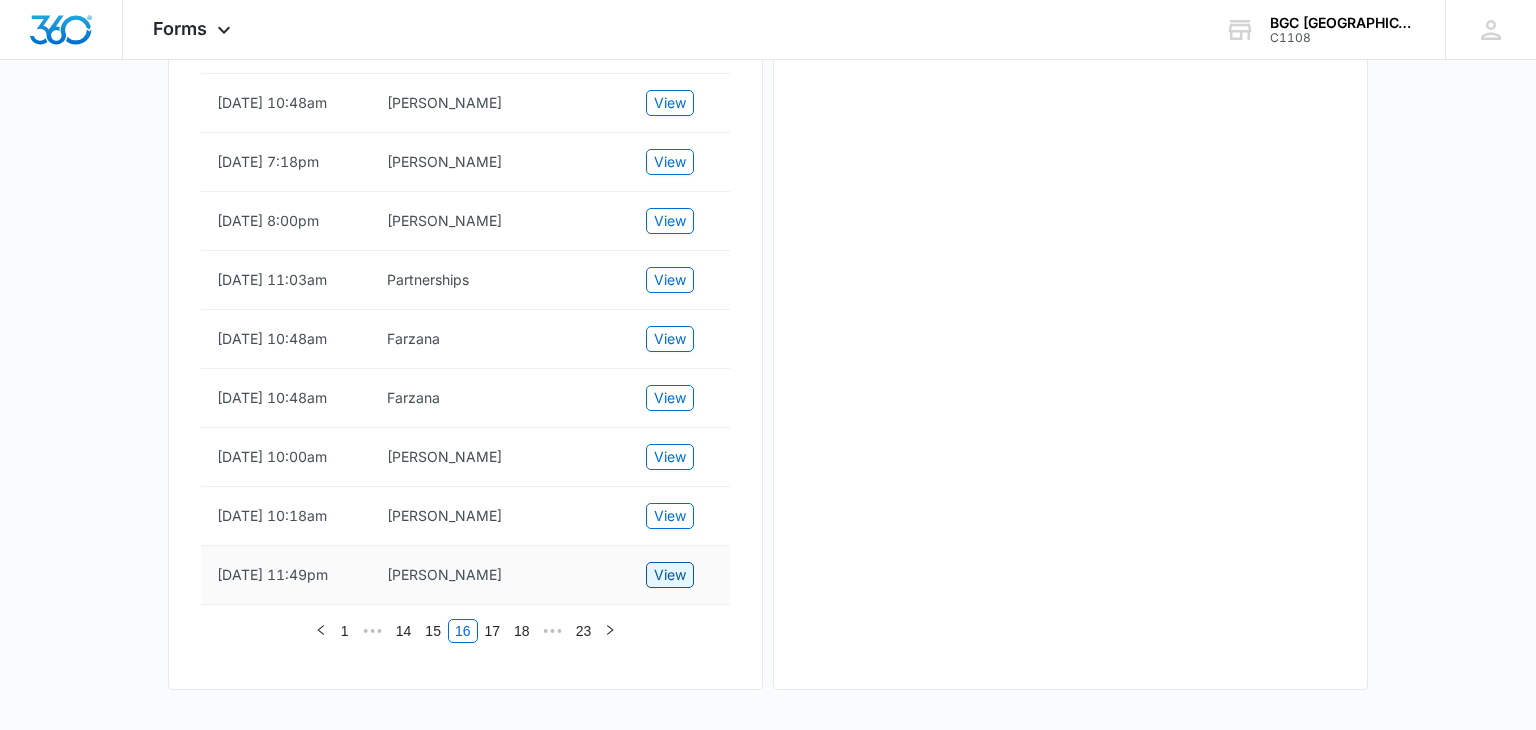 click on "View" at bounding box center (670, 575) 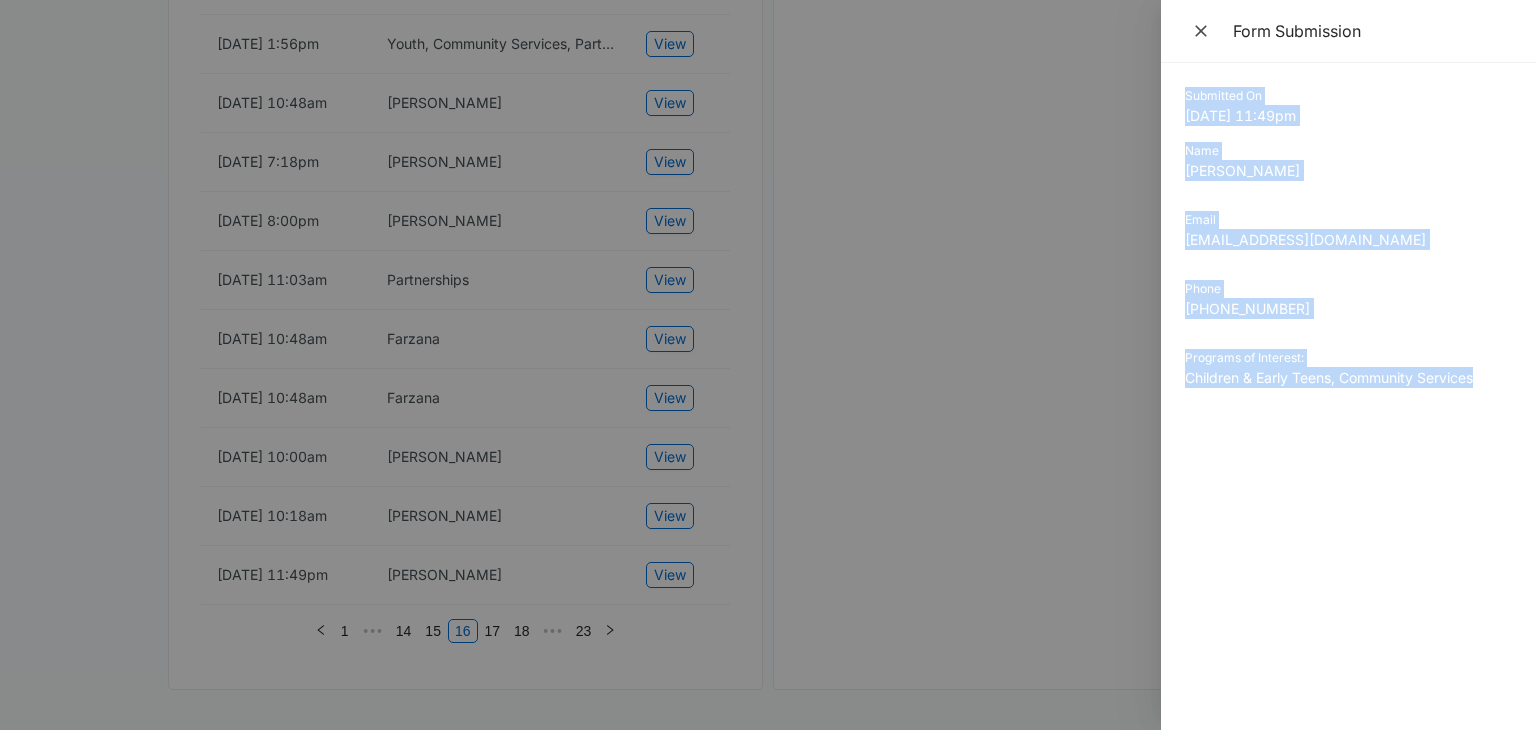 drag, startPoint x: 1186, startPoint y: 94, endPoint x: 1488, endPoint y: 386, distance: 420.08093 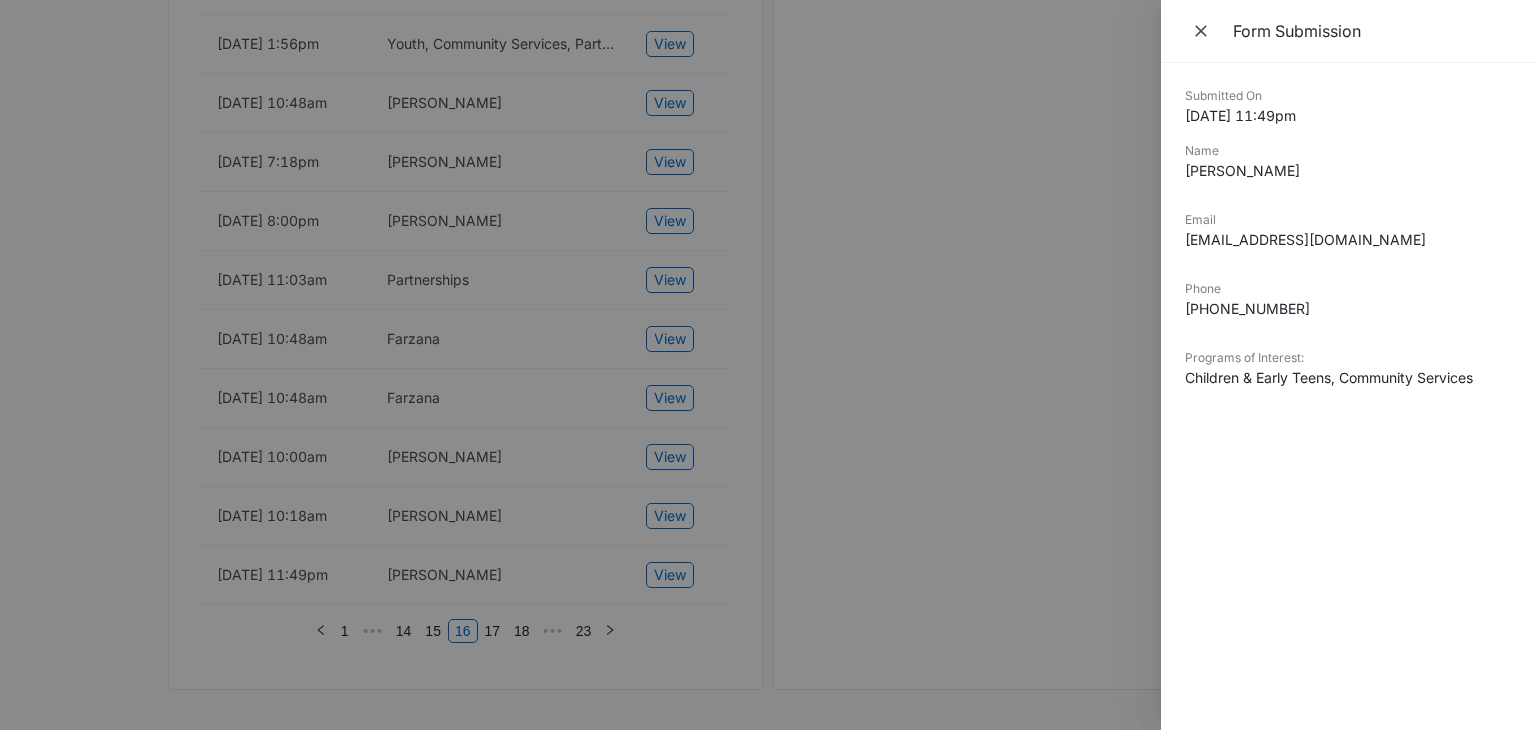 click at bounding box center [768, 365] 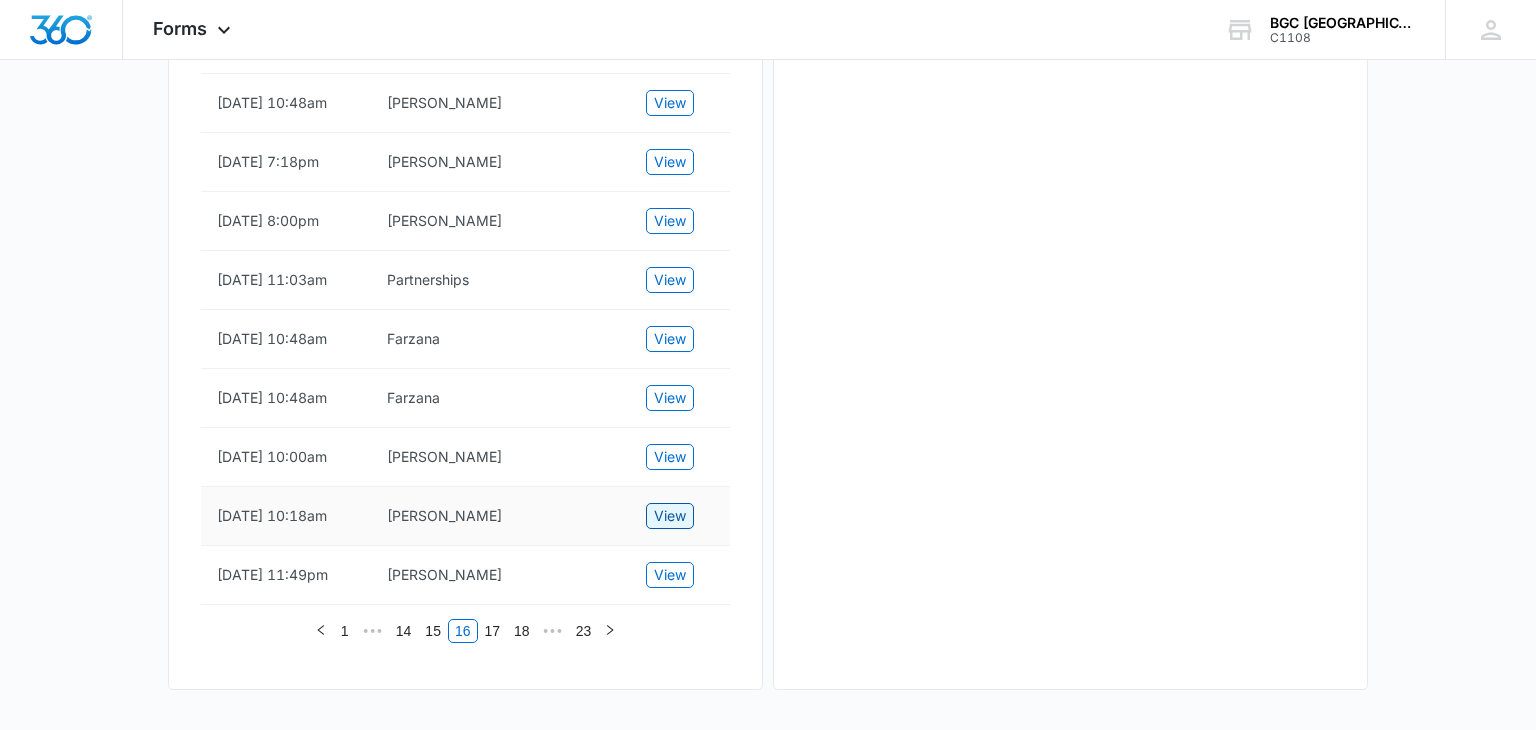 click on "View" at bounding box center (670, 516) 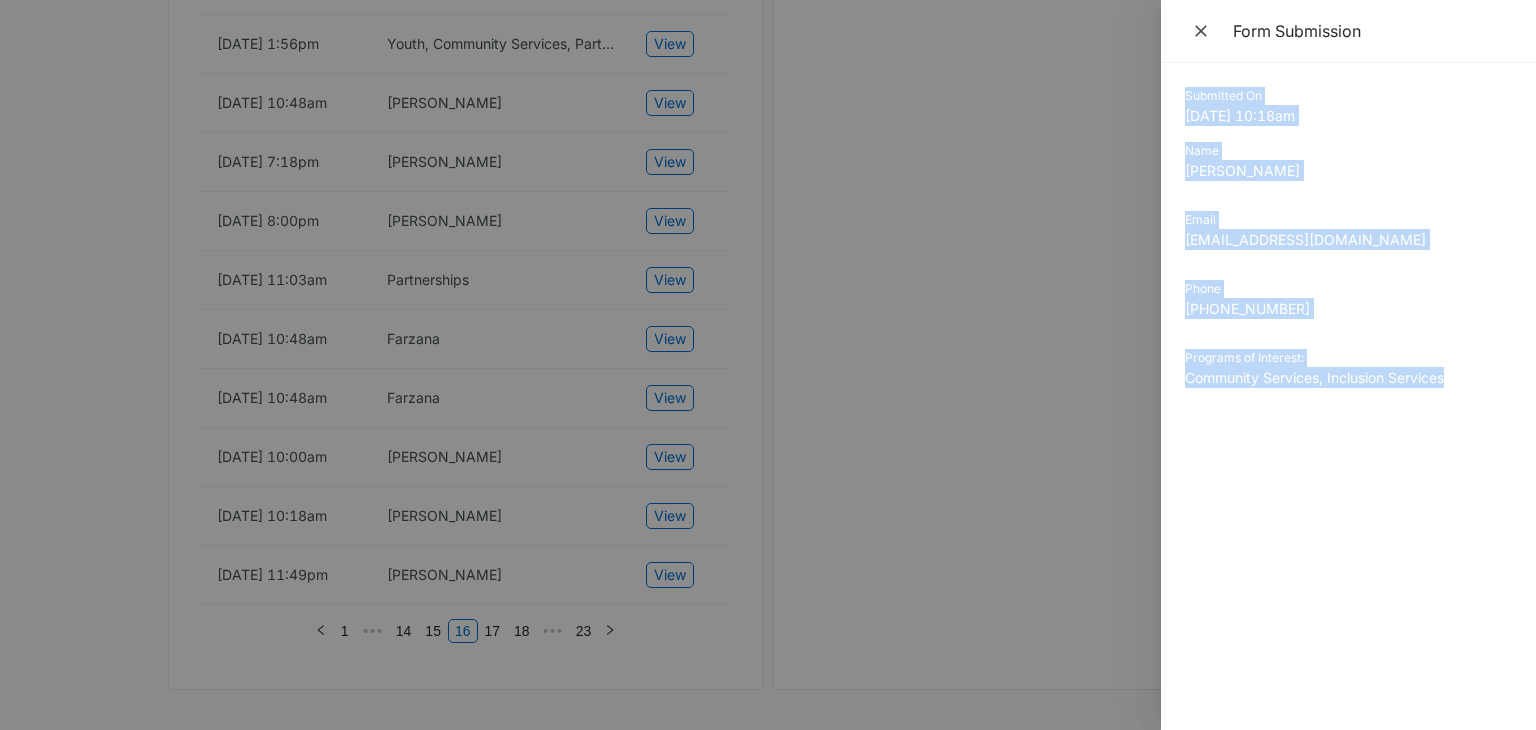 drag, startPoint x: 1182, startPoint y: 98, endPoint x: 1501, endPoint y: 455, distance: 478.75882 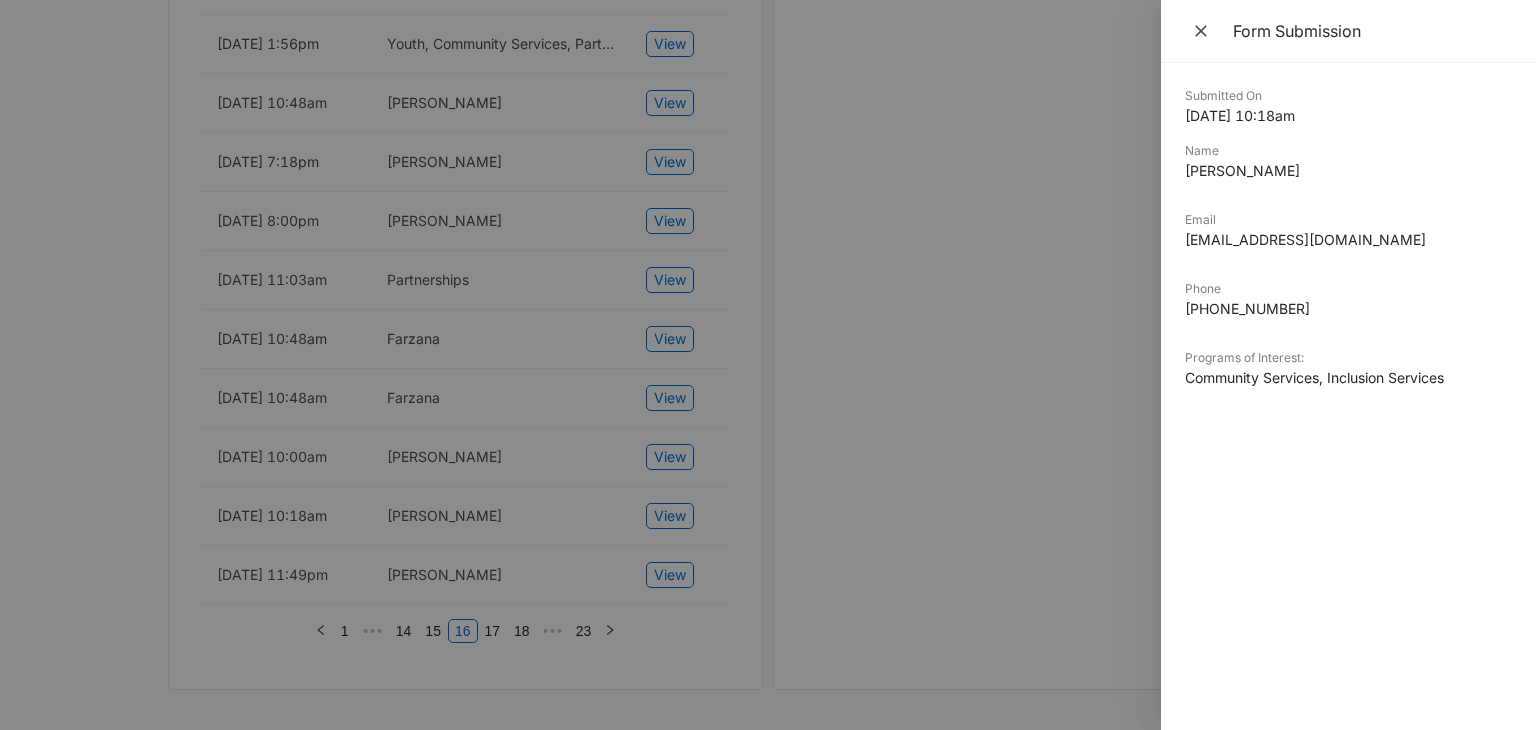 click at bounding box center [768, 365] 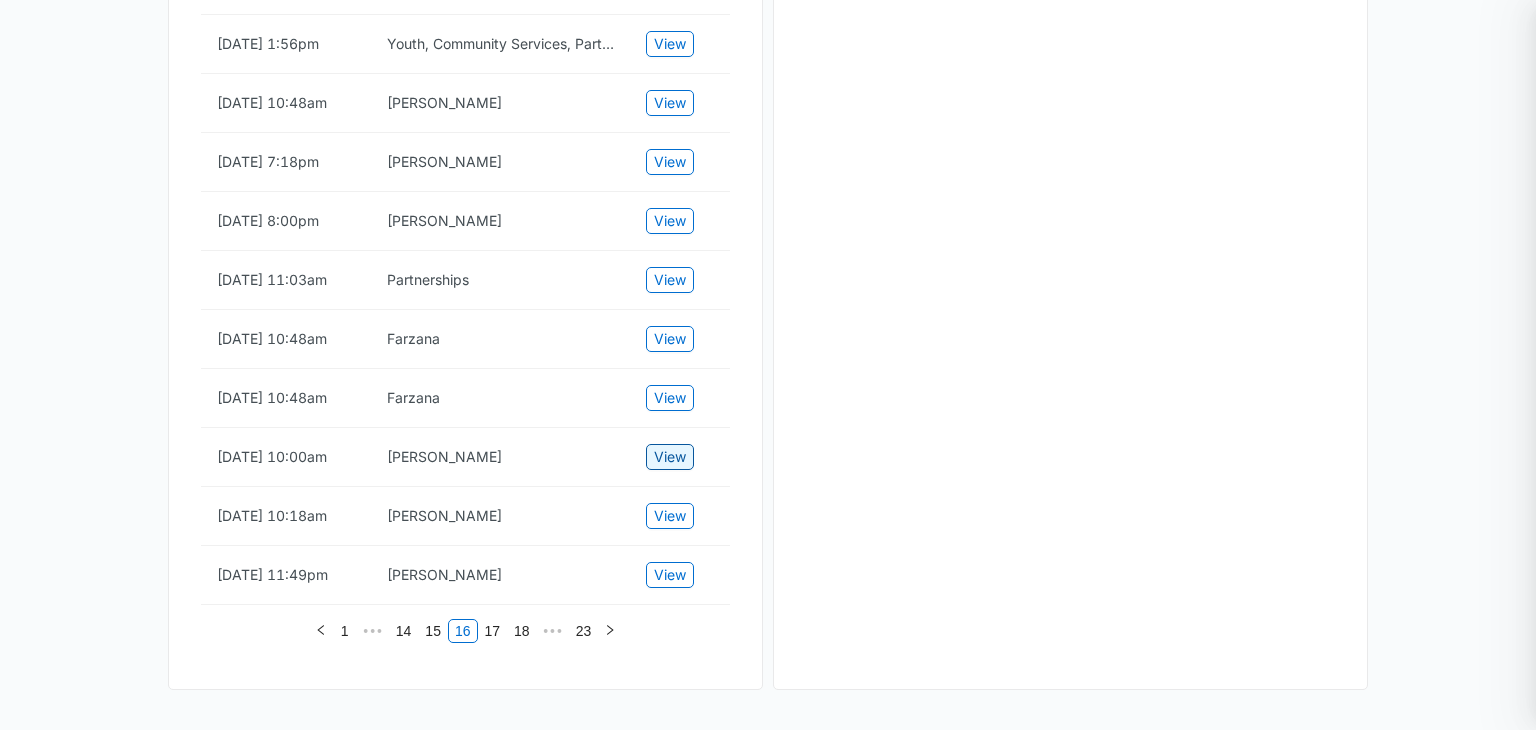 click on "View" at bounding box center (670, 457) 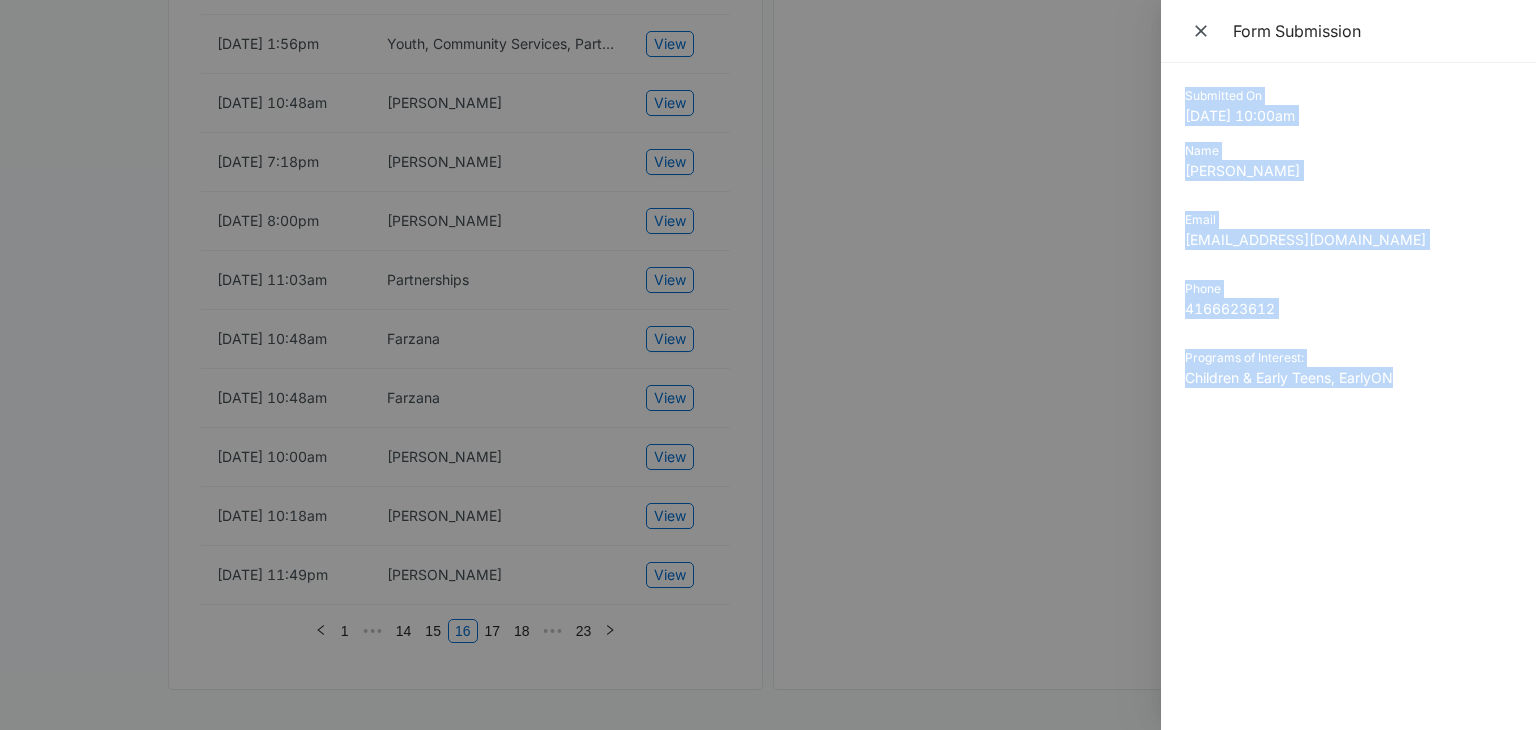 drag, startPoint x: 1185, startPoint y: 97, endPoint x: 1415, endPoint y: 382, distance: 366.2308 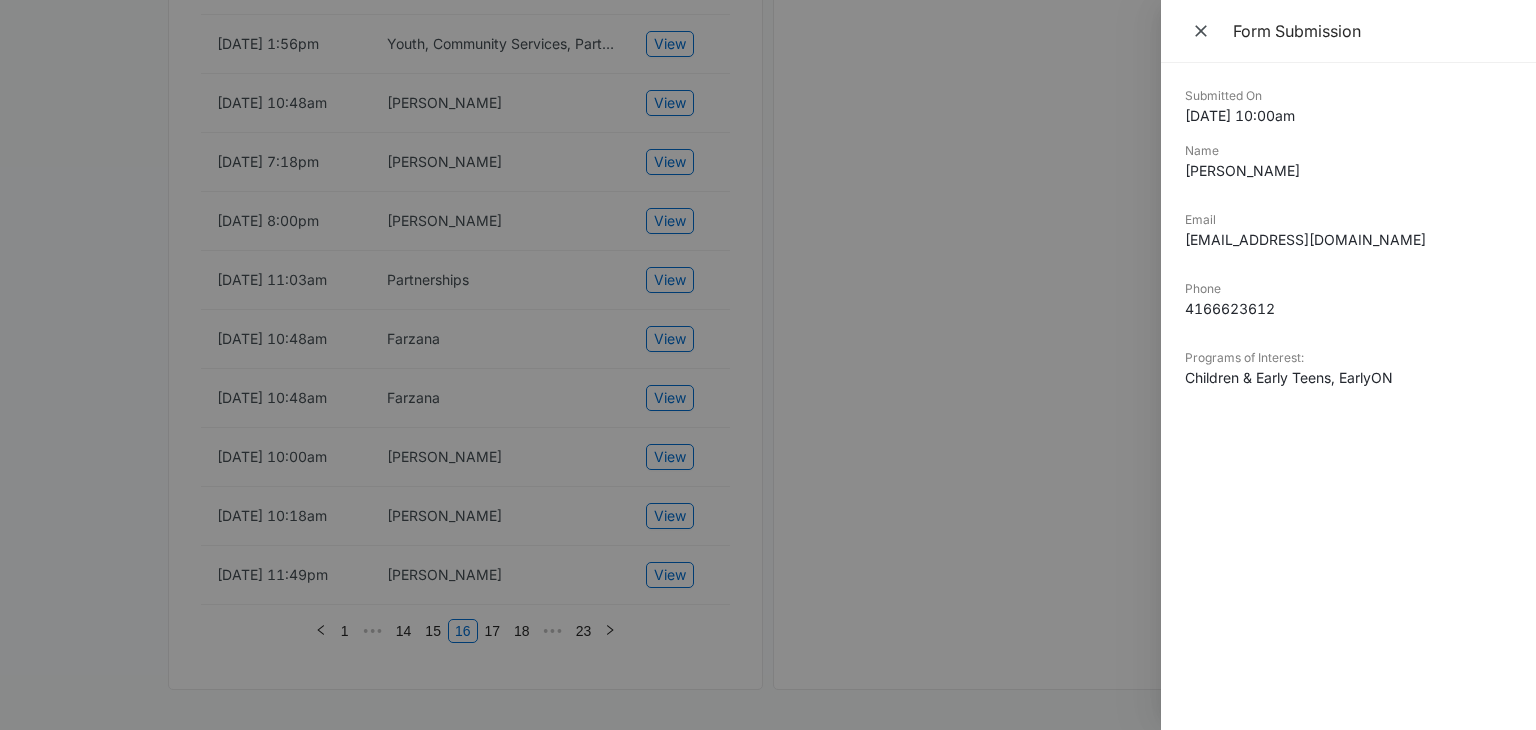click at bounding box center (768, 365) 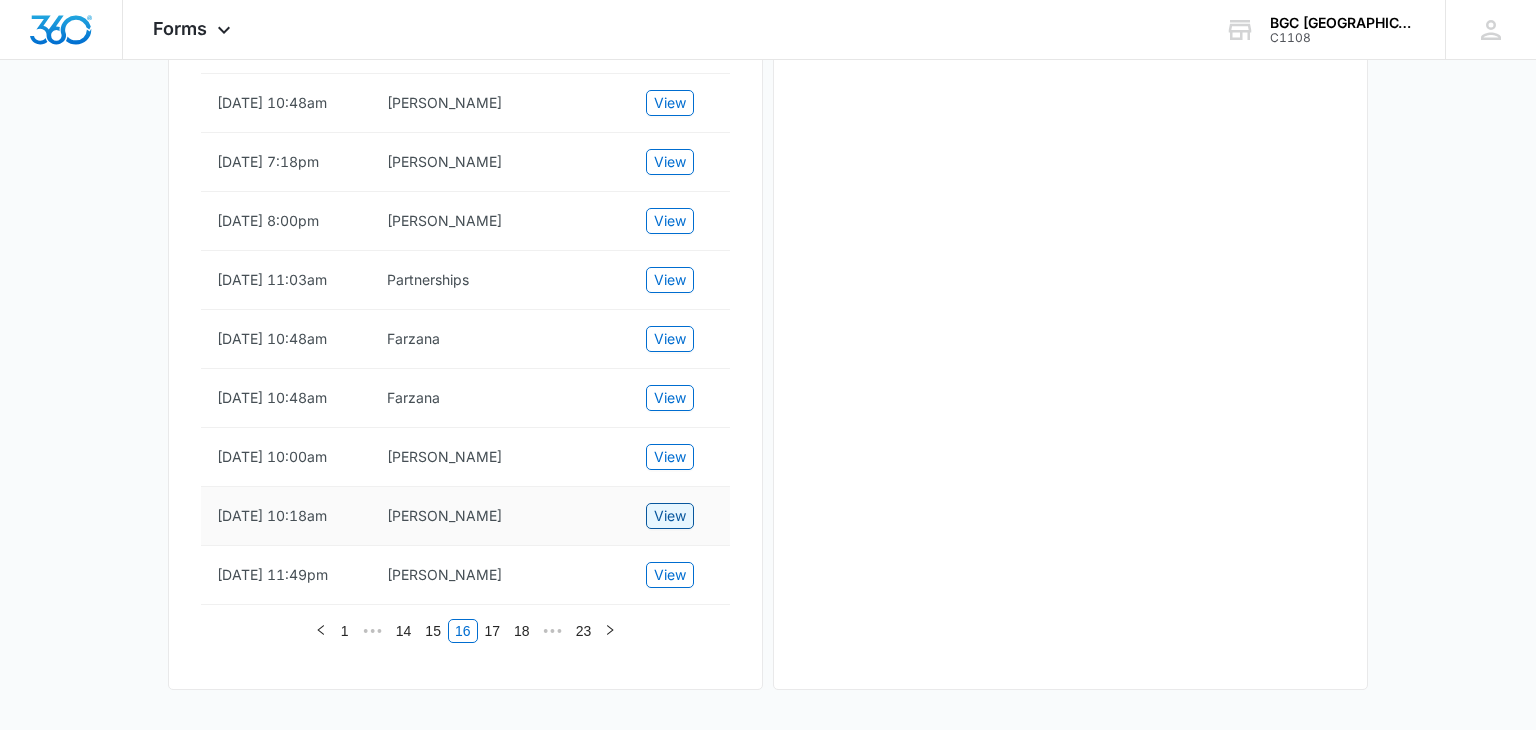 click on "View" at bounding box center (670, 516) 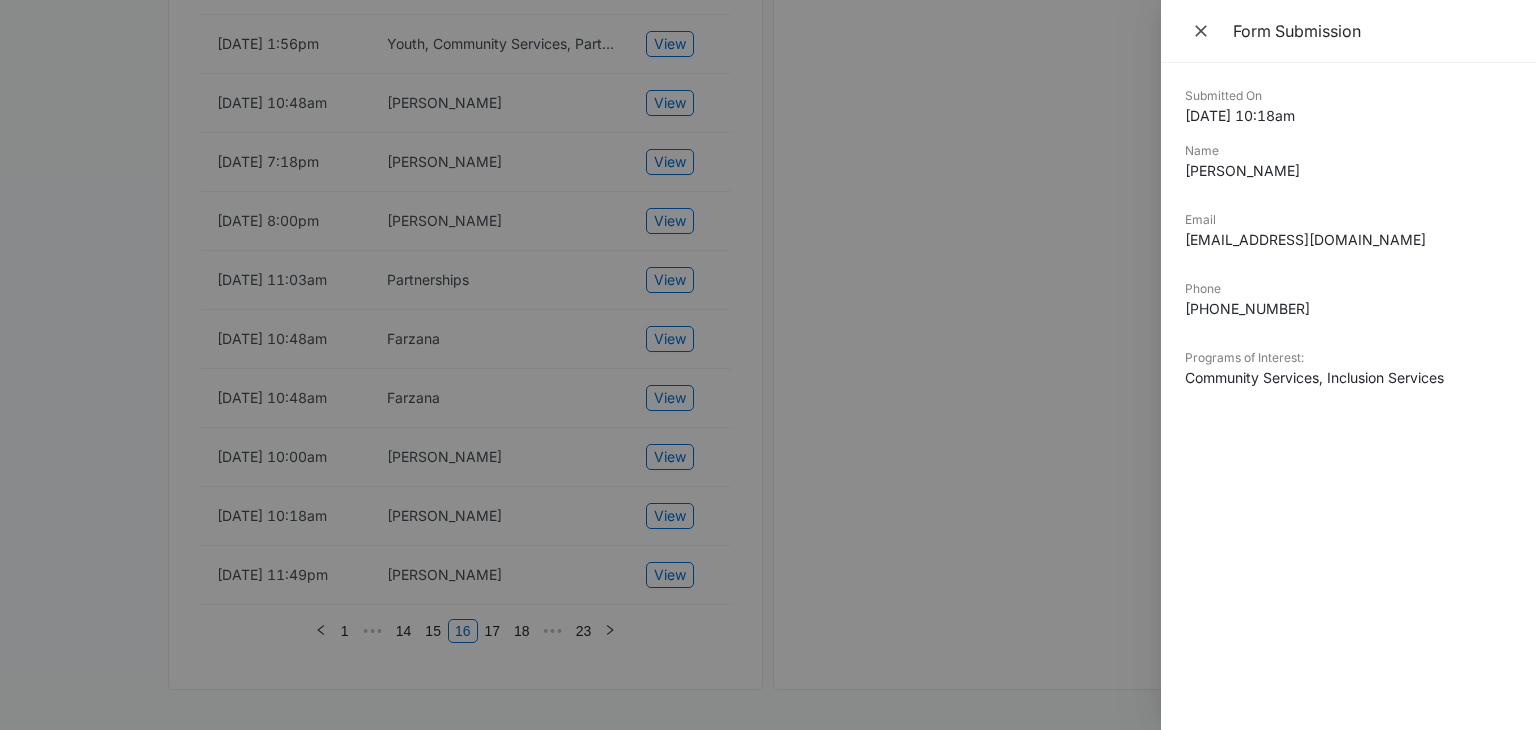 click at bounding box center (768, 365) 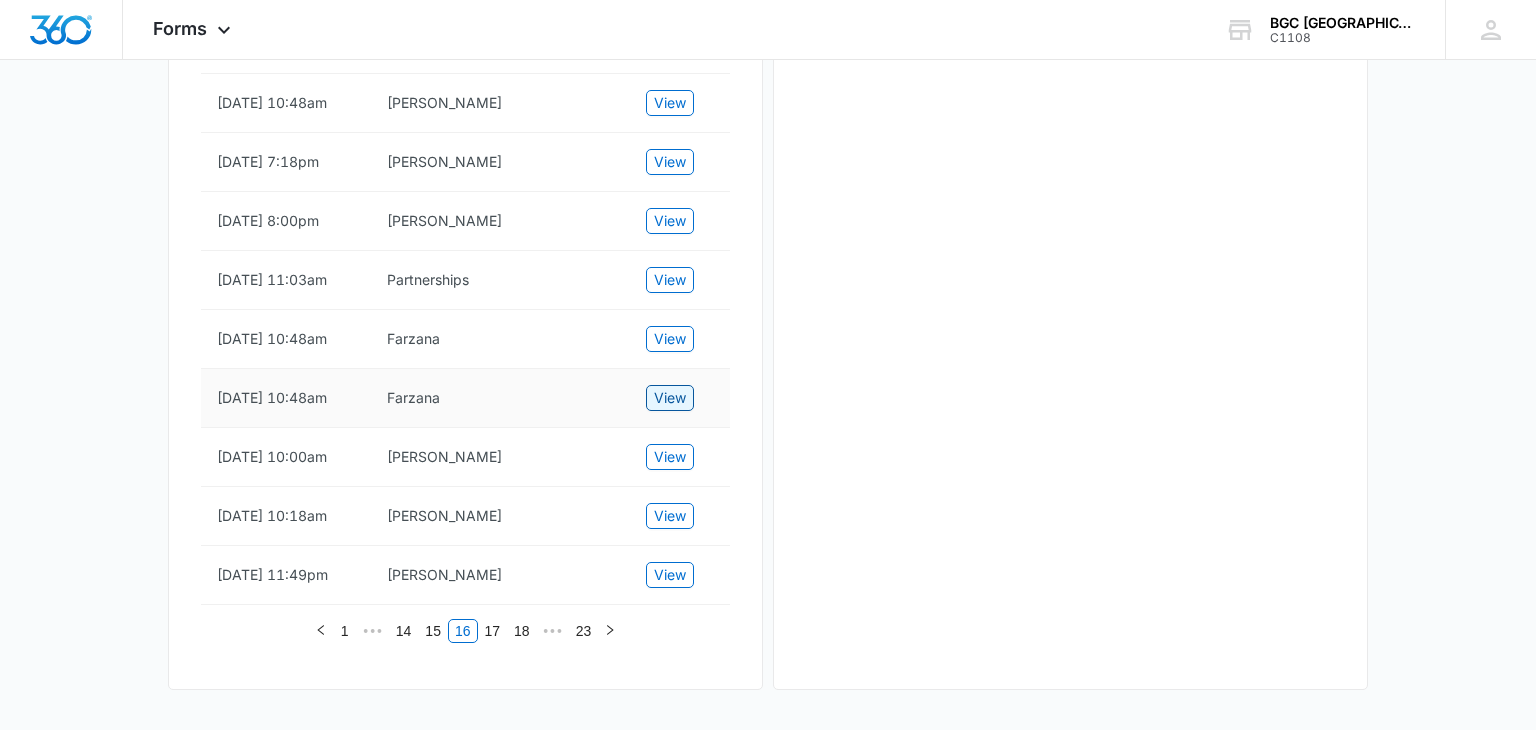 click on "View" at bounding box center [670, 398] 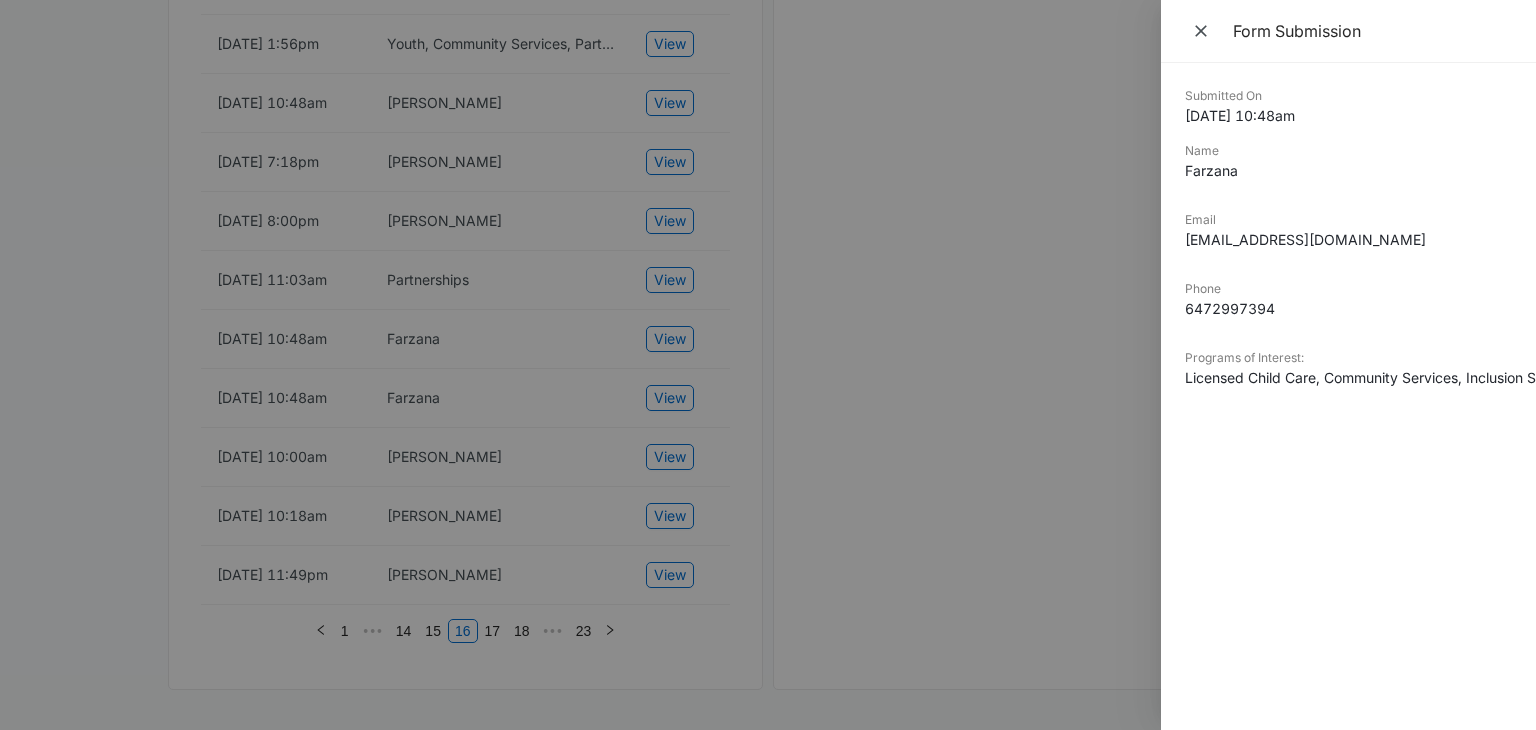 click at bounding box center [768, 365] 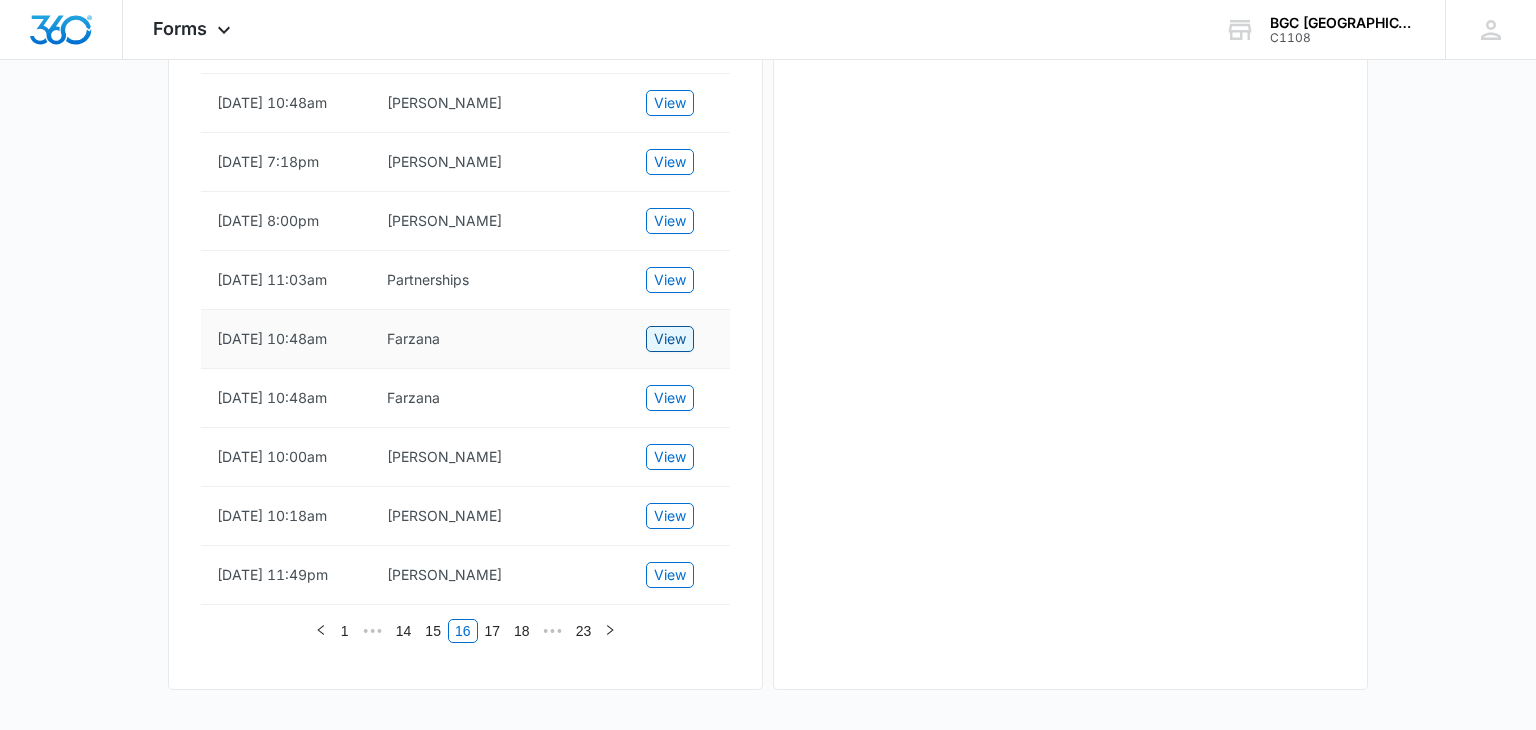 click on "View" at bounding box center [670, 339] 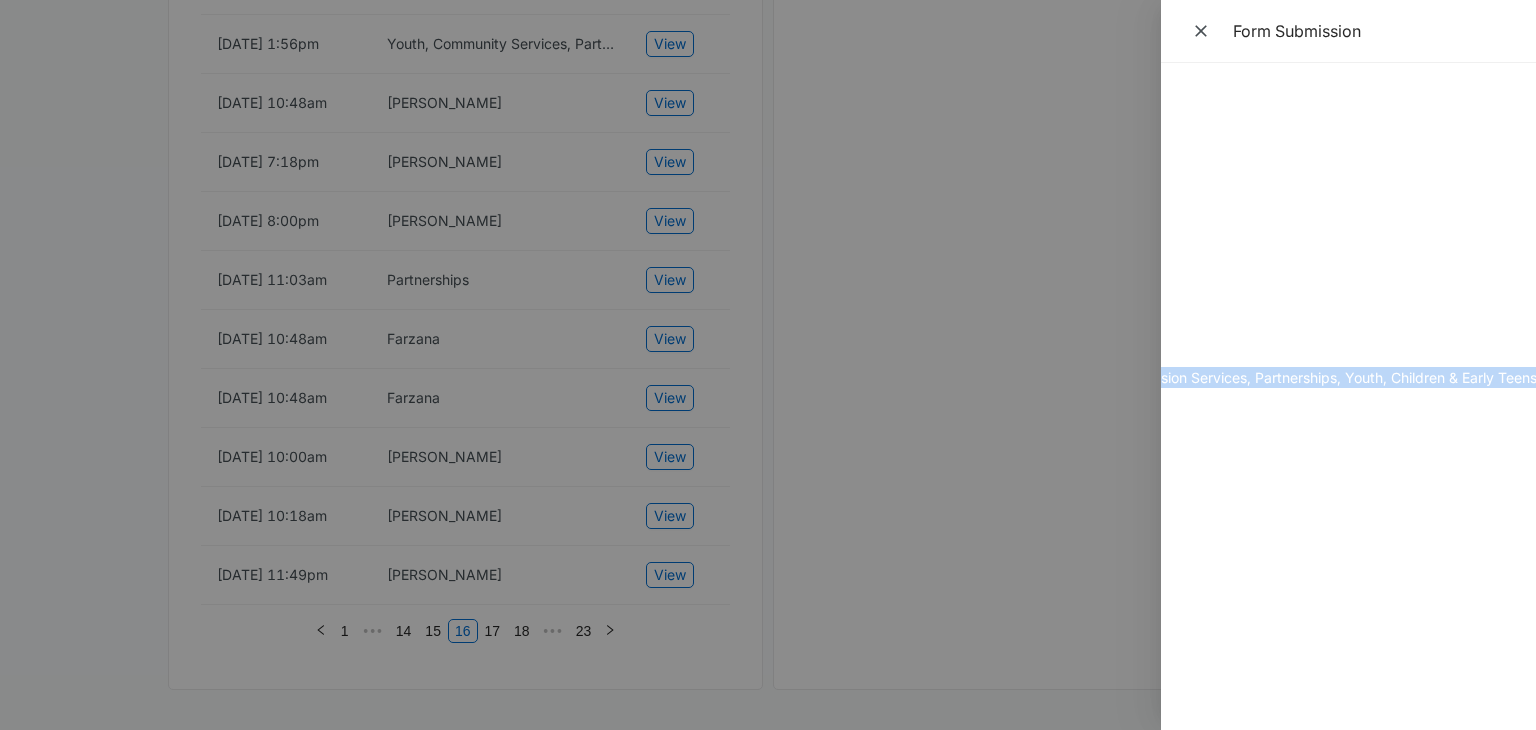 scroll, scrollTop: 0, scrollLeft: 408, axis: horizontal 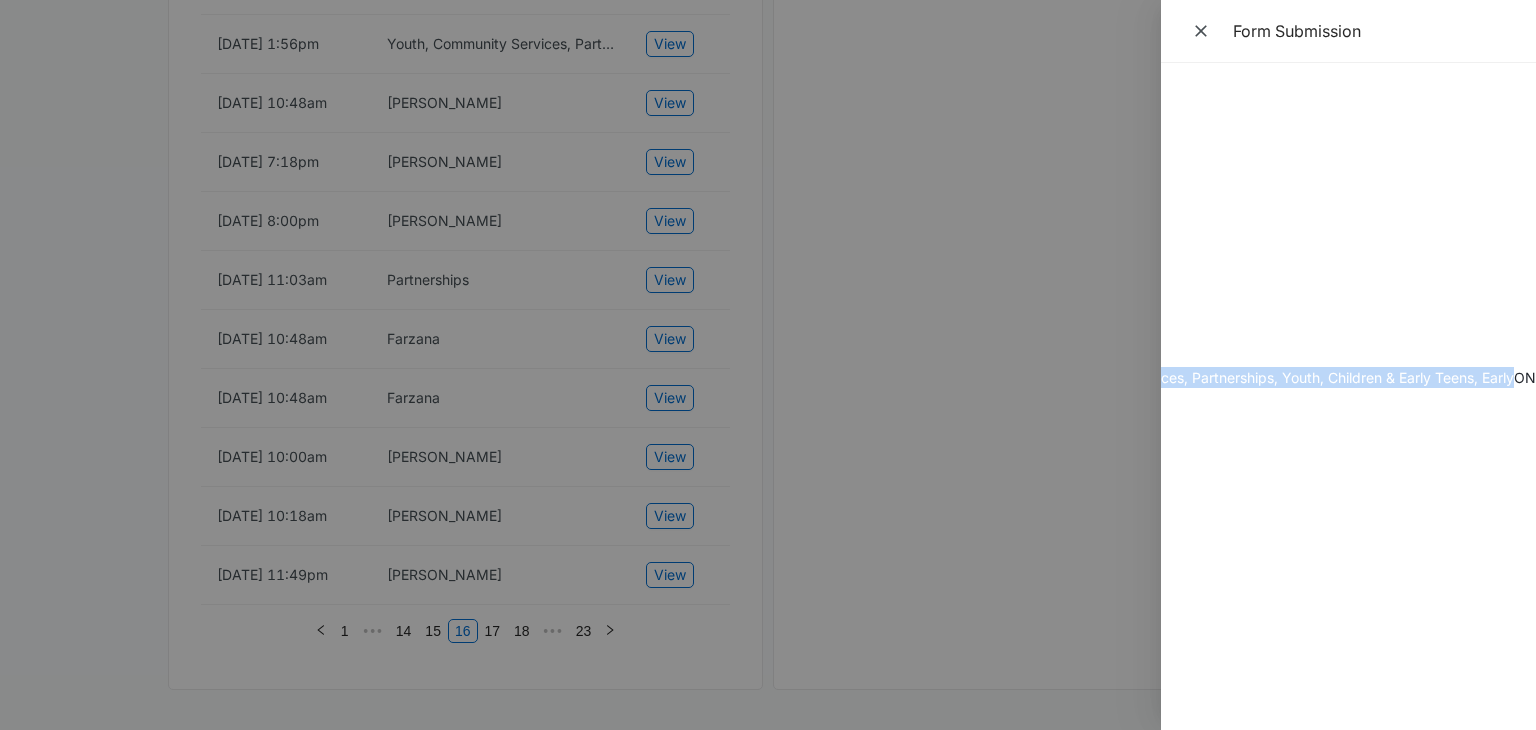 drag, startPoint x: 1188, startPoint y: 94, endPoint x: 1518, endPoint y: 386, distance: 440.64044 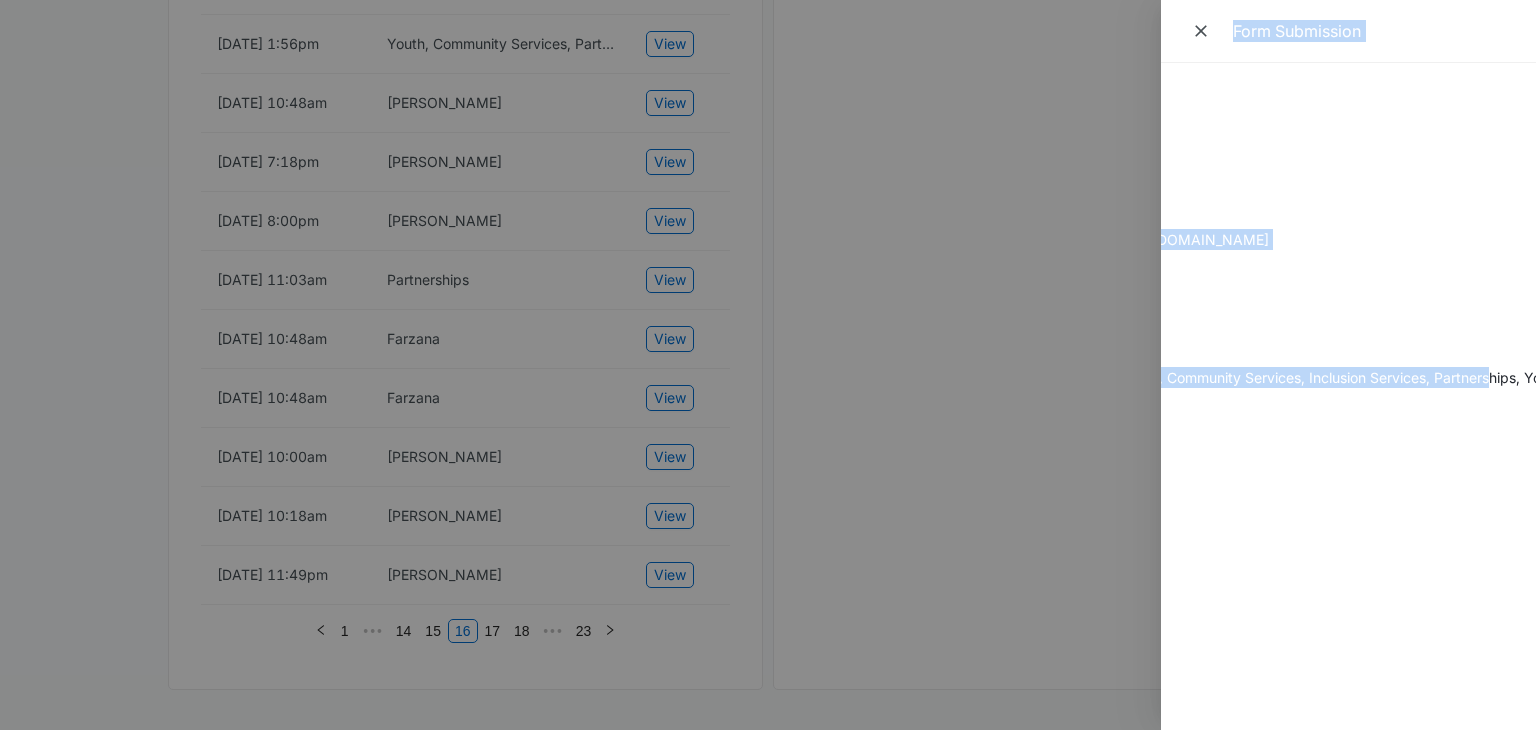 scroll, scrollTop: 0, scrollLeft: 0, axis: both 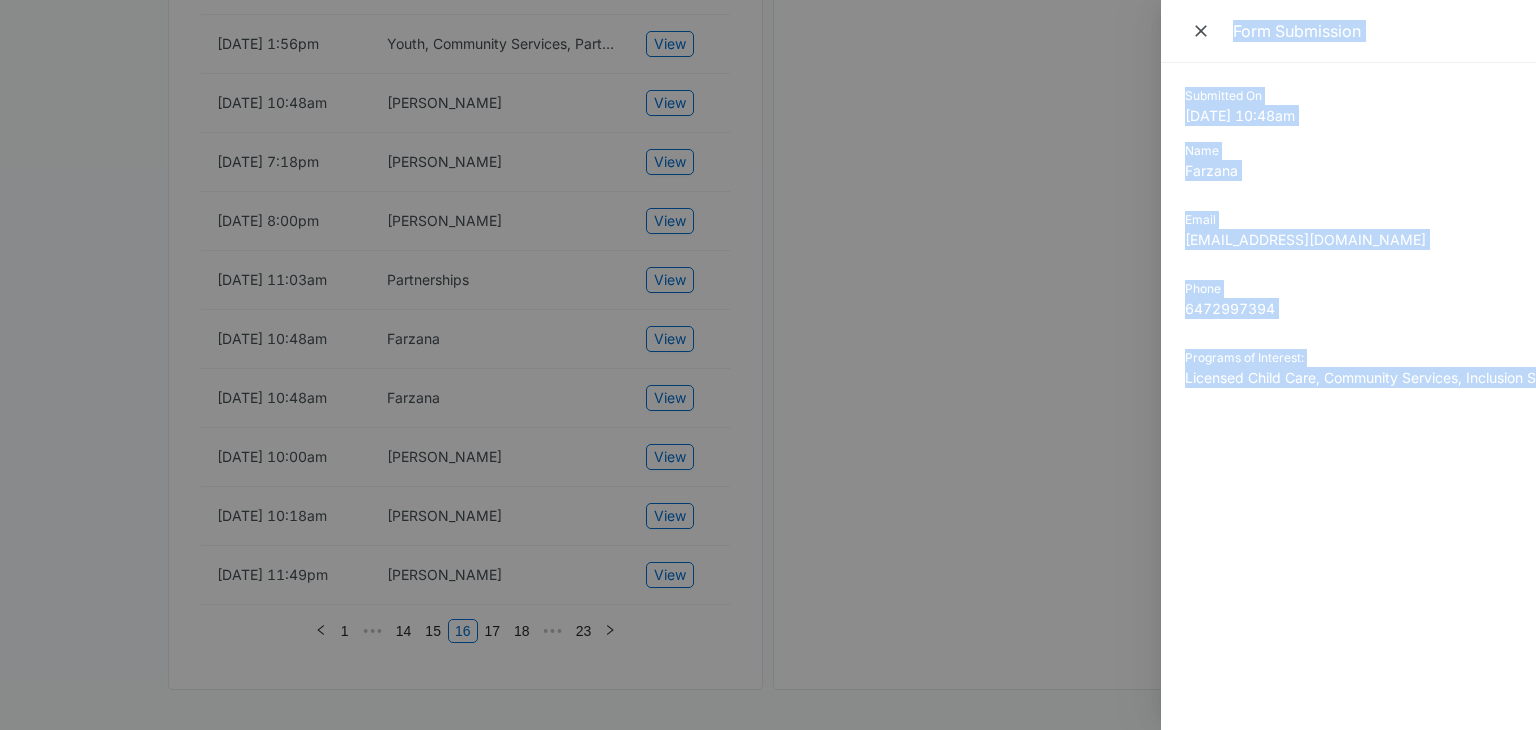 drag, startPoint x: 1244, startPoint y: 382, endPoint x: 1129, endPoint y: 409, distance: 118.12705 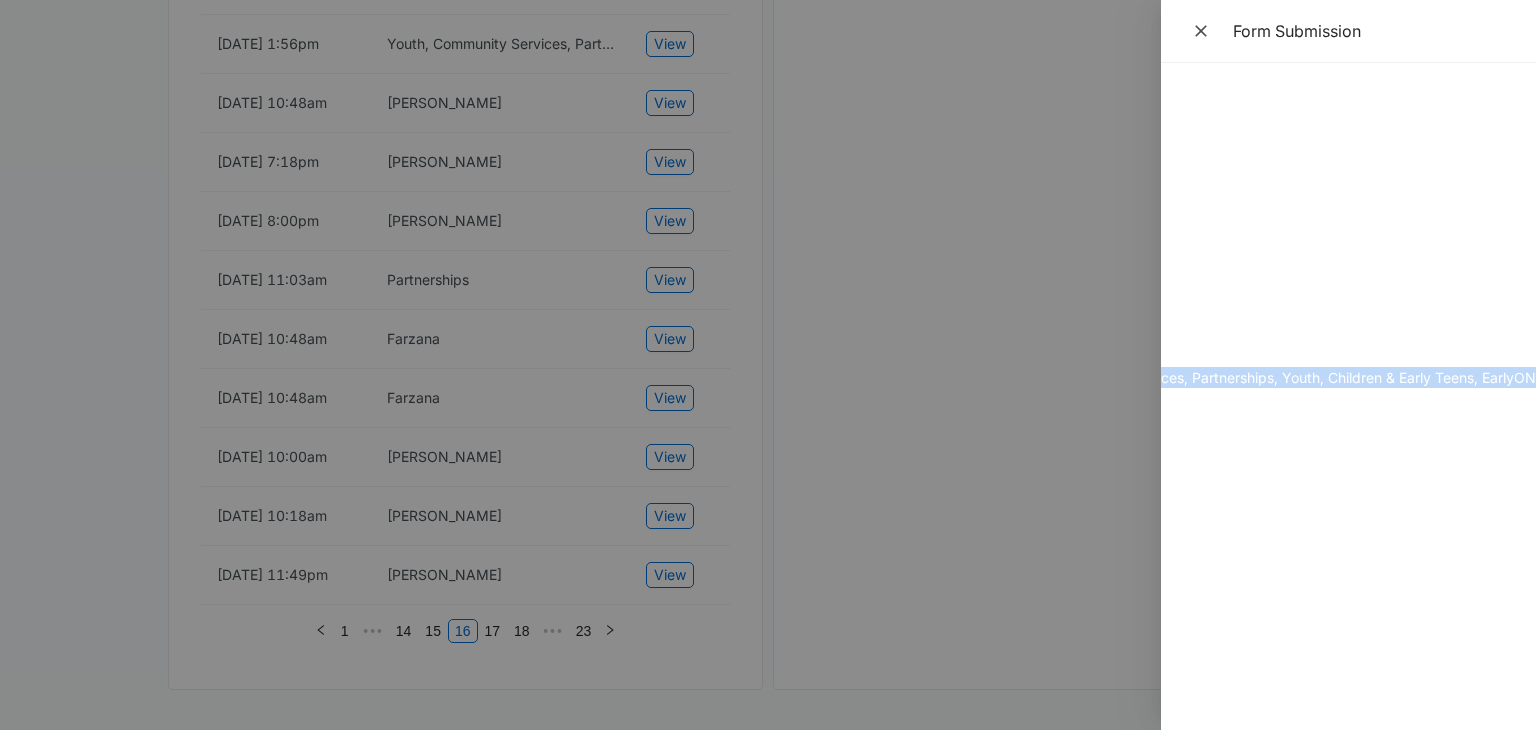 scroll, scrollTop: 0, scrollLeft: 408, axis: horizontal 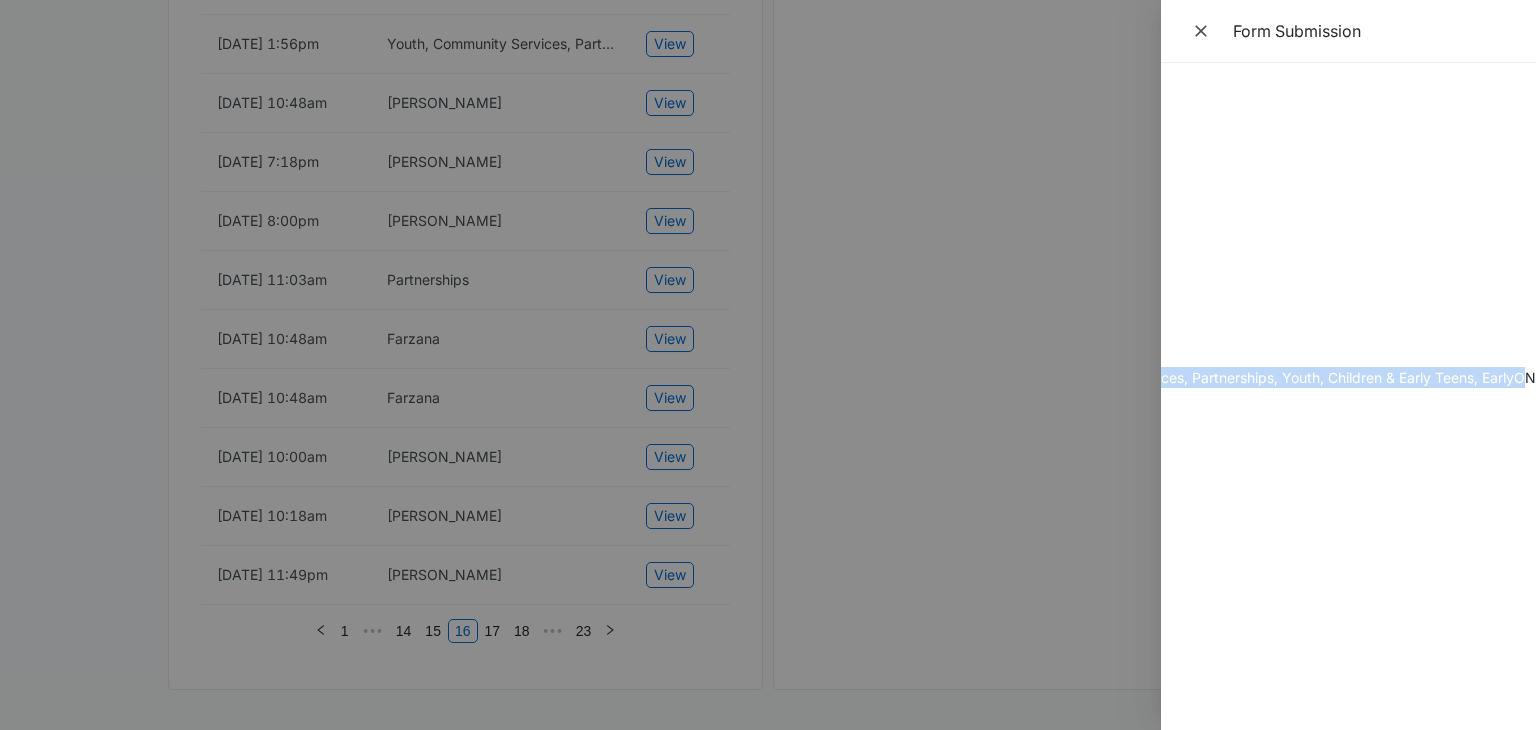drag, startPoint x: 1185, startPoint y: 94, endPoint x: 1522, endPoint y: 380, distance: 442.00113 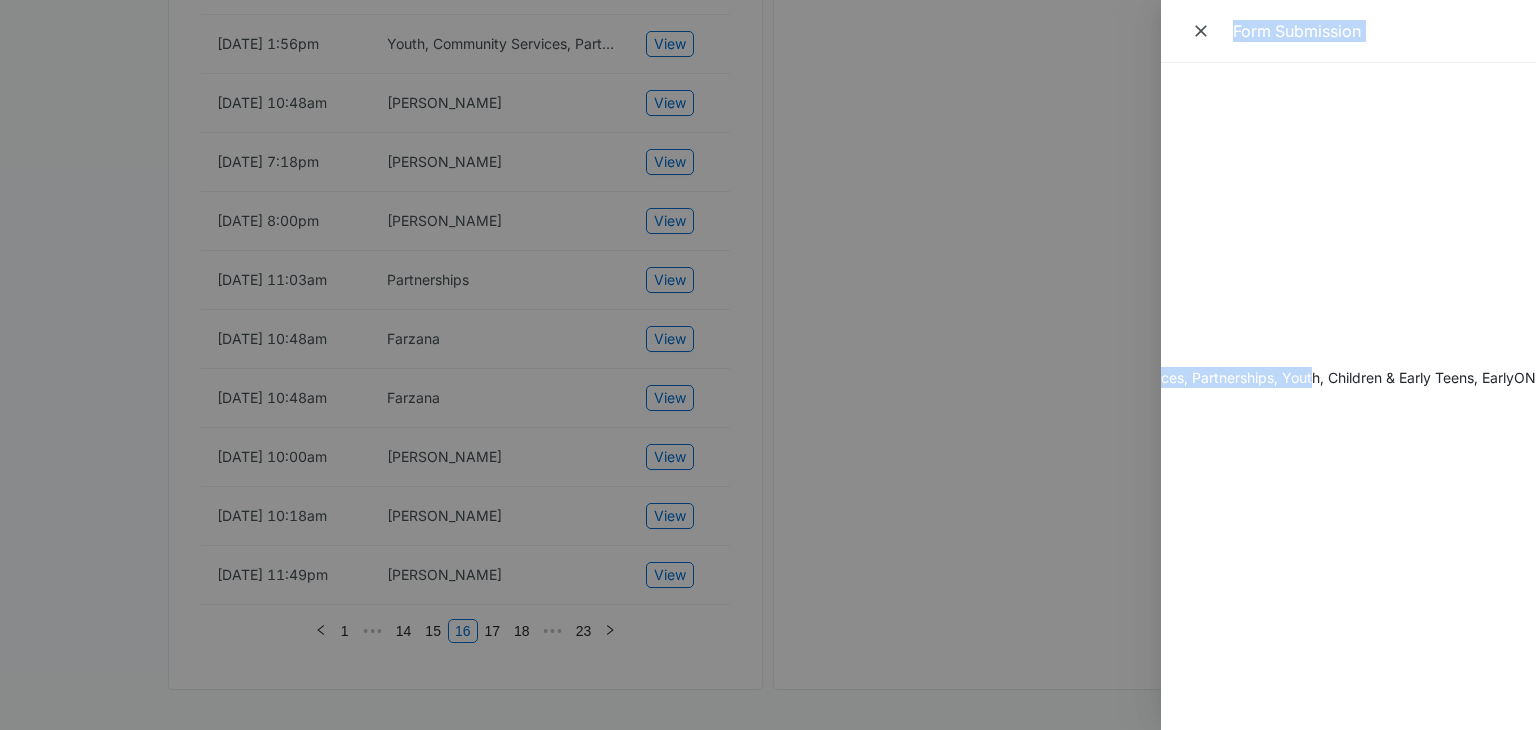 scroll, scrollTop: 0, scrollLeft: 0, axis: both 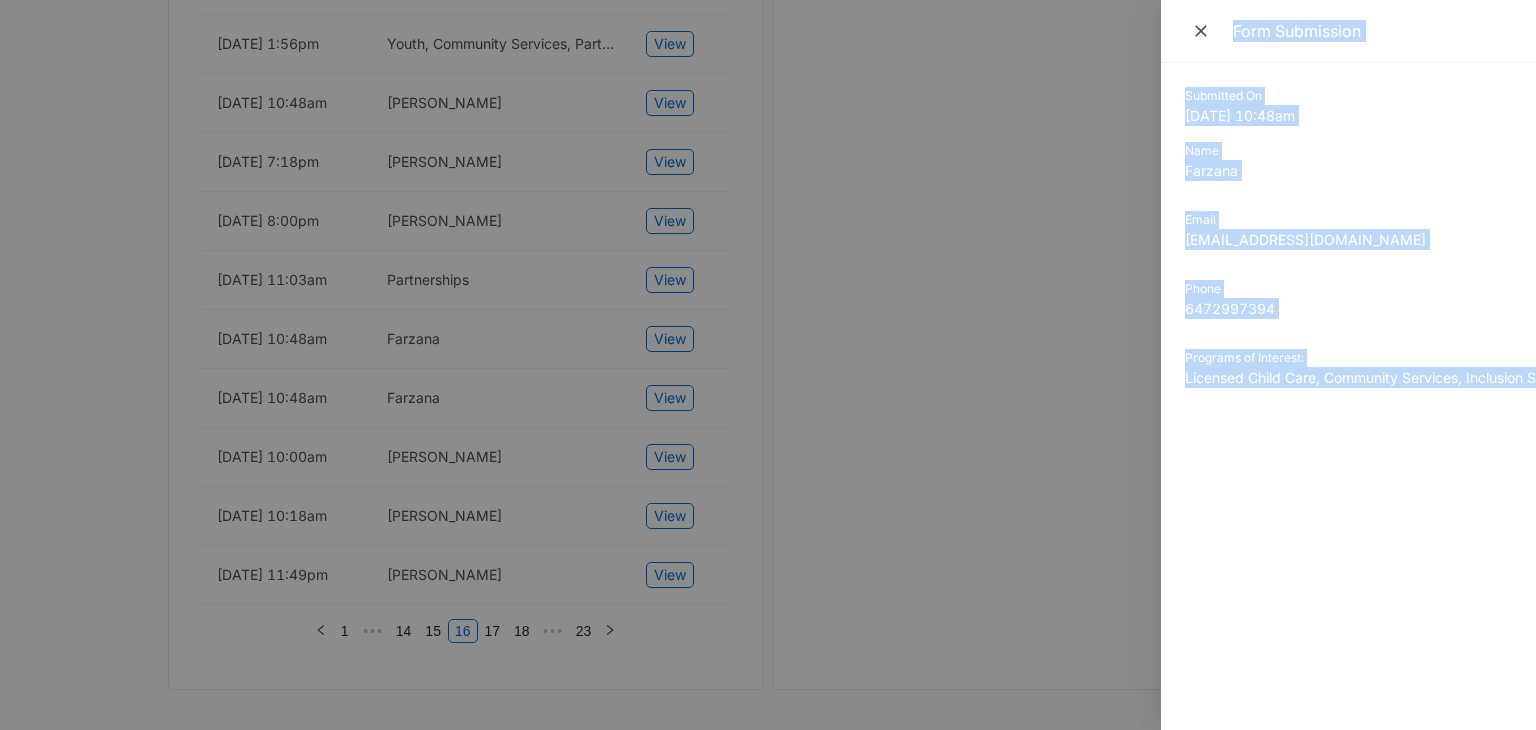 drag, startPoint x: 1313, startPoint y: 387, endPoint x: 992, endPoint y: 387, distance: 321 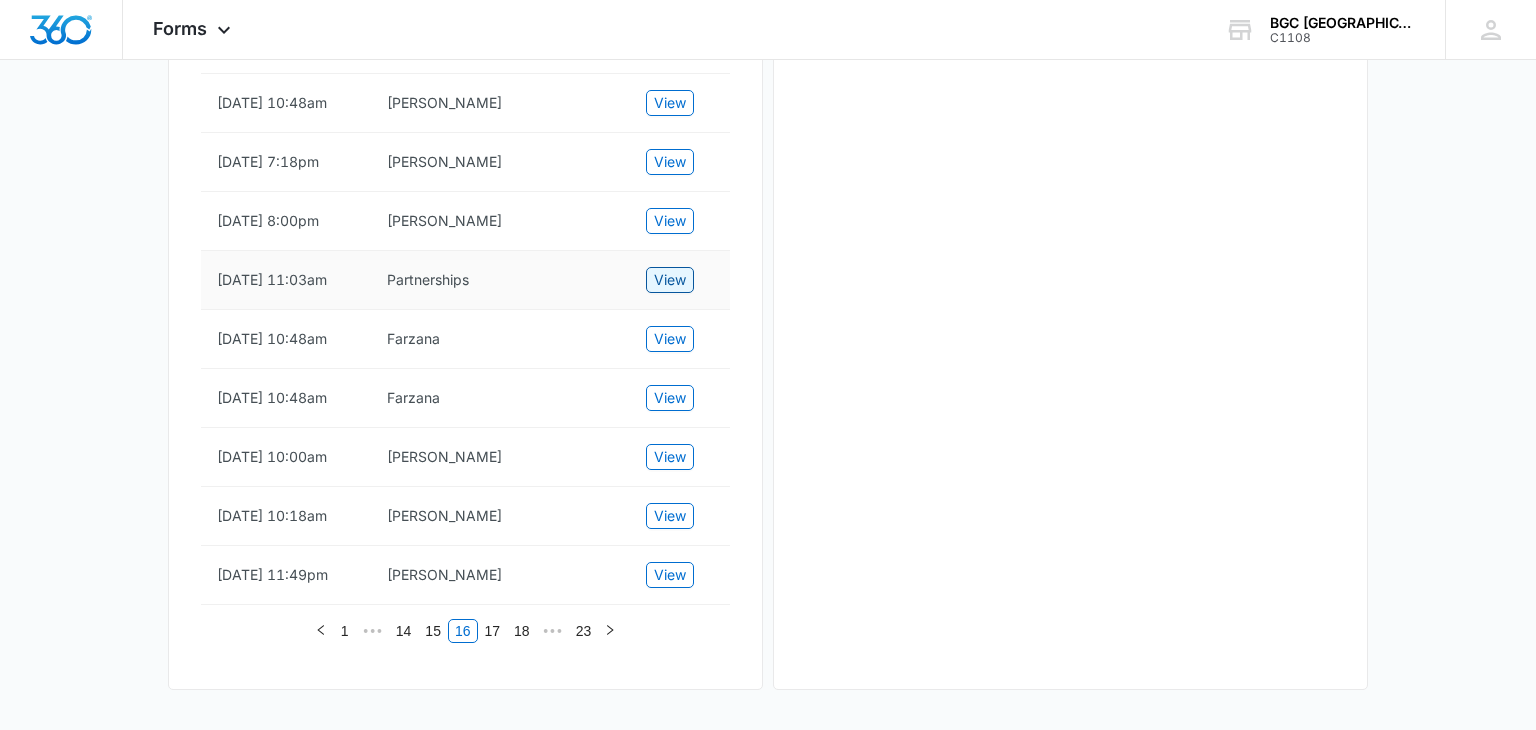 click on "View" at bounding box center (670, 280) 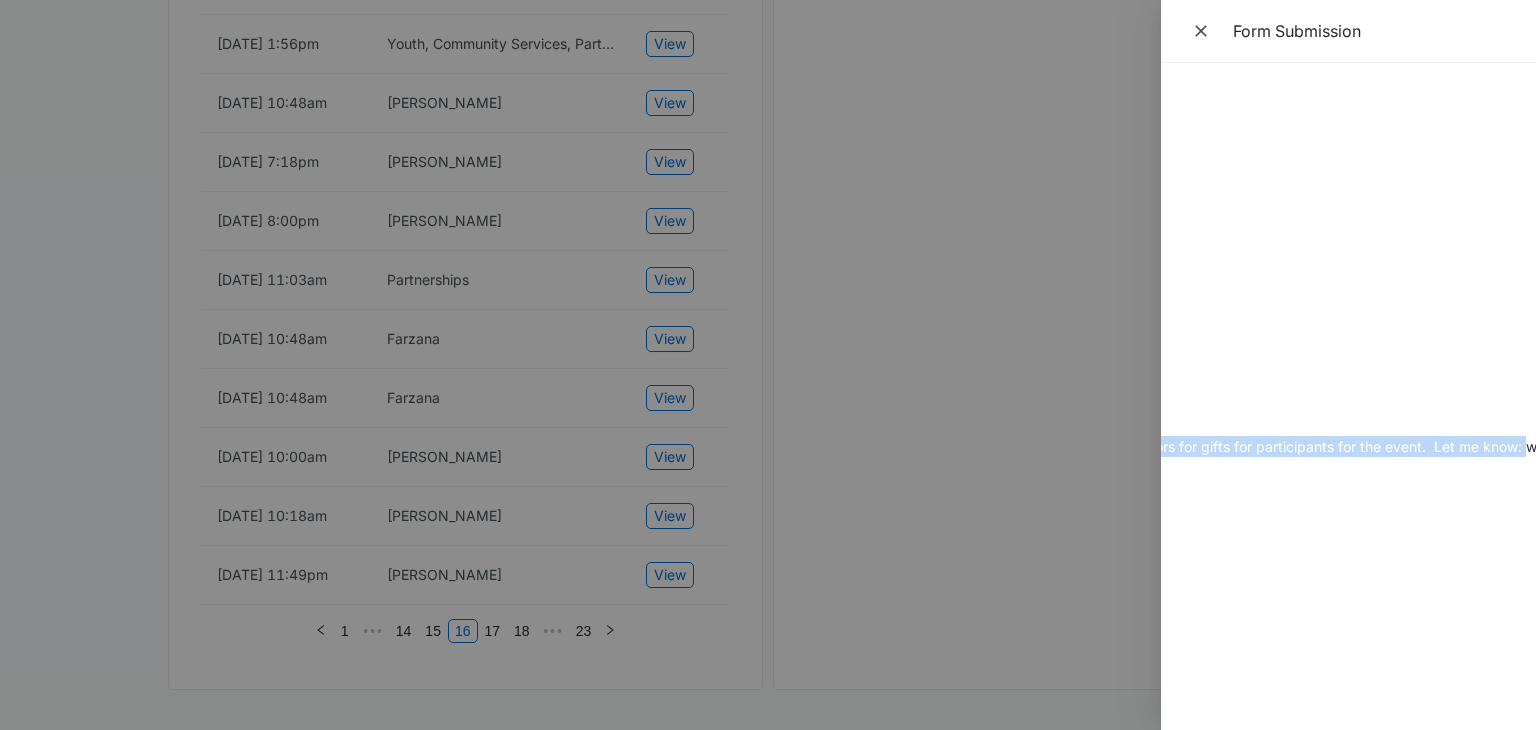 scroll, scrollTop: 0, scrollLeft: 2478, axis: horizontal 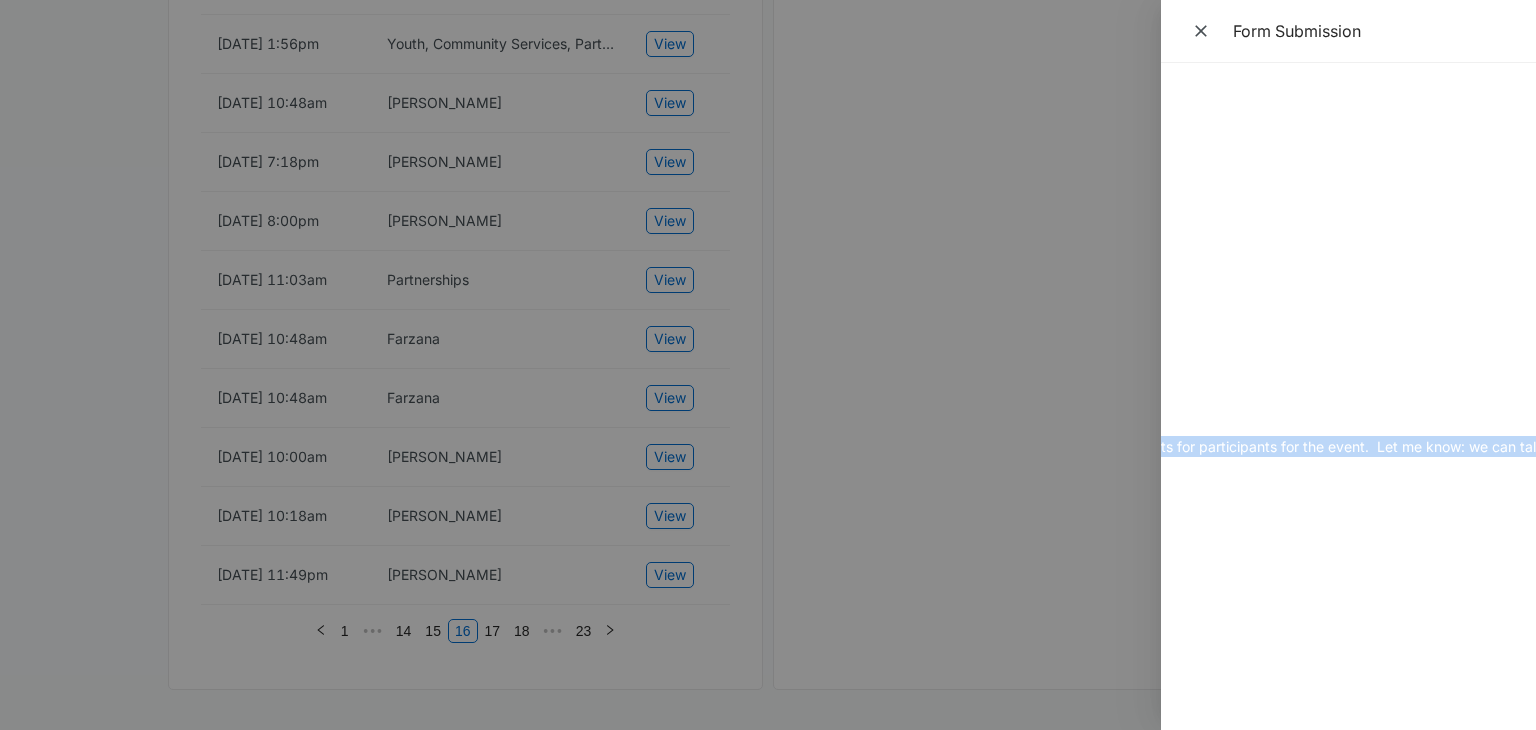 drag, startPoint x: 1186, startPoint y: 97, endPoint x: 1524, endPoint y: 448, distance: 487.2833 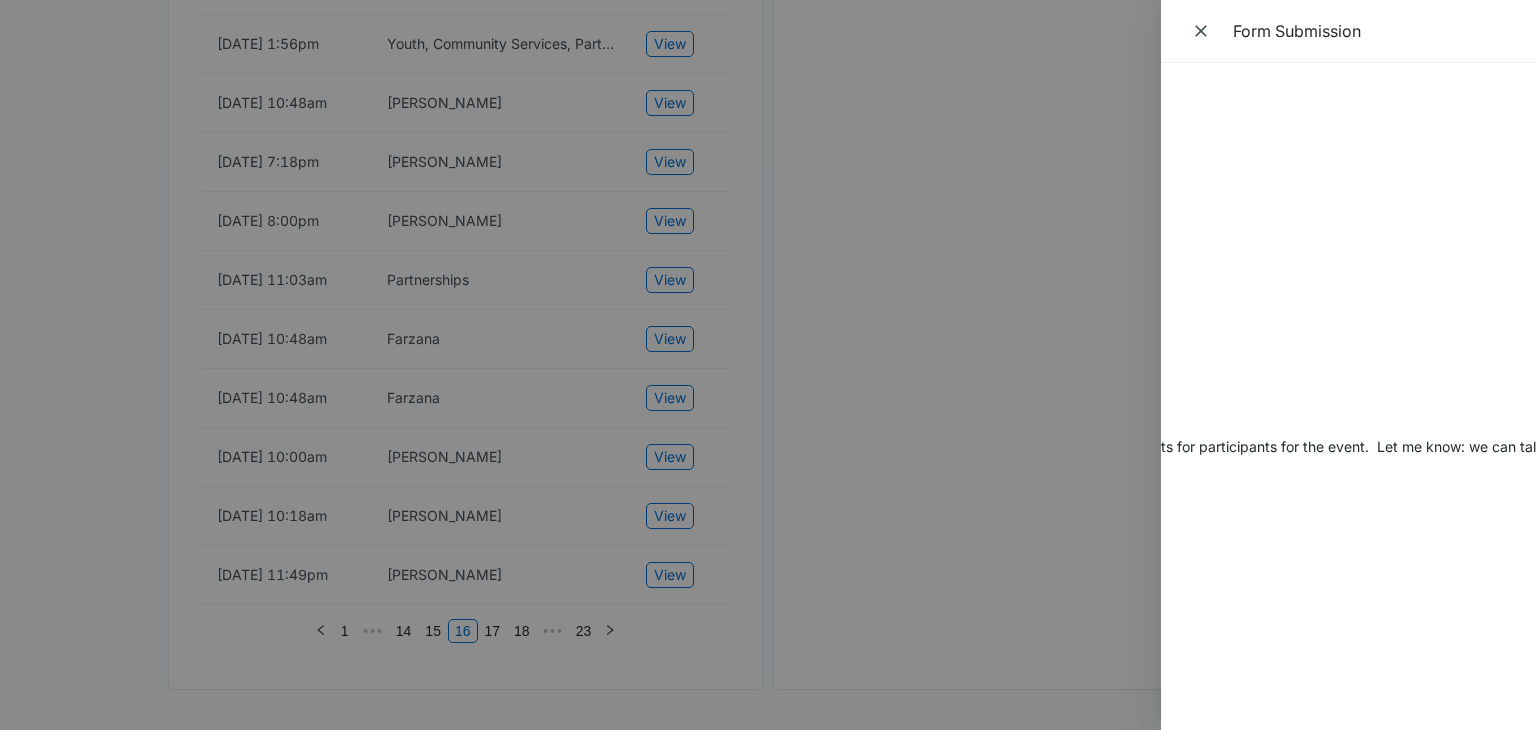 click at bounding box center [768, 365] 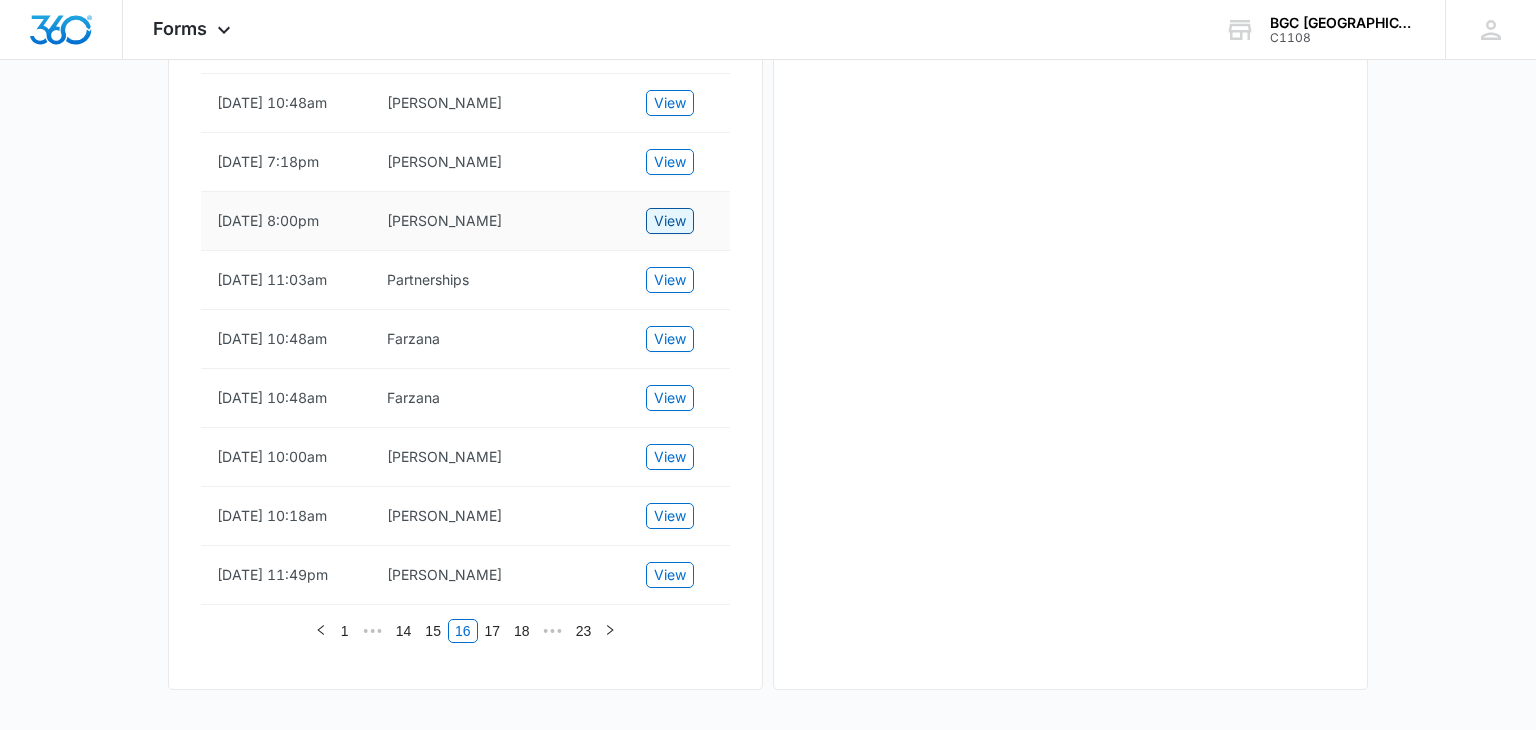 click on "View" at bounding box center [670, 221] 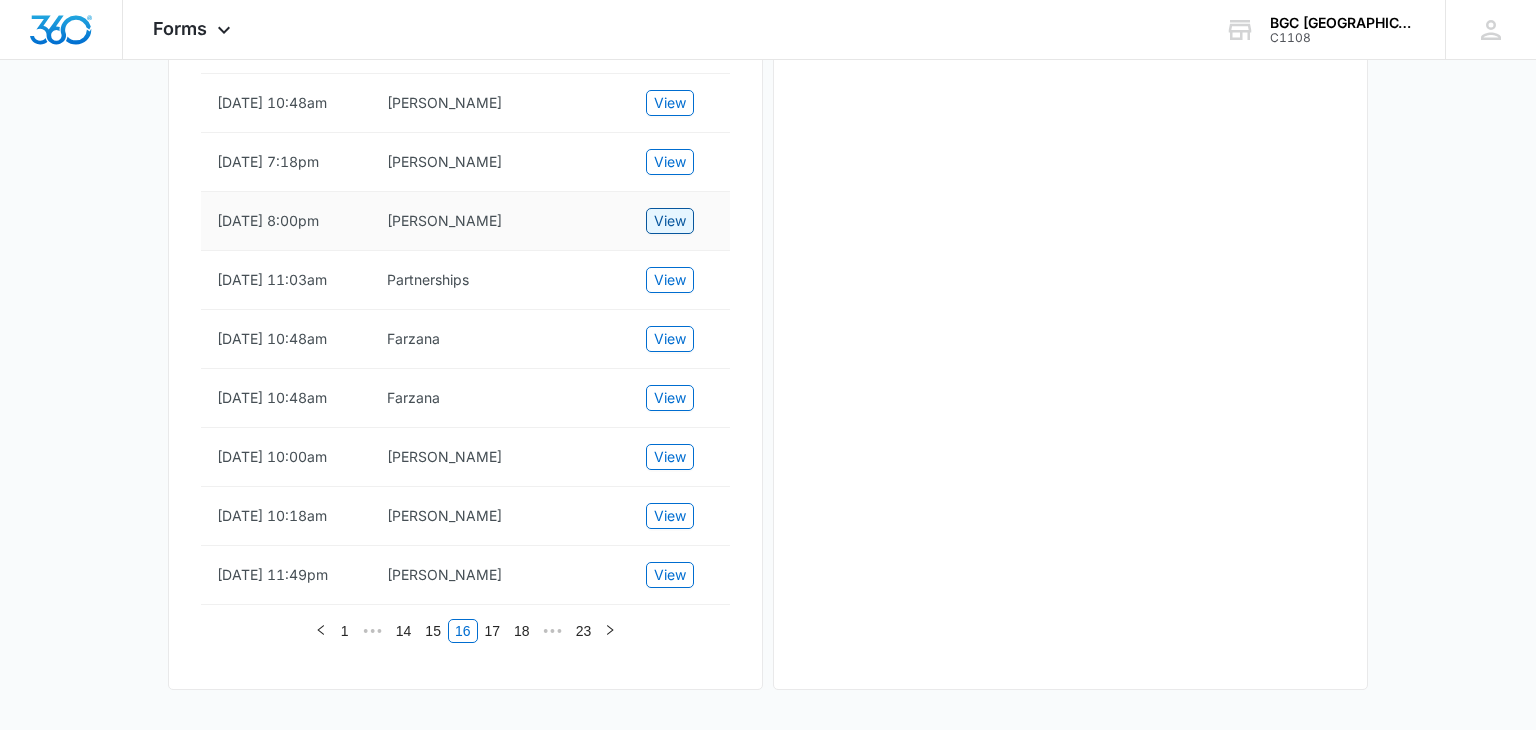 scroll, scrollTop: 0, scrollLeft: 300, axis: horizontal 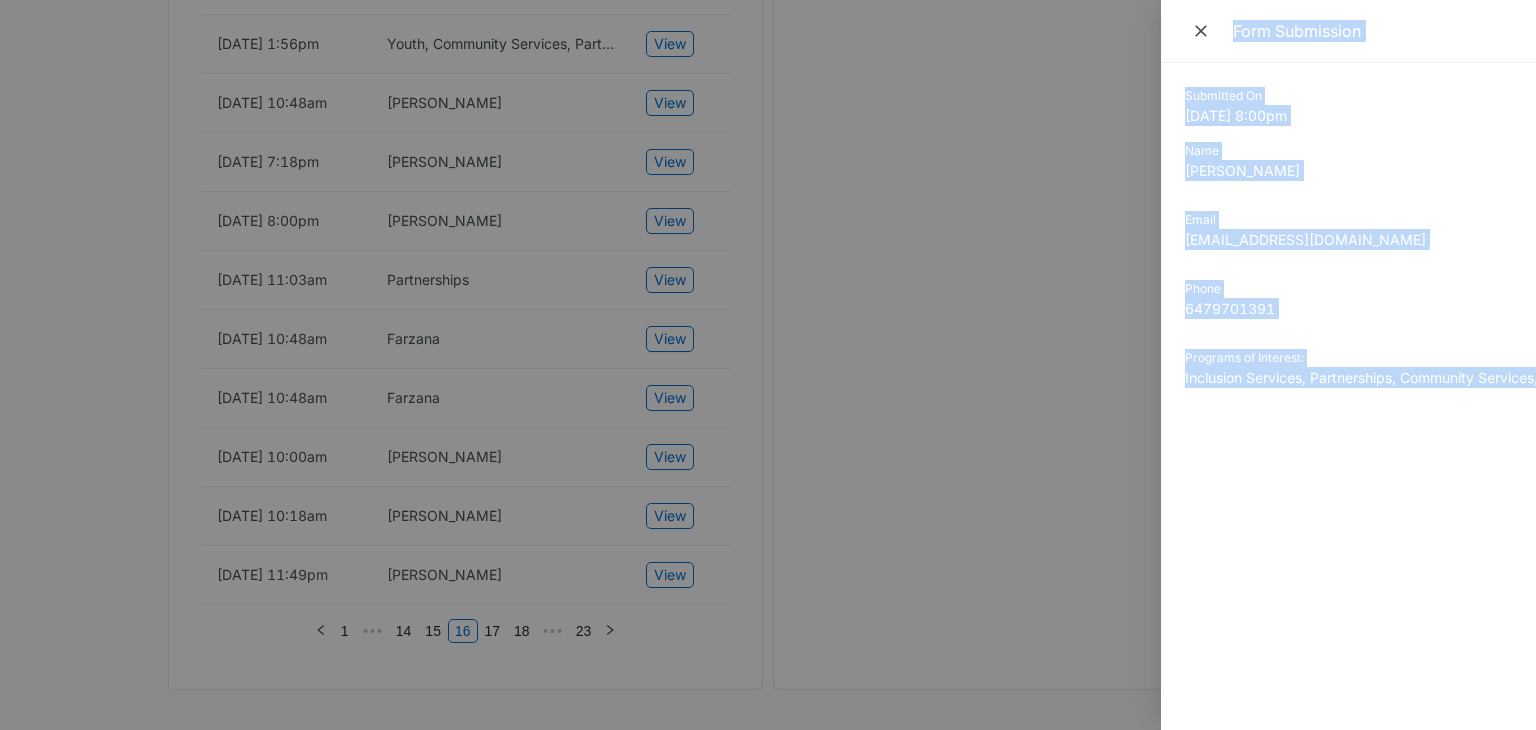 drag, startPoint x: 1278, startPoint y: 379, endPoint x: 1120, endPoint y: 381, distance: 158.01266 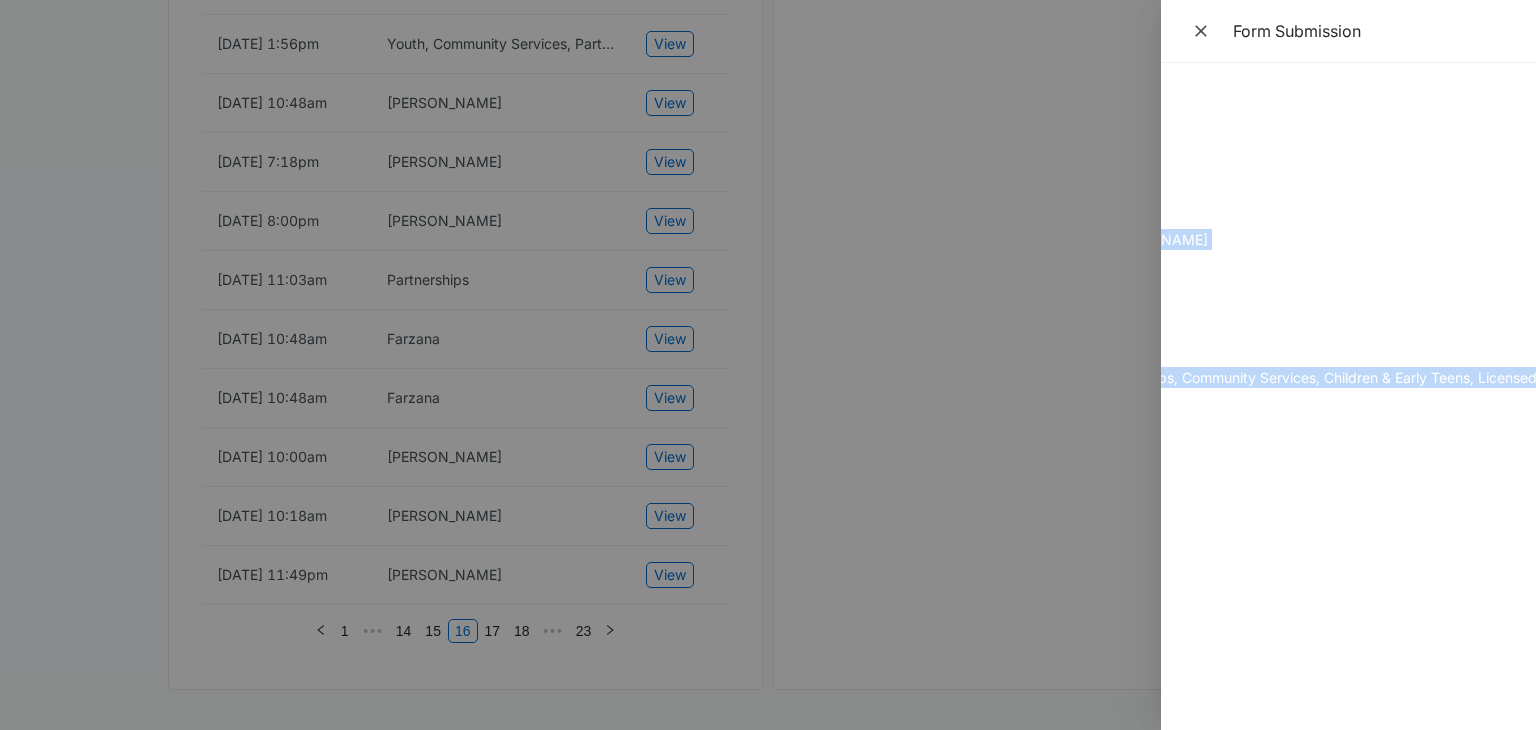 scroll, scrollTop: 0, scrollLeft: 300, axis: horizontal 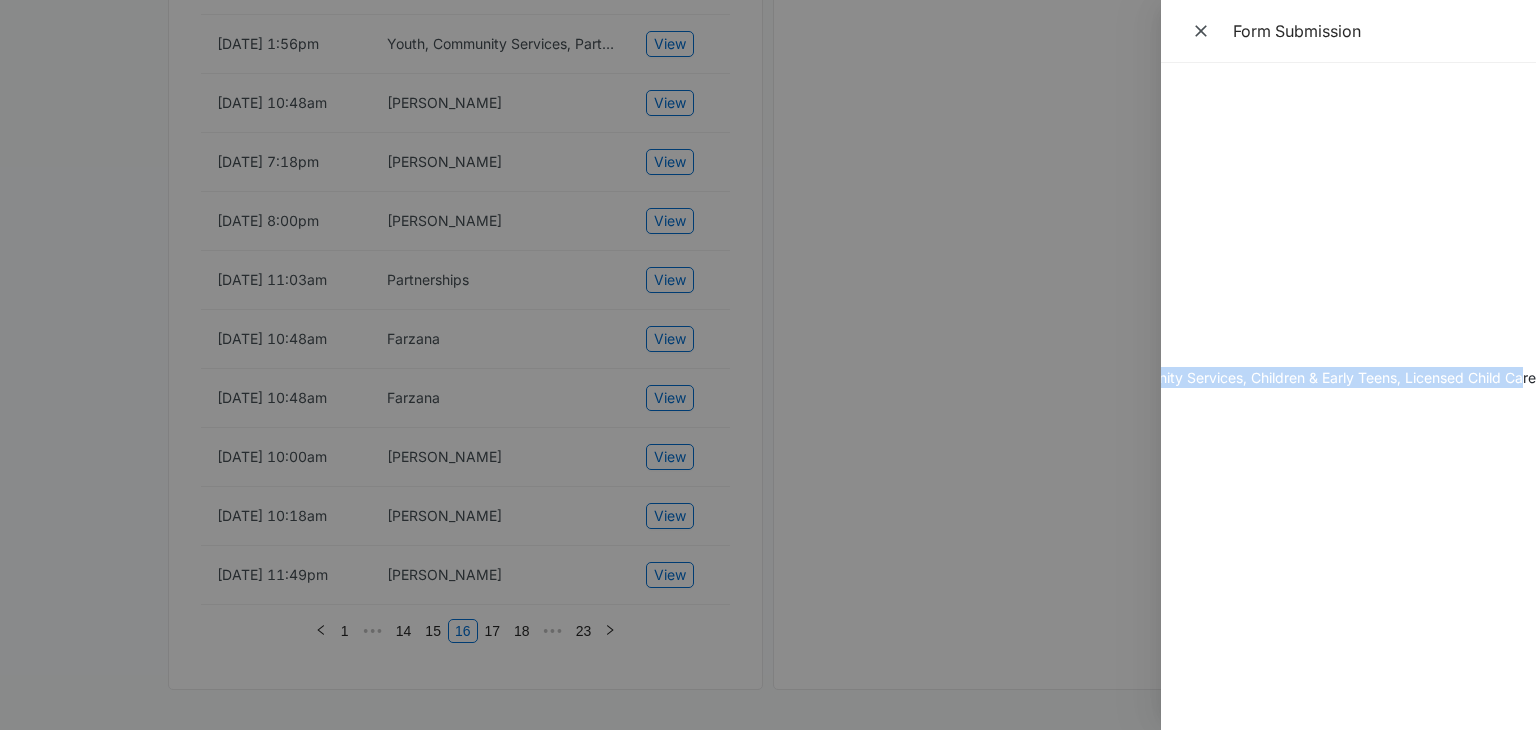 drag, startPoint x: 1186, startPoint y: 88, endPoint x: 1525, endPoint y: 380, distance: 447.42038 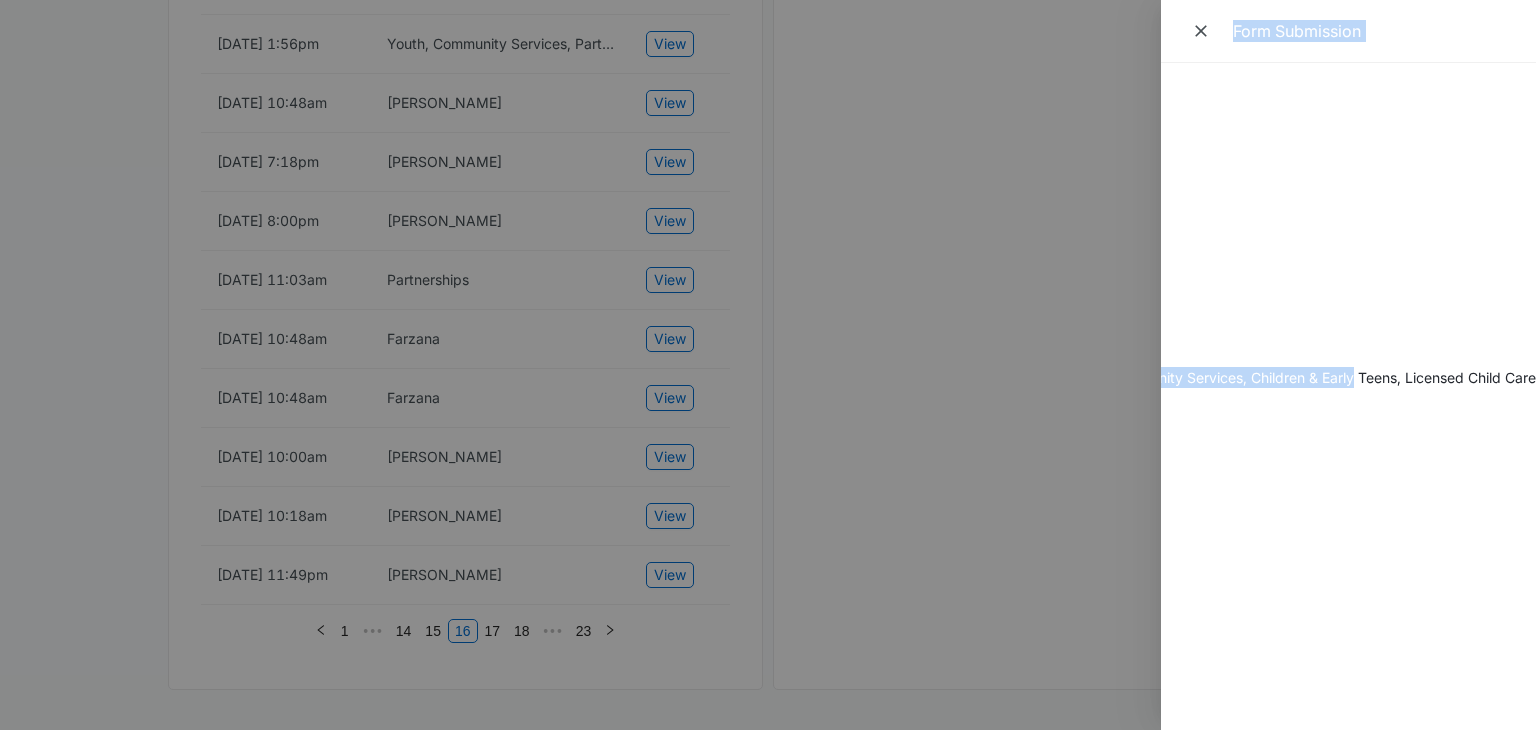 scroll, scrollTop: 0, scrollLeft: 0, axis: both 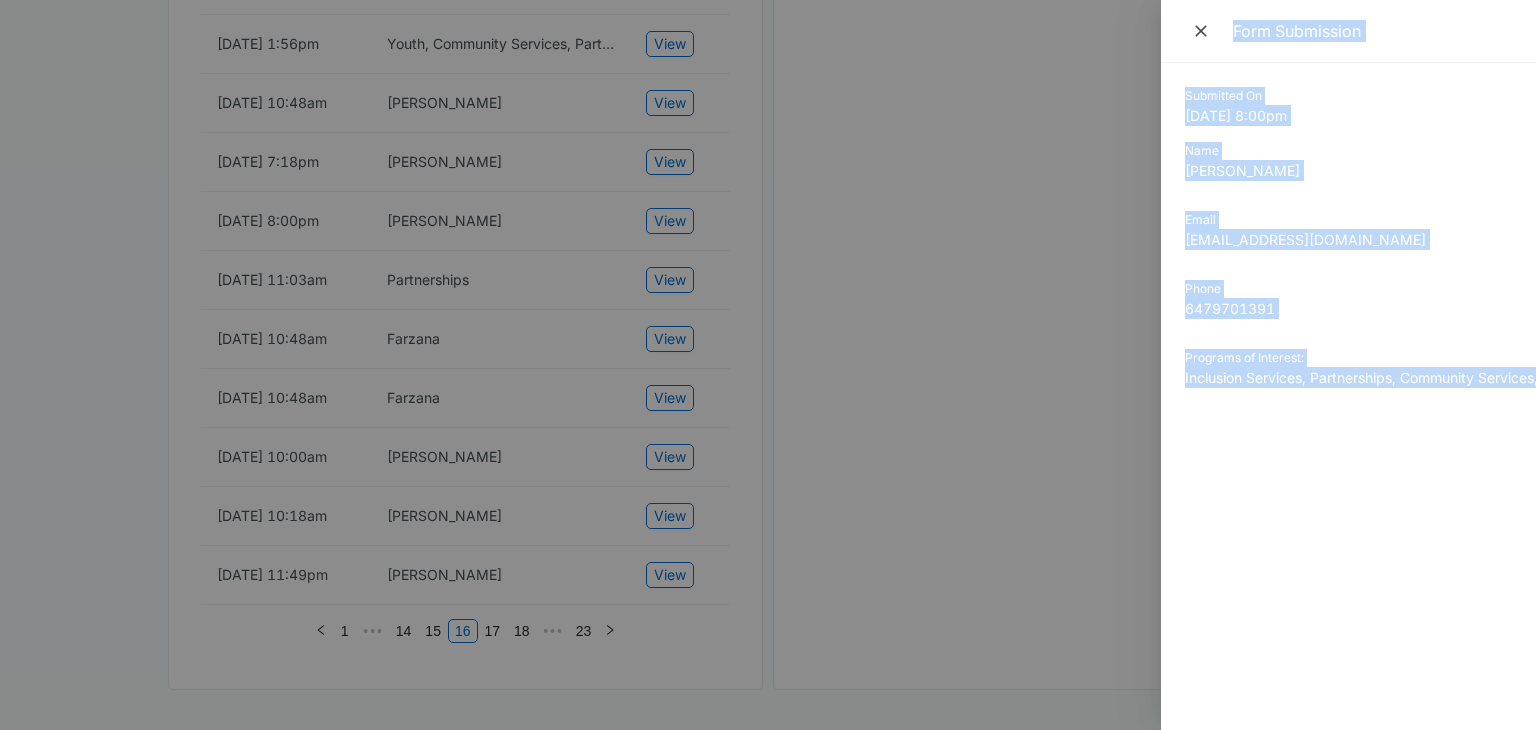 drag, startPoint x: 1351, startPoint y: 375, endPoint x: 941, endPoint y: 381, distance: 410.0439 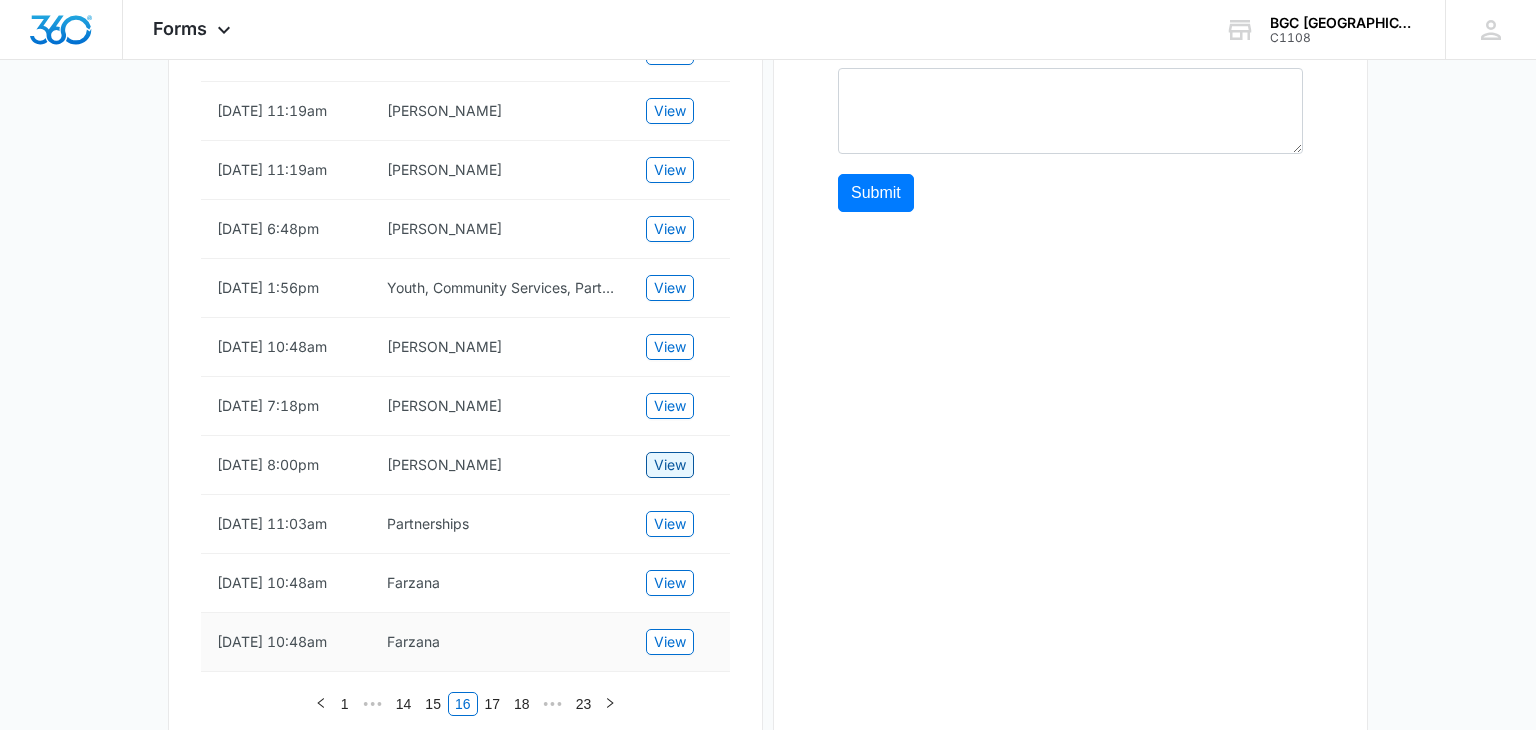 scroll, scrollTop: 940, scrollLeft: 0, axis: vertical 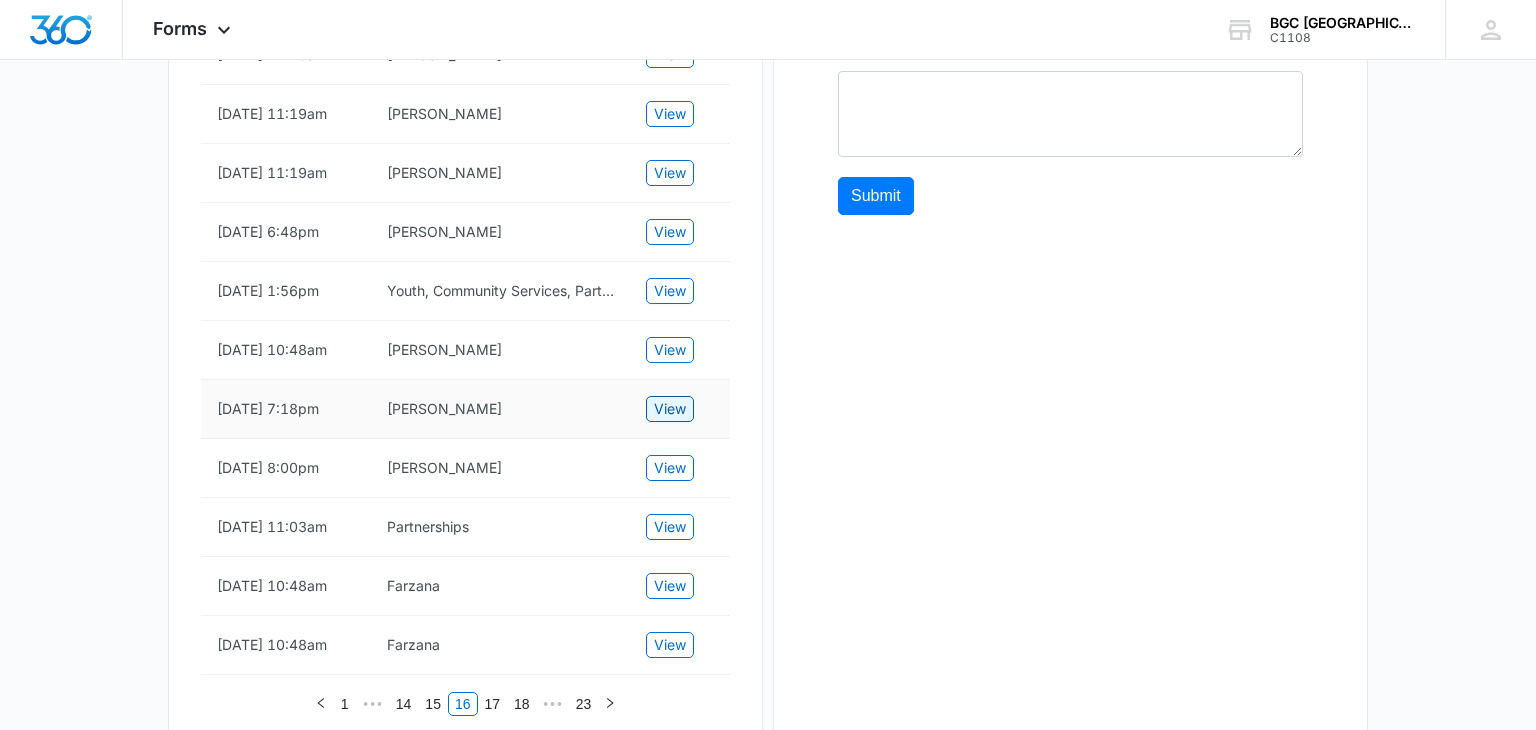 click on "View" at bounding box center (670, 409) 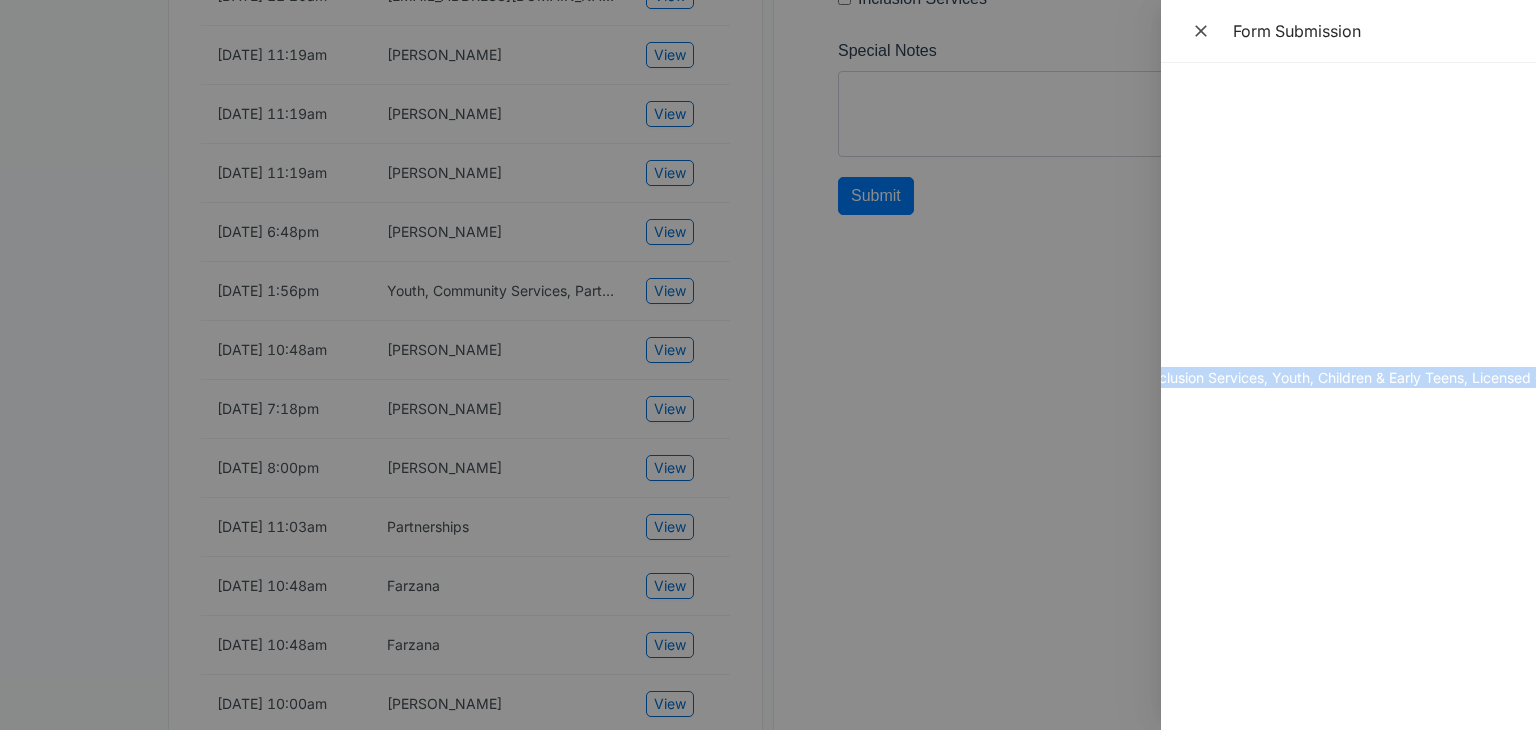 scroll, scrollTop: 0, scrollLeft: 408, axis: horizontal 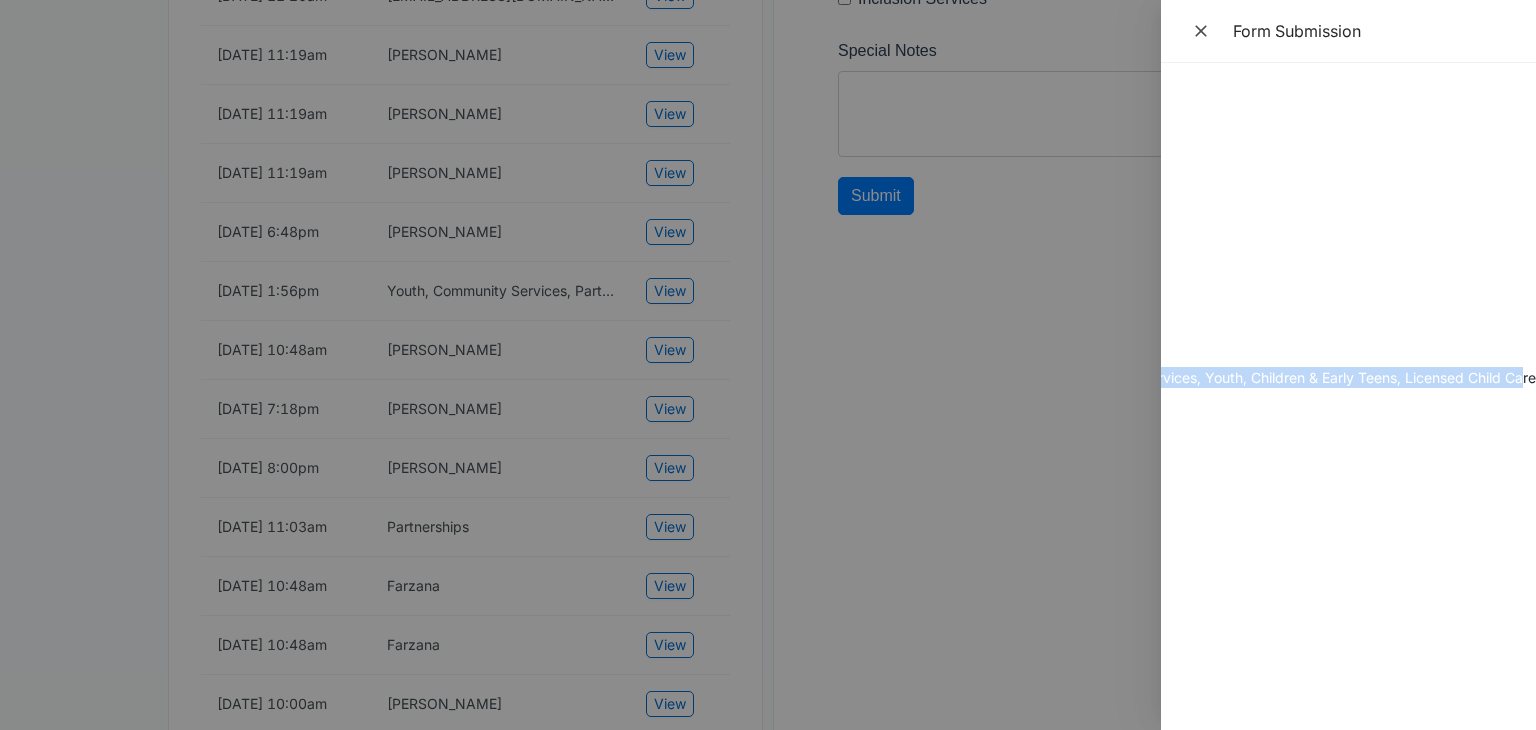 drag, startPoint x: 1186, startPoint y: 102, endPoint x: 1524, endPoint y: 384, distance: 440.19086 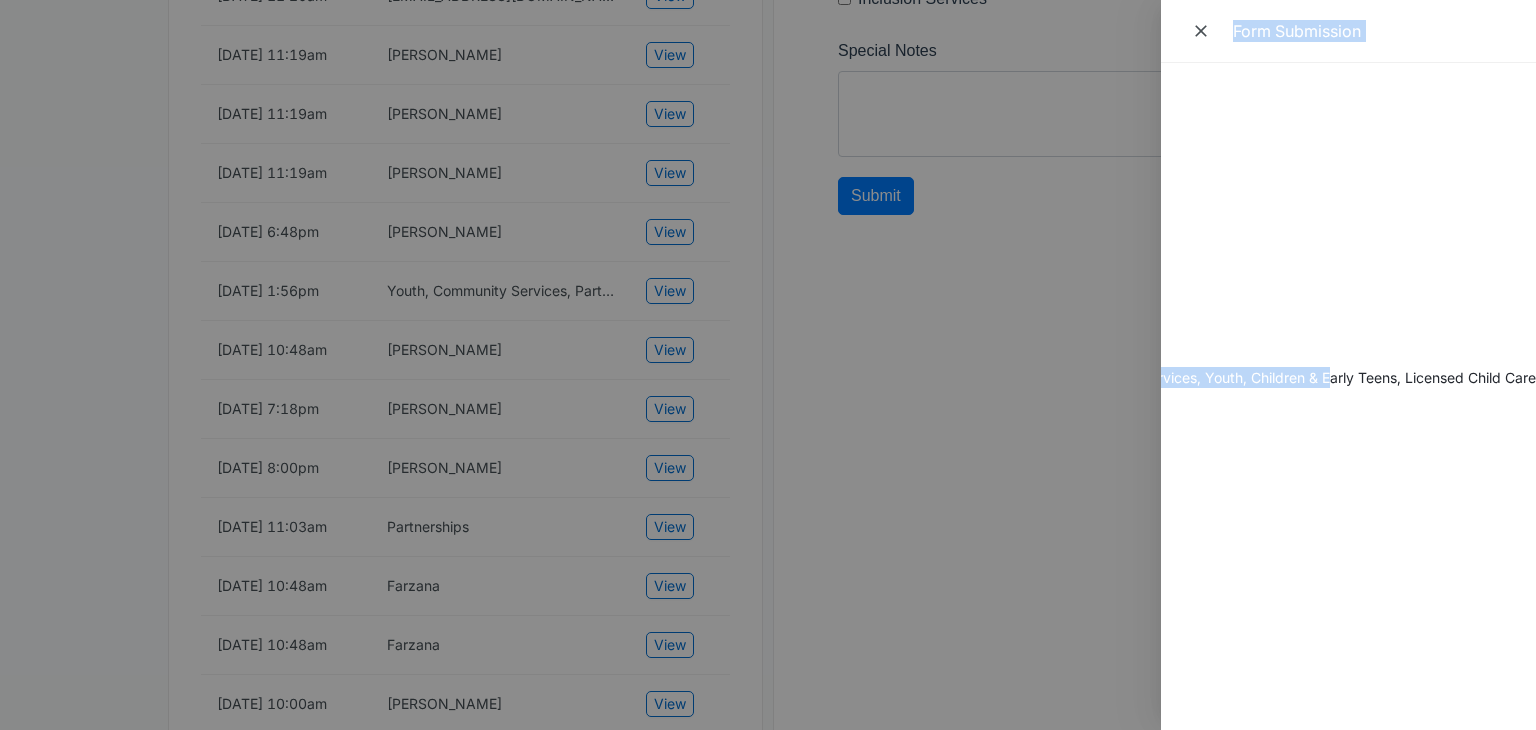 scroll, scrollTop: 0, scrollLeft: 0, axis: both 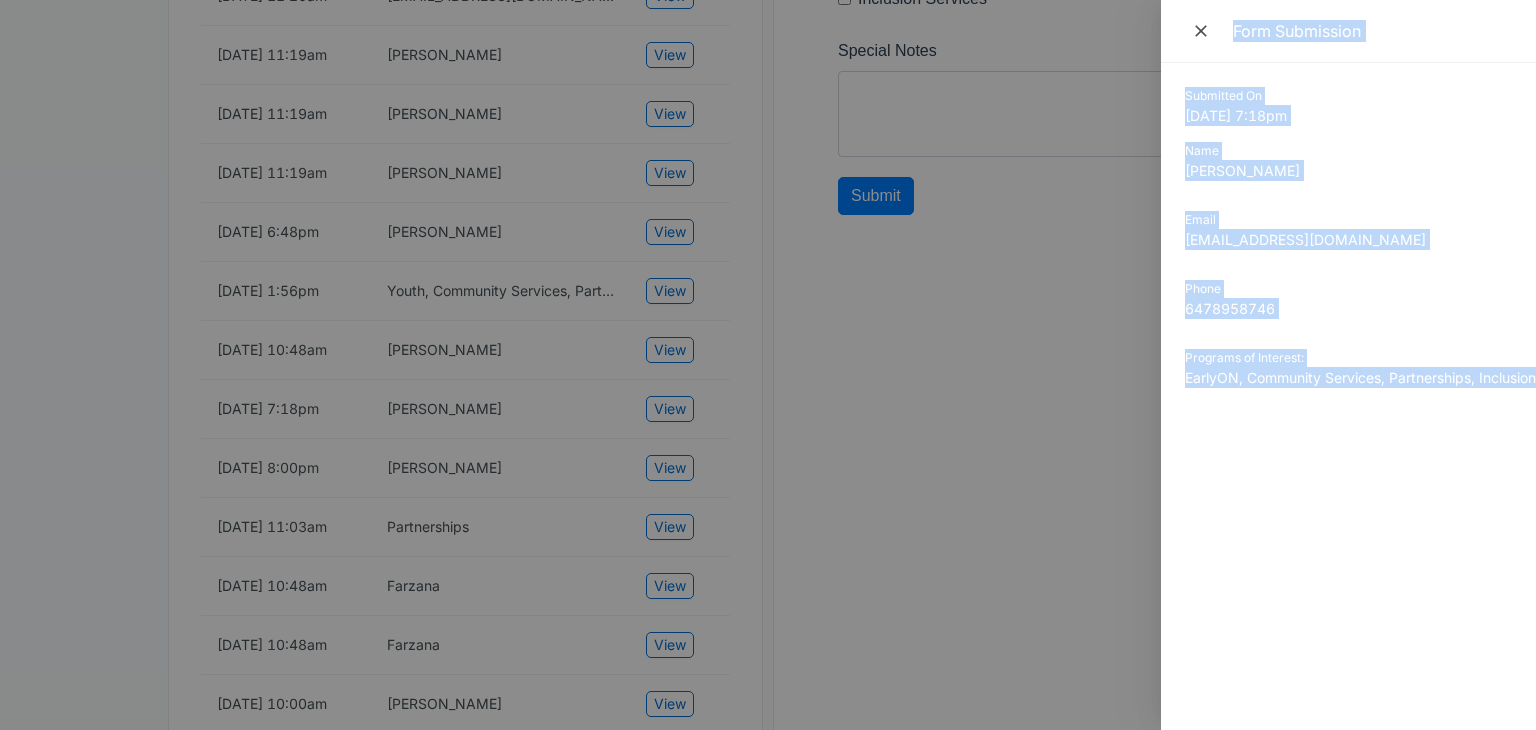 drag, startPoint x: 1326, startPoint y: 379, endPoint x: 1022, endPoint y: 393, distance: 304.3222 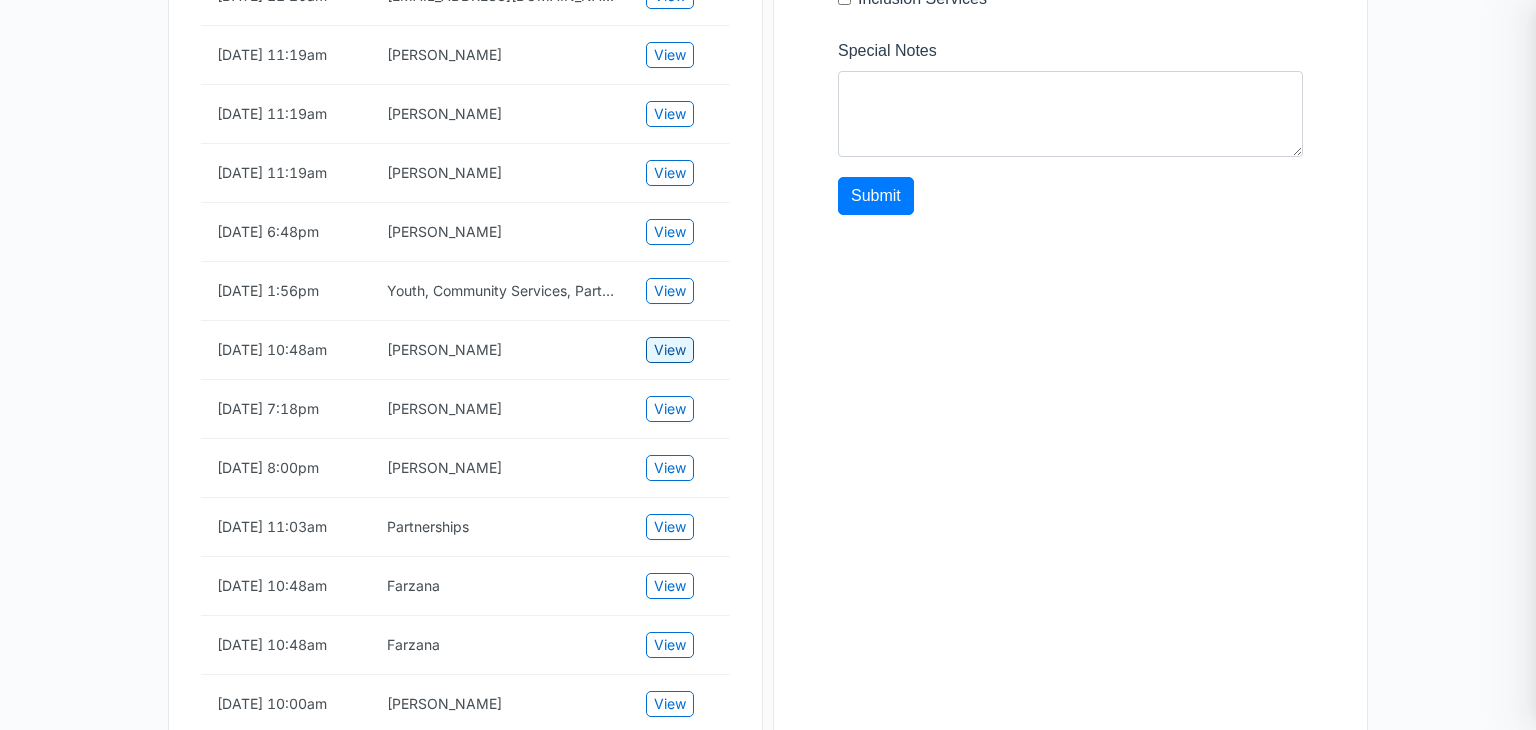 click on "View" at bounding box center (670, 350) 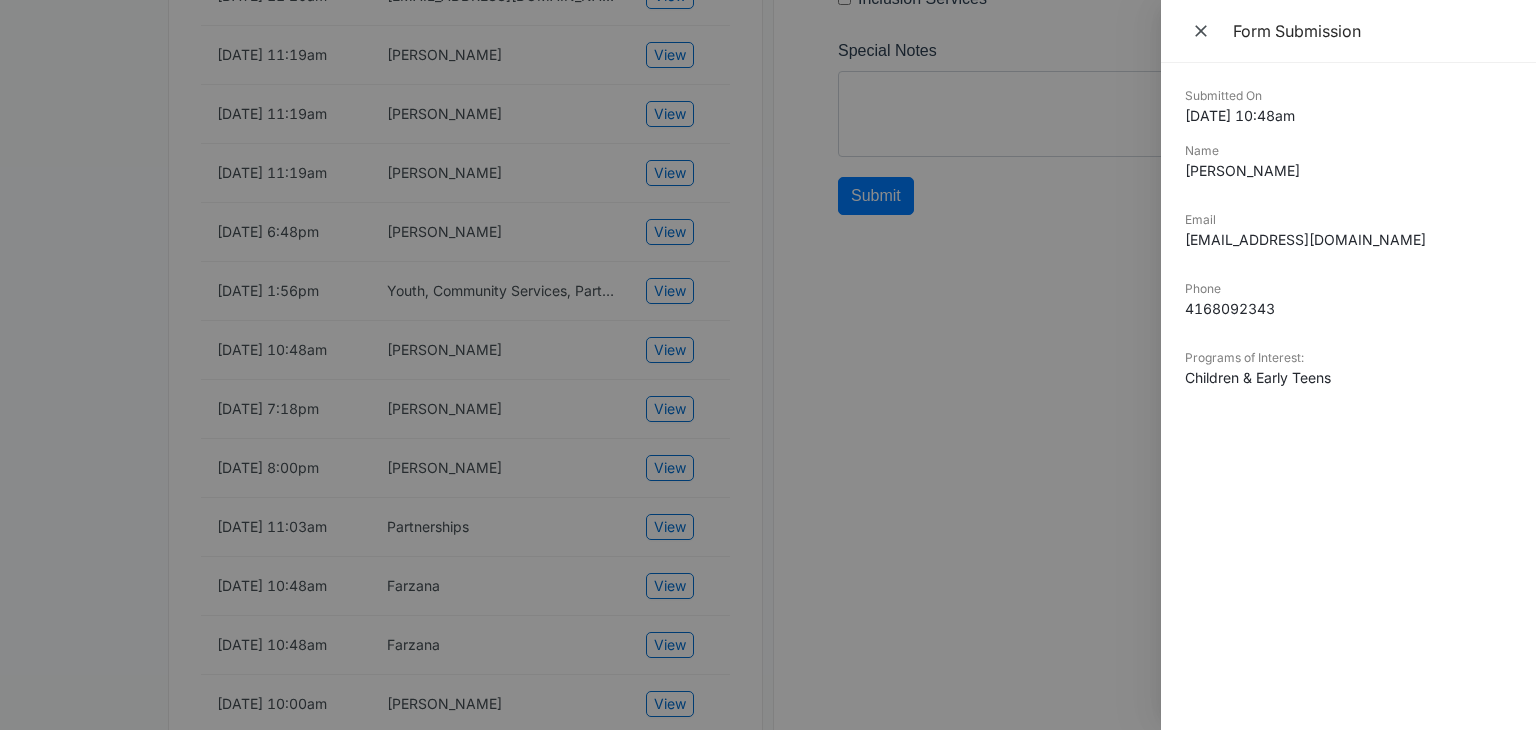 click on "Name" at bounding box center [1348, 151] 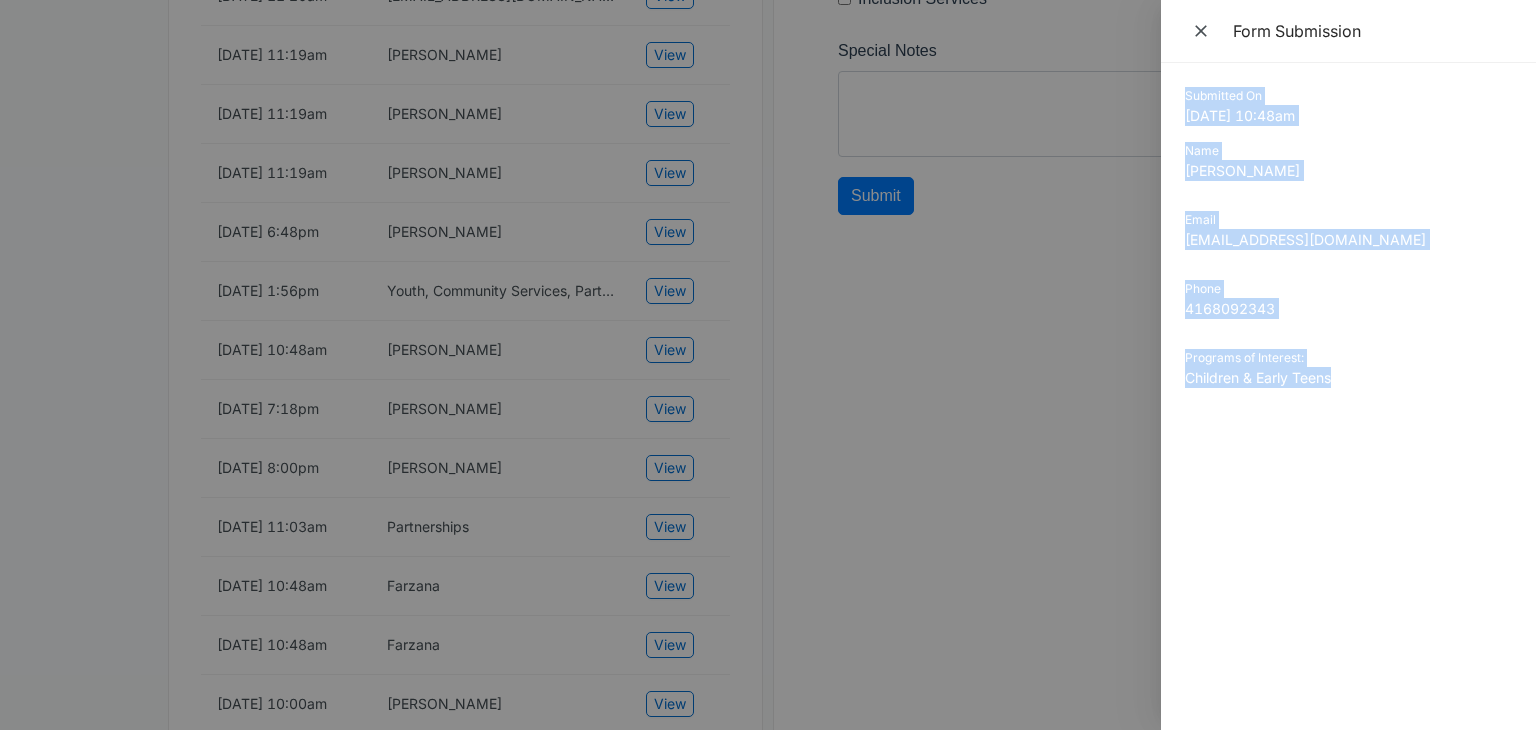 drag, startPoint x: 1188, startPoint y: 94, endPoint x: 1358, endPoint y: 394, distance: 344.8188 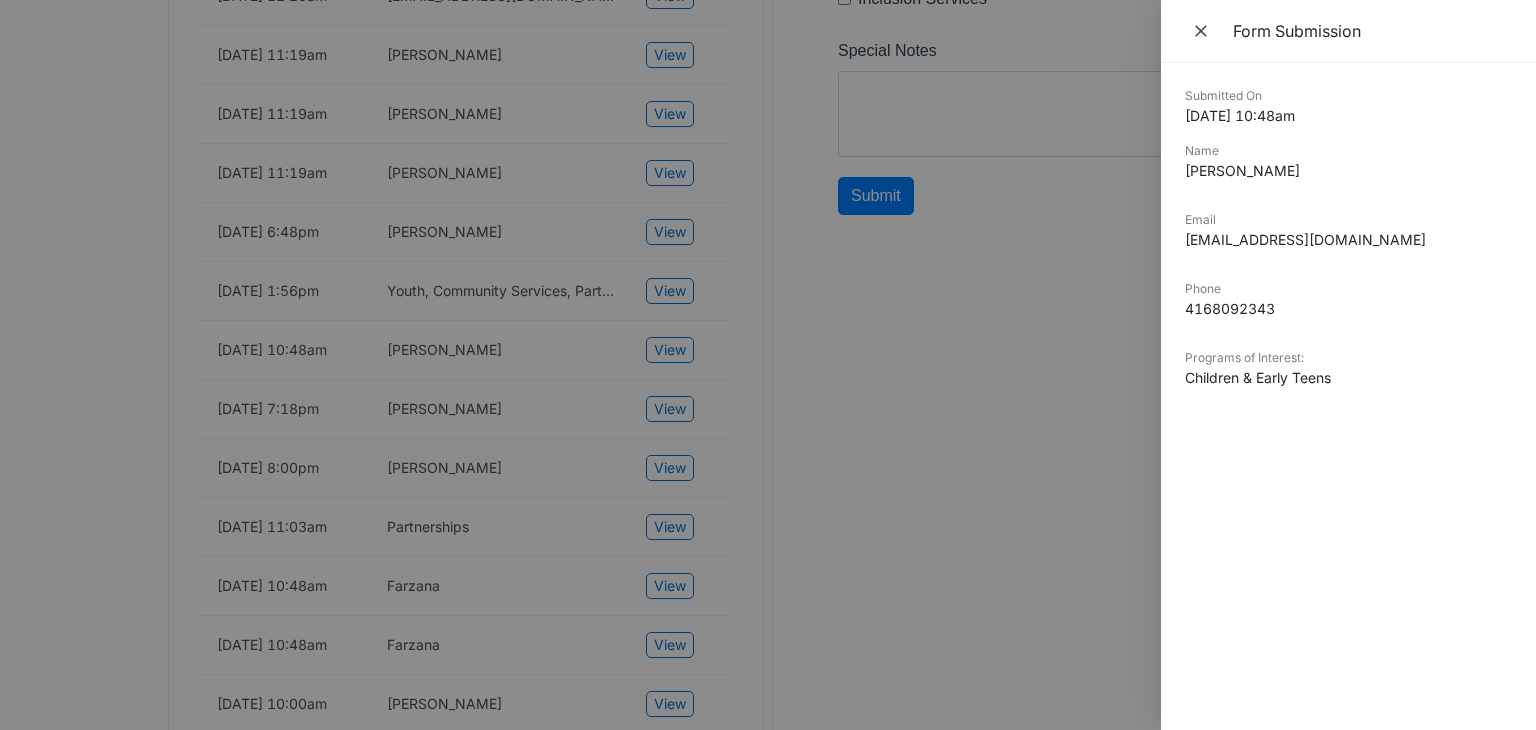click at bounding box center [768, 365] 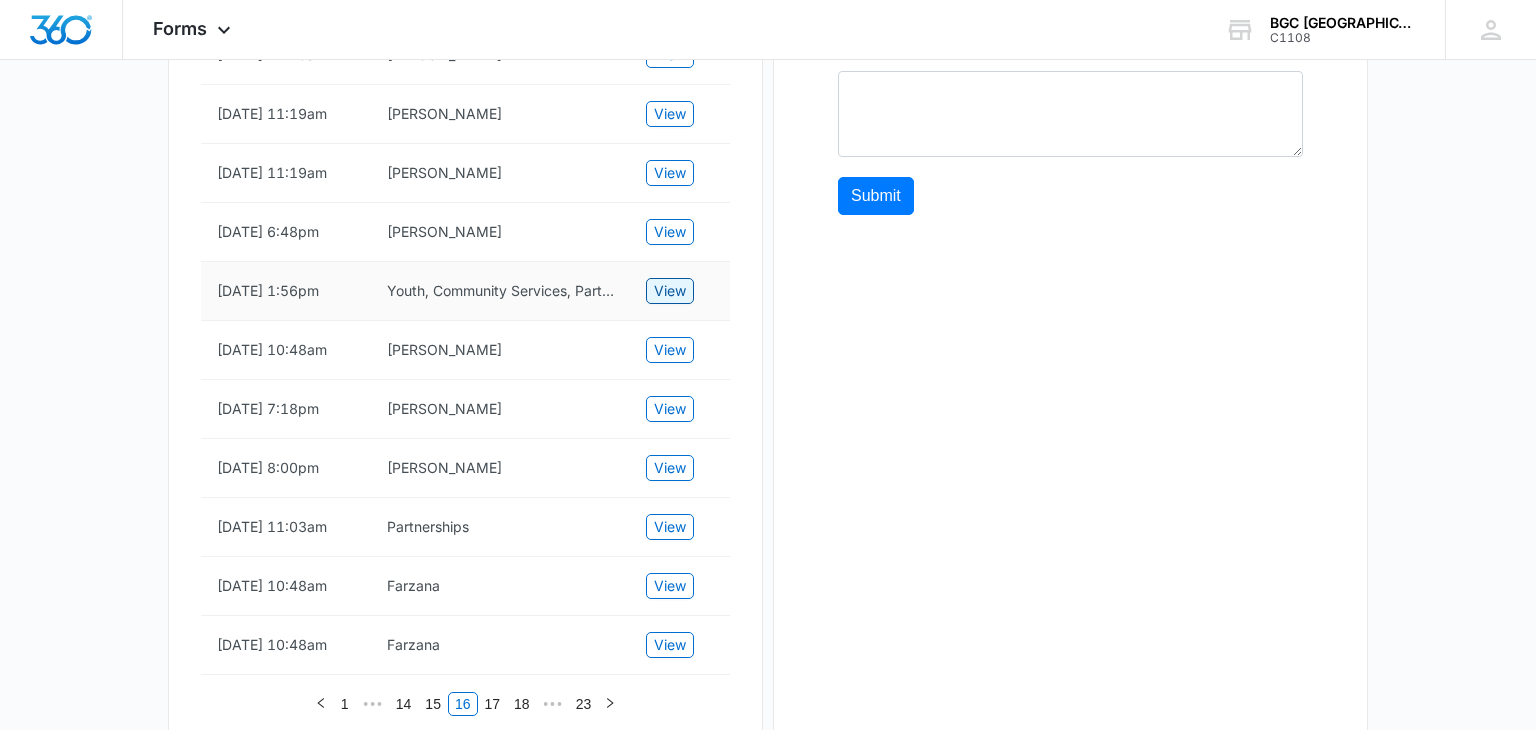 click on "View" at bounding box center (670, 291) 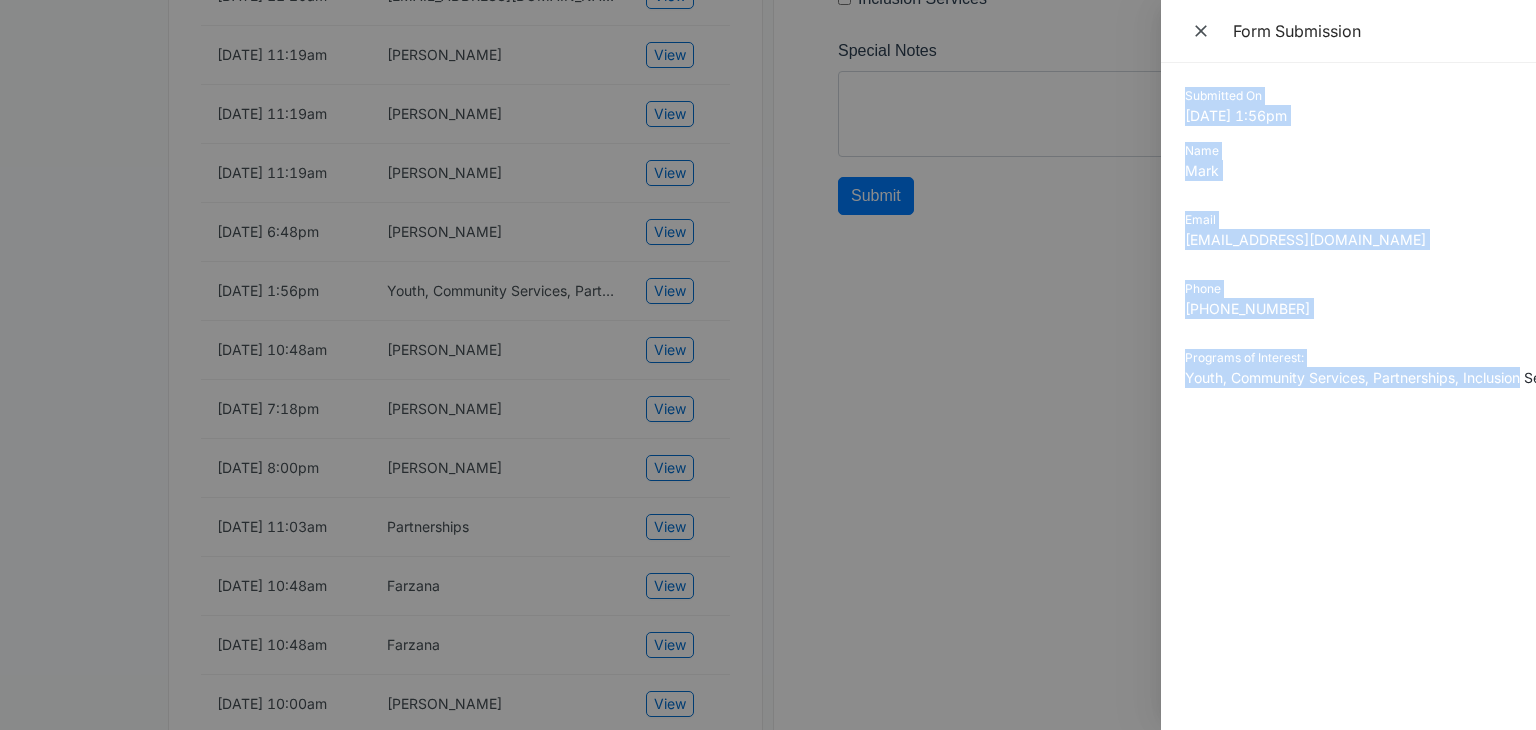 scroll, scrollTop: 0, scrollLeft: 50, axis: horizontal 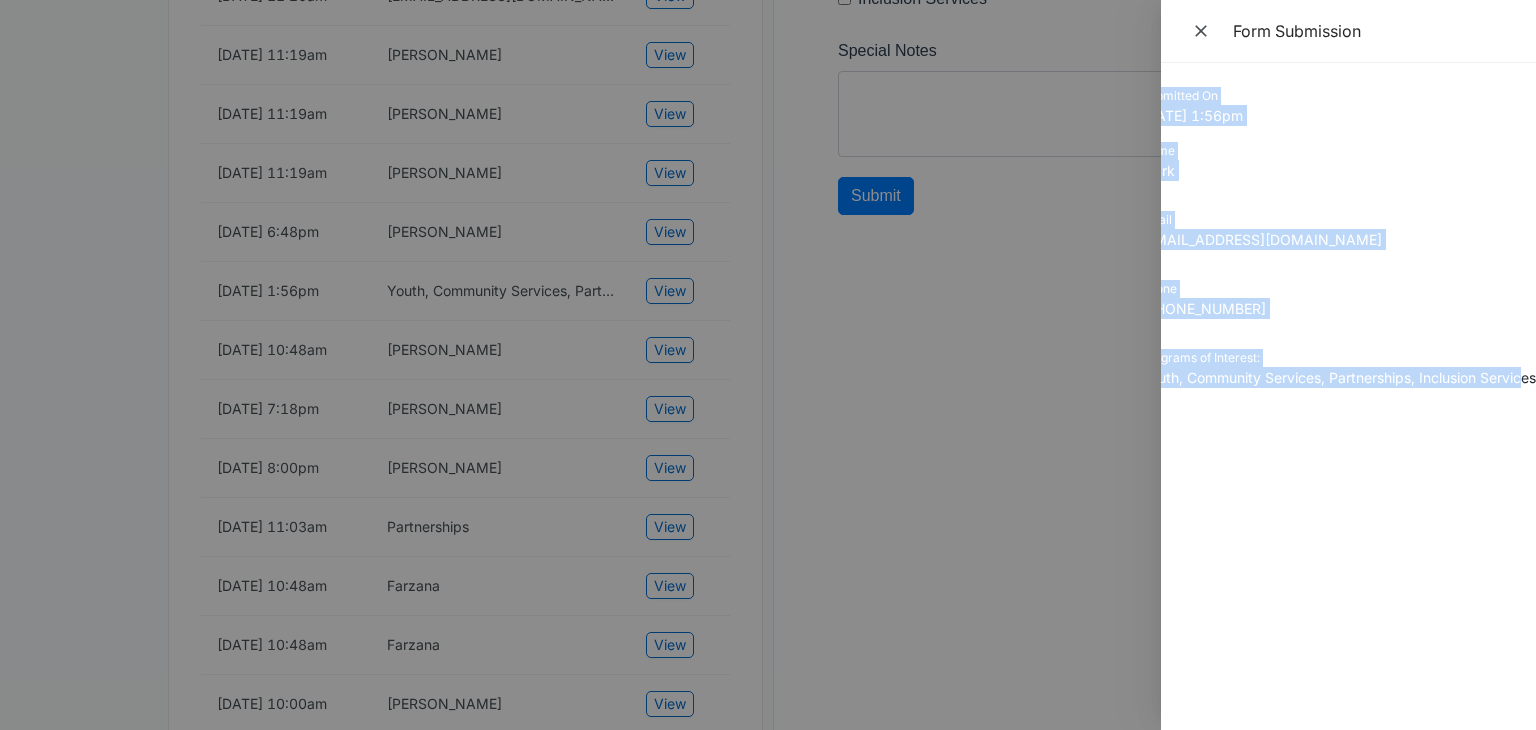 drag, startPoint x: 1185, startPoint y: 100, endPoint x: 1521, endPoint y: 383, distance: 439.30057 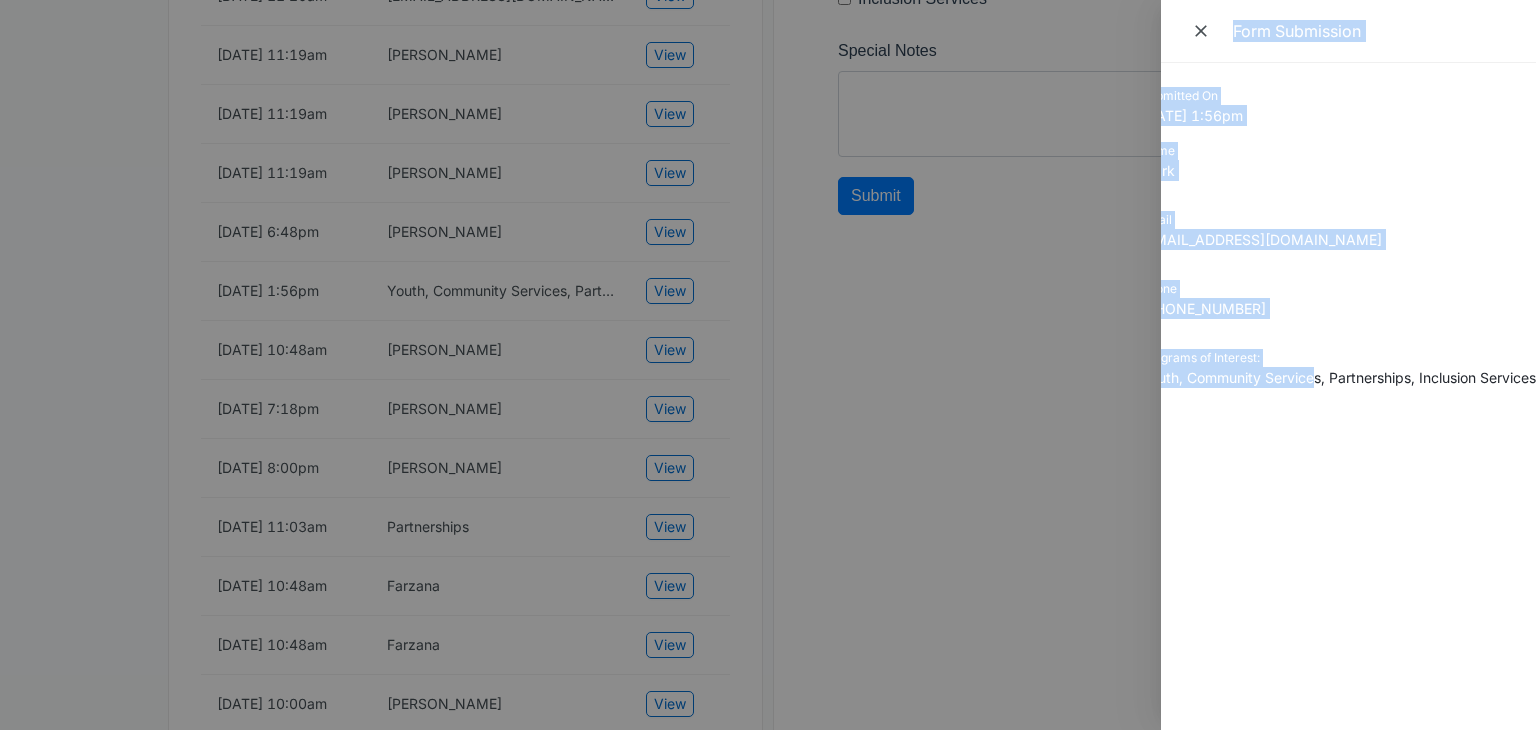 scroll, scrollTop: 0, scrollLeft: 0, axis: both 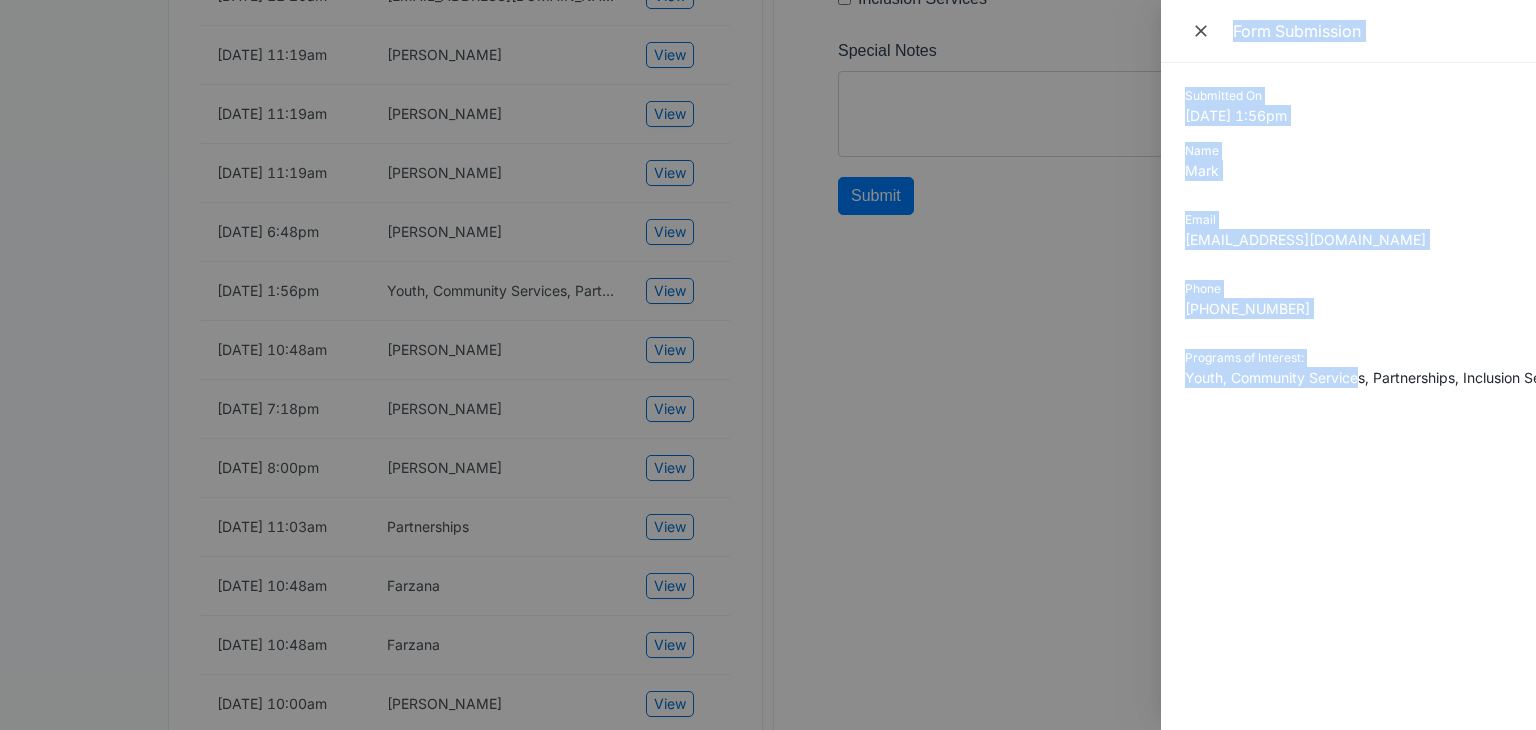 drag, startPoint x: 1311, startPoint y: 376, endPoint x: 1095, endPoint y: 351, distance: 217.44194 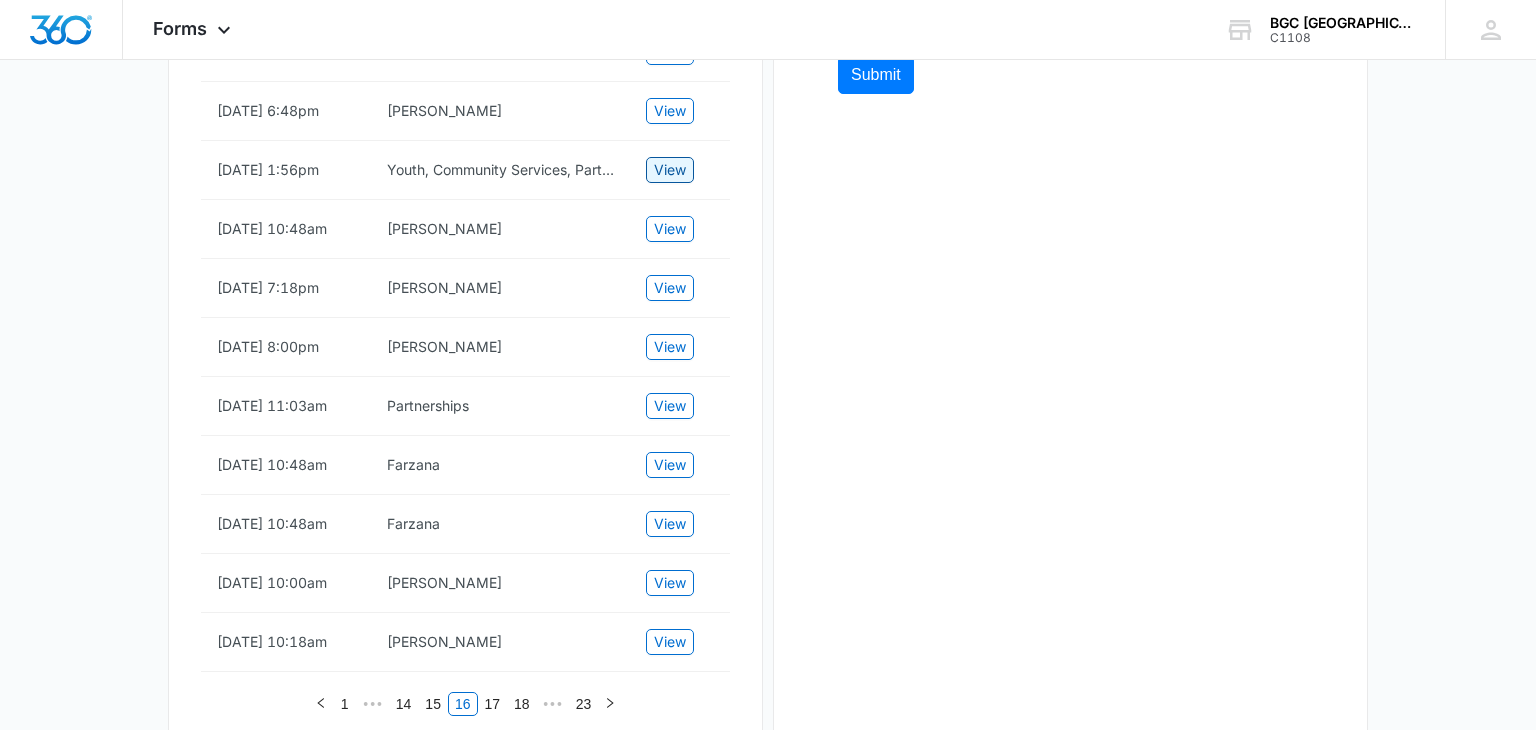 scroll, scrollTop: 1053, scrollLeft: 0, axis: vertical 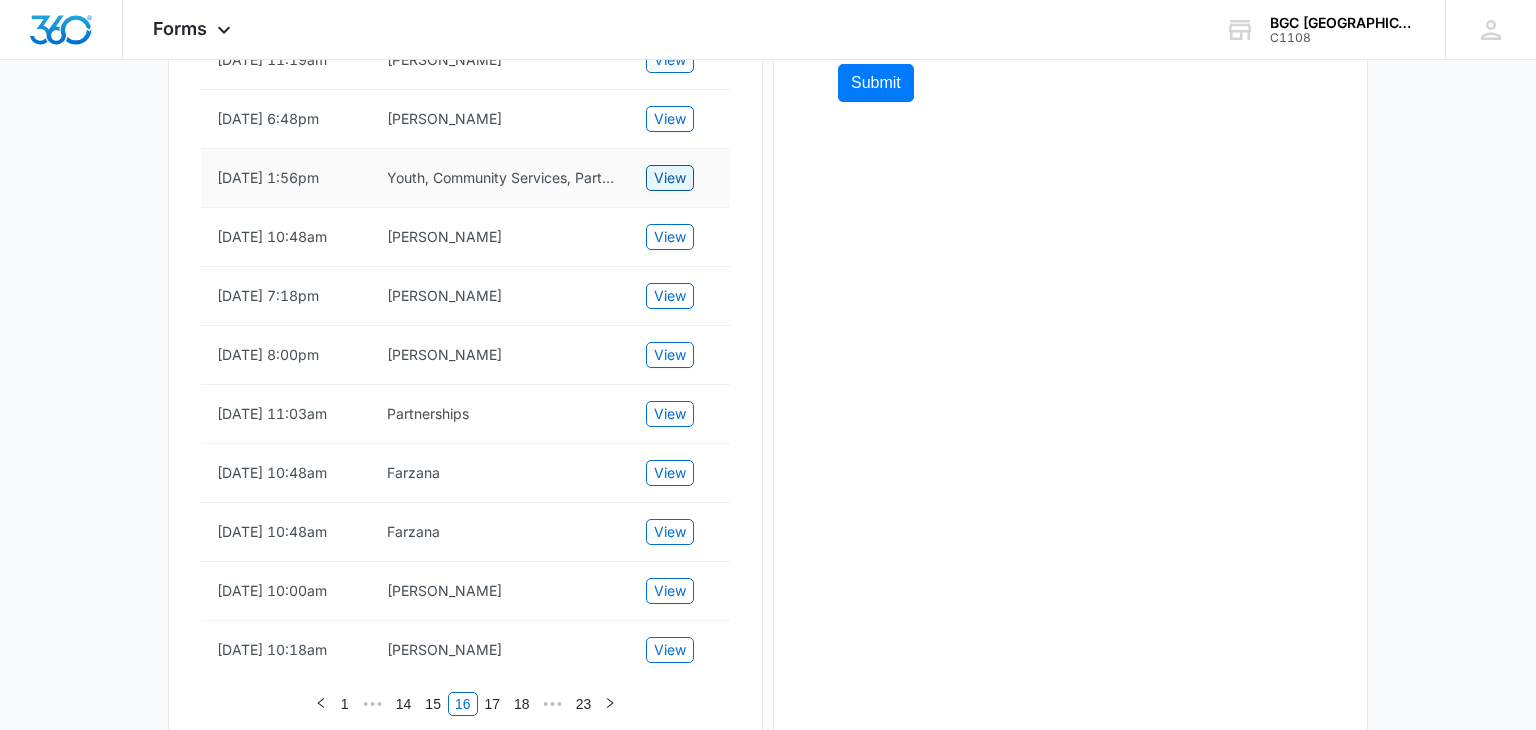 click on "View" at bounding box center [670, 178] 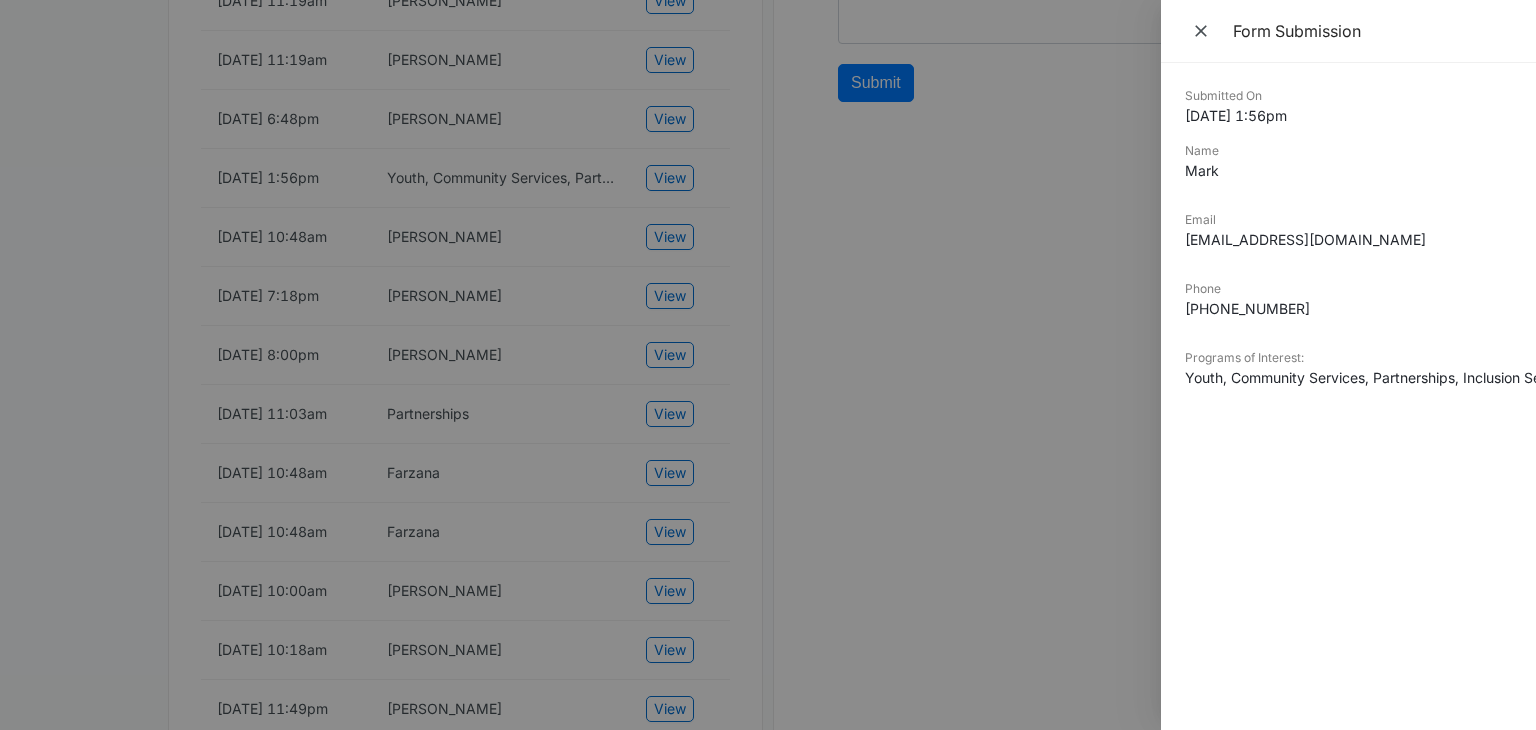 click at bounding box center (768, 365) 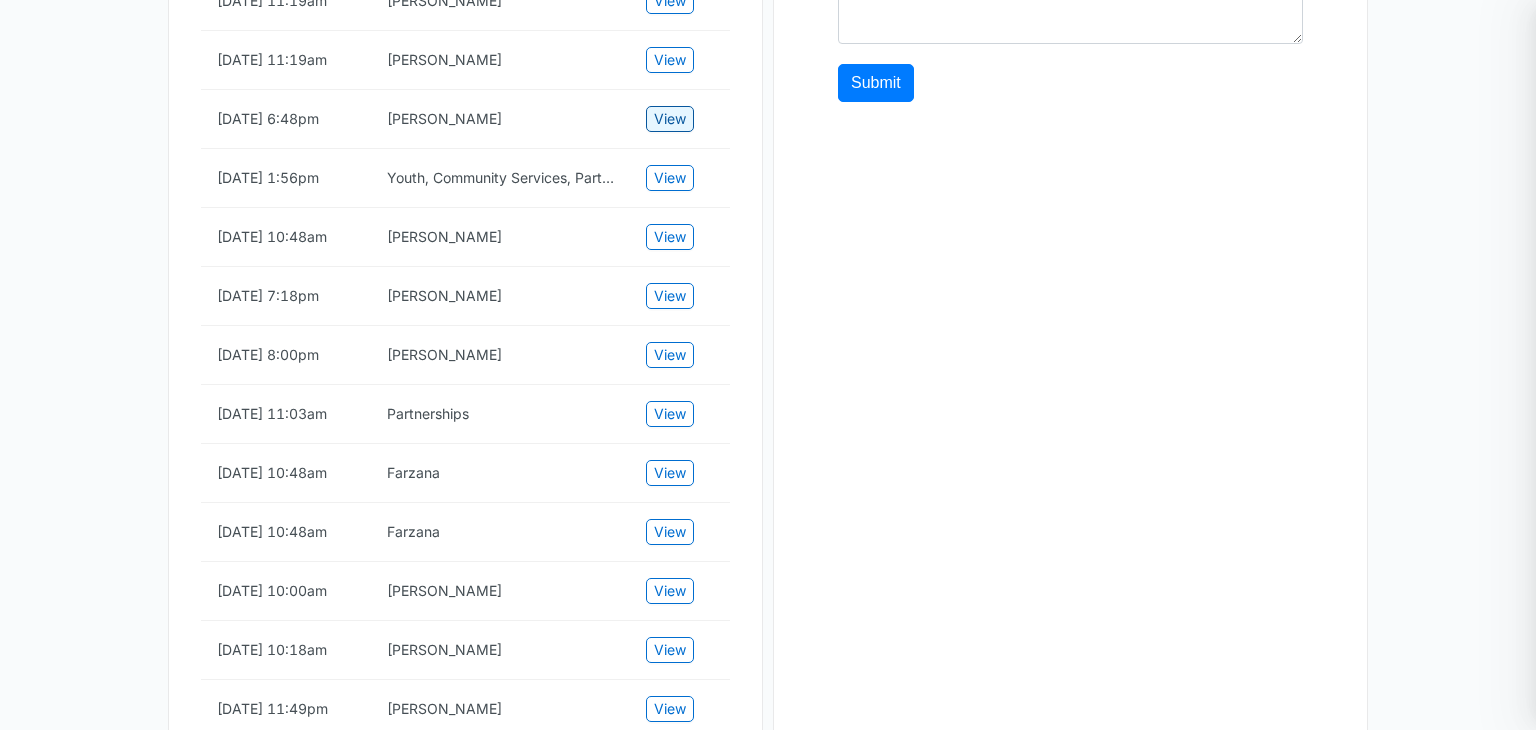 click on "View" at bounding box center (670, 119) 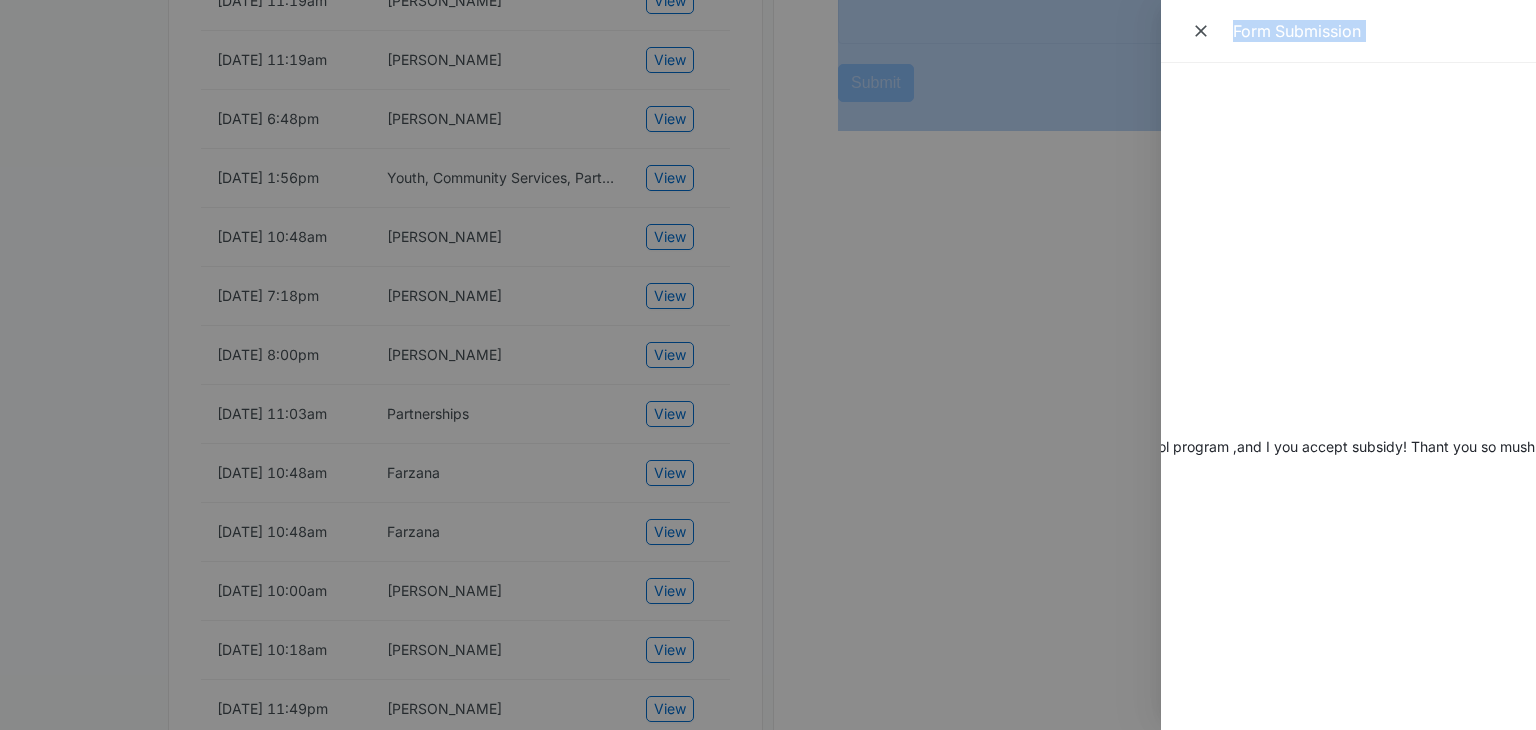 scroll, scrollTop: 0, scrollLeft: 712, axis: horizontal 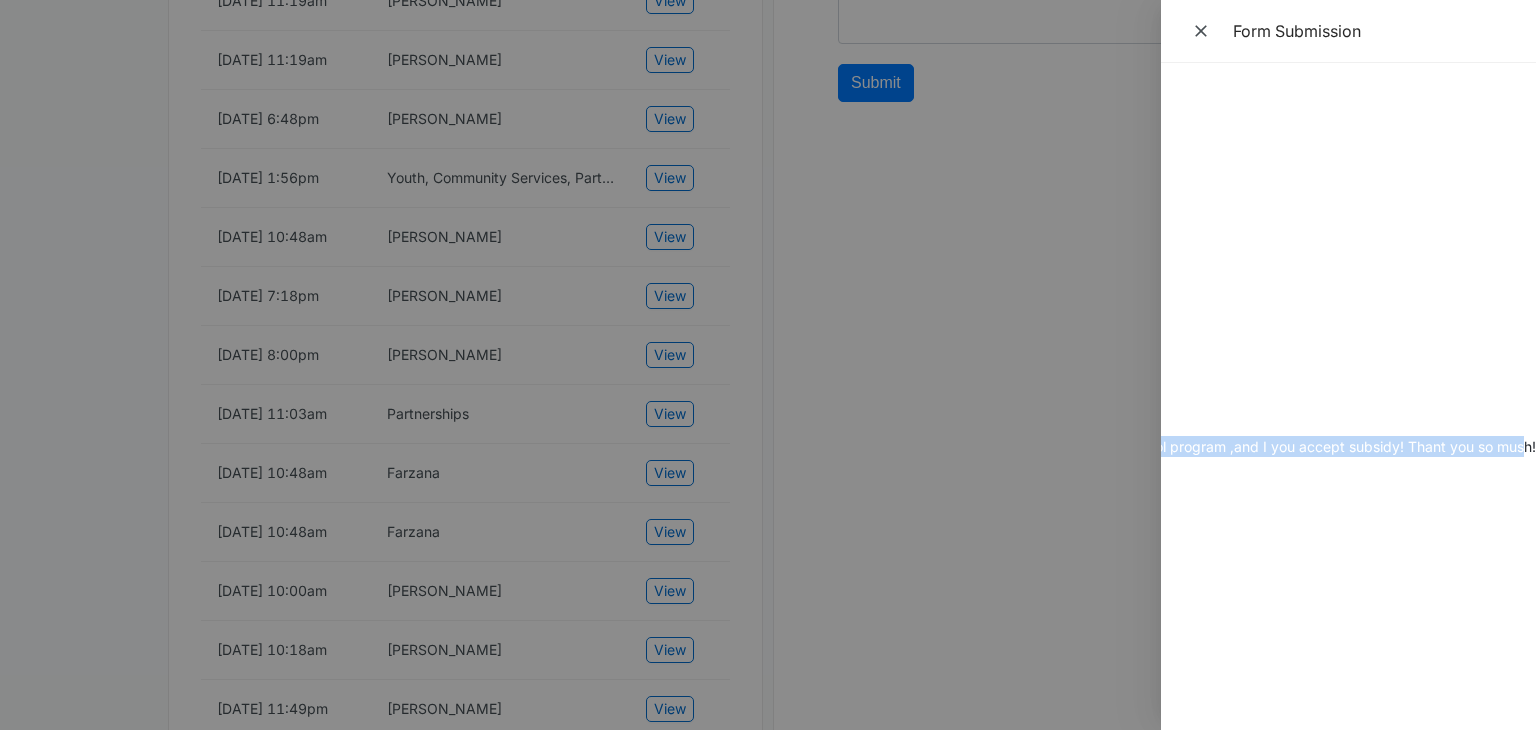 drag, startPoint x: 1186, startPoint y: 94, endPoint x: 1525, endPoint y: 445, distance: 487.97745 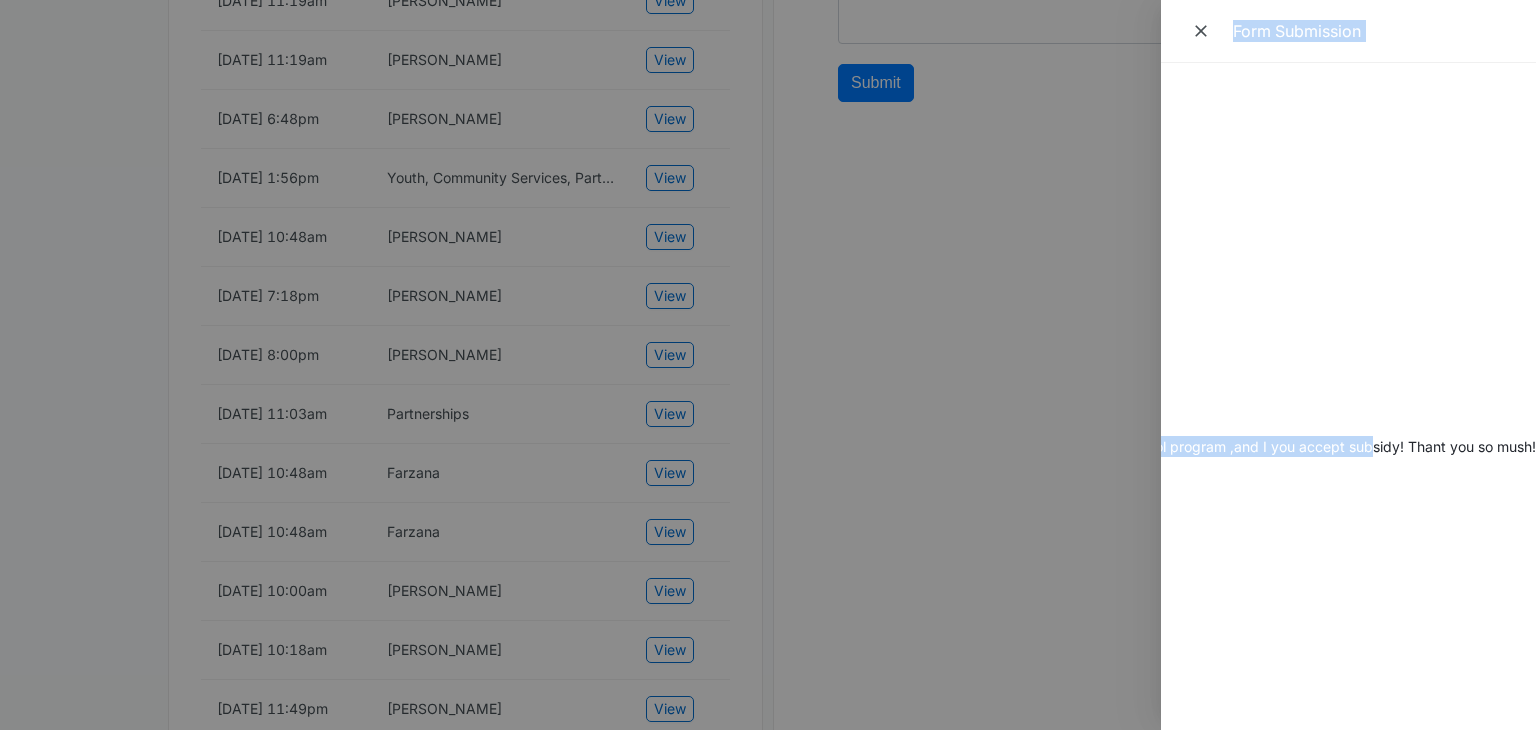 scroll, scrollTop: 0, scrollLeft: 0, axis: both 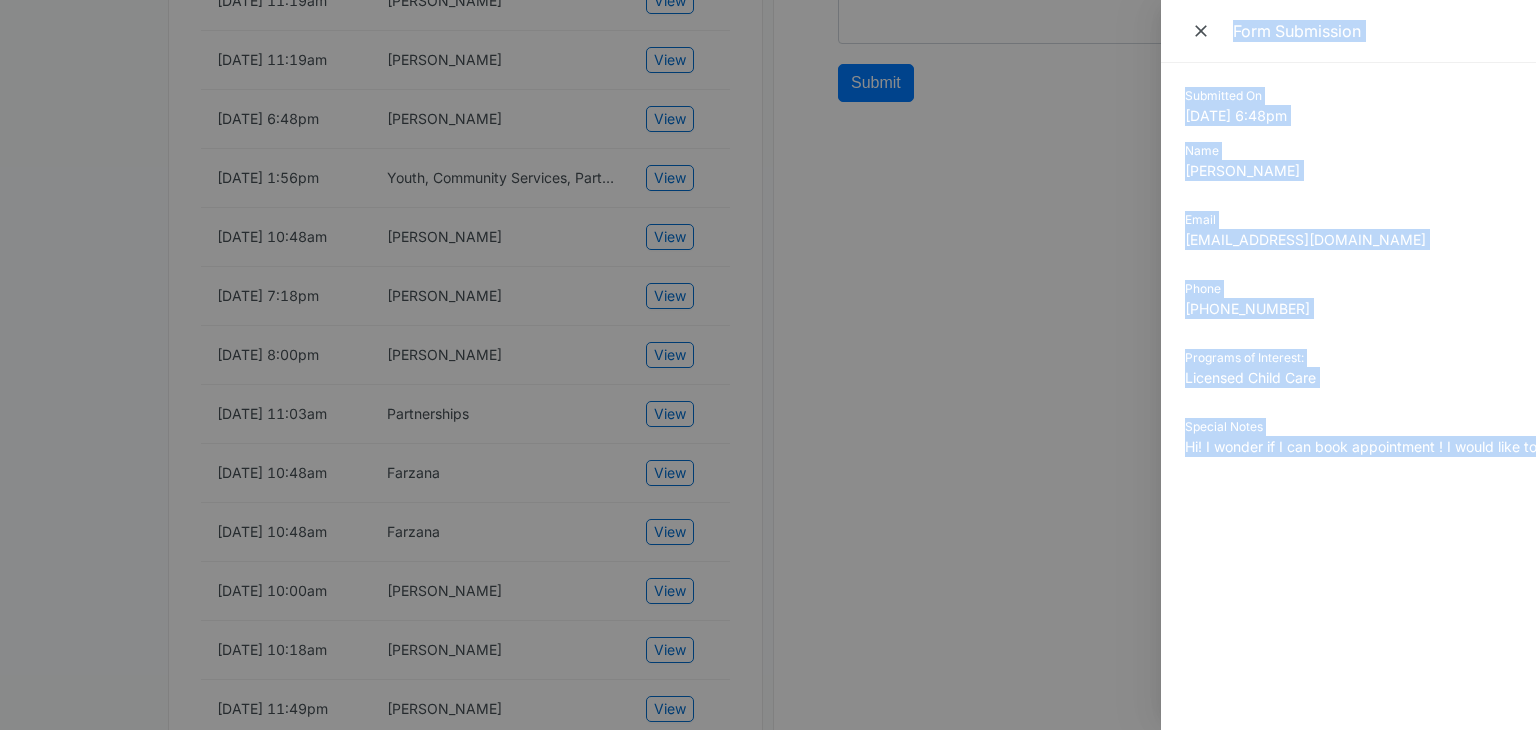 drag, startPoint x: 1370, startPoint y: 439, endPoint x: 1011, endPoint y: 443, distance: 359.02228 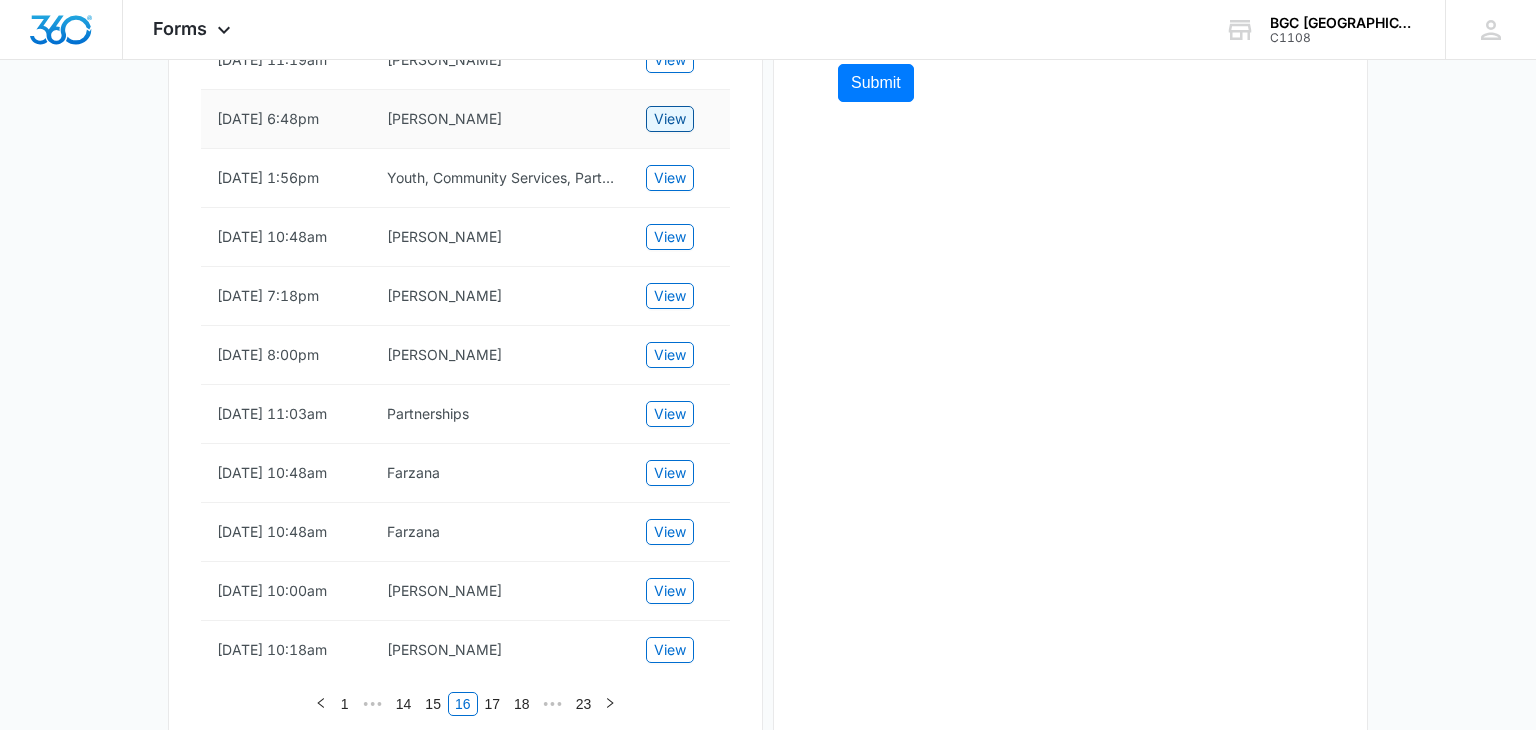 click on "View" at bounding box center (670, 119) 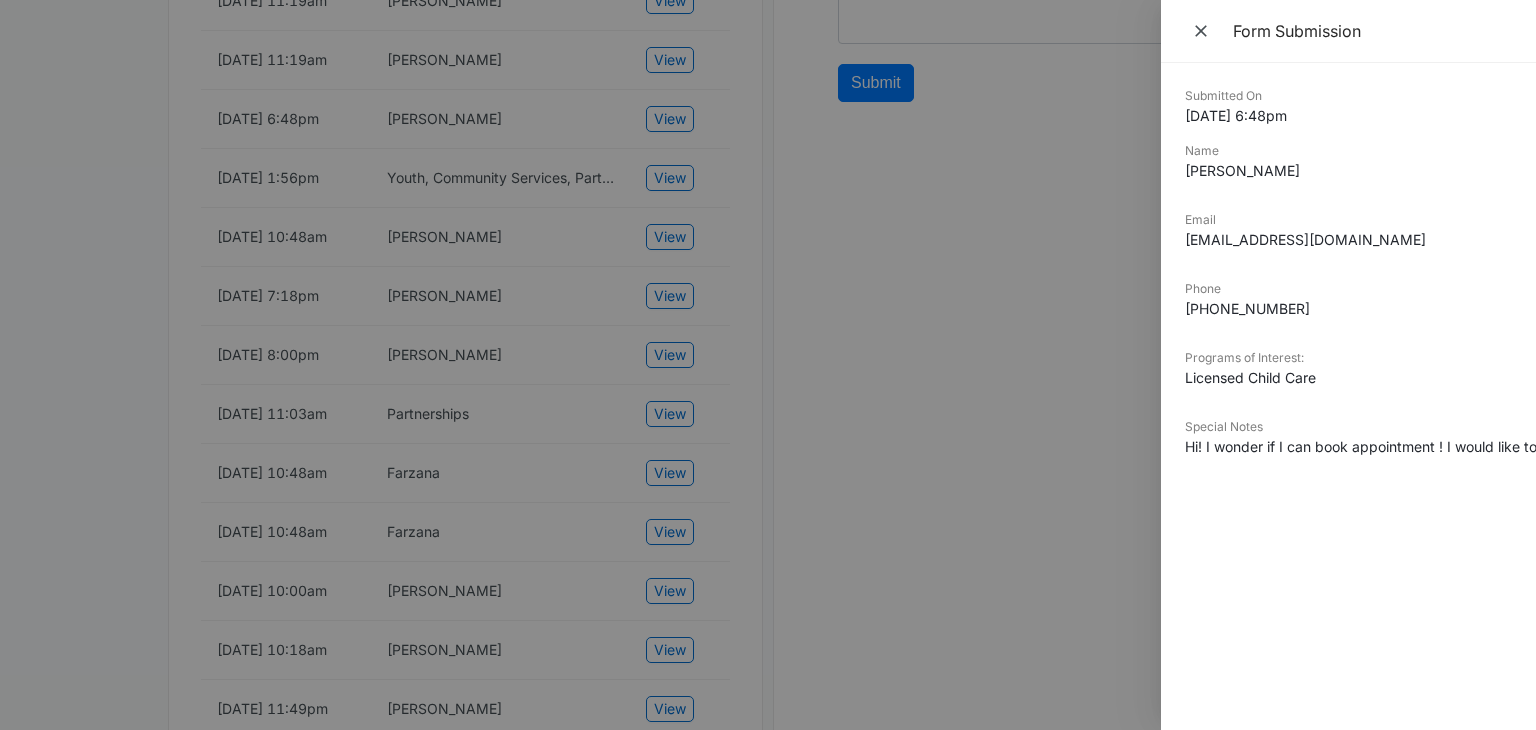 click at bounding box center [768, 365] 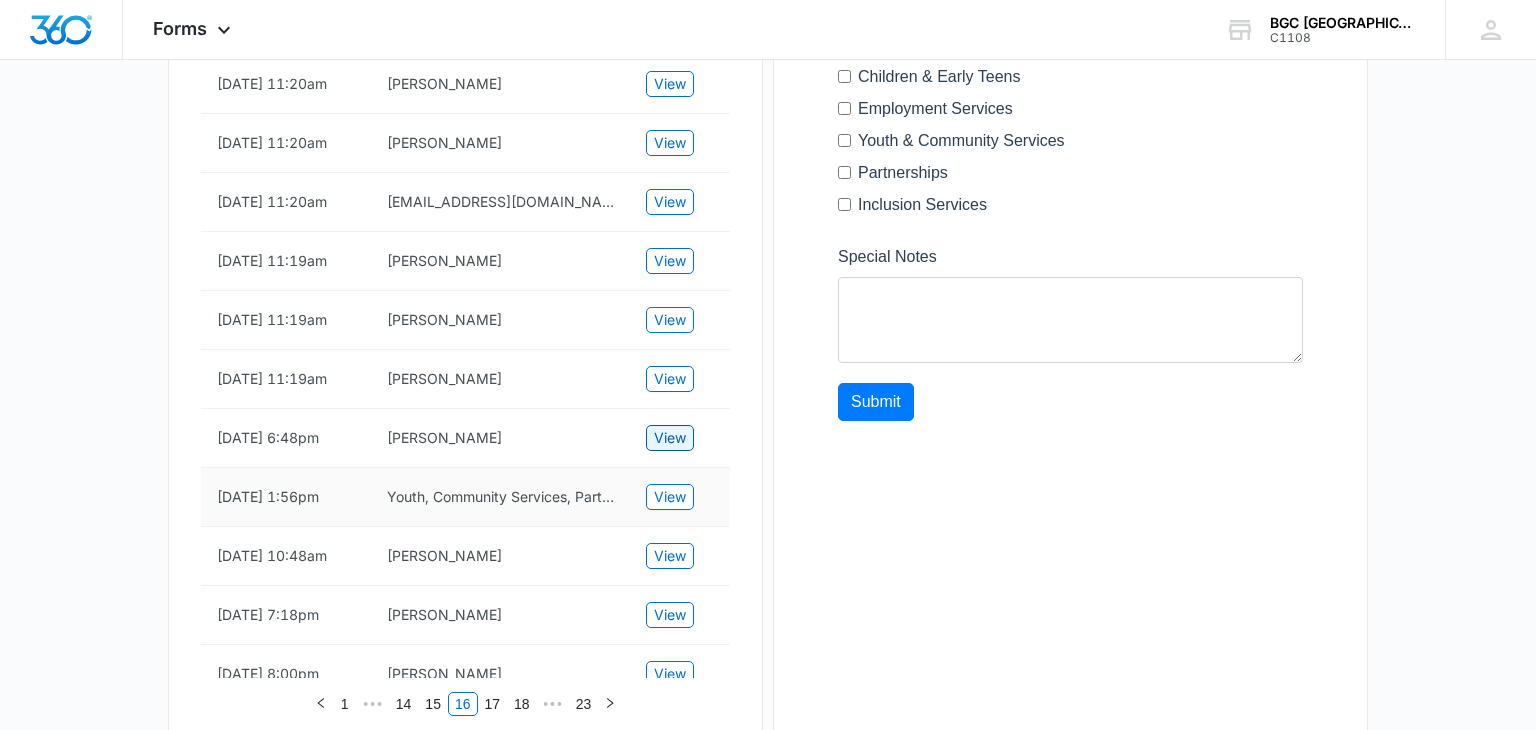 scroll, scrollTop: 732, scrollLeft: 0, axis: vertical 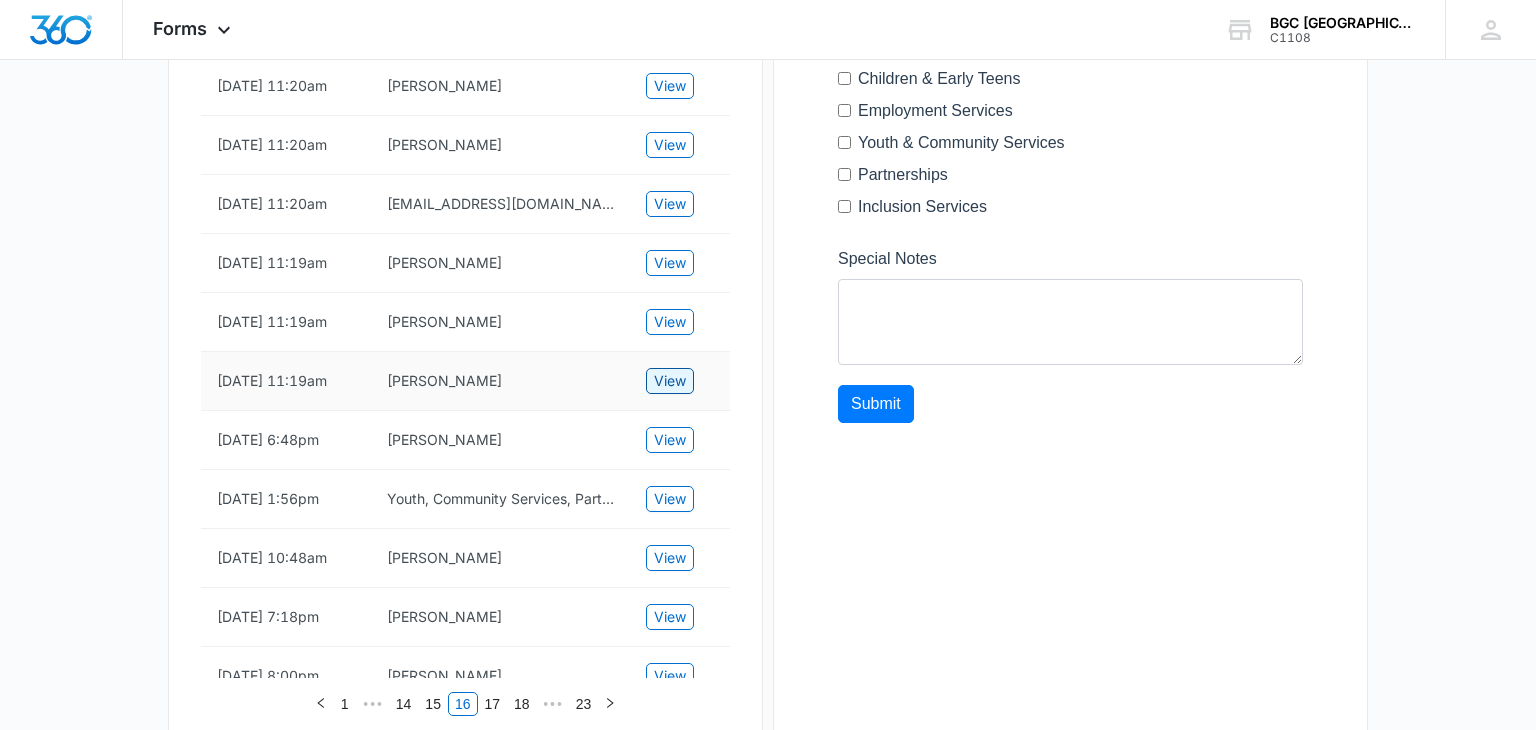 click on "View" at bounding box center [670, 381] 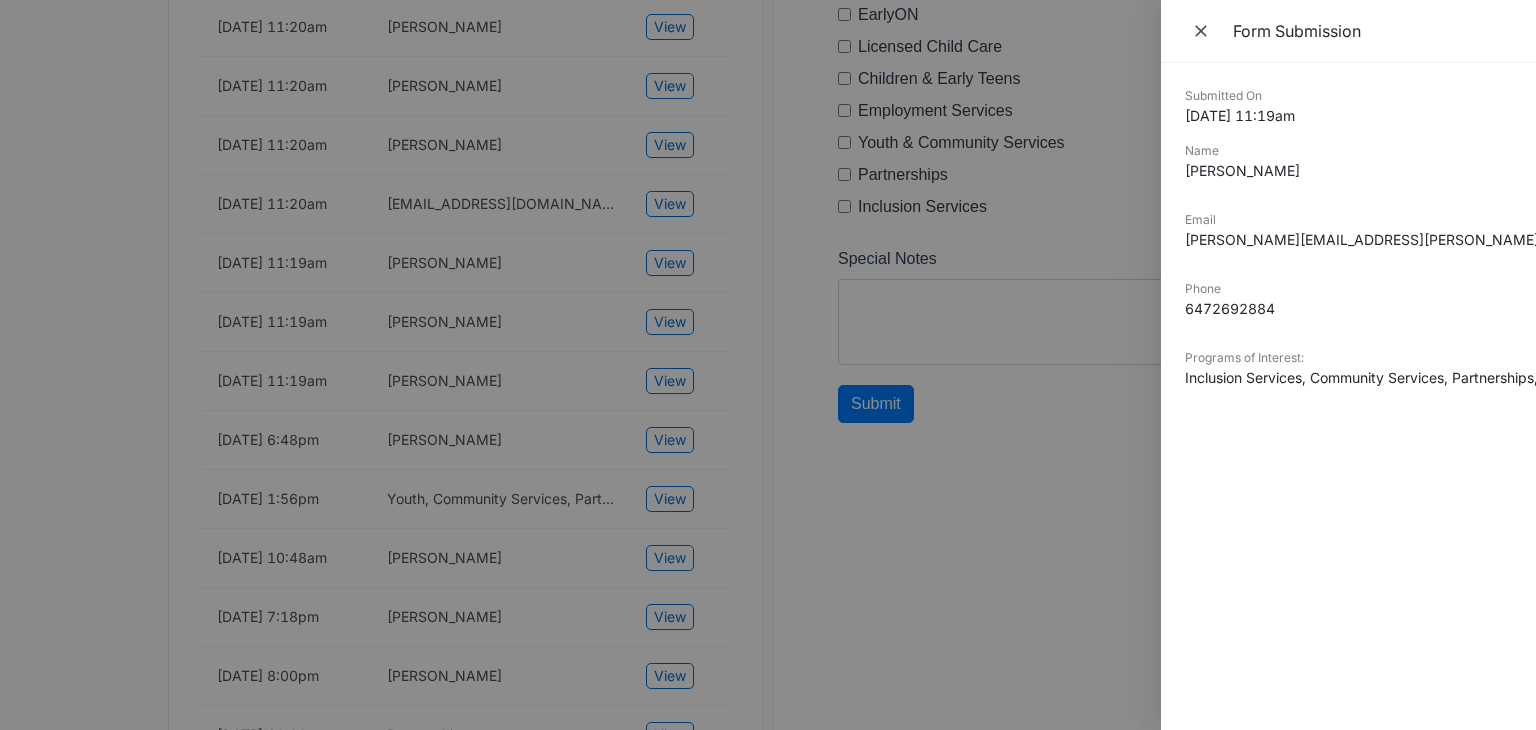 click on "Submitted On [DATE] 11:19am Name [PERSON_NAME] [PERSON_NAME][EMAIL_ADDRESS][PERSON_NAME][DOMAIN_NAME] Phone [PHONE_NUMBER] Programs of Interest: Inclusion Services, Community Services, Partnerships, Children & Early Teens, EarlyON" at bounding box center (1348, 396) 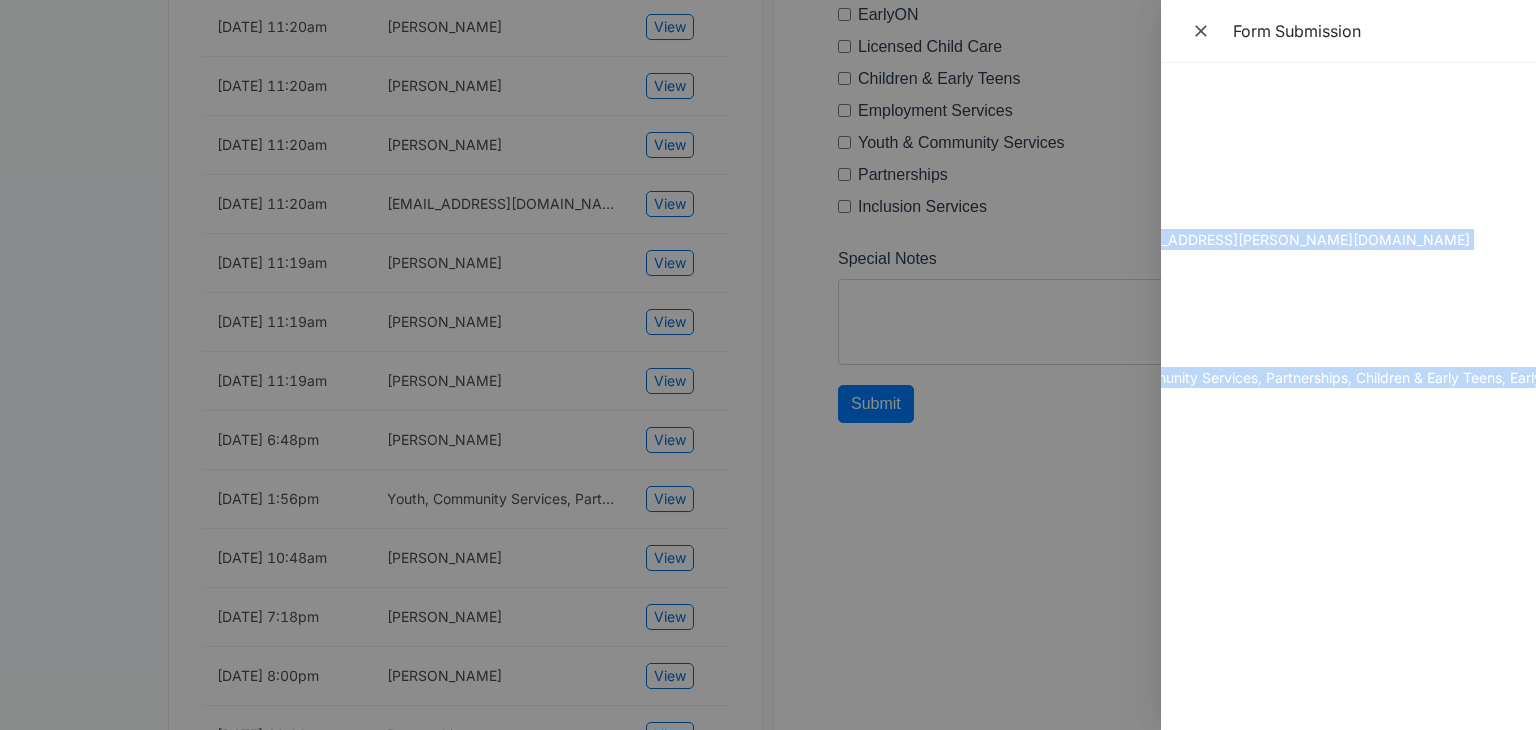 scroll, scrollTop: 0, scrollLeft: 223, axis: horizontal 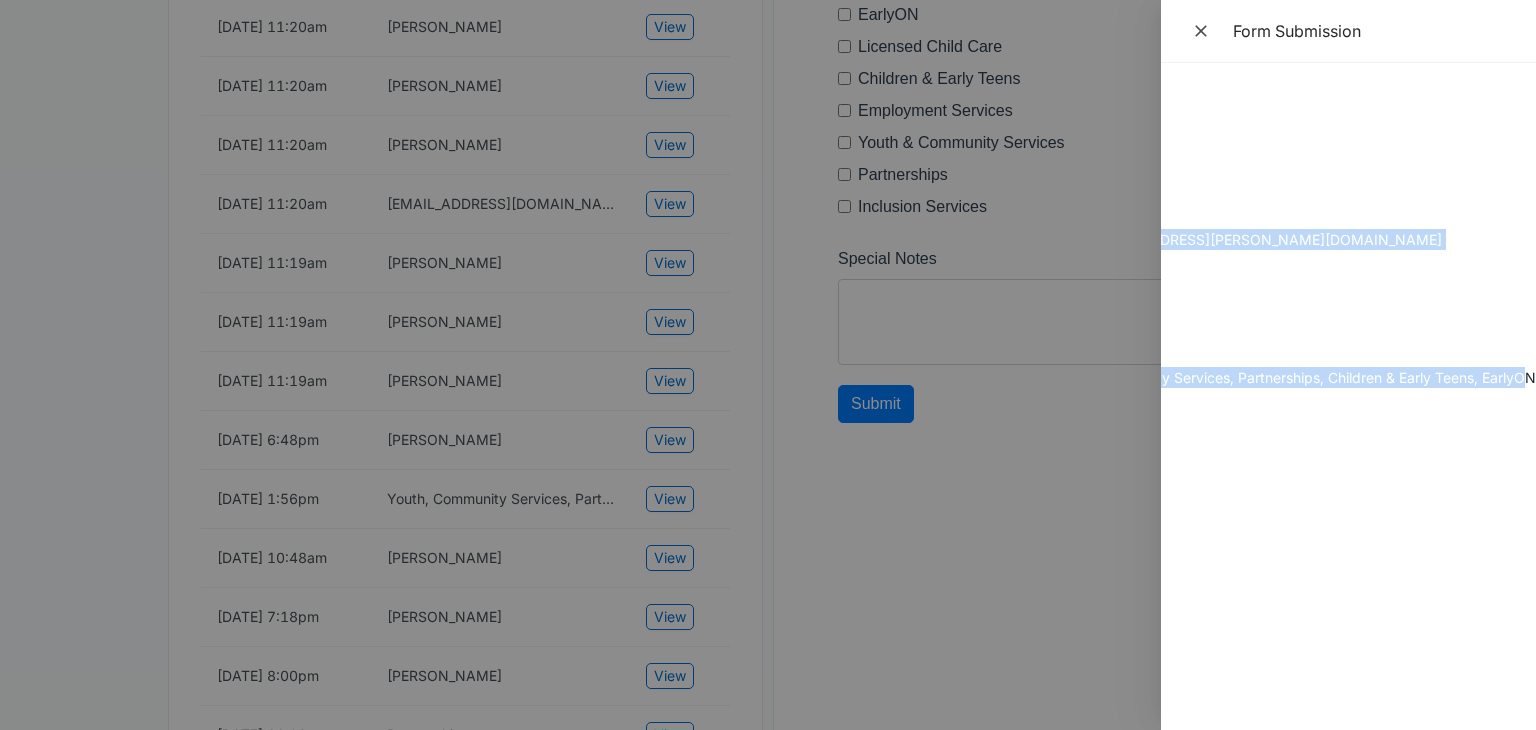 drag, startPoint x: 1186, startPoint y: 96, endPoint x: 1521, endPoint y: 385, distance: 442.43192 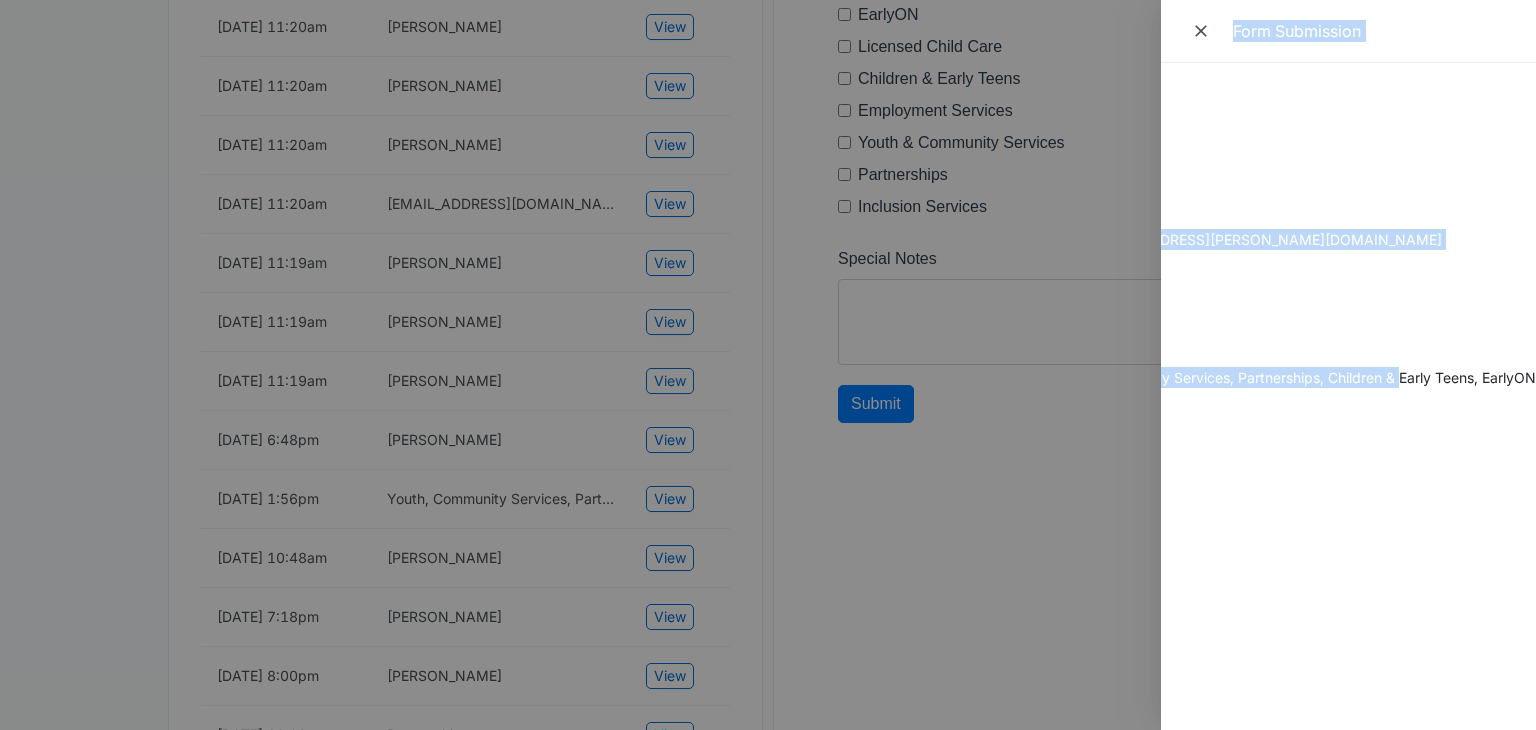 scroll, scrollTop: 0, scrollLeft: 0, axis: both 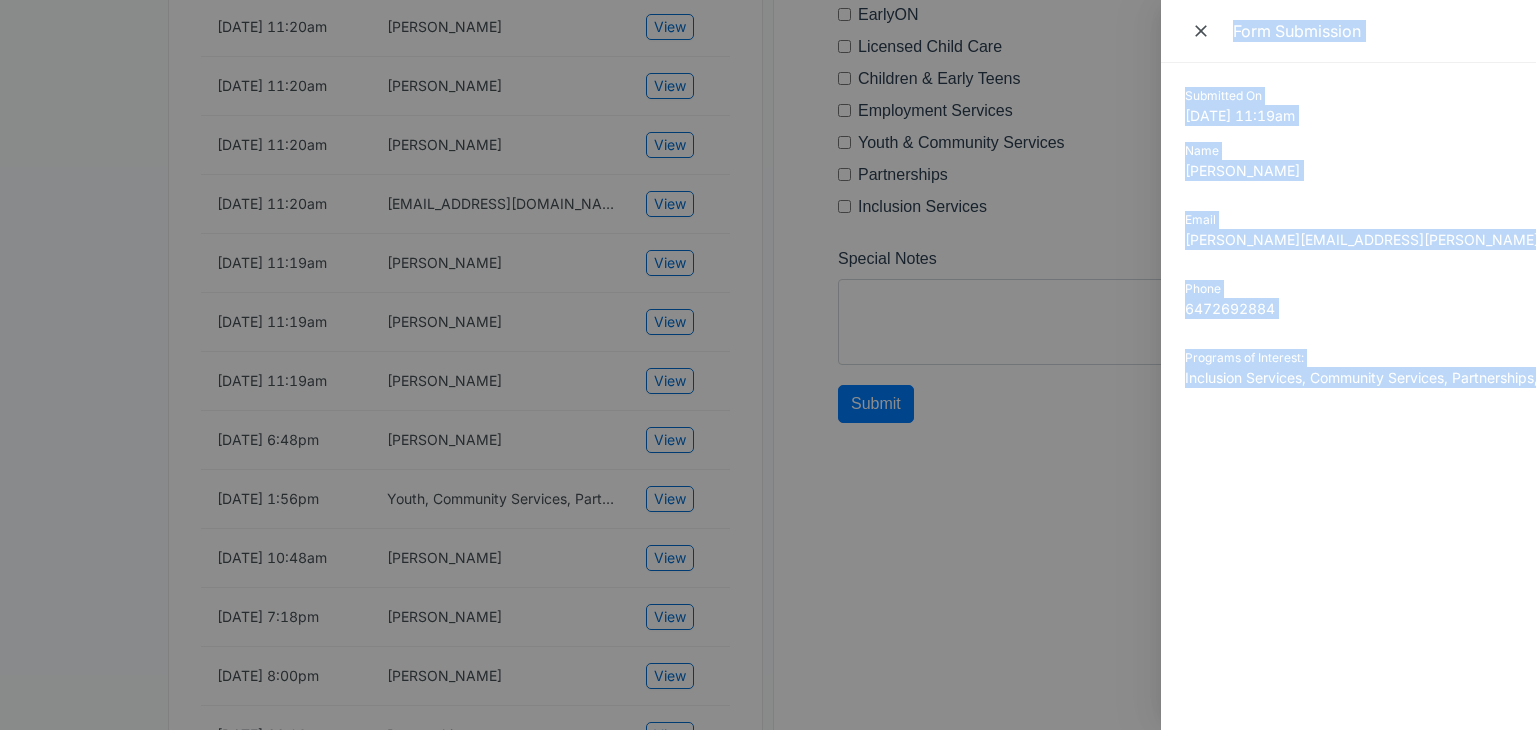 drag, startPoint x: 1401, startPoint y: 382, endPoint x: 1066, endPoint y: 386, distance: 335.02386 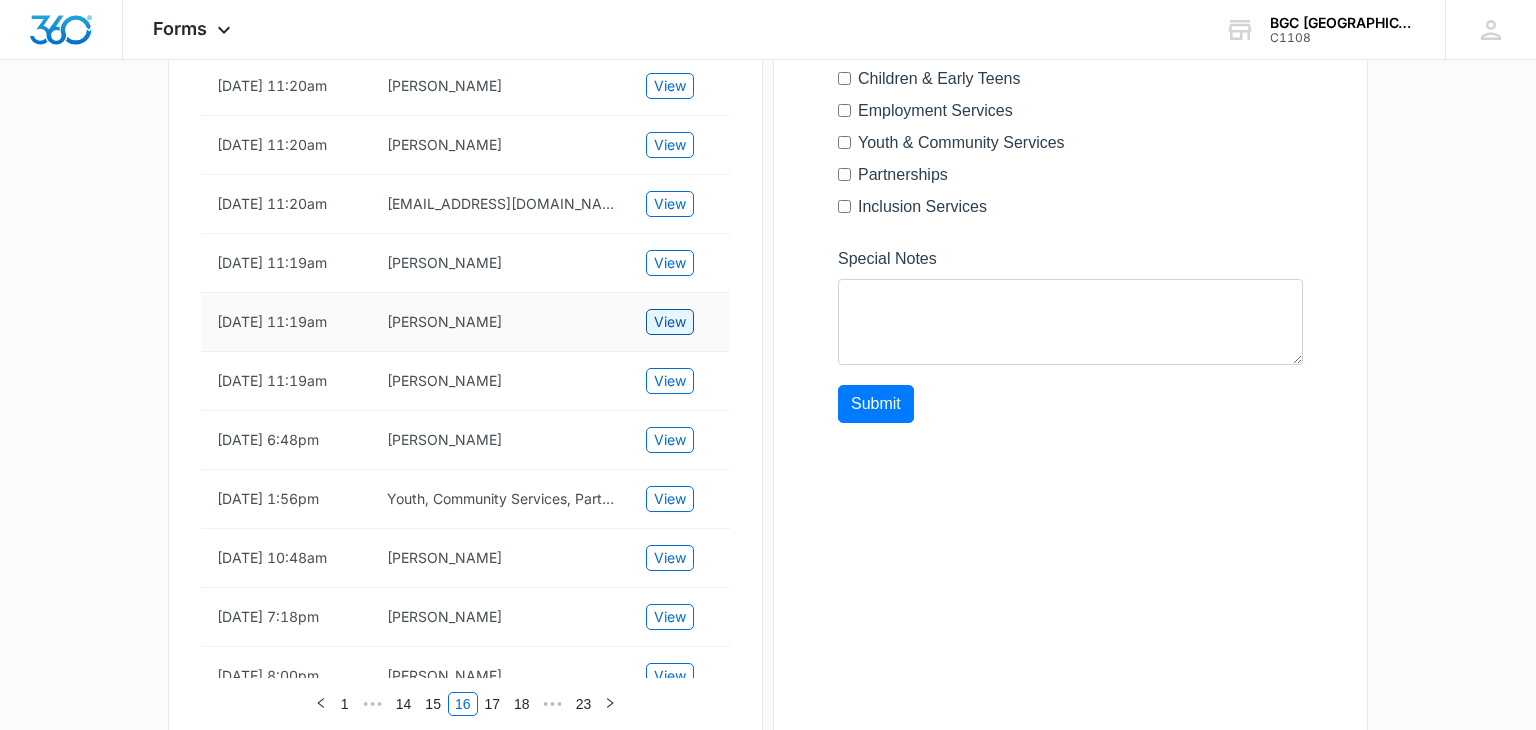 click on "View" at bounding box center [670, 322] 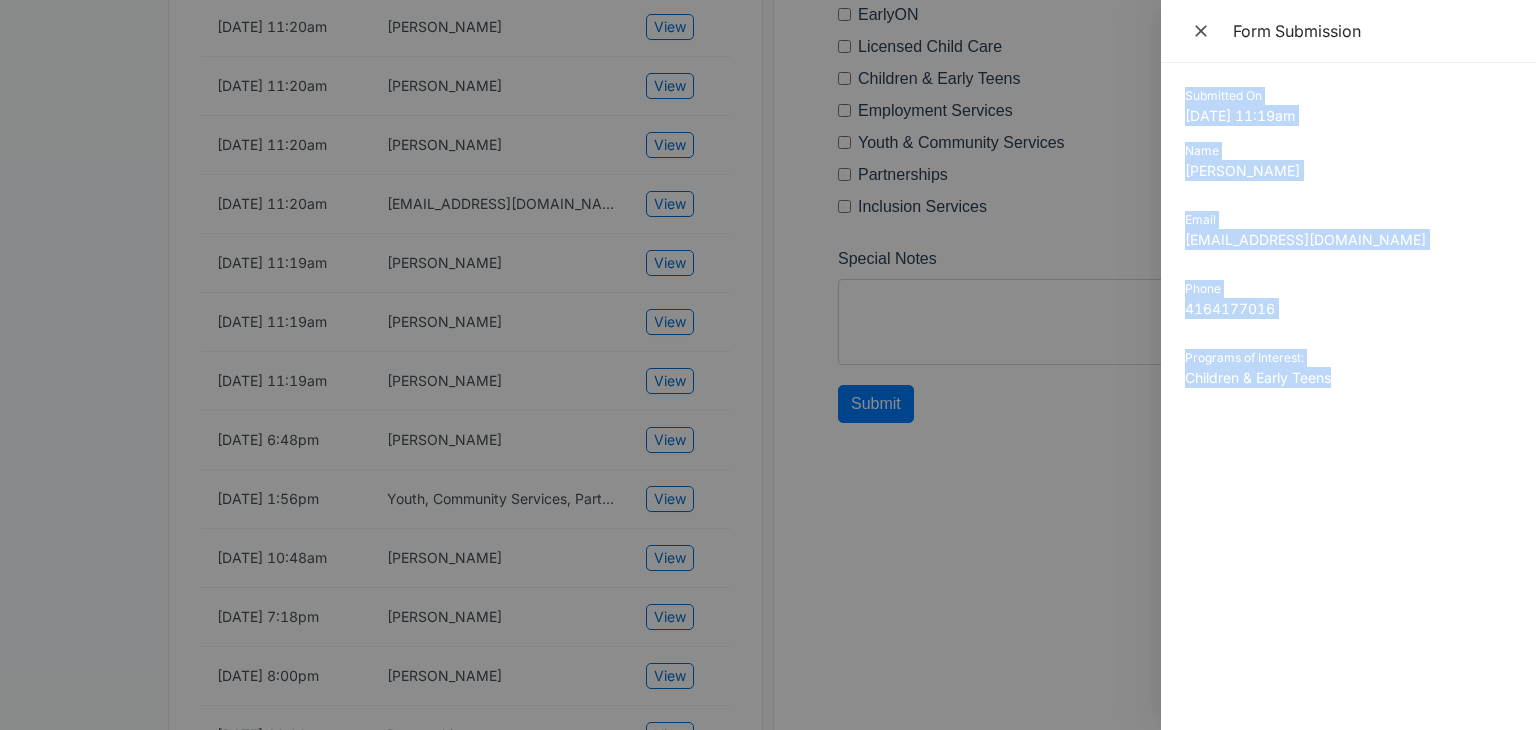 drag, startPoint x: 1187, startPoint y: 98, endPoint x: 1351, endPoint y: 389, distance: 334.03143 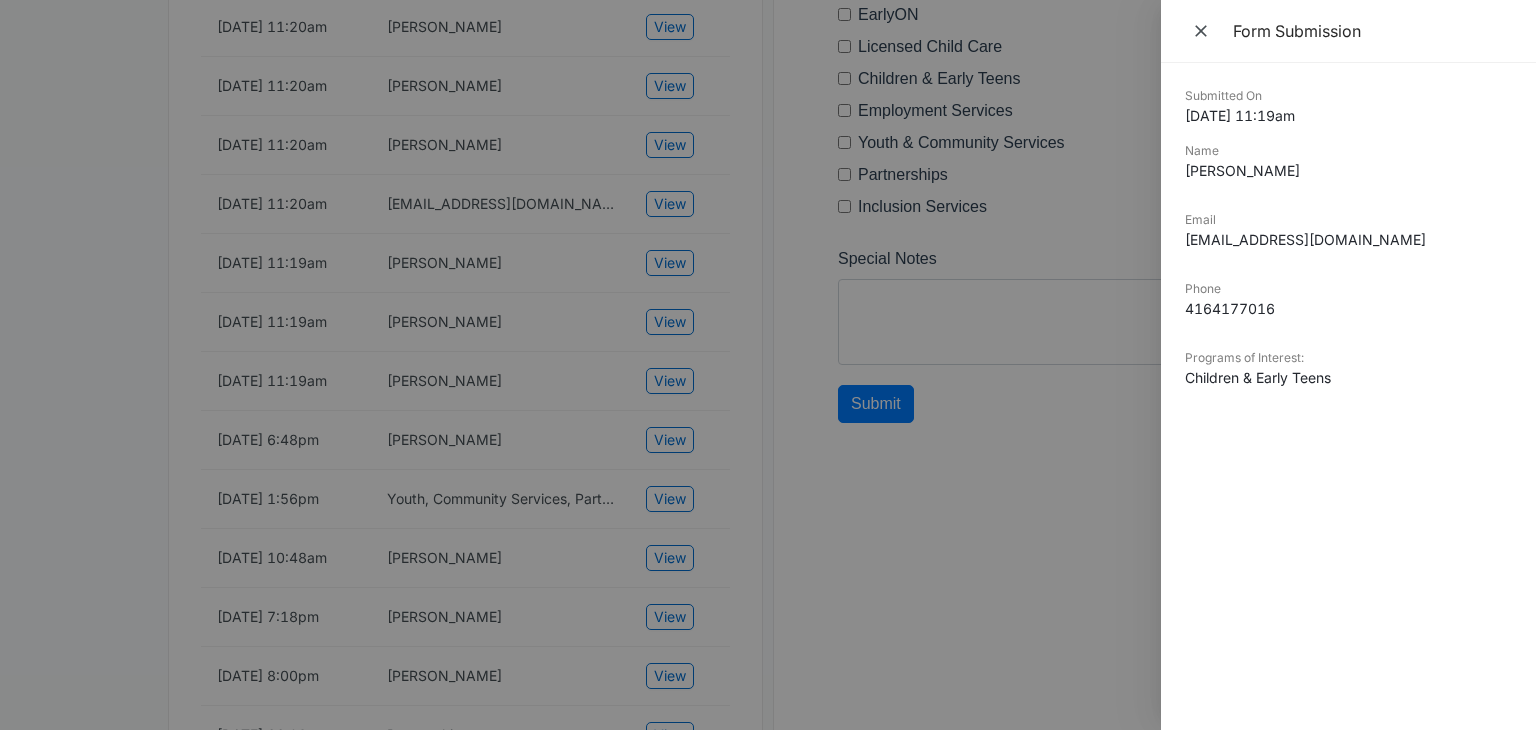 click at bounding box center (768, 365) 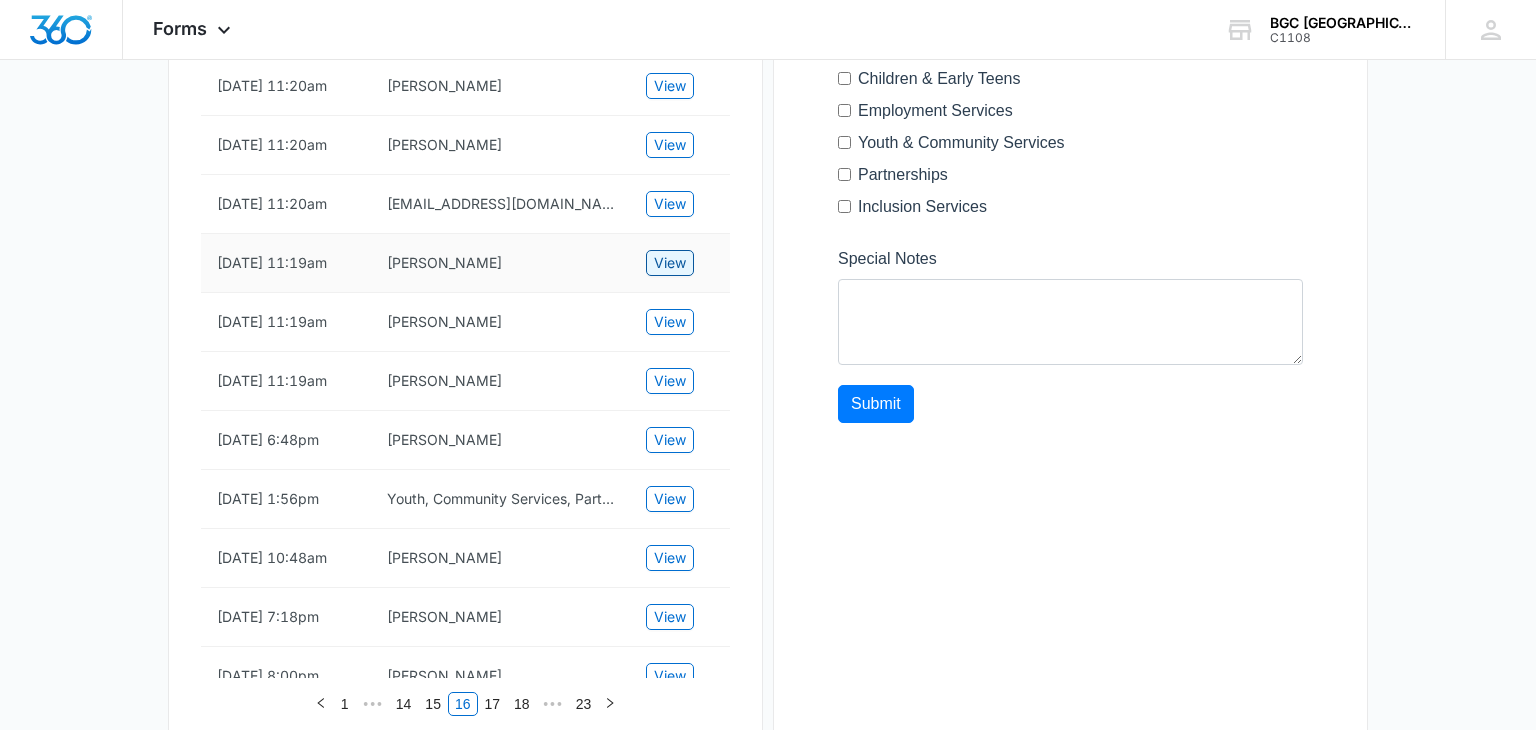 click on "View" at bounding box center (670, 263) 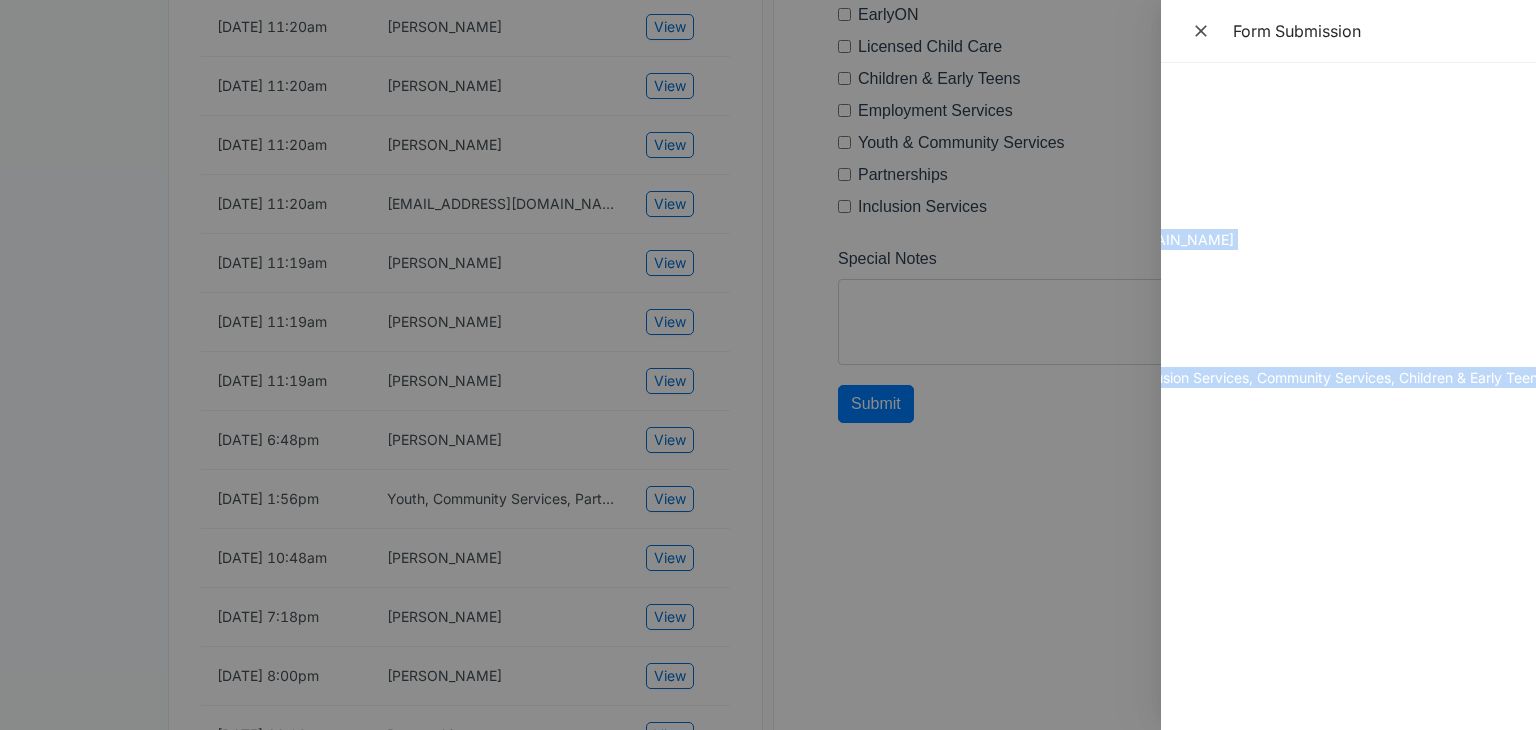 scroll, scrollTop: 0, scrollLeft: 255, axis: horizontal 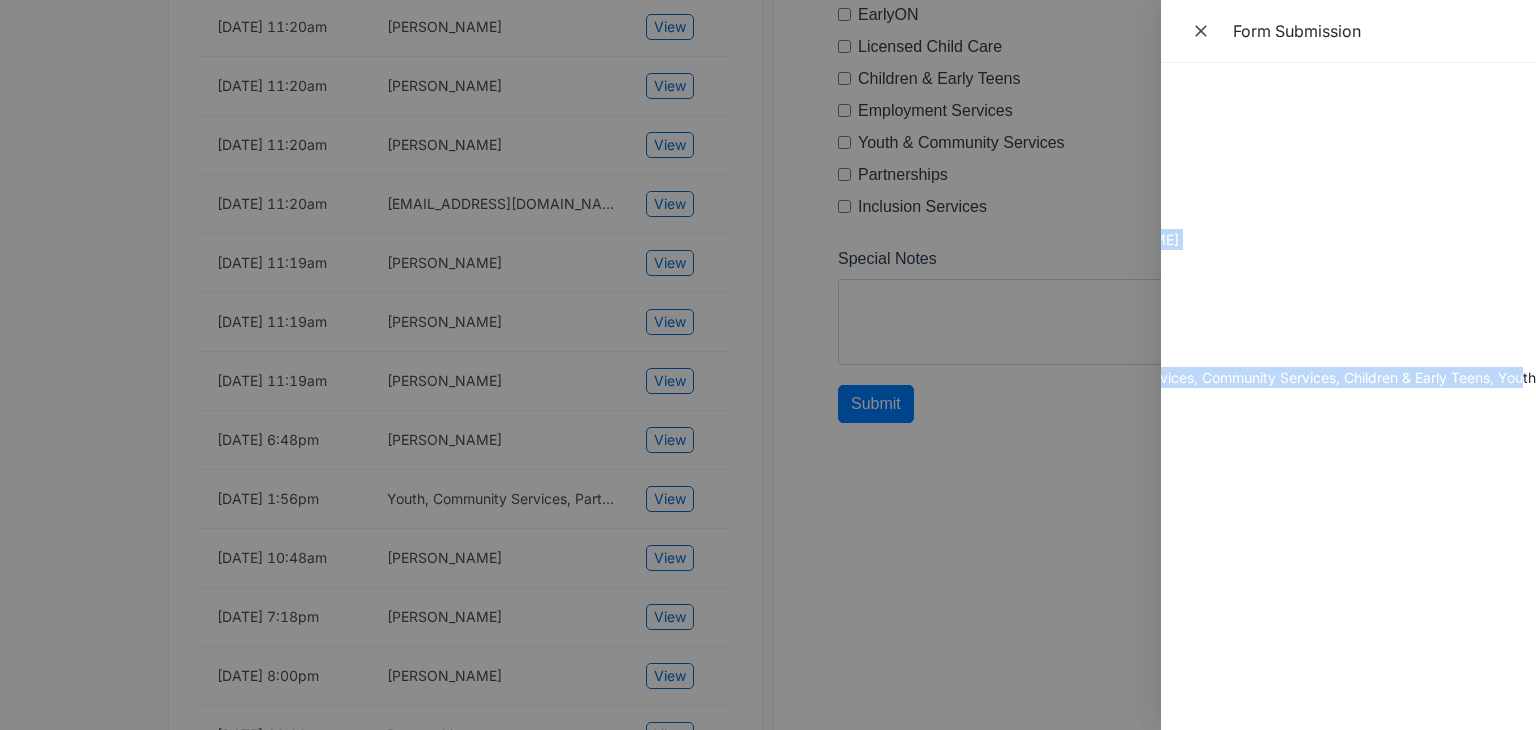 drag, startPoint x: 1185, startPoint y: 94, endPoint x: 1524, endPoint y: 383, distance: 445.4683 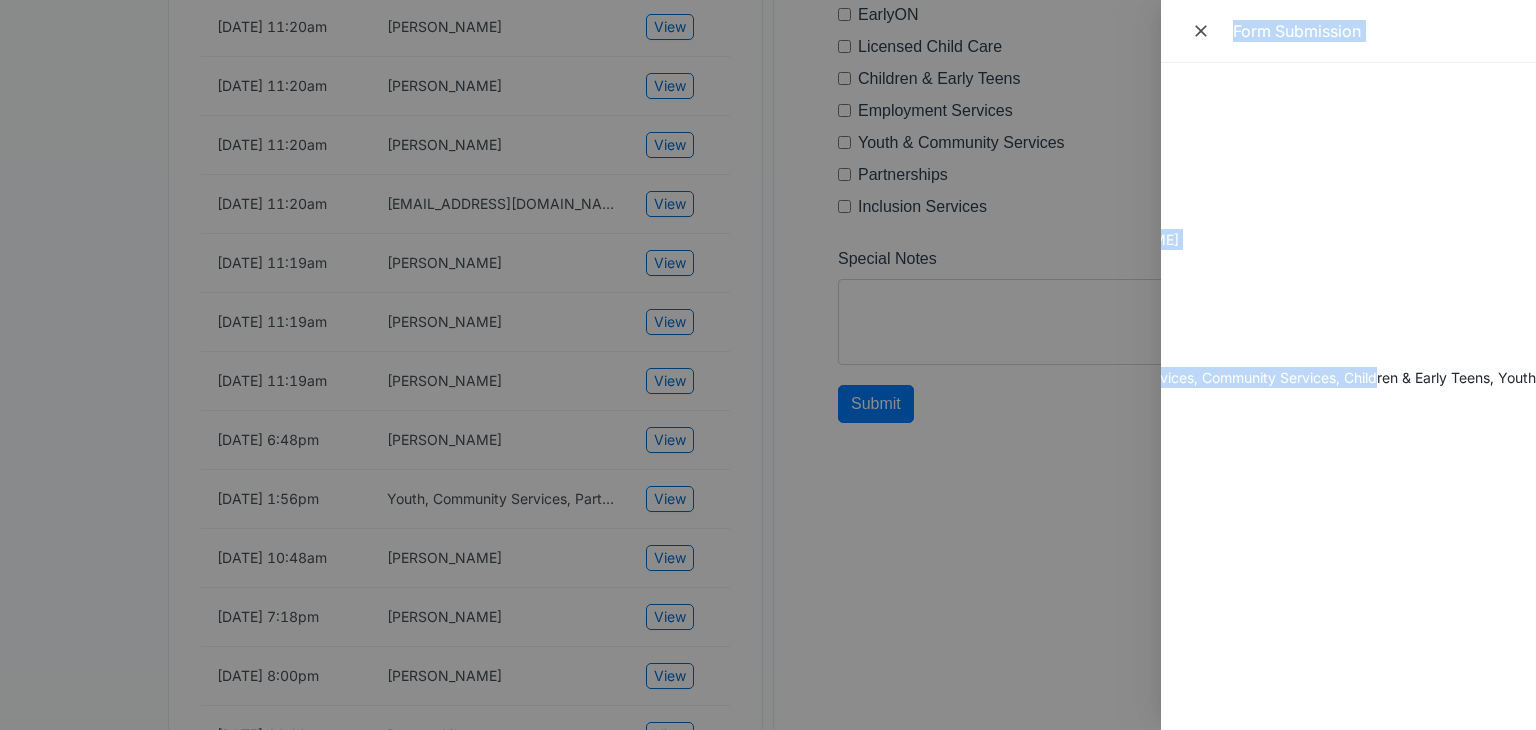 scroll, scrollTop: 0, scrollLeft: 0, axis: both 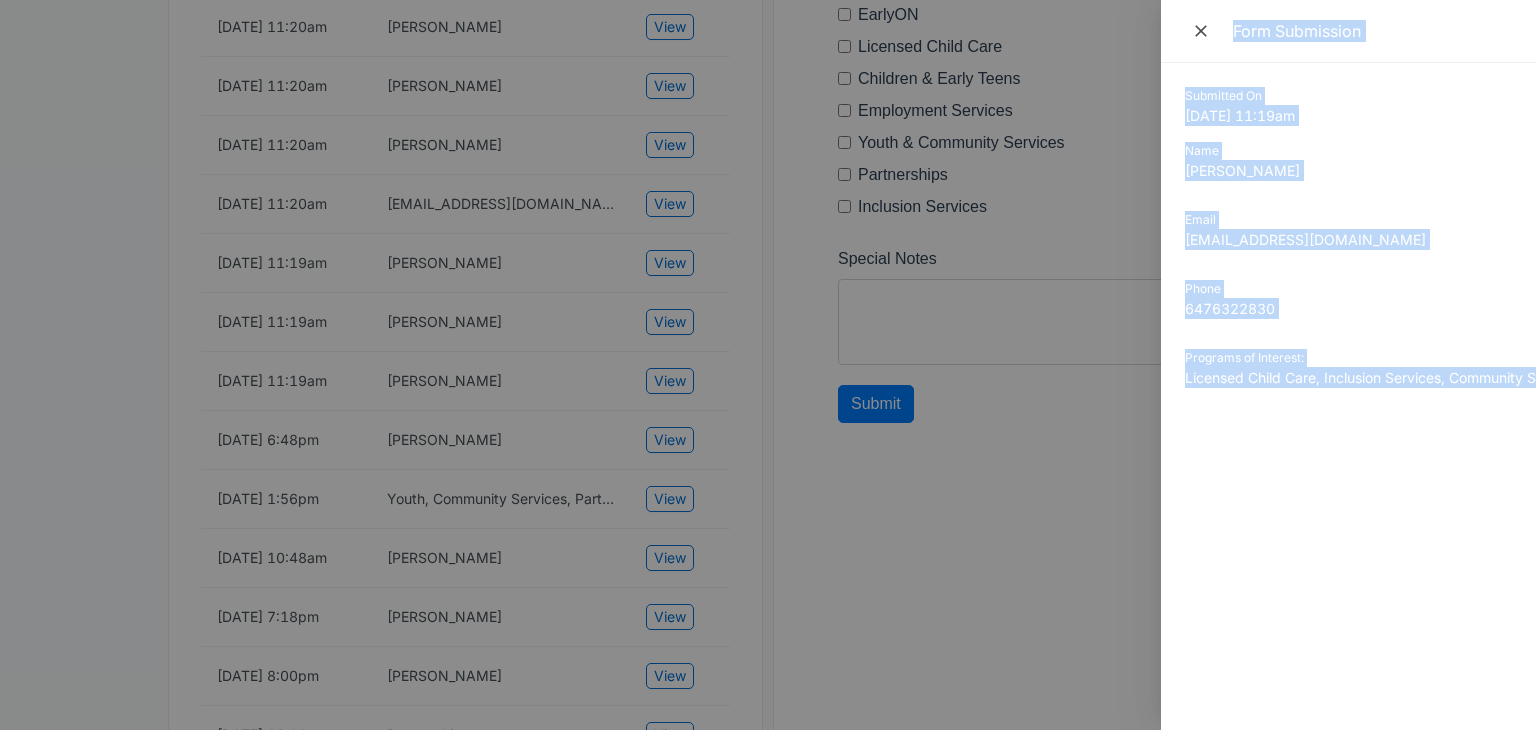 drag, startPoint x: 1375, startPoint y: 381, endPoint x: 1099, endPoint y: 372, distance: 276.1467 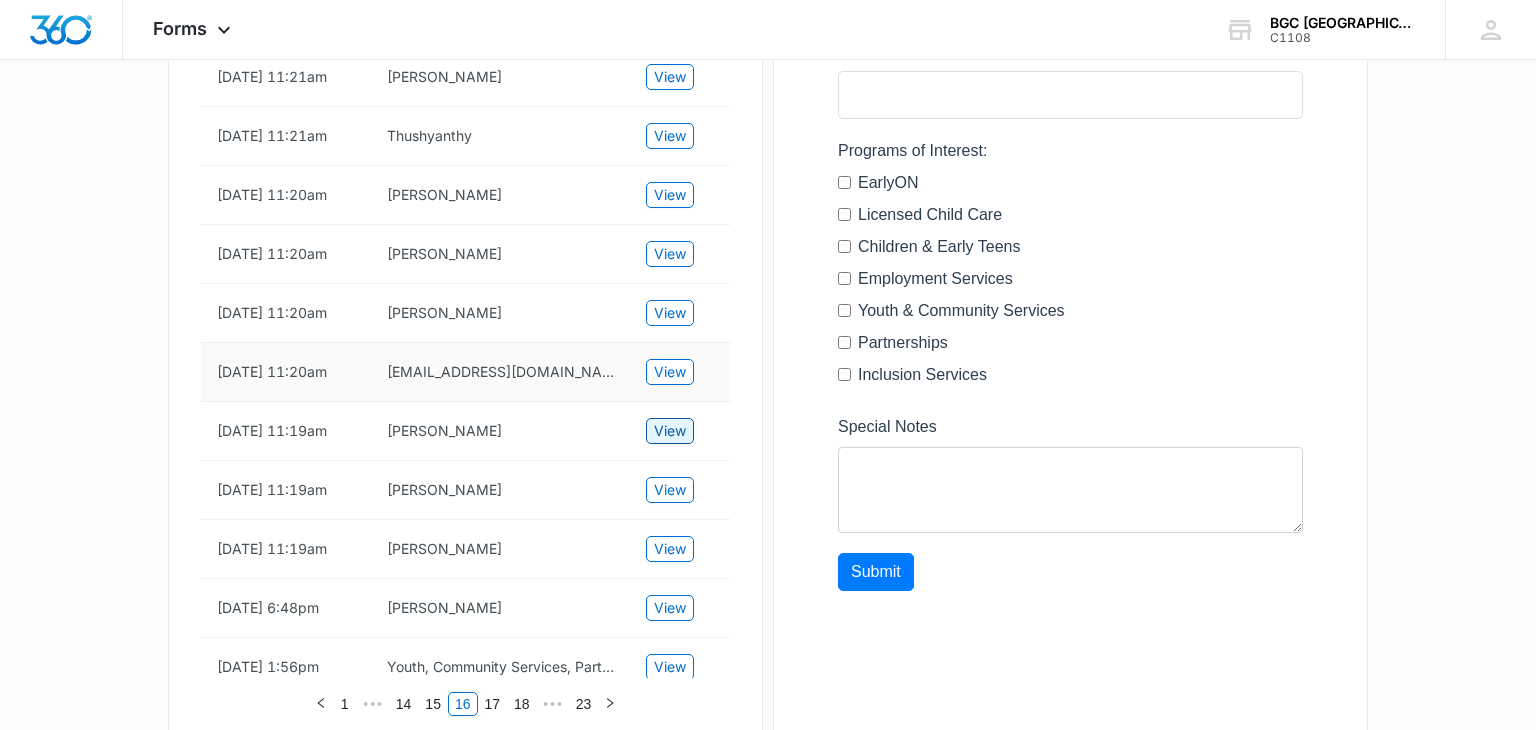 scroll, scrollTop: 556, scrollLeft: 0, axis: vertical 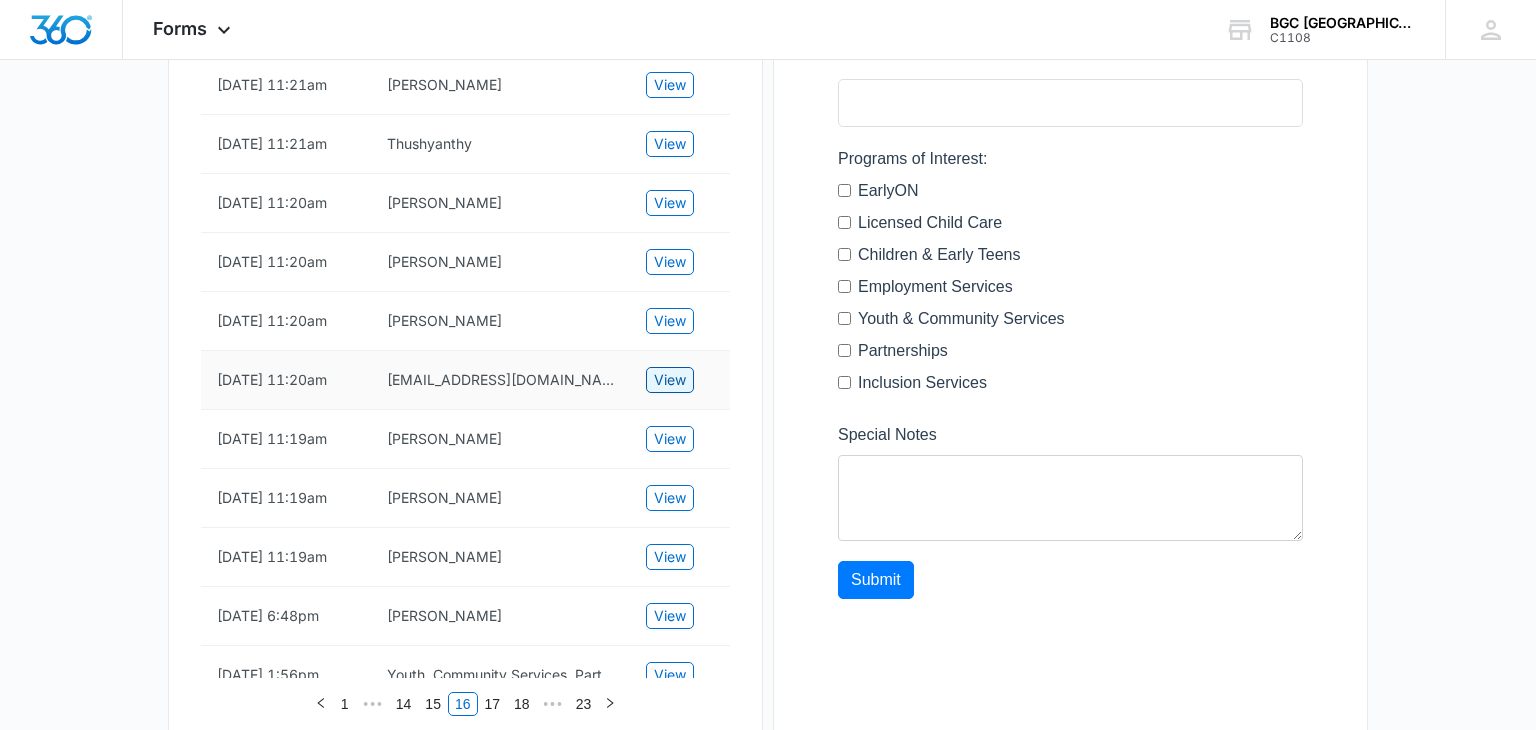 click on "View" at bounding box center [670, 380] 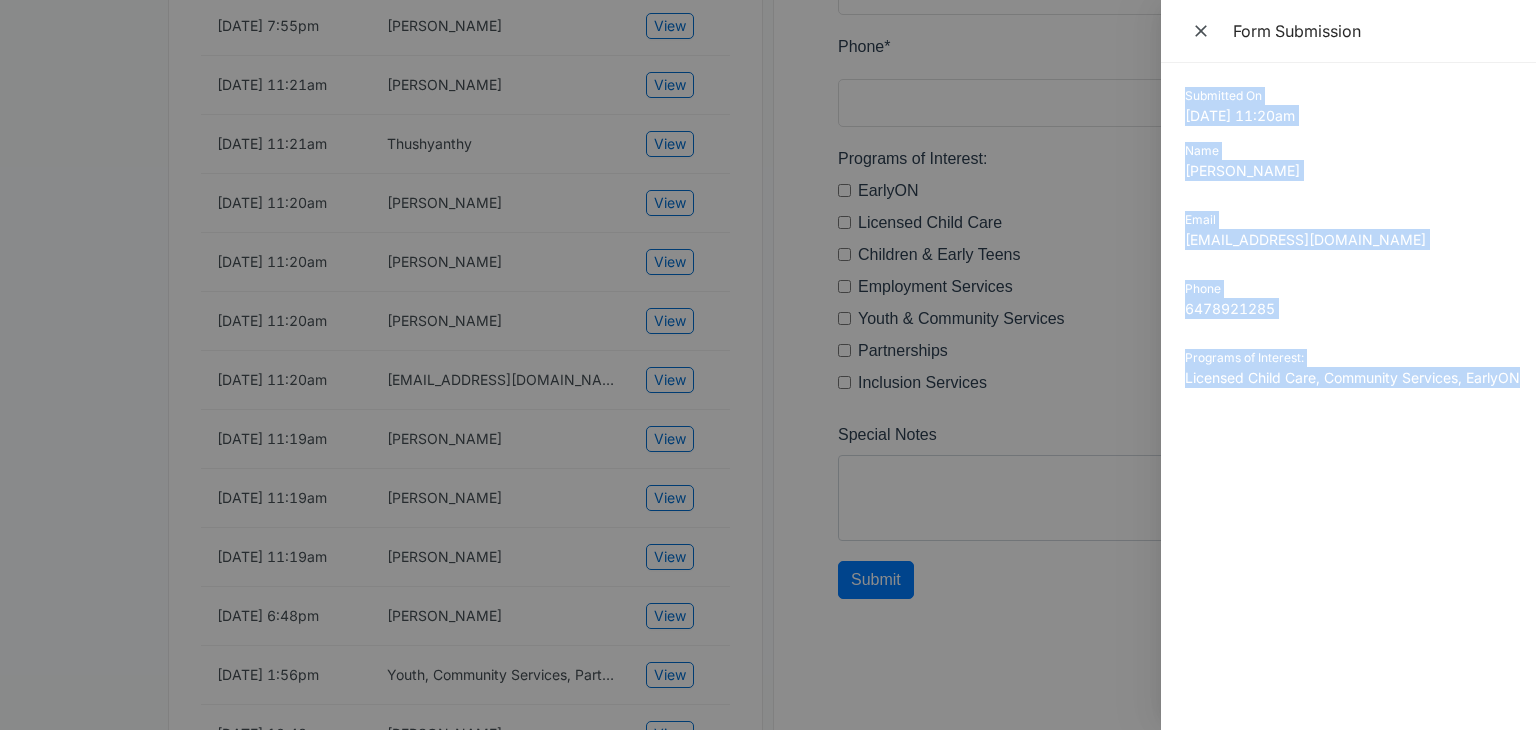 drag, startPoint x: 1186, startPoint y: 89, endPoint x: 1522, endPoint y: 393, distance: 453.11368 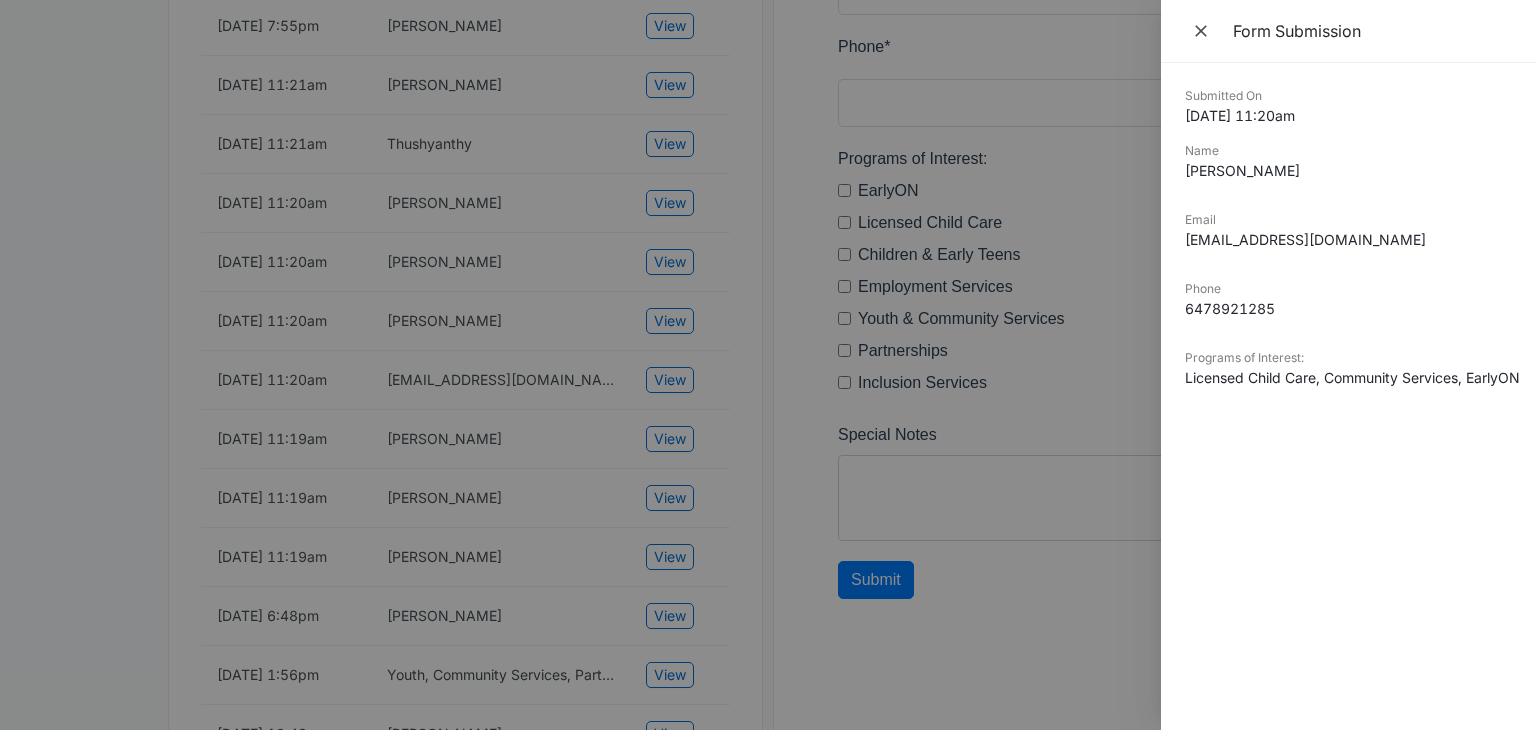 click at bounding box center [768, 365] 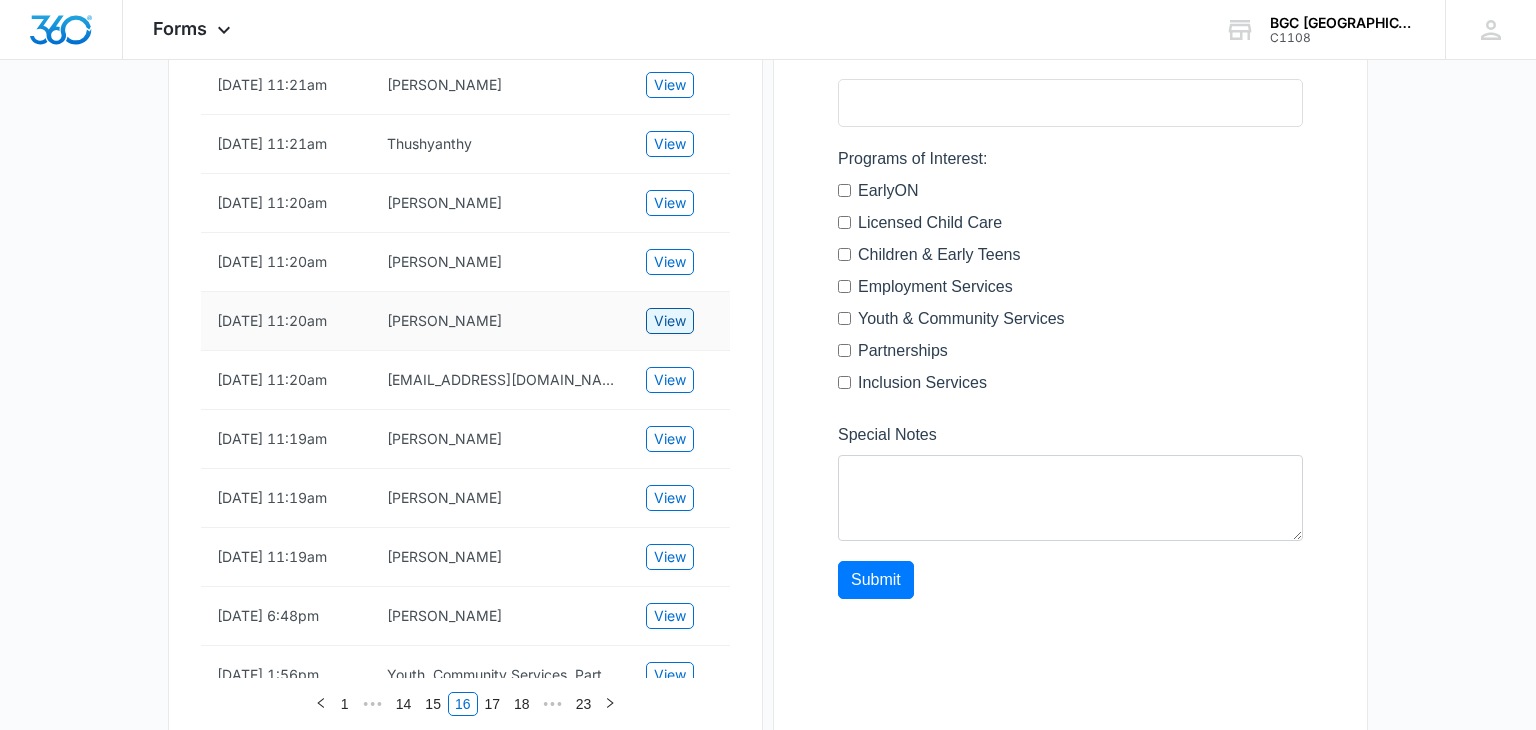 click on "View" at bounding box center [670, 321] 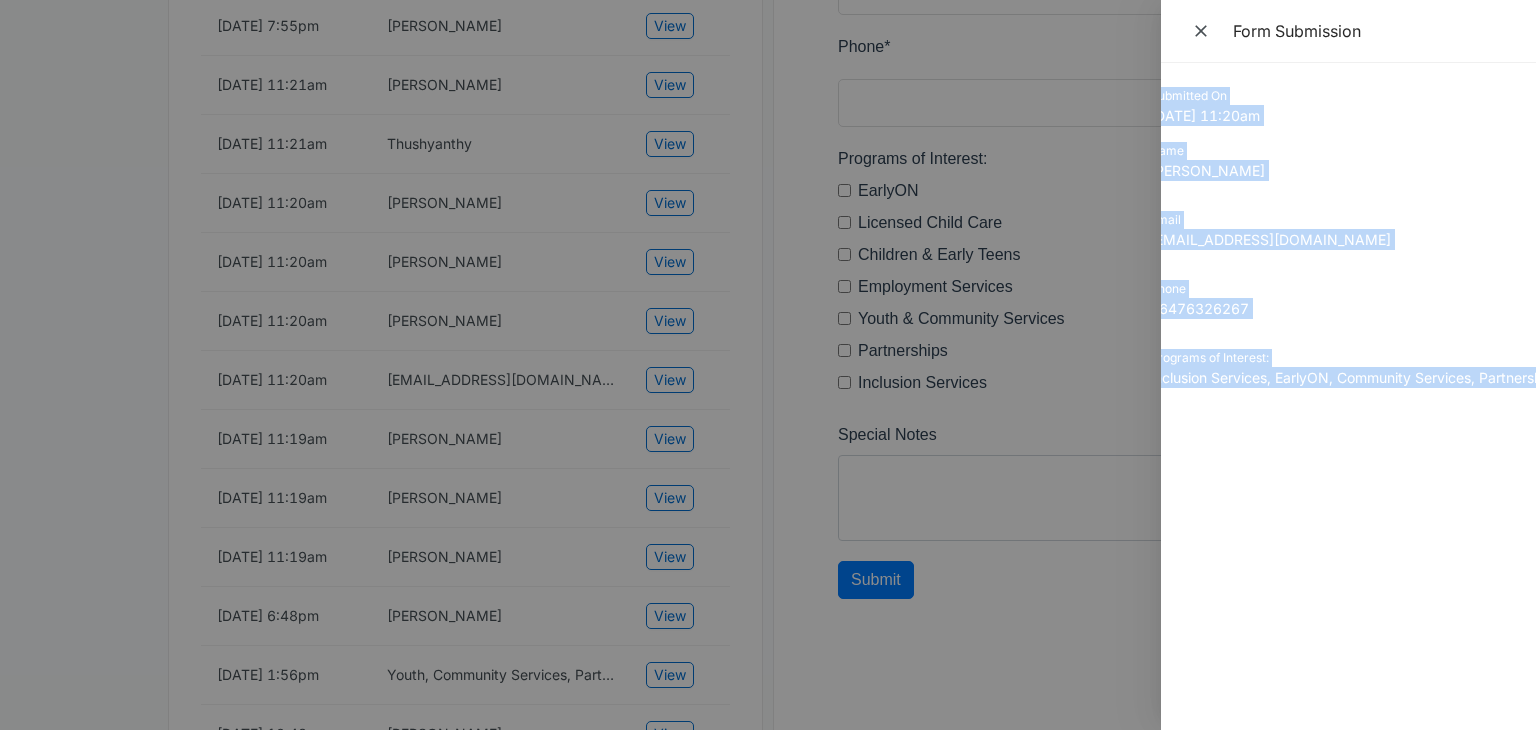 scroll, scrollTop: 0, scrollLeft: 66, axis: horizontal 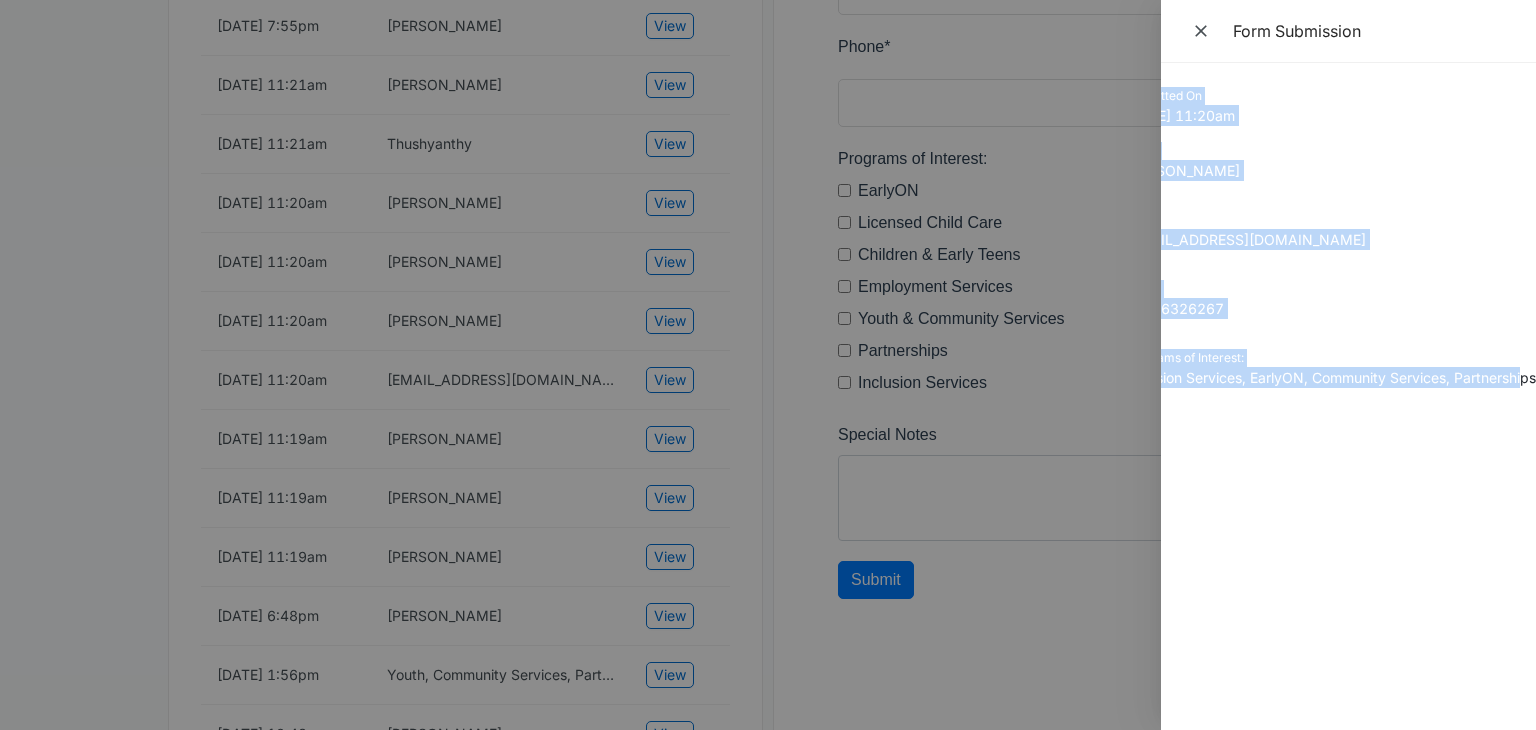 drag, startPoint x: 1185, startPoint y: 100, endPoint x: 1522, endPoint y: 382, distance: 439.4235 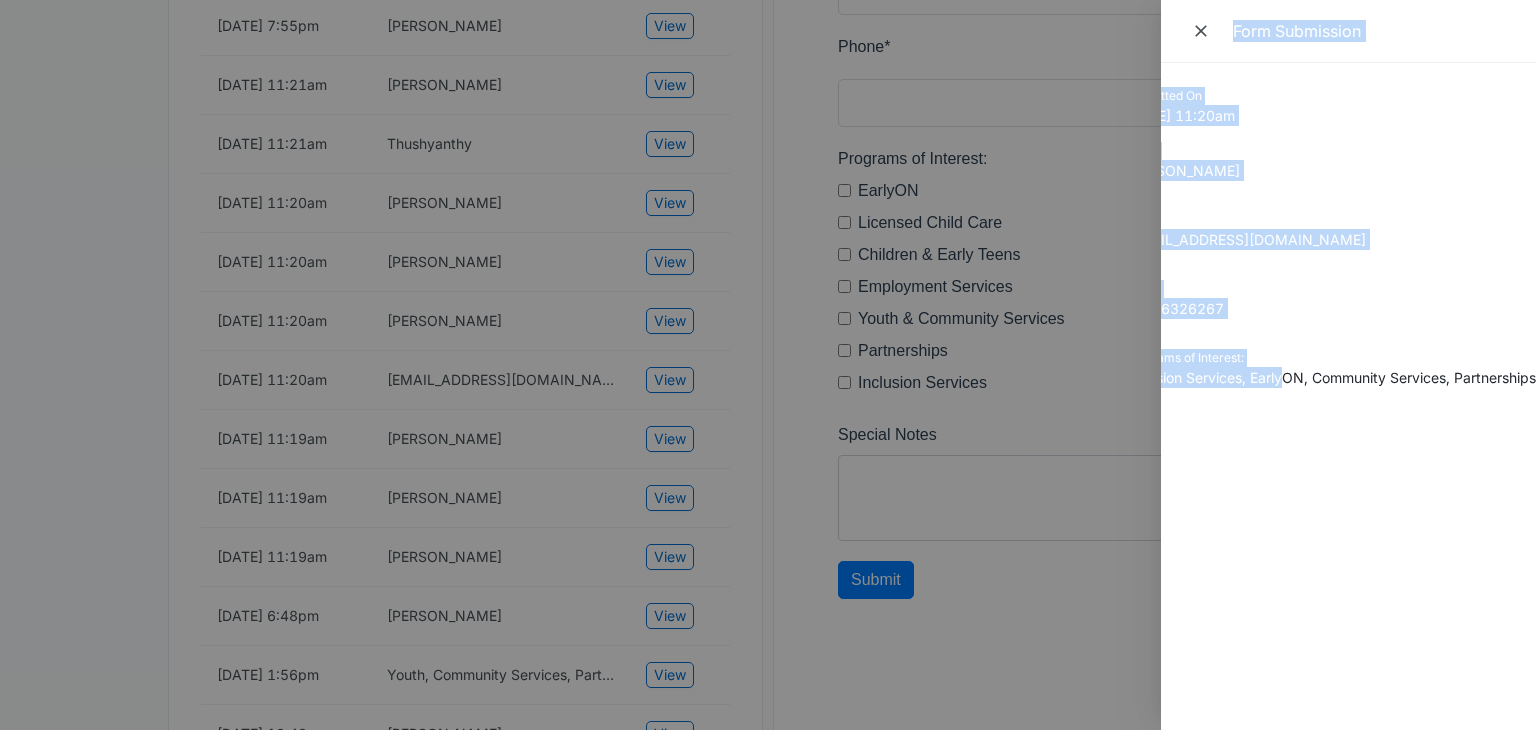 scroll, scrollTop: 0, scrollLeft: 0, axis: both 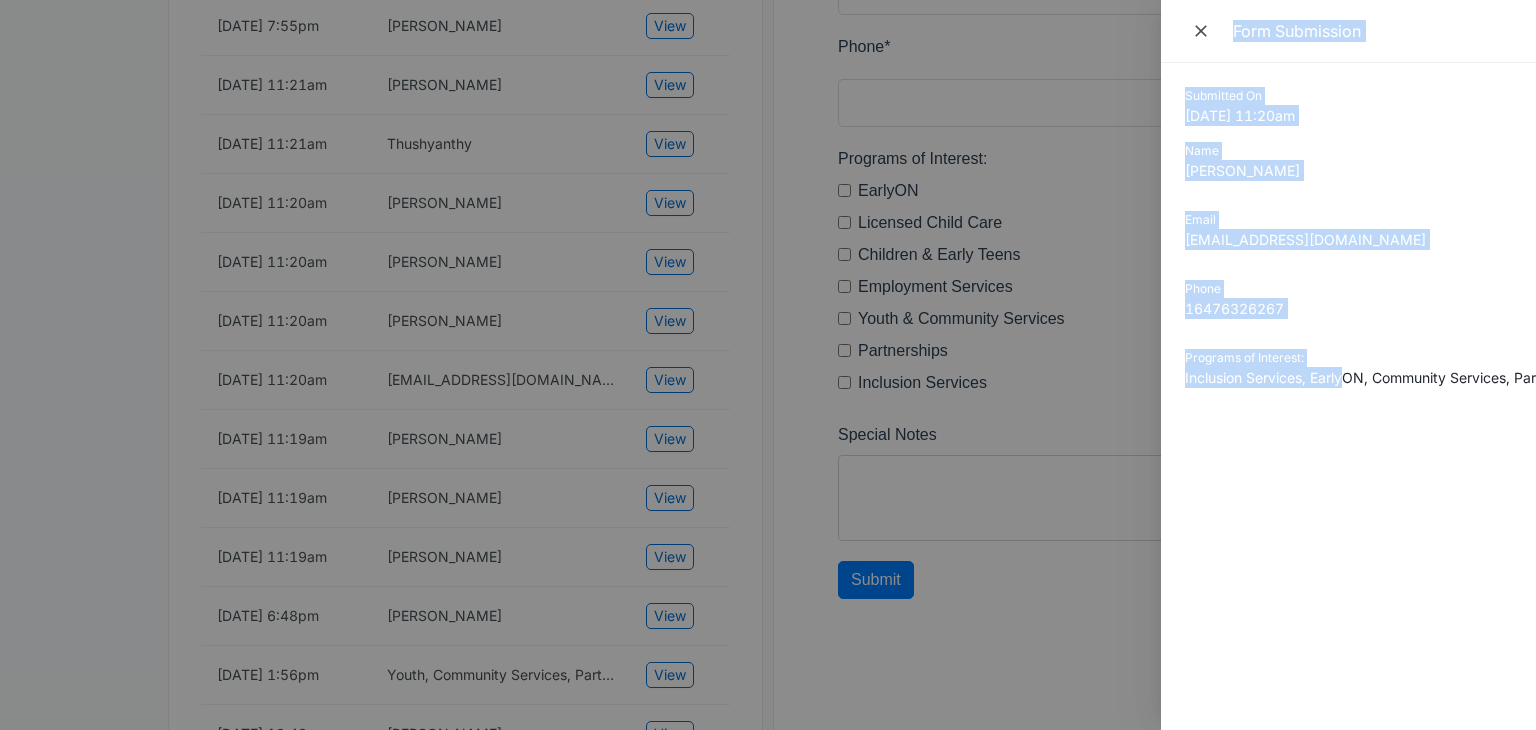 drag, startPoint x: 1264, startPoint y: 370, endPoint x: 1079, endPoint y: 365, distance: 185.06755 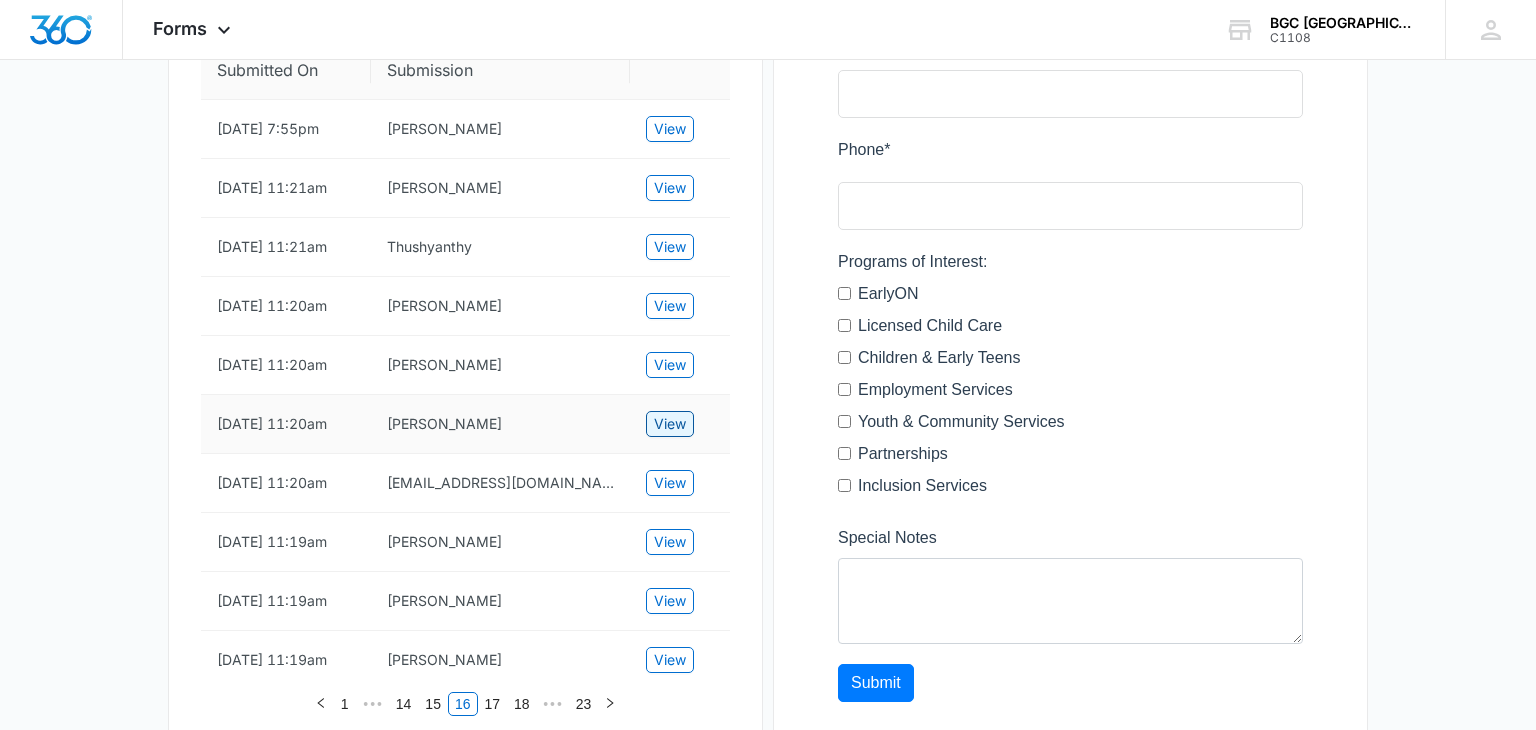 scroll, scrollTop: 443, scrollLeft: 0, axis: vertical 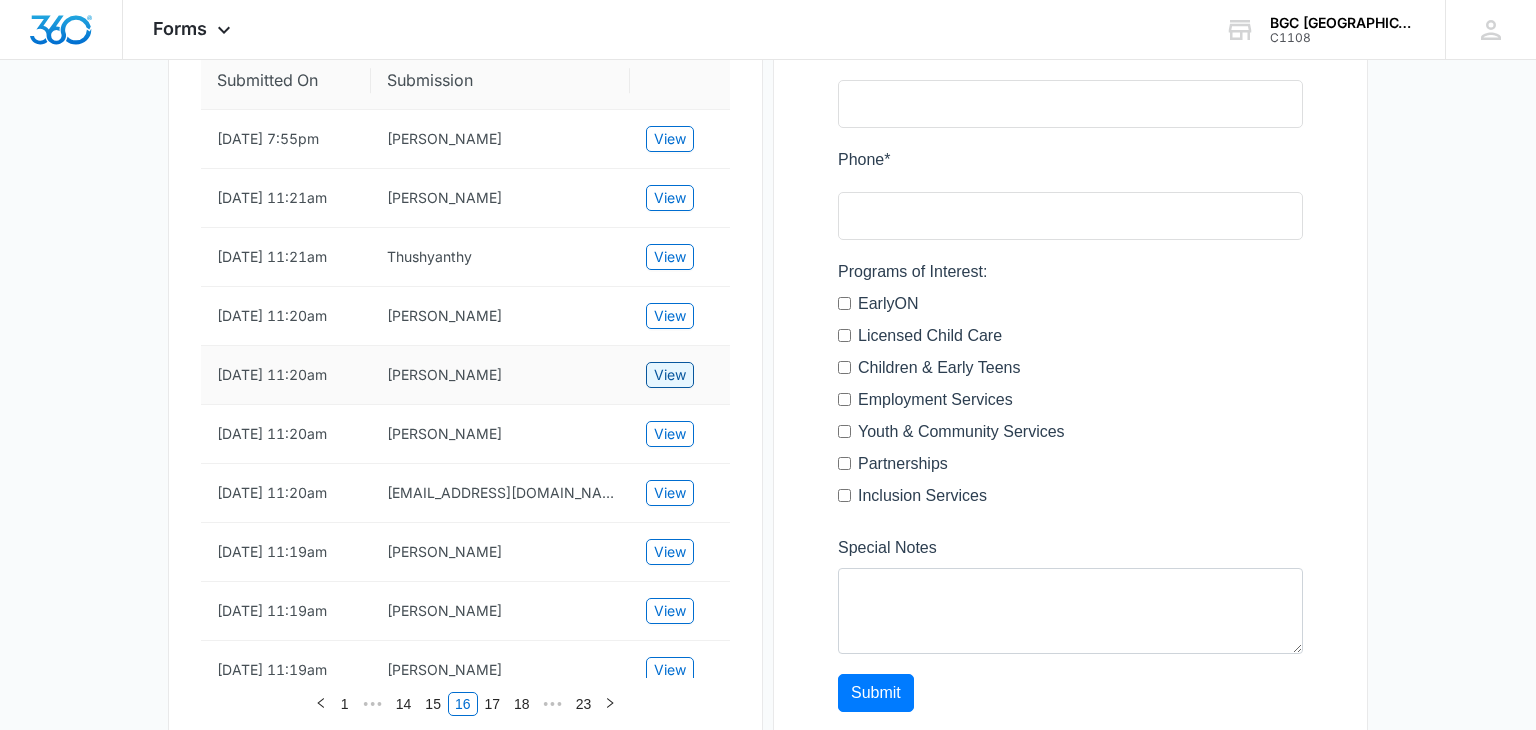 click on "View" at bounding box center [670, 375] 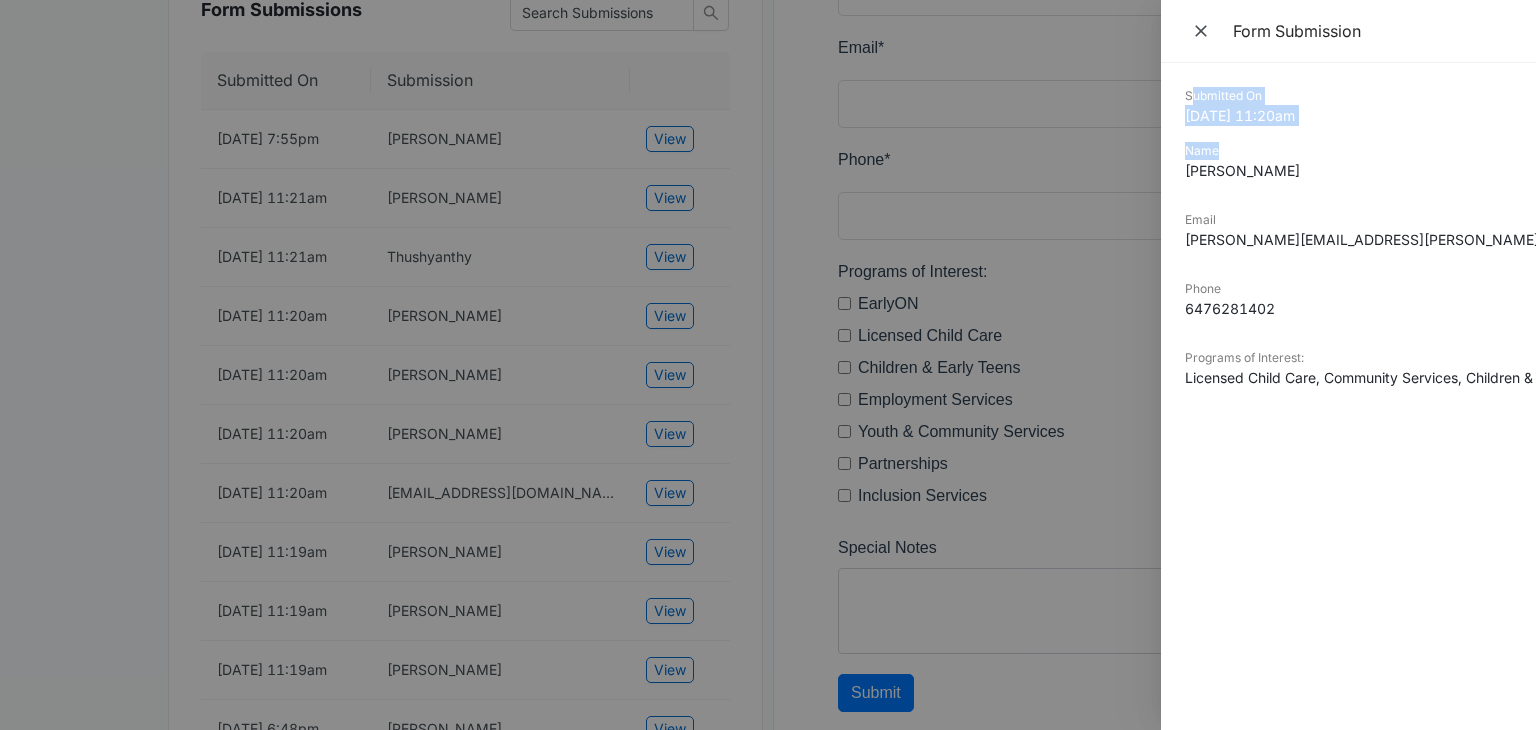 drag, startPoint x: 1191, startPoint y: 95, endPoint x: 1227, endPoint y: 140, distance: 57.628117 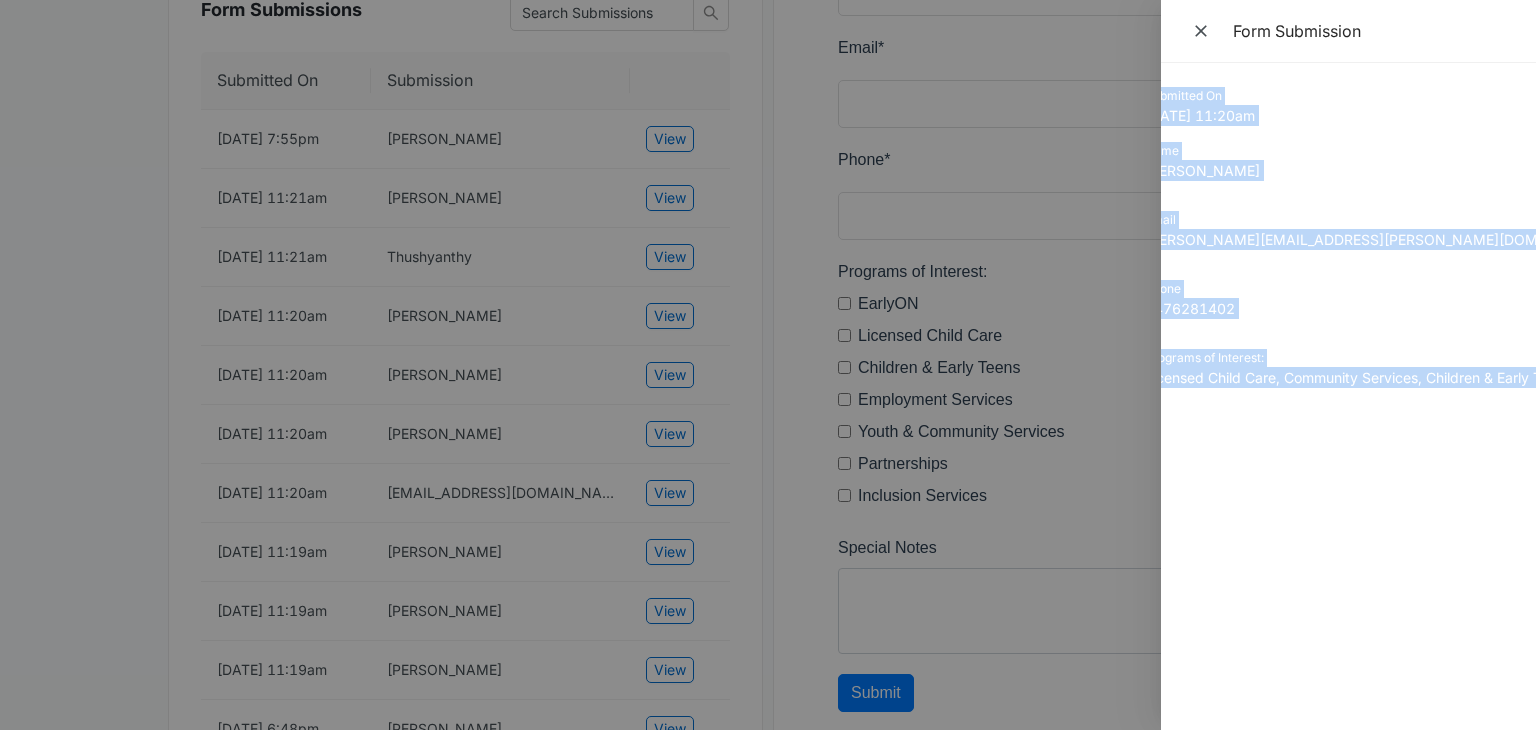 scroll, scrollTop: 0, scrollLeft: 82, axis: horizontal 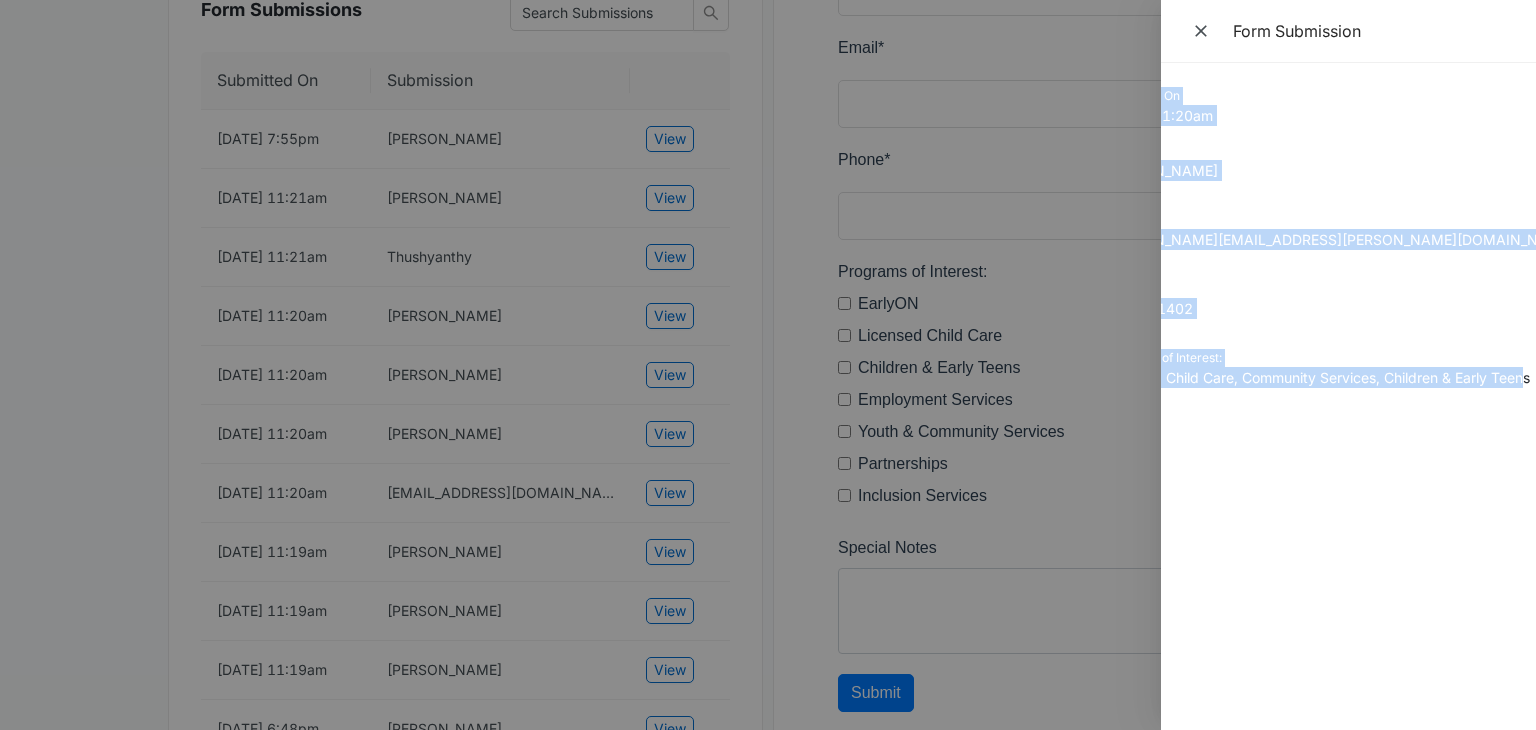drag, startPoint x: 1185, startPoint y: 98, endPoint x: 1527, endPoint y: 386, distance: 447.11072 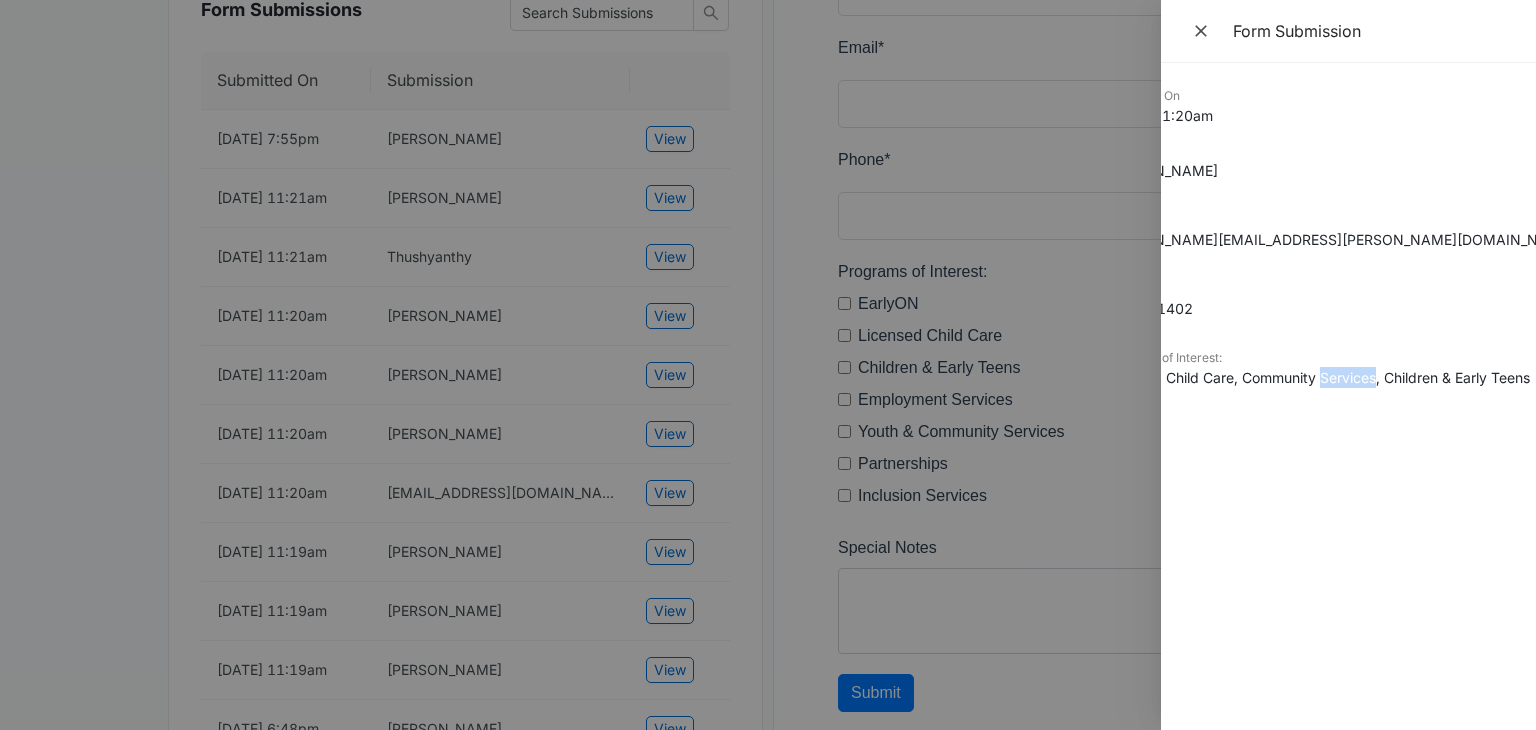 click on "Submitted On [DATE] 11:20am Name [PERSON_NAME] Email [PERSON_NAME][EMAIL_ADDRESS][PERSON_NAME][DOMAIN_NAME] Phone [PHONE_NUMBER] Programs of Interest: Licensed Child Care, Community Services, Children & Early Teens" at bounding box center [1266, 396] 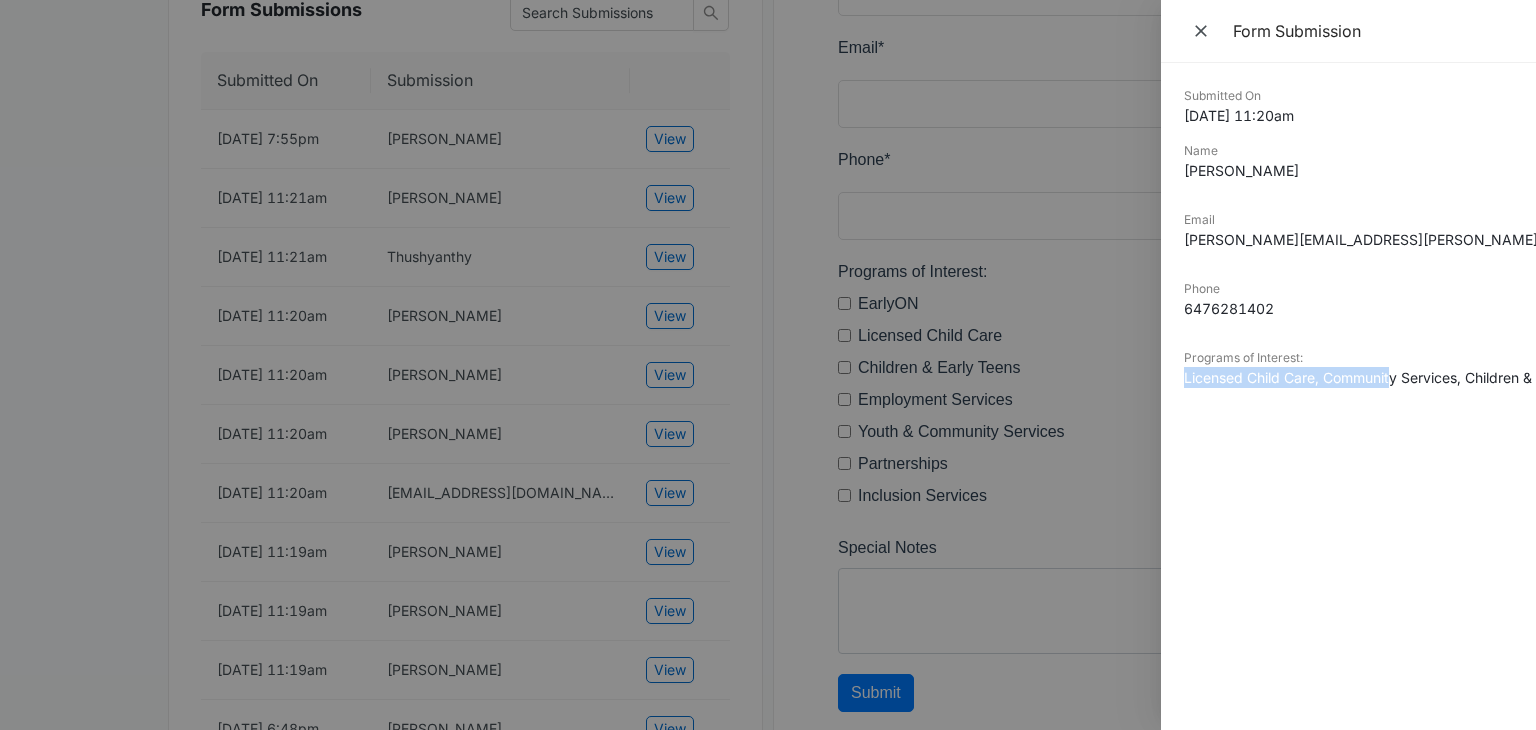 scroll, scrollTop: 0, scrollLeft: 0, axis: both 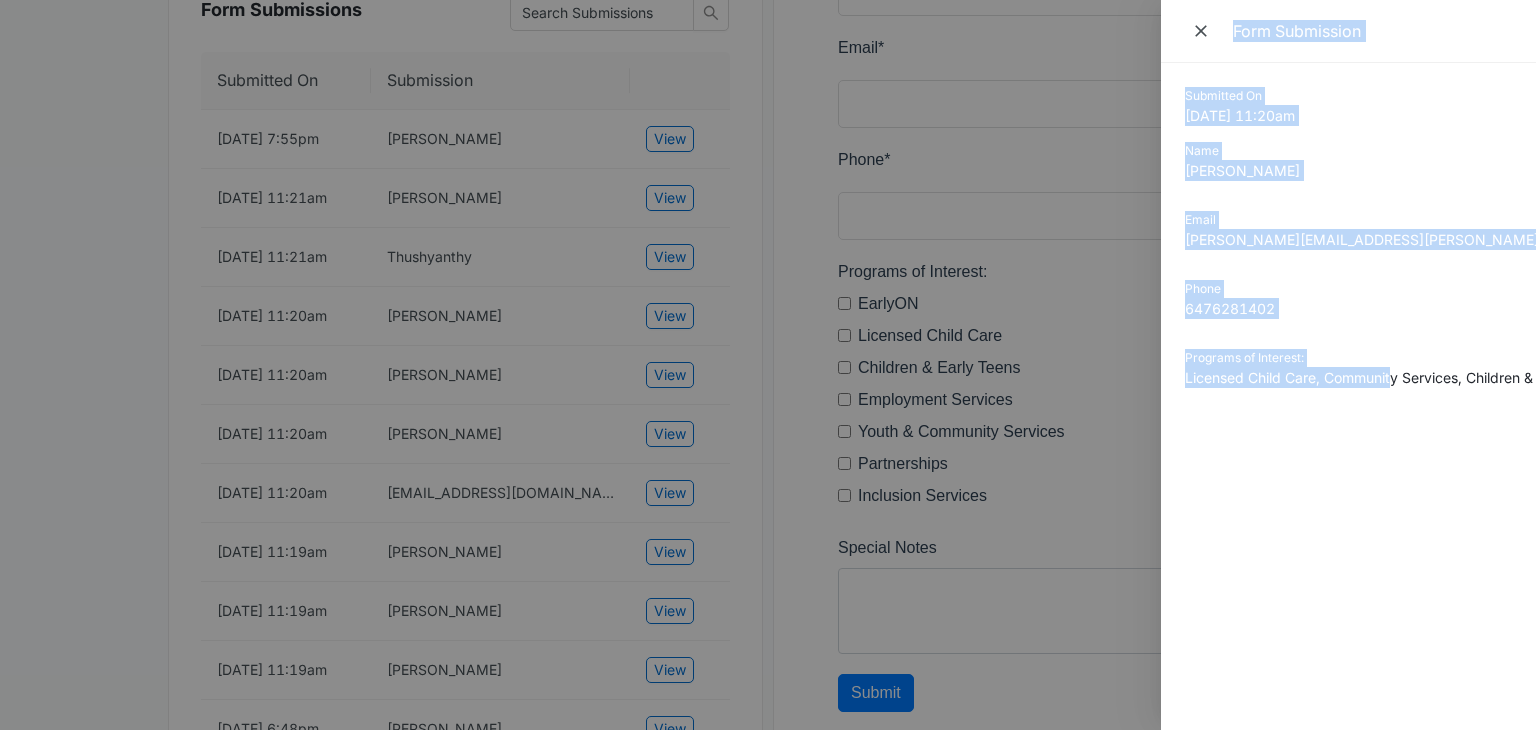 drag, startPoint x: 1311, startPoint y: 382, endPoint x: 1125, endPoint y: 405, distance: 187.41664 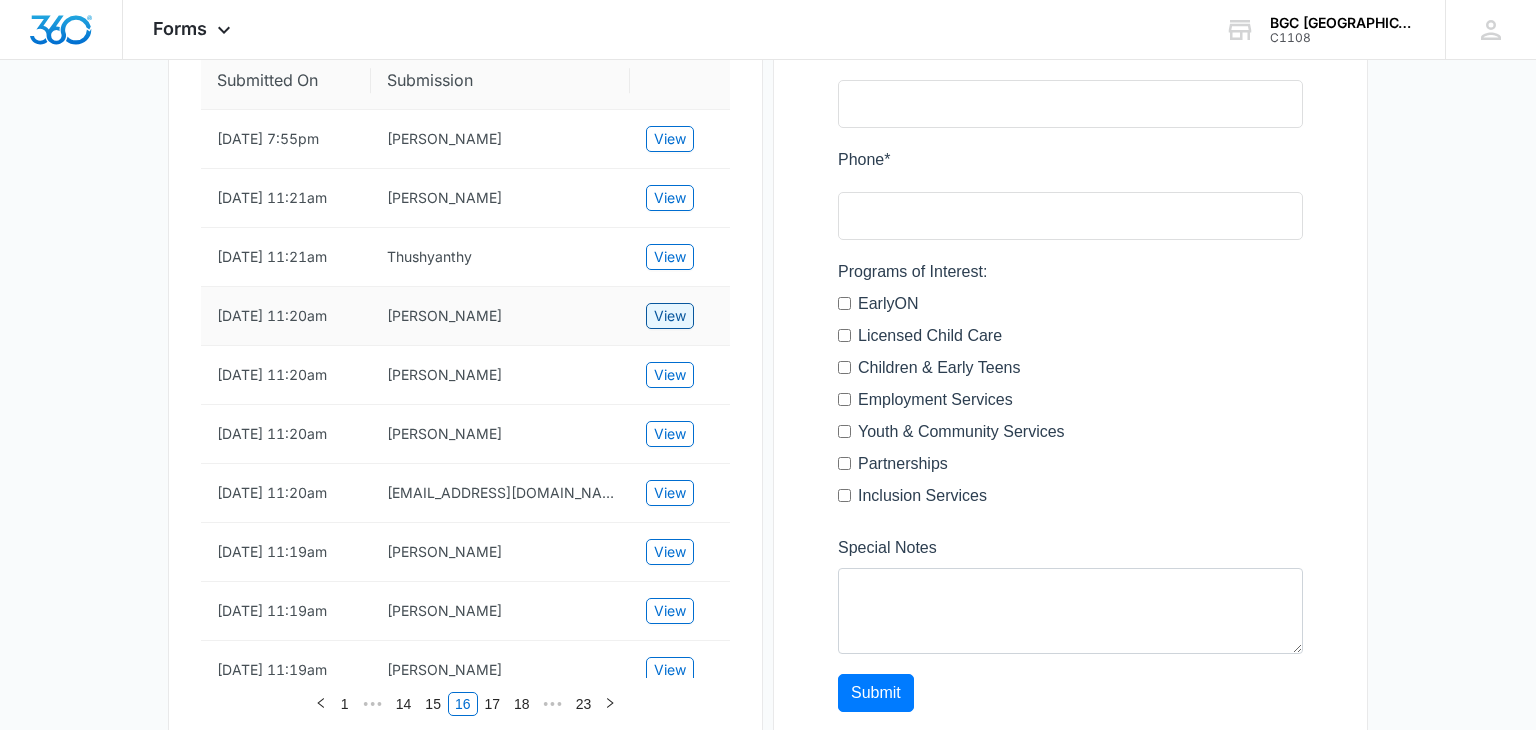 click on "View" at bounding box center (670, 316) 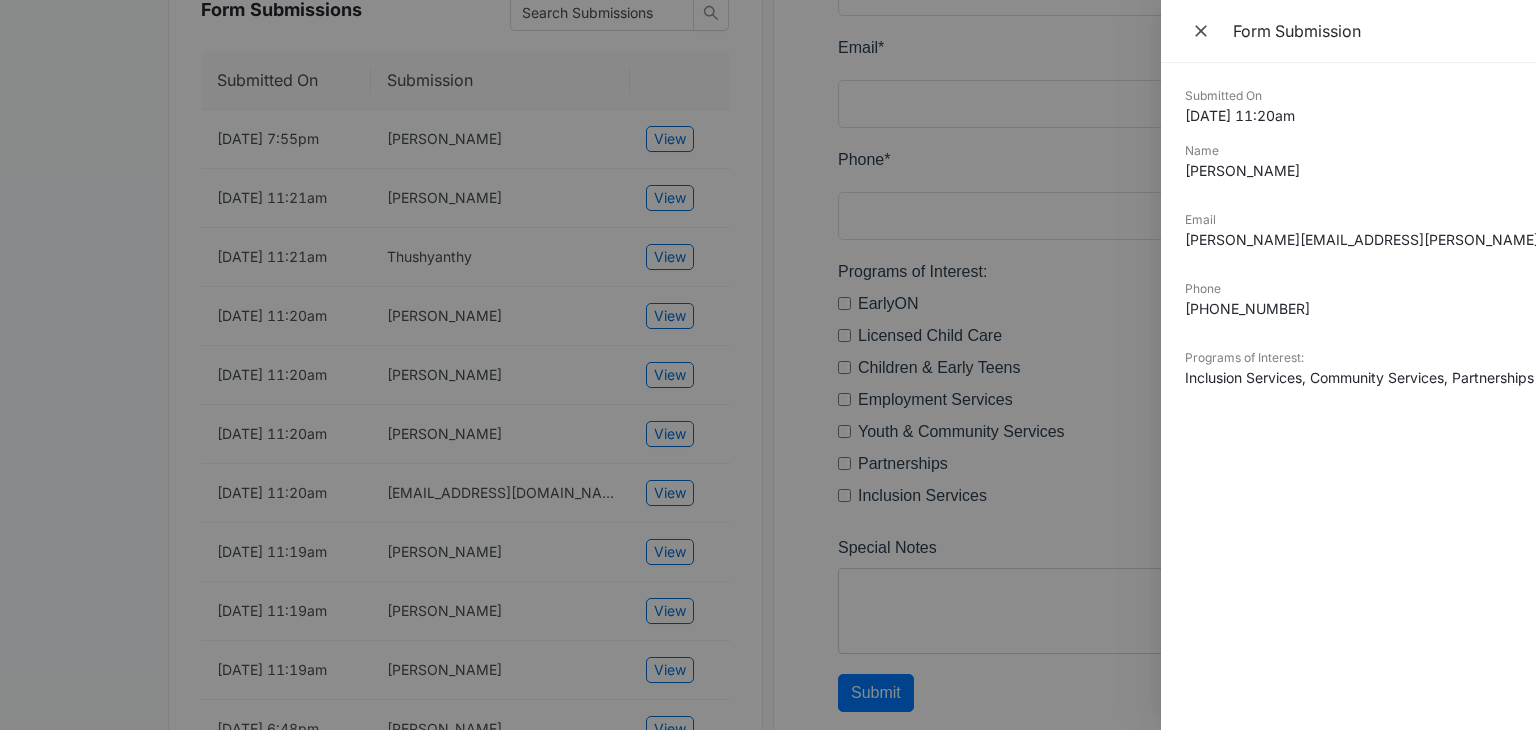 click on "[PERSON_NAME][EMAIL_ADDRESS][PERSON_NAME][PERSON_NAME][DOMAIN_NAME]" at bounding box center [1348, 239] 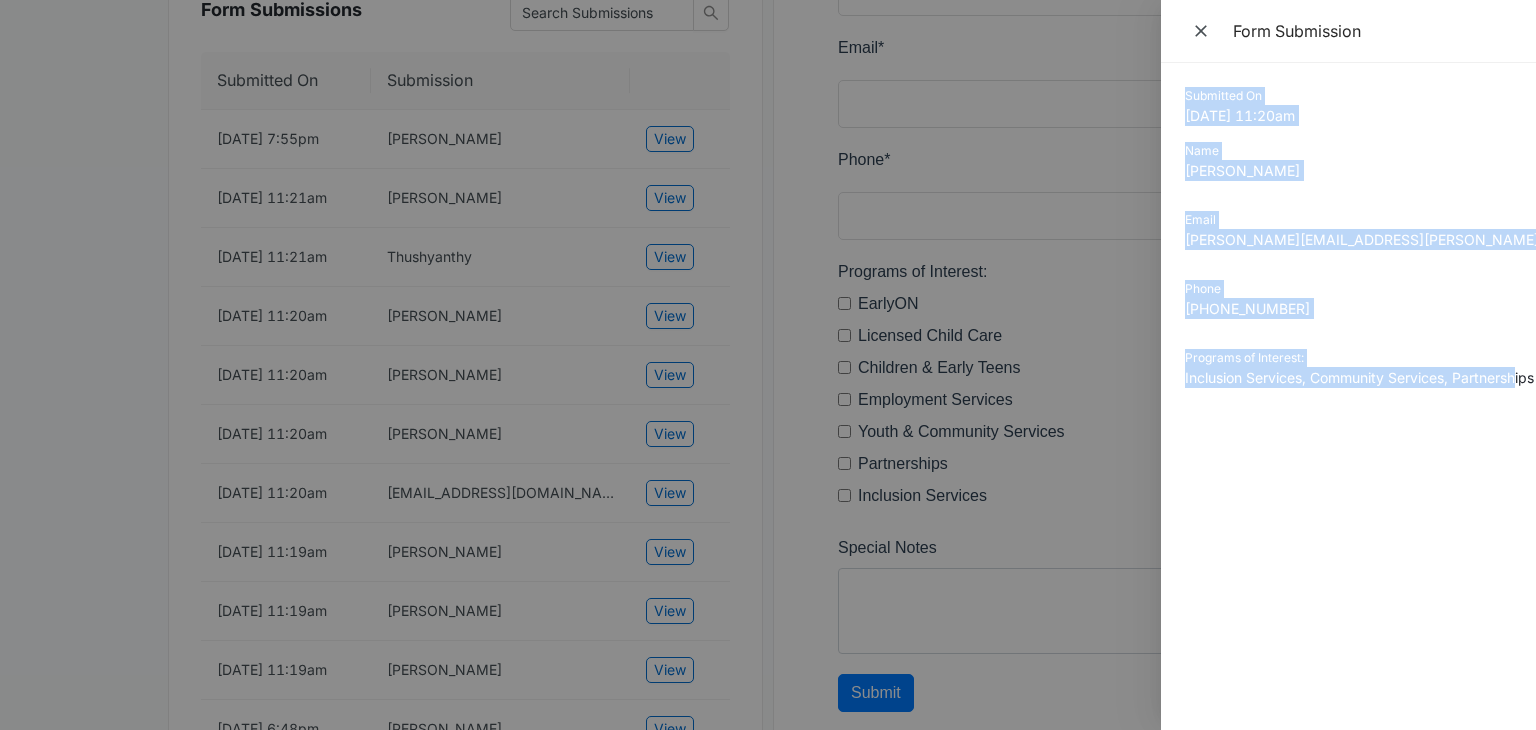 scroll, scrollTop: 0, scrollLeft: 4, axis: horizontal 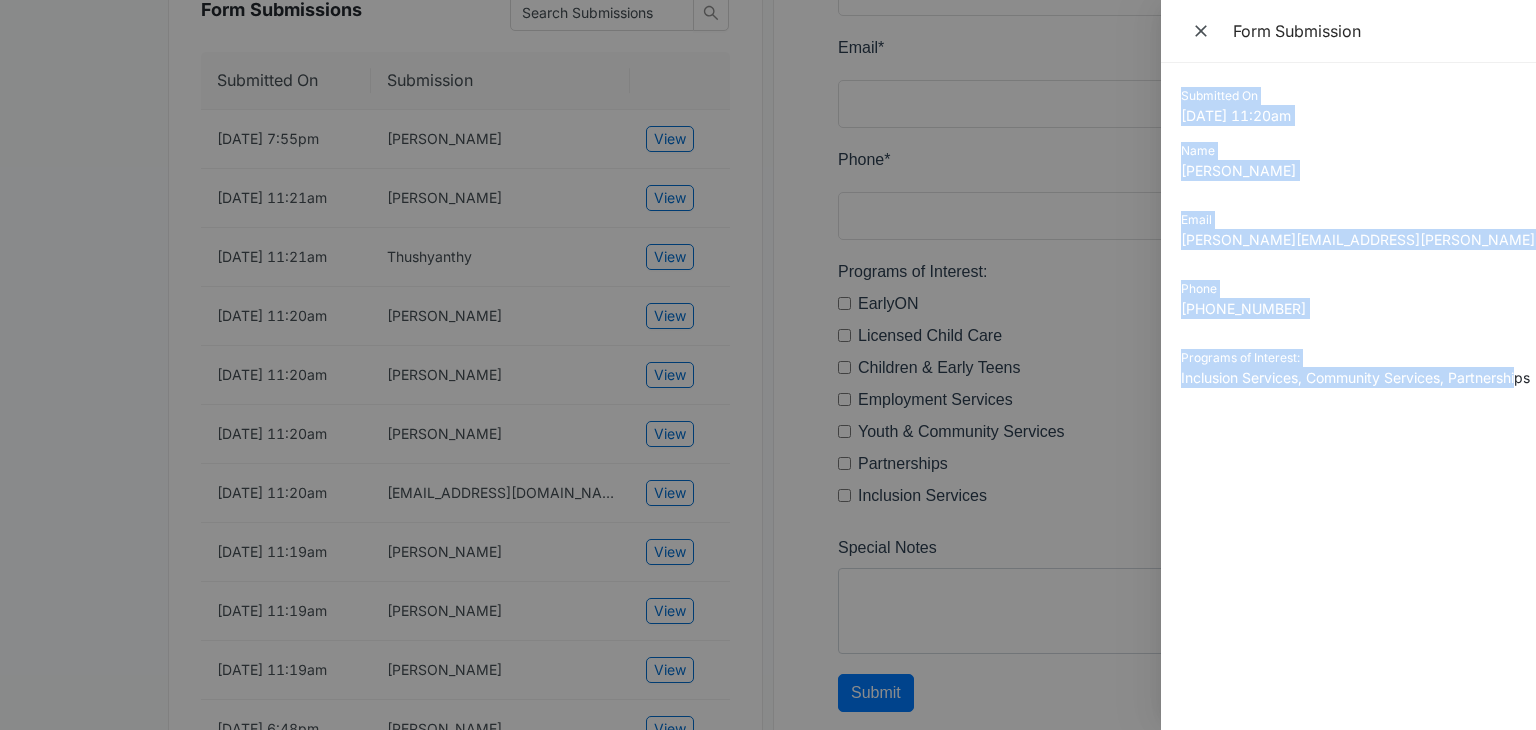 drag, startPoint x: 1185, startPoint y: 99, endPoint x: 1523, endPoint y: 387, distance: 444.05856 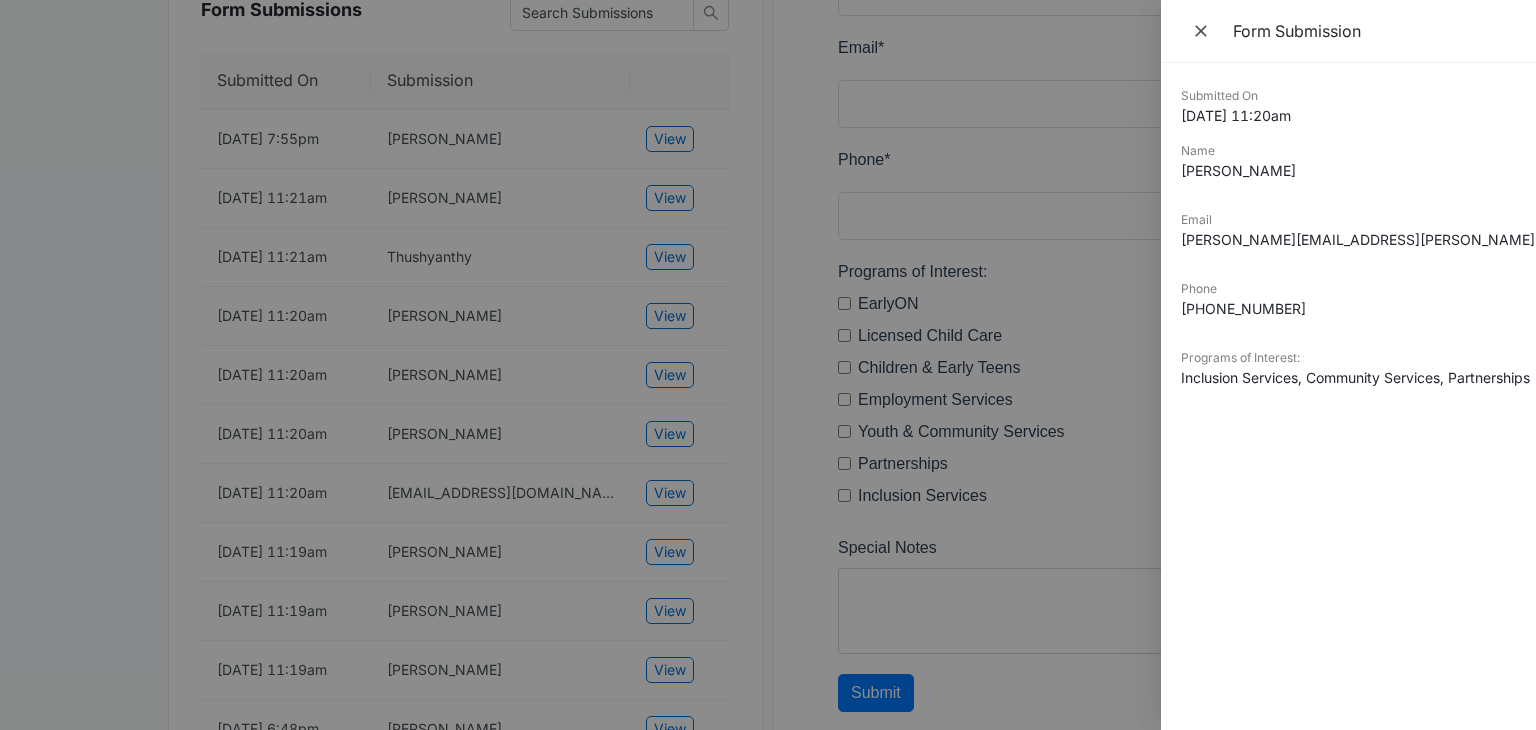 click at bounding box center (768, 365) 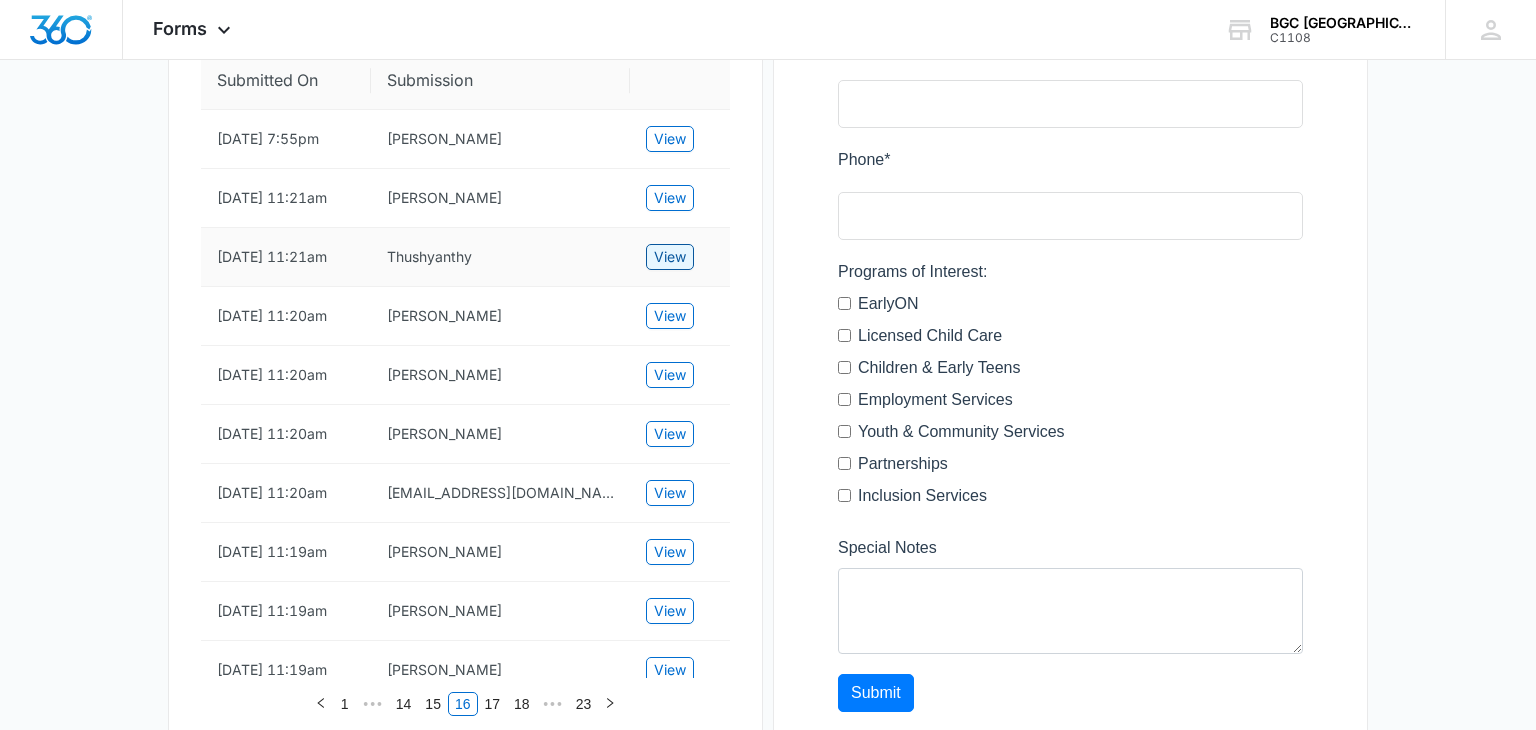 click on "View" at bounding box center (670, 257) 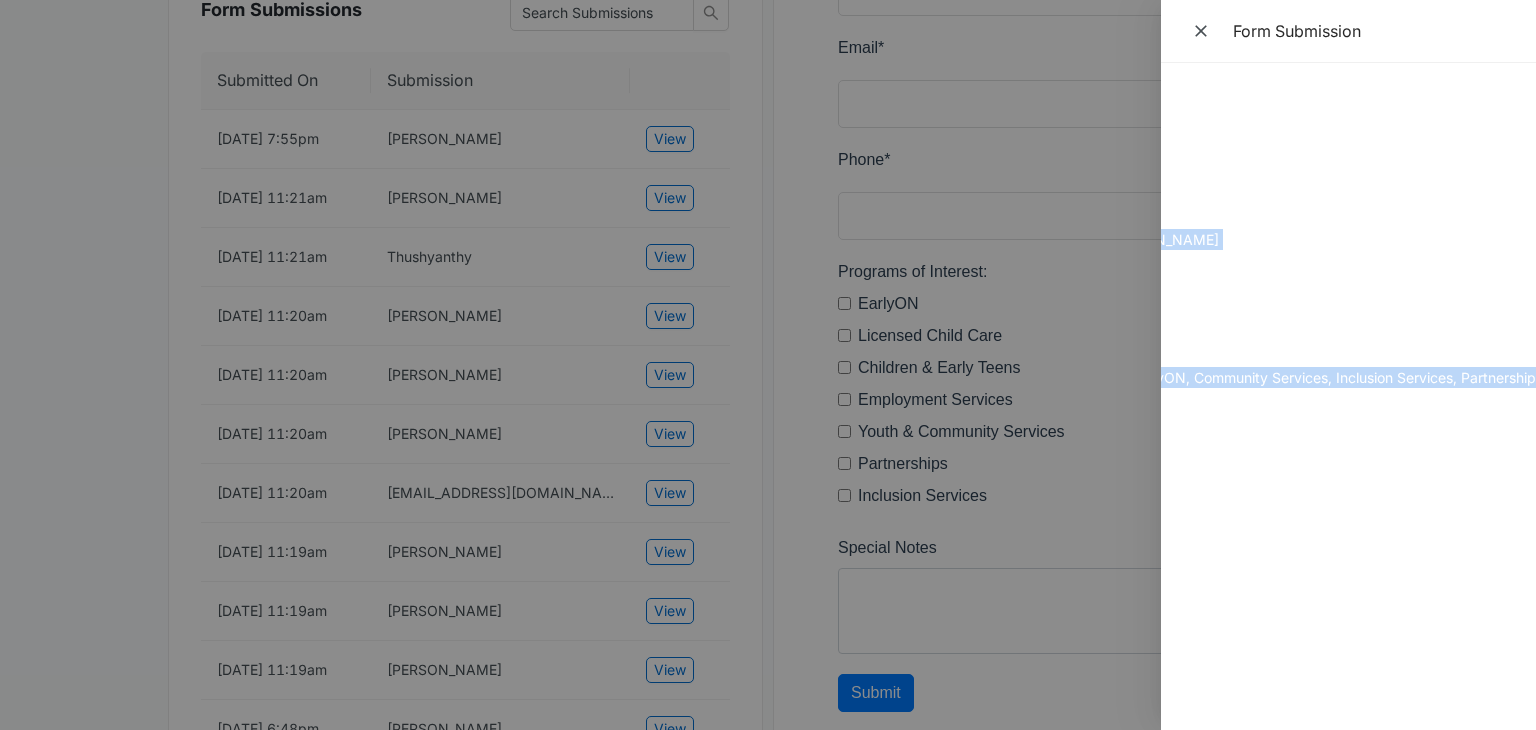 scroll, scrollTop: 0, scrollLeft: 268, axis: horizontal 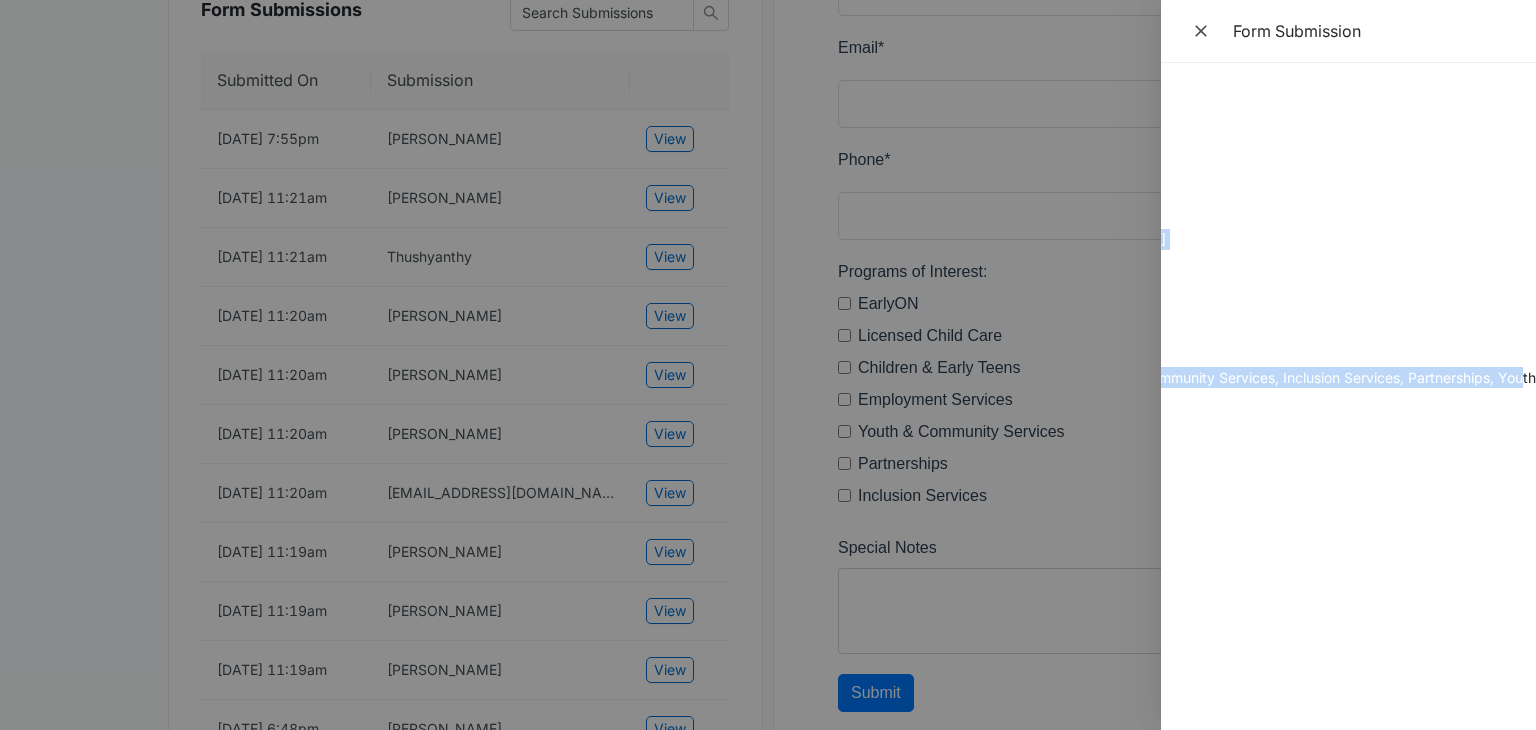 drag, startPoint x: 1183, startPoint y: 93, endPoint x: 1523, endPoint y: 381, distance: 445.58276 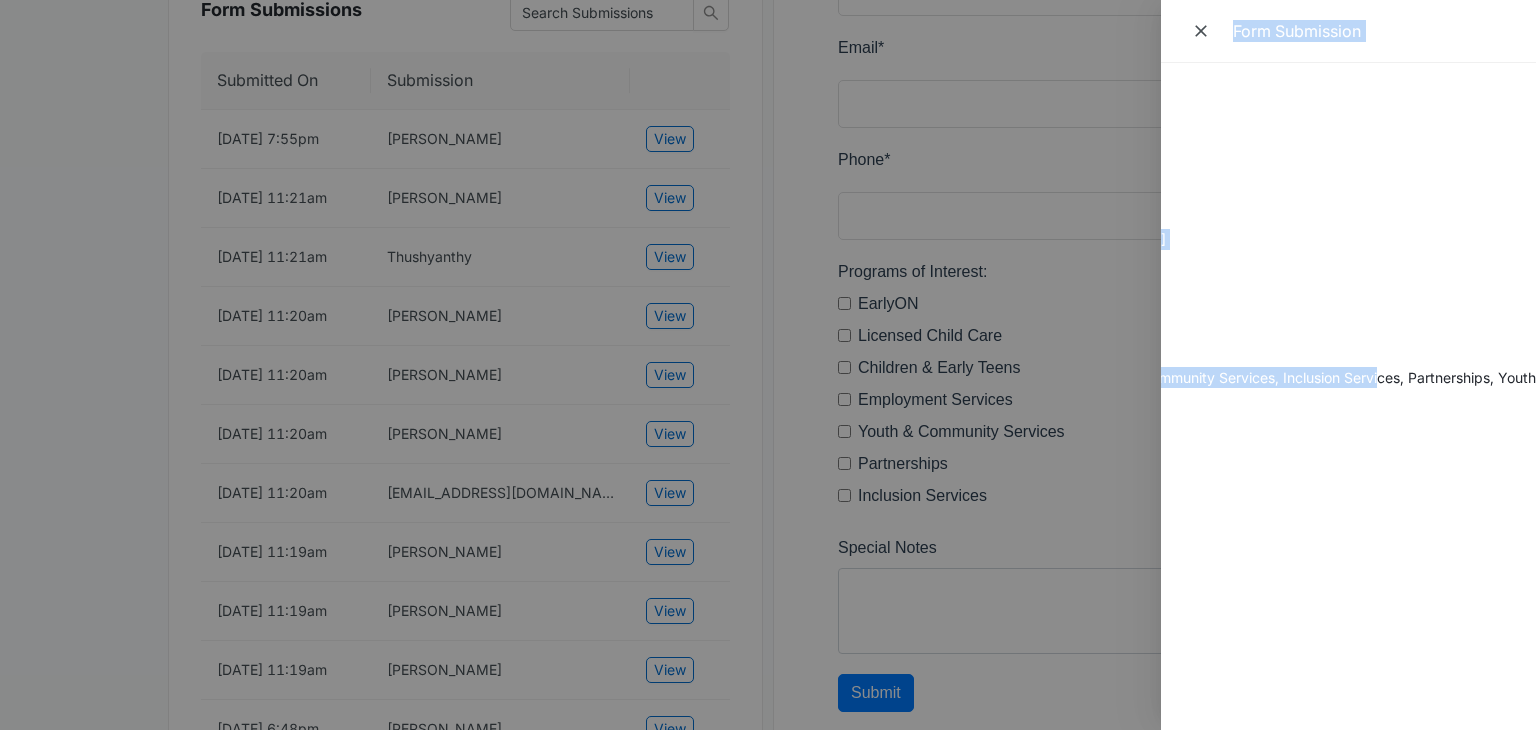 scroll, scrollTop: 0, scrollLeft: 0, axis: both 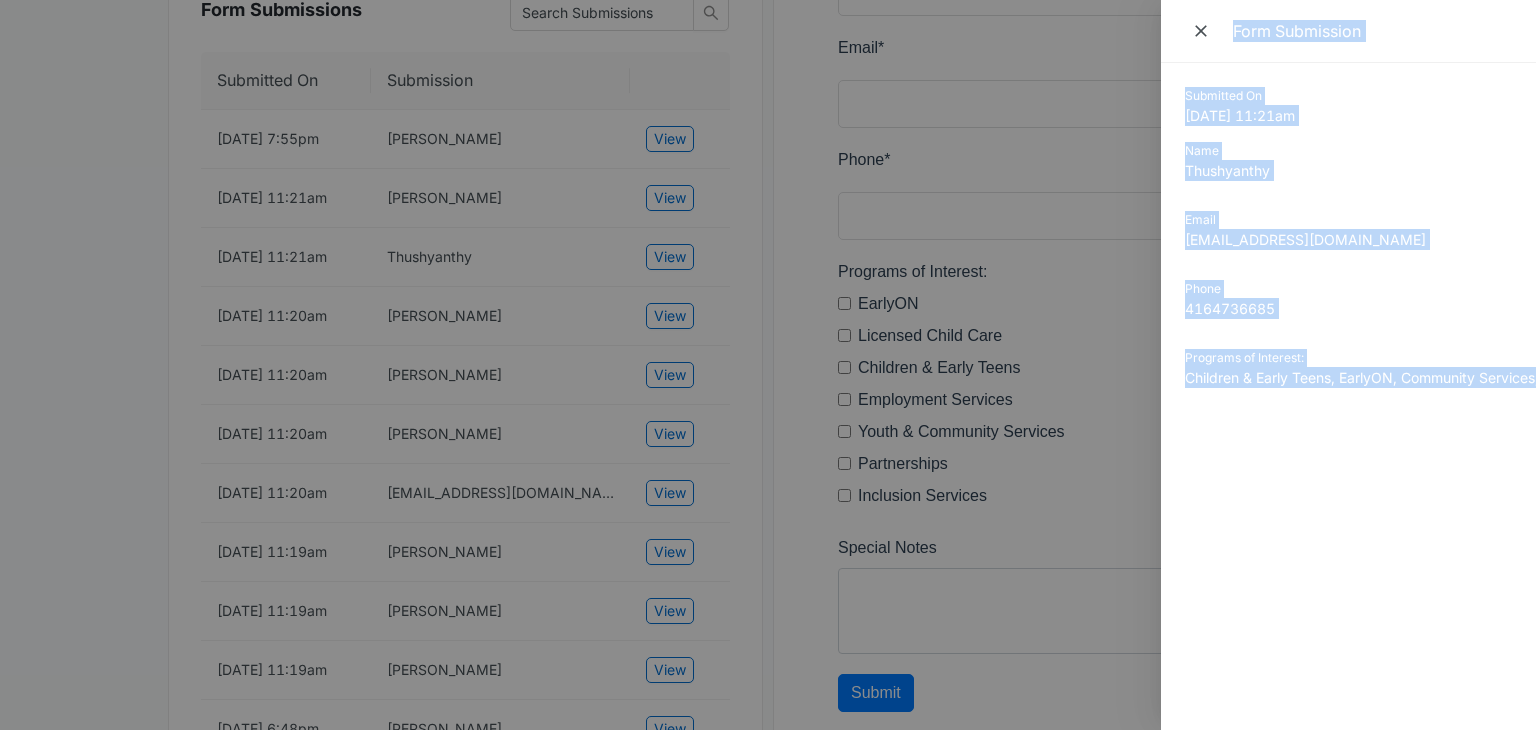drag, startPoint x: 1380, startPoint y: 375, endPoint x: 1028, endPoint y: 378, distance: 352.0128 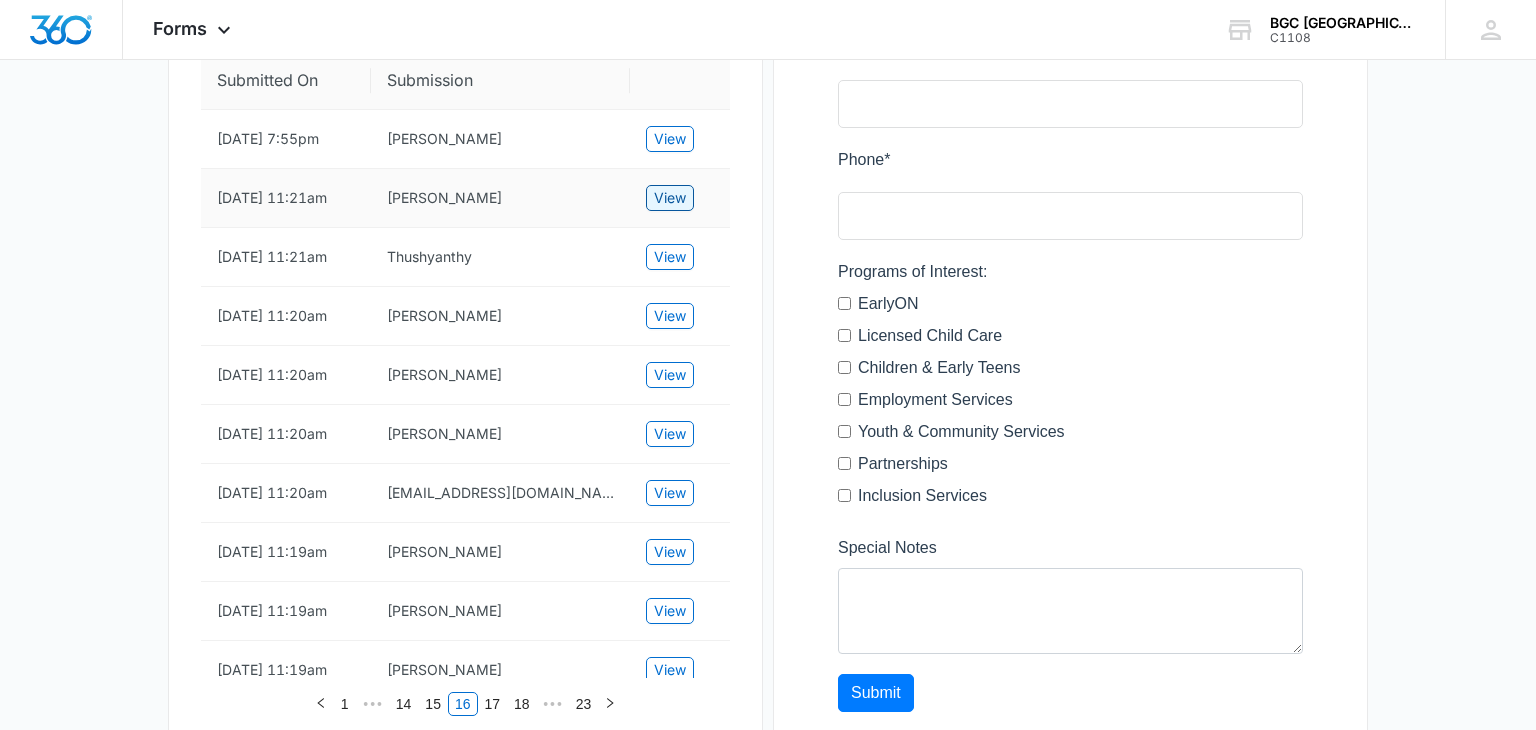 click on "View" at bounding box center (670, 198) 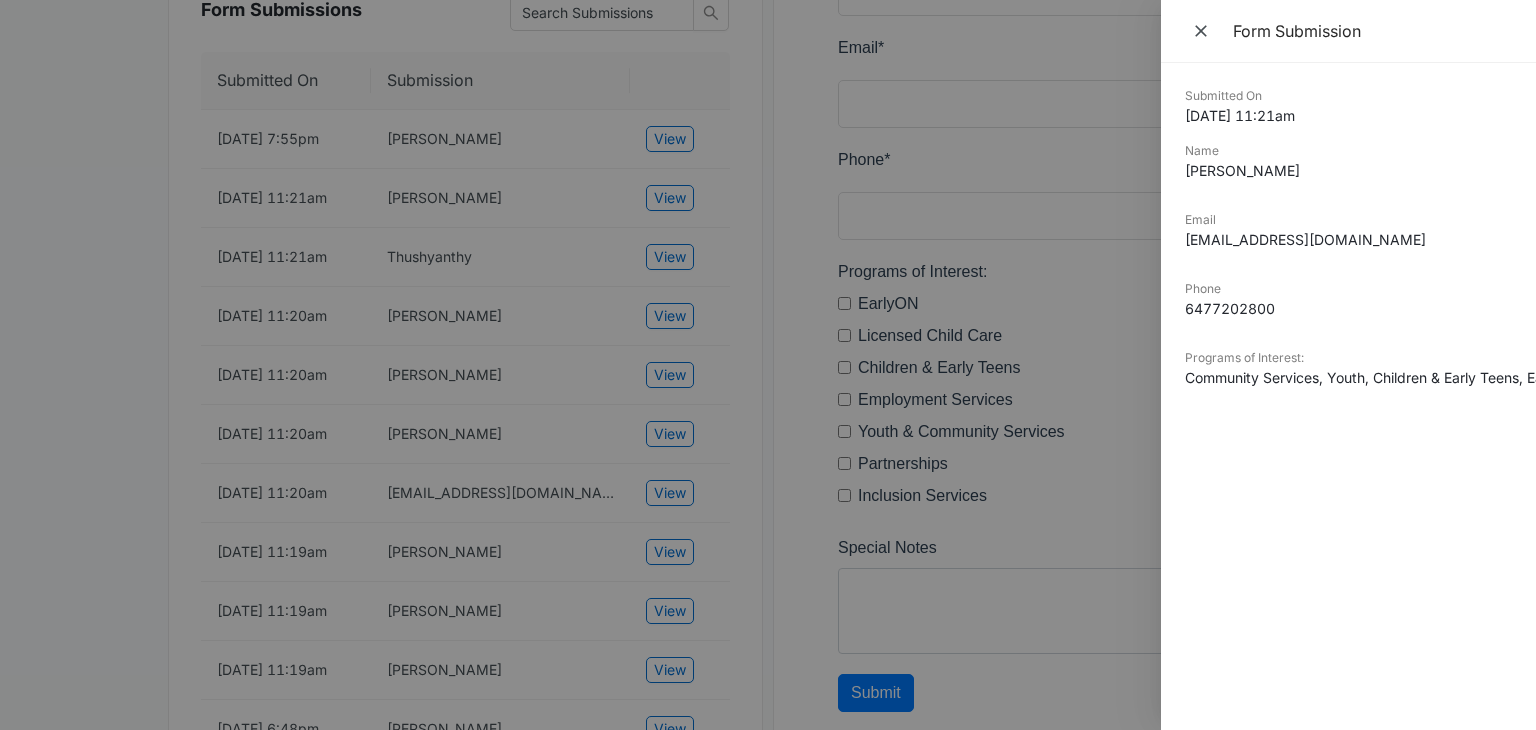 drag, startPoint x: 1189, startPoint y: 96, endPoint x: 1489, endPoint y: 362, distance: 400.94388 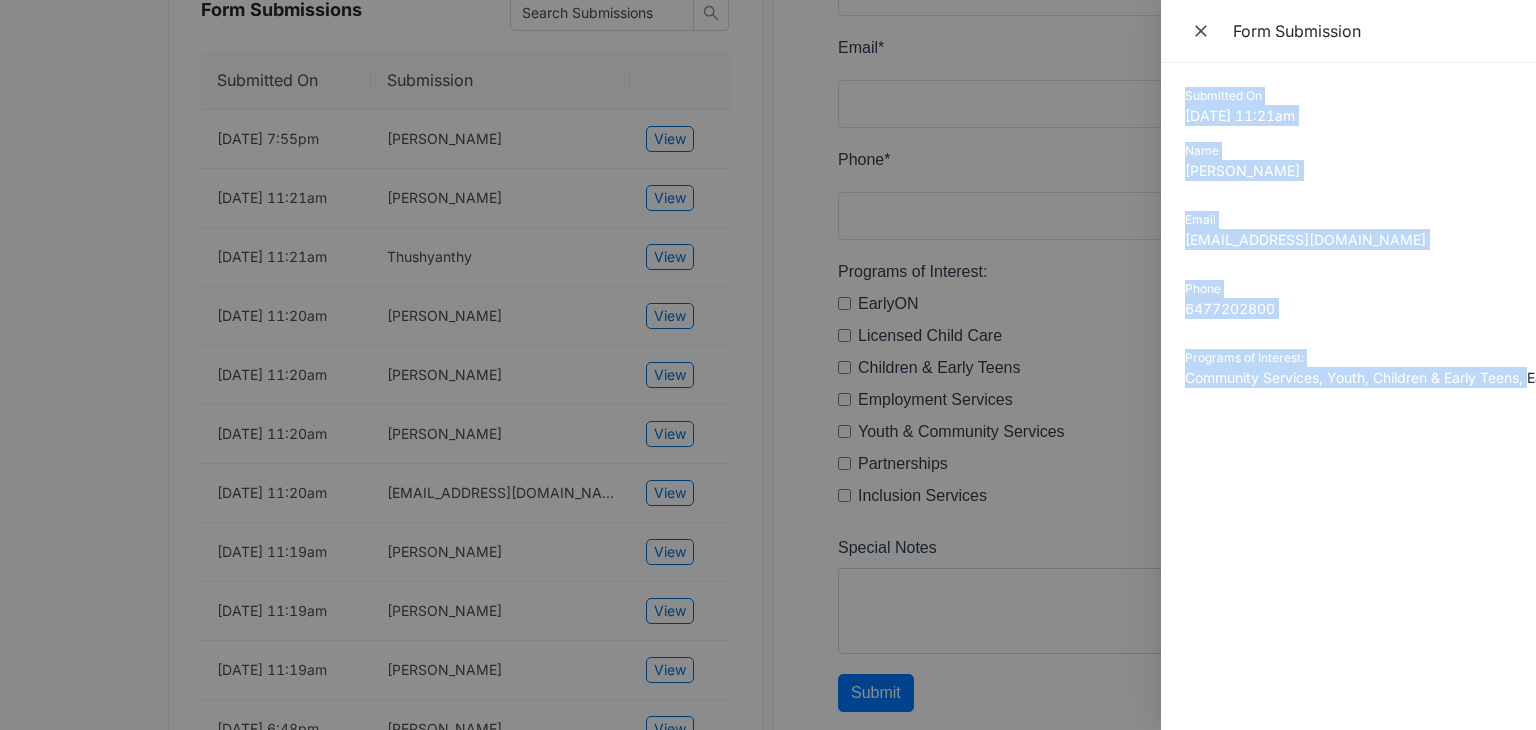 scroll, scrollTop: 0, scrollLeft: 49, axis: horizontal 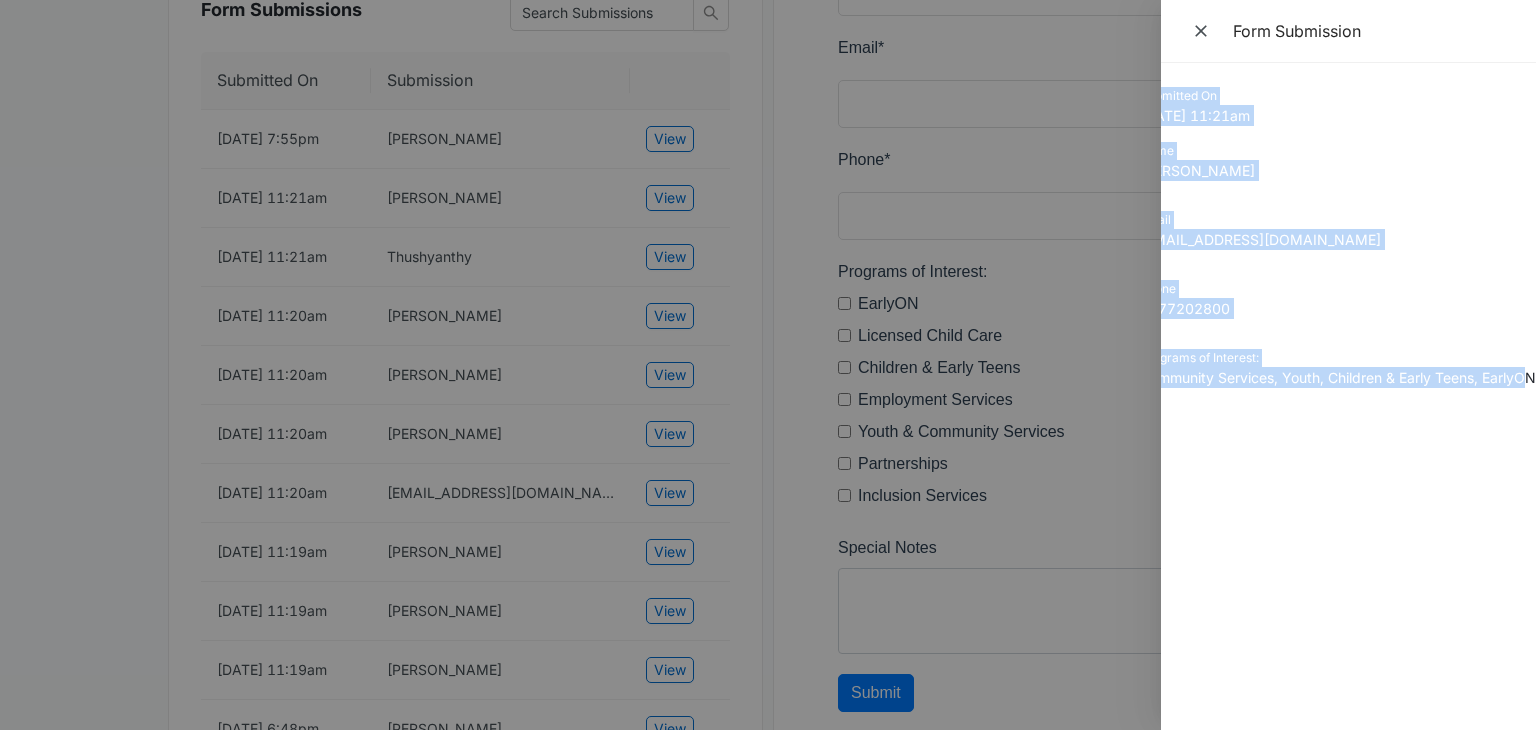 drag, startPoint x: 1186, startPoint y: 98, endPoint x: 1523, endPoint y: 379, distance: 438.7824 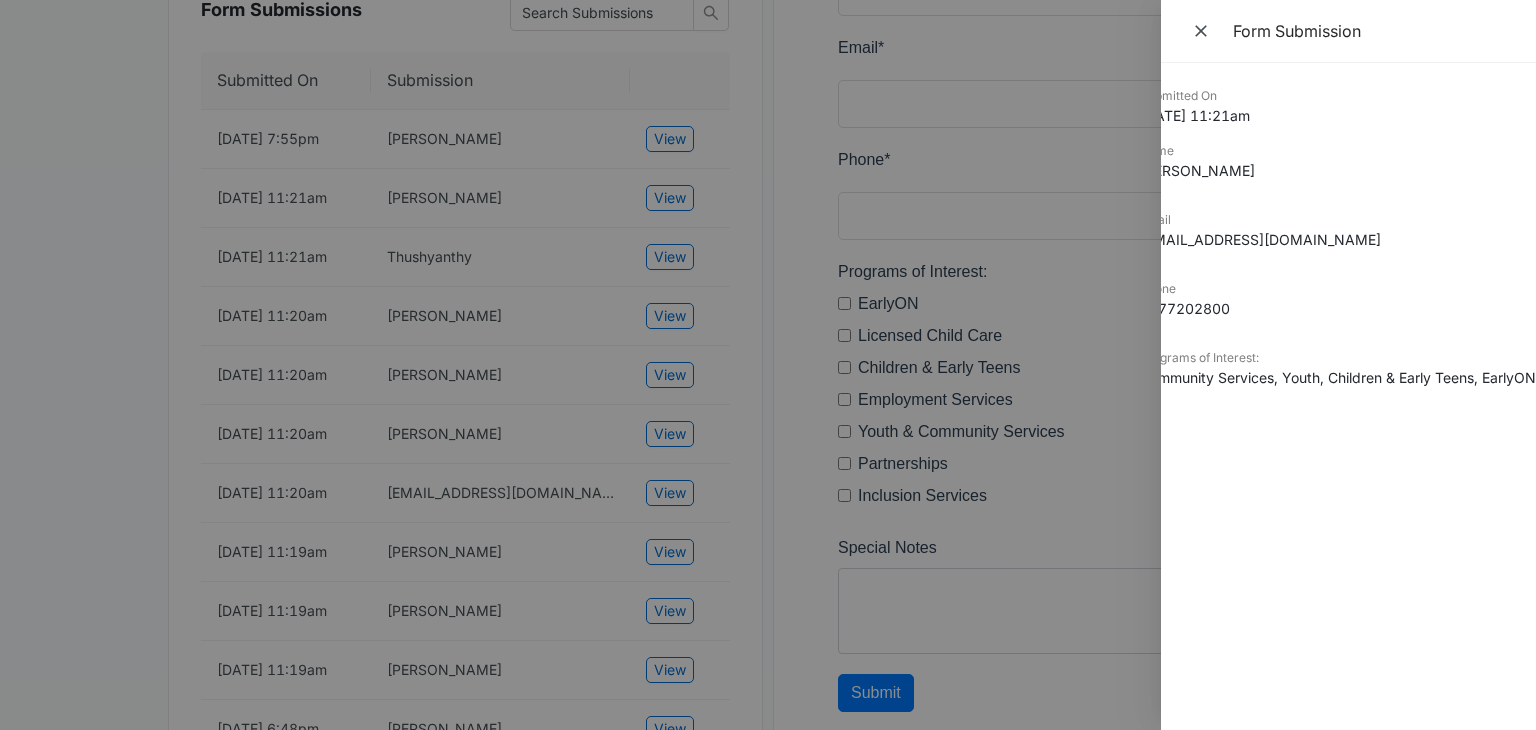 click at bounding box center [768, 365] 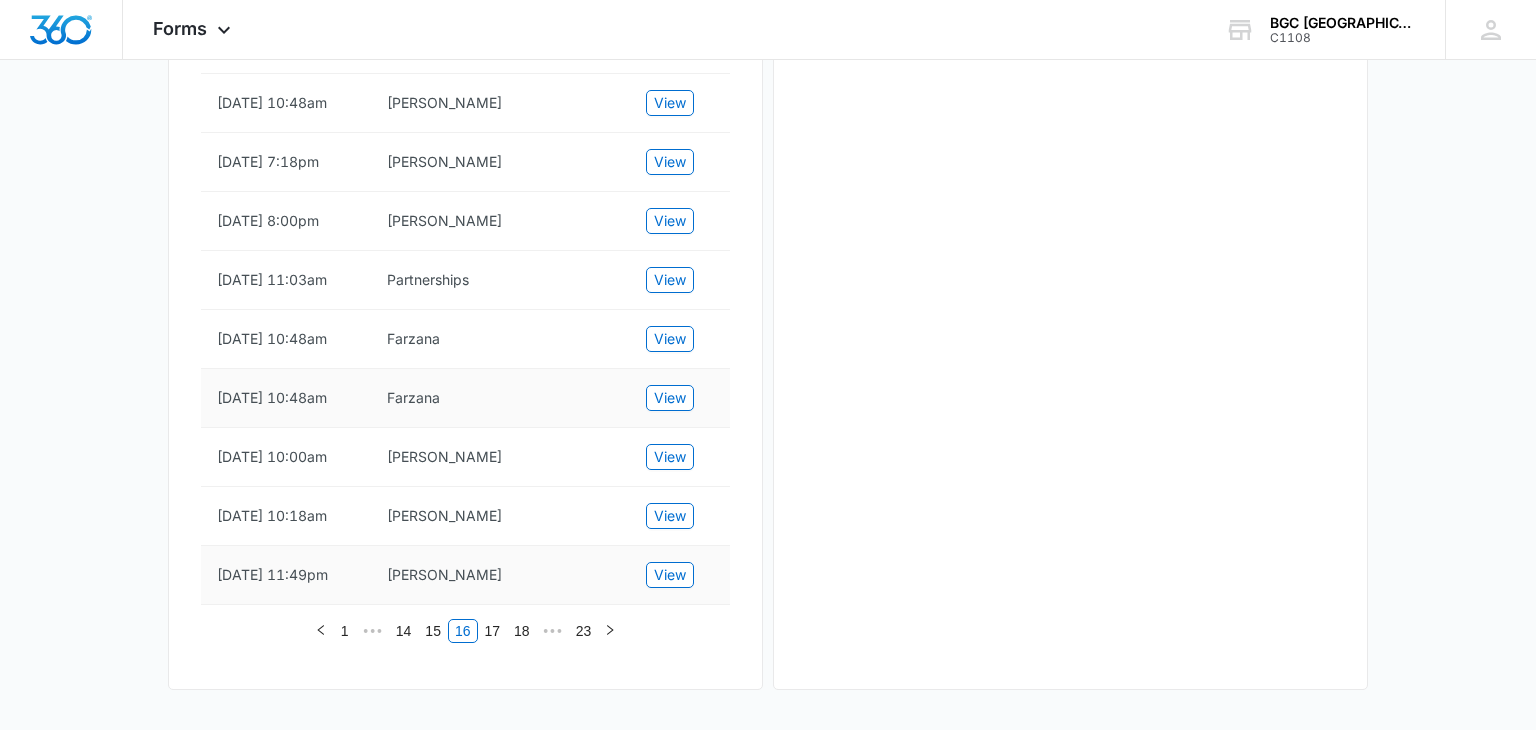 scroll, scrollTop: 1248, scrollLeft: 0, axis: vertical 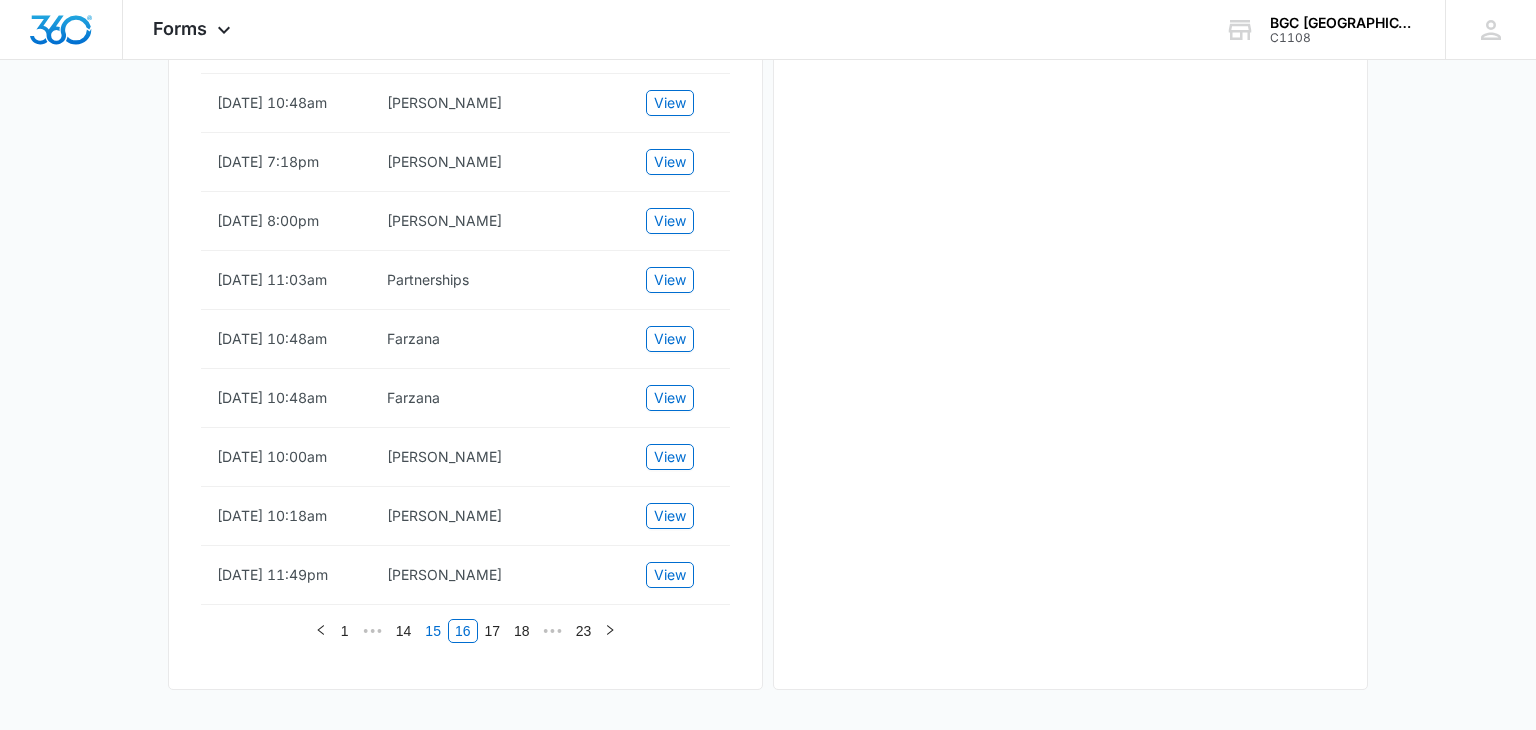 click on "15" at bounding box center [433, 631] 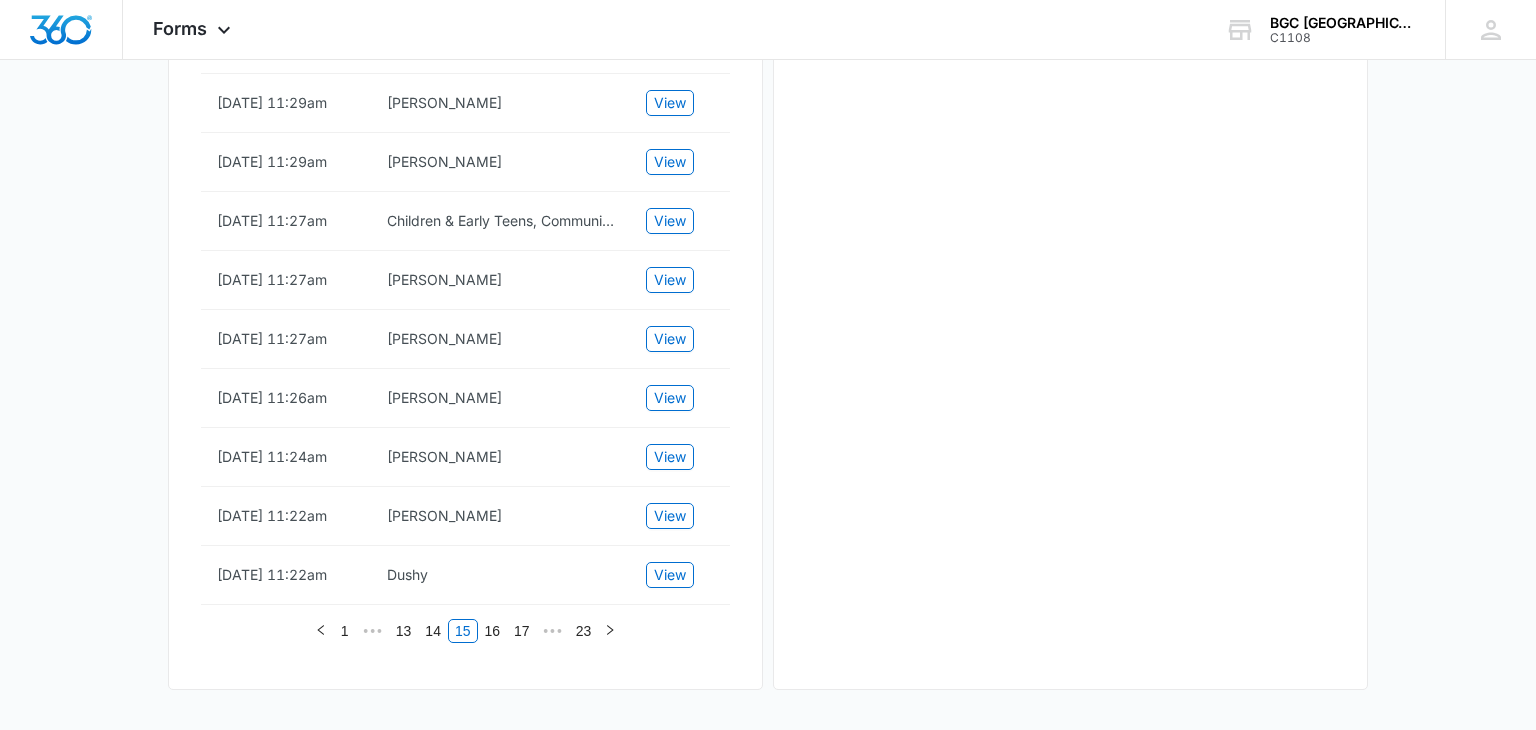 scroll, scrollTop: 1230, scrollLeft: 0, axis: vertical 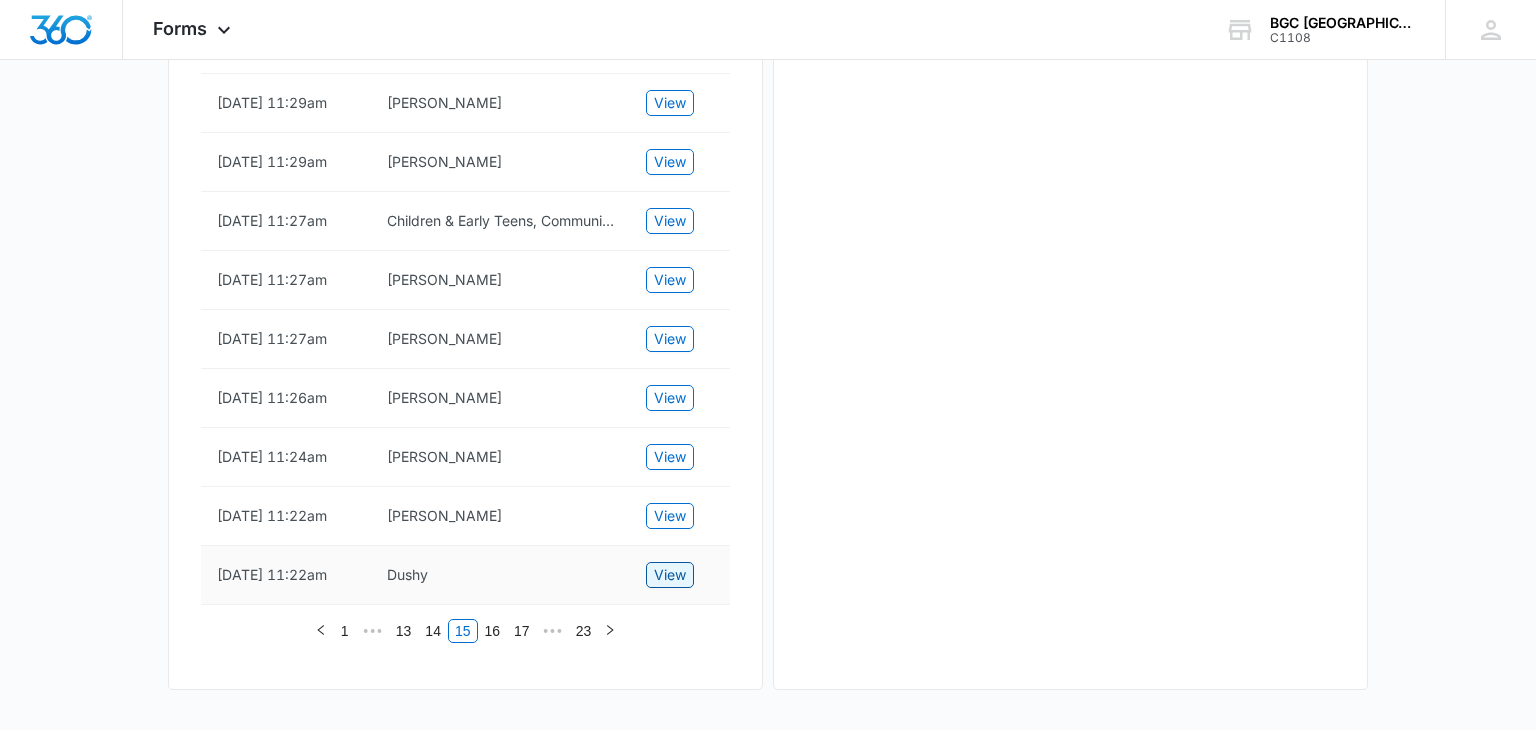 click on "View" at bounding box center [670, 575] 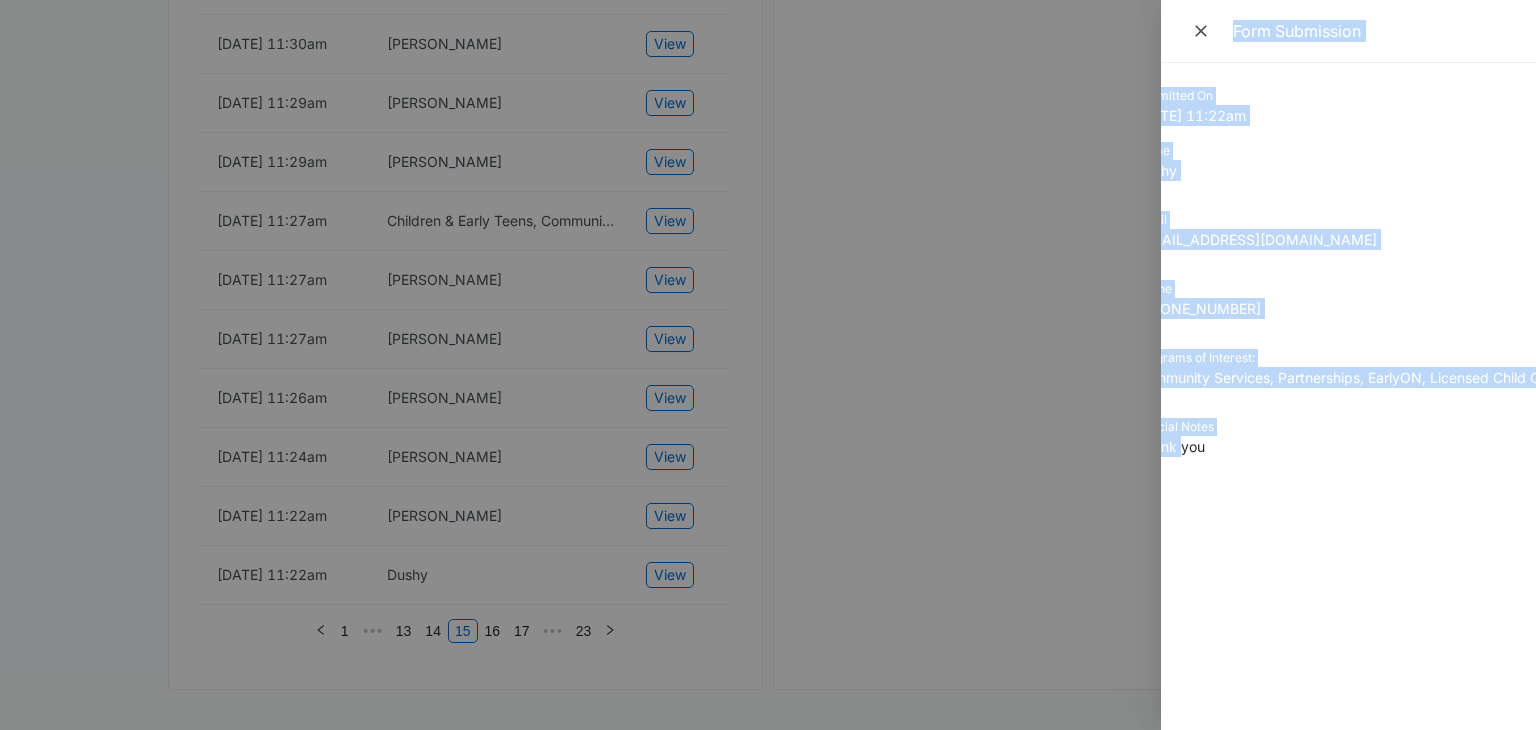scroll, scrollTop: 0, scrollLeft: 0, axis: both 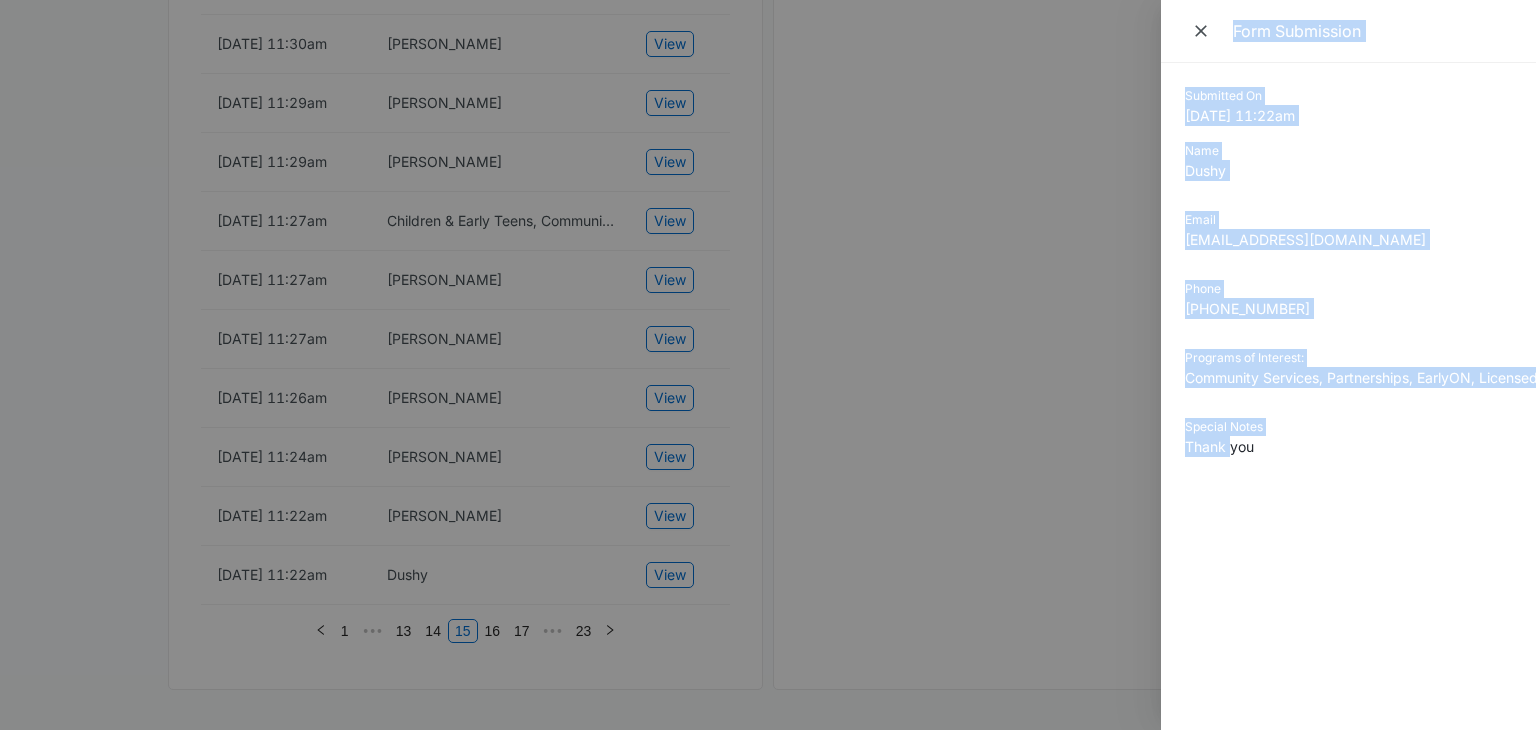 drag, startPoint x: 1179, startPoint y: 441, endPoint x: 1135, endPoint y: 435, distance: 44.407207 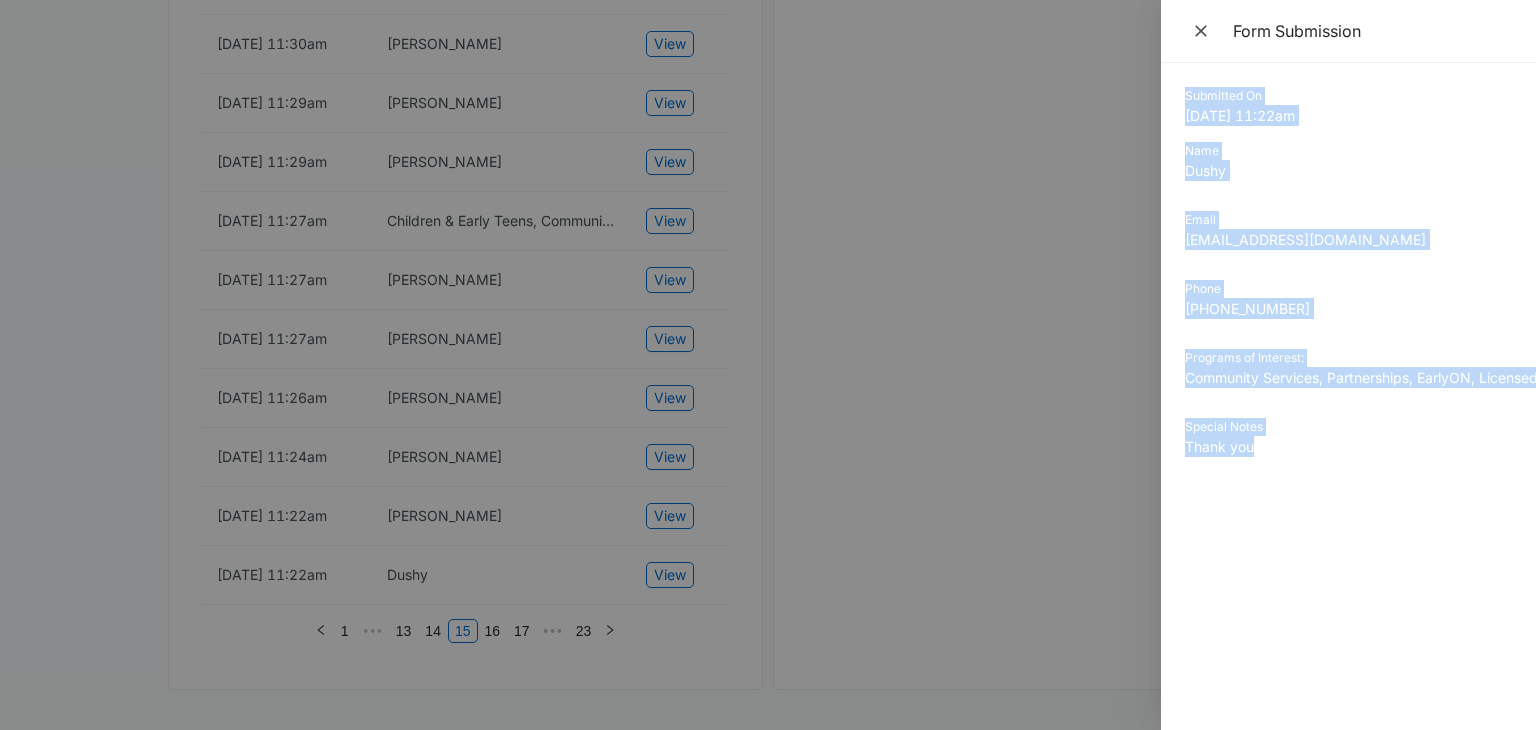drag, startPoint x: 1186, startPoint y: 94, endPoint x: 1307, endPoint y: 487, distance: 411.20554 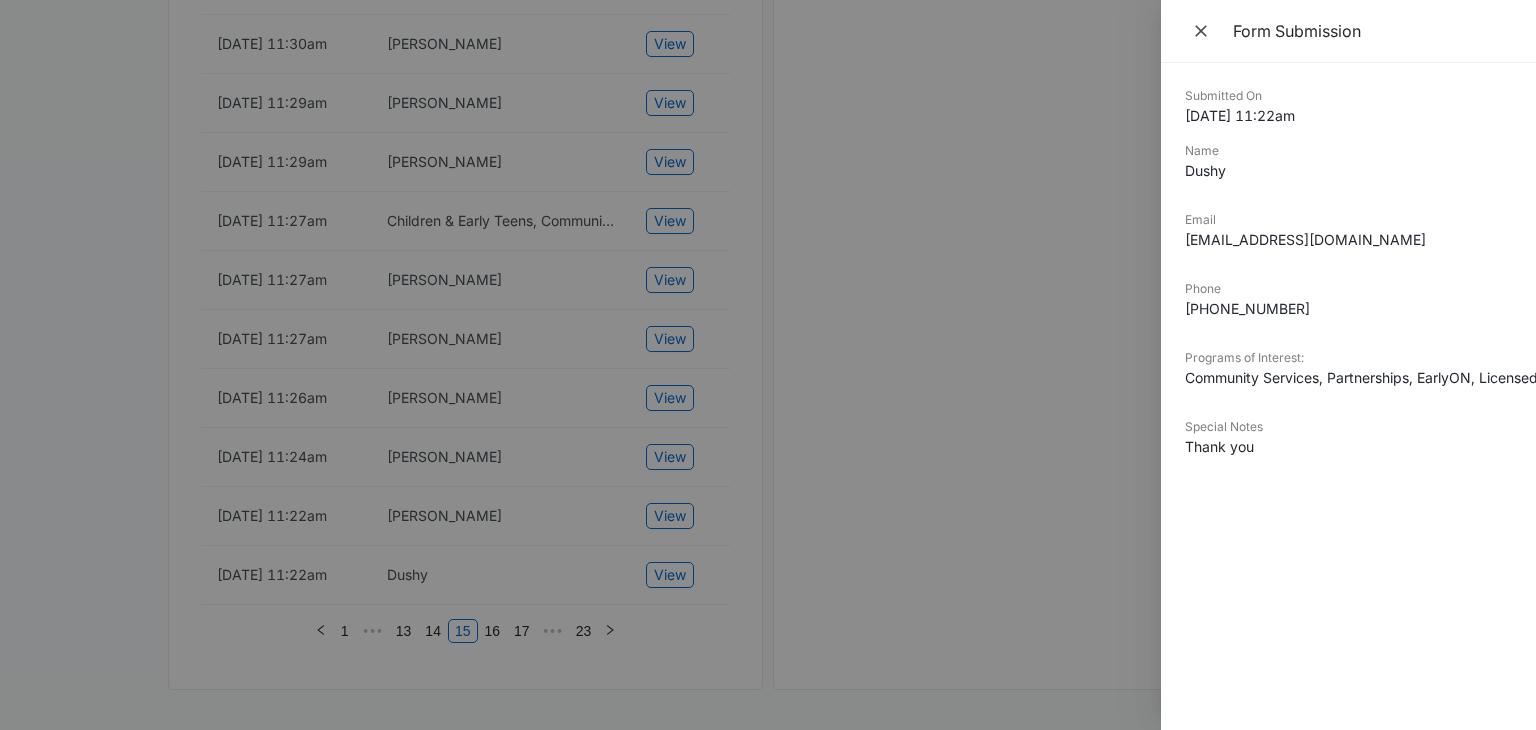 drag, startPoint x: 620, startPoint y: 503, endPoint x: 657, endPoint y: 516, distance: 39.217342 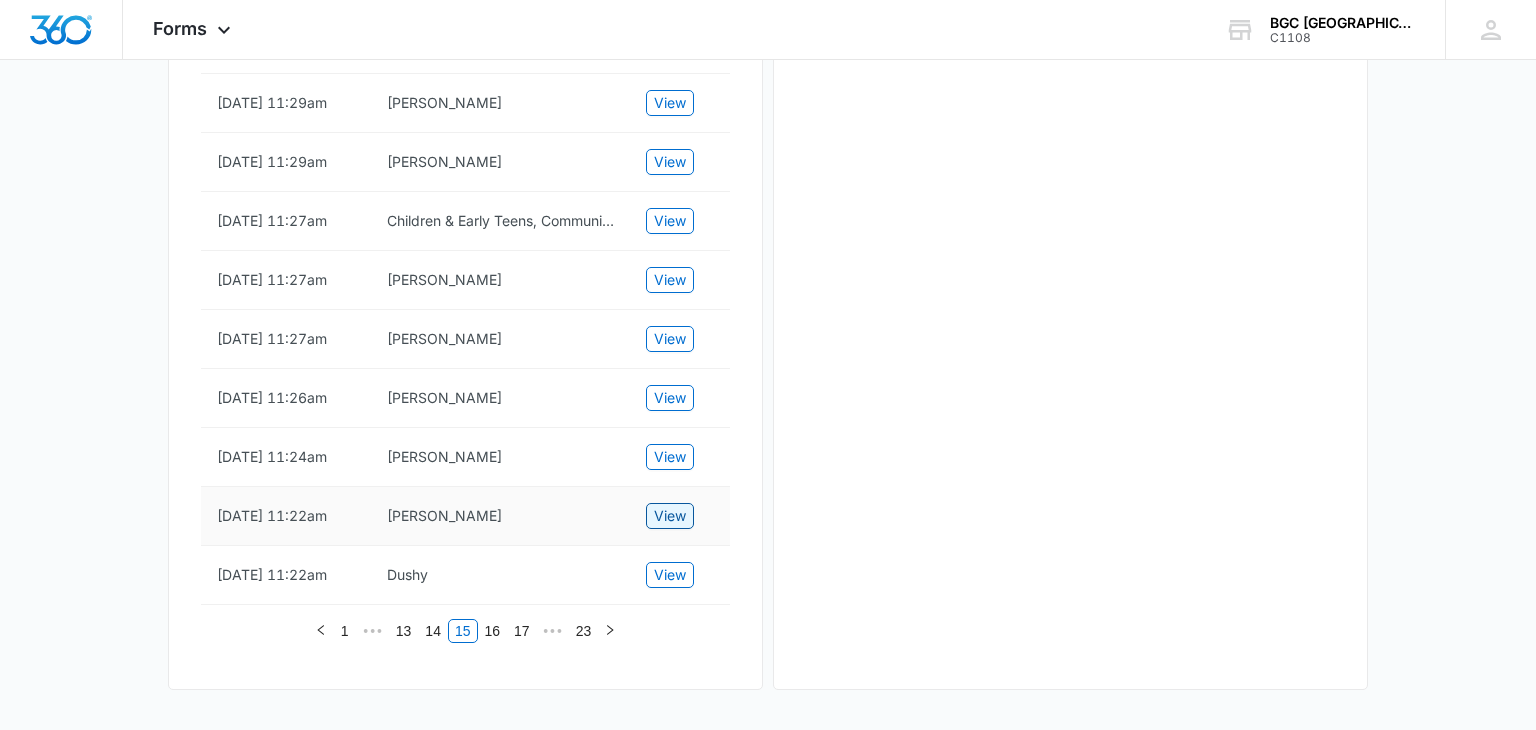 click on "View" at bounding box center (670, 516) 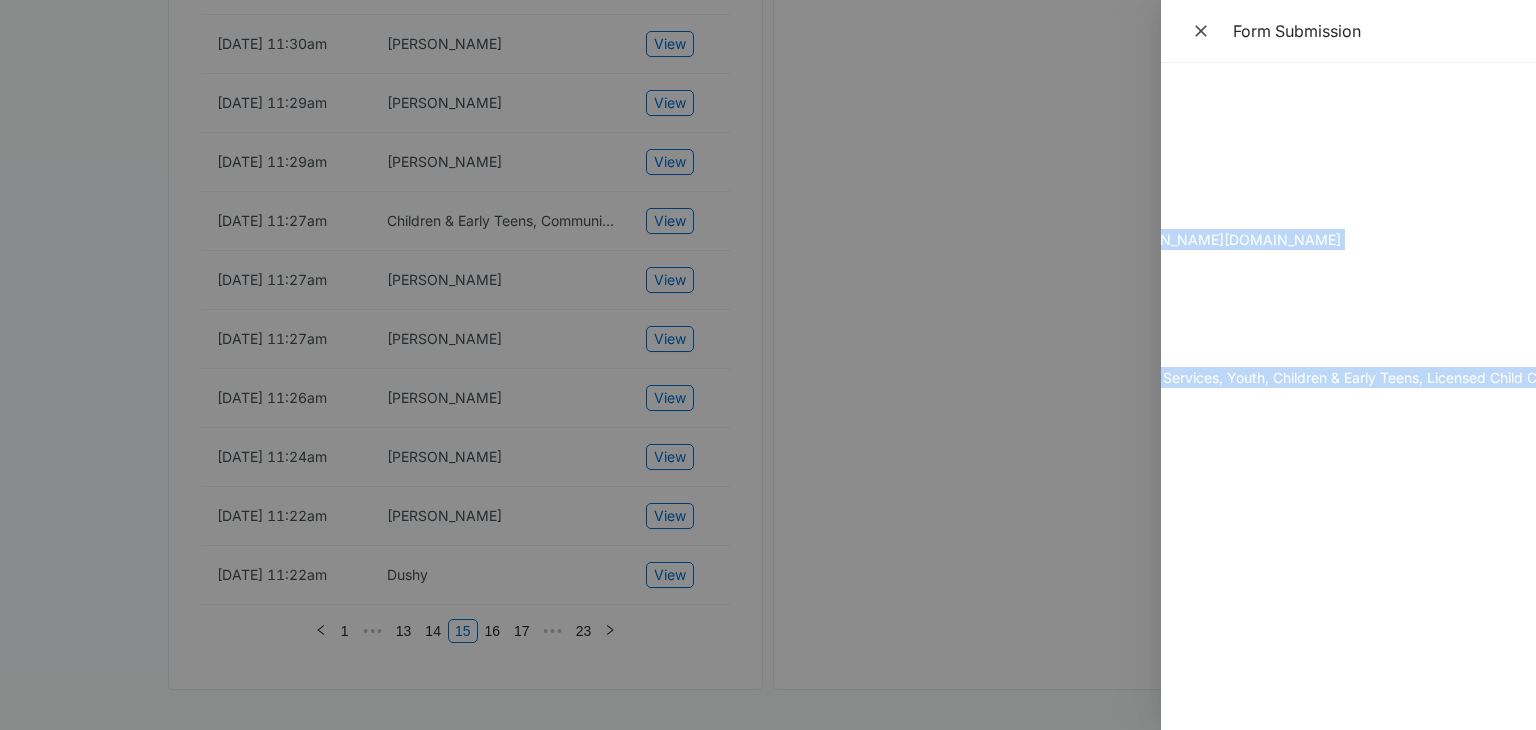scroll, scrollTop: 0, scrollLeft: 408, axis: horizontal 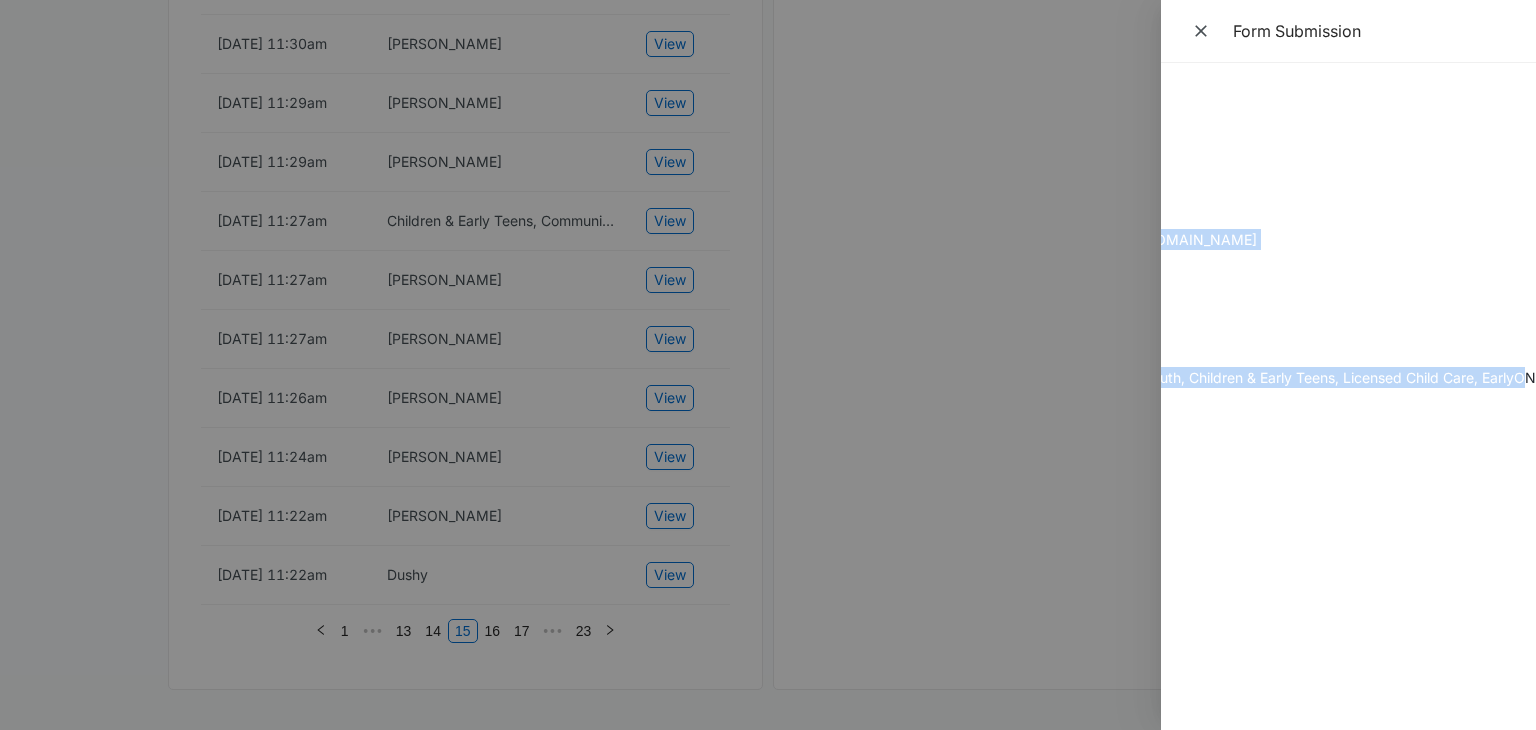 drag, startPoint x: 1187, startPoint y: 96, endPoint x: 1523, endPoint y: 378, distance: 438.65704 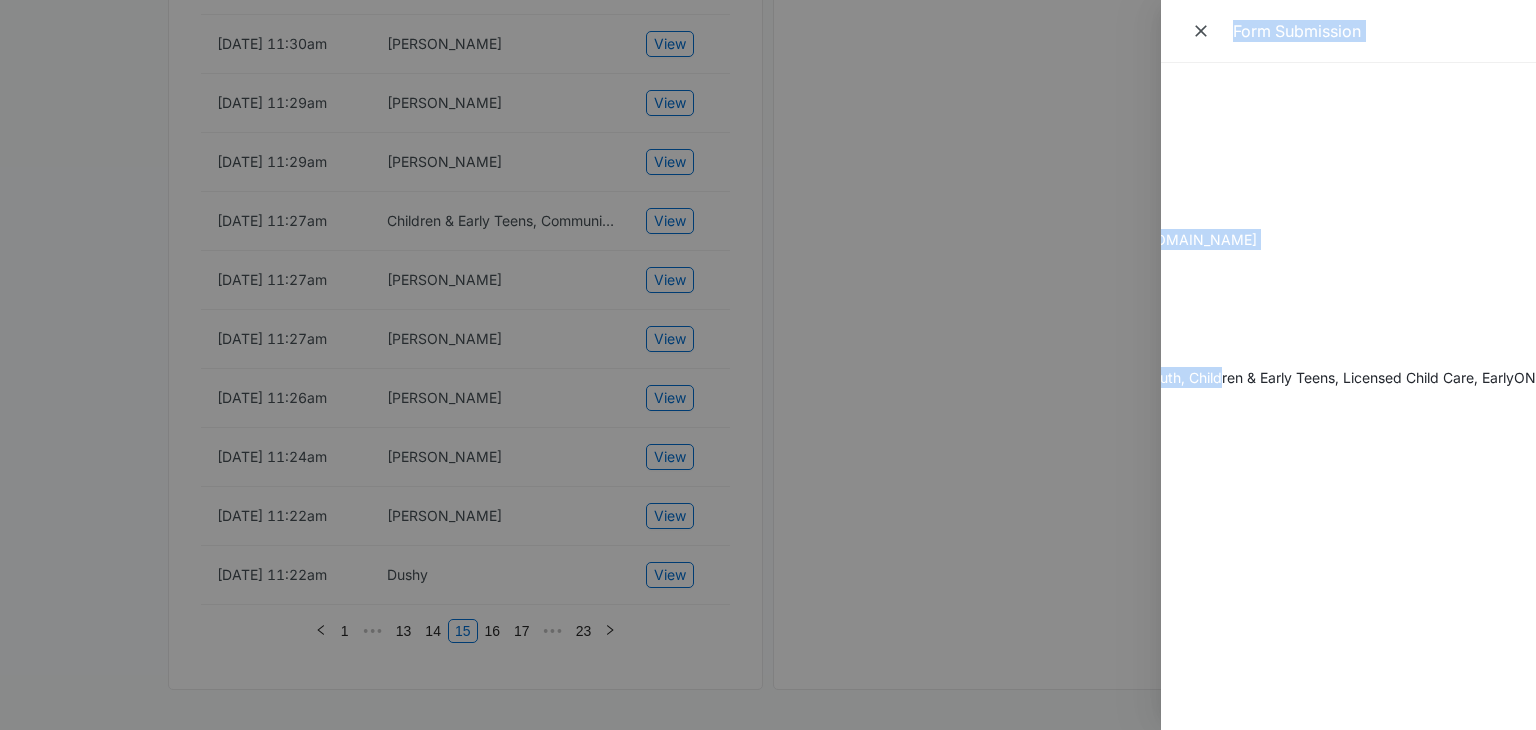scroll, scrollTop: 0, scrollLeft: 0, axis: both 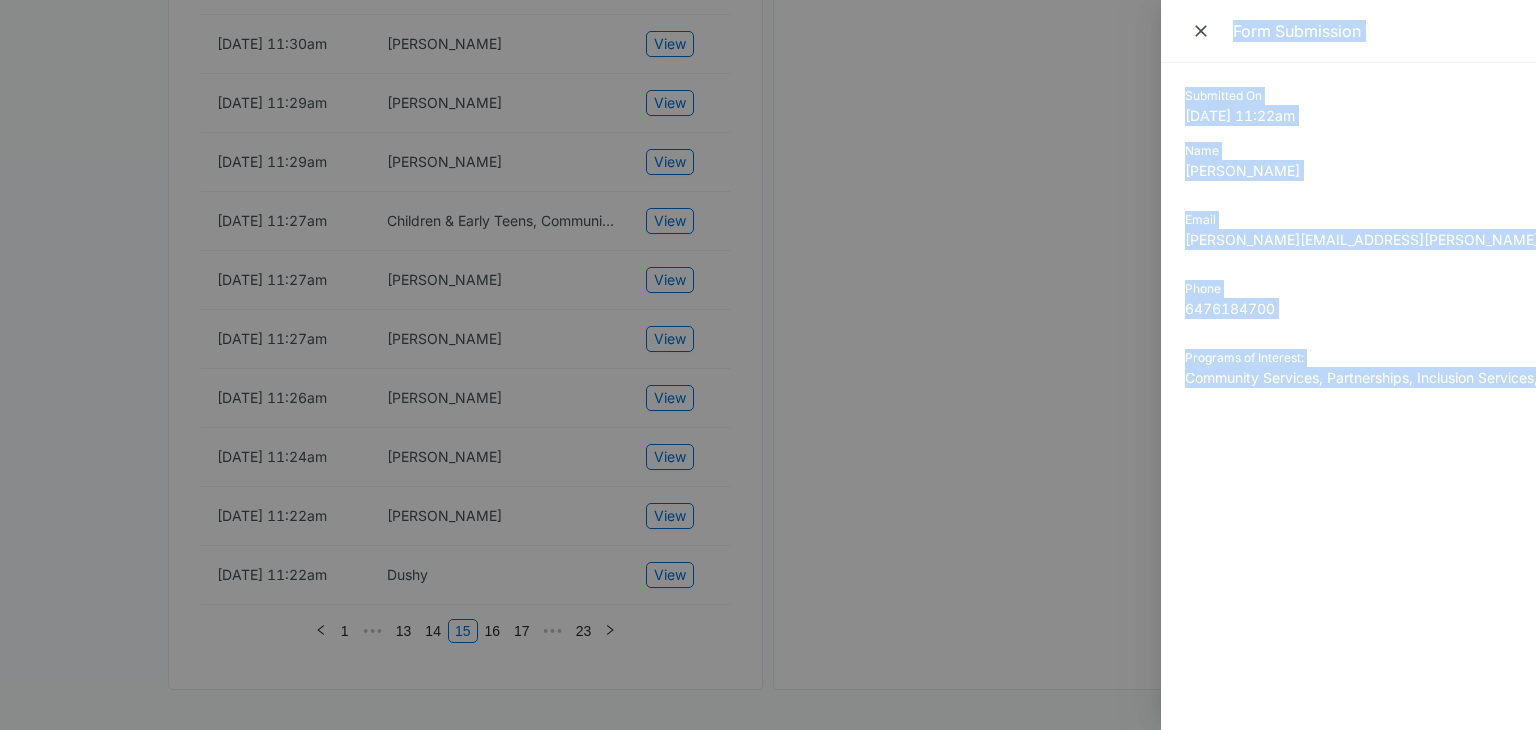 drag, startPoint x: 1221, startPoint y: 385, endPoint x: 1012, endPoint y: 374, distance: 209.28928 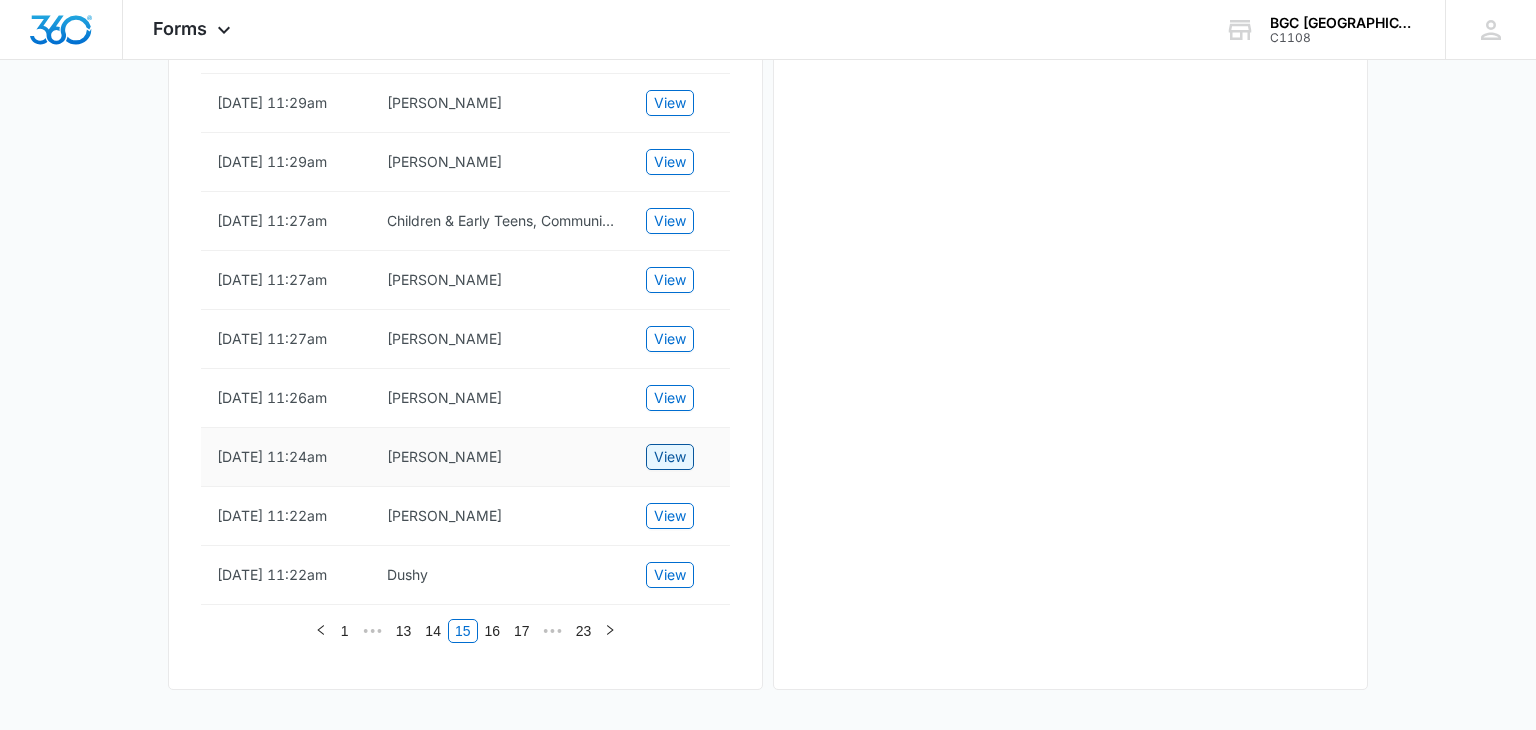 click on "View" at bounding box center [670, 457] 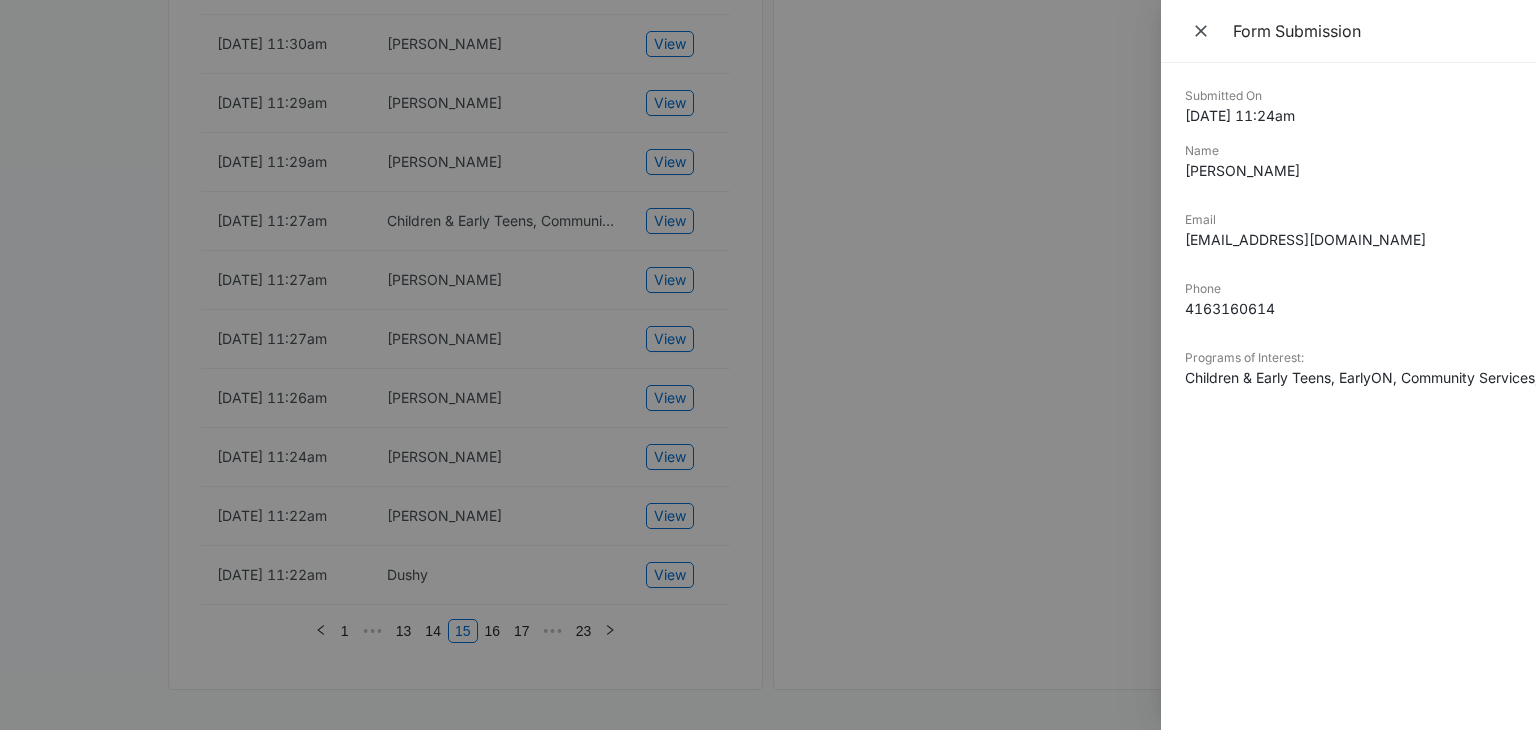 click on "Name [PERSON_NAME]" at bounding box center (1348, 168) 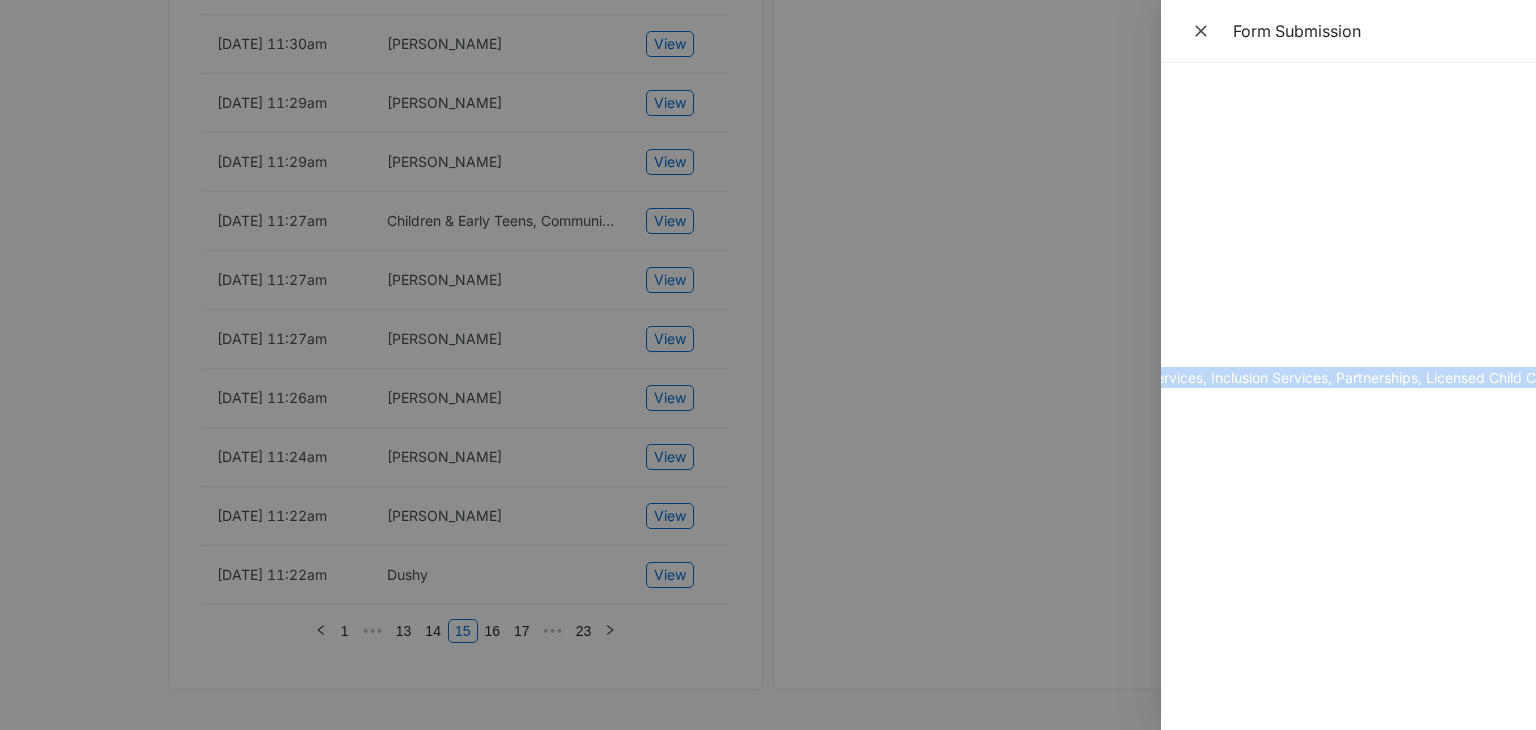 scroll, scrollTop: 0, scrollLeft: 363, axis: horizontal 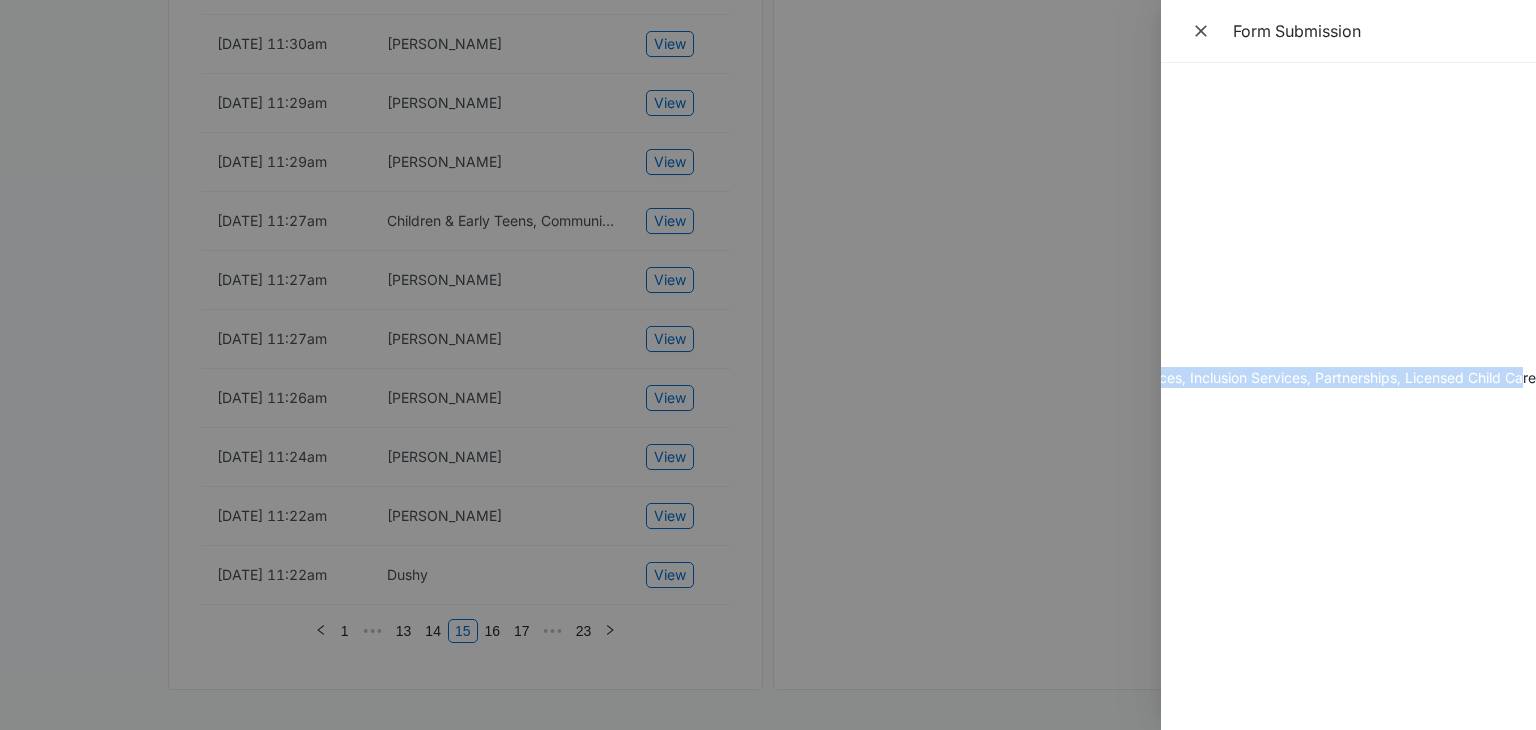 drag, startPoint x: 1188, startPoint y: 91, endPoint x: 1523, endPoint y: 382, distance: 443.7409 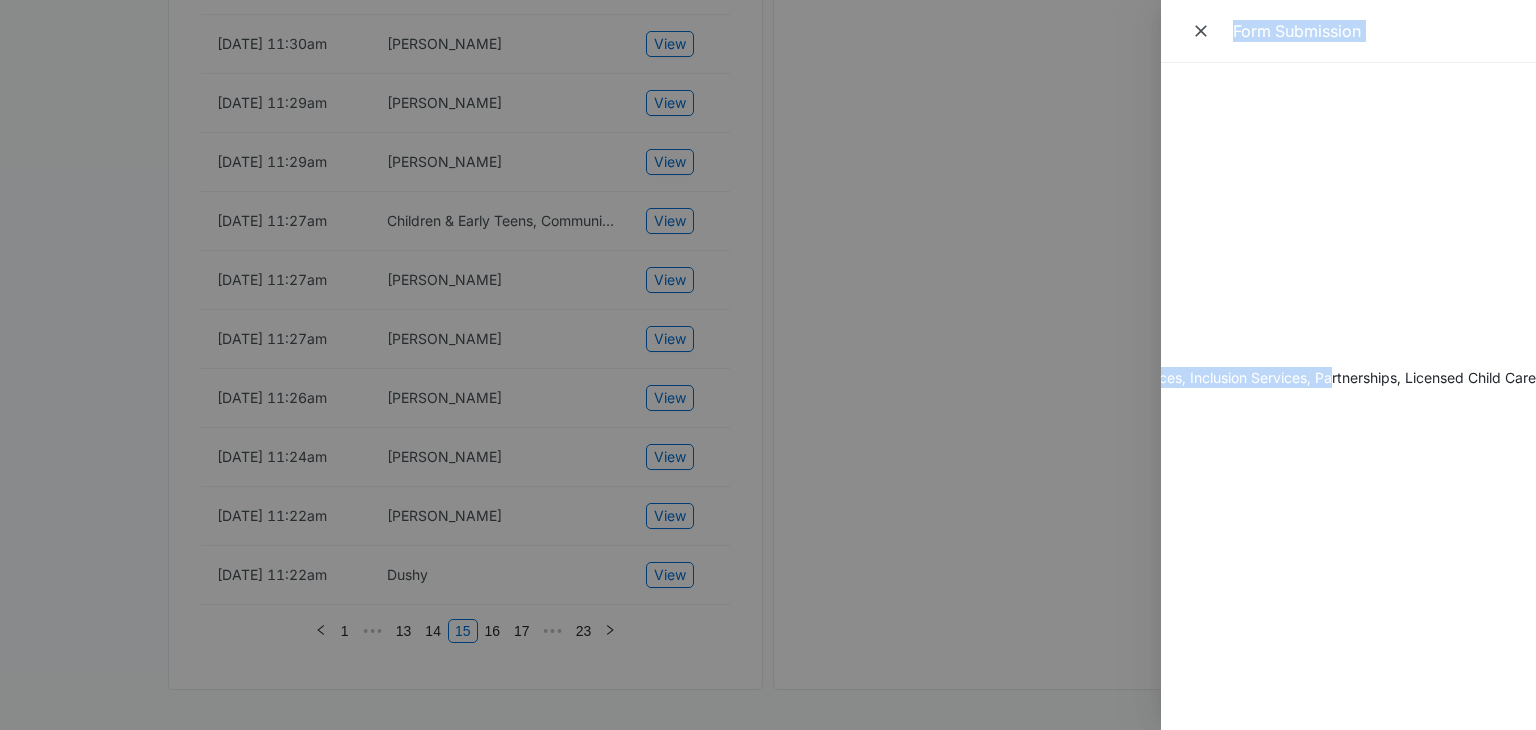 scroll, scrollTop: 0, scrollLeft: 0, axis: both 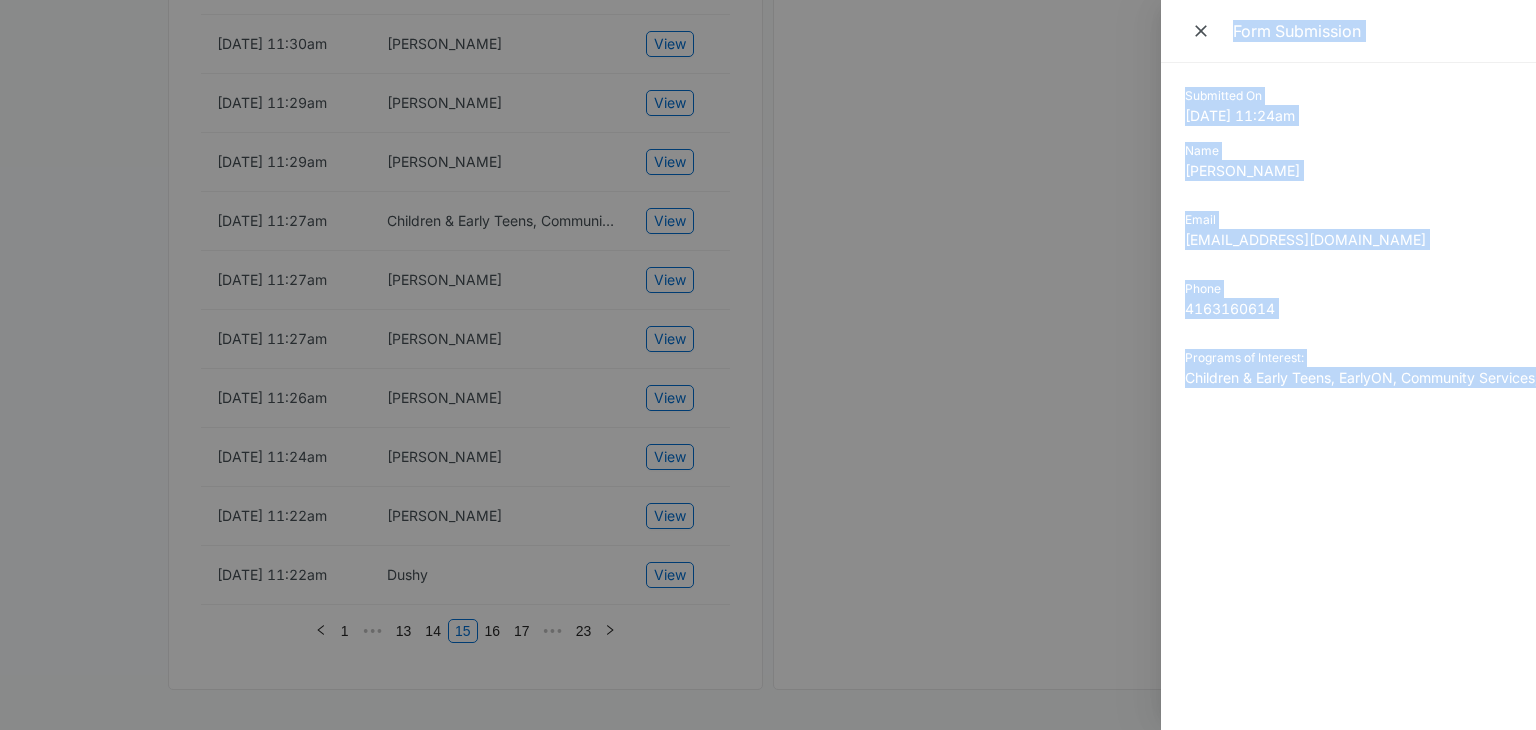 drag, startPoint x: 1330, startPoint y: 379, endPoint x: 966, endPoint y: 306, distance: 371.2479 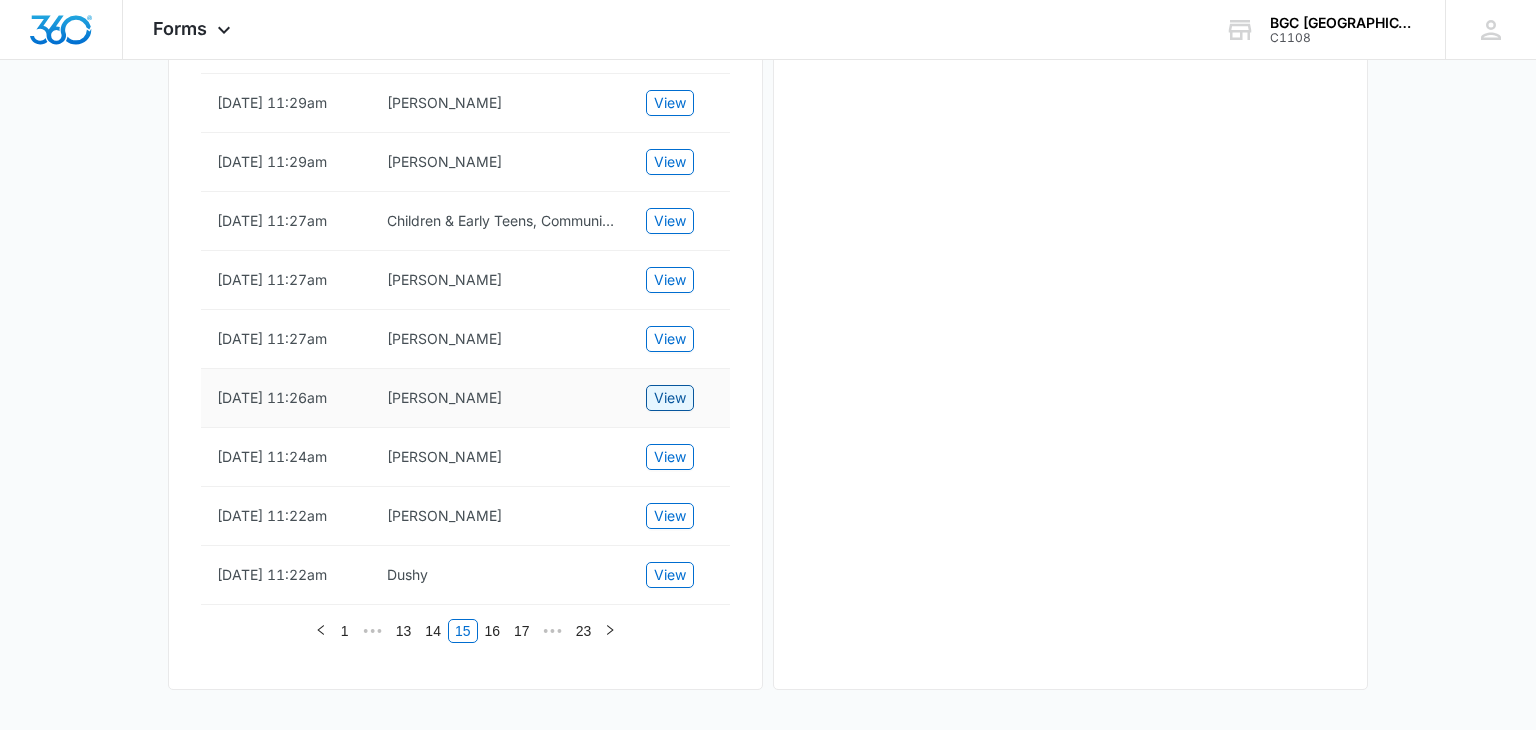 click on "View" at bounding box center [670, 398] 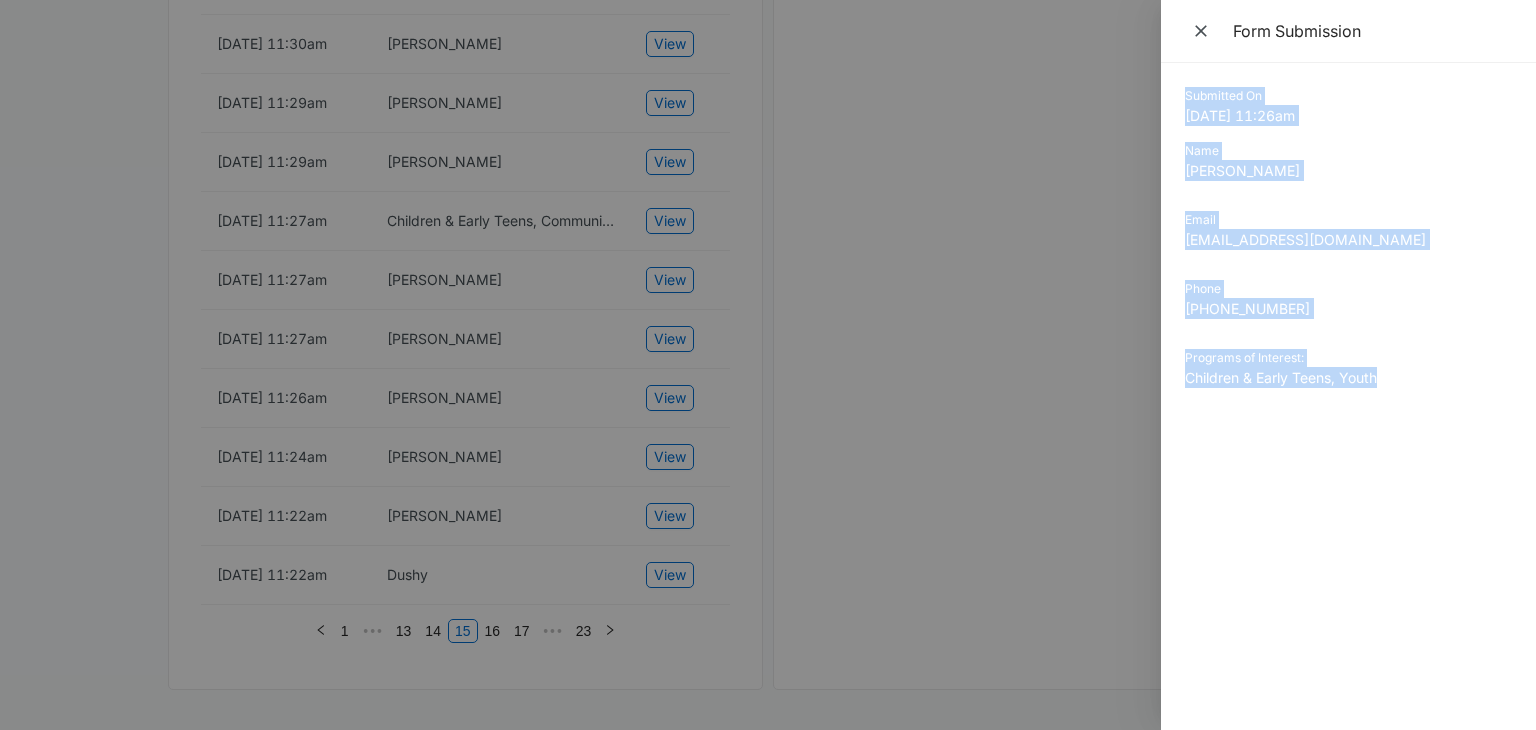 drag, startPoint x: 1185, startPoint y: 99, endPoint x: 1417, endPoint y: 389, distance: 371.3812 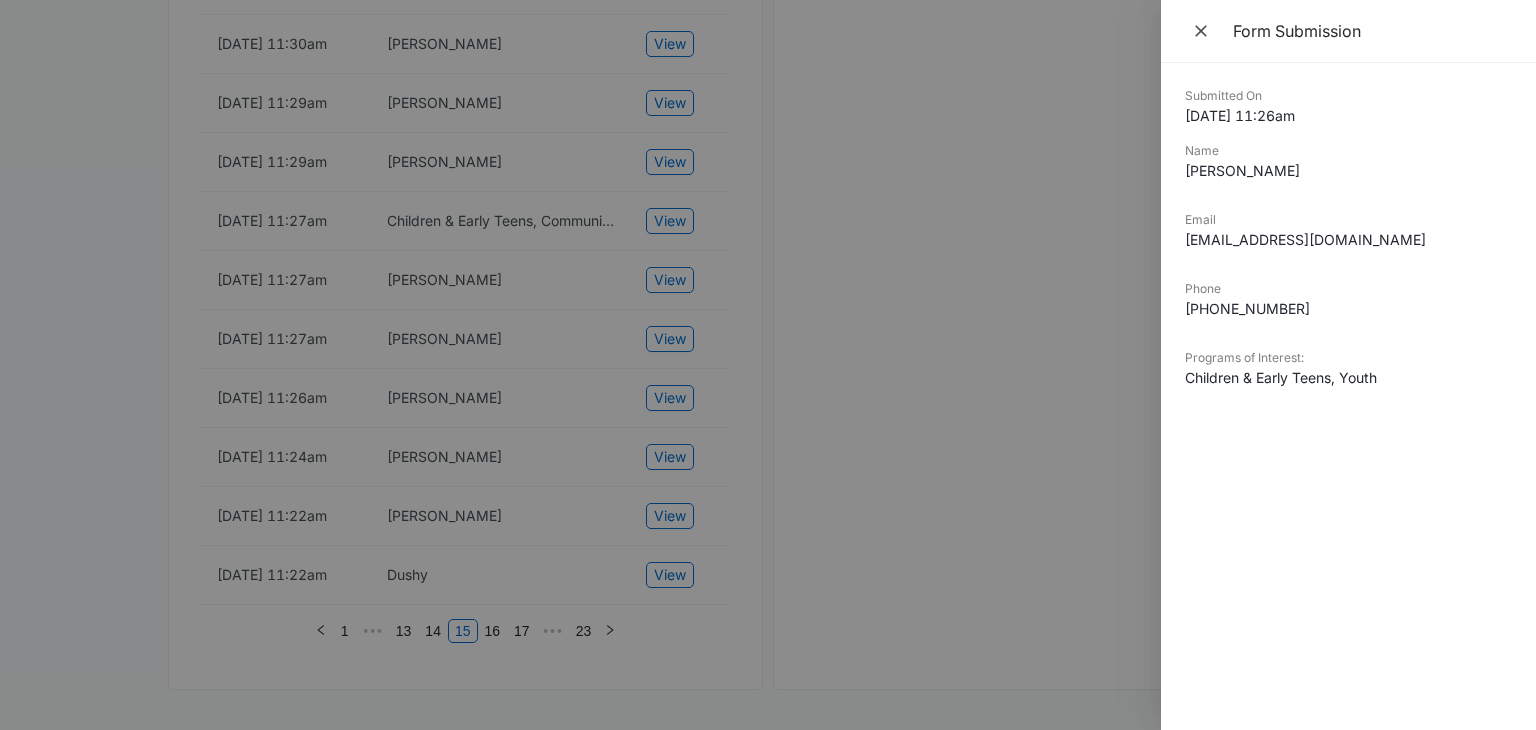 drag, startPoint x: 467, startPoint y: 450, endPoint x: 501, endPoint y: 409, distance: 53.263496 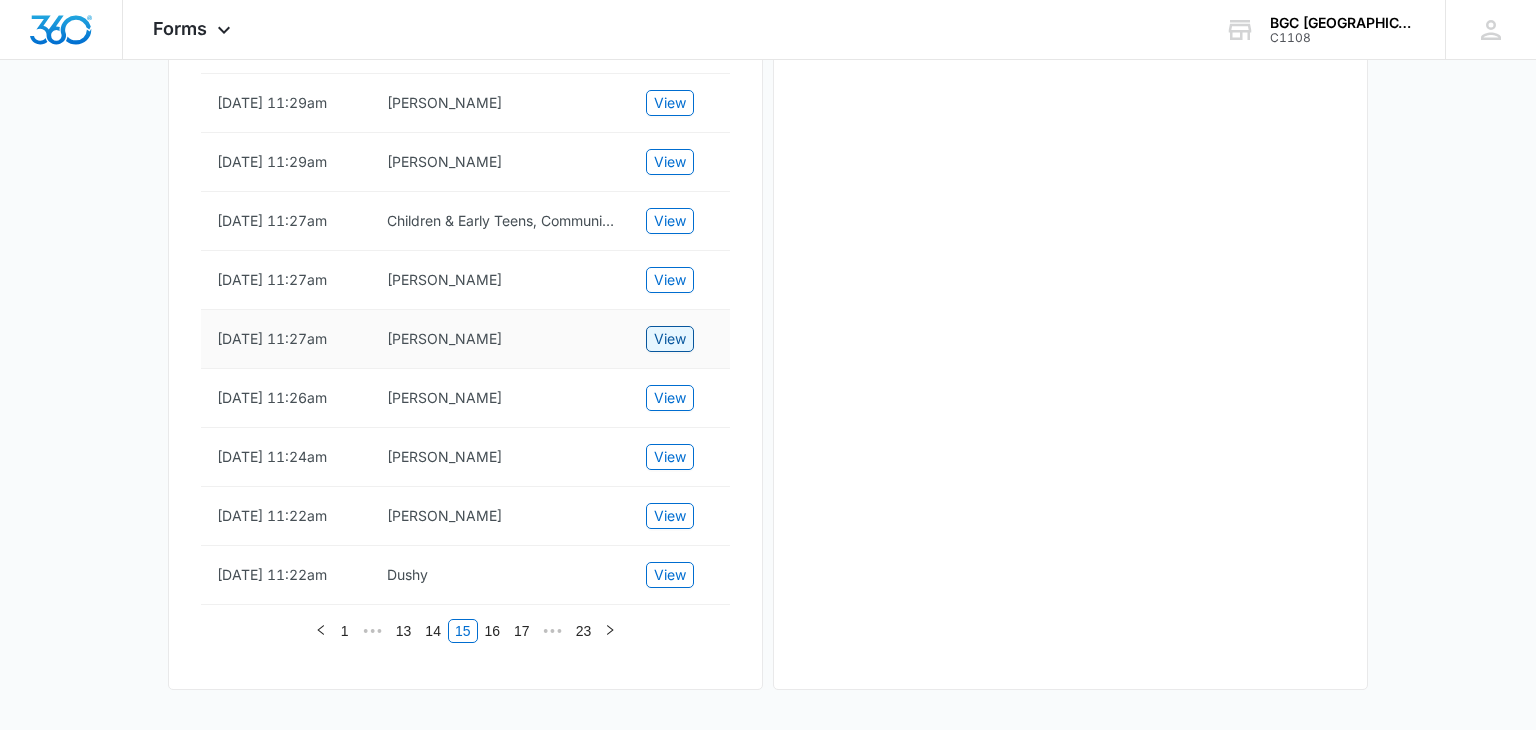 click on "View" at bounding box center (670, 339) 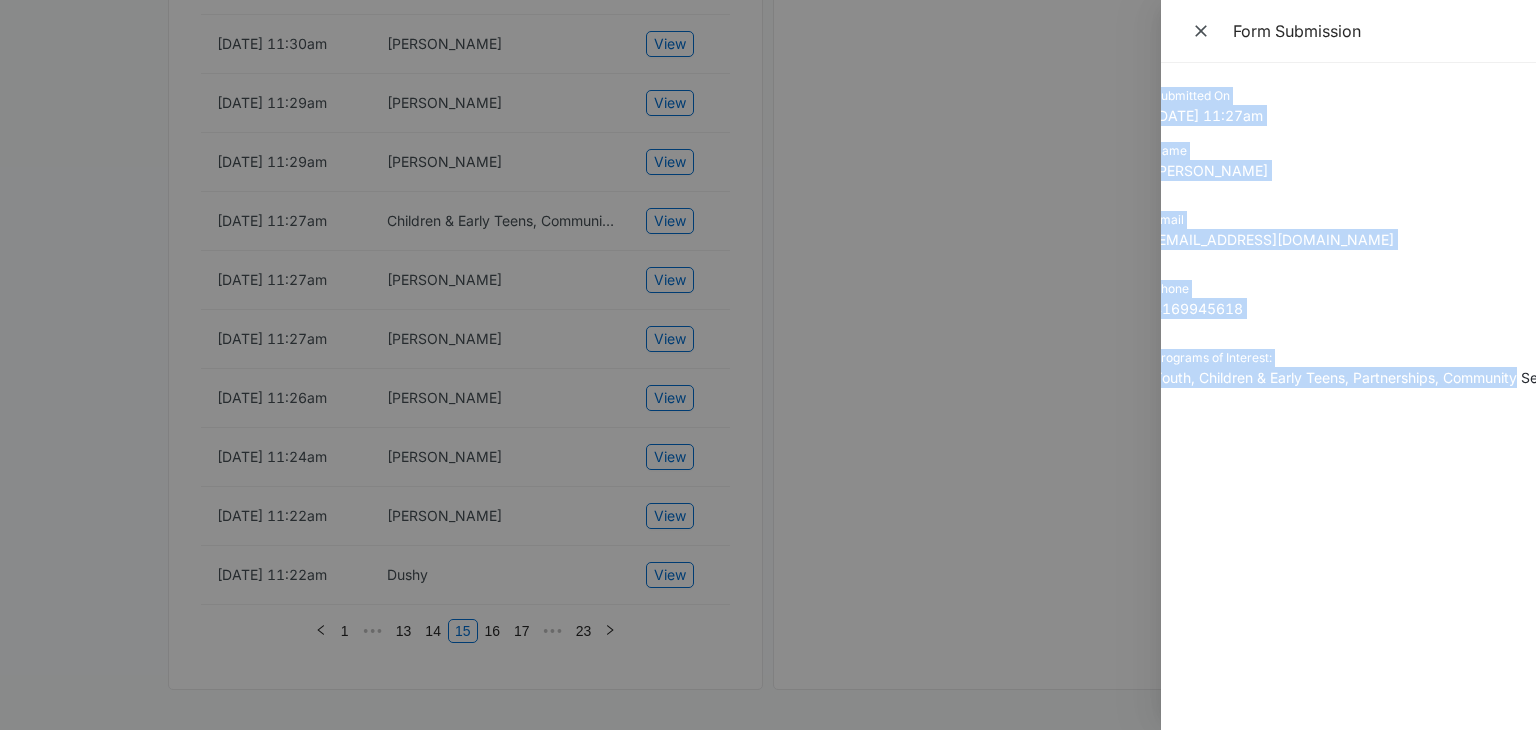 scroll, scrollTop: 0, scrollLeft: 78, axis: horizontal 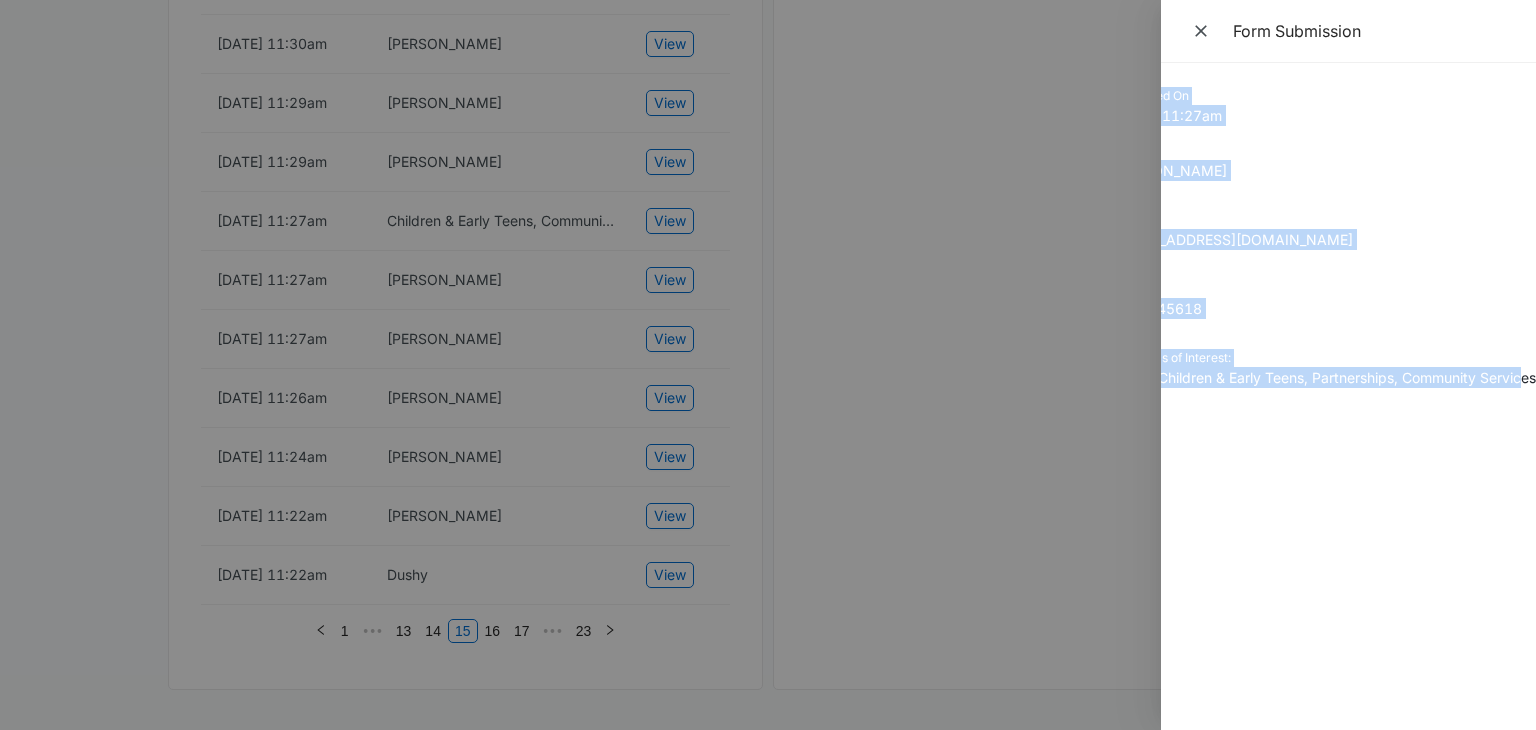 drag, startPoint x: 1184, startPoint y: 99, endPoint x: 1523, endPoint y: 375, distance: 437.14642 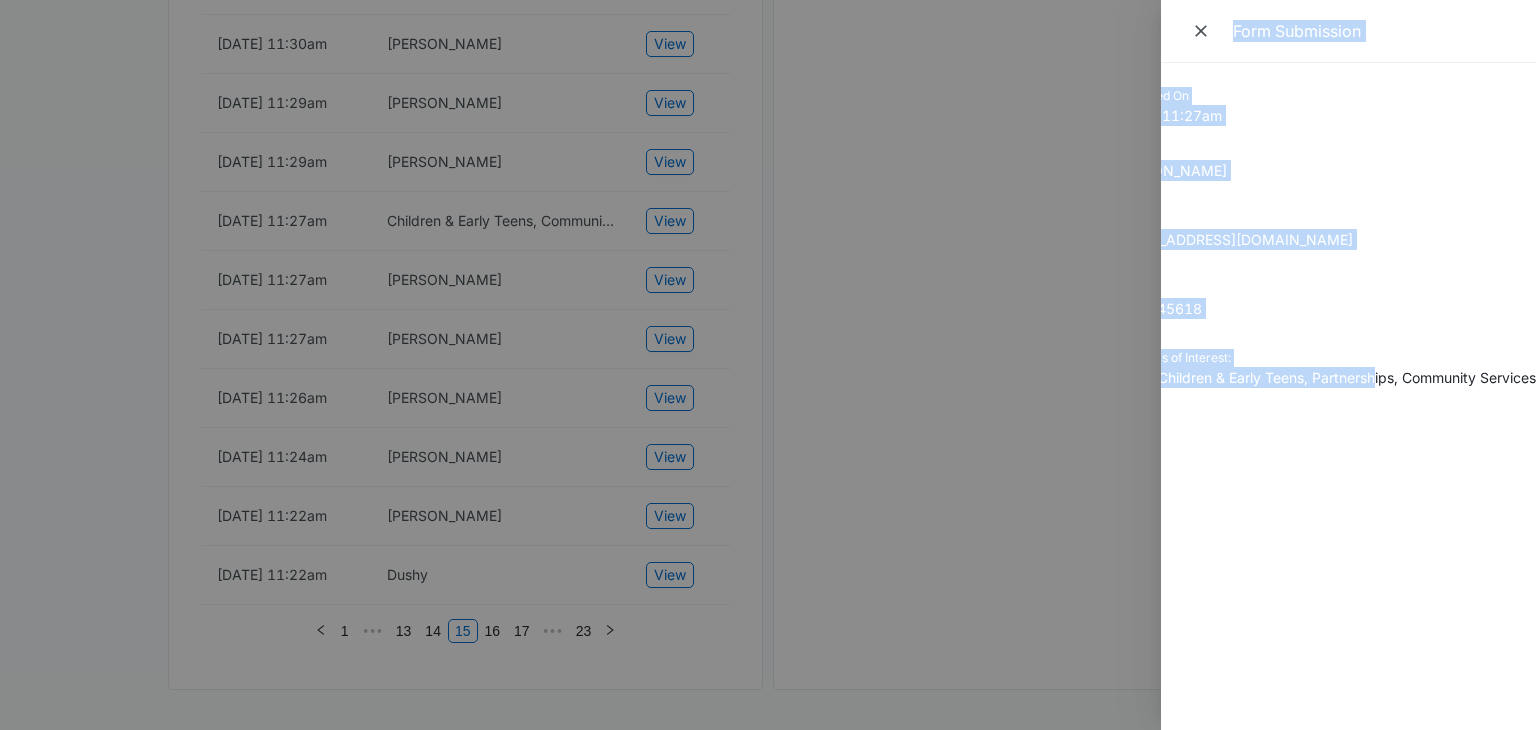 scroll, scrollTop: 0, scrollLeft: 0, axis: both 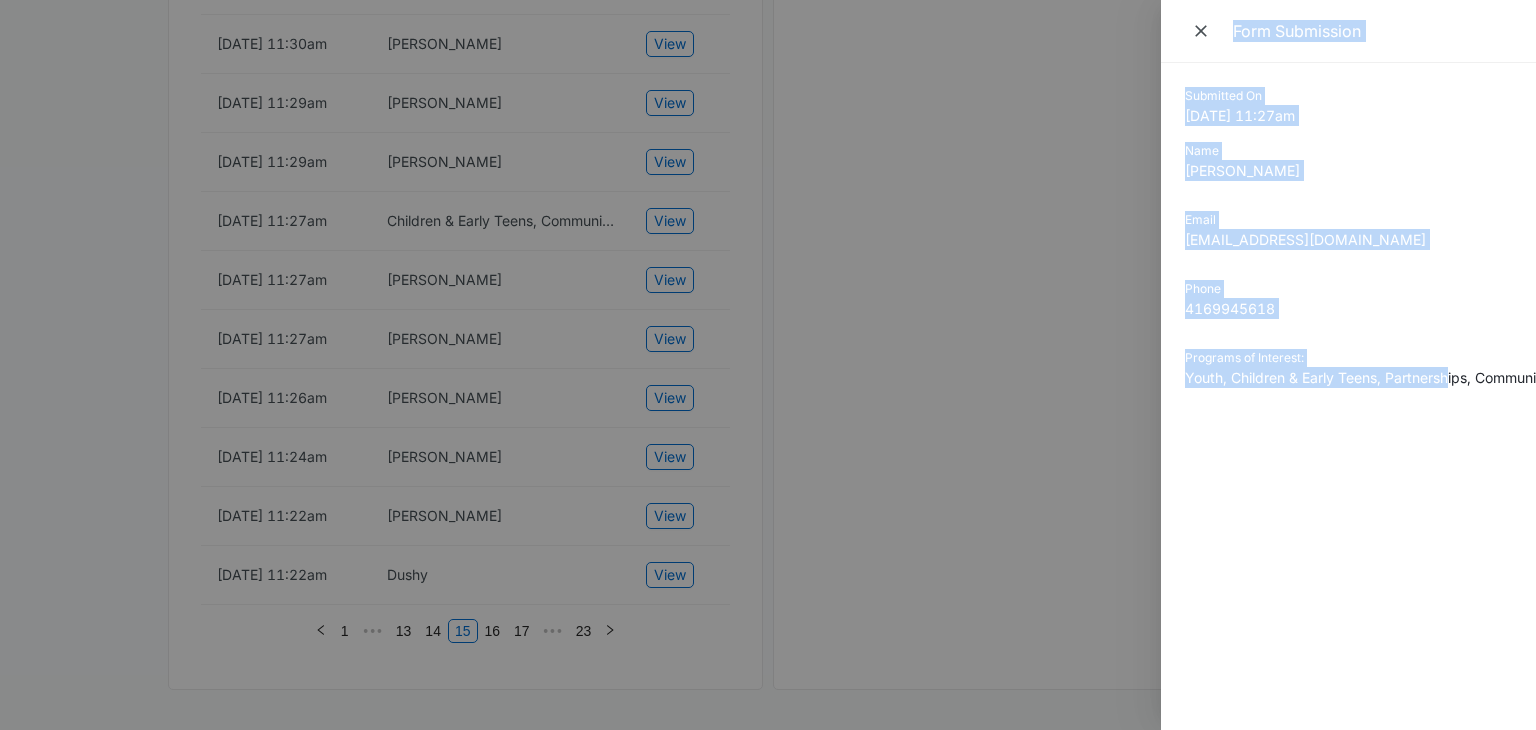 drag, startPoint x: 1371, startPoint y: 375, endPoint x: 1089, endPoint y: 352, distance: 282.9364 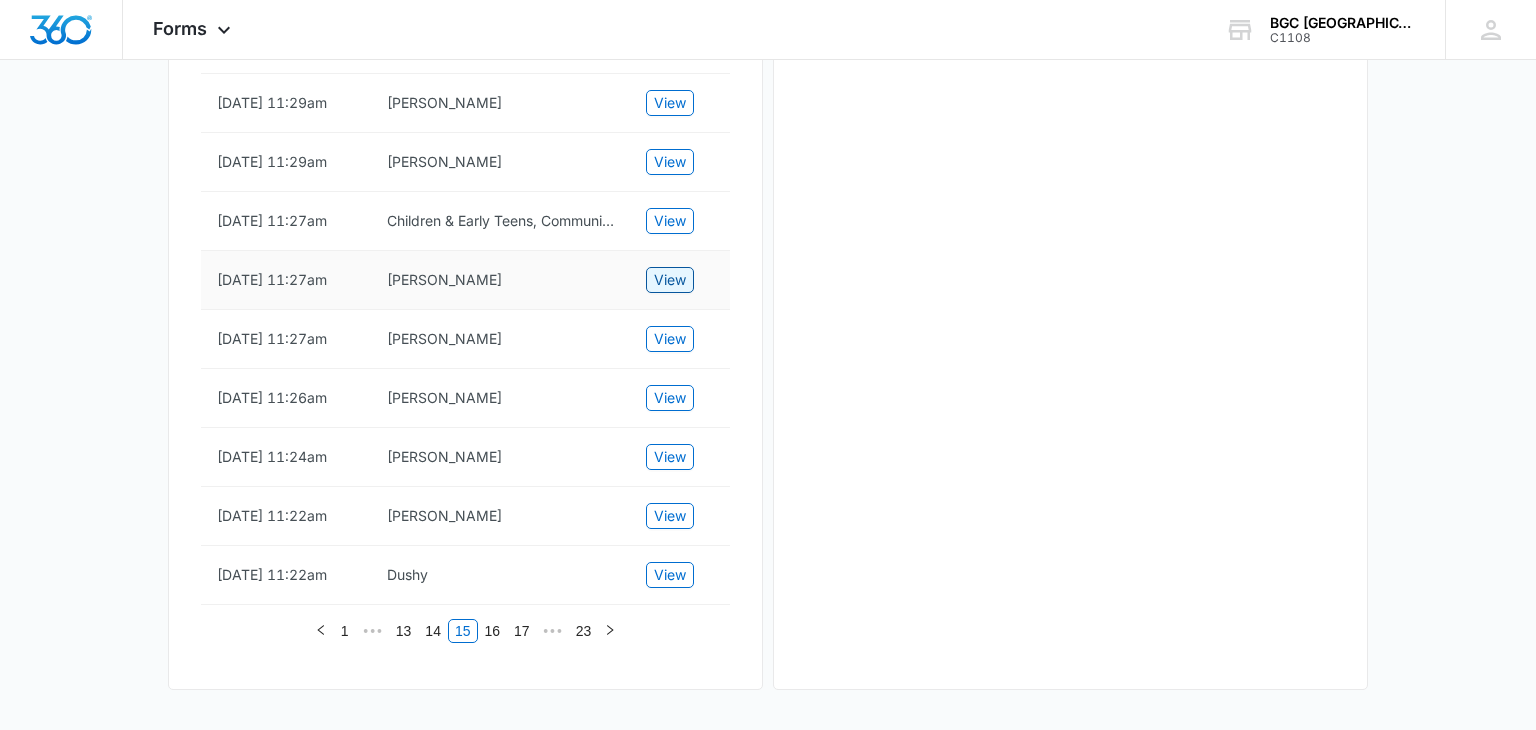 click on "View" at bounding box center (670, 280) 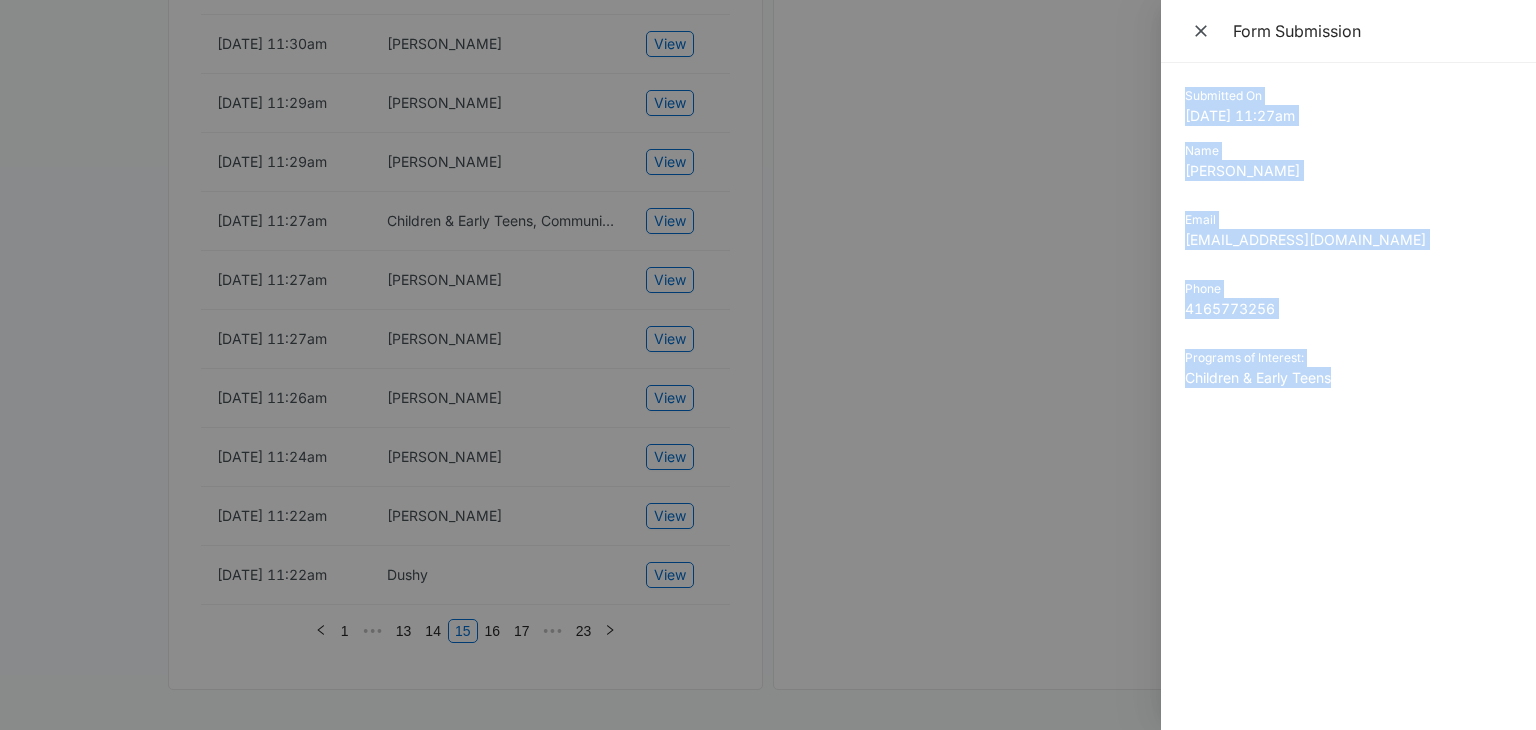 drag, startPoint x: 1188, startPoint y: 89, endPoint x: 1376, endPoint y: 385, distance: 350.65652 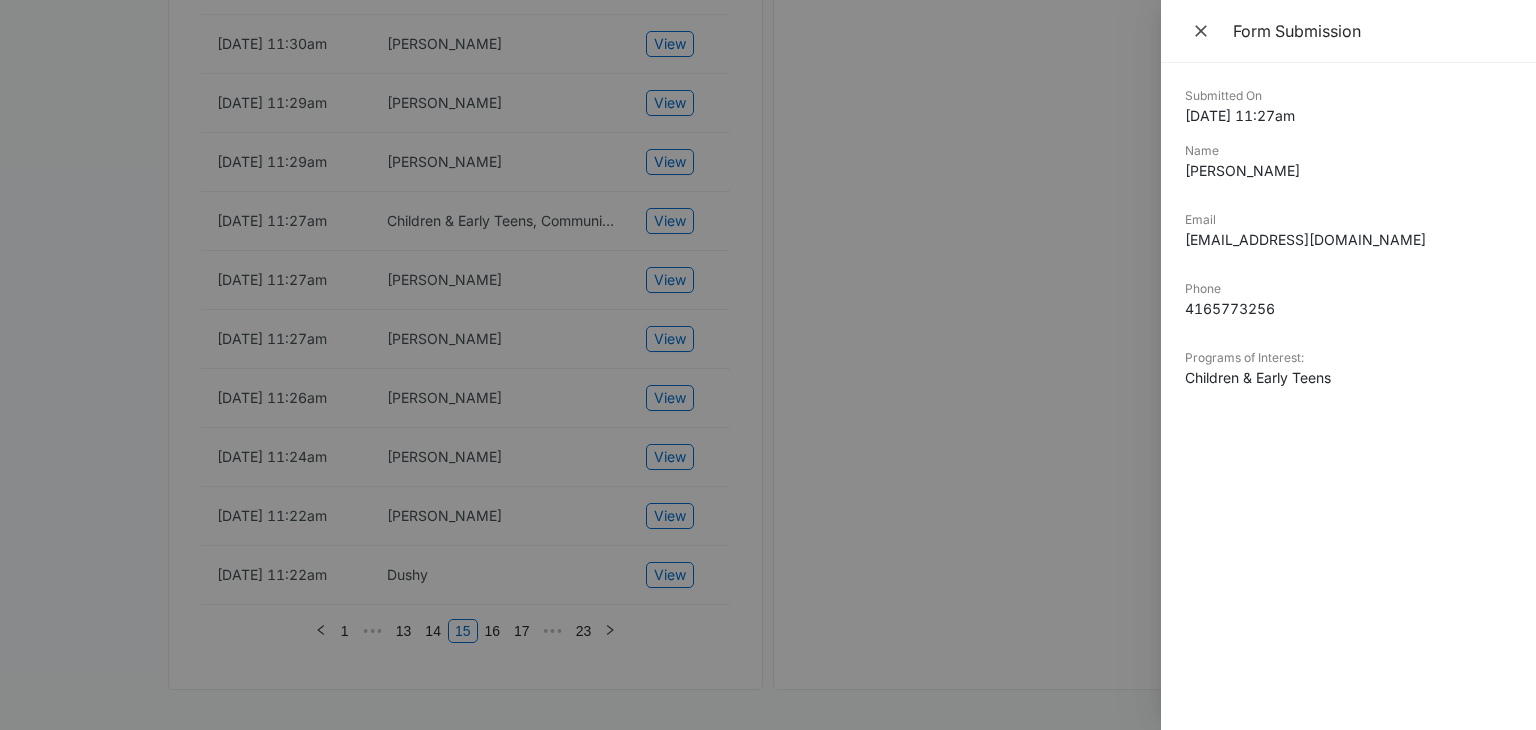 click at bounding box center [768, 365] 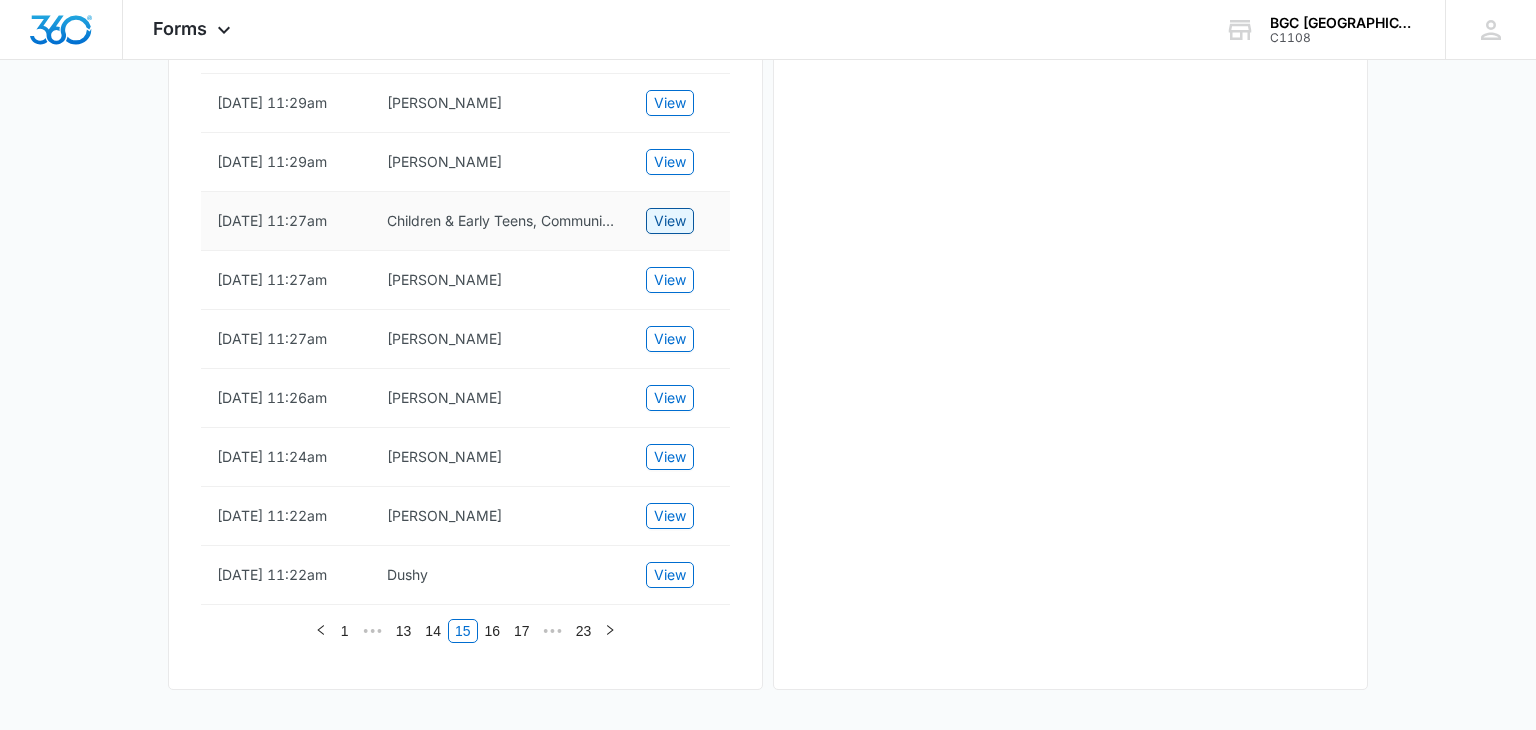 click on "View" at bounding box center [670, 221] 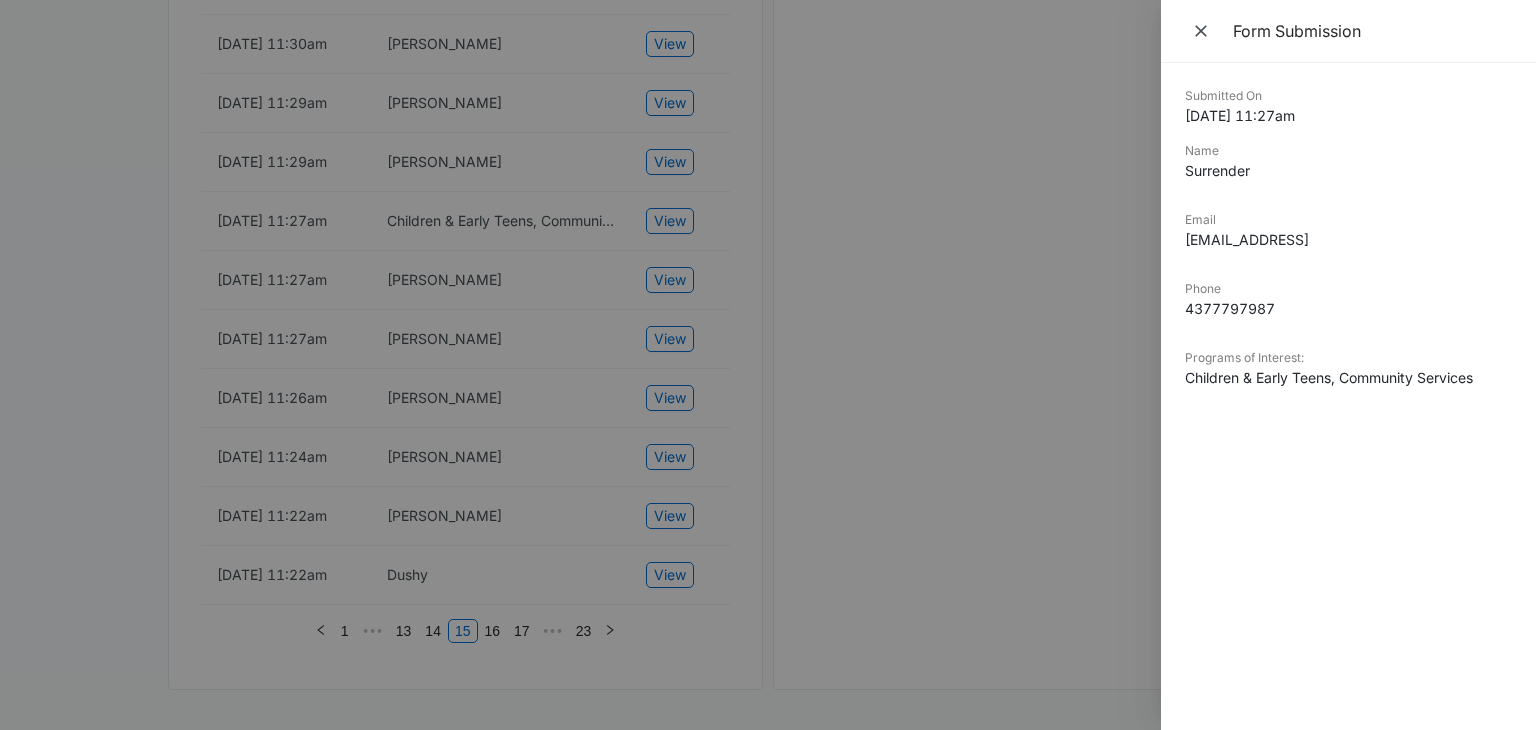 click on "Submitted On [DATE] 11:27am Name Surrender Email [EMAIL_ADDRESS] Phone [PHONE_NUMBER] Programs of Interest: Children & Early Teens, Community Services" at bounding box center [1348, 396] 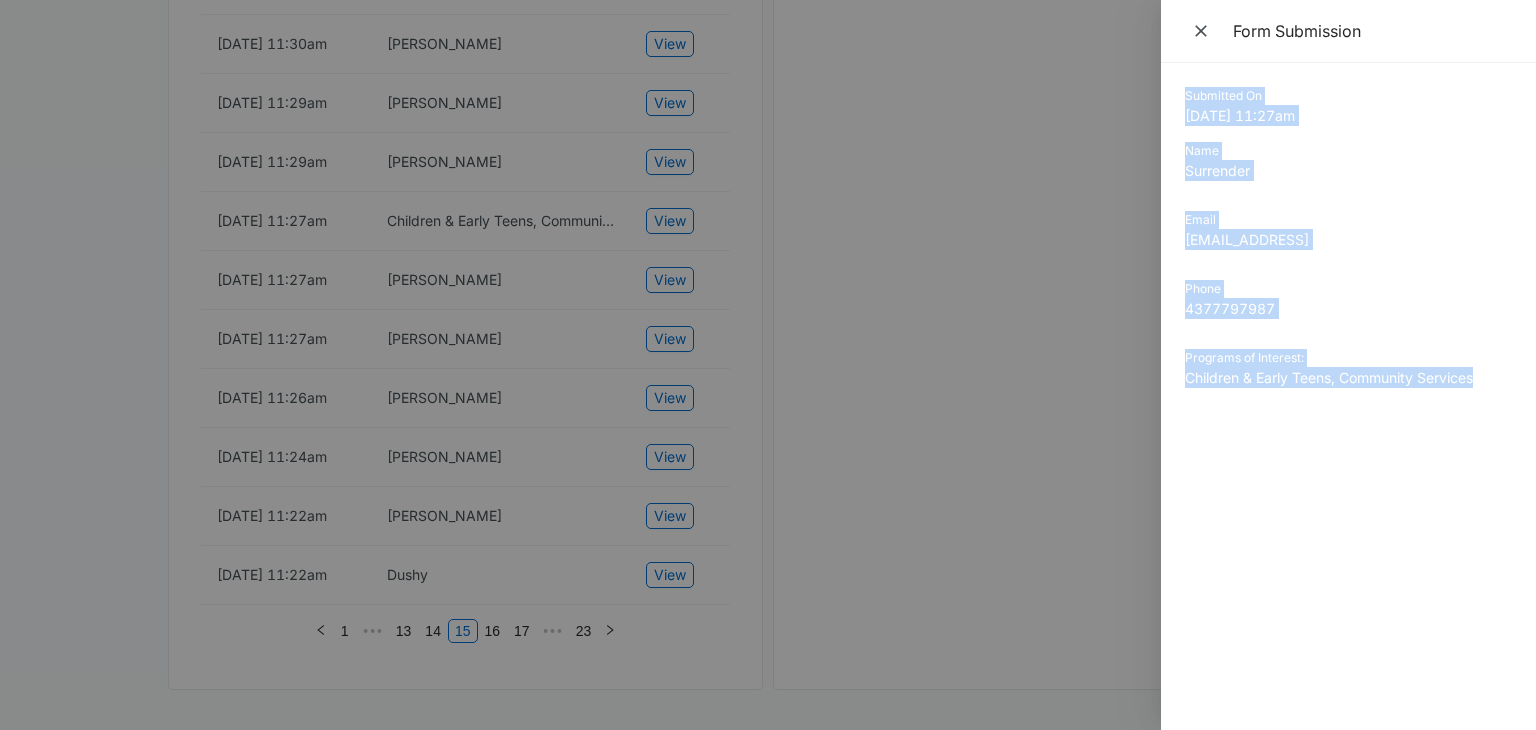 drag, startPoint x: 1184, startPoint y: 97, endPoint x: 1475, endPoint y: 374, distance: 401.75864 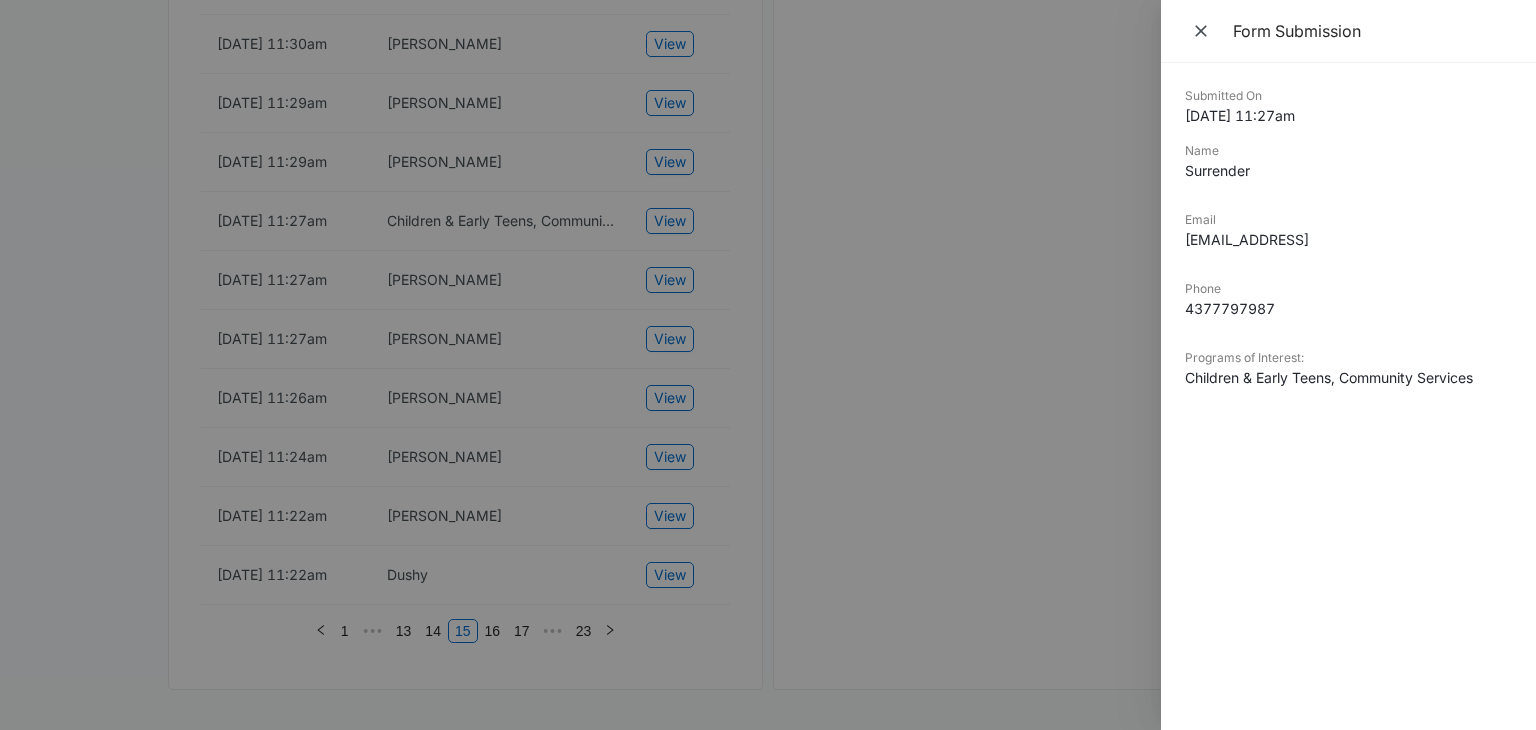 click at bounding box center (768, 365) 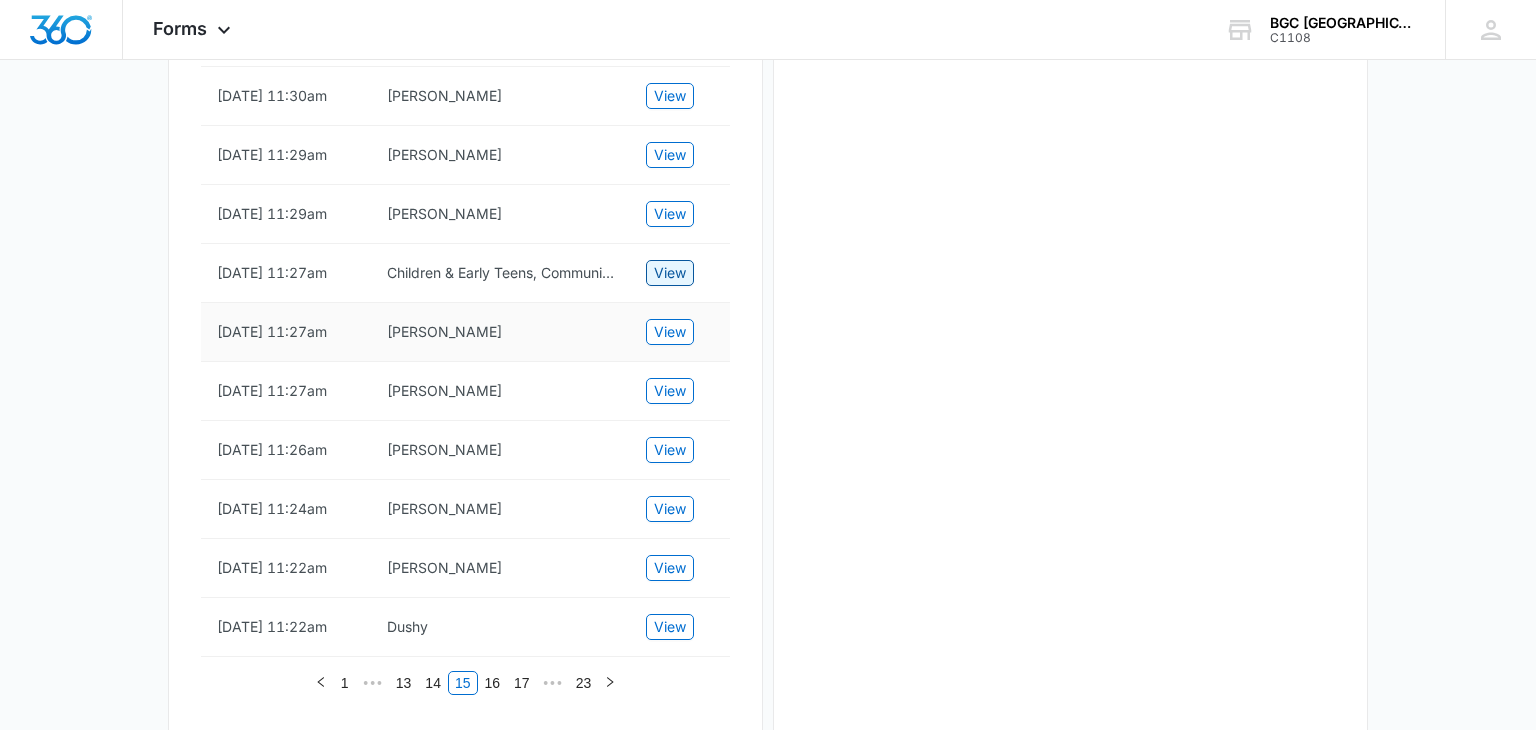 scroll, scrollTop: 1133, scrollLeft: 0, axis: vertical 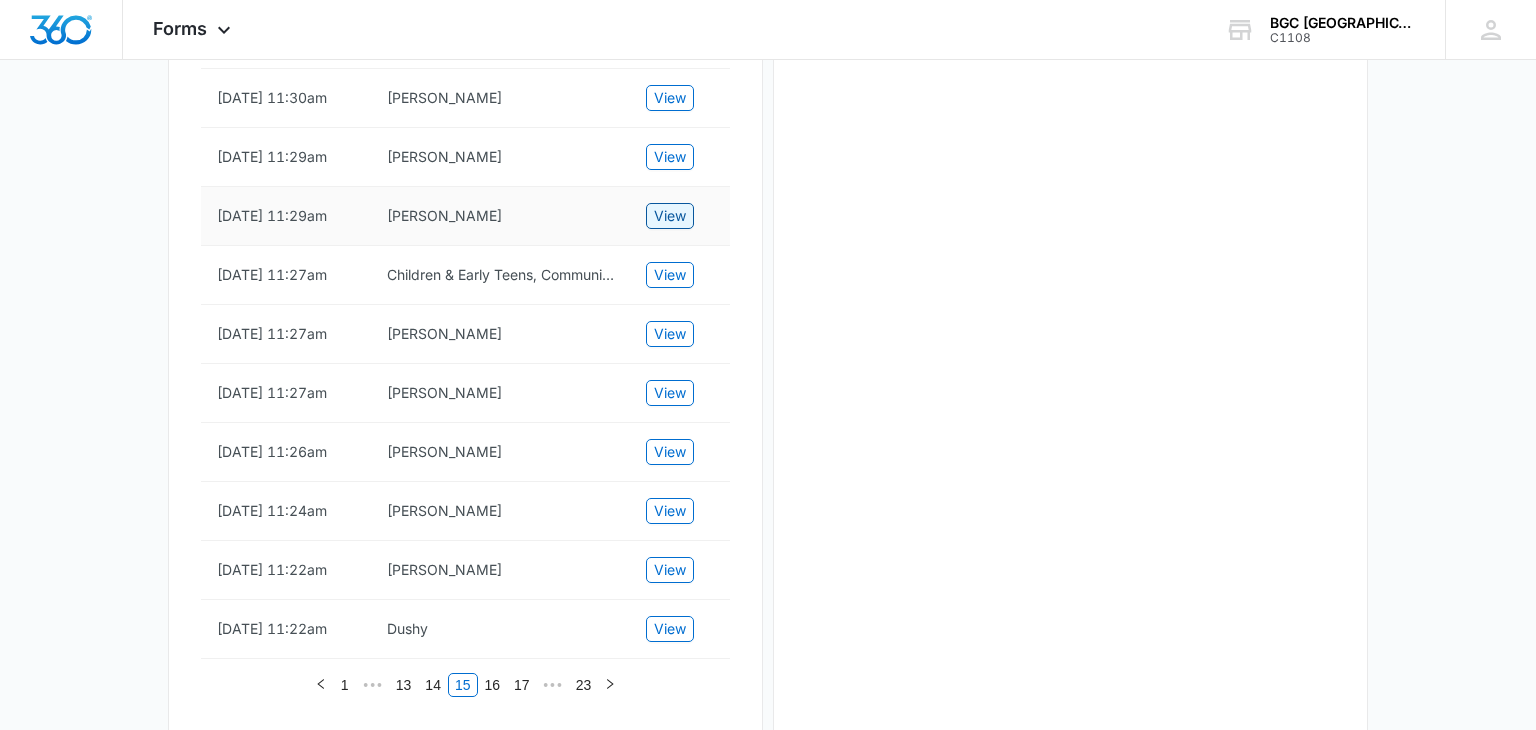 click on "View" at bounding box center [670, 216] 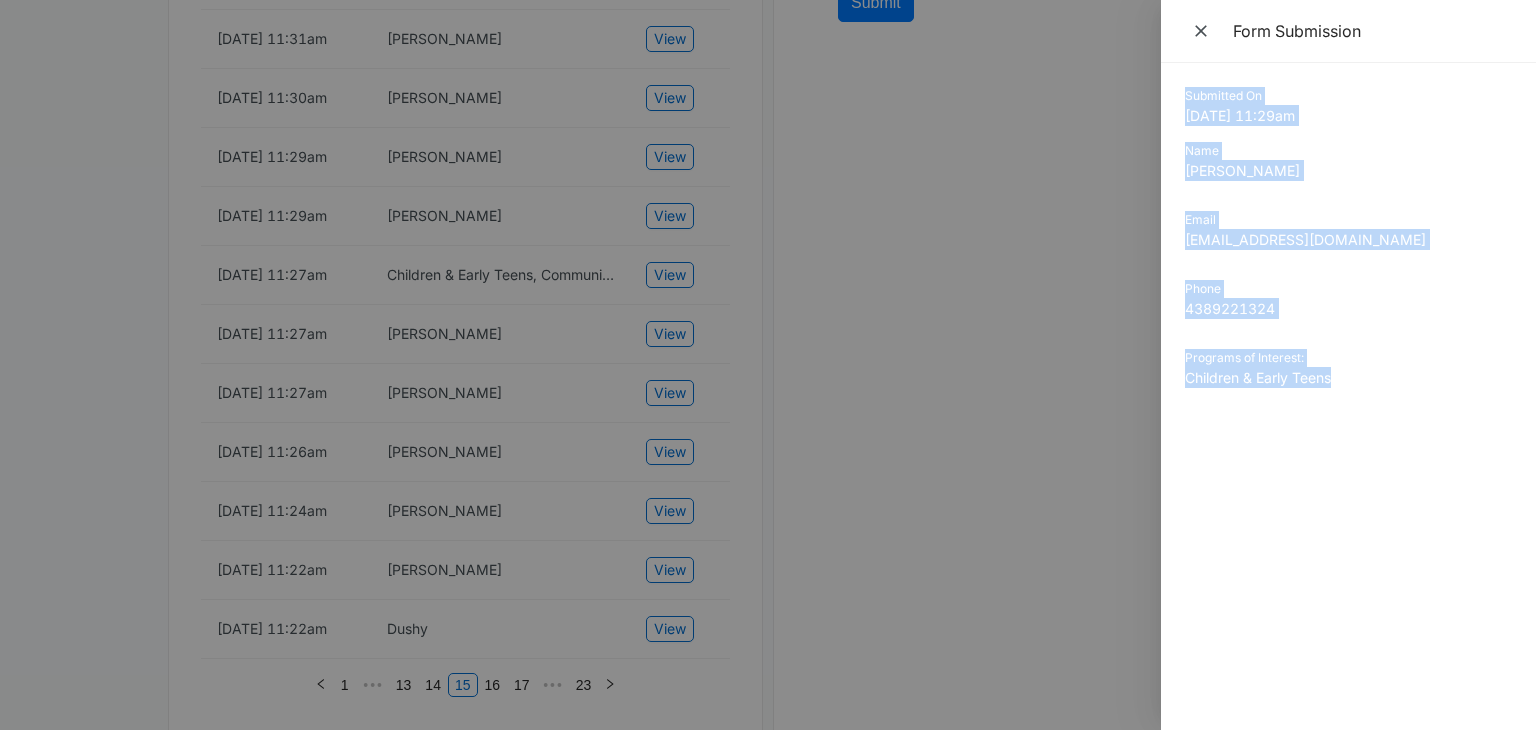 drag, startPoint x: 1187, startPoint y: 98, endPoint x: 1362, endPoint y: 421, distance: 367.36087 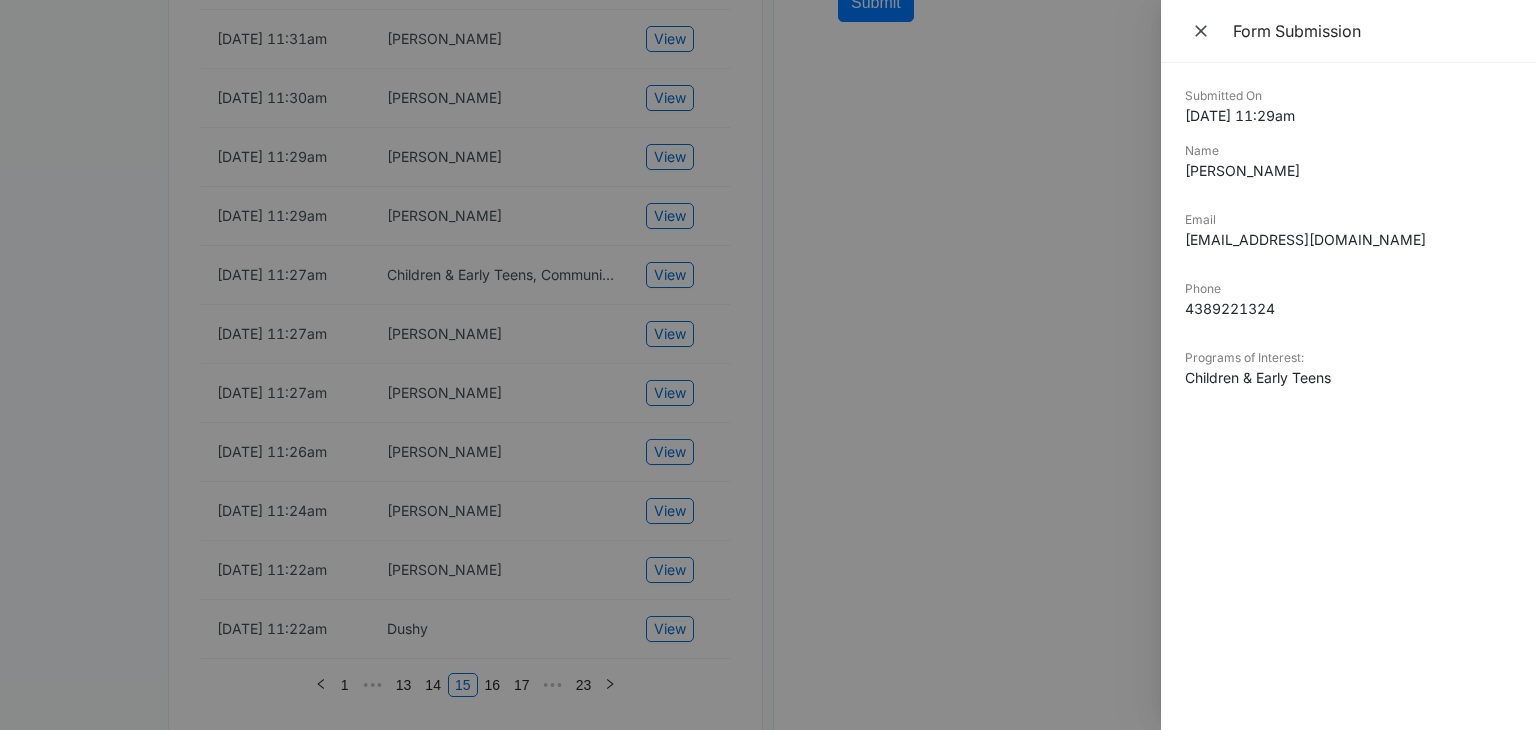 click at bounding box center [768, 365] 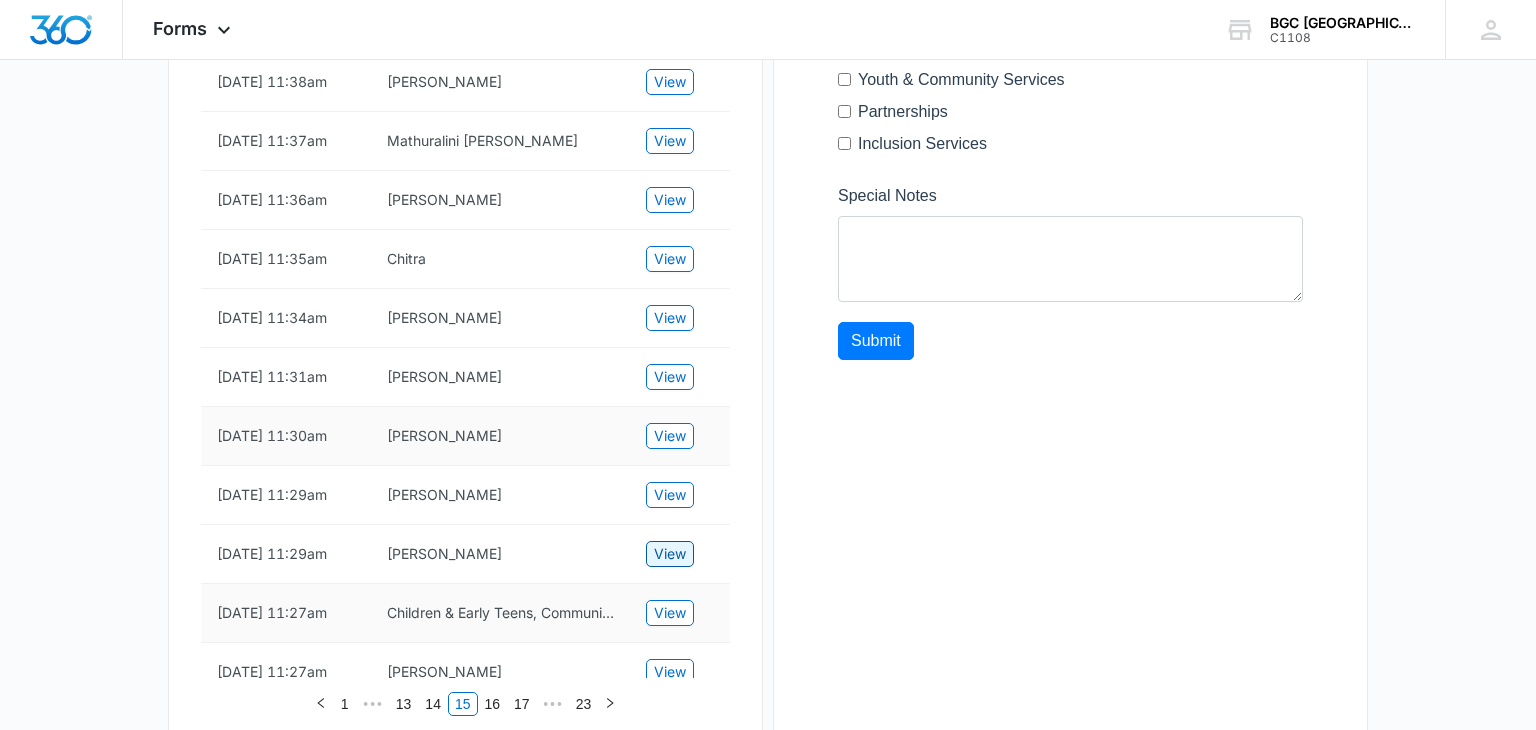 scroll, scrollTop: 793, scrollLeft: 0, axis: vertical 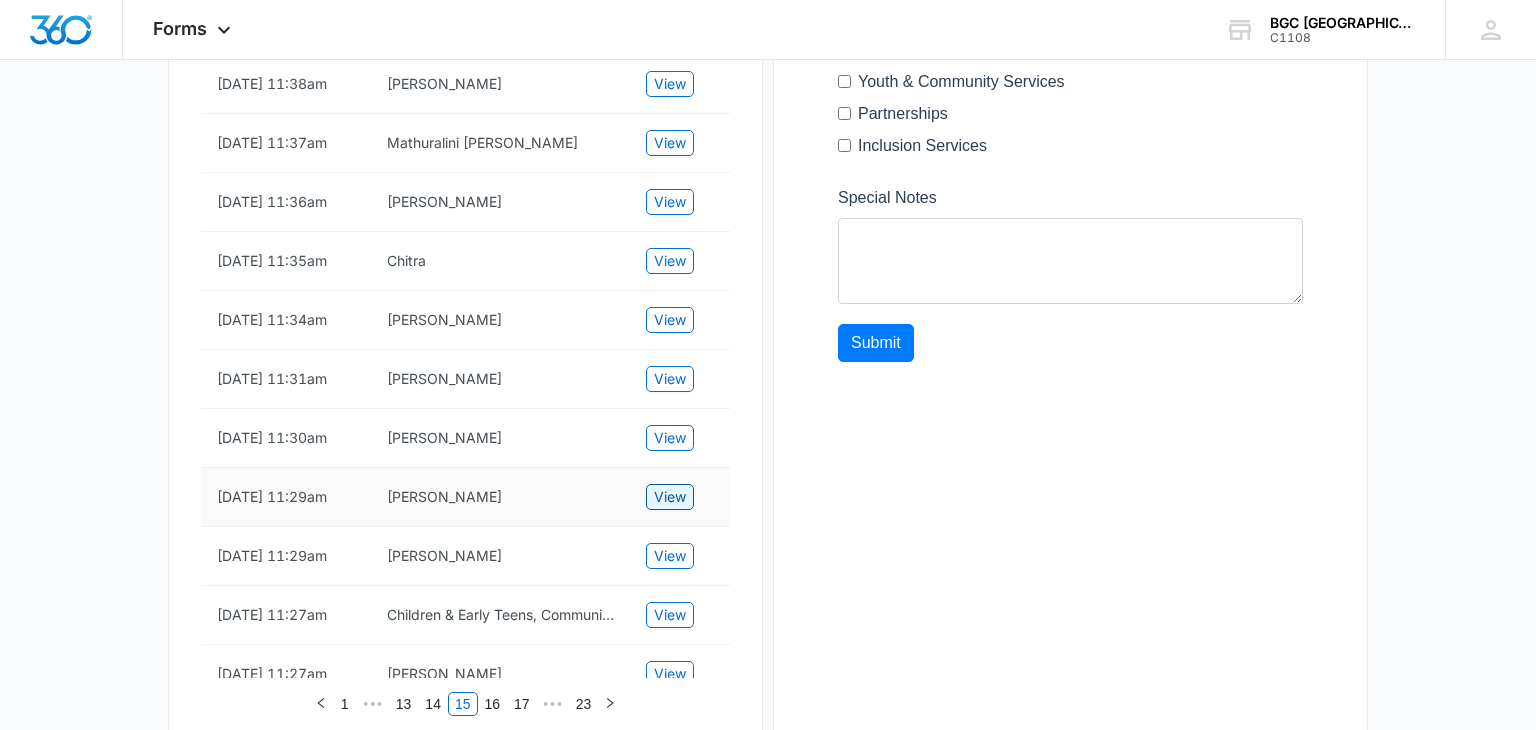 click on "View" at bounding box center [670, 497] 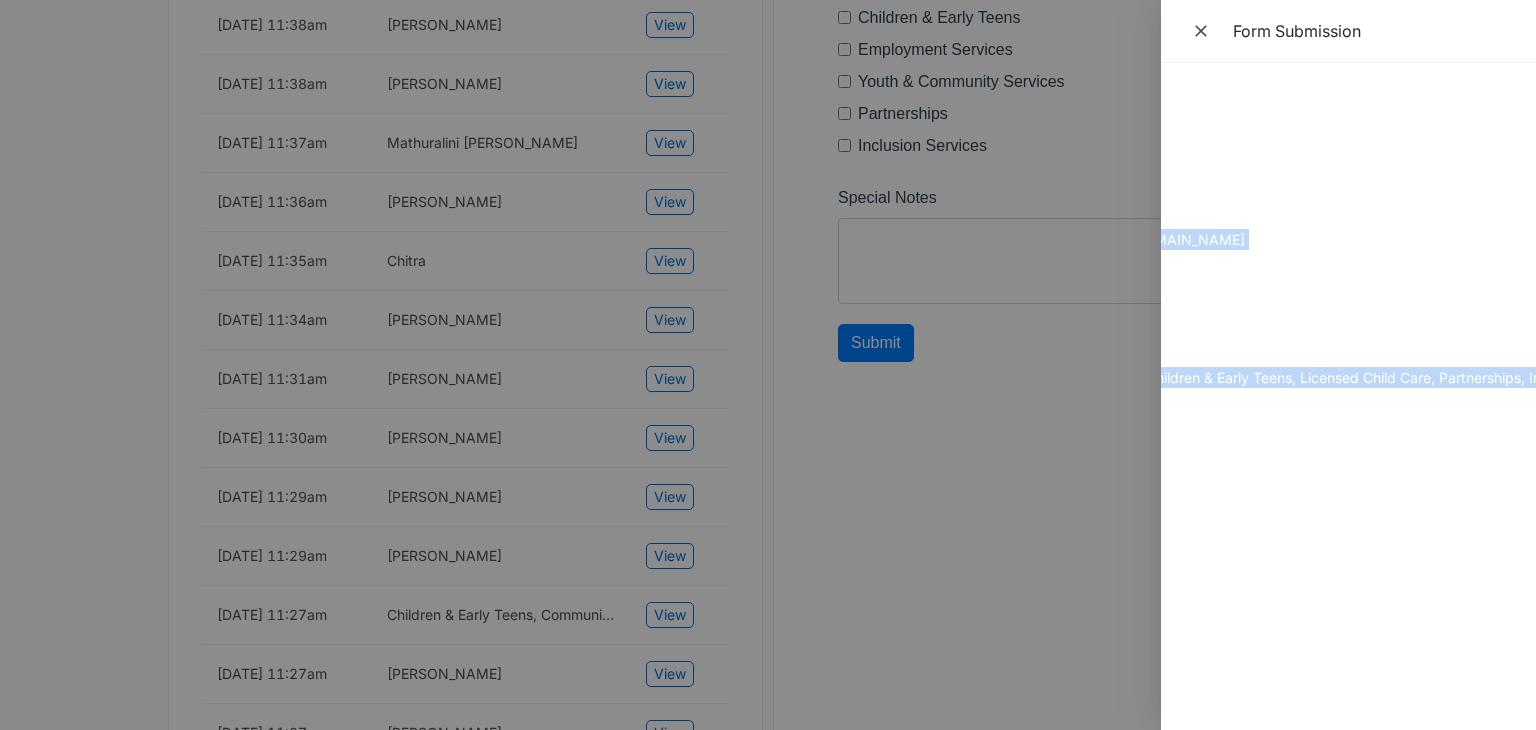 scroll, scrollTop: 0, scrollLeft: 300, axis: horizontal 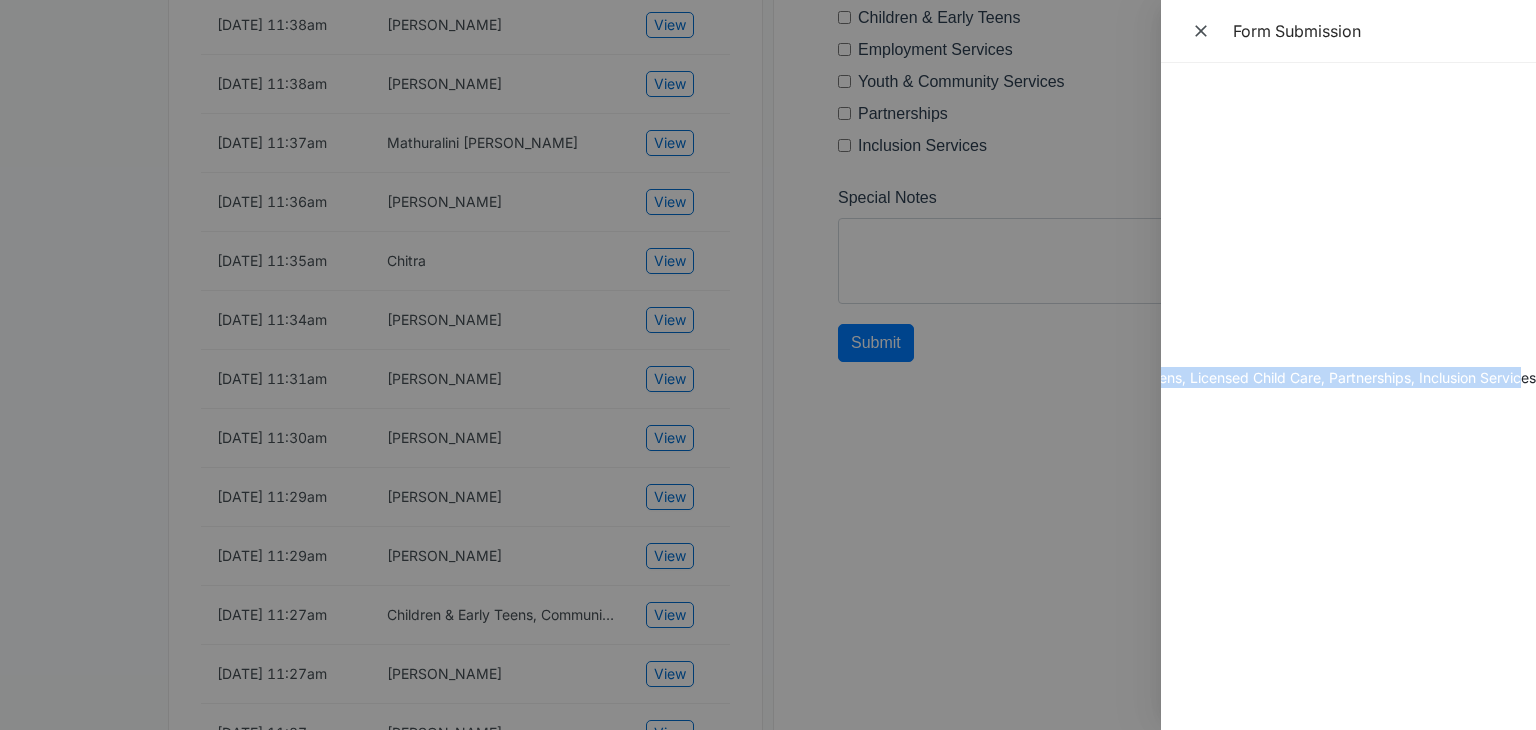 drag, startPoint x: 1185, startPoint y: 98, endPoint x: 1519, endPoint y: 388, distance: 442.3302 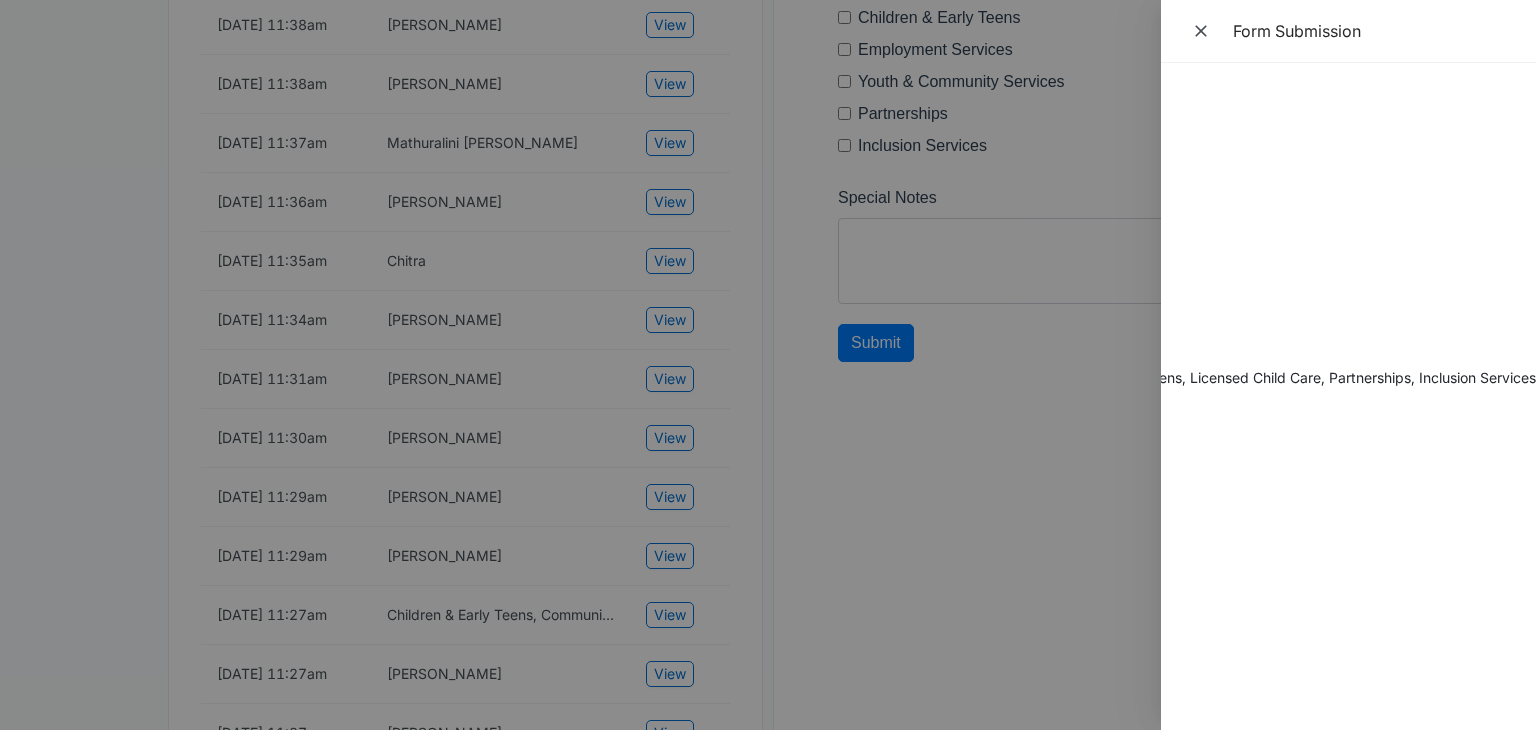 click at bounding box center (768, 365) 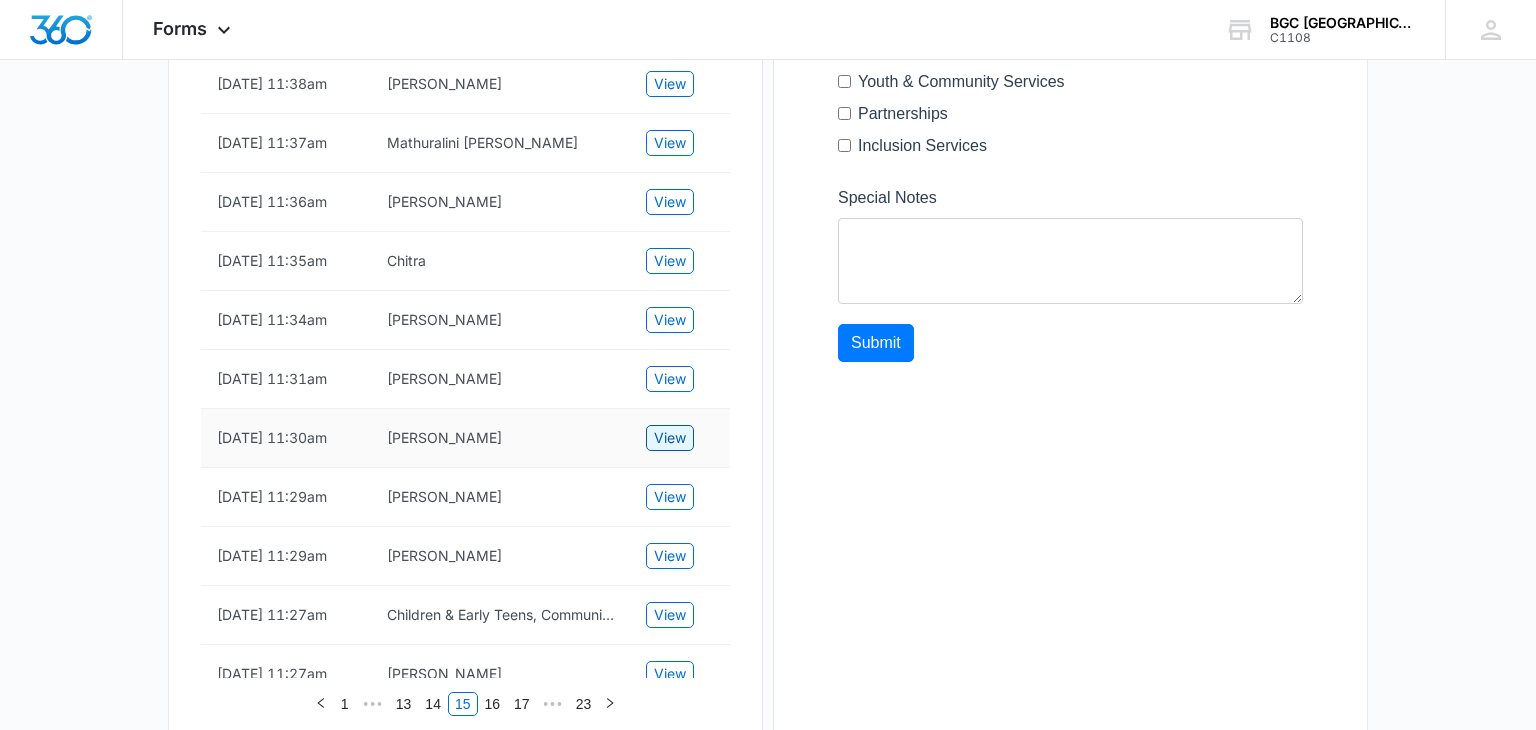 click on "View" at bounding box center (670, 438) 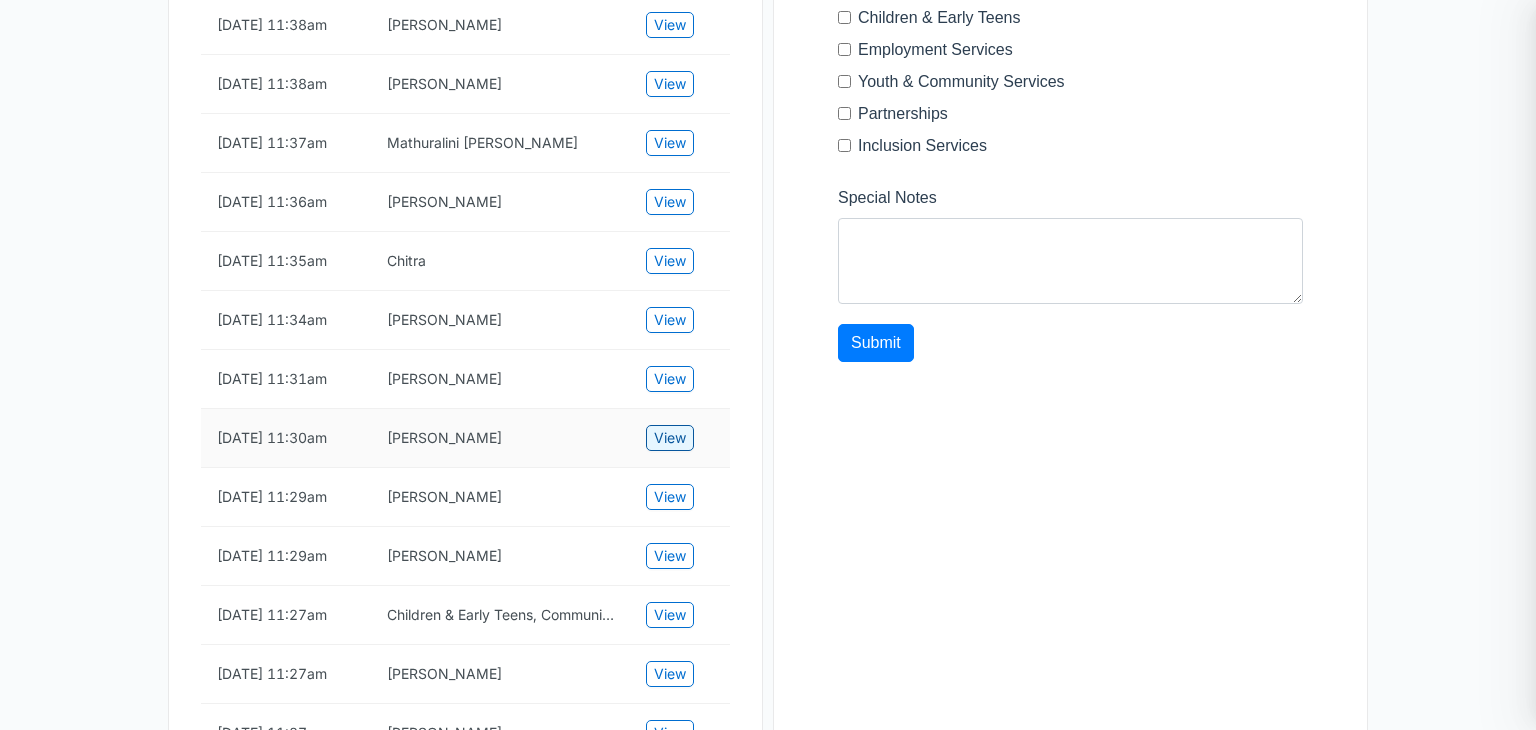 scroll, scrollTop: 0, scrollLeft: 0, axis: both 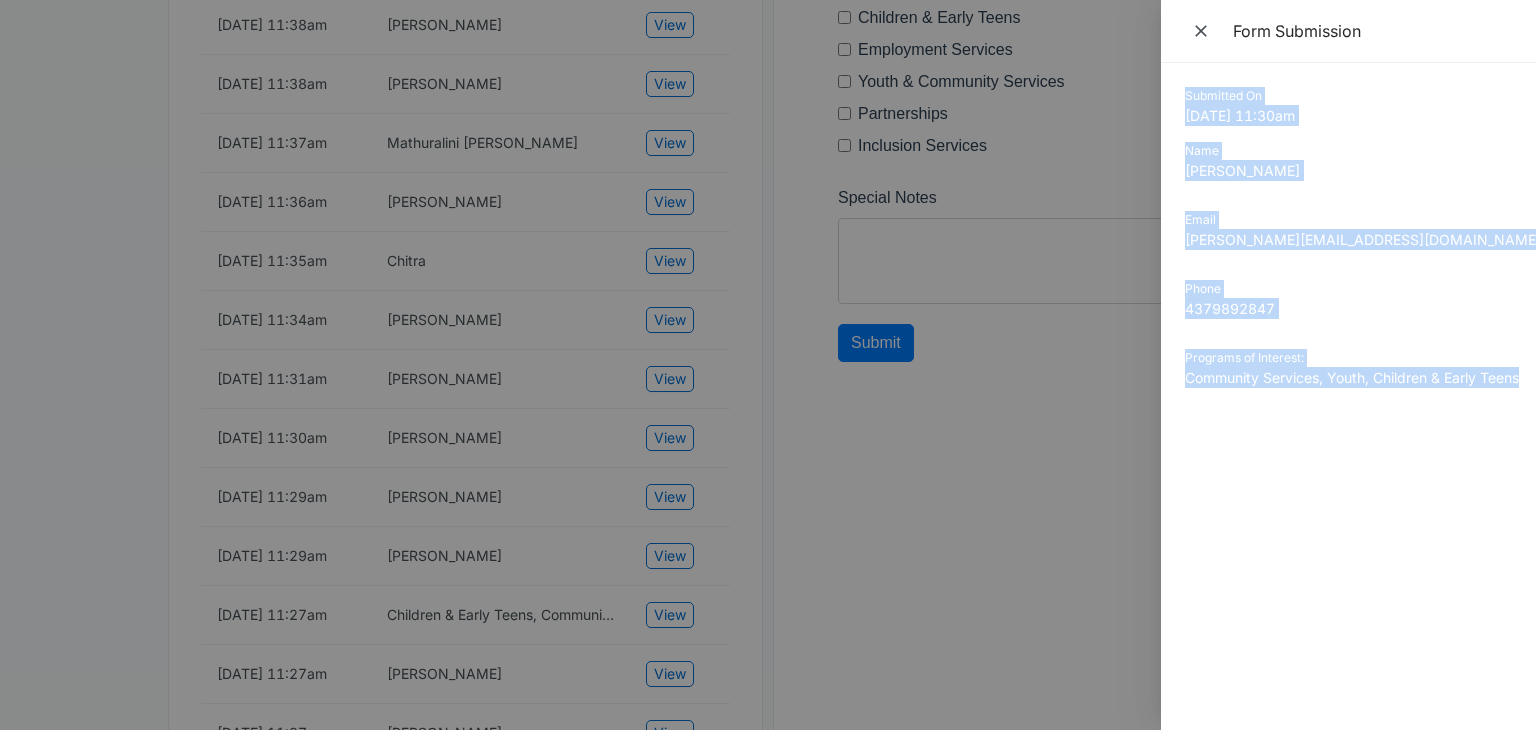 drag, startPoint x: 1187, startPoint y: 94, endPoint x: 1523, endPoint y: 430, distance: 475.17575 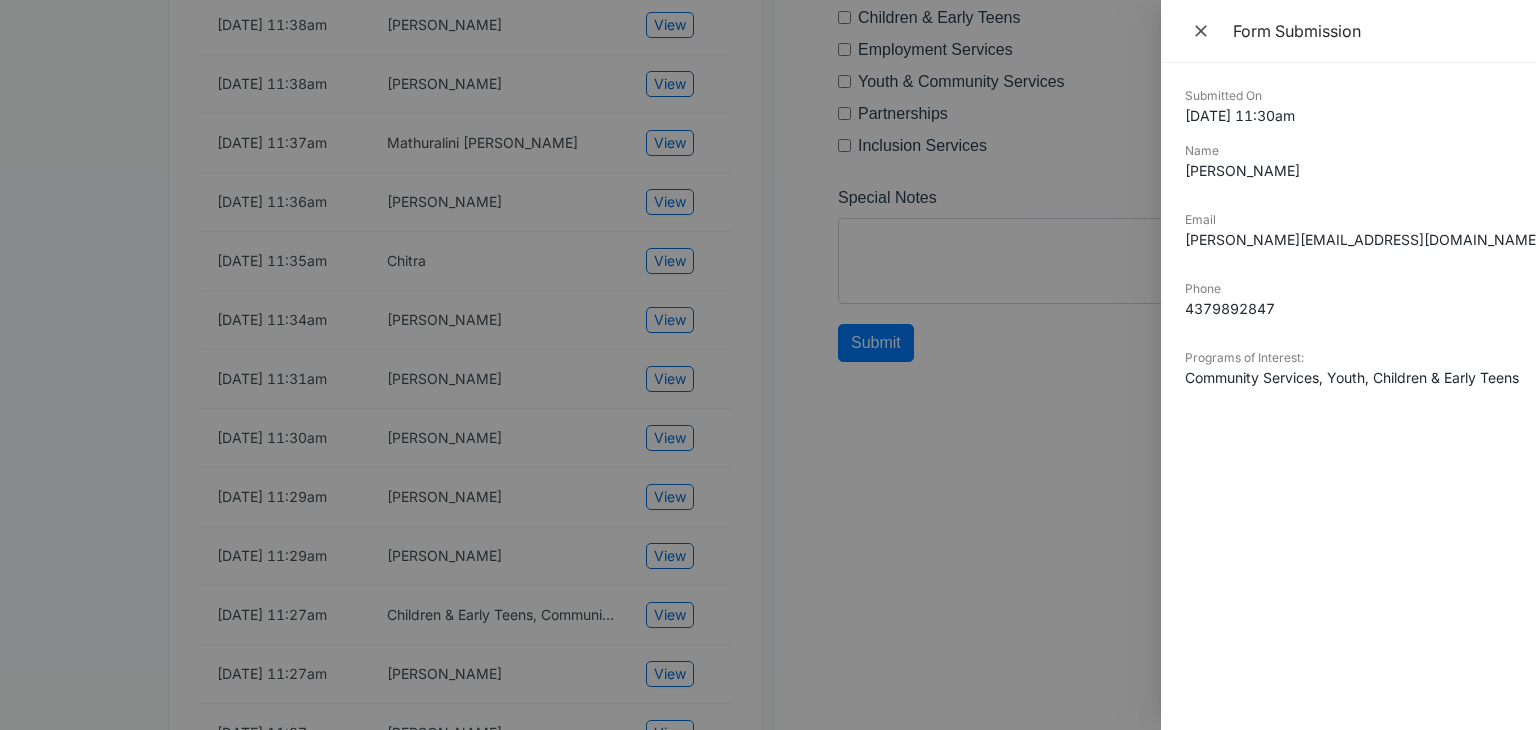 click at bounding box center [768, 365] 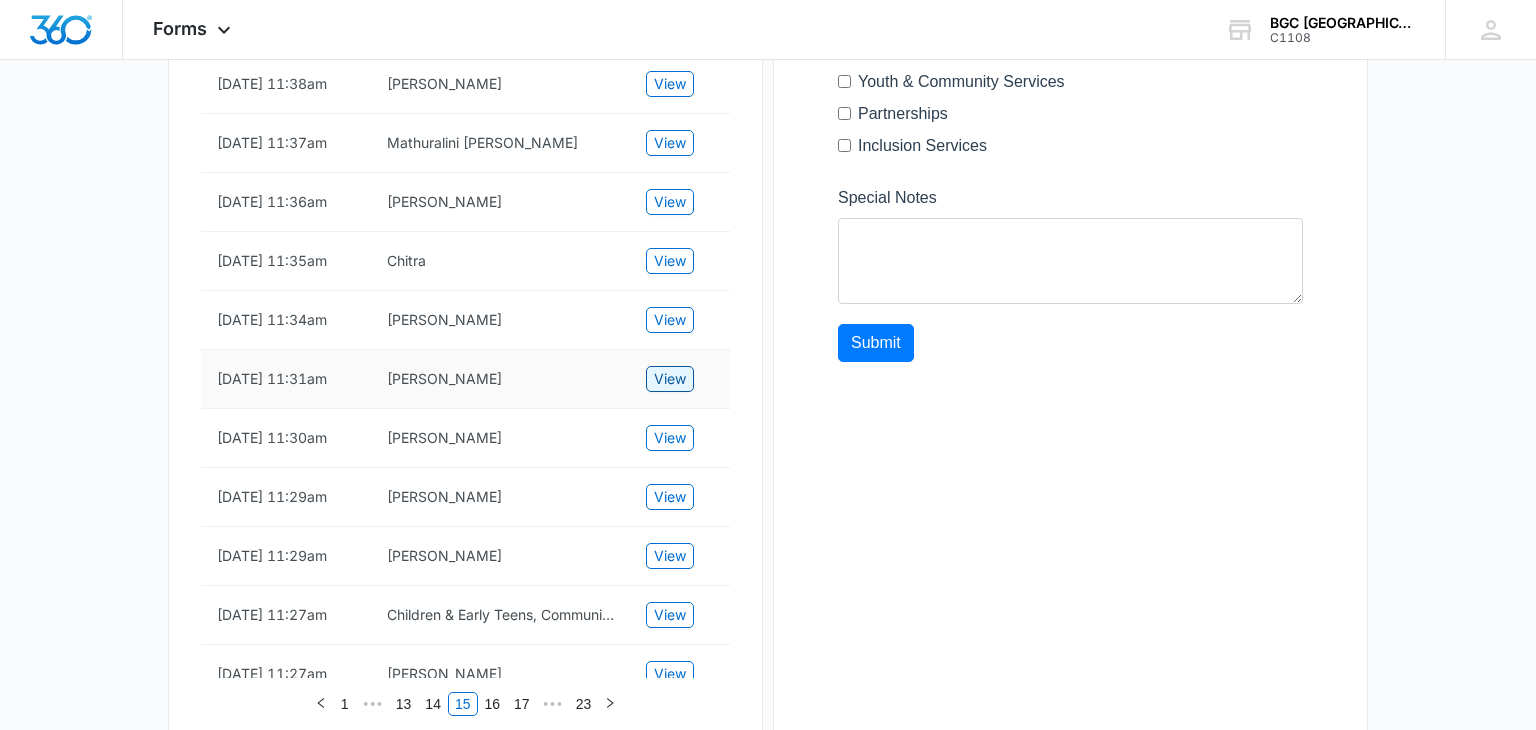 click on "View" at bounding box center [670, 379] 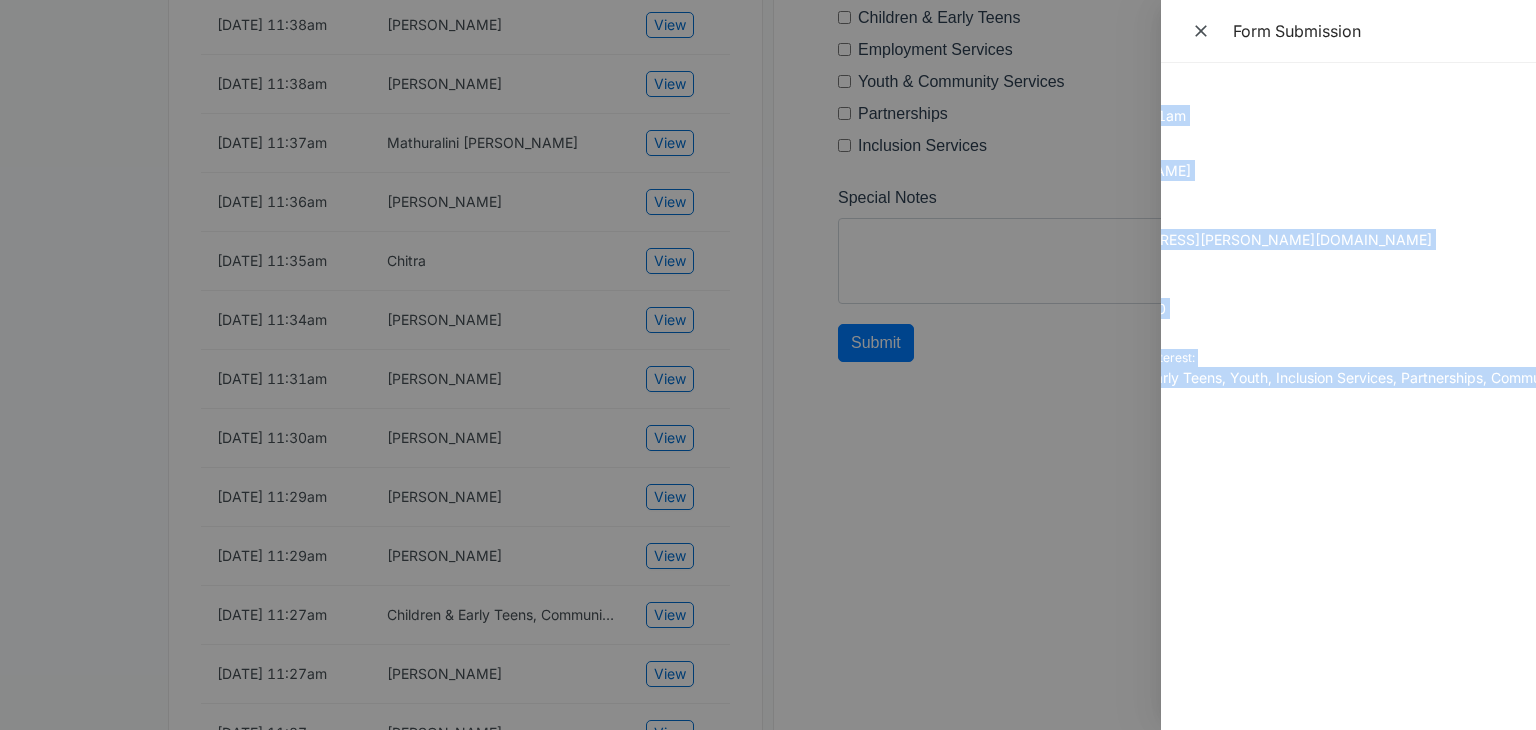 scroll, scrollTop: 0, scrollLeft: 206, axis: horizontal 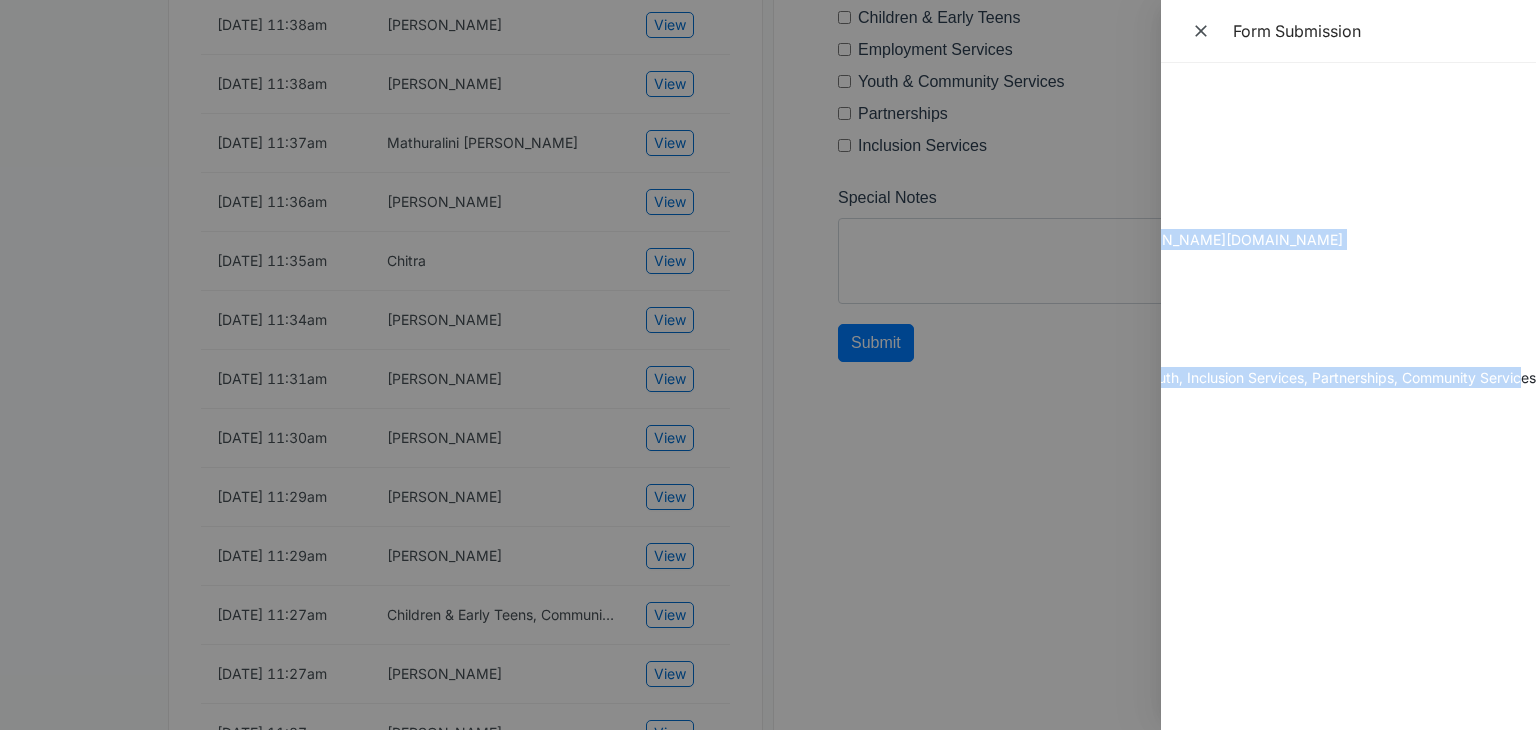 drag, startPoint x: 1187, startPoint y: 95, endPoint x: 1522, endPoint y: 389, distance: 445.71402 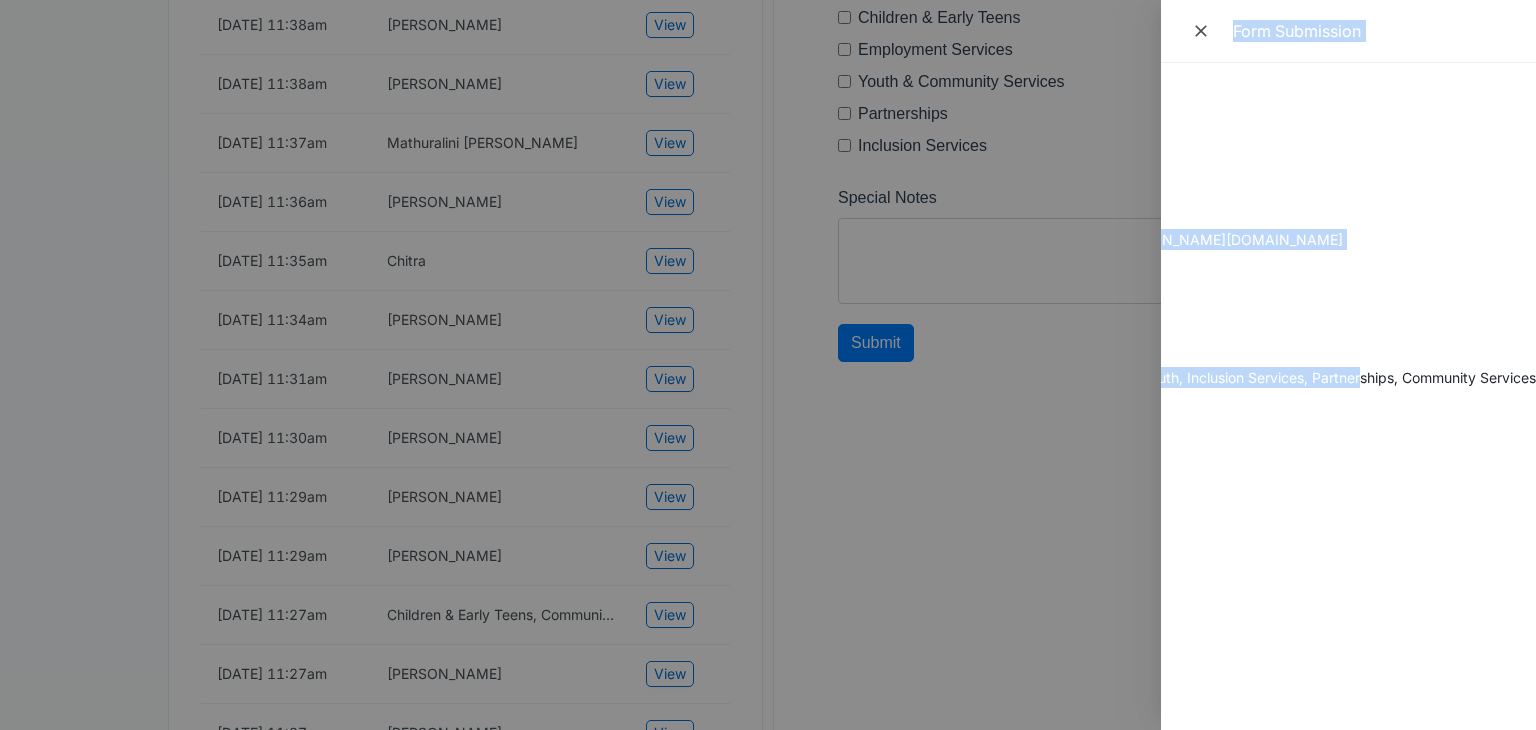 scroll, scrollTop: 0, scrollLeft: 0, axis: both 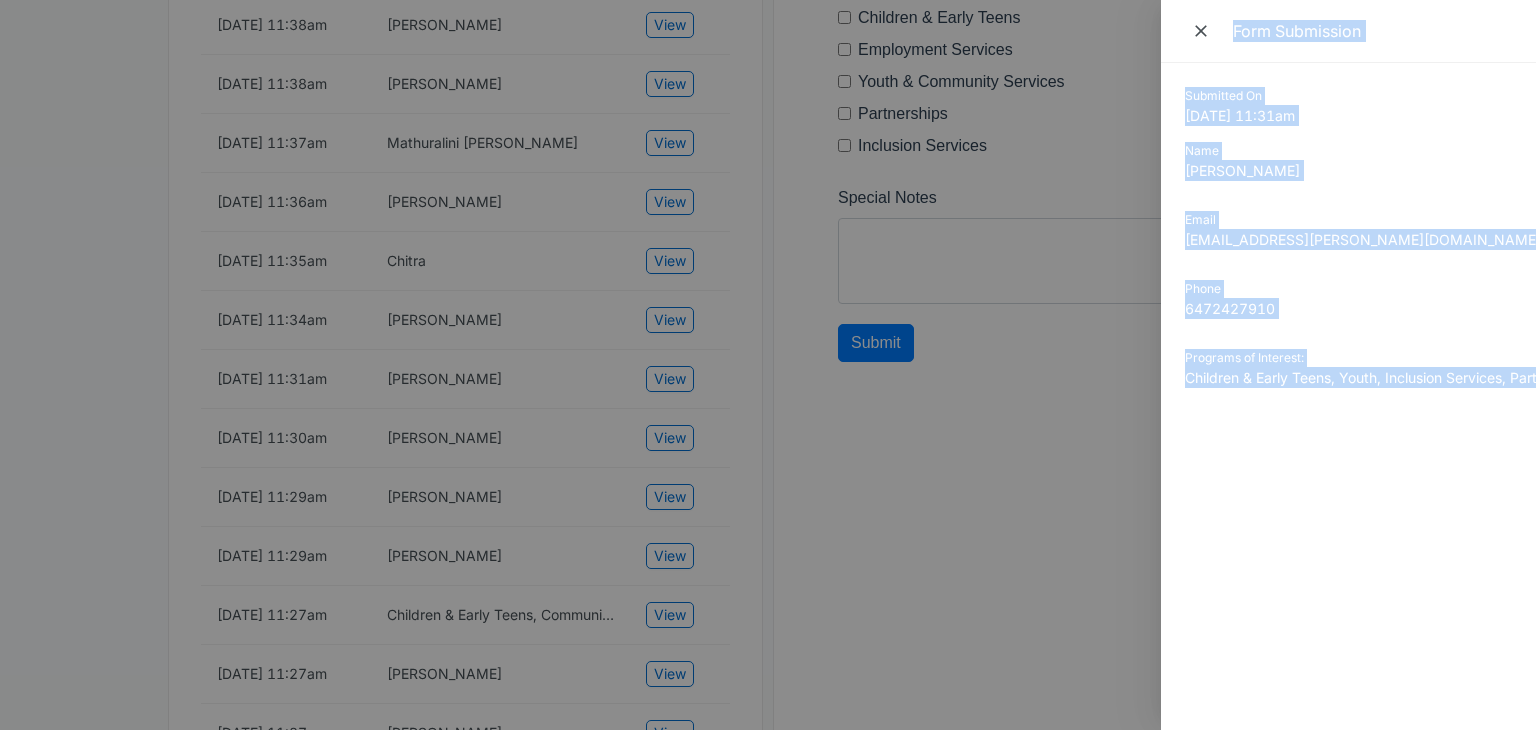 drag, startPoint x: 1356, startPoint y: 378, endPoint x: 1136, endPoint y: 273, distance: 243.77243 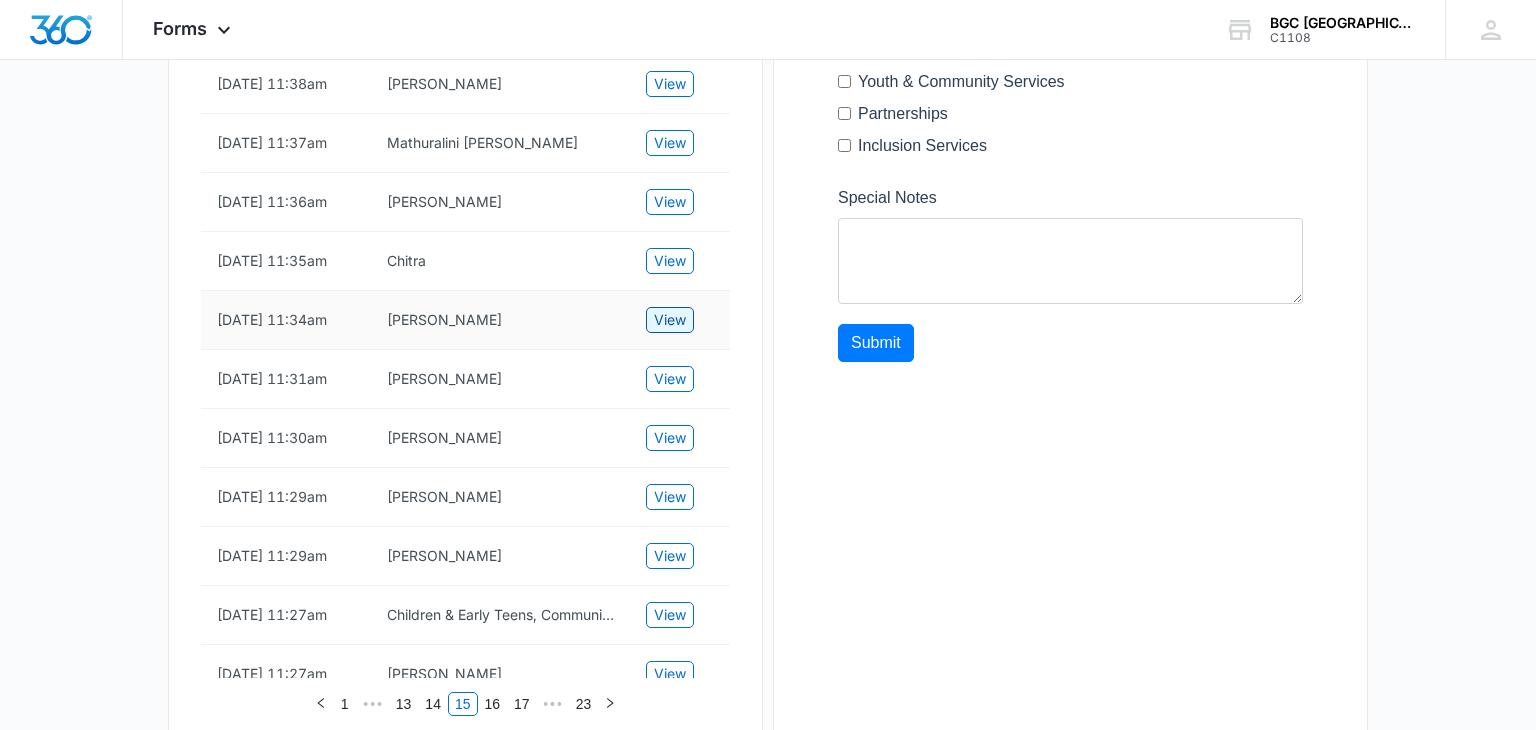 click on "View" at bounding box center [670, 320] 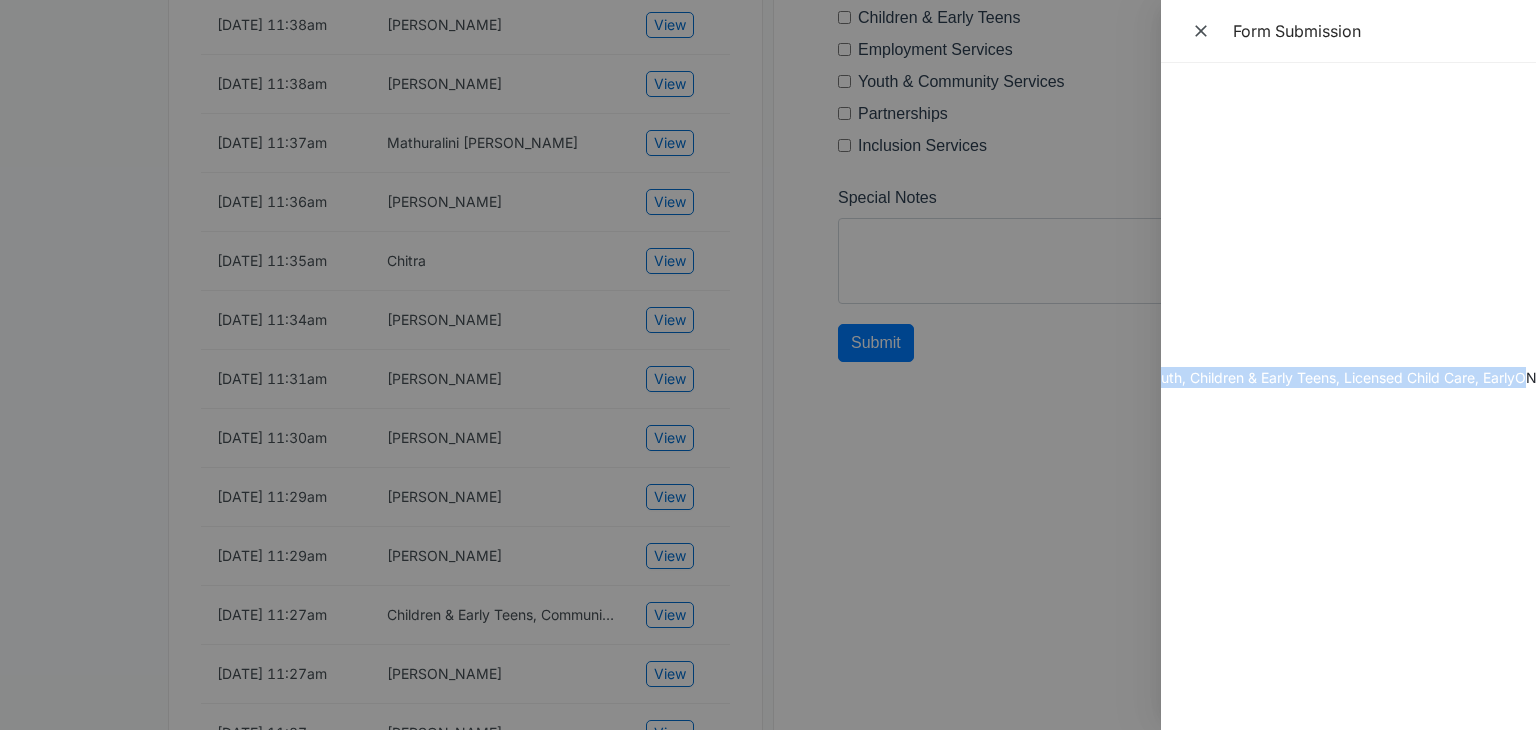 scroll, scrollTop: 0, scrollLeft: 408, axis: horizontal 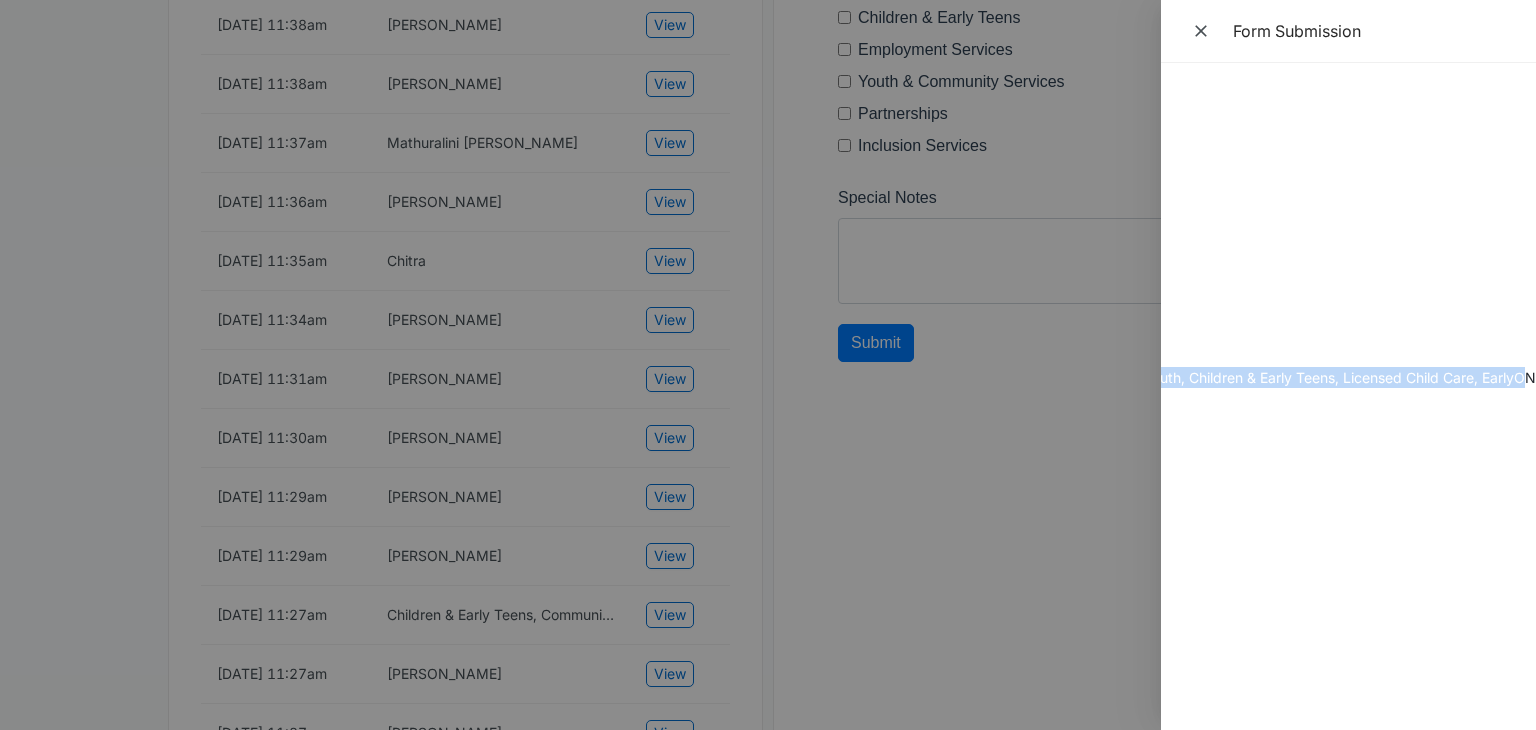 drag, startPoint x: 1186, startPoint y: 100, endPoint x: 1522, endPoint y: 384, distance: 439.94547 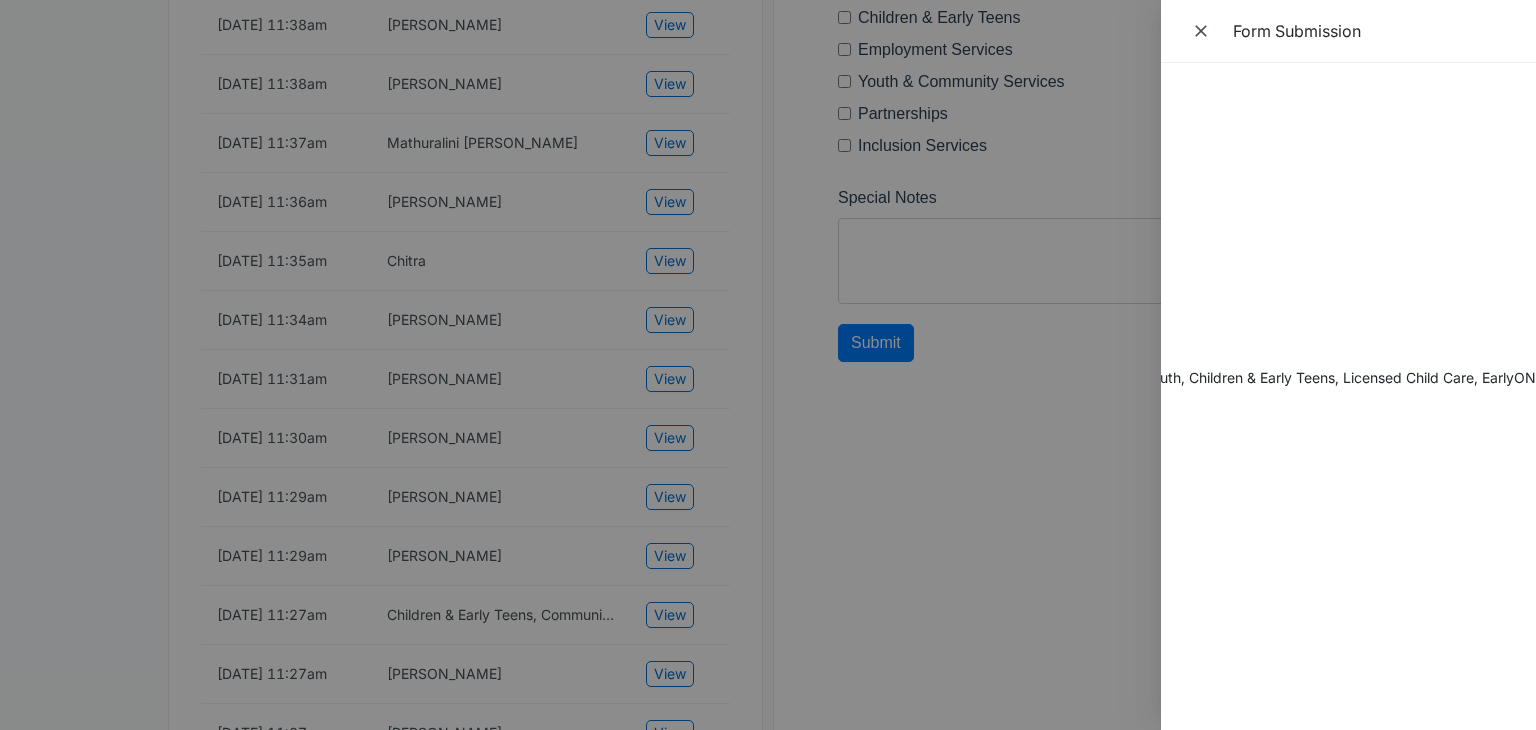 click at bounding box center [768, 365] 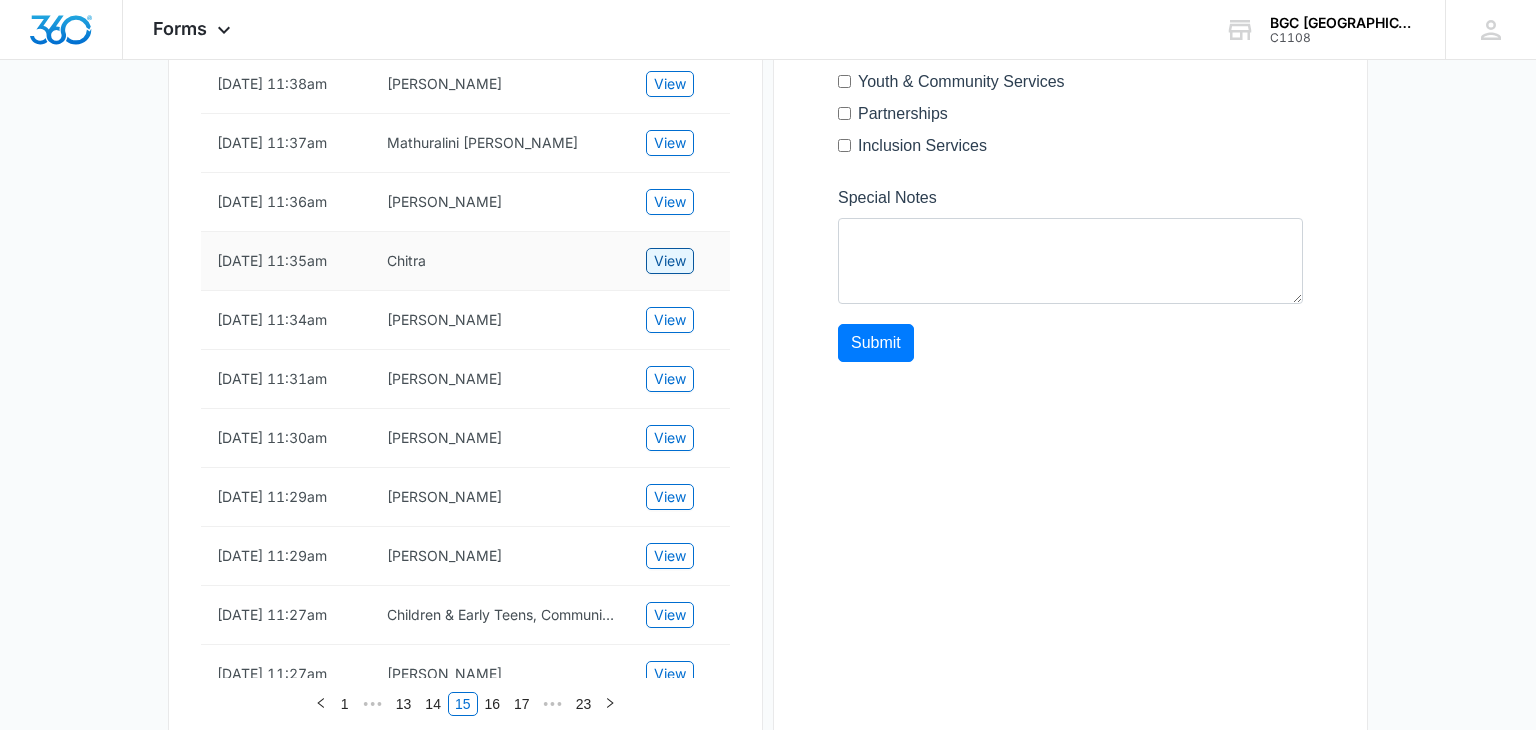 click on "View" at bounding box center [670, 261] 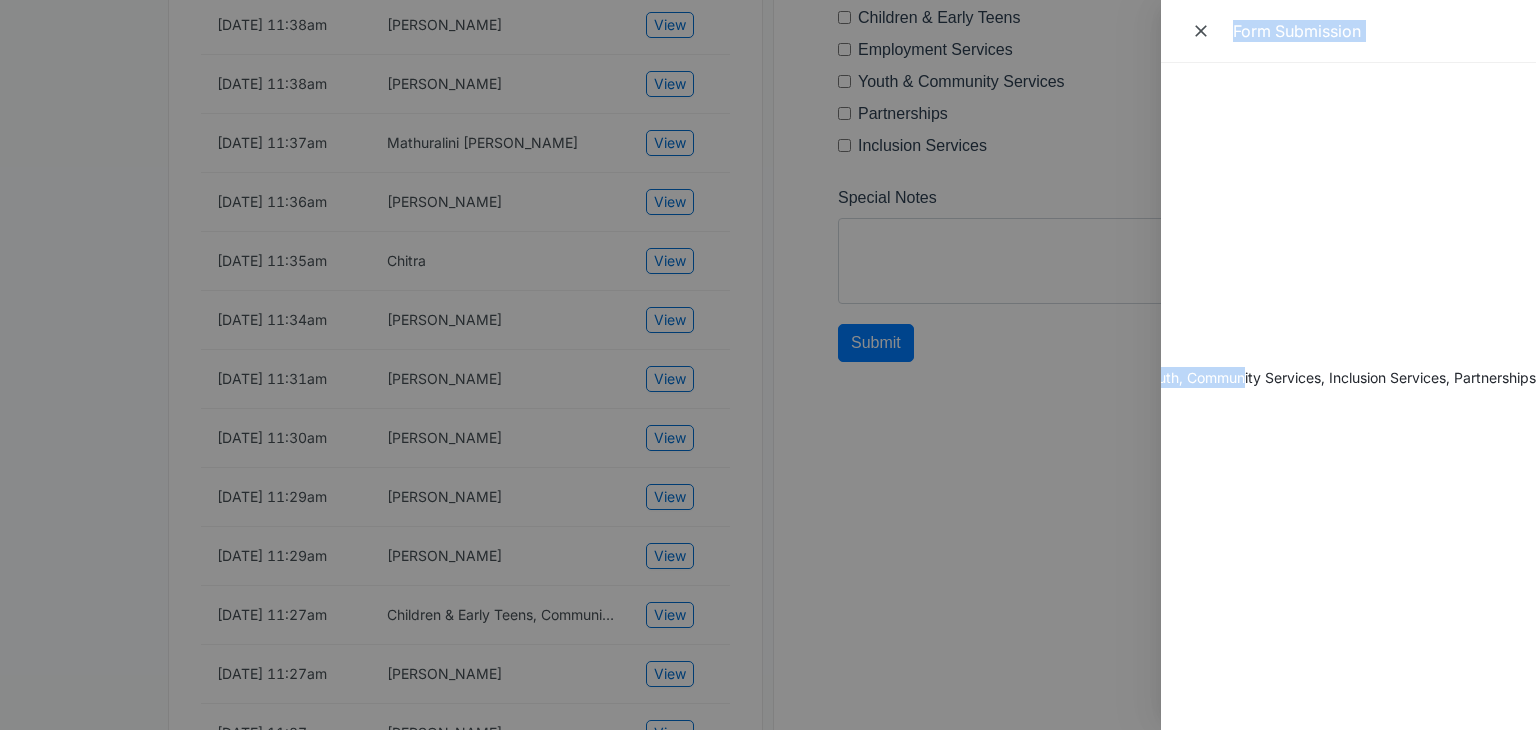 scroll, scrollTop: 0, scrollLeft: 0, axis: both 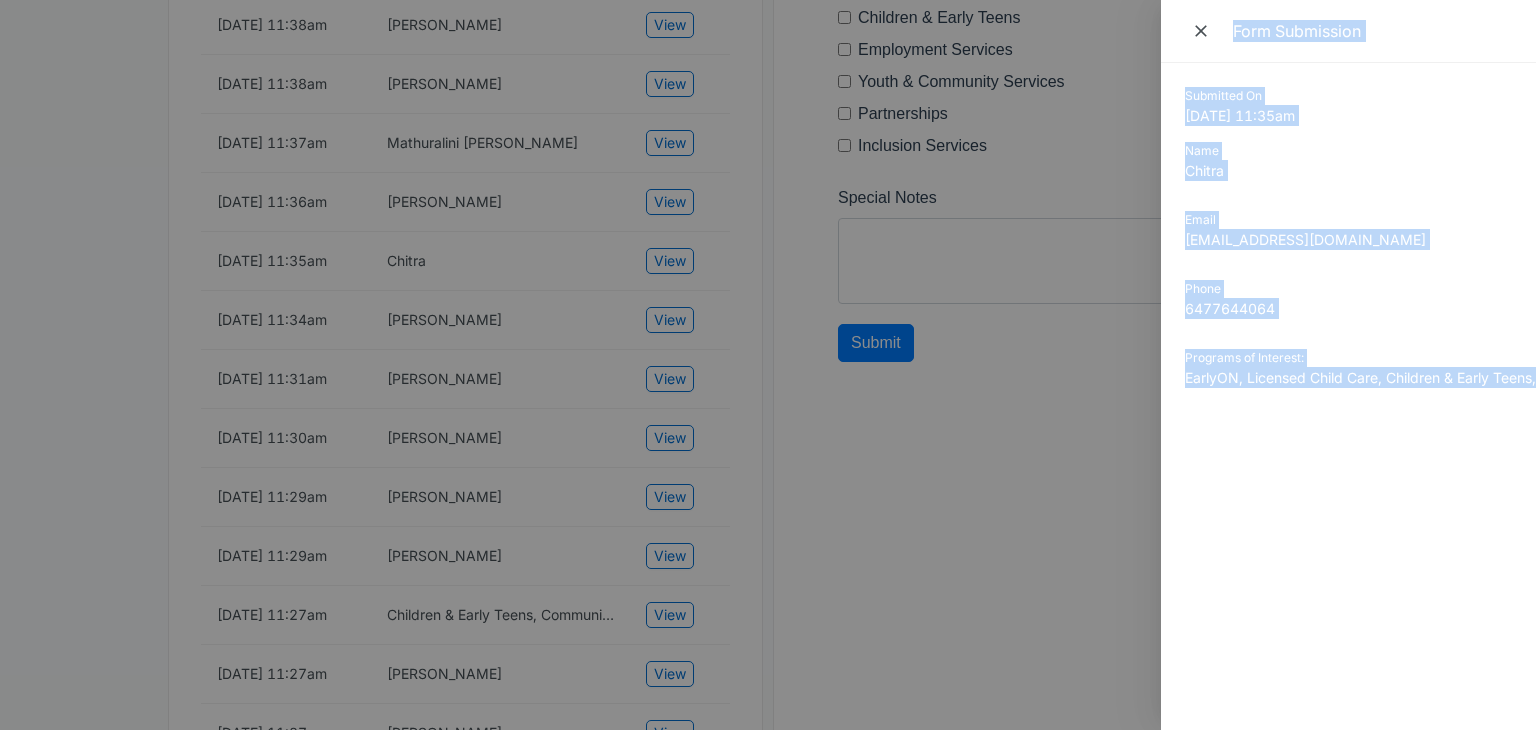 drag, startPoint x: 1242, startPoint y: 374, endPoint x: 1049, endPoint y: 373, distance: 193.0026 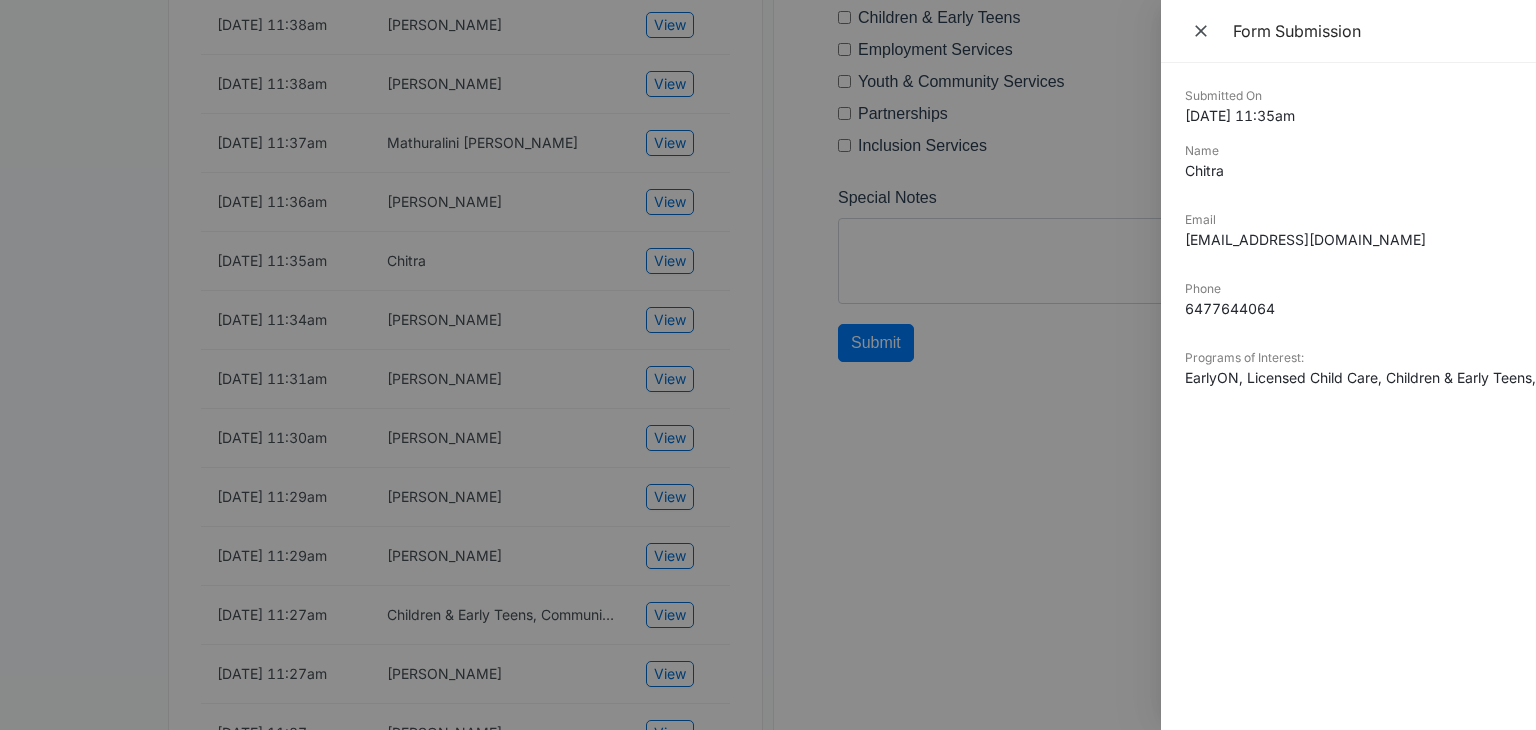 drag, startPoint x: 1189, startPoint y: 100, endPoint x: 1413, endPoint y: 330, distance: 321.0545 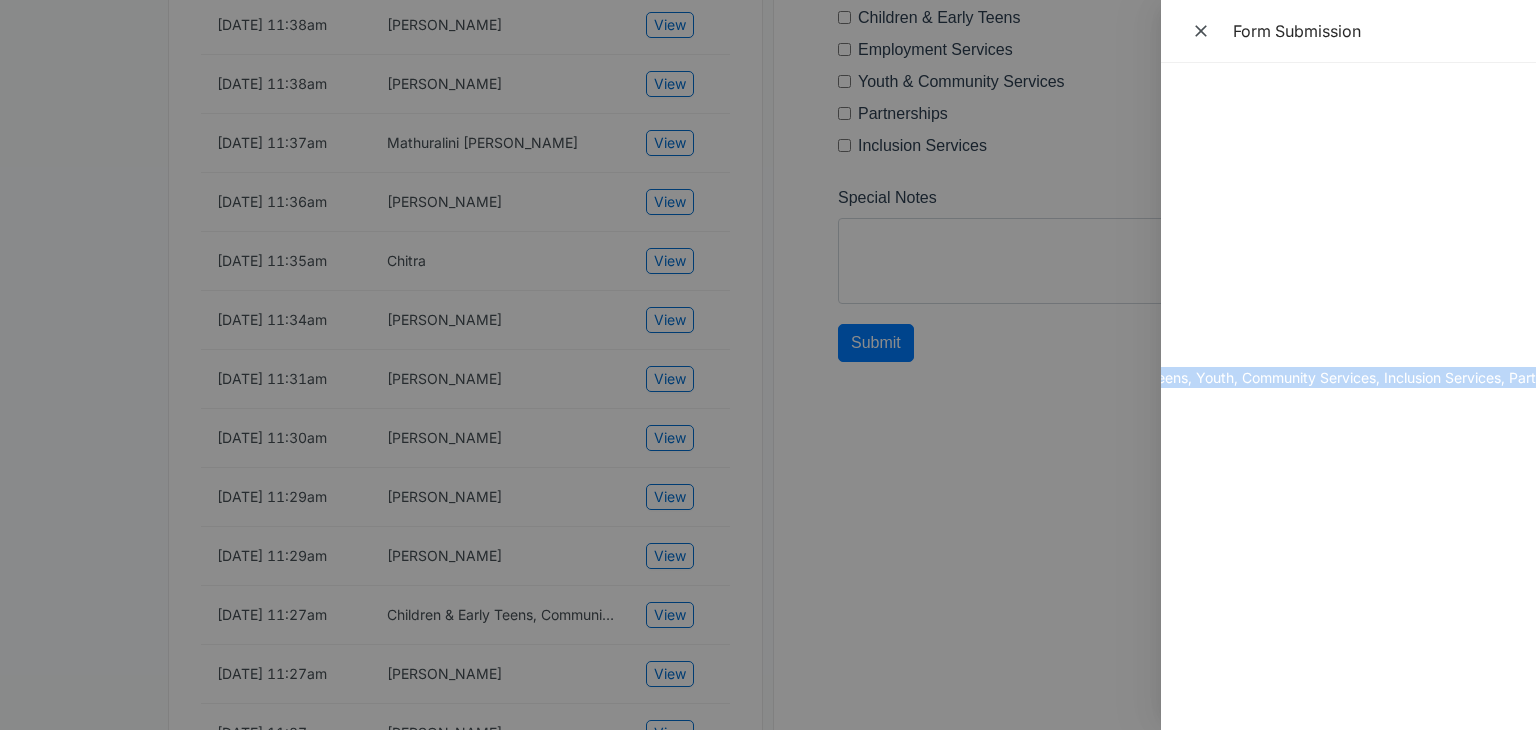 scroll, scrollTop: 0, scrollLeft: 408, axis: horizontal 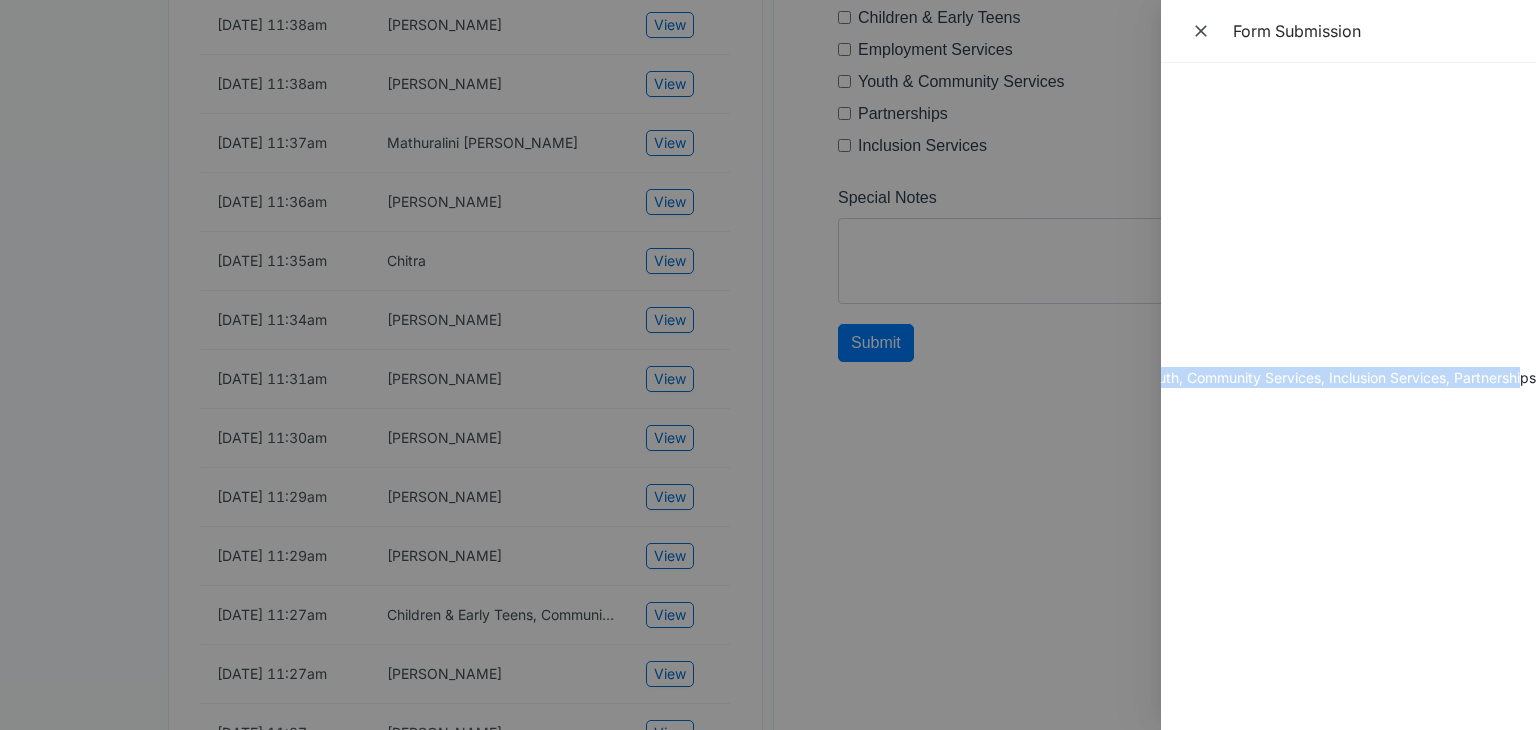 drag, startPoint x: 1187, startPoint y: 95, endPoint x: 1522, endPoint y: 385, distance: 443.0858 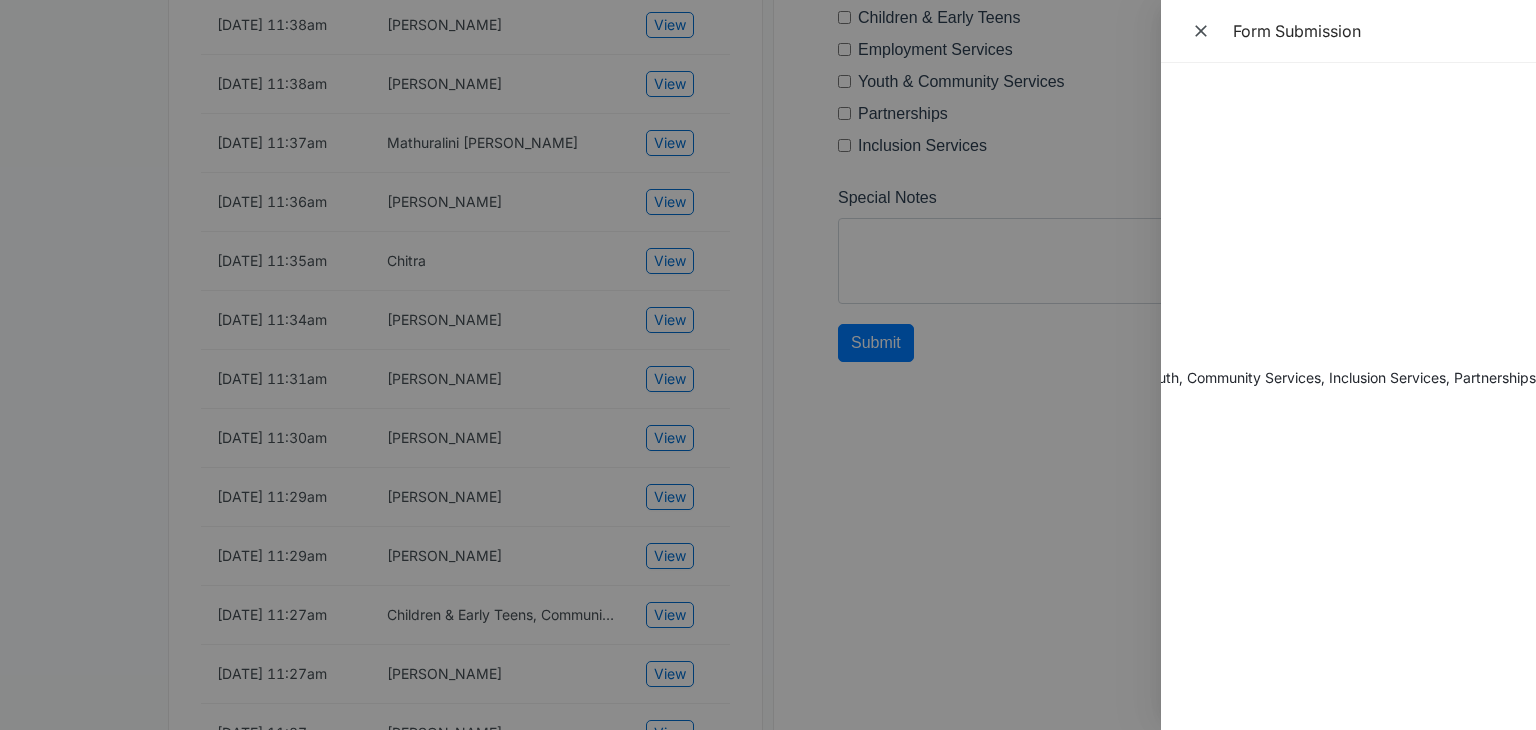 click at bounding box center (768, 365) 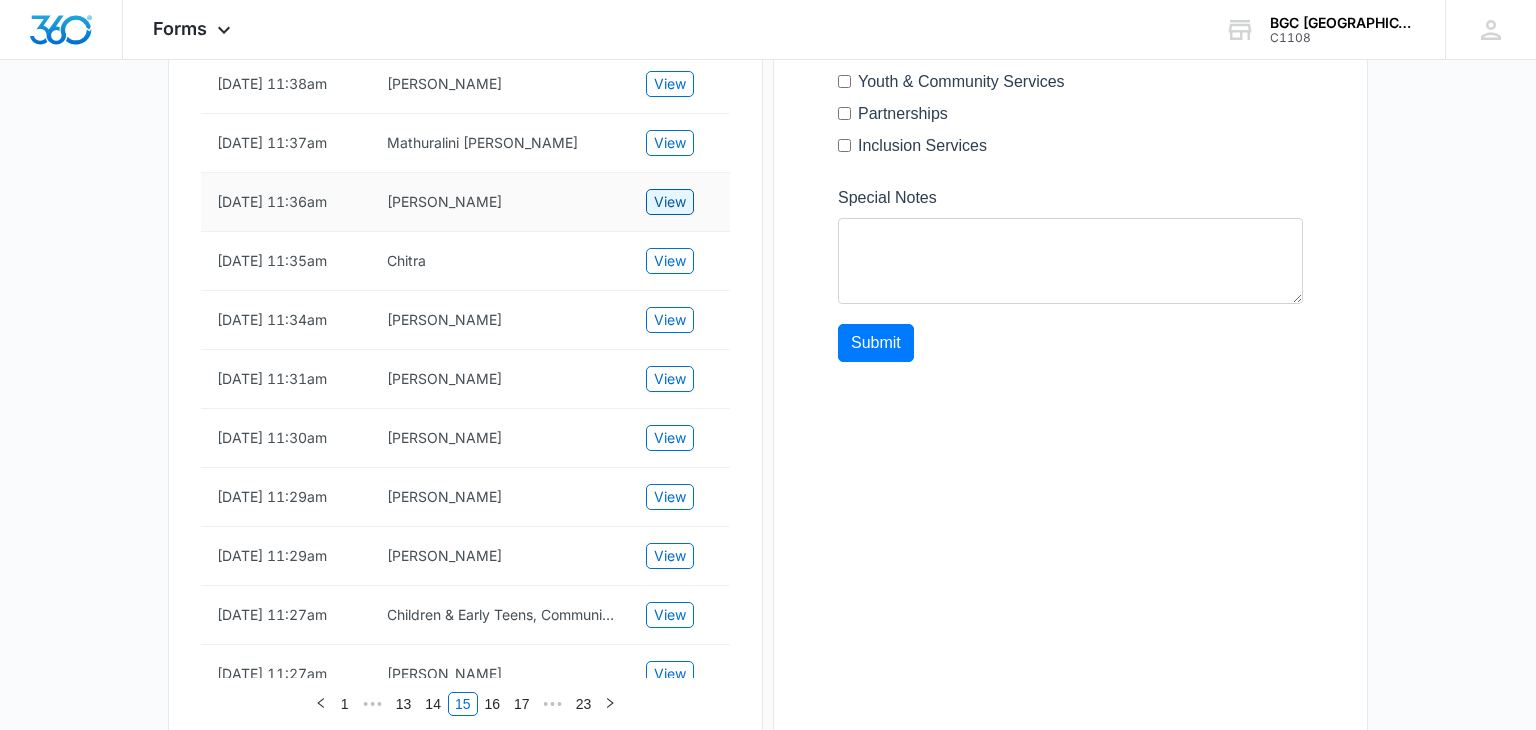 click on "View" at bounding box center [670, 202] 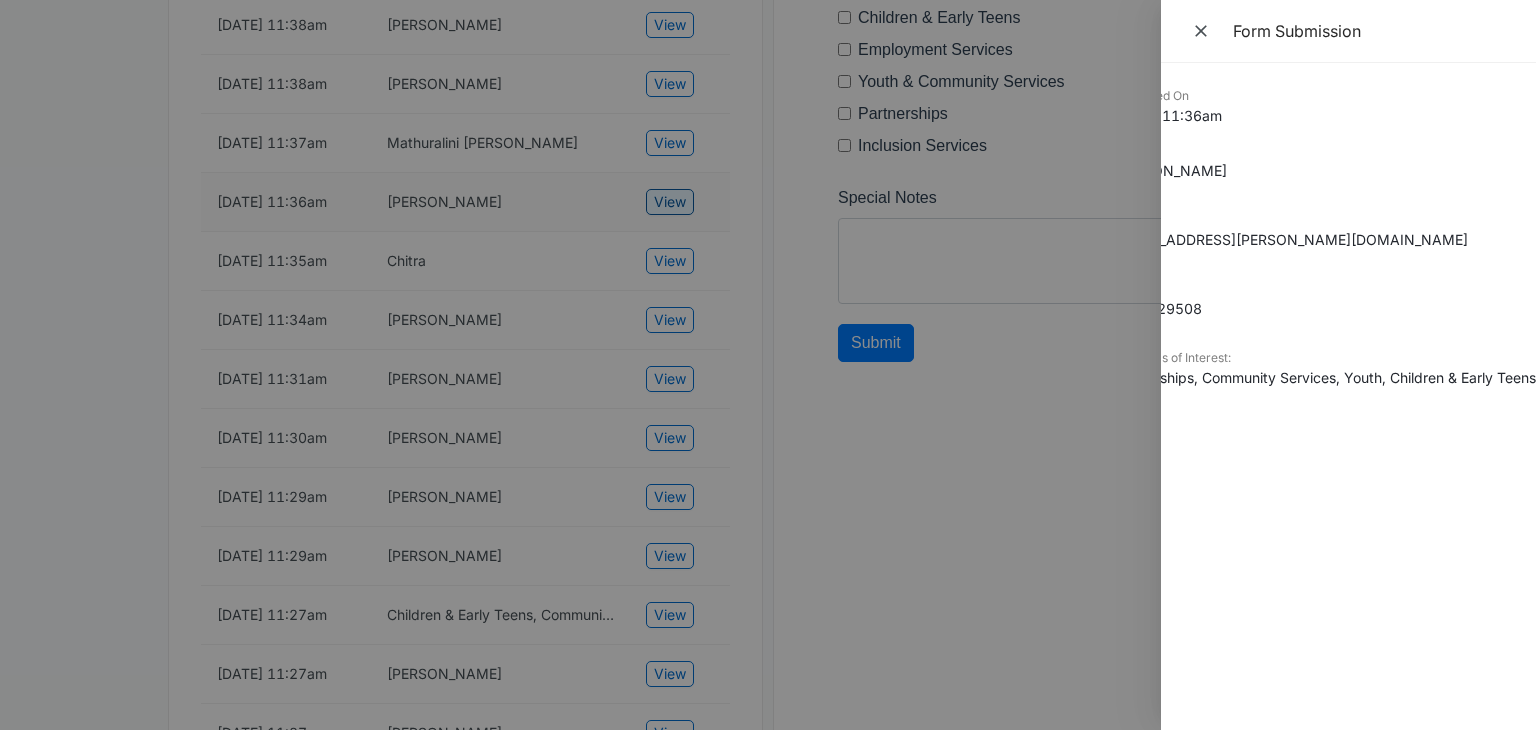 scroll, scrollTop: 0, scrollLeft: 78, axis: horizontal 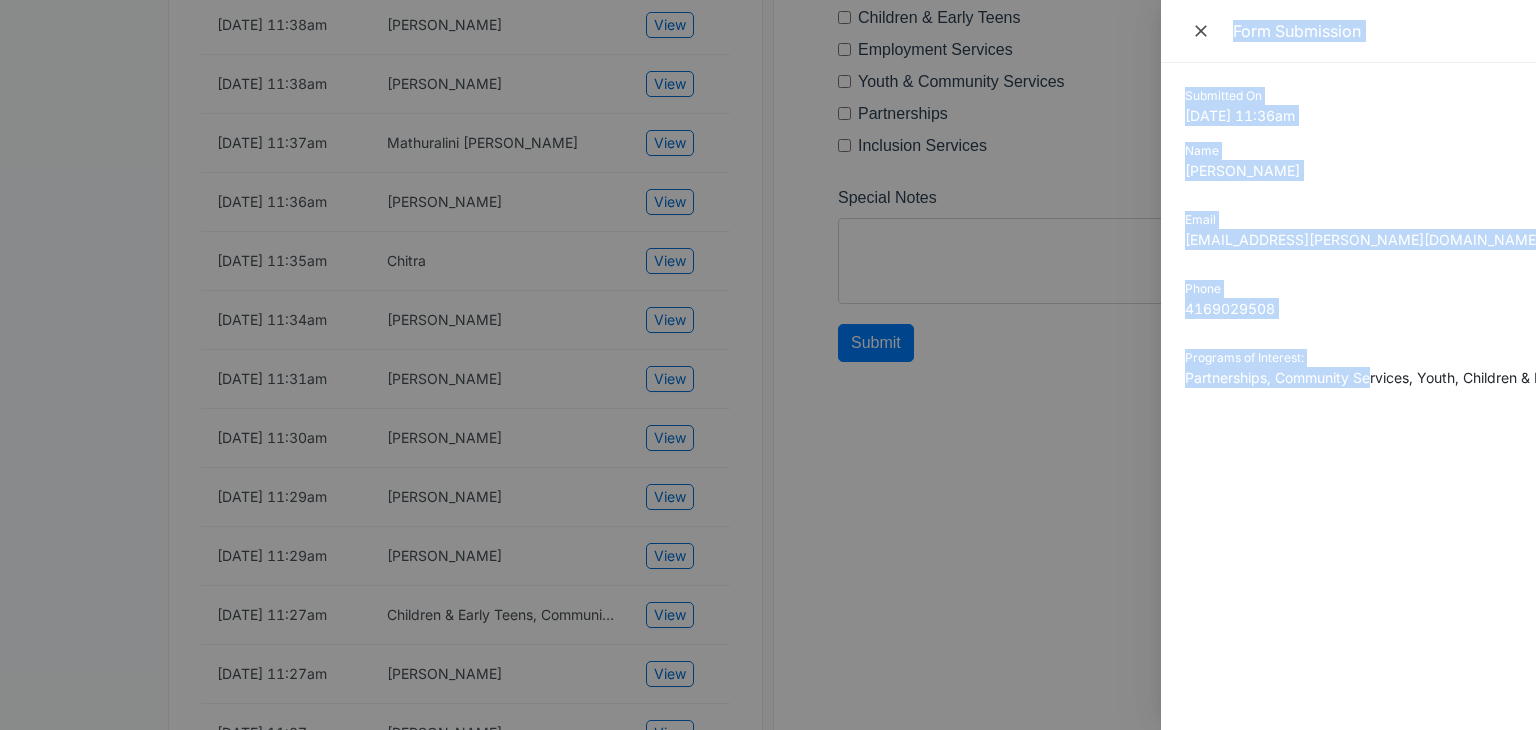 drag, startPoint x: 1292, startPoint y: 371, endPoint x: 1067, endPoint y: 339, distance: 227.26416 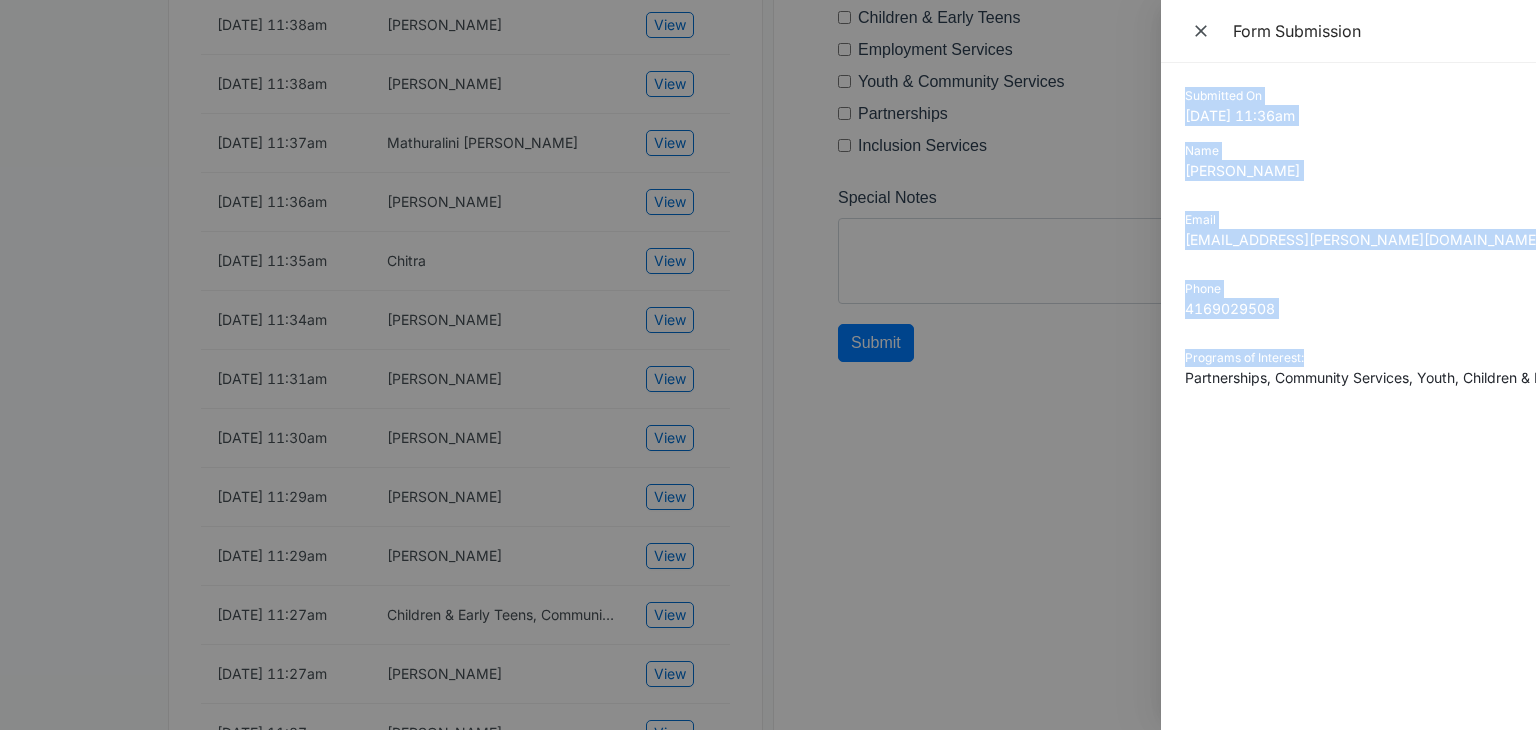 scroll, scrollTop: 0, scrollLeft: 78, axis: horizontal 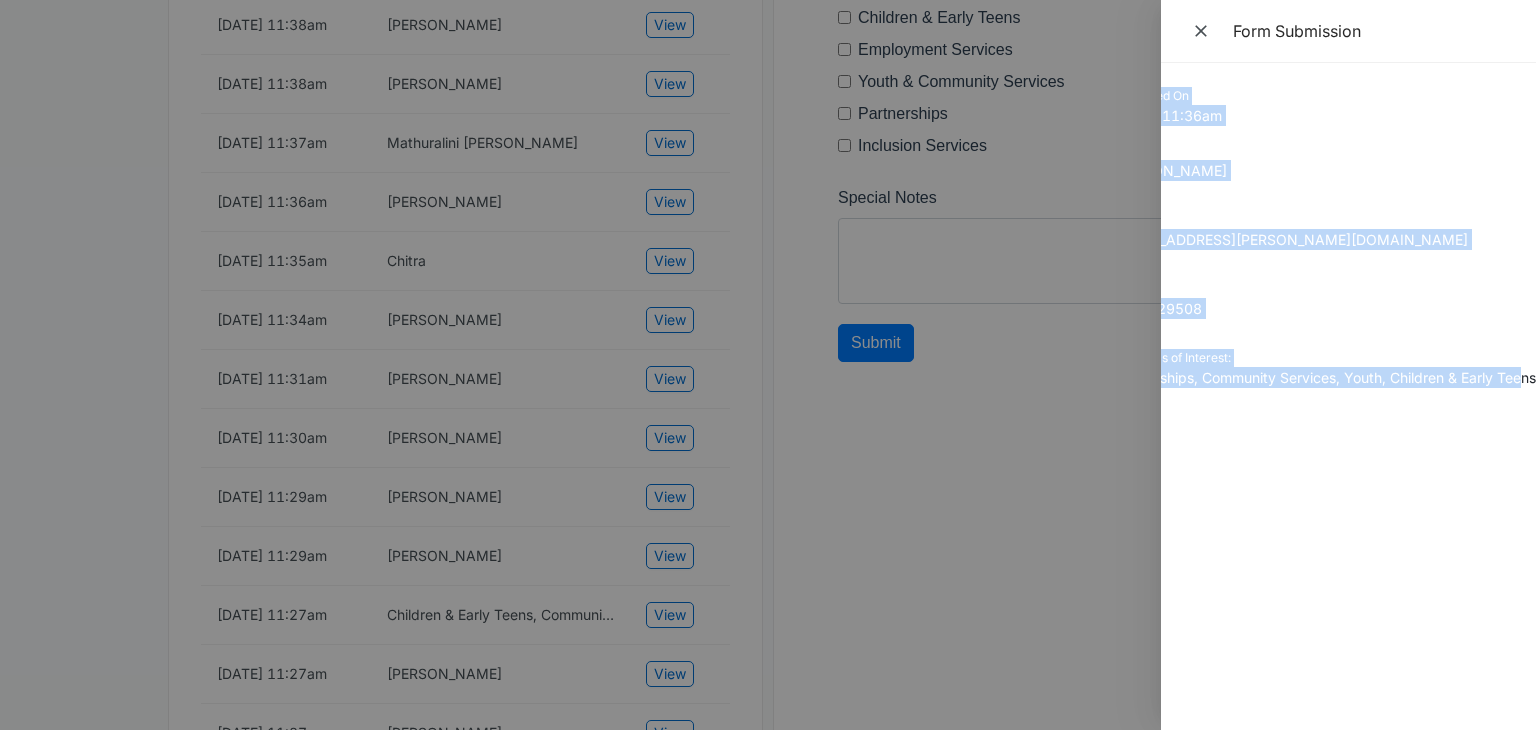 drag, startPoint x: 1188, startPoint y: 98, endPoint x: 1523, endPoint y: 384, distance: 440.47815 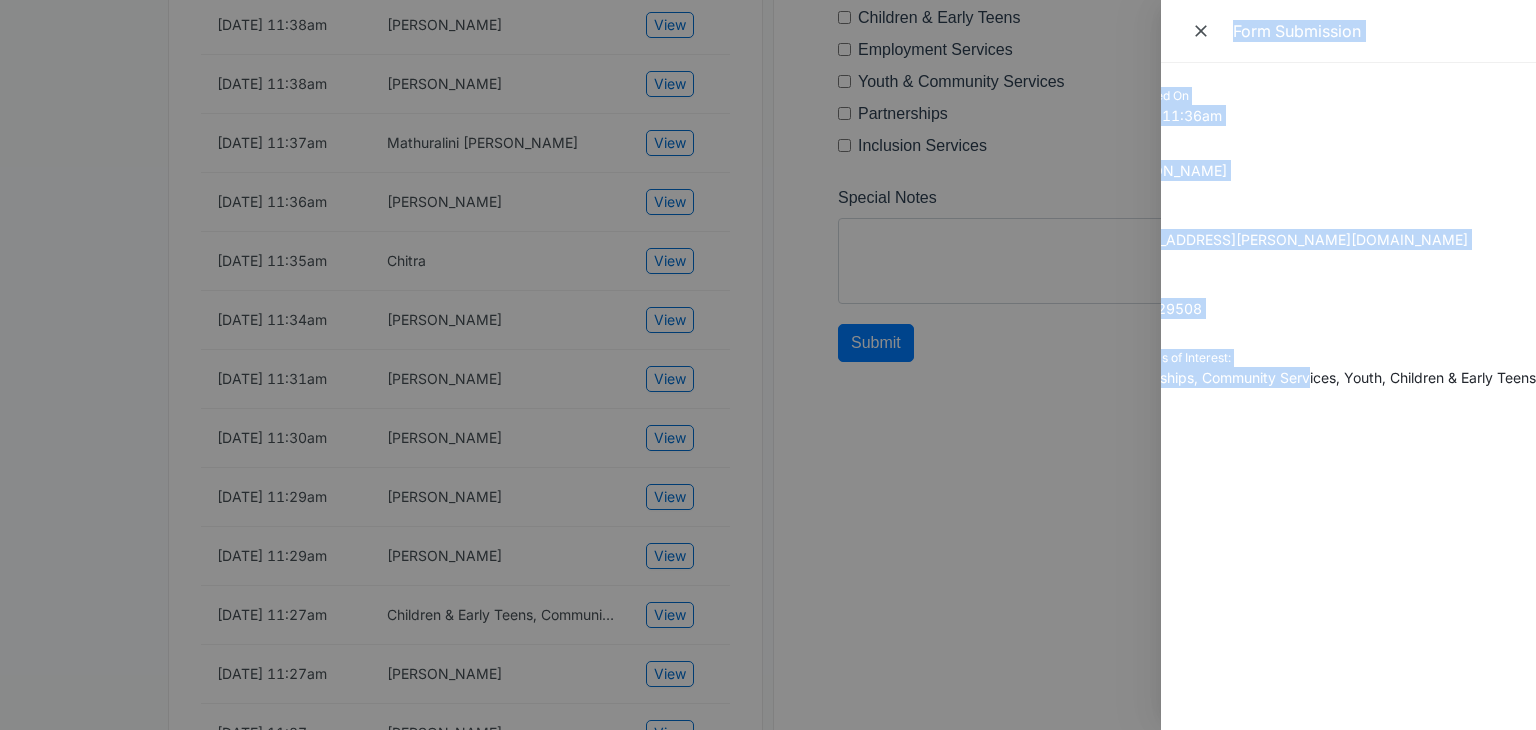 scroll, scrollTop: 0, scrollLeft: 0, axis: both 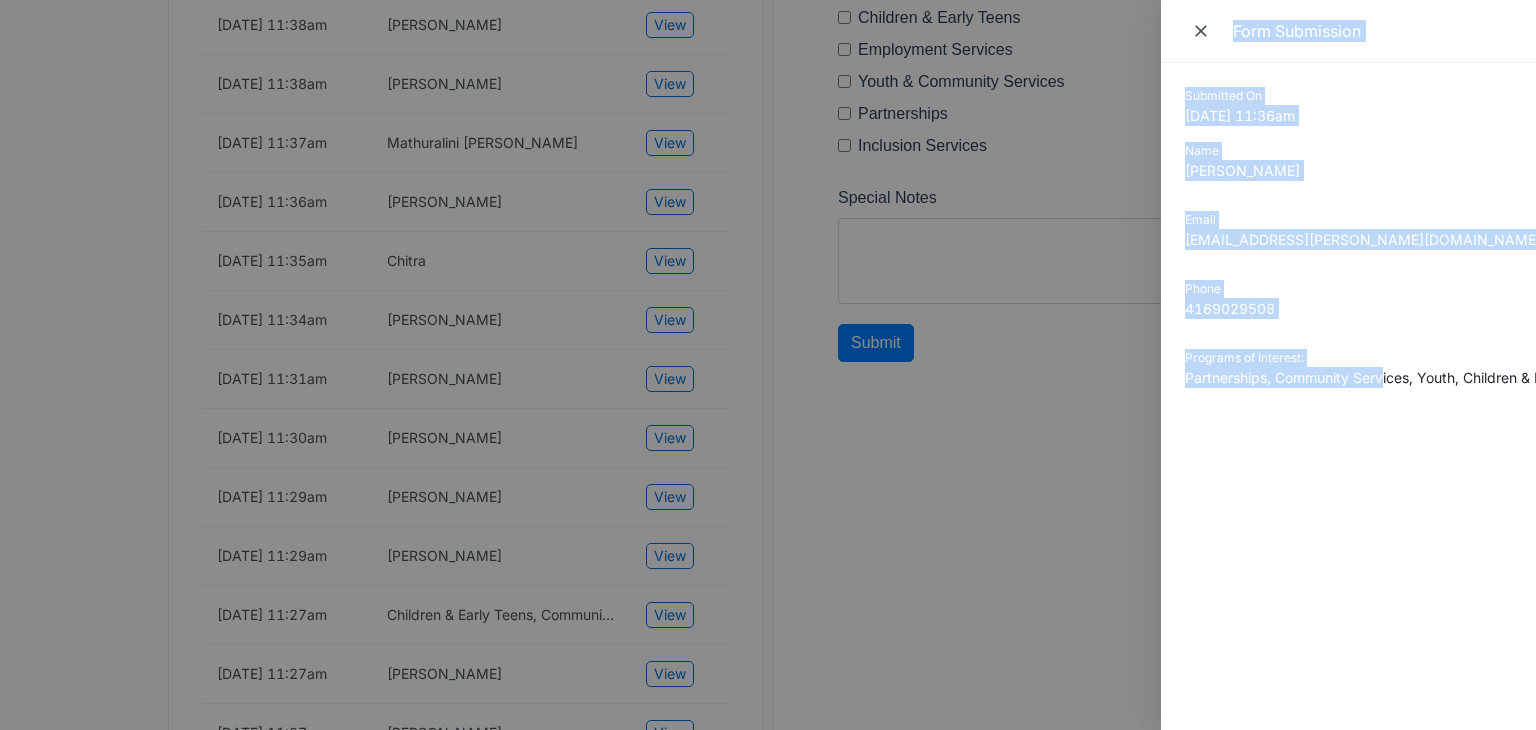 drag, startPoint x: 1305, startPoint y: 371, endPoint x: 1150, endPoint y: 357, distance: 155.63097 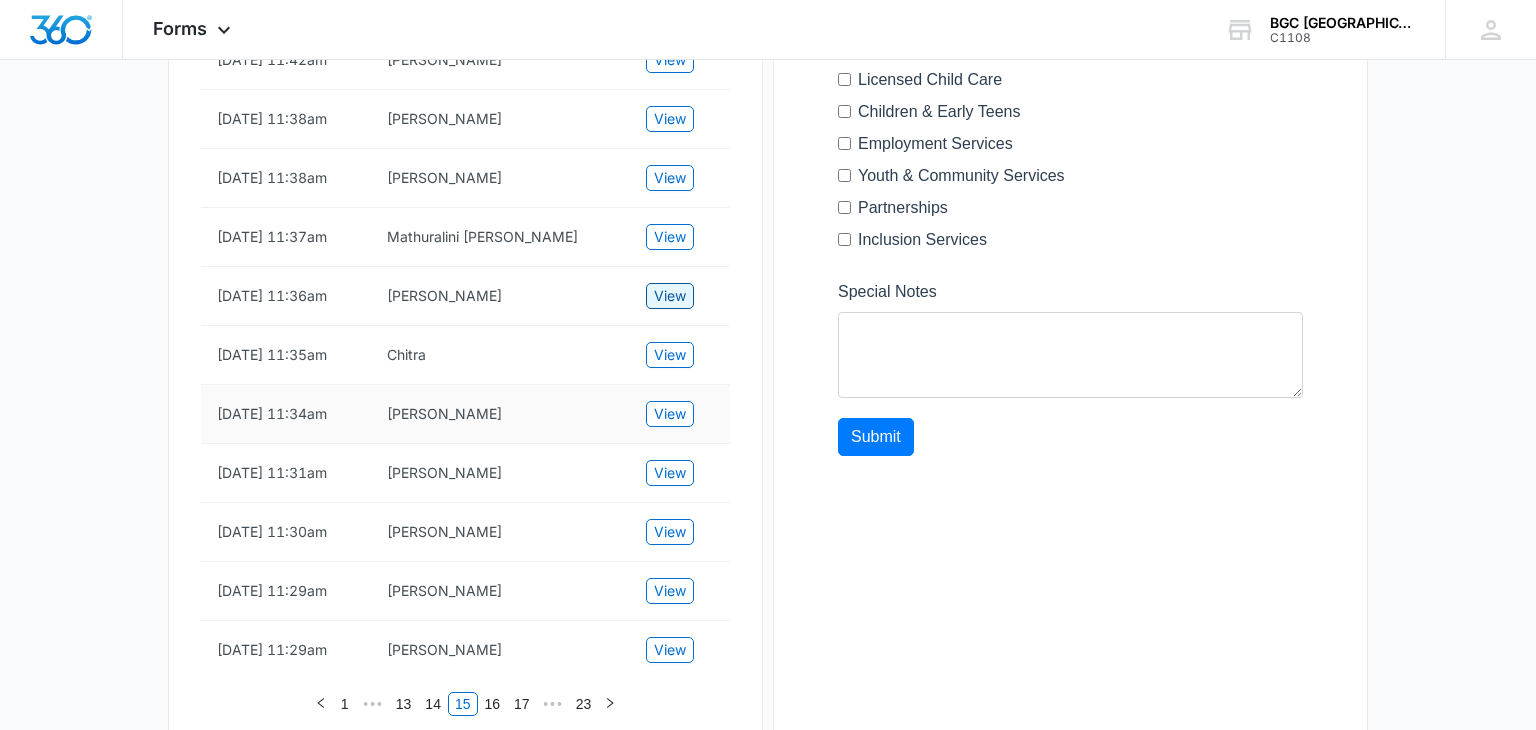scroll, scrollTop: 524, scrollLeft: 0, axis: vertical 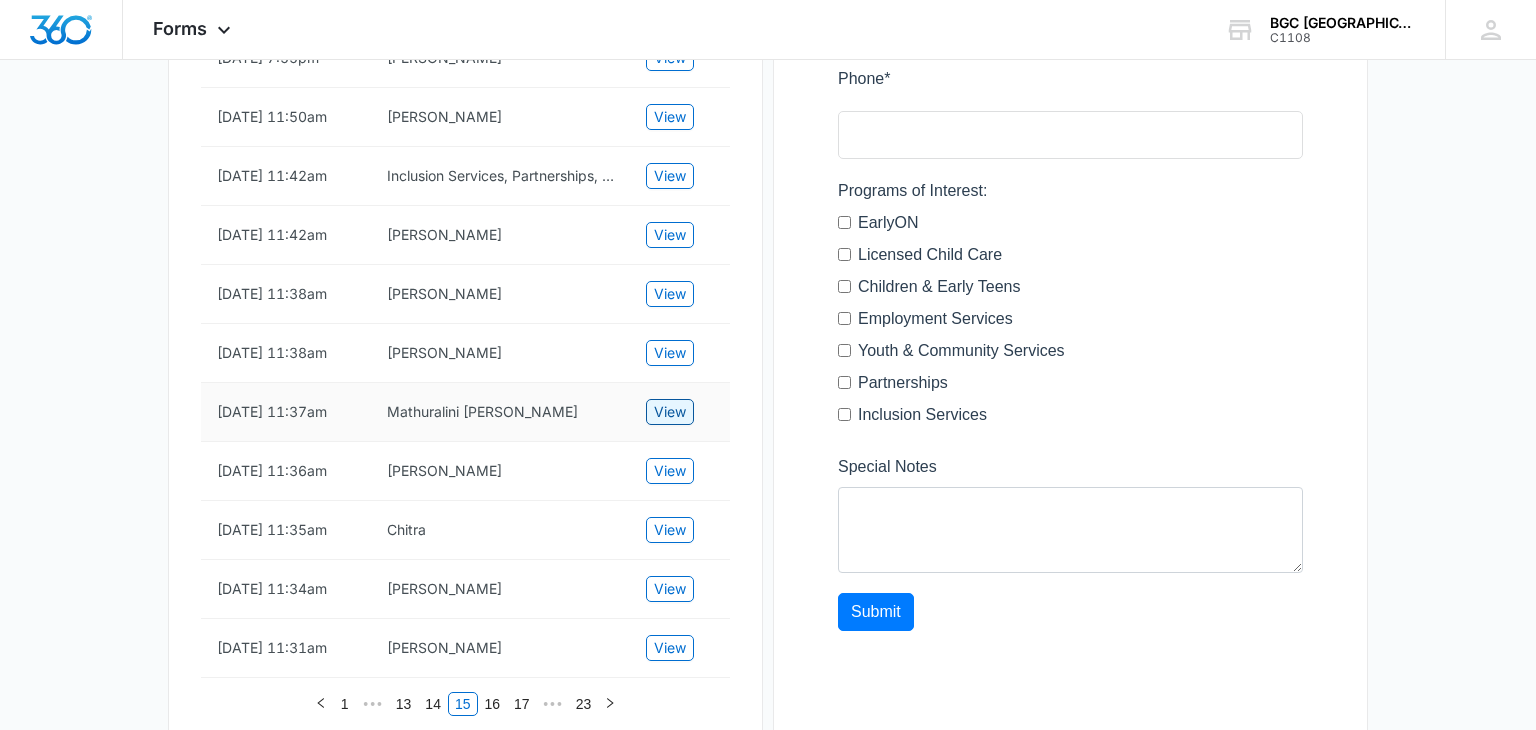 click on "View" at bounding box center (670, 412) 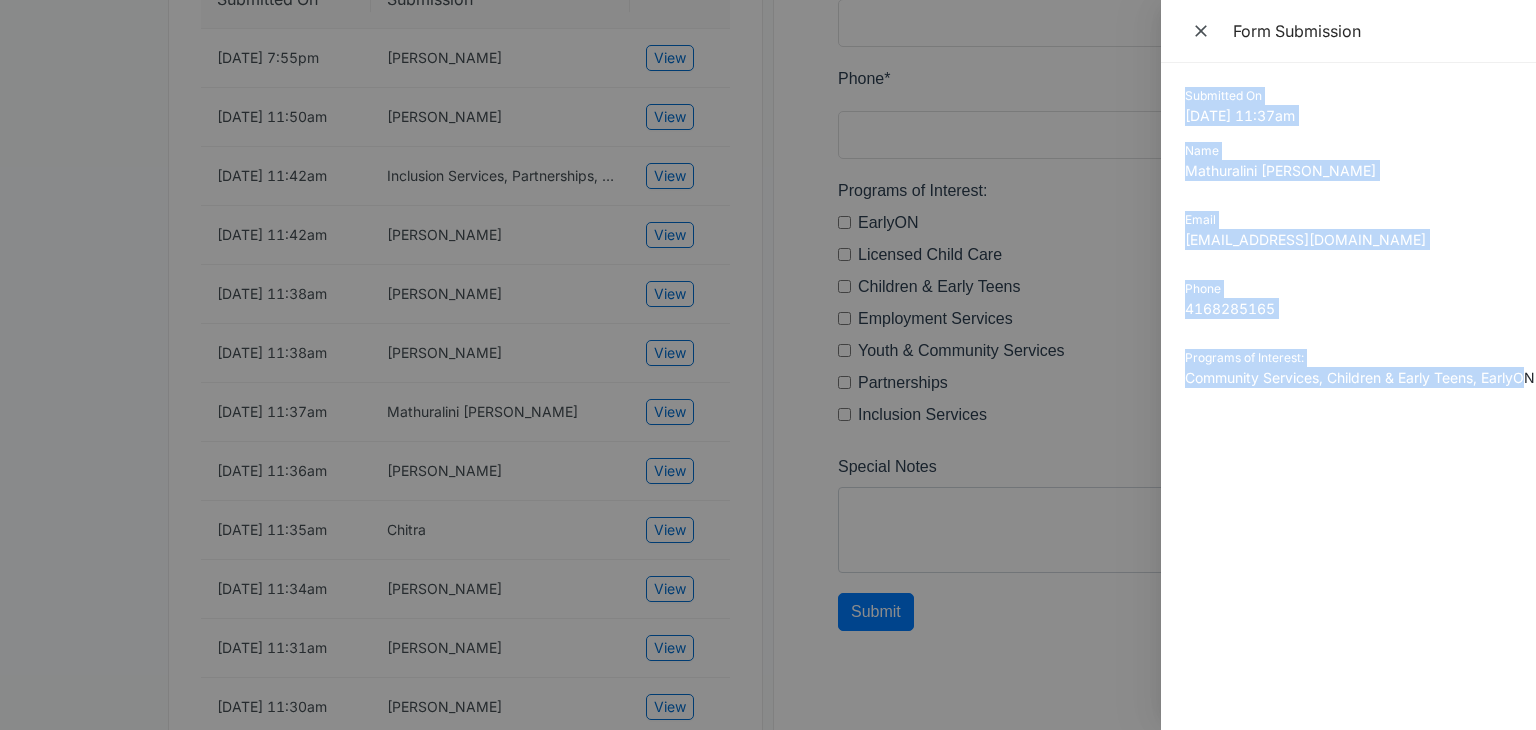 scroll, scrollTop: 0, scrollLeft: 4, axis: horizontal 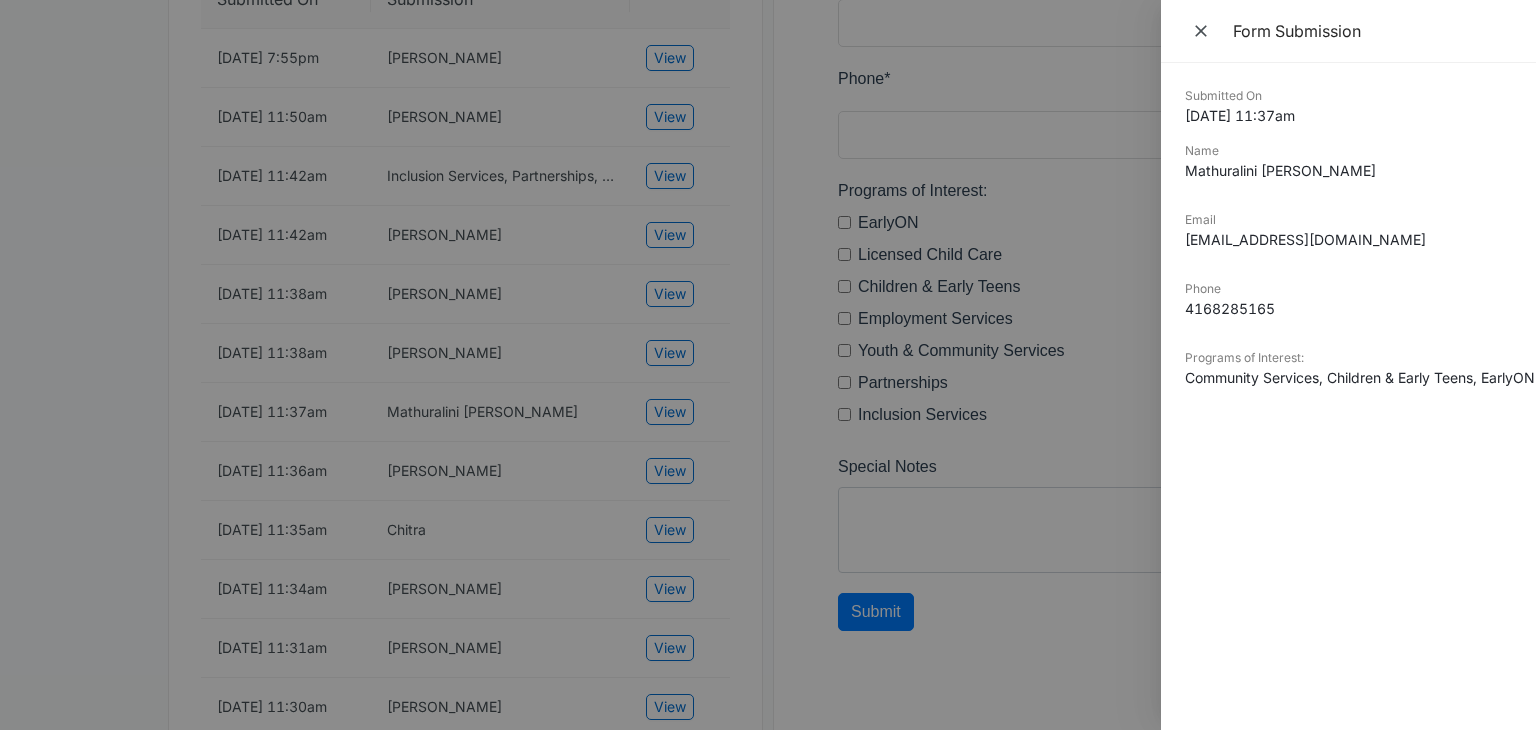 click at bounding box center (768, 365) 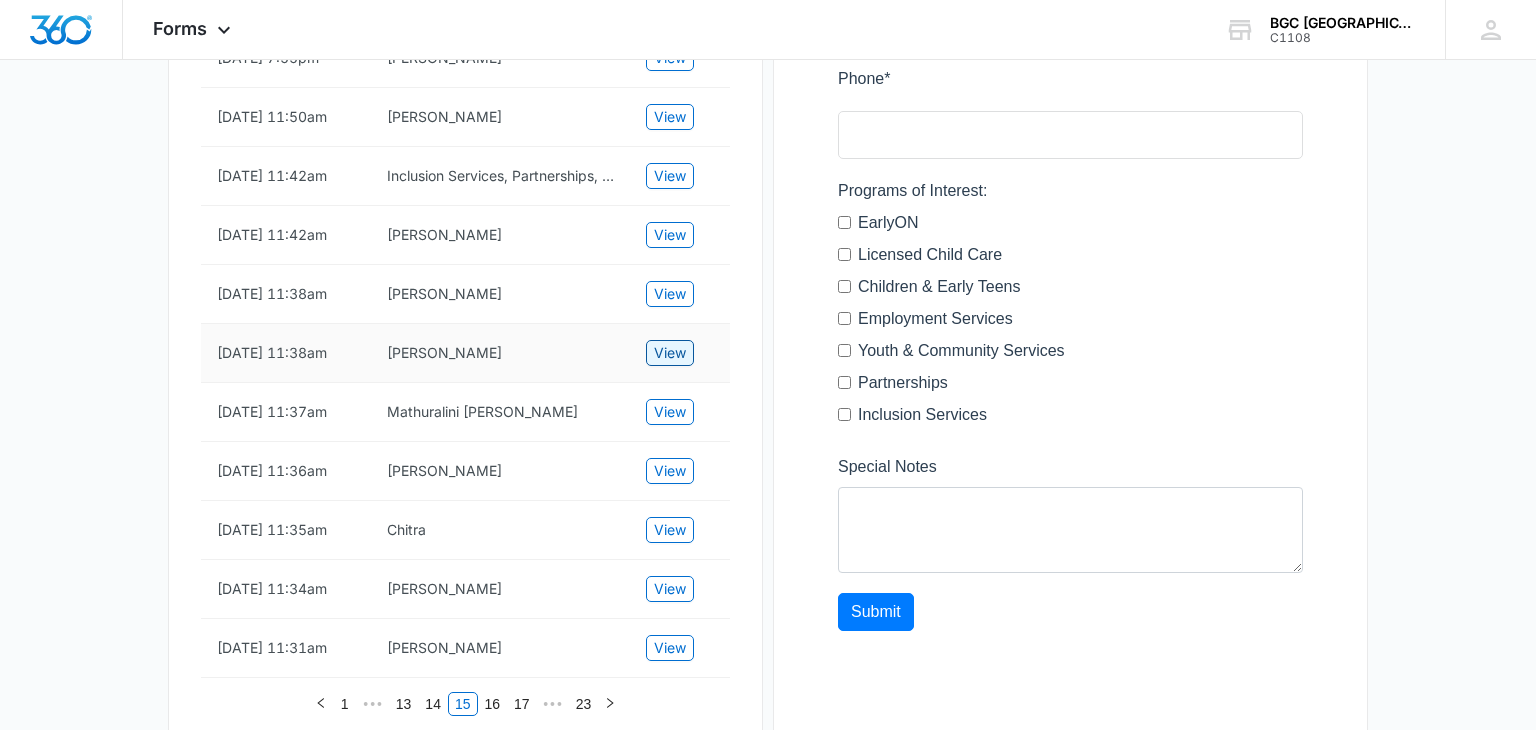 click on "View" at bounding box center [670, 353] 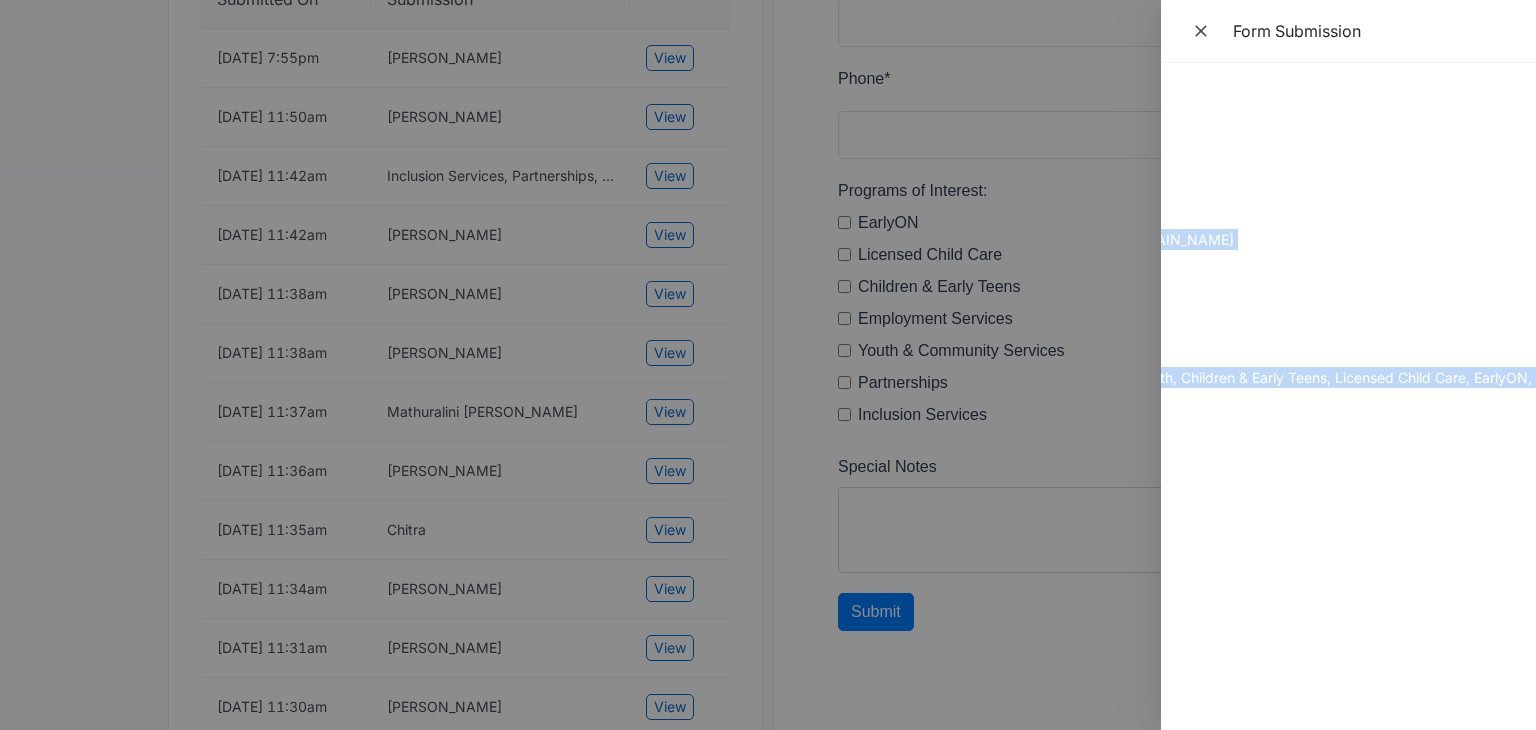 scroll, scrollTop: 0, scrollLeft: 408, axis: horizontal 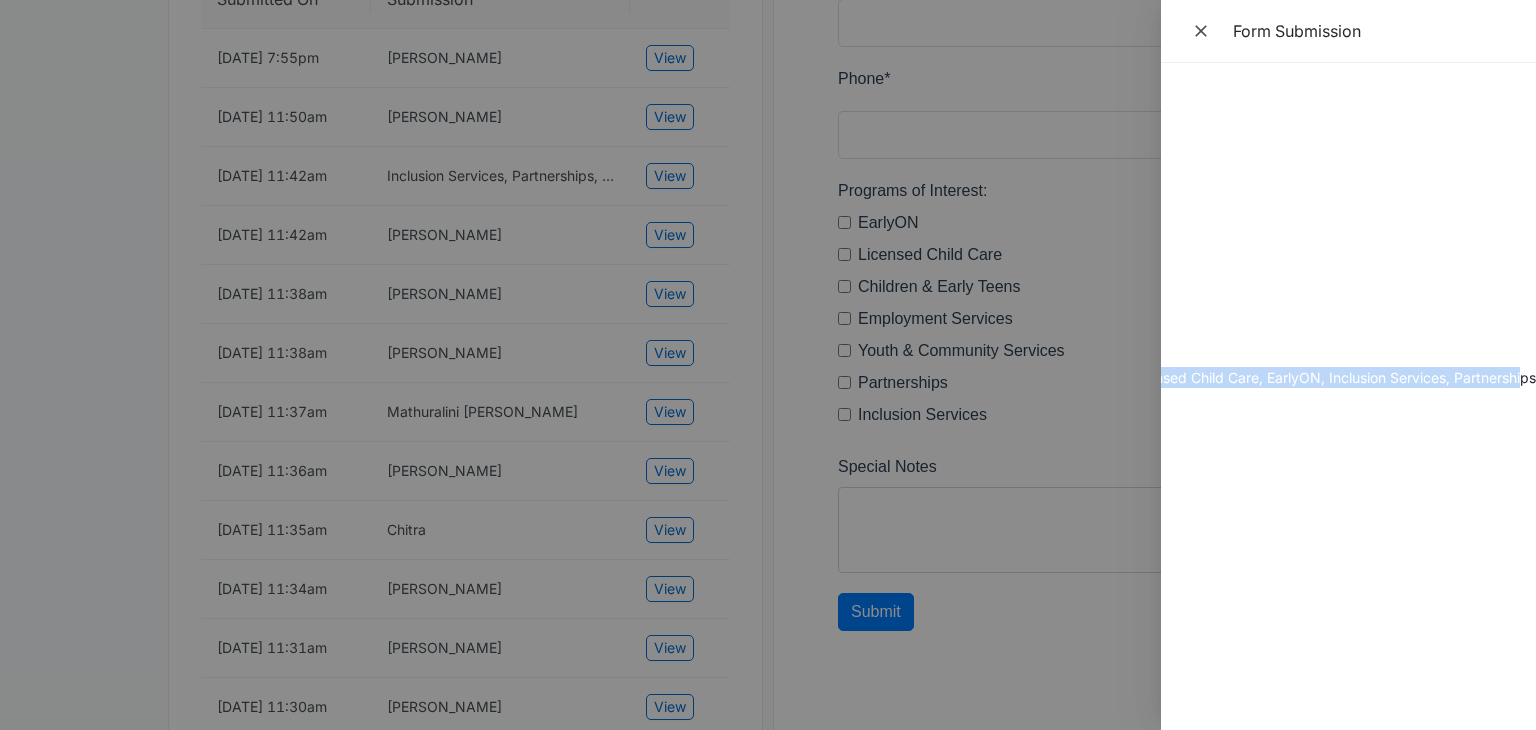 drag, startPoint x: 1181, startPoint y: 101, endPoint x: 1523, endPoint y: 385, distance: 444.5447 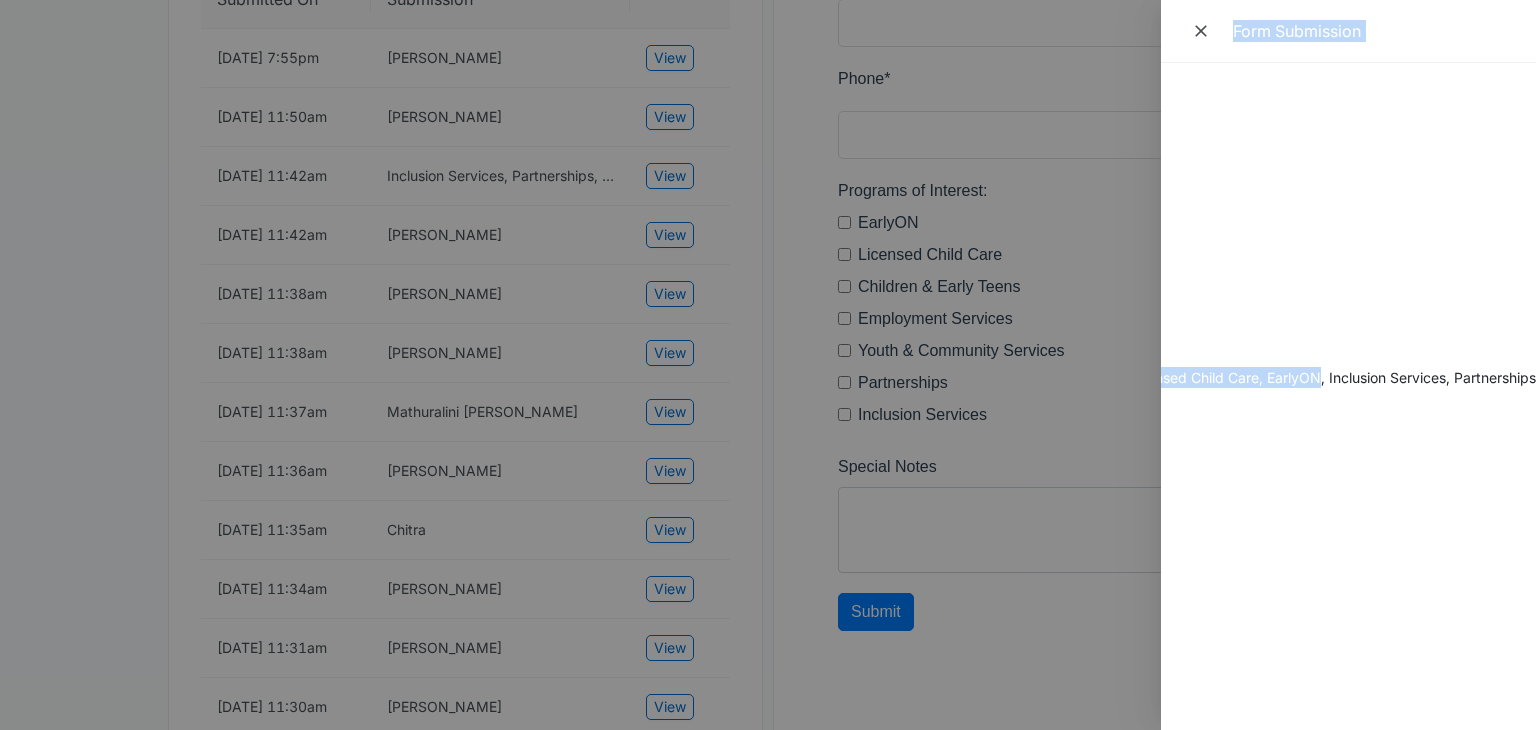 scroll, scrollTop: 0, scrollLeft: 0, axis: both 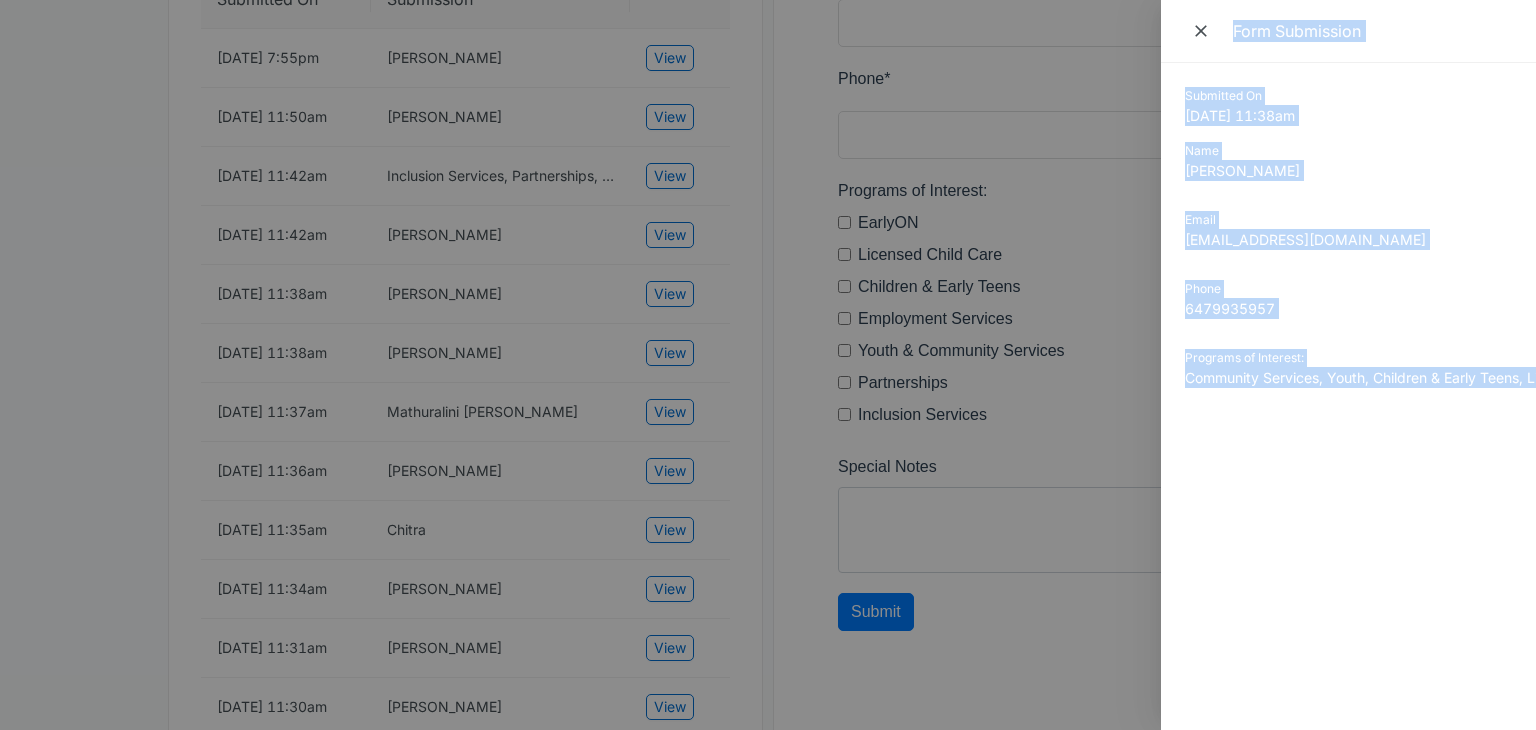 drag, startPoint x: 1317, startPoint y: 369, endPoint x: 847, endPoint y: 327, distance: 471.87286 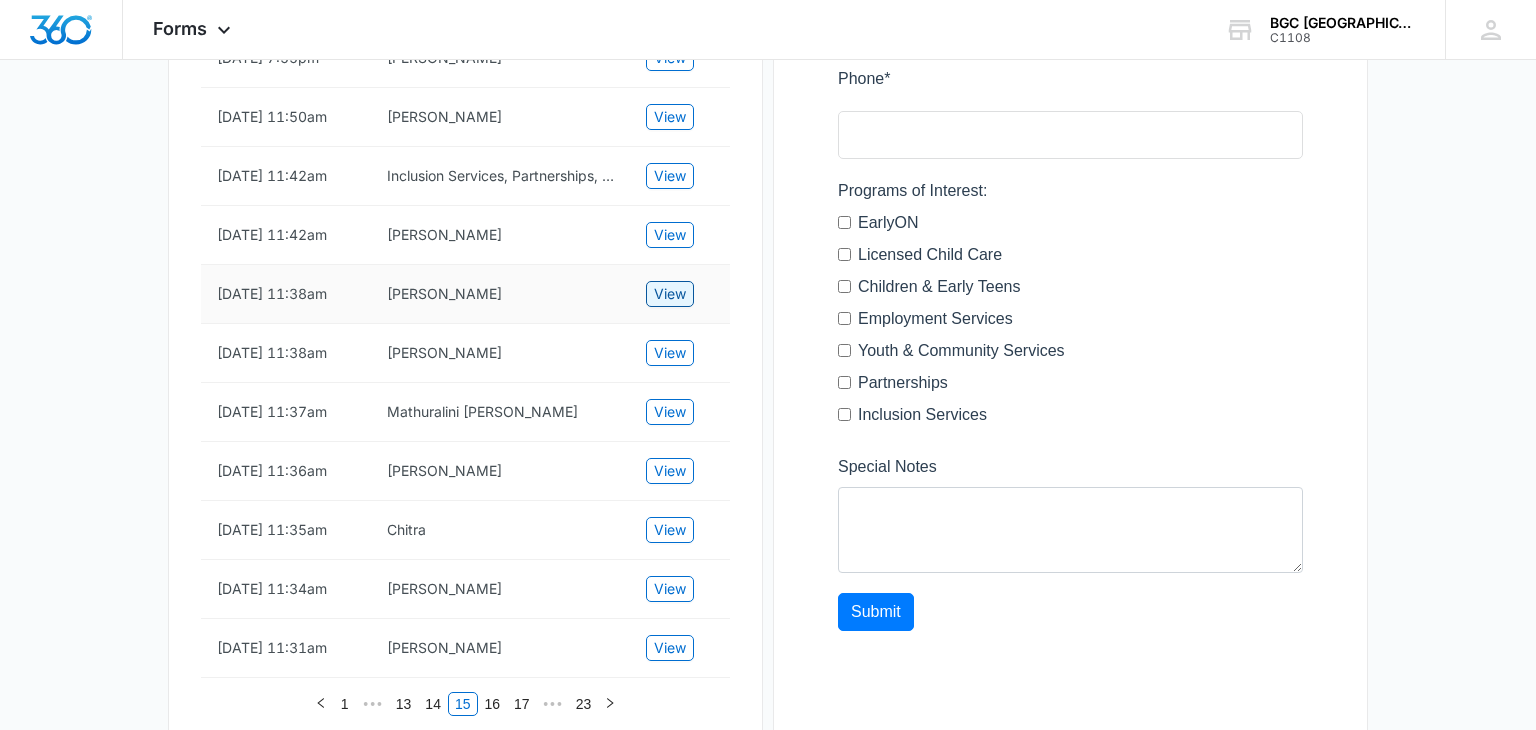 click on "View" at bounding box center (670, 294) 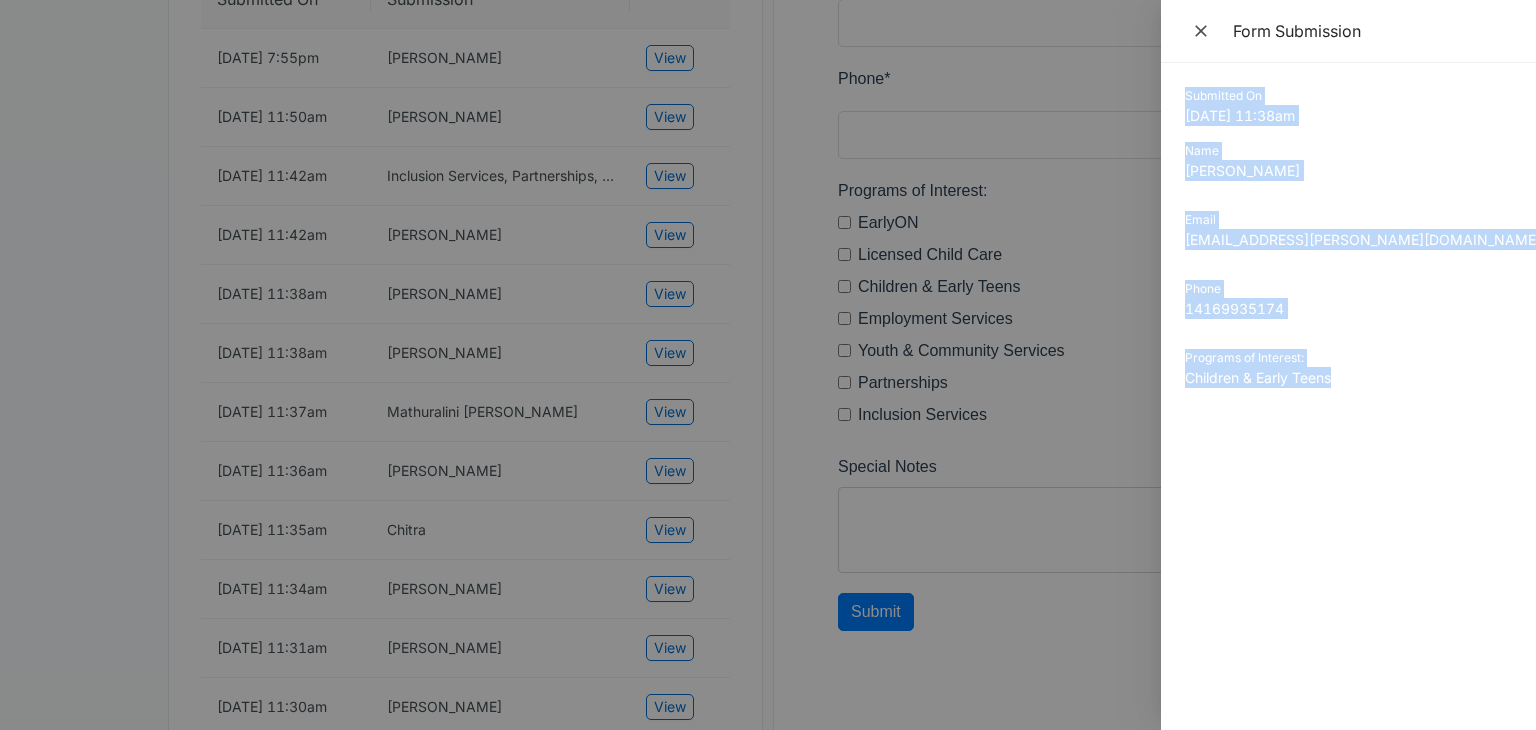 drag, startPoint x: 1188, startPoint y: 96, endPoint x: 1387, endPoint y: 393, distance: 357.50525 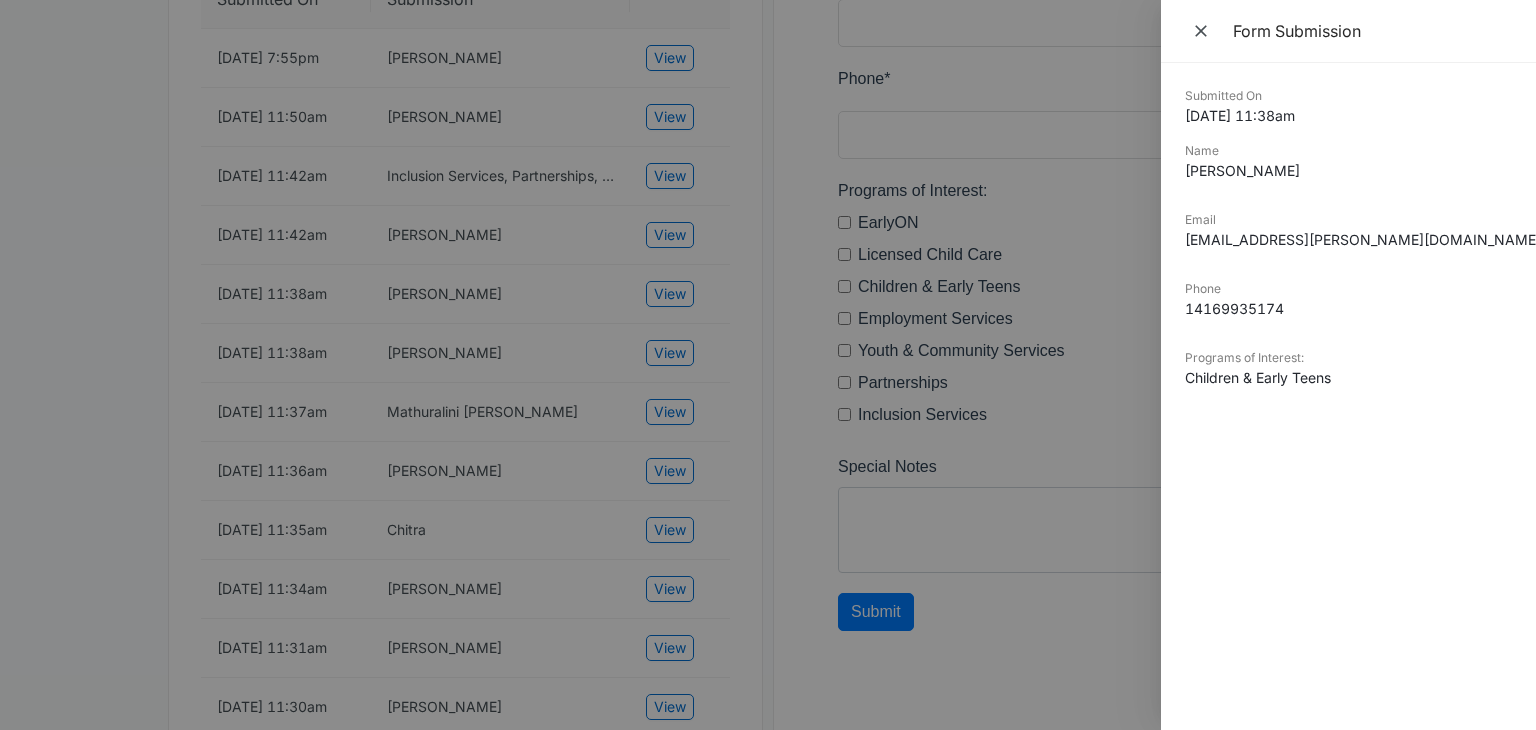 click at bounding box center (768, 365) 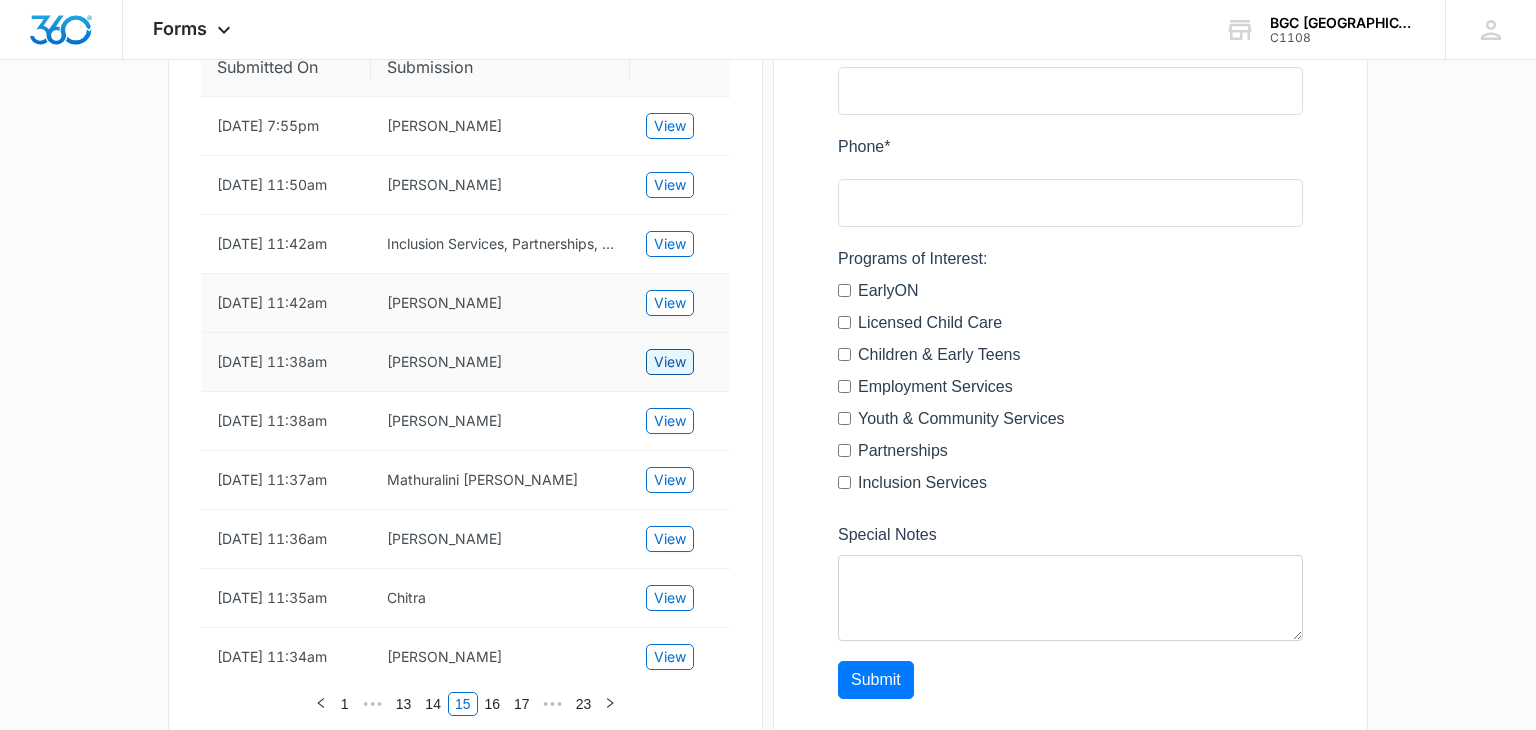 scroll, scrollTop: 455, scrollLeft: 0, axis: vertical 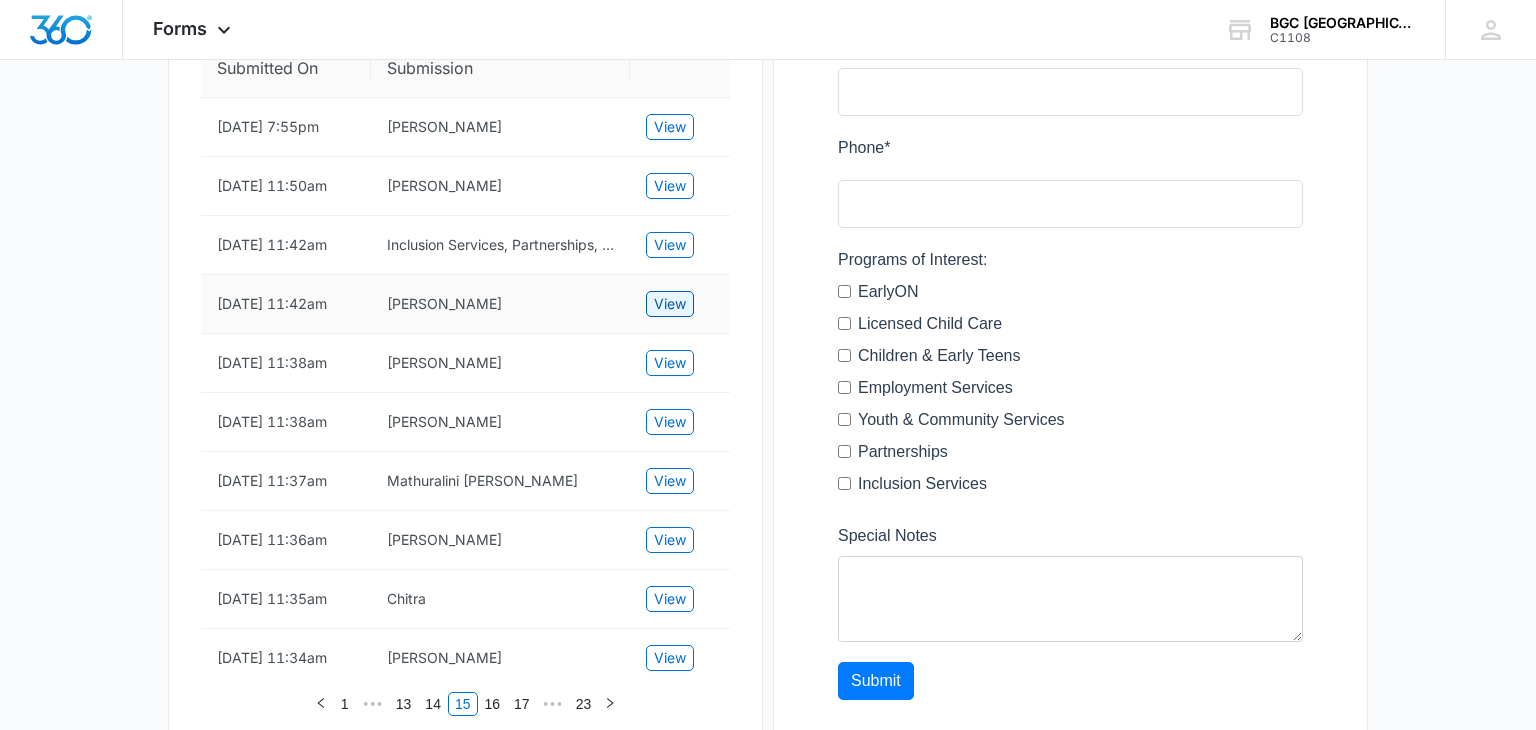 click on "View" at bounding box center (670, 304) 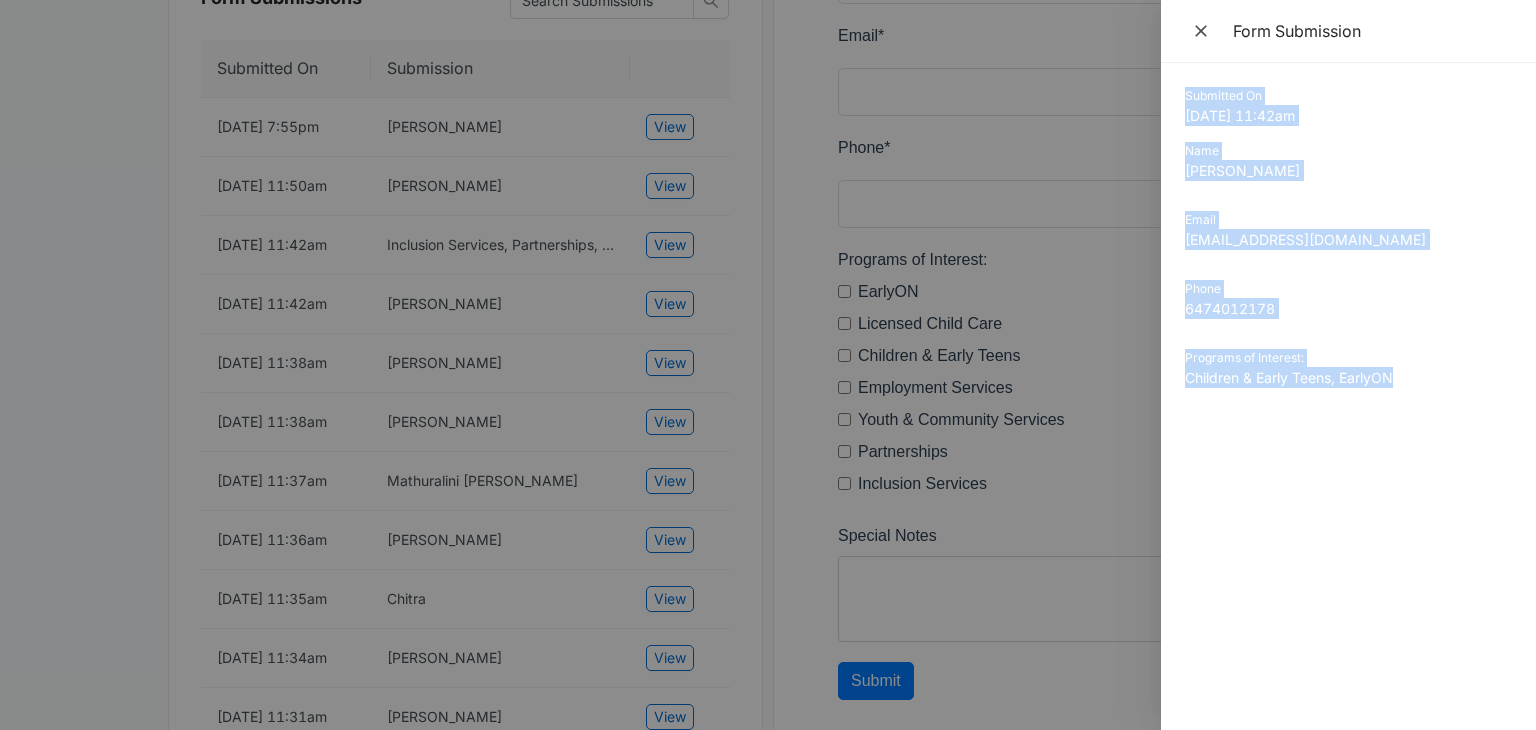drag, startPoint x: 1186, startPoint y: 95, endPoint x: 1448, endPoint y: 437, distance: 430.82248 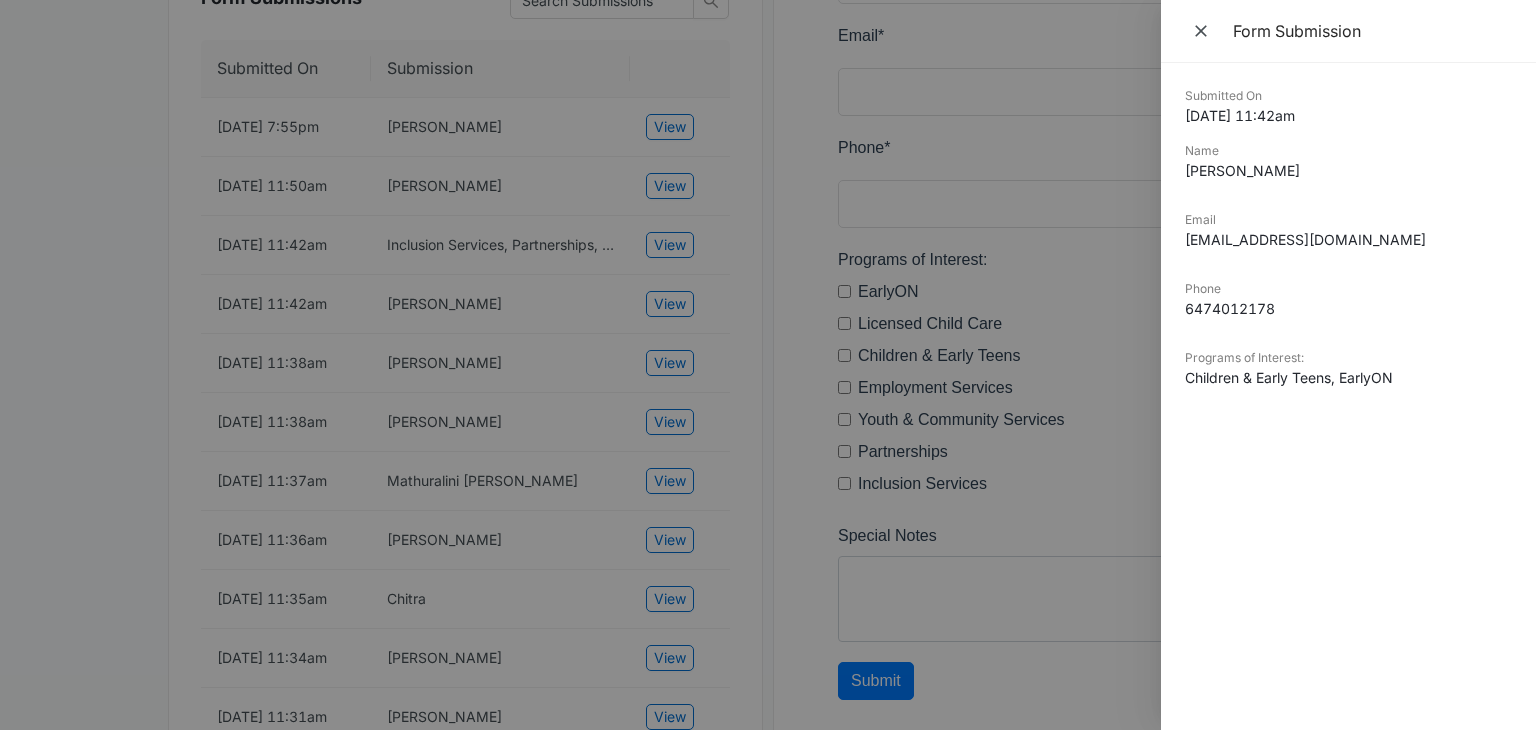 click at bounding box center [768, 365] 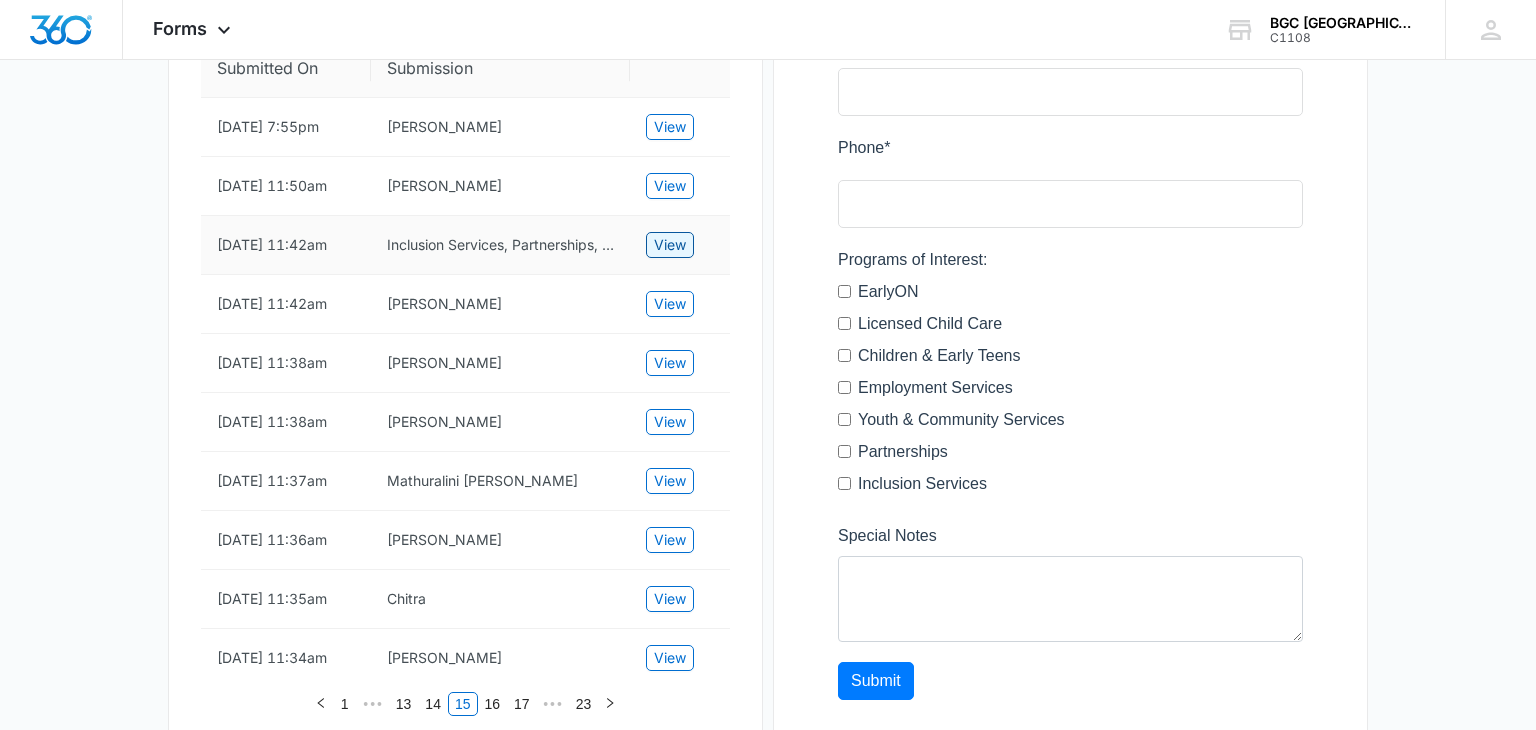 click on "View" at bounding box center (670, 245) 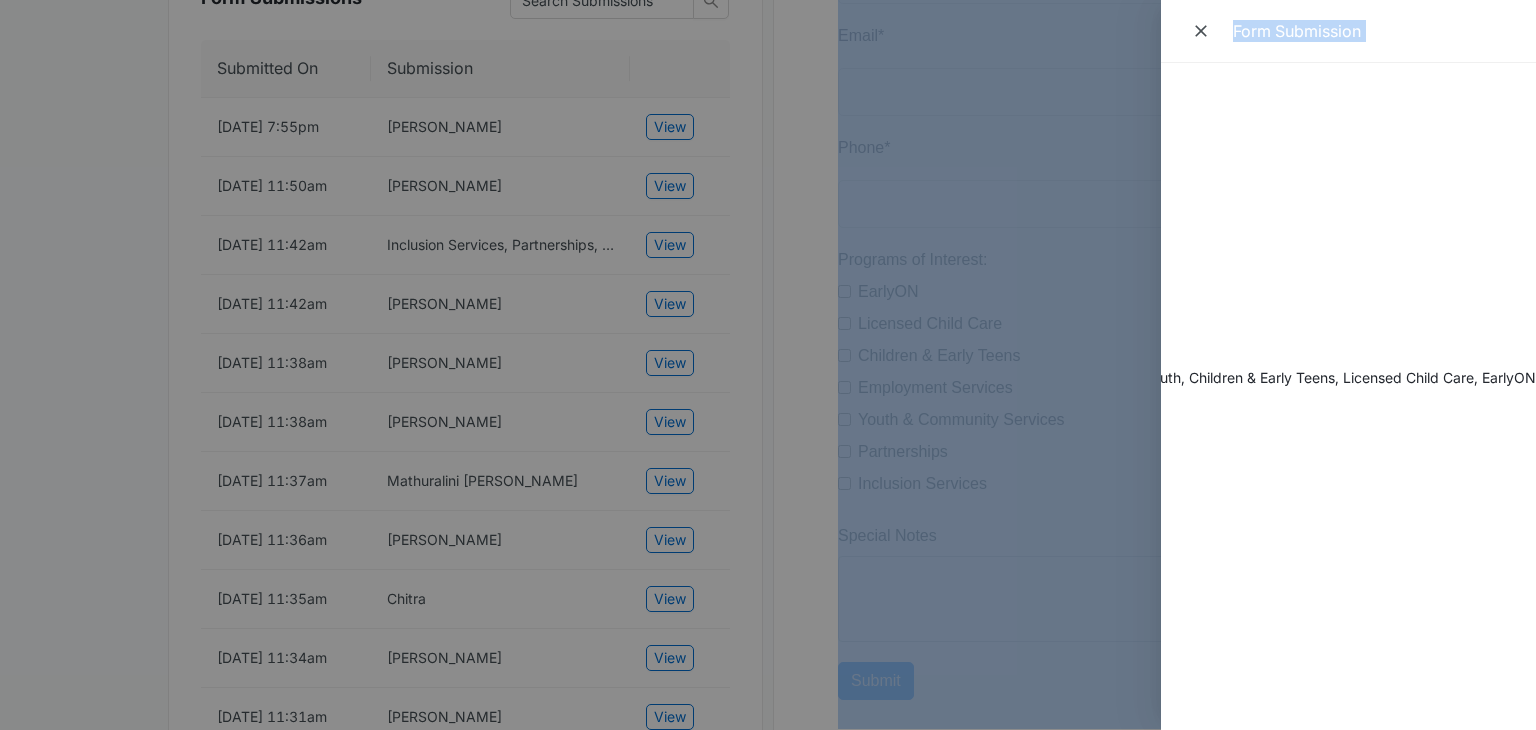 scroll, scrollTop: 0, scrollLeft: 408, axis: horizontal 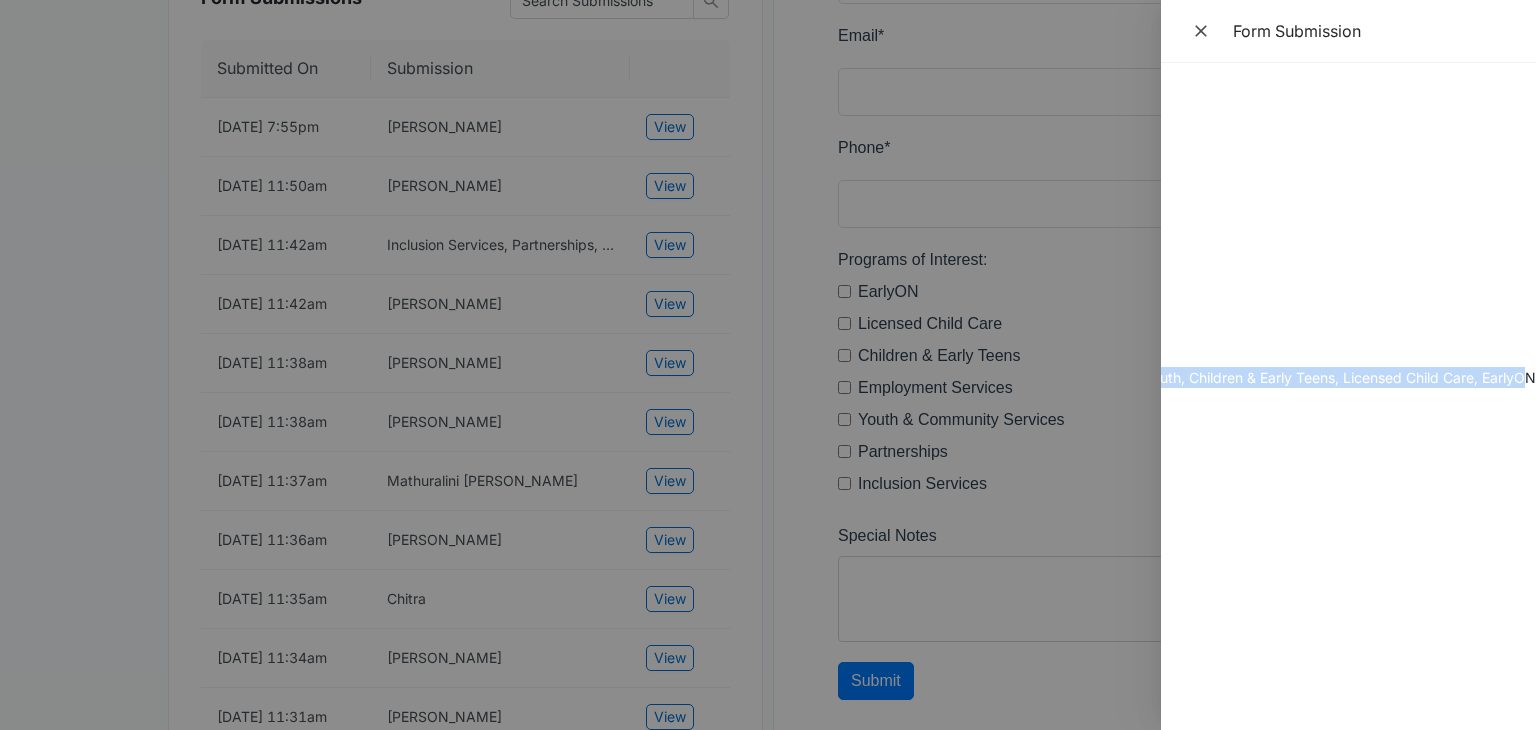 drag, startPoint x: 1186, startPoint y: 92, endPoint x: 1523, endPoint y: 379, distance: 442.64883 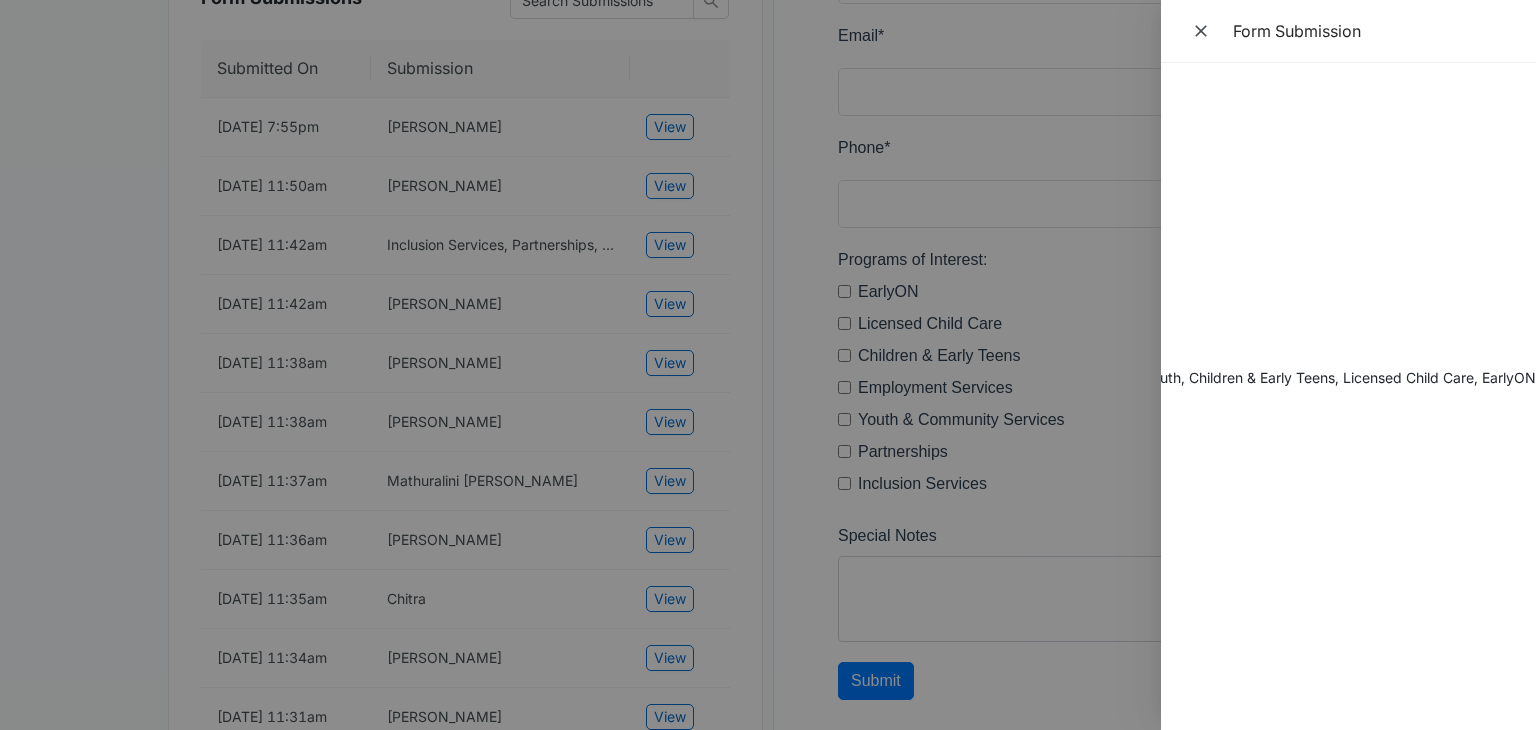 click at bounding box center (768, 365) 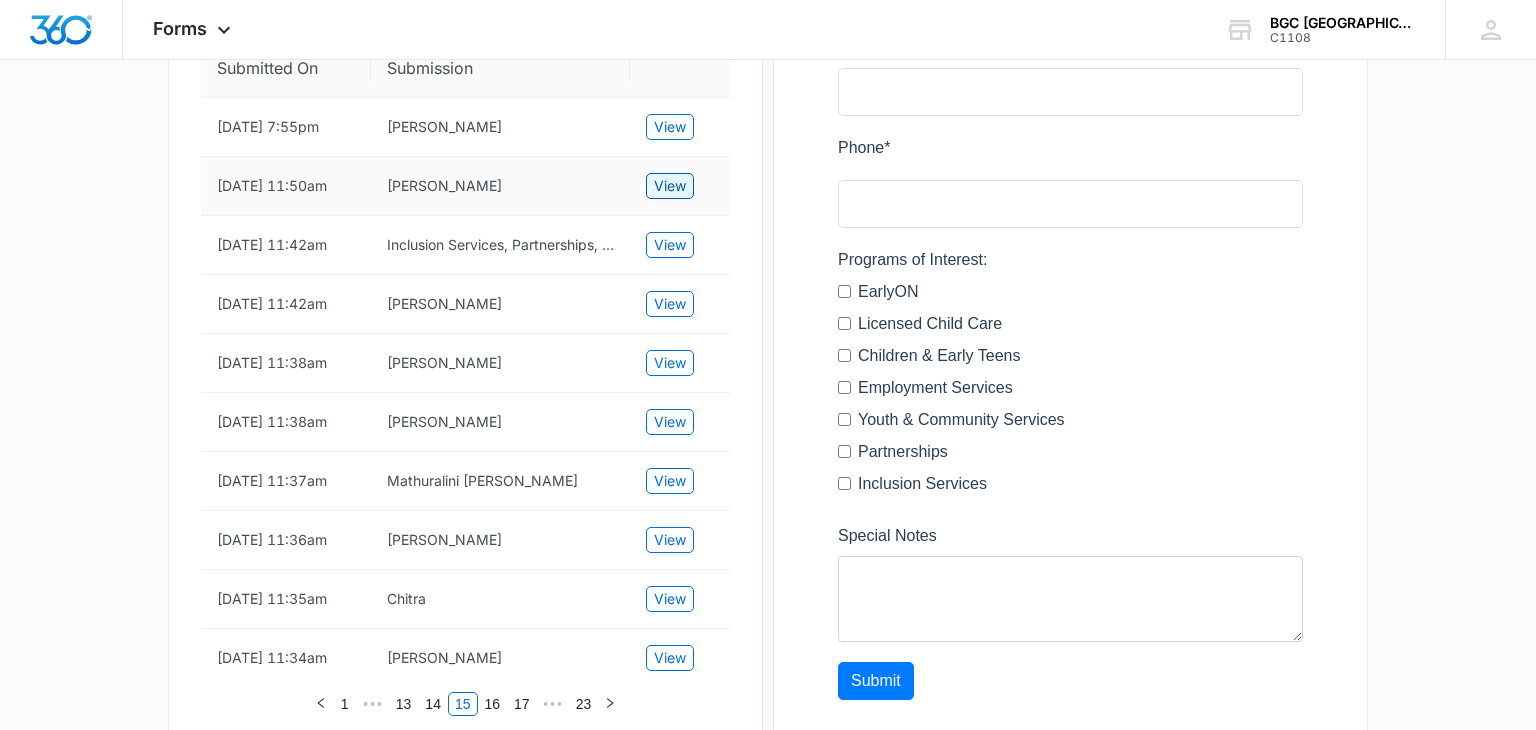 click on "View" at bounding box center [670, 186] 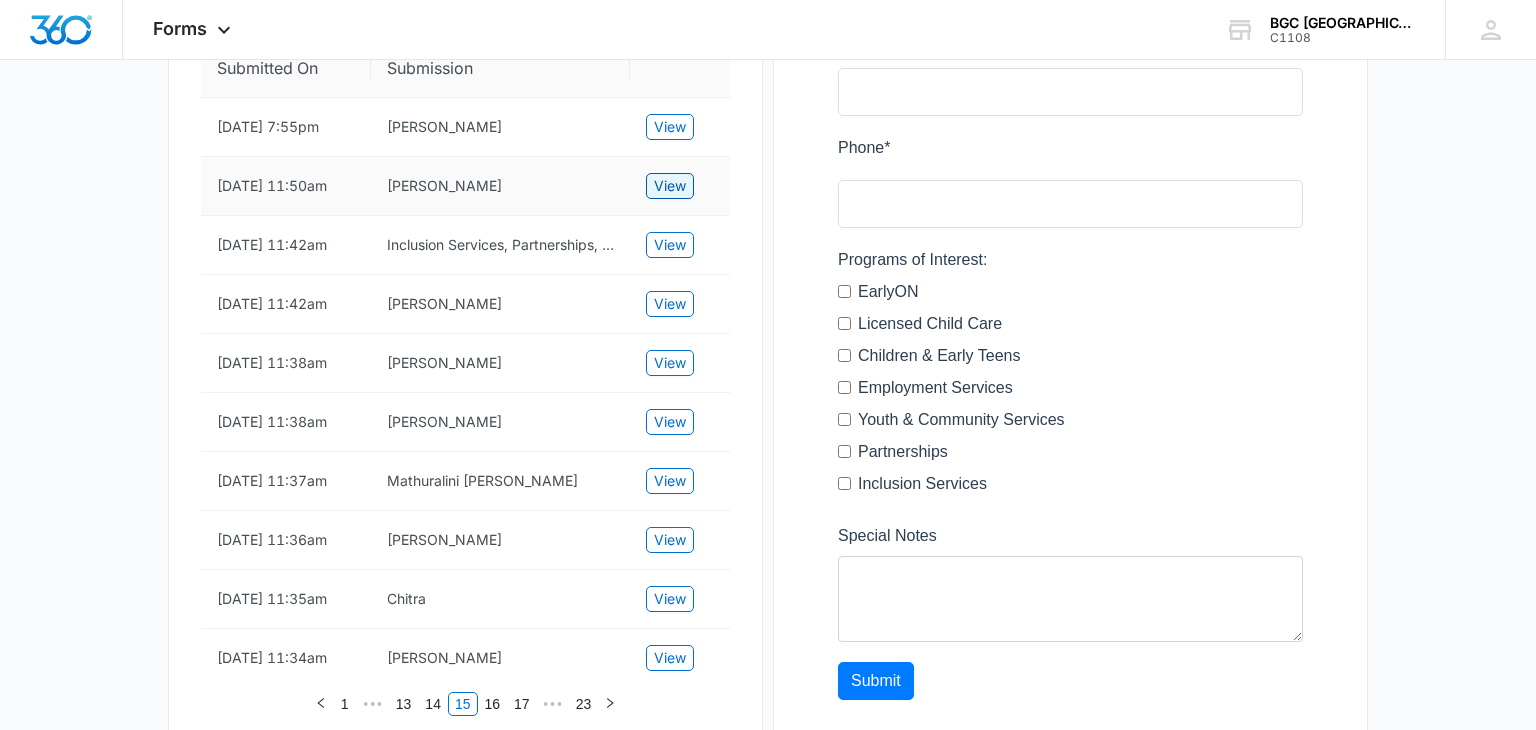 scroll, scrollTop: 0, scrollLeft: 0, axis: both 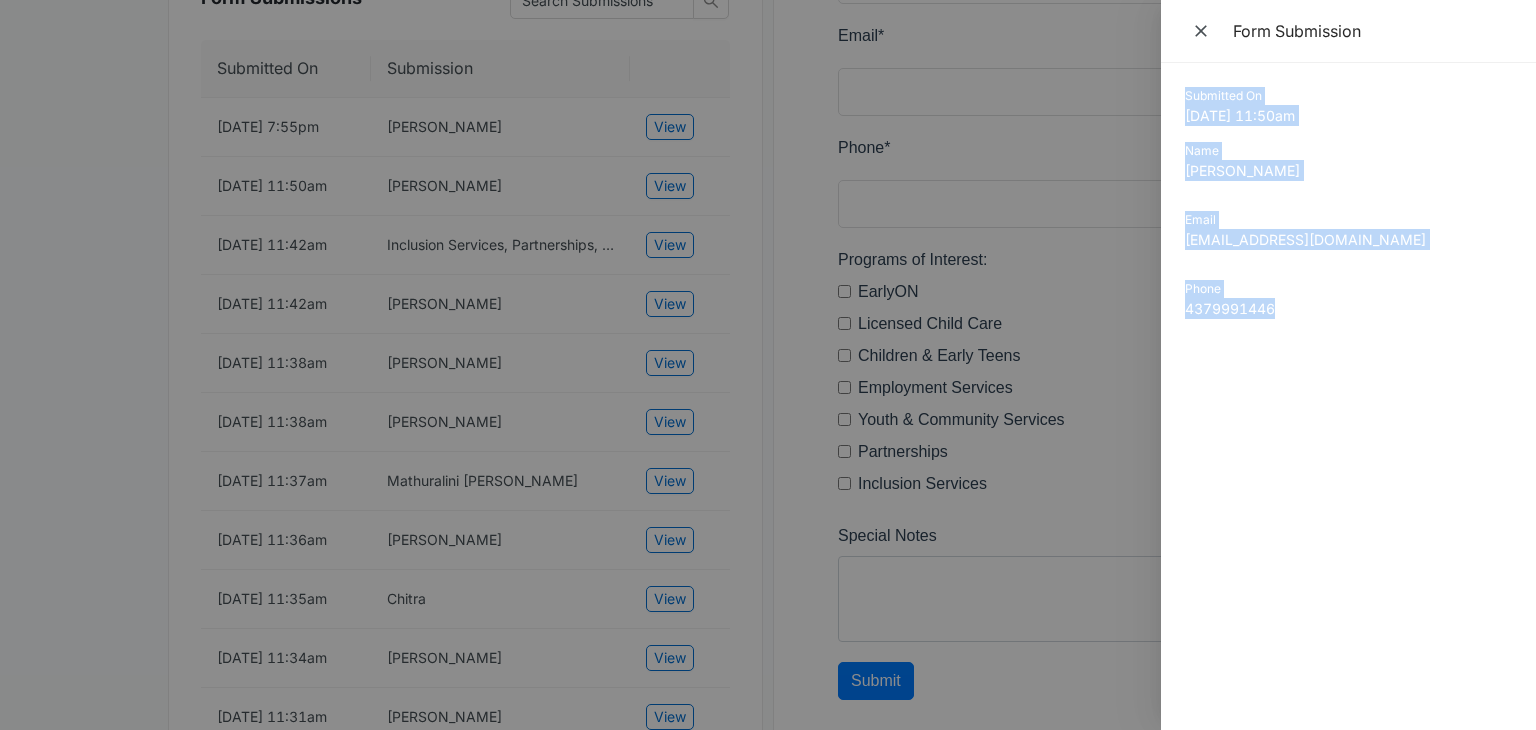 drag, startPoint x: 1186, startPoint y: 97, endPoint x: 1296, endPoint y: 338, distance: 264.91696 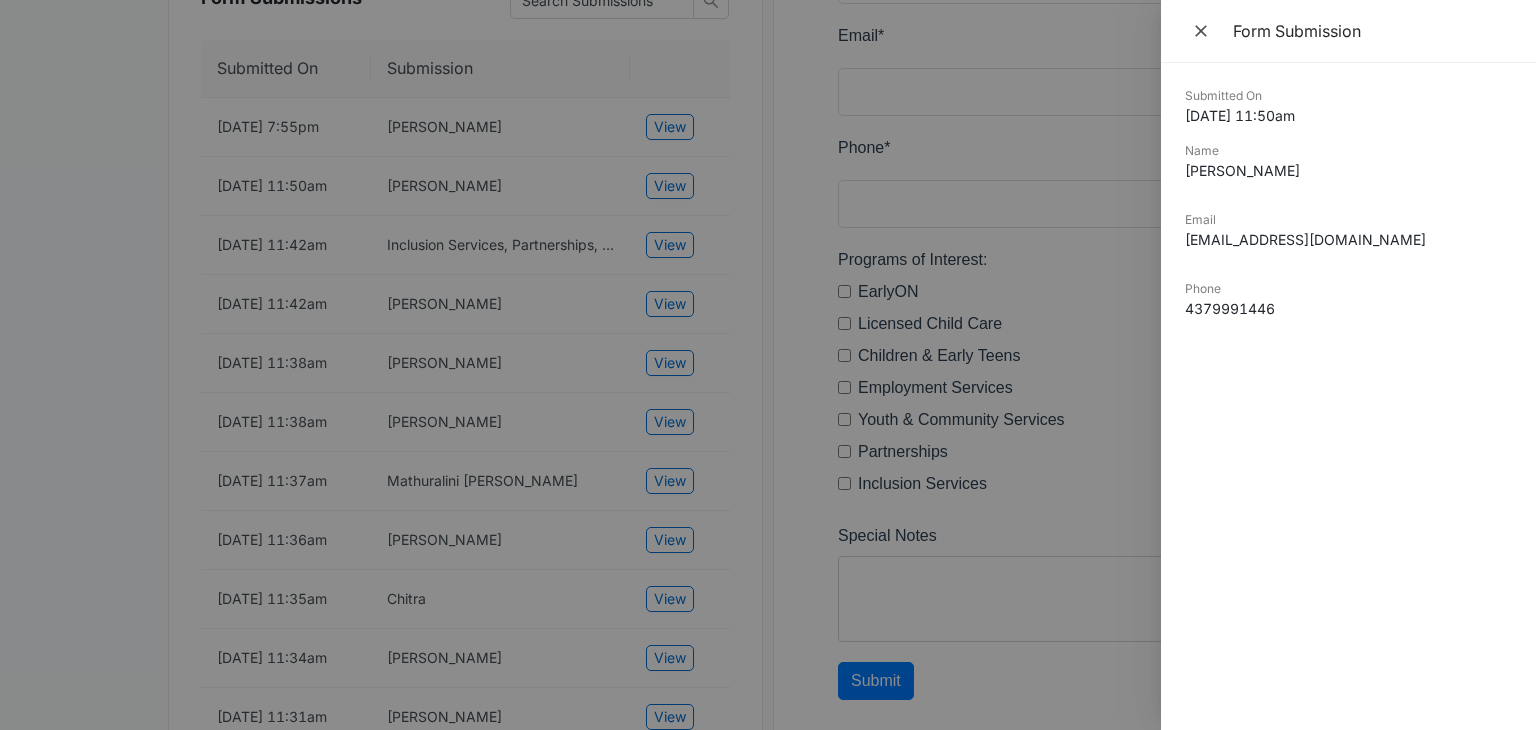 click at bounding box center (768, 365) 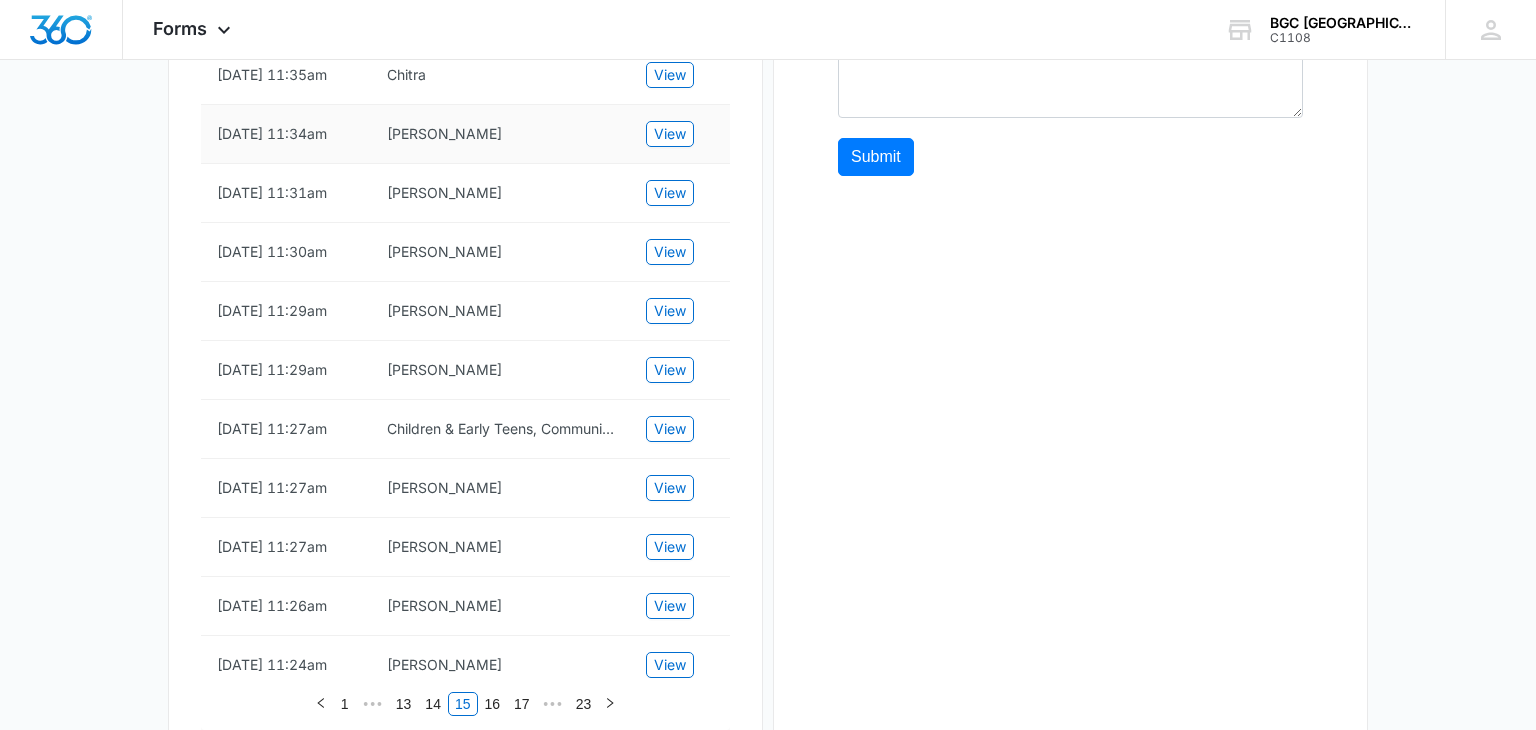 scroll, scrollTop: 1106, scrollLeft: 0, axis: vertical 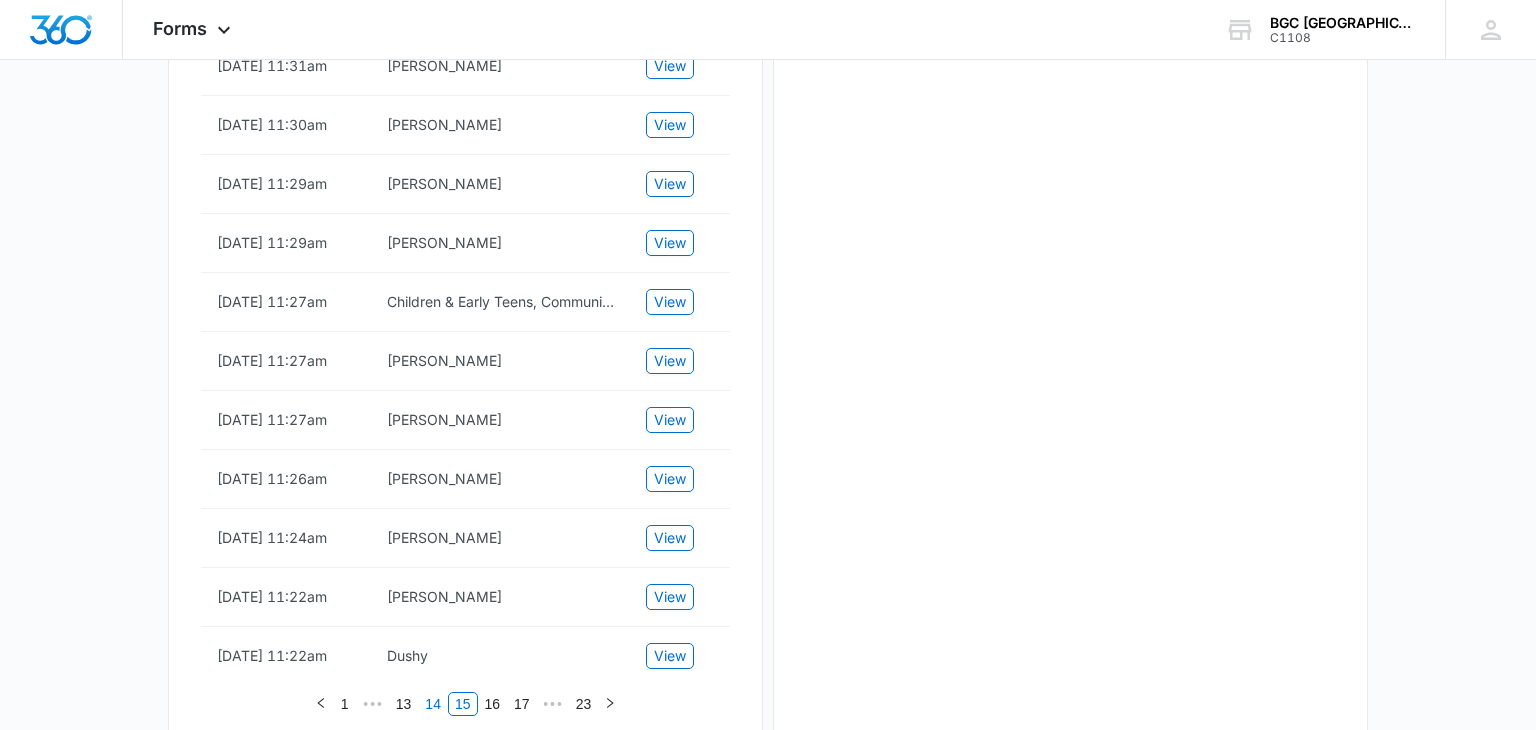 click on "14" at bounding box center (433, 704) 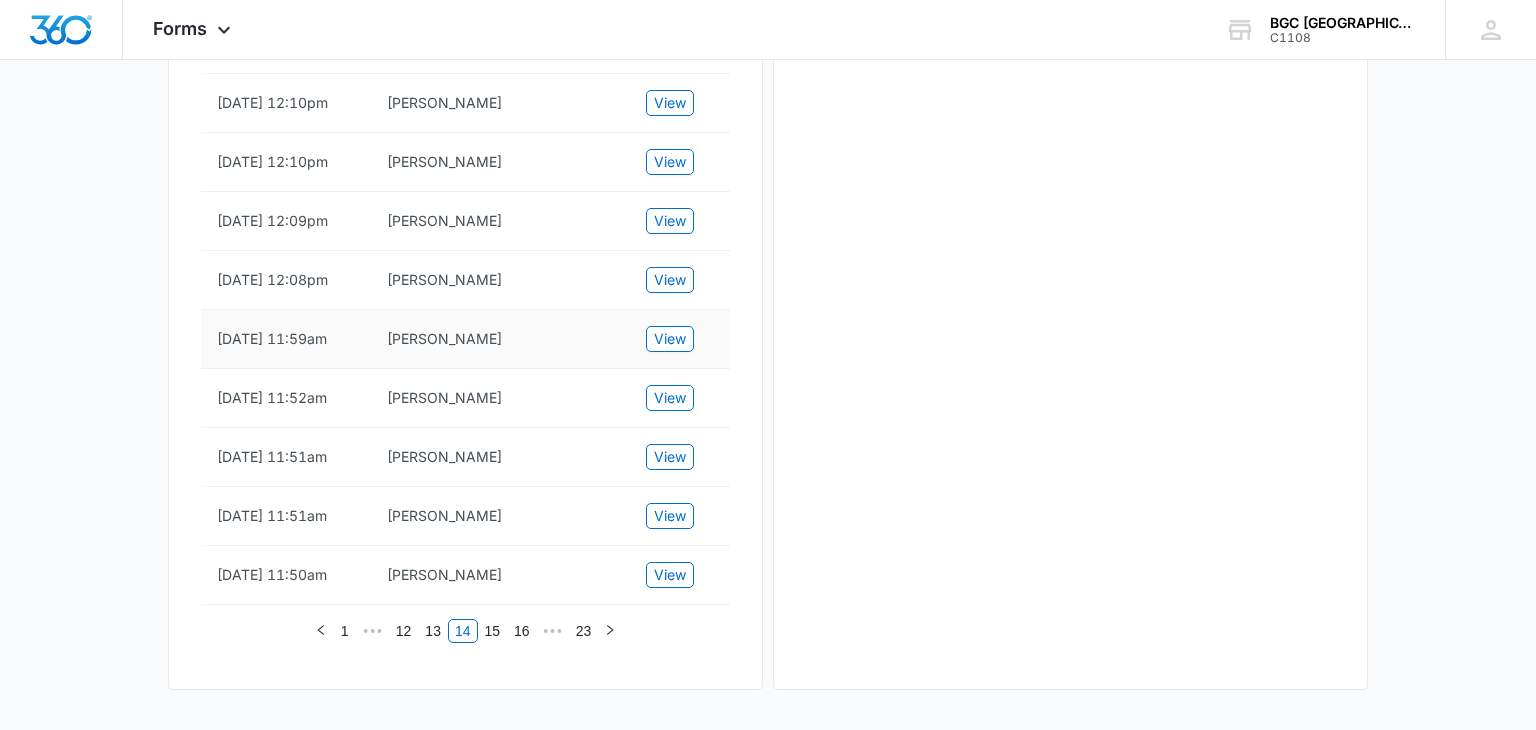 scroll, scrollTop: 1446, scrollLeft: 0, axis: vertical 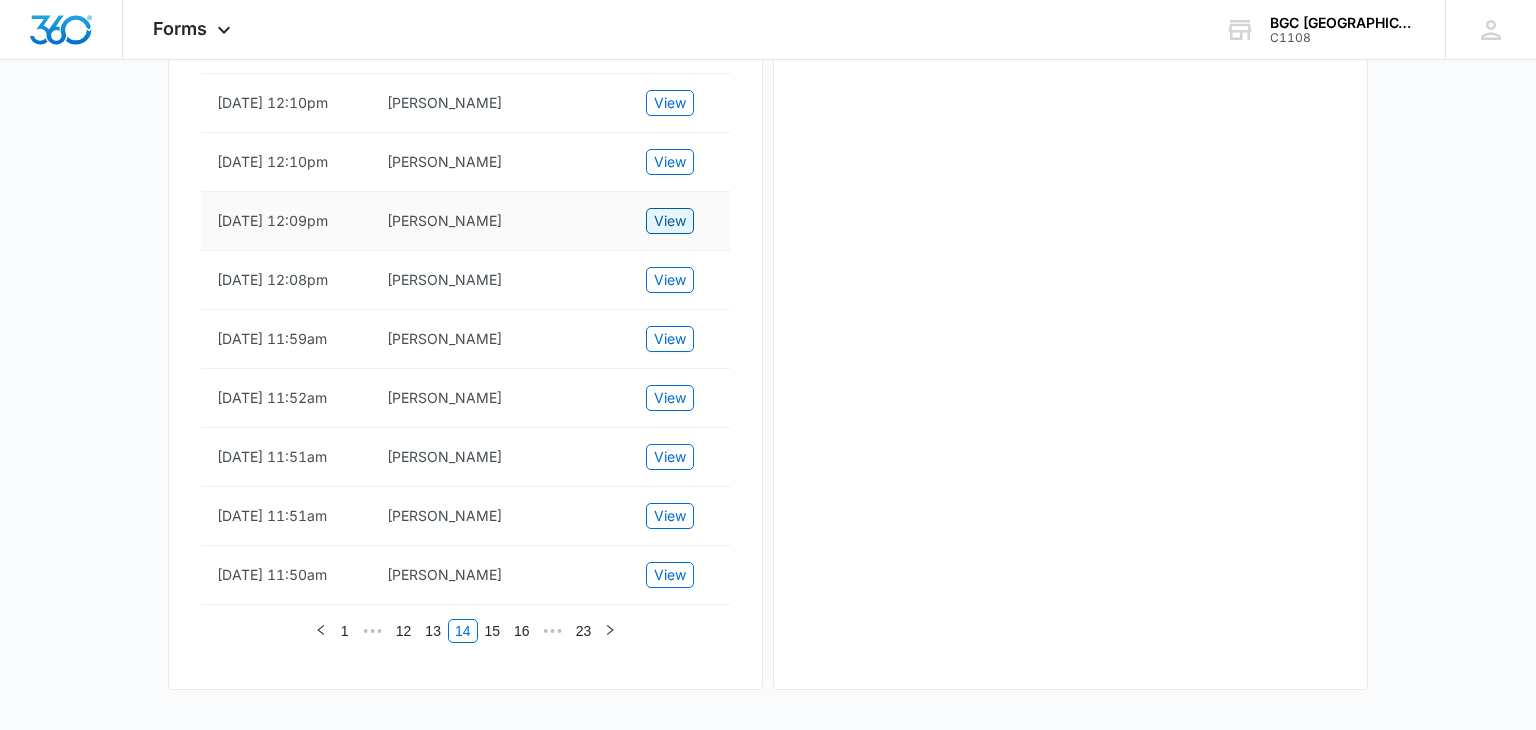 click on "View" at bounding box center [670, 221] 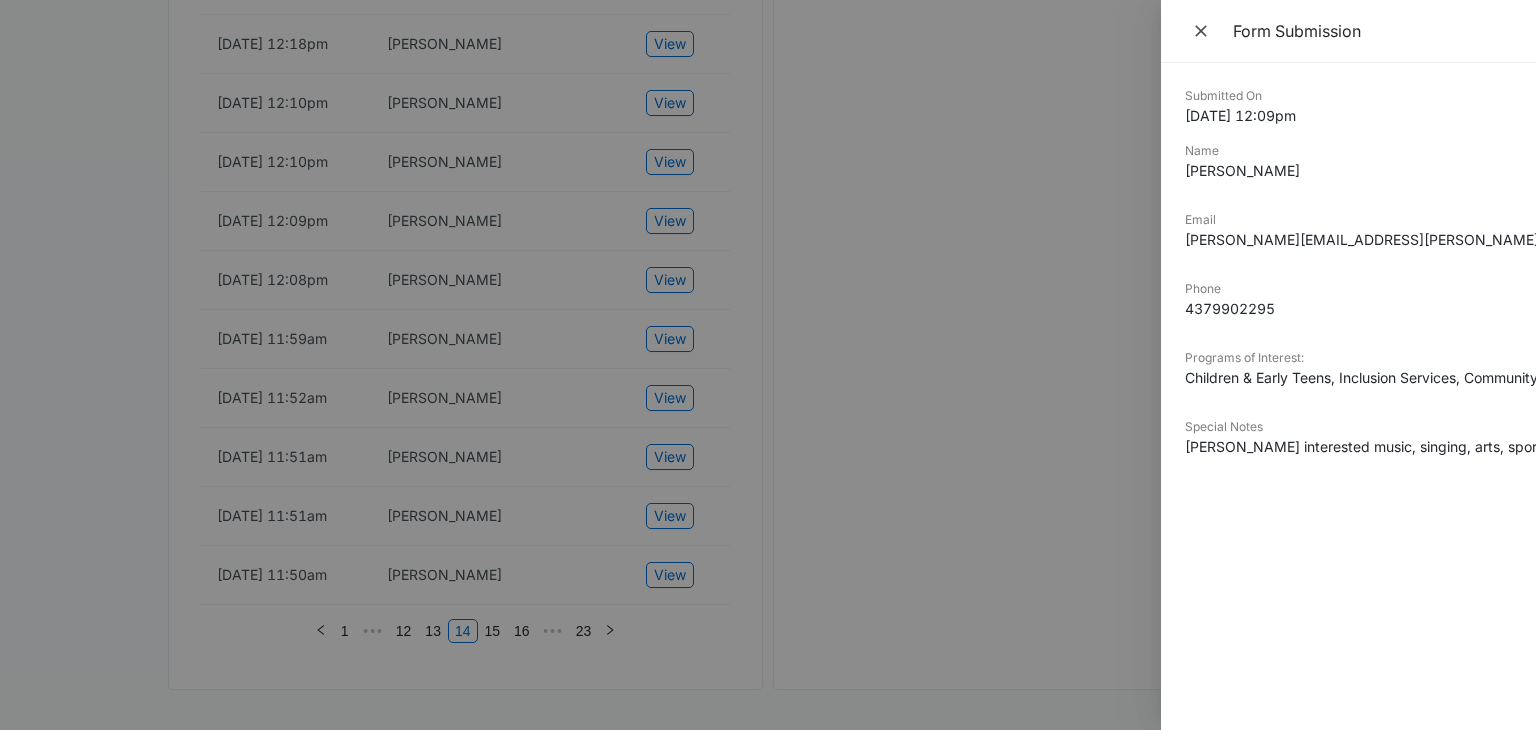 click at bounding box center (768, 365) 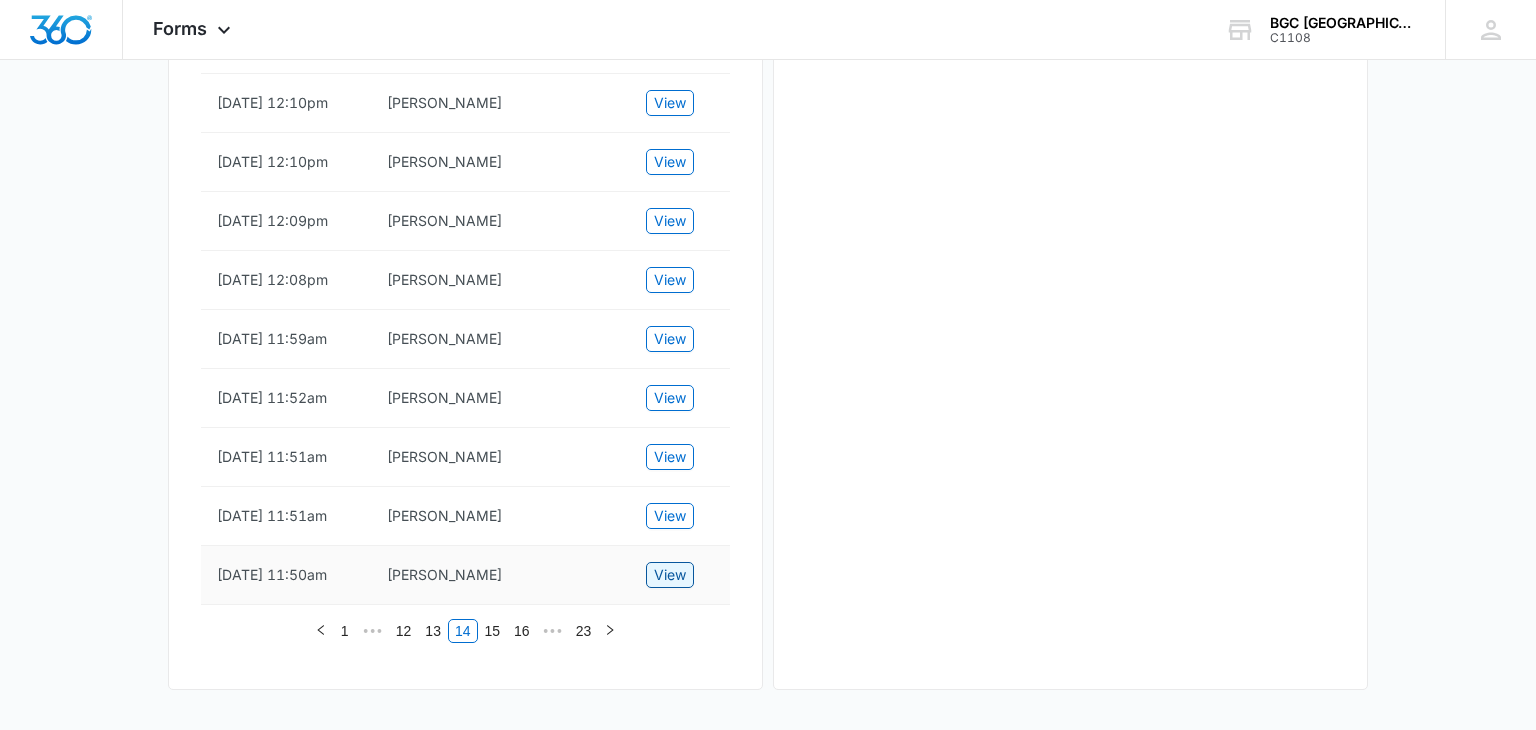 click on "View" at bounding box center [670, 575] 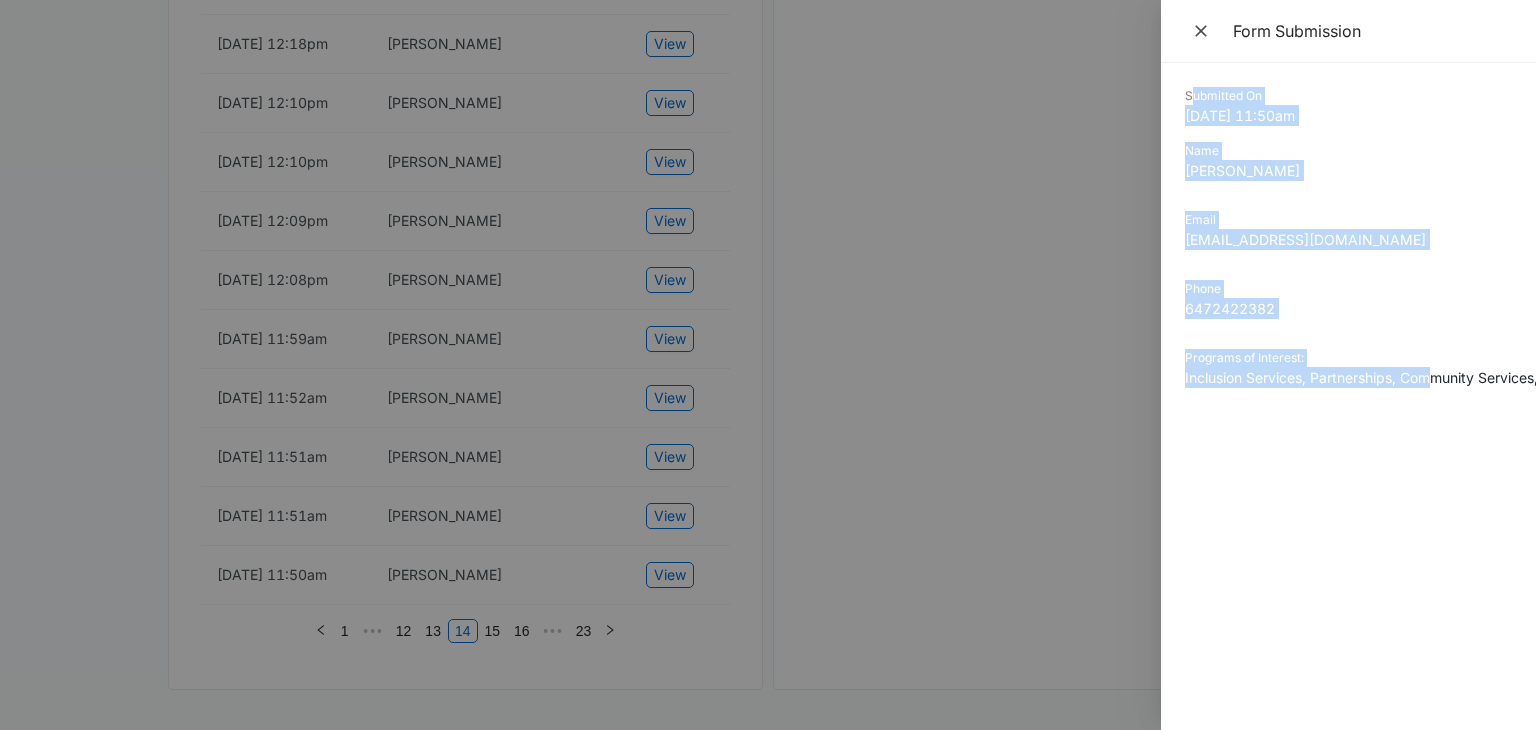 drag, startPoint x: 1190, startPoint y: 95, endPoint x: 1336, endPoint y: 257, distance: 218.08255 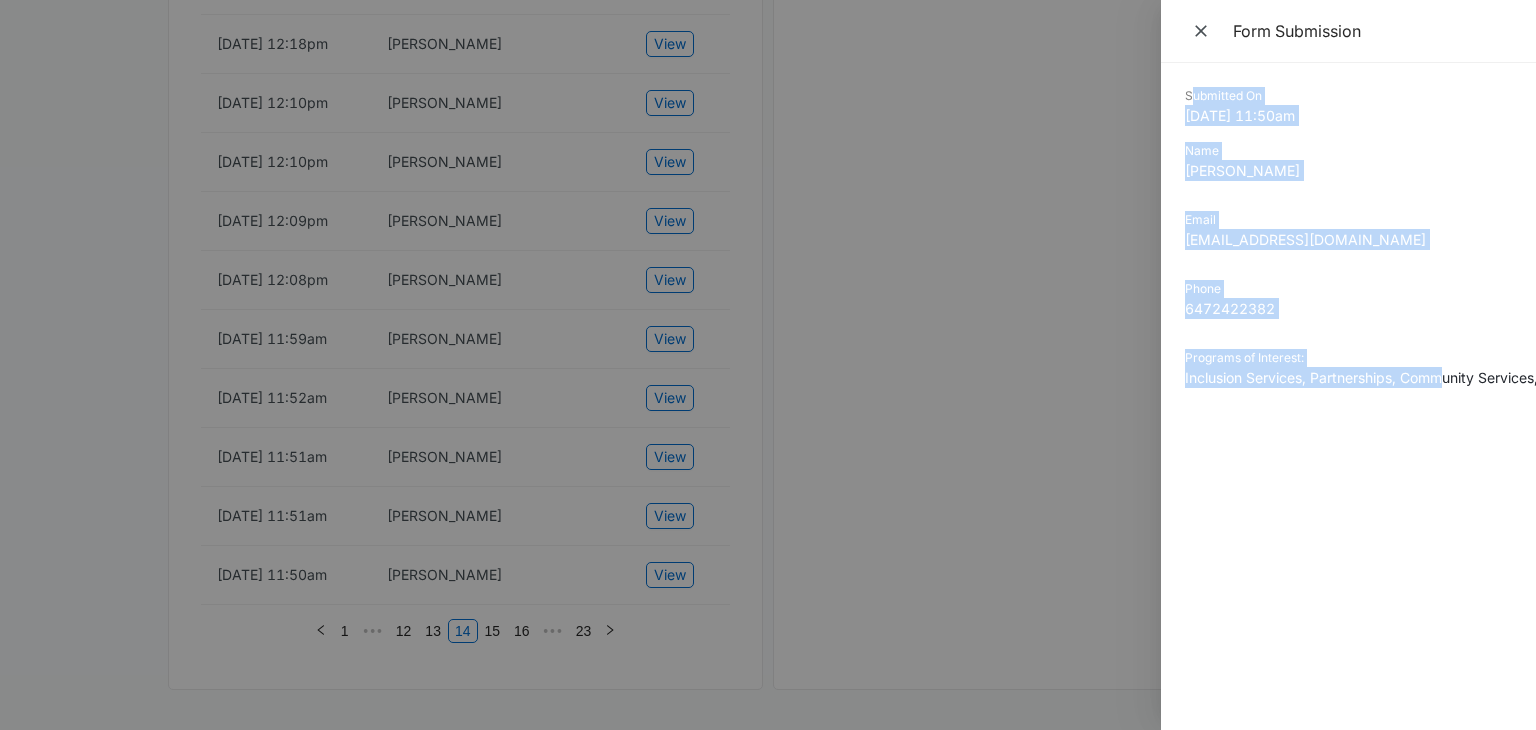 click on "Name [PERSON_NAME]" at bounding box center [1348, 168] 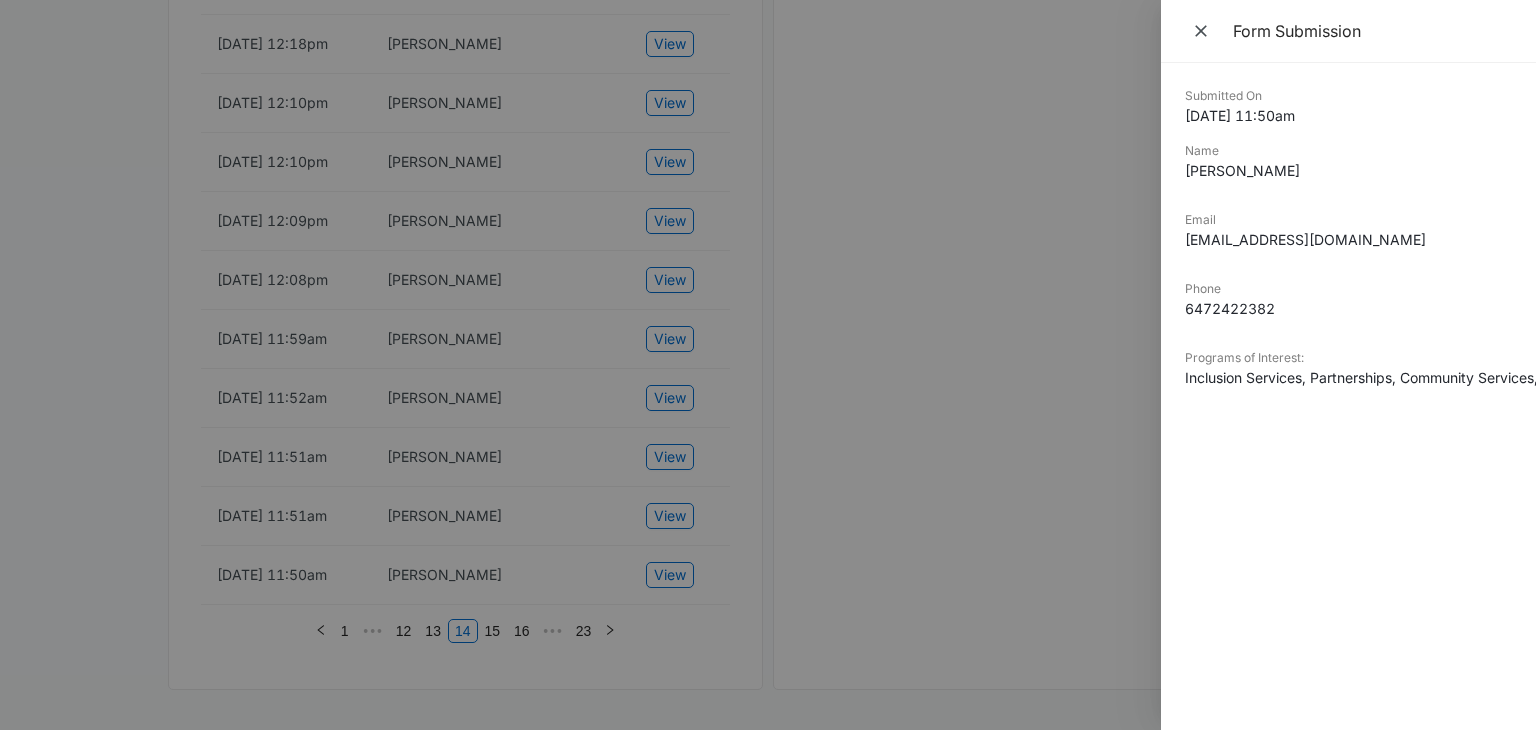 click at bounding box center (768, 365) 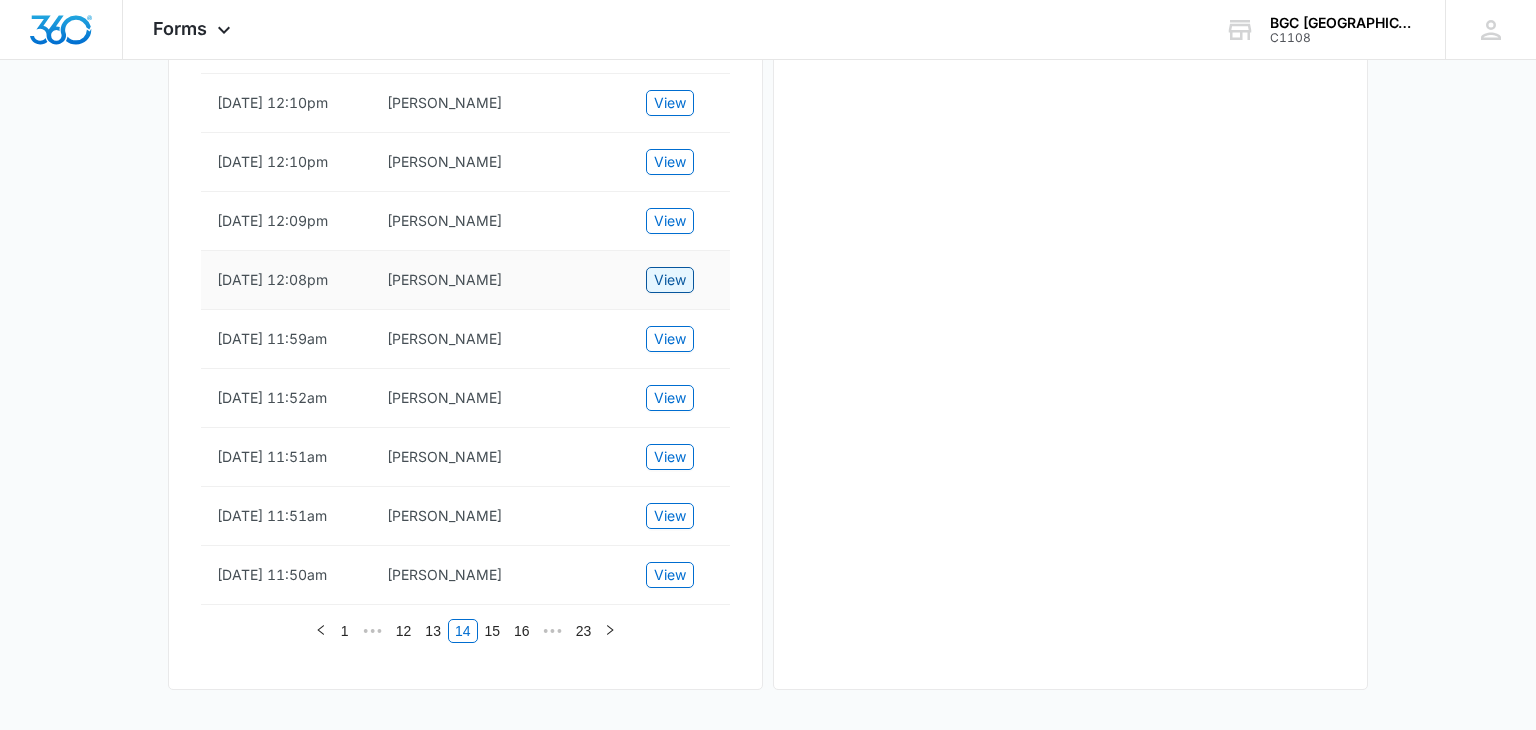 click on "View" at bounding box center [670, 280] 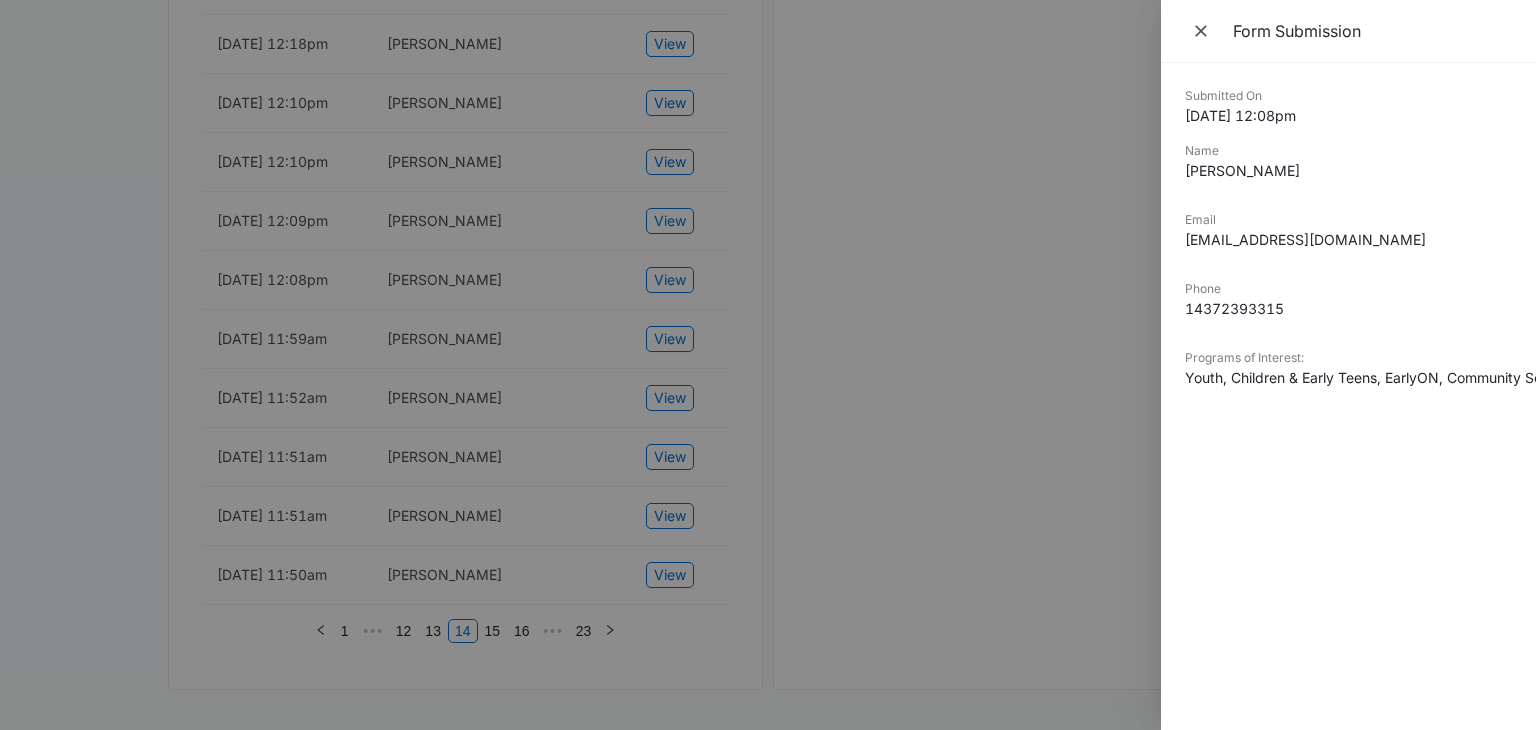 click at bounding box center (768, 365) 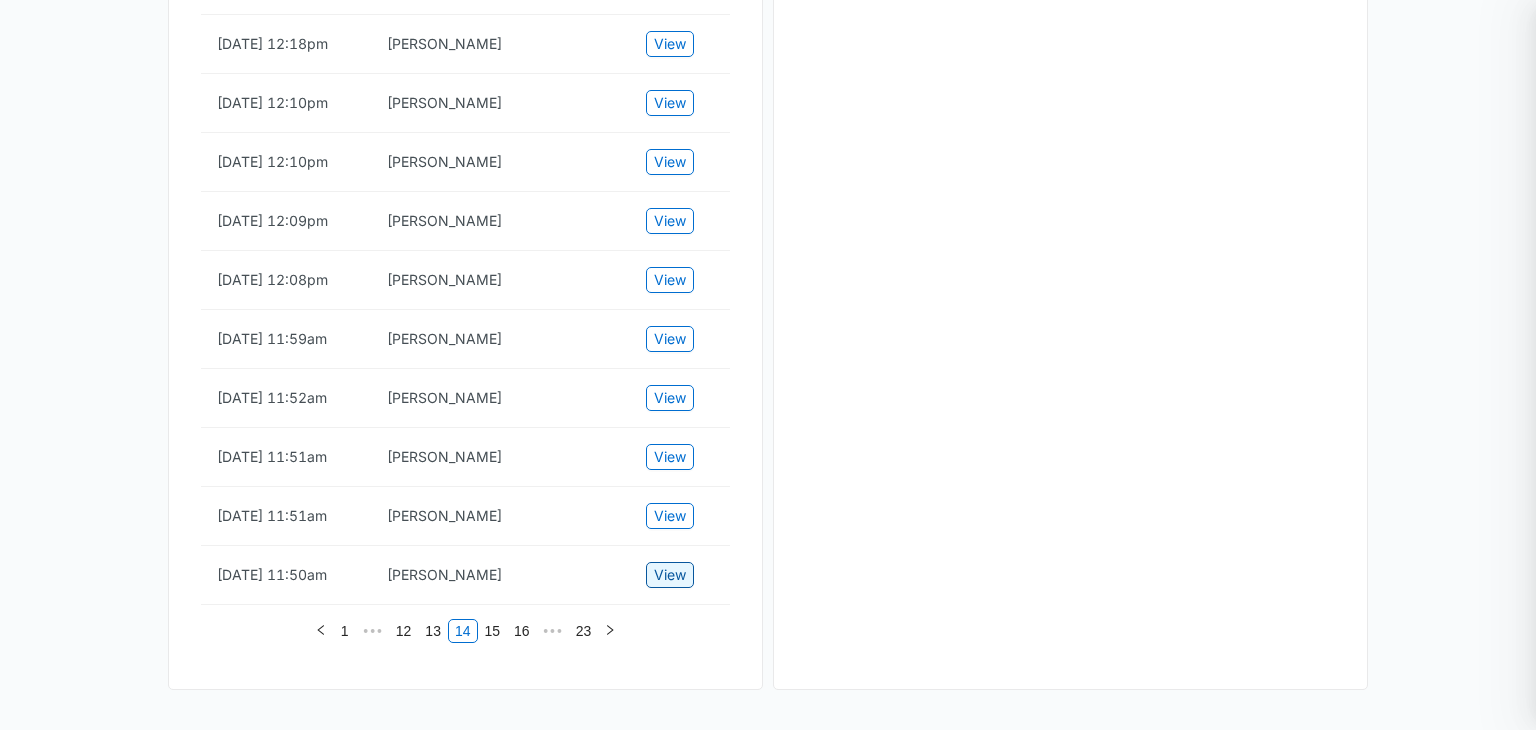 click on "View" at bounding box center (670, 575) 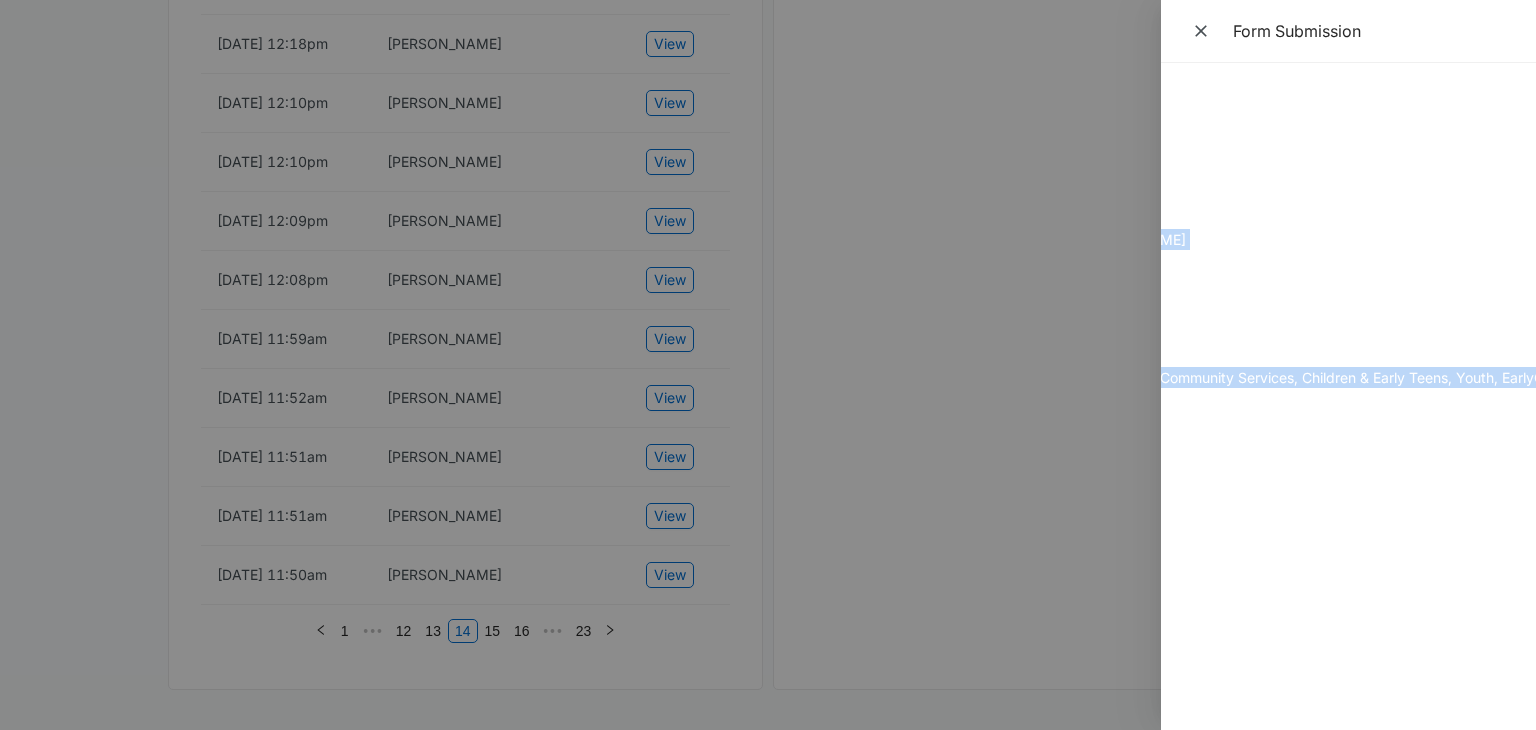 scroll, scrollTop: 0, scrollLeft: 268, axis: horizontal 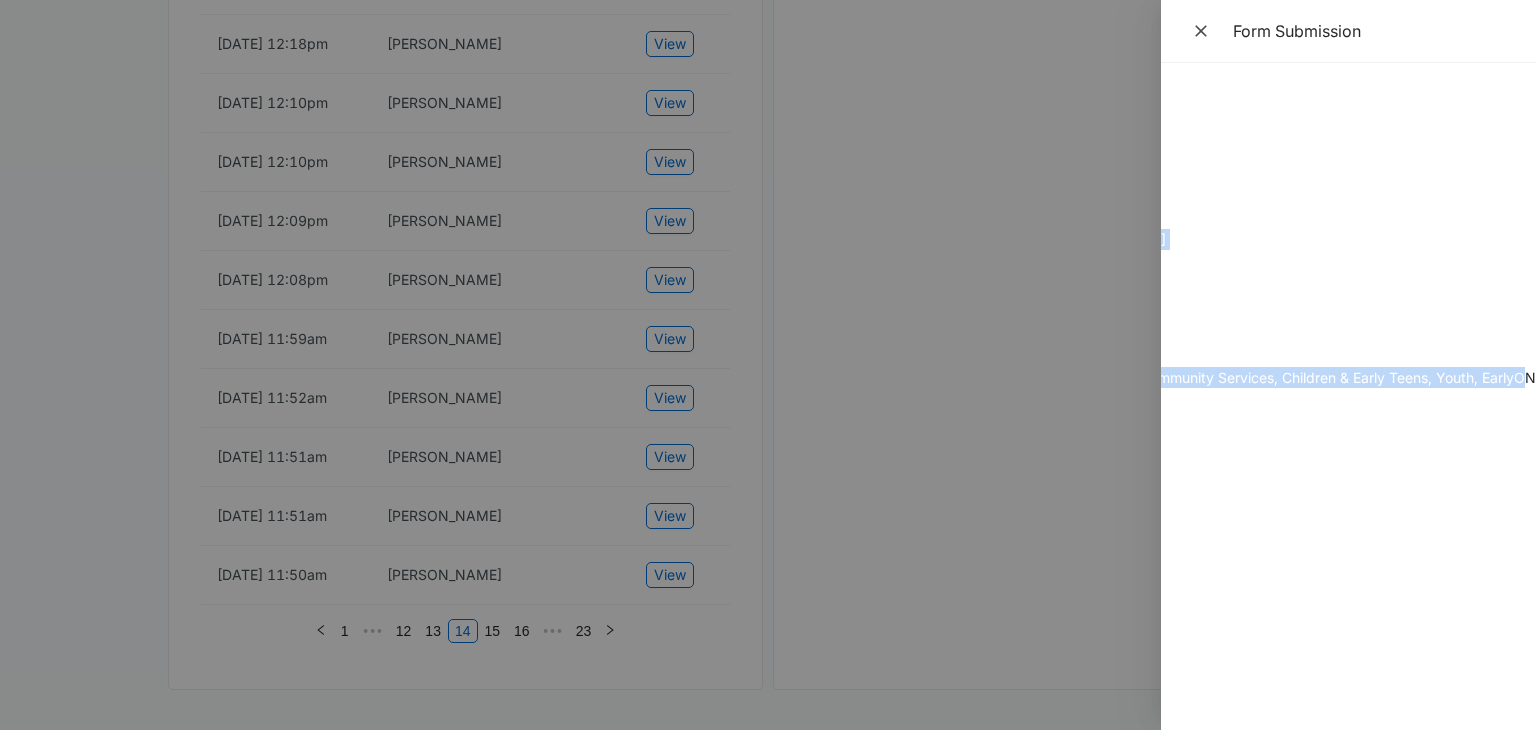drag, startPoint x: 1185, startPoint y: 98, endPoint x: 1522, endPoint y: 378, distance: 438.14267 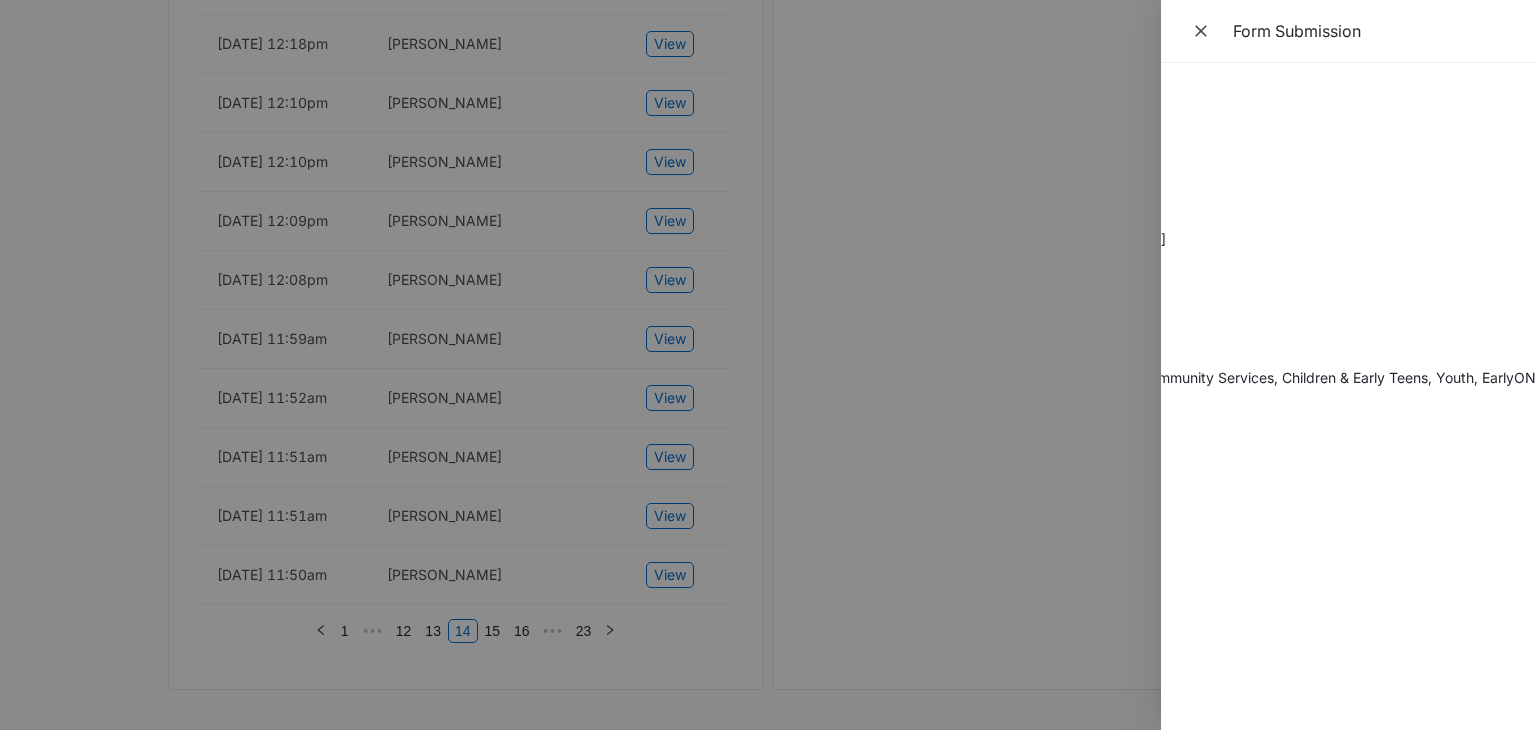 click at bounding box center [768, 365] 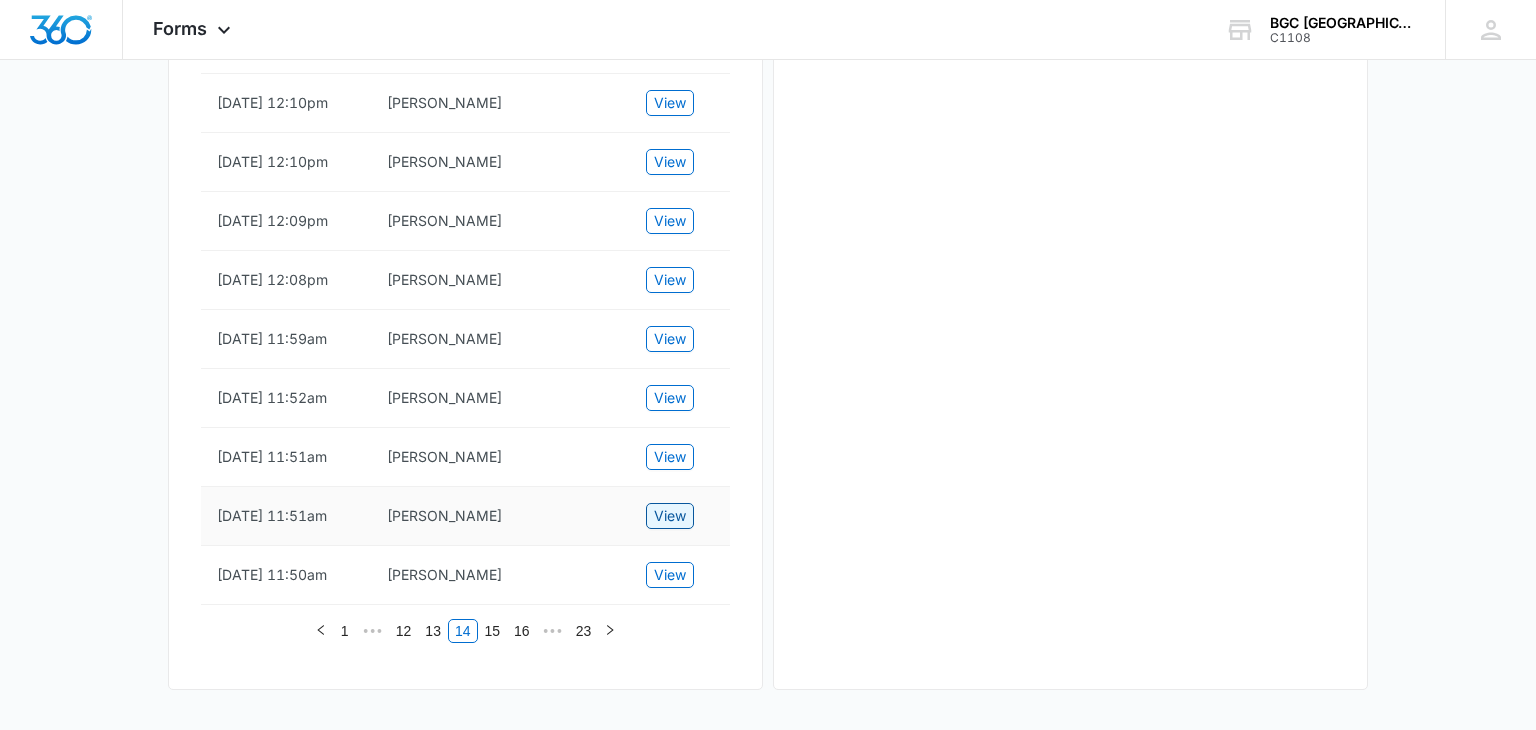 click on "View" at bounding box center [670, 516] 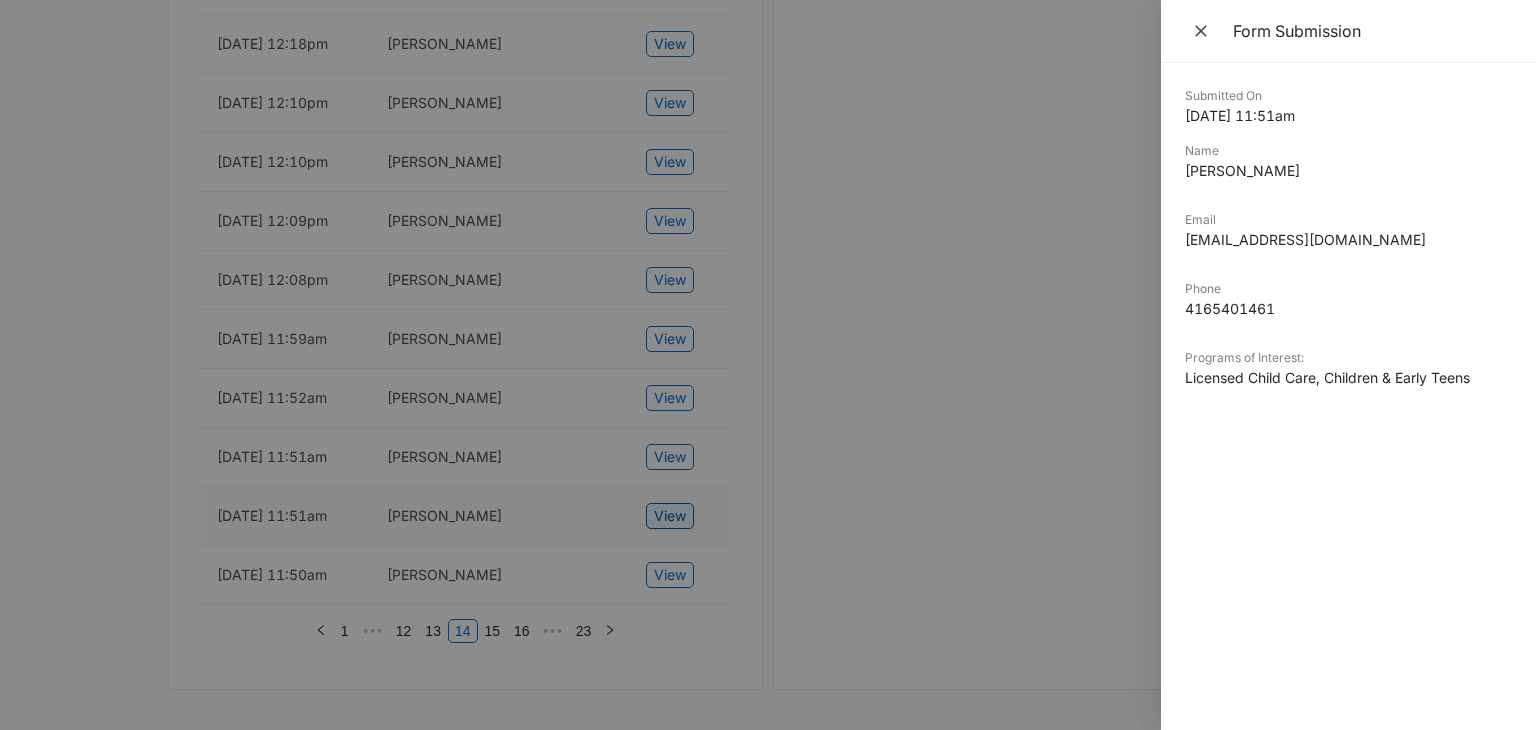 scroll, scrollTop: 0, scrollLeft: 0, axis: both 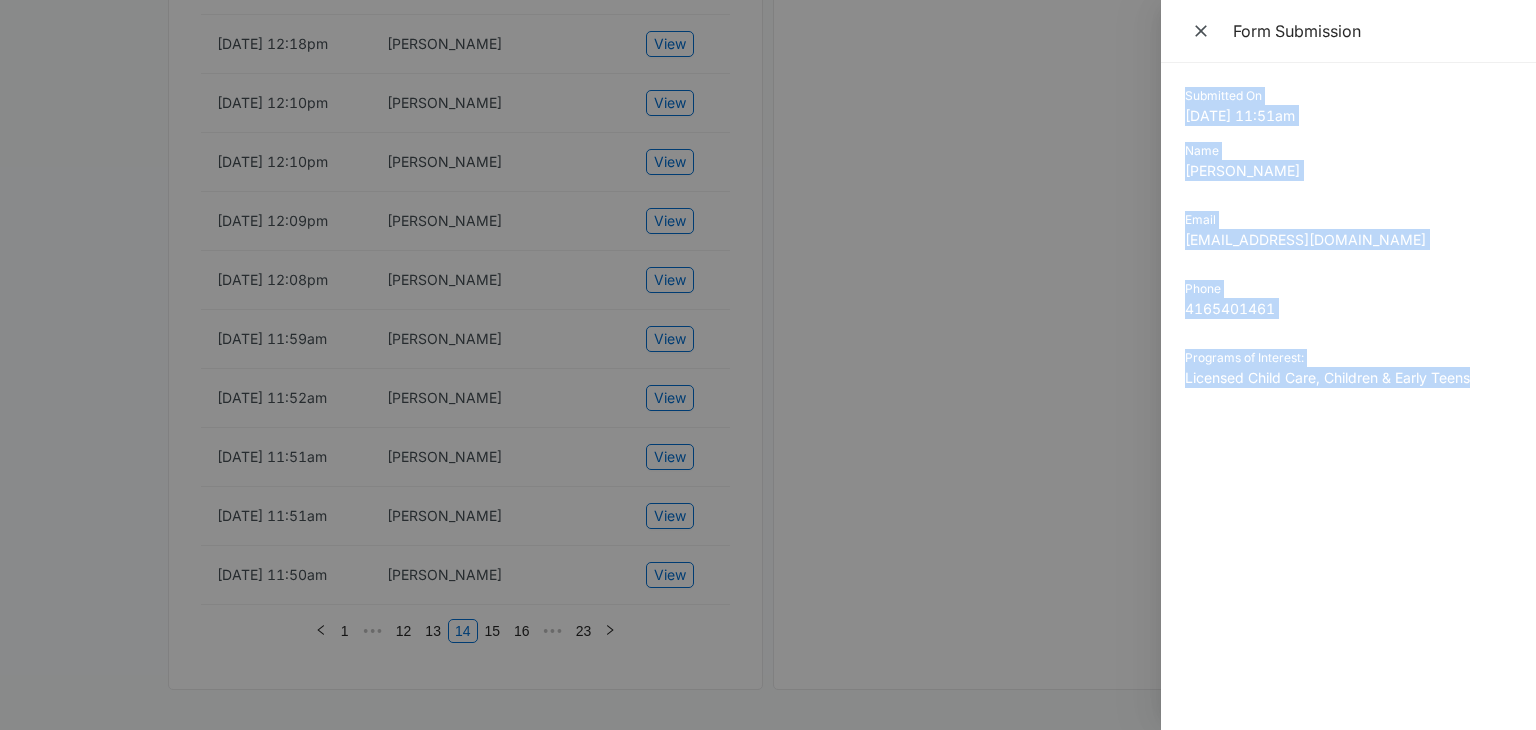 drag, startPoint x: 1185, startPoint y: 98, endPoint x: 1489, endPoint y: 409, distance: 434.89883 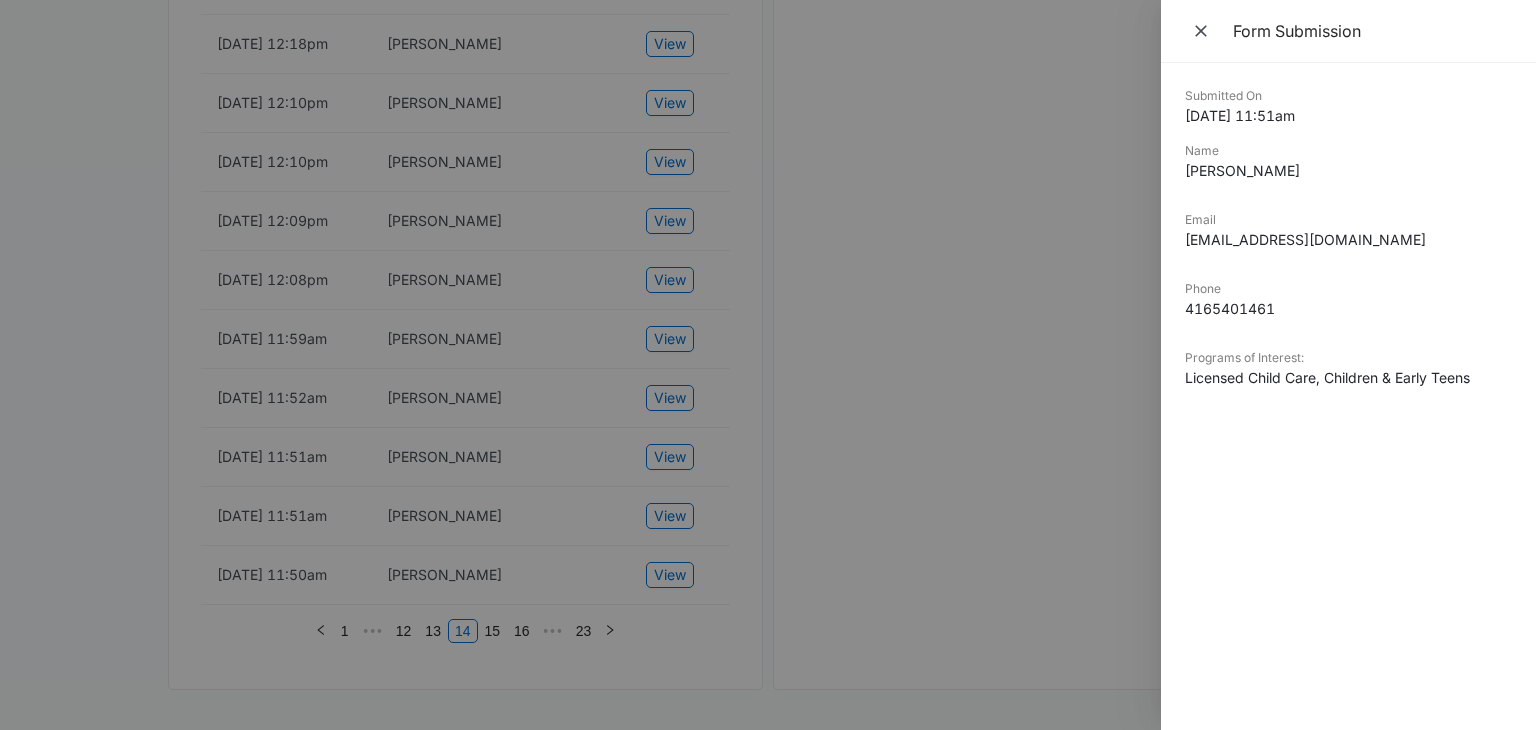 click at bounding box center (768, 365) 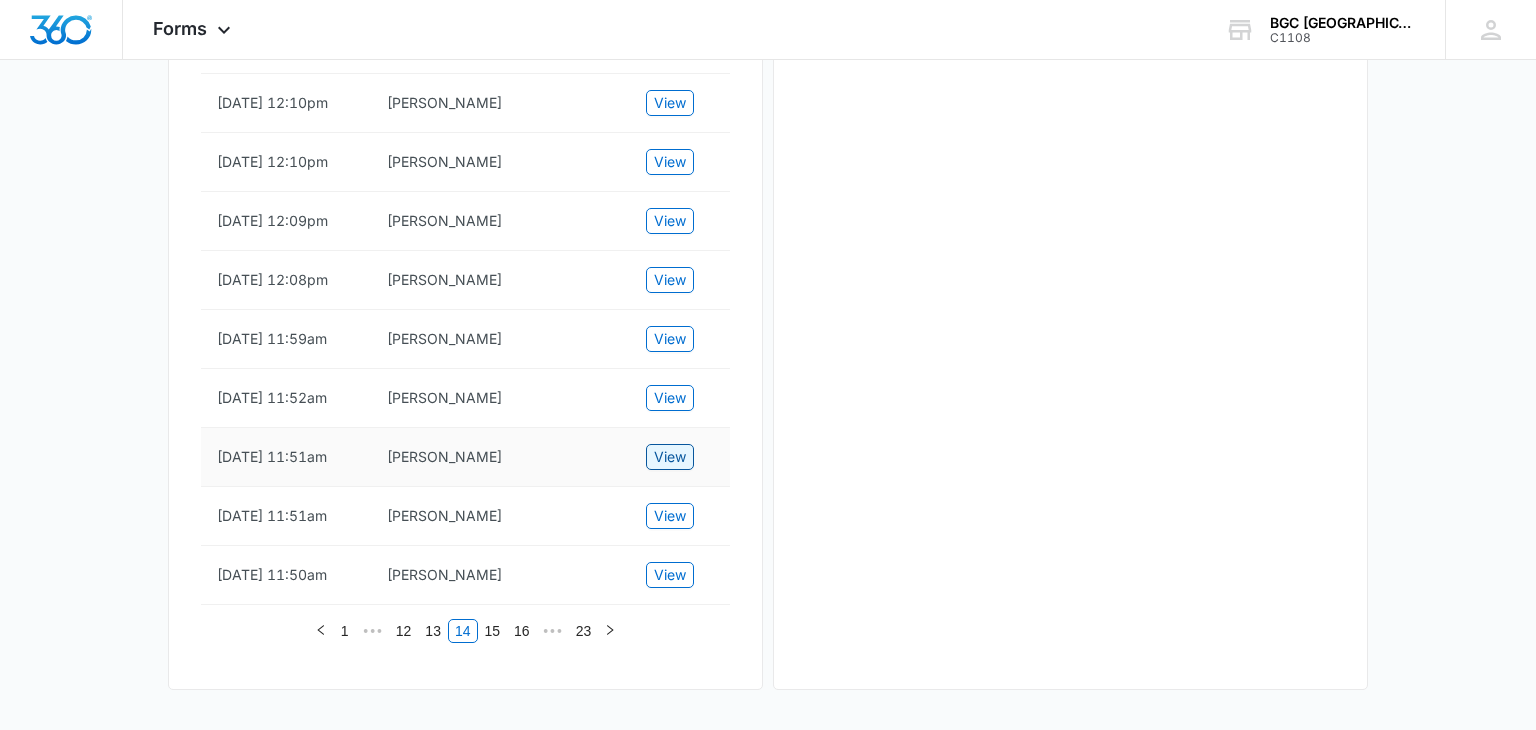 click on "View" at bounding box center [670, 457] 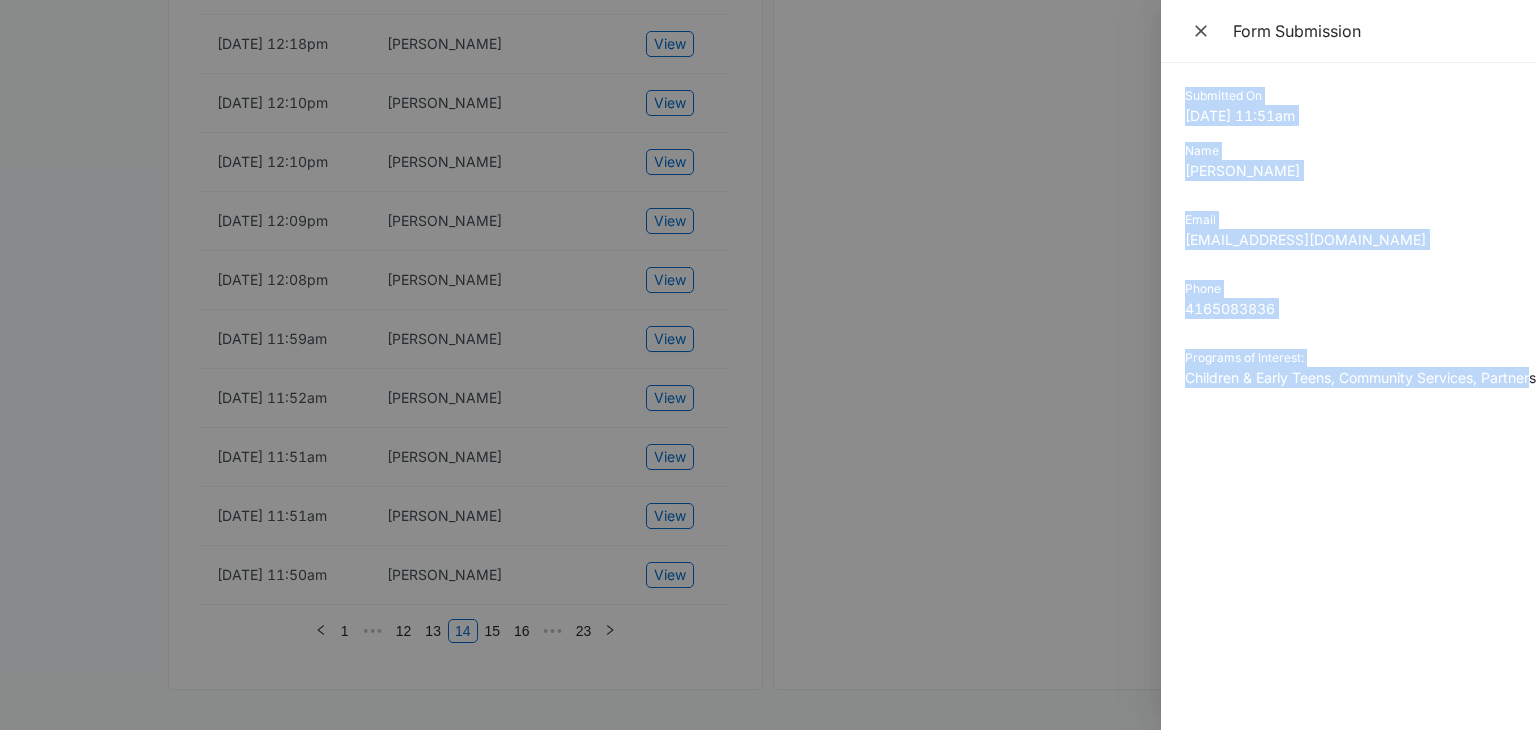 scroll, scrollTop: 0, scrollLeft: 32, axis: horizontal 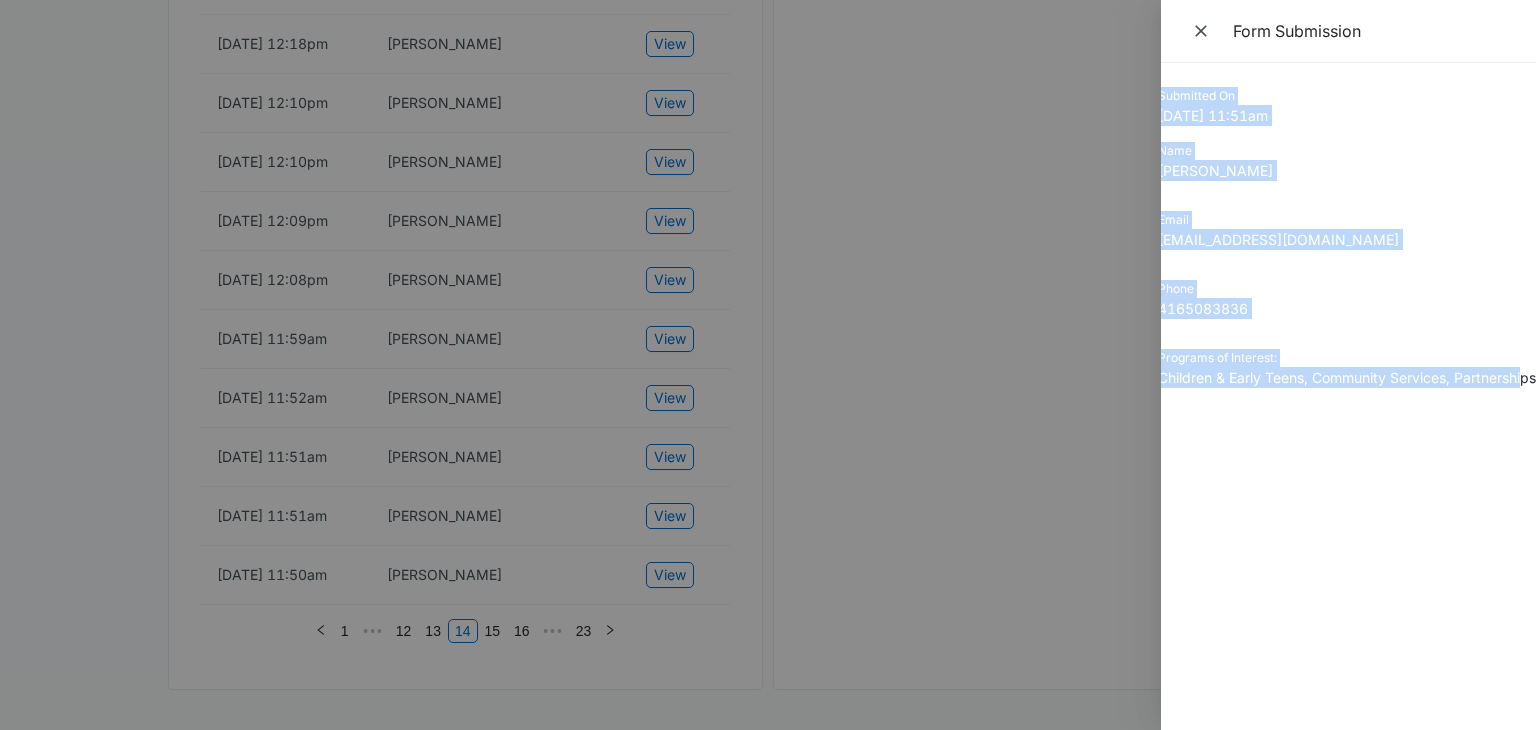 drag, startPoint x: 1185, startPoint y: 97, endPoint x: 1523, endPoint y: 383, distance: 442.76404 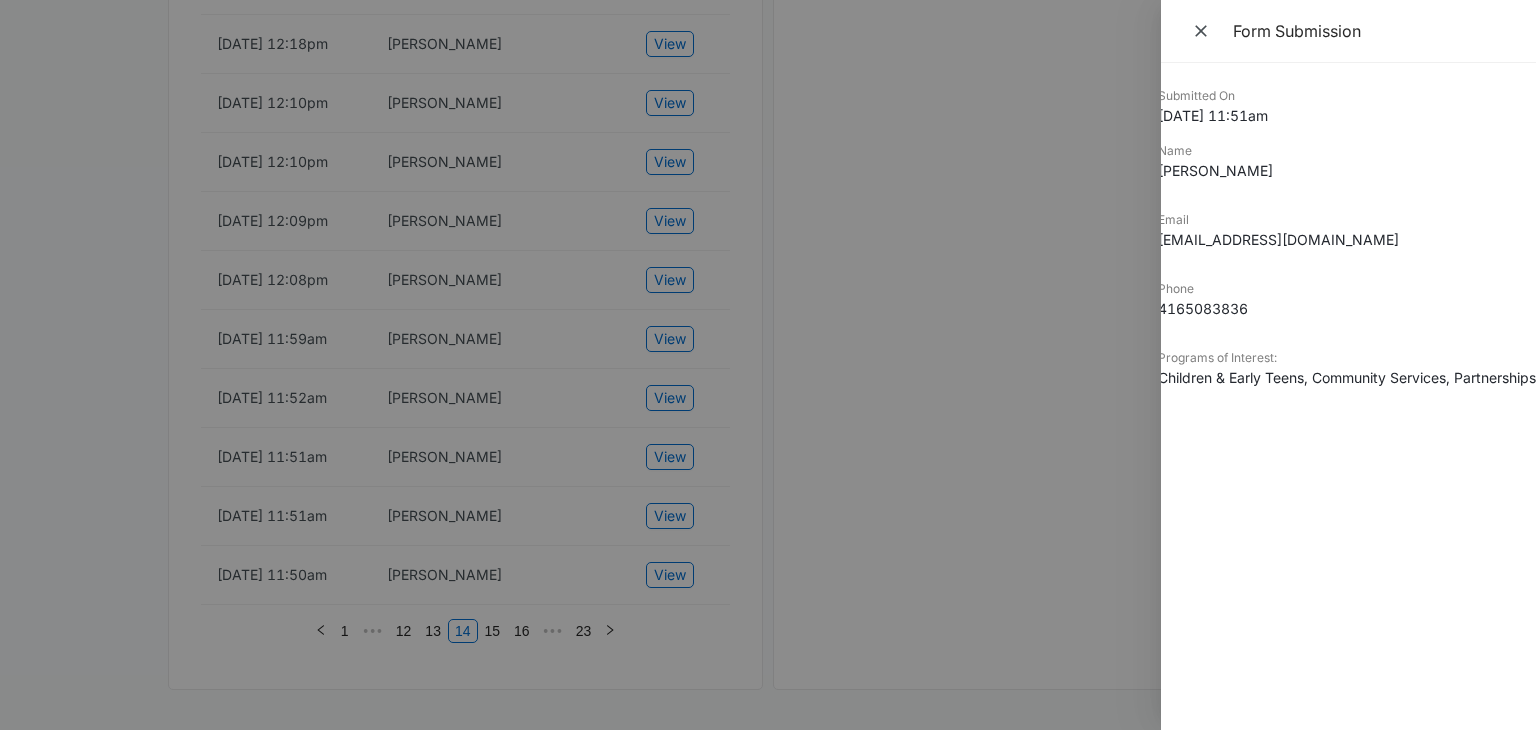 click at bounding box center [768, 365] 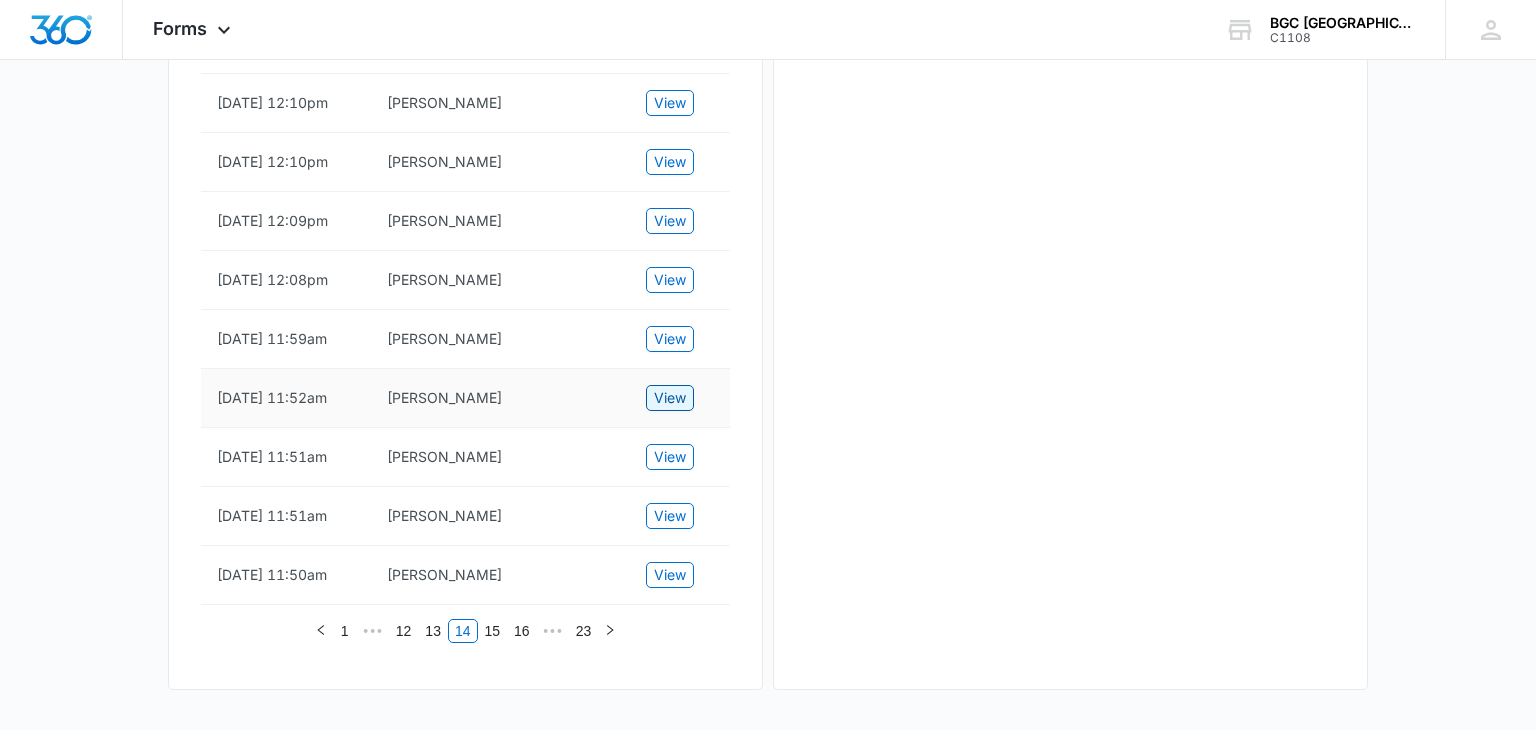 click on "View" at bounding box center (670, 398) 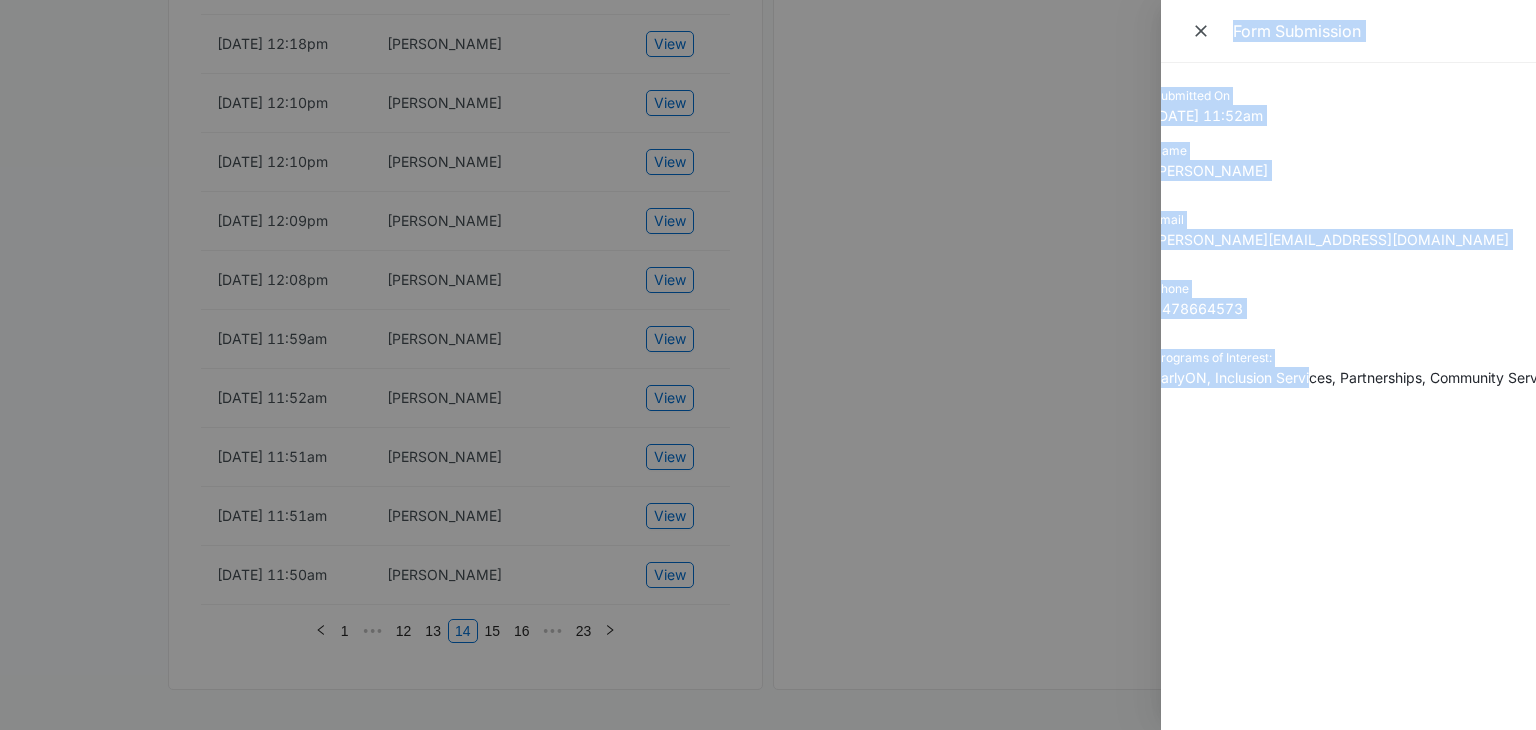 scroll, scrollTop: 0, scrollLeft: 0, axis: both 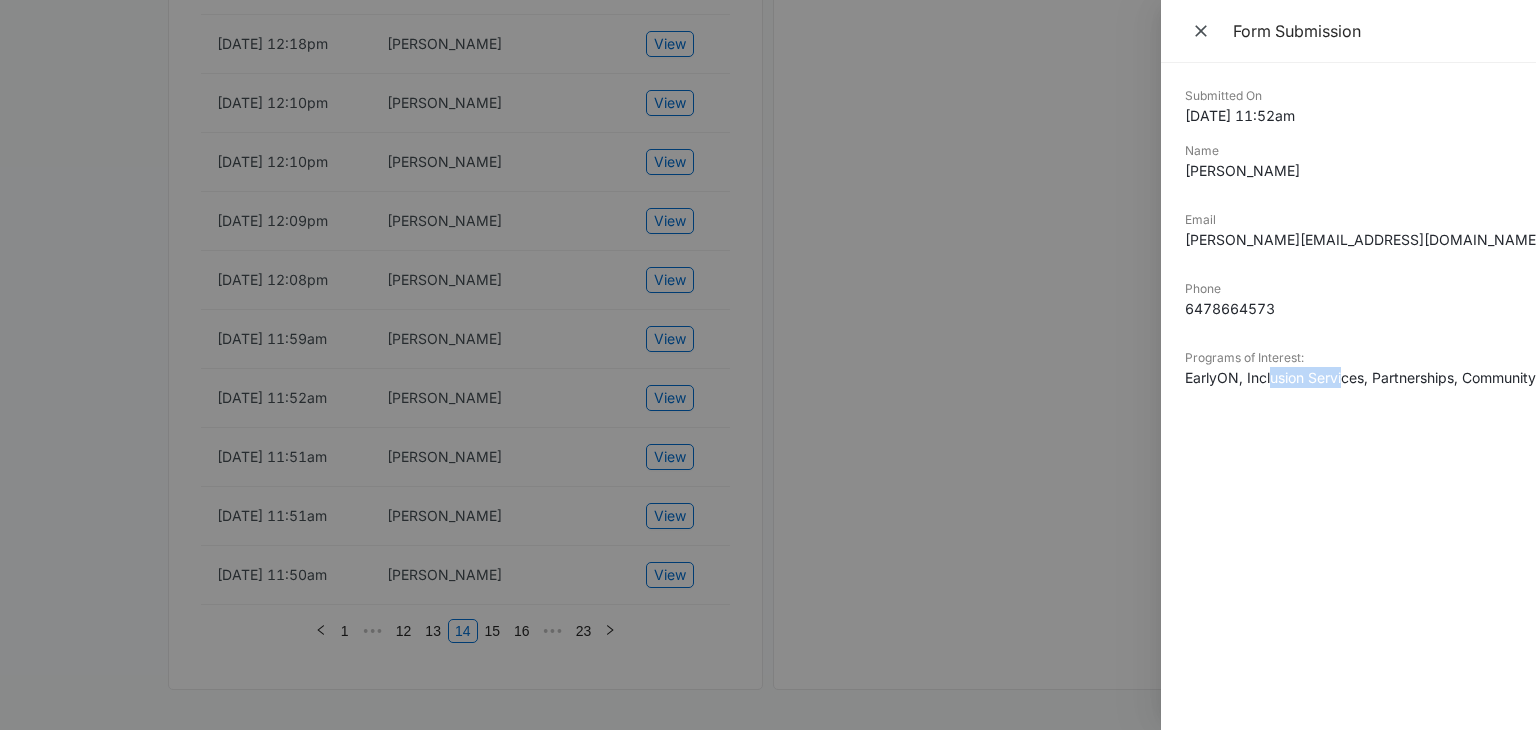 drag, startPoint x: 1315, startPoint y: 381, endPoint x: 1268, endPoint y: 379, distance: 47.042534 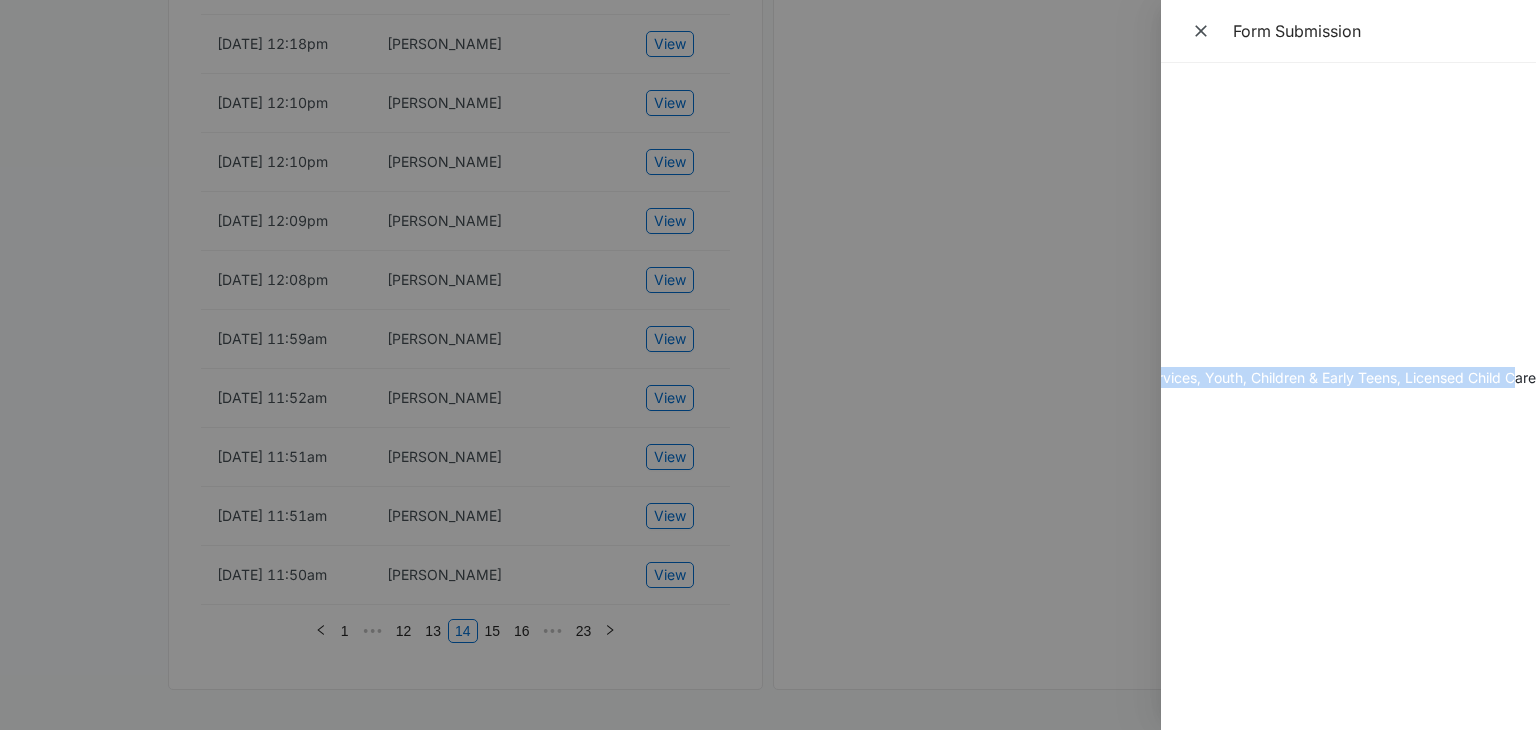 scroll, scrollTop: 0, scrollLeft: 408, axis: horizontal 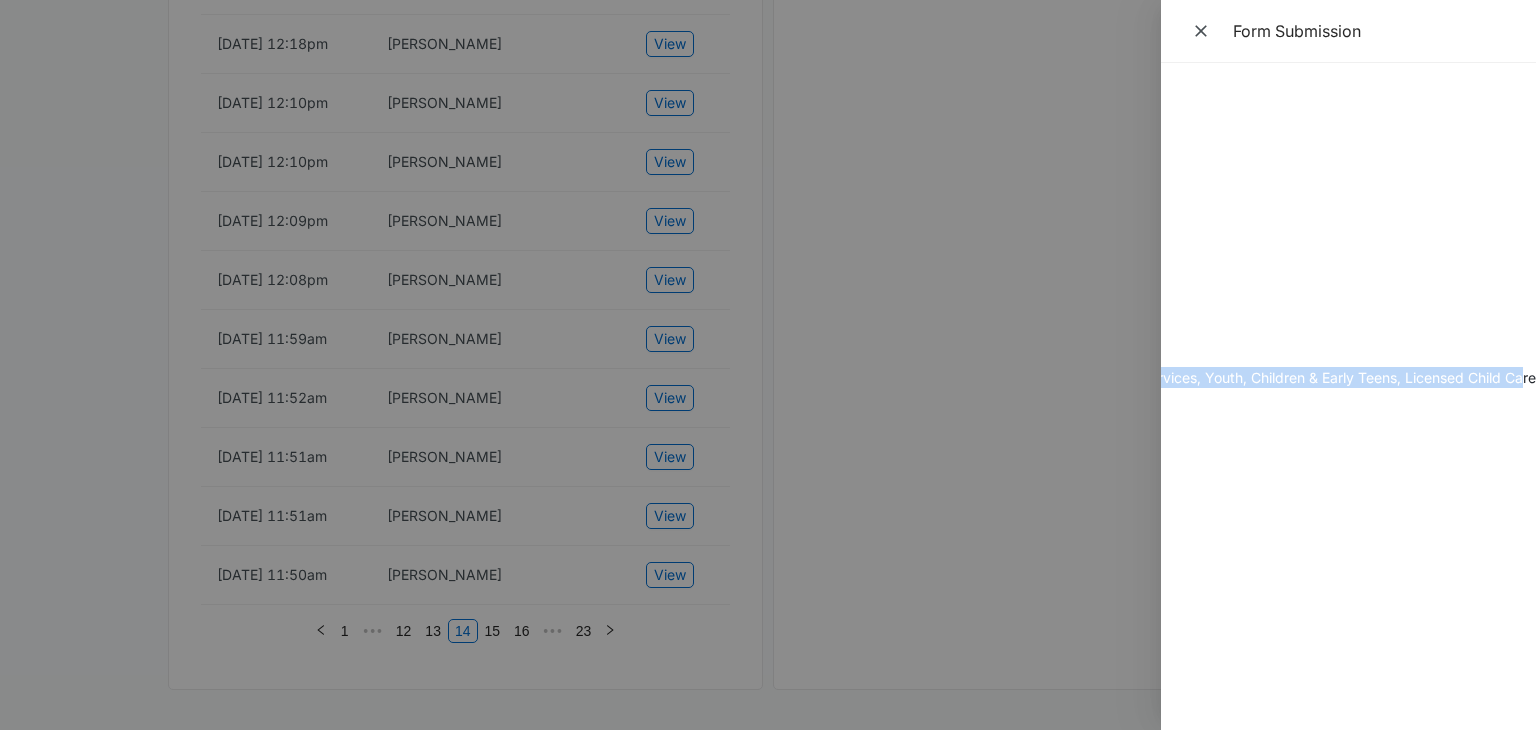 drag, startPoint x: 1187, startPoint y: 90, endPoint x: 1523, endPoint y: 384, distance: 446.46613 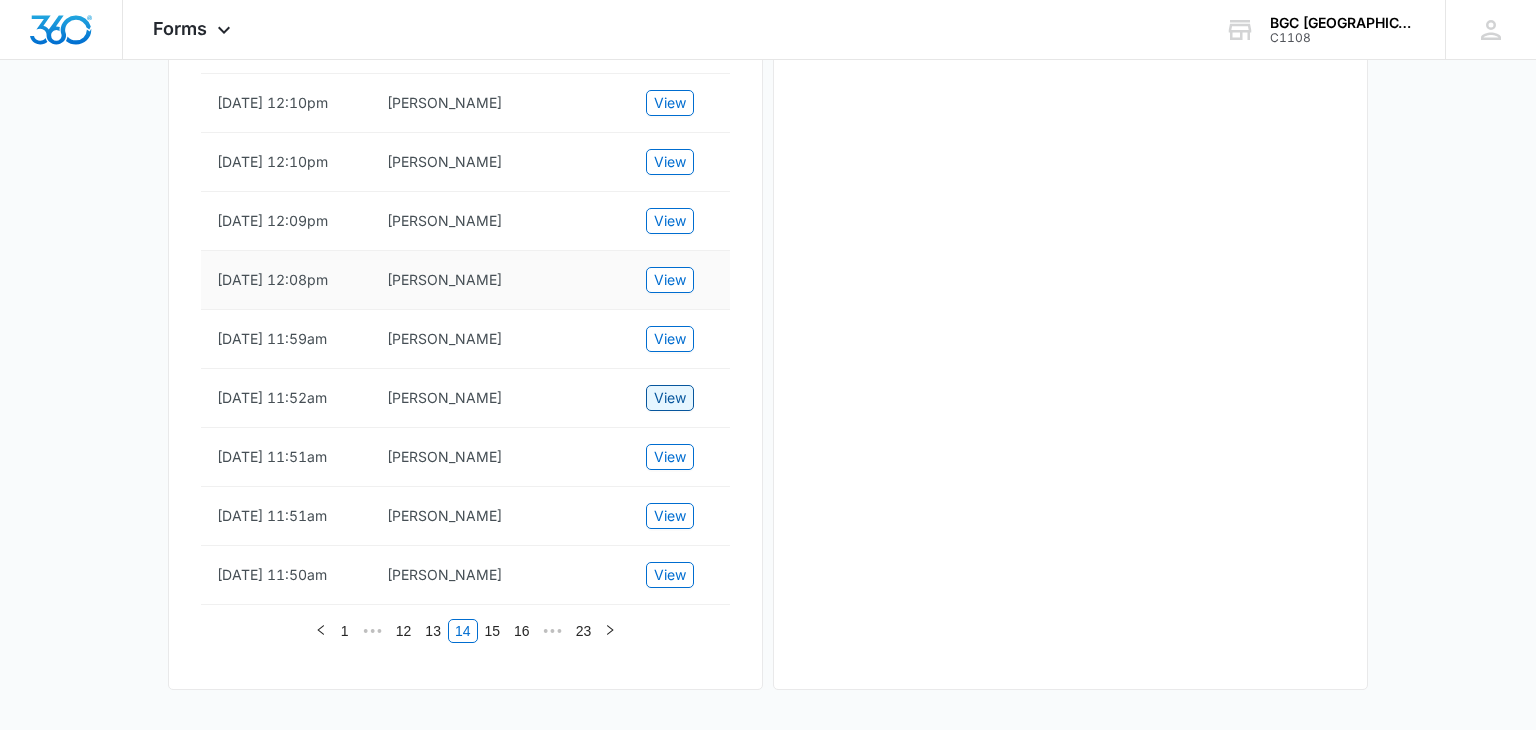 scroll, scrollTop: 1415, scrollLeft: 0, axis: vertical 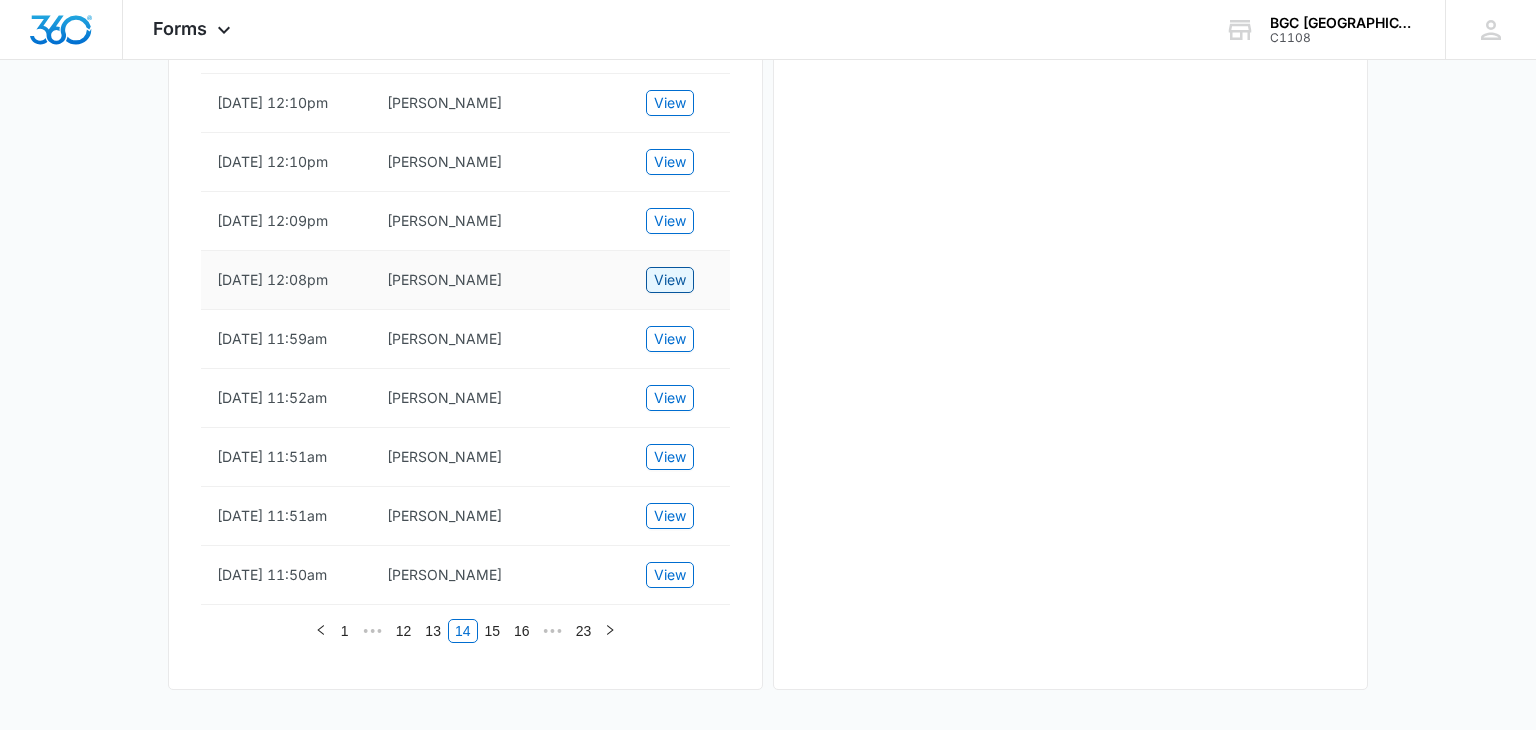 click on "View" at bounding box center (670, 280) 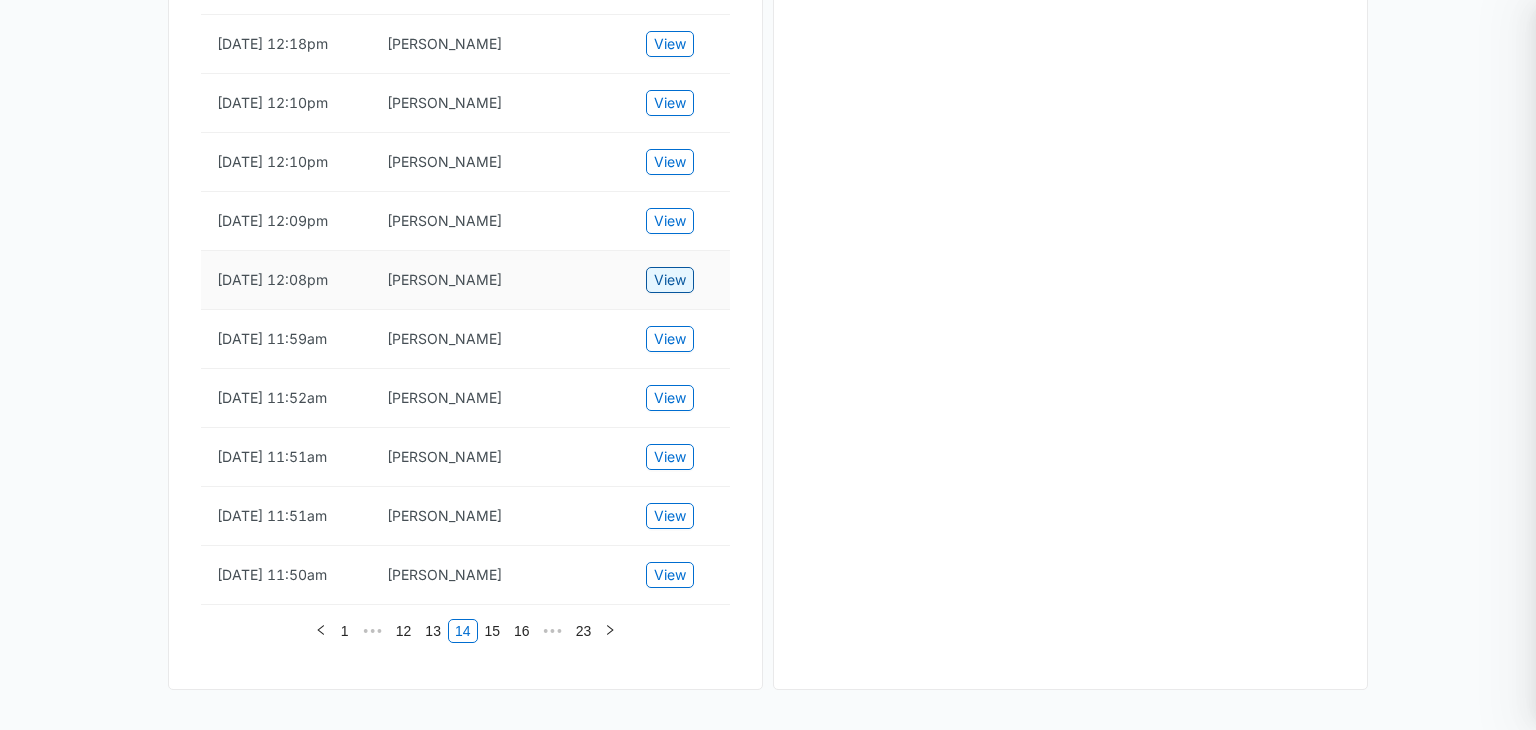 scroll, scrollTop: 0, scrollLeft: 268, axis: horizontal 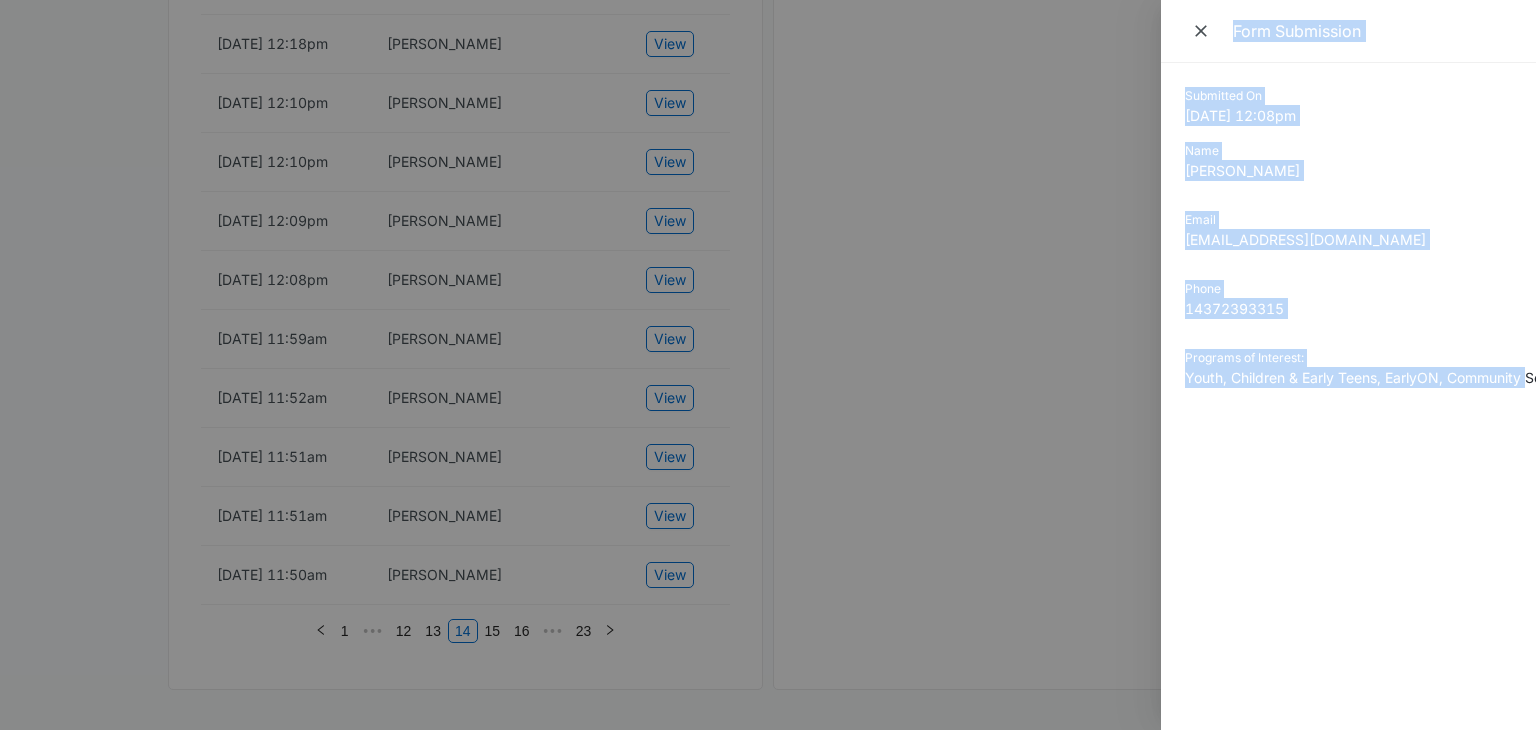 drag, startPoint x: 1261, startPoint y: 379, endPoint x: 1023, endPoint y: 377, distance: 238.0084 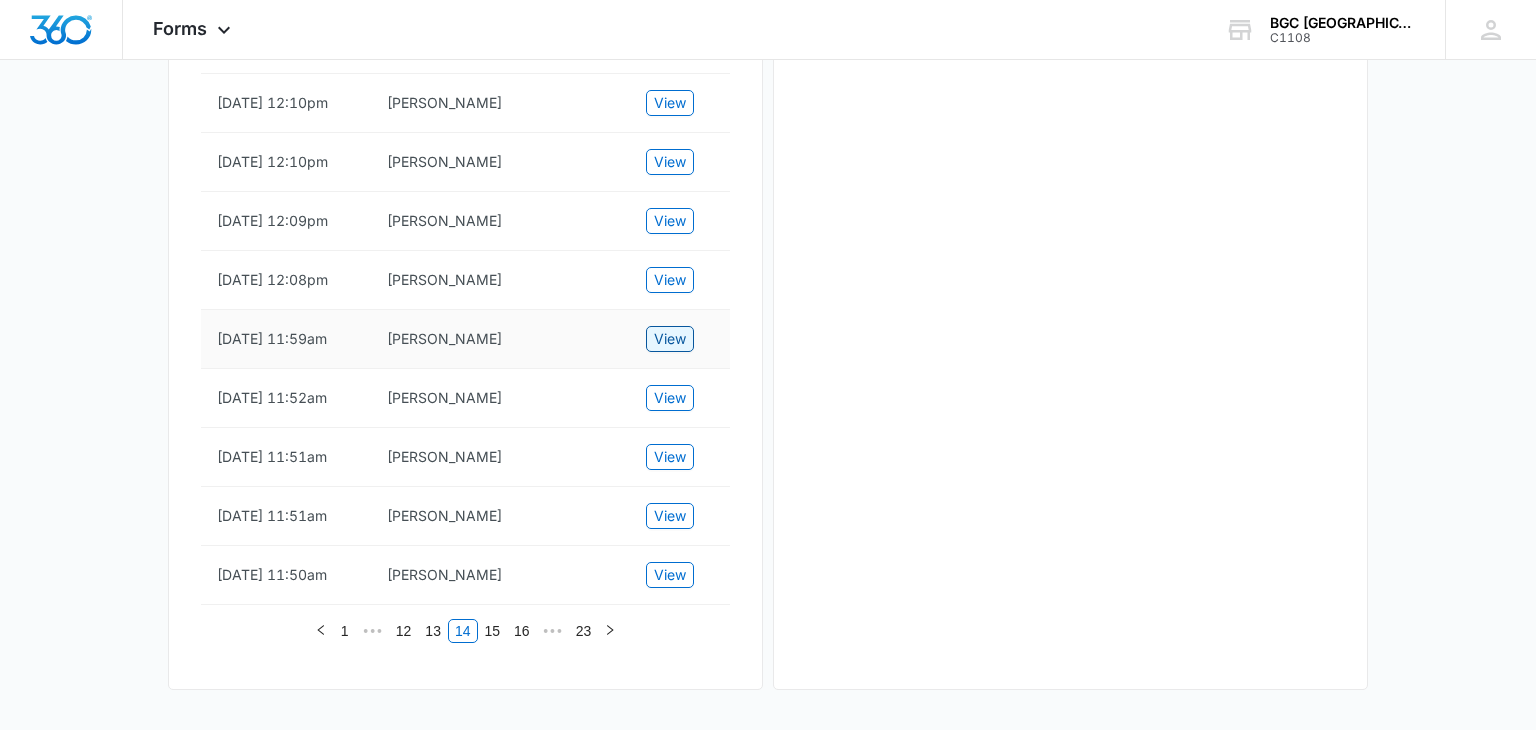 click on "View" at bounding box center (670, 339) 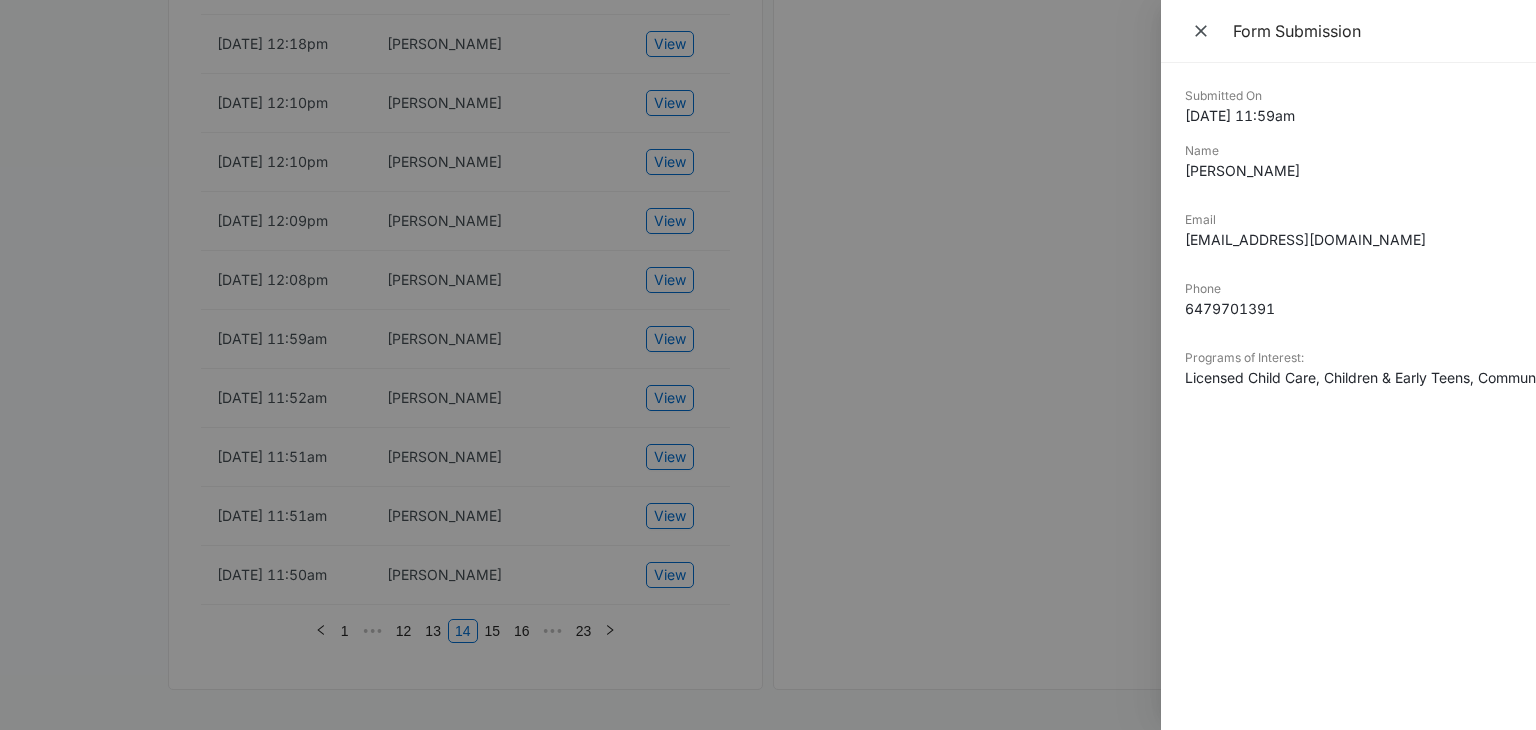 click at bounding box center [768, 365] 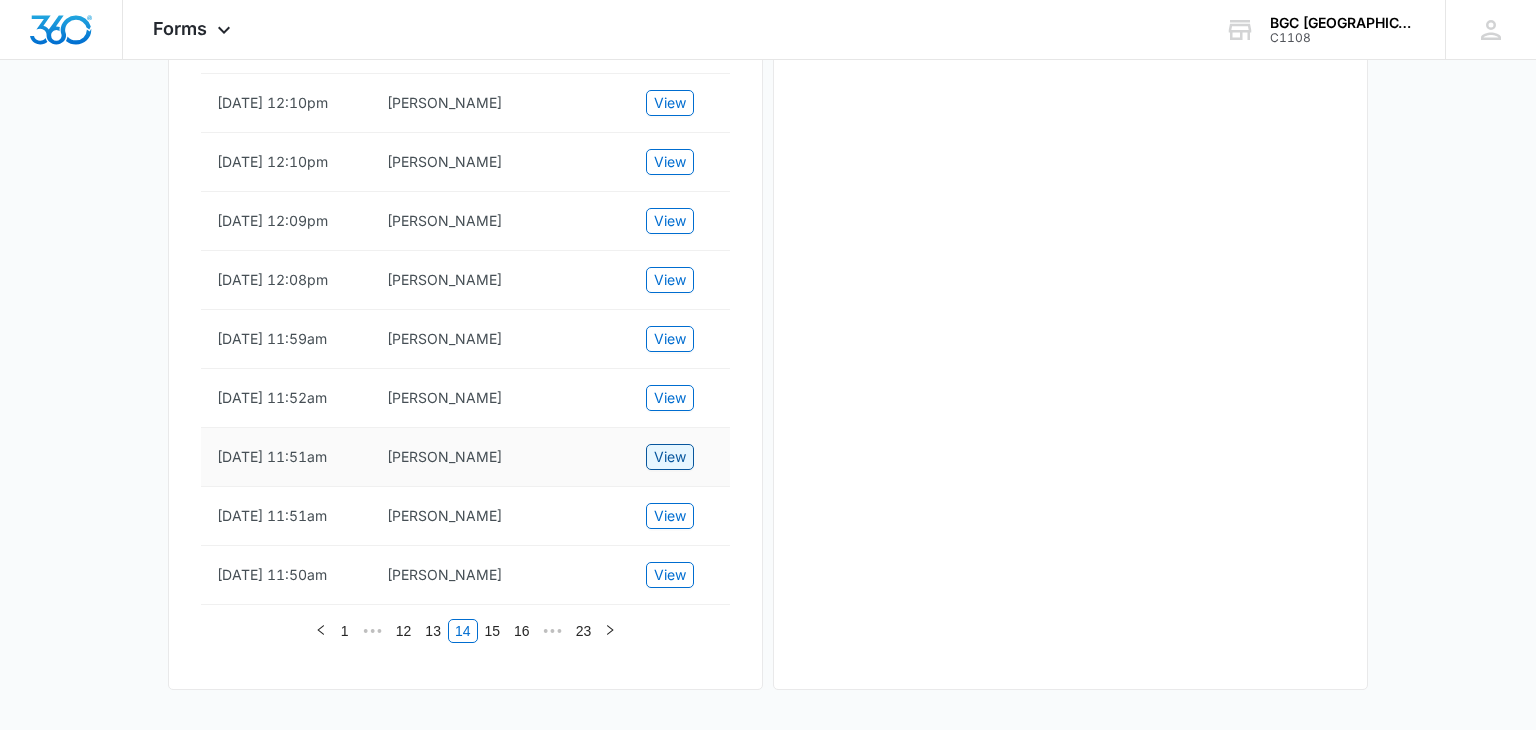 click on "View" at bounding box center (670, 457) 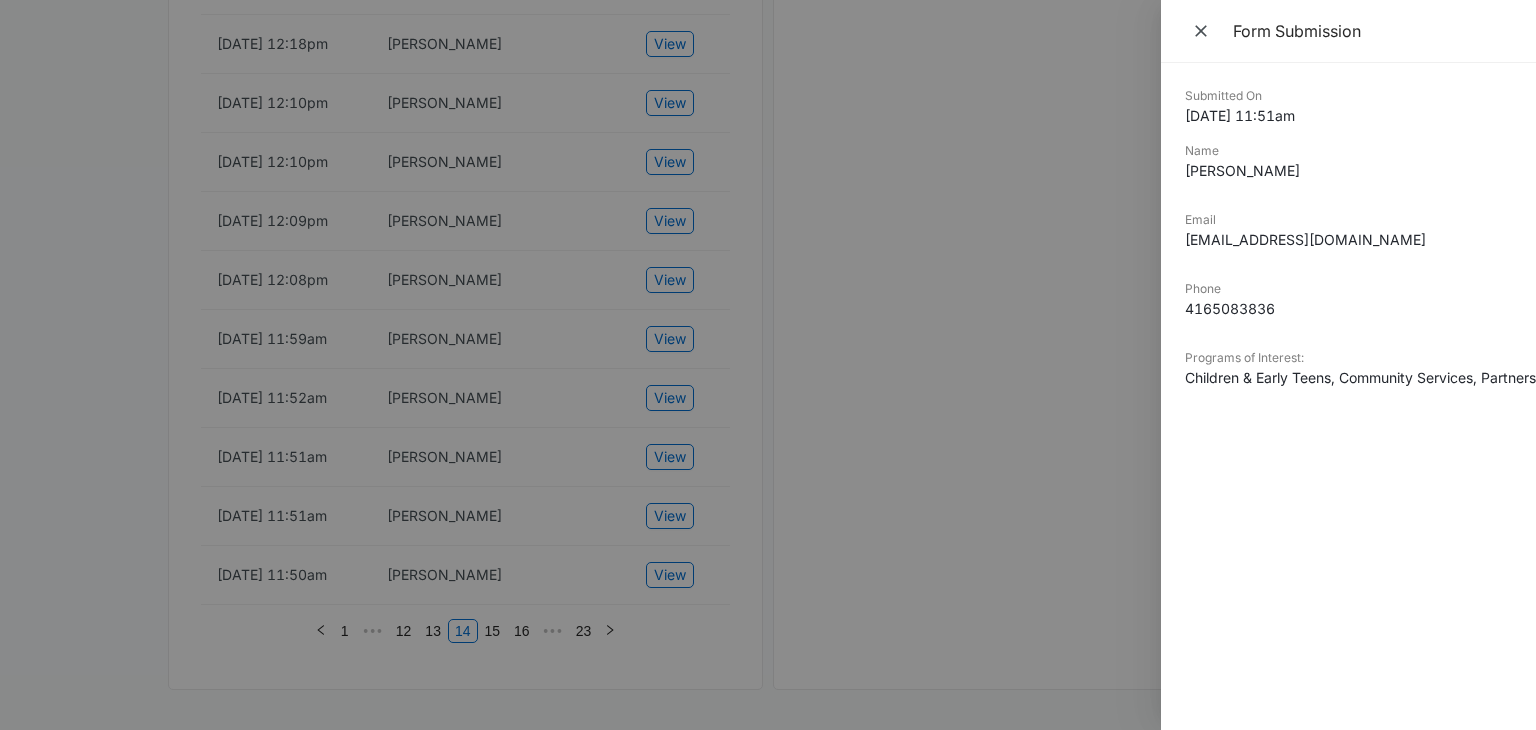 click at bounding box center (768, 365) 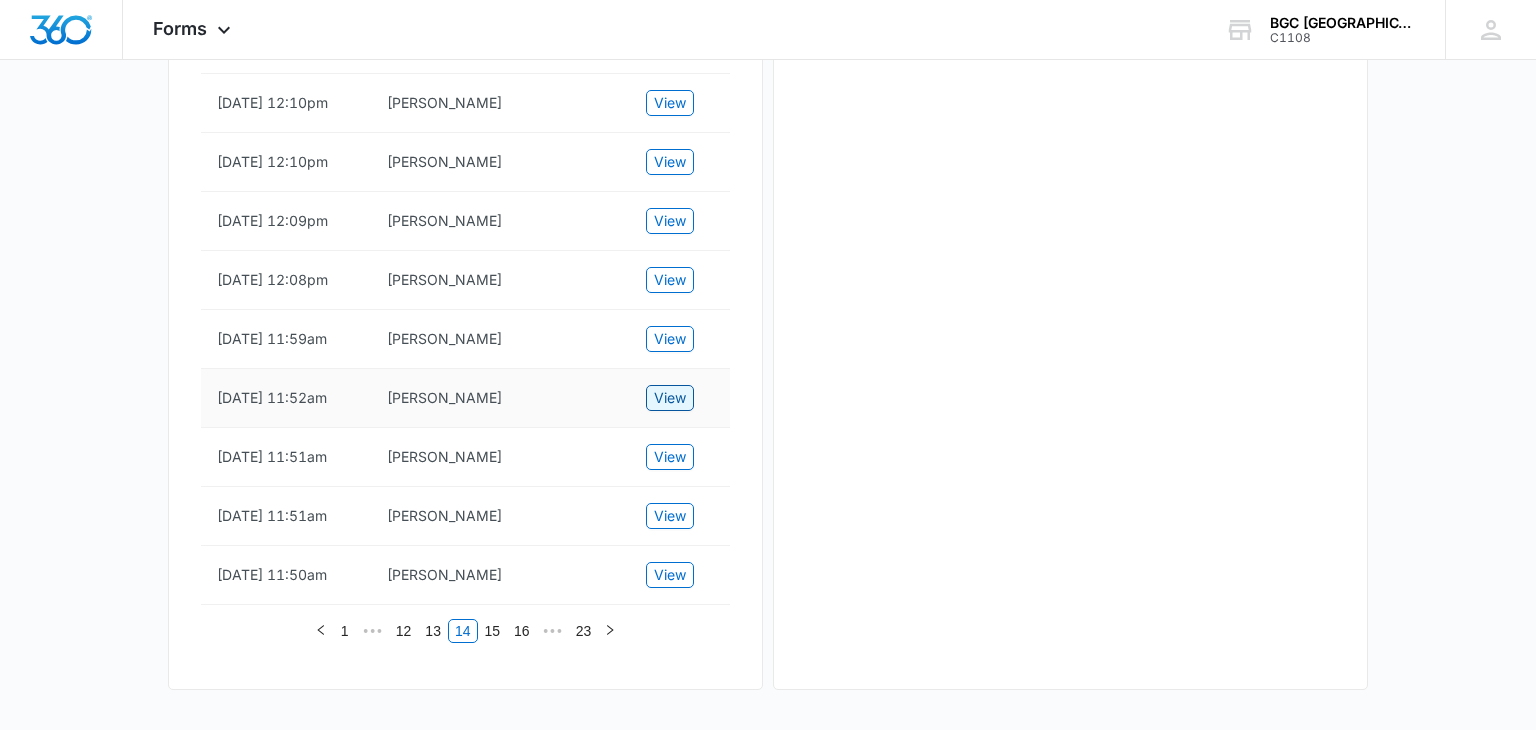 click on "View" at bounding box center [670, 398] 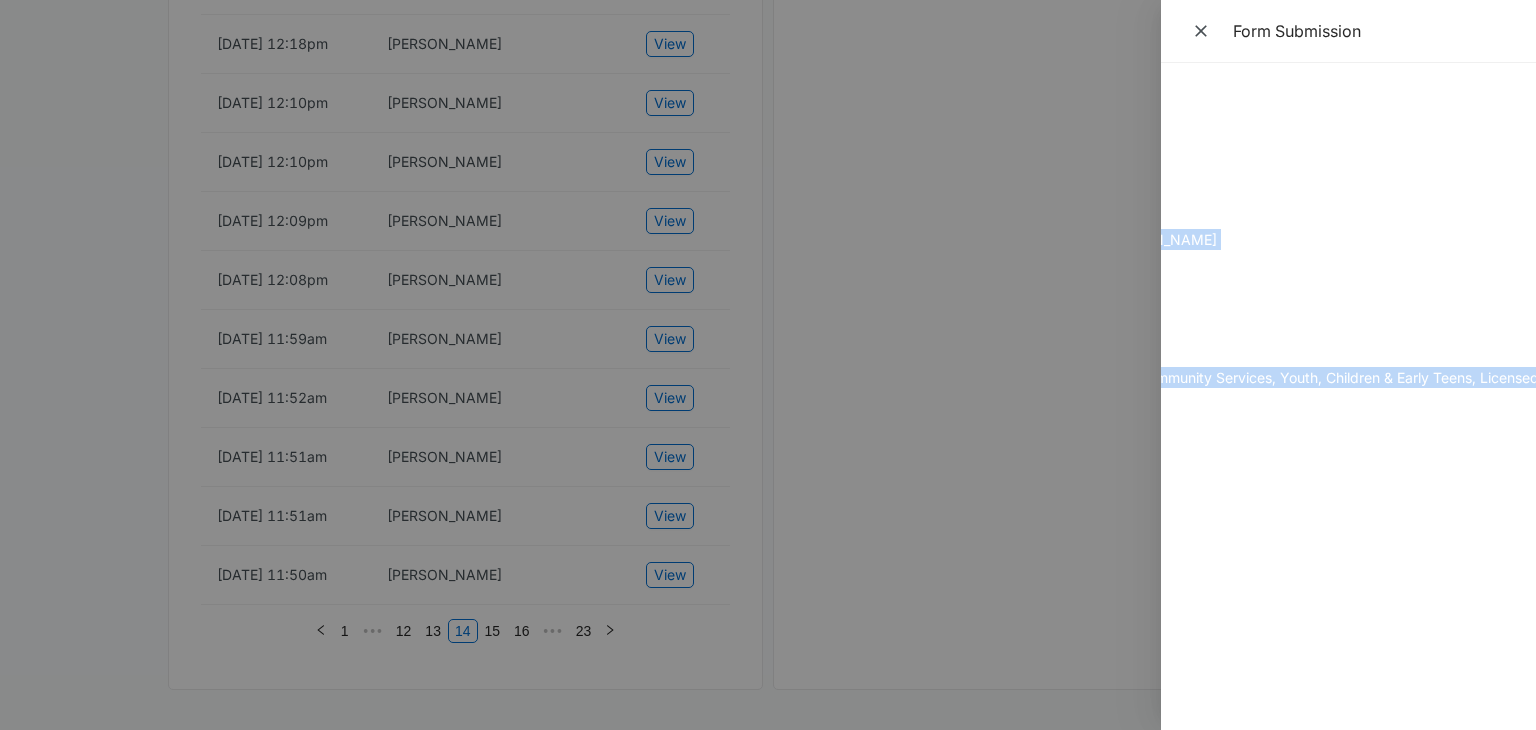 scroll, scrollTop: 0, scrollLeft: 408, axis: horizontal 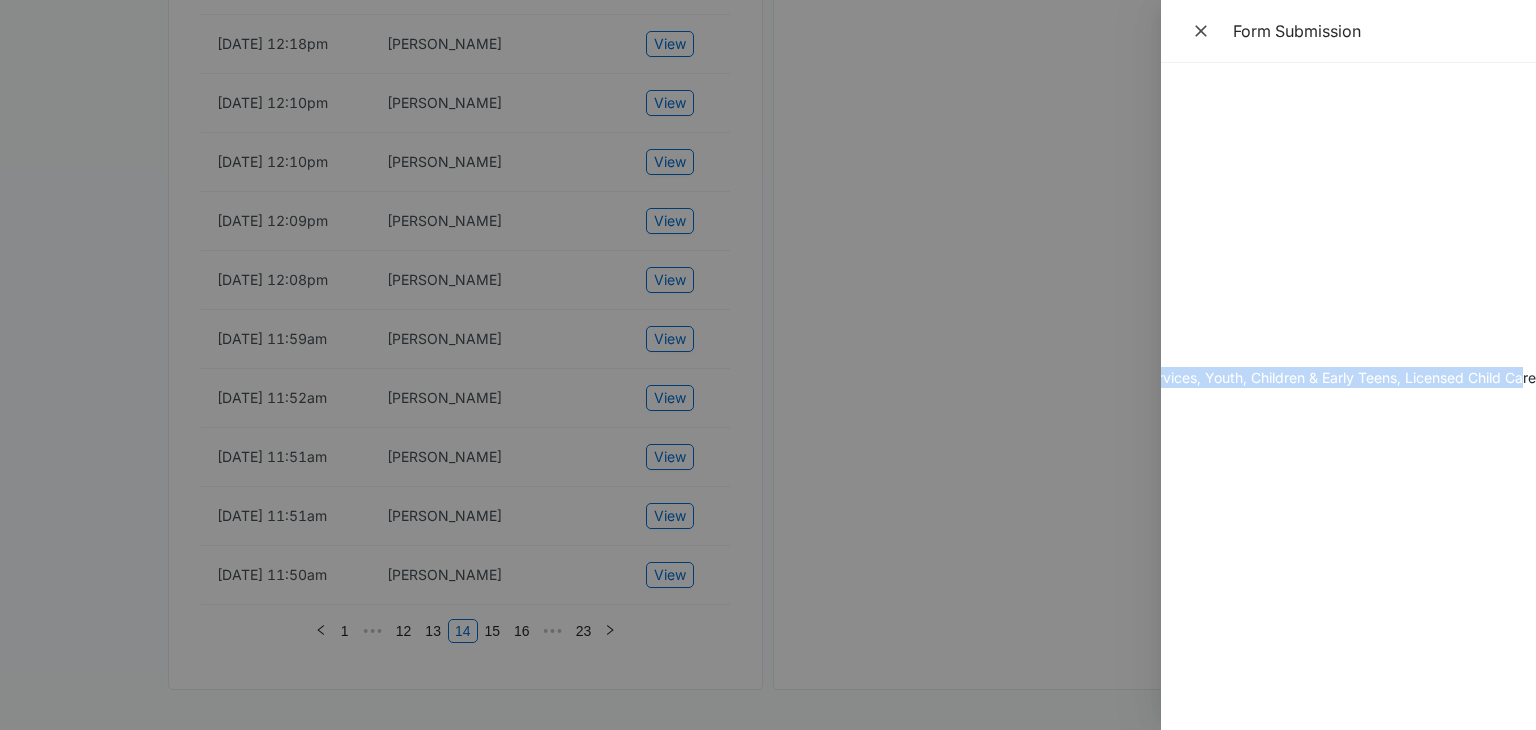 drag, startPoint x: 1187, startPoint y: 94, endPoint x: 1522, endPoint y: 380, distance: 440.47815 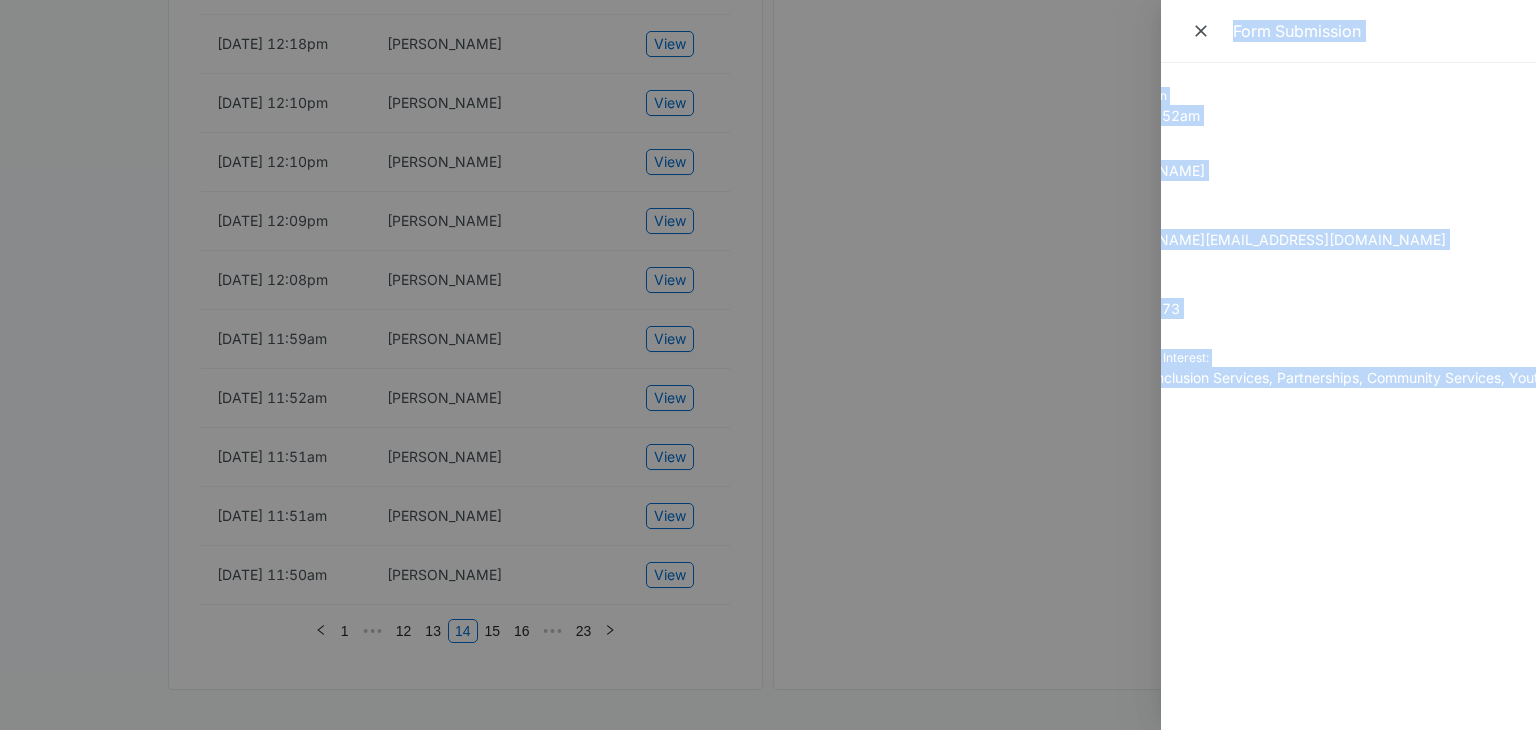 scroll, scrollTop: 0, scrollLeft: 0, axis: both 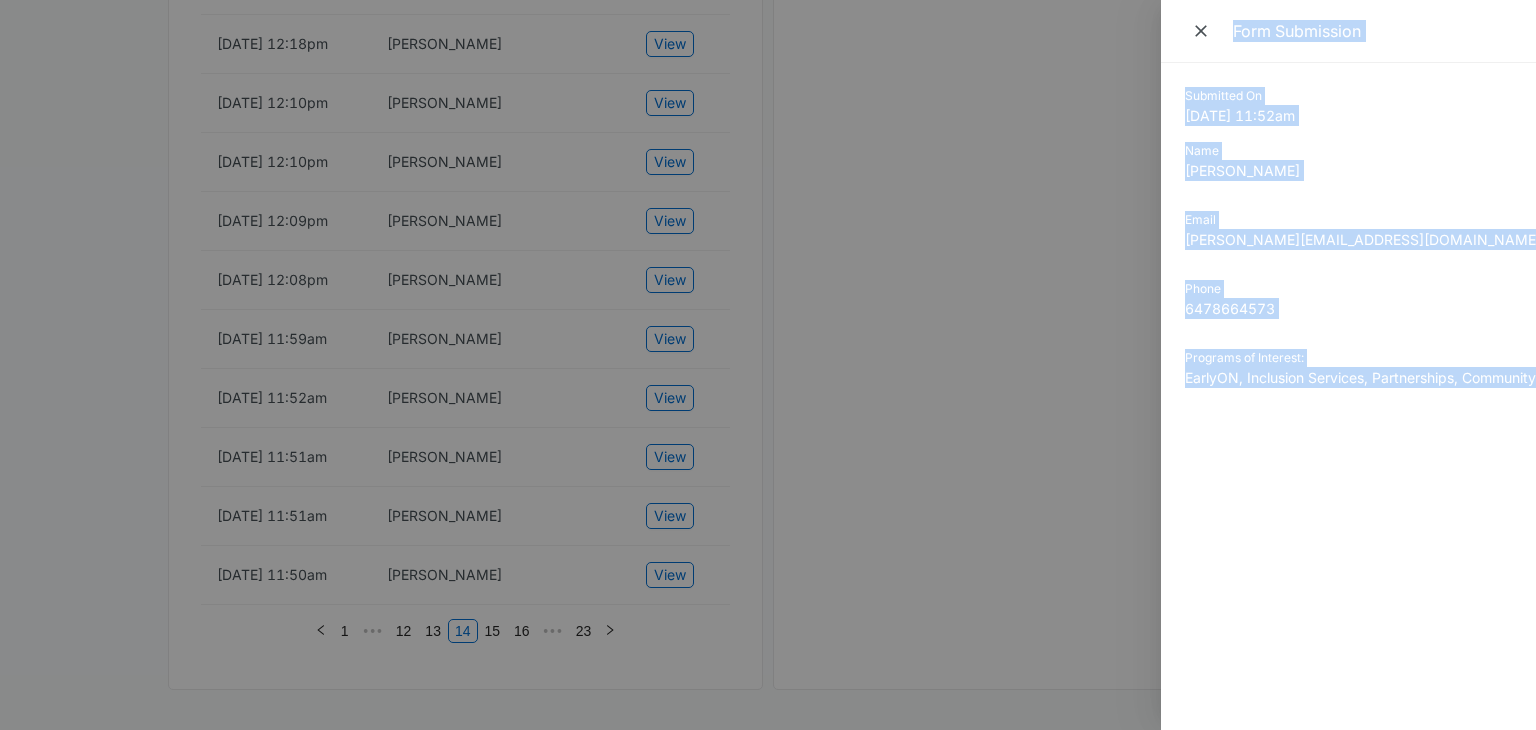 drag, startPoint x: 1368, startPoint y: 382, endPoint x: 972, endPoint y: 360, distance: 396.61063 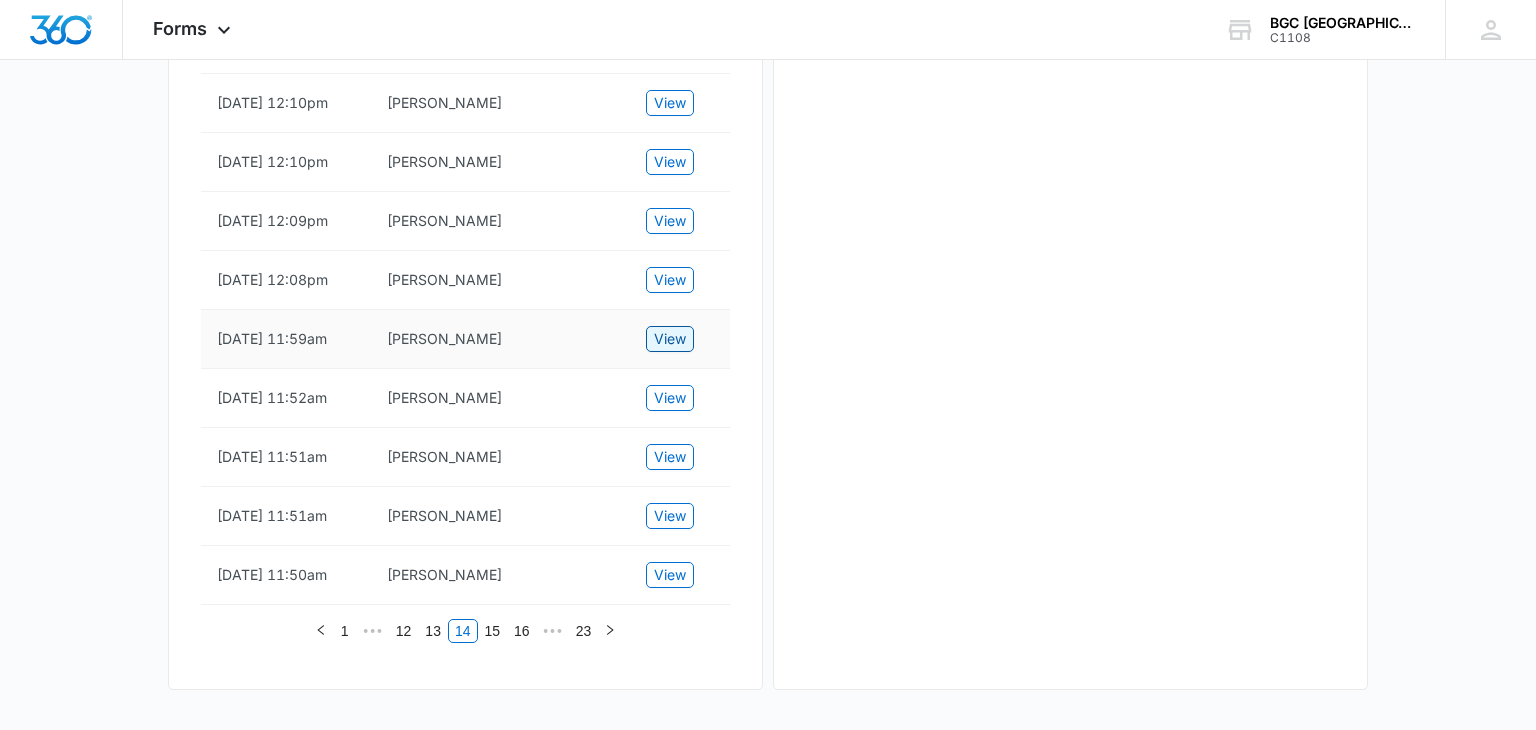 click on "View" at bounding box center (670, 339) 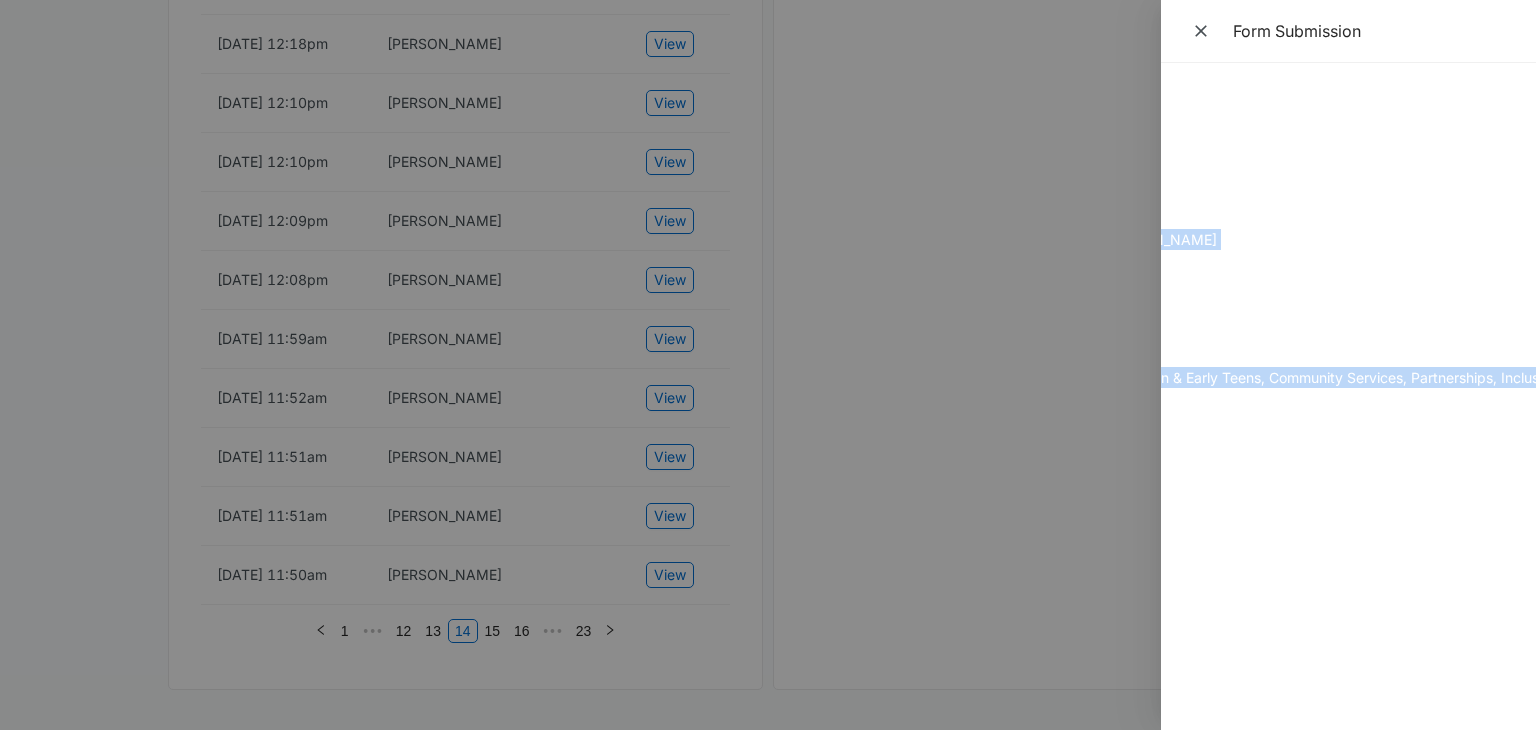 scroll, scrollTop: 0, scrollLeft: 300, axis: horizontal 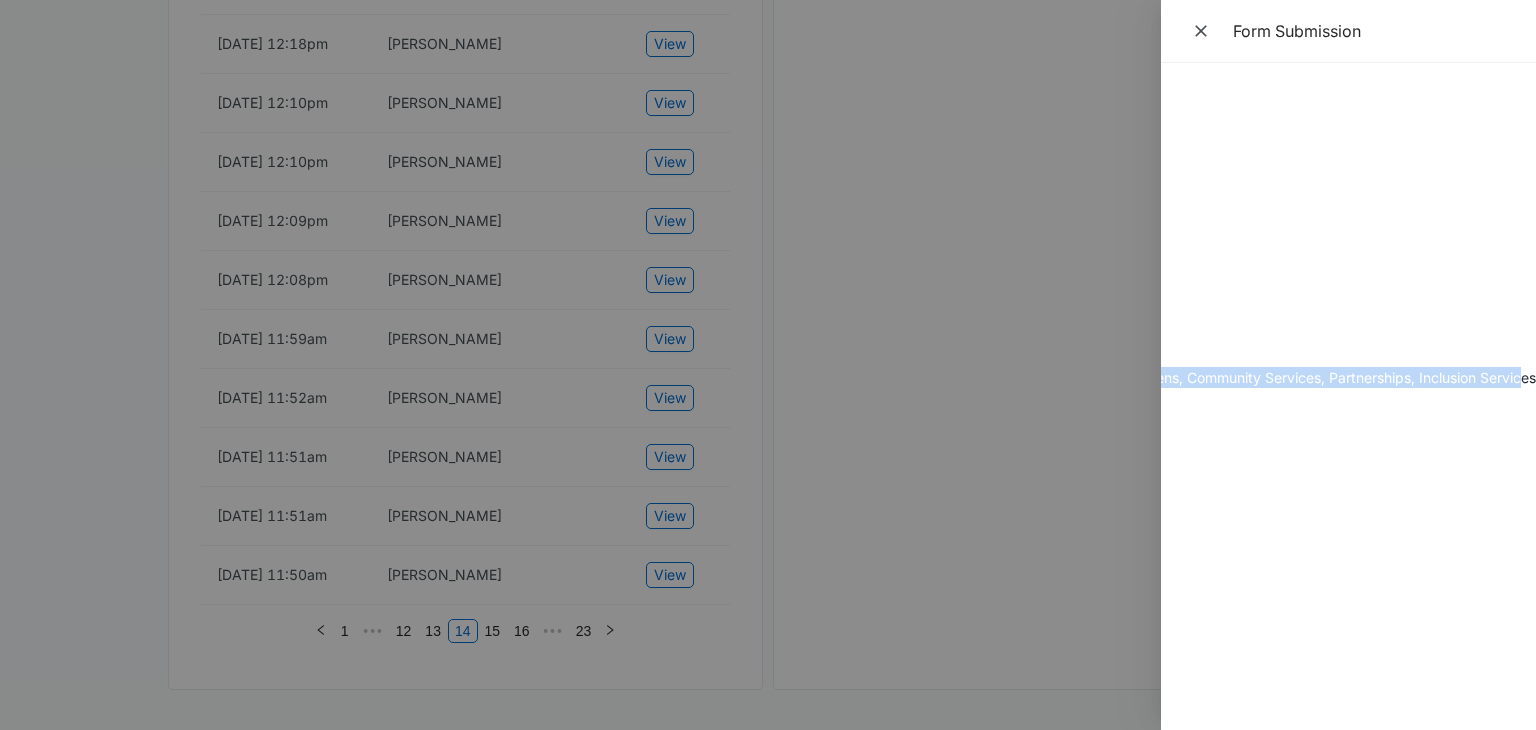drag, startPoint x: 1187, startPoint y: 99, endPoint x: 1522, endPoint y: 381, distance: 437.89154 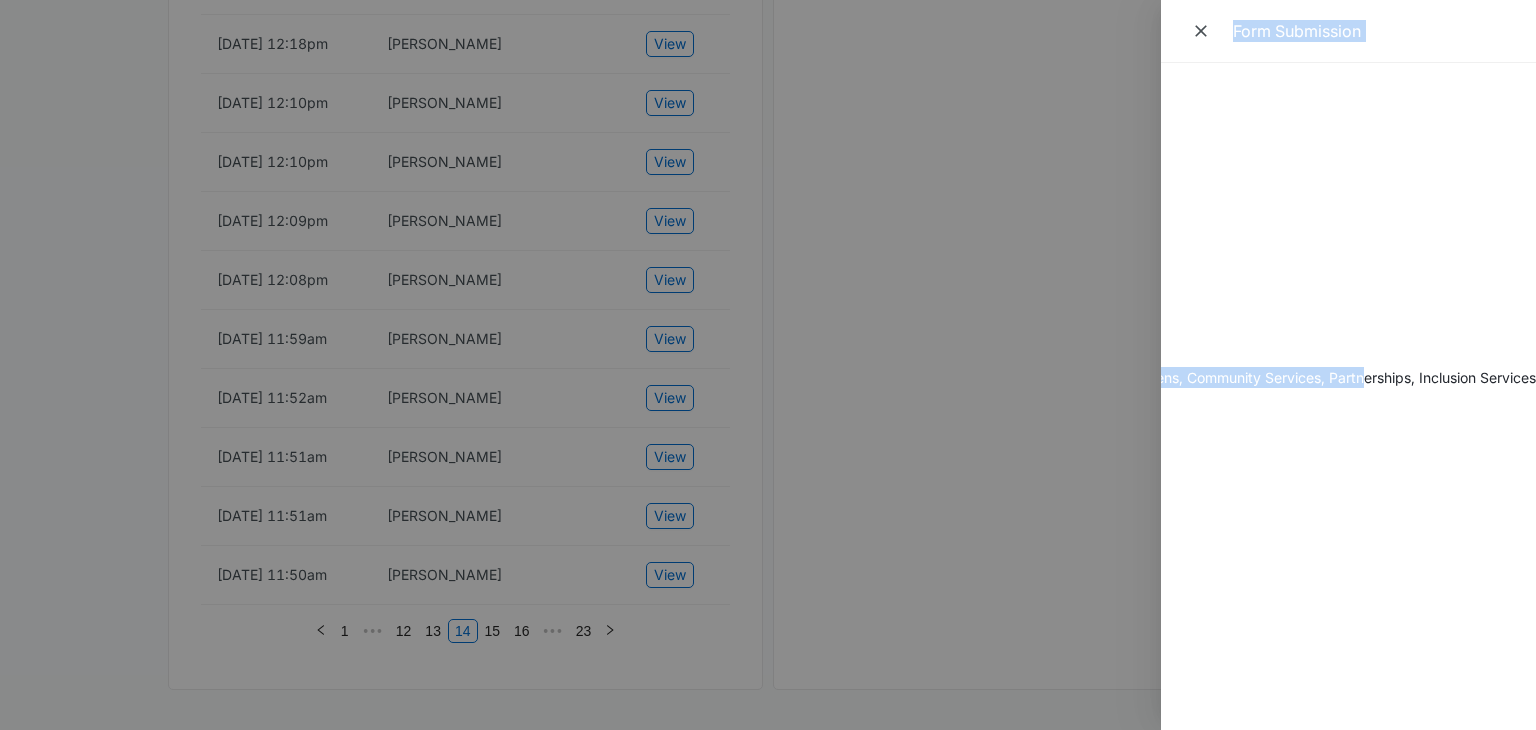 scroll, scrollTop: 0, scrollLeft: 0, axis: both 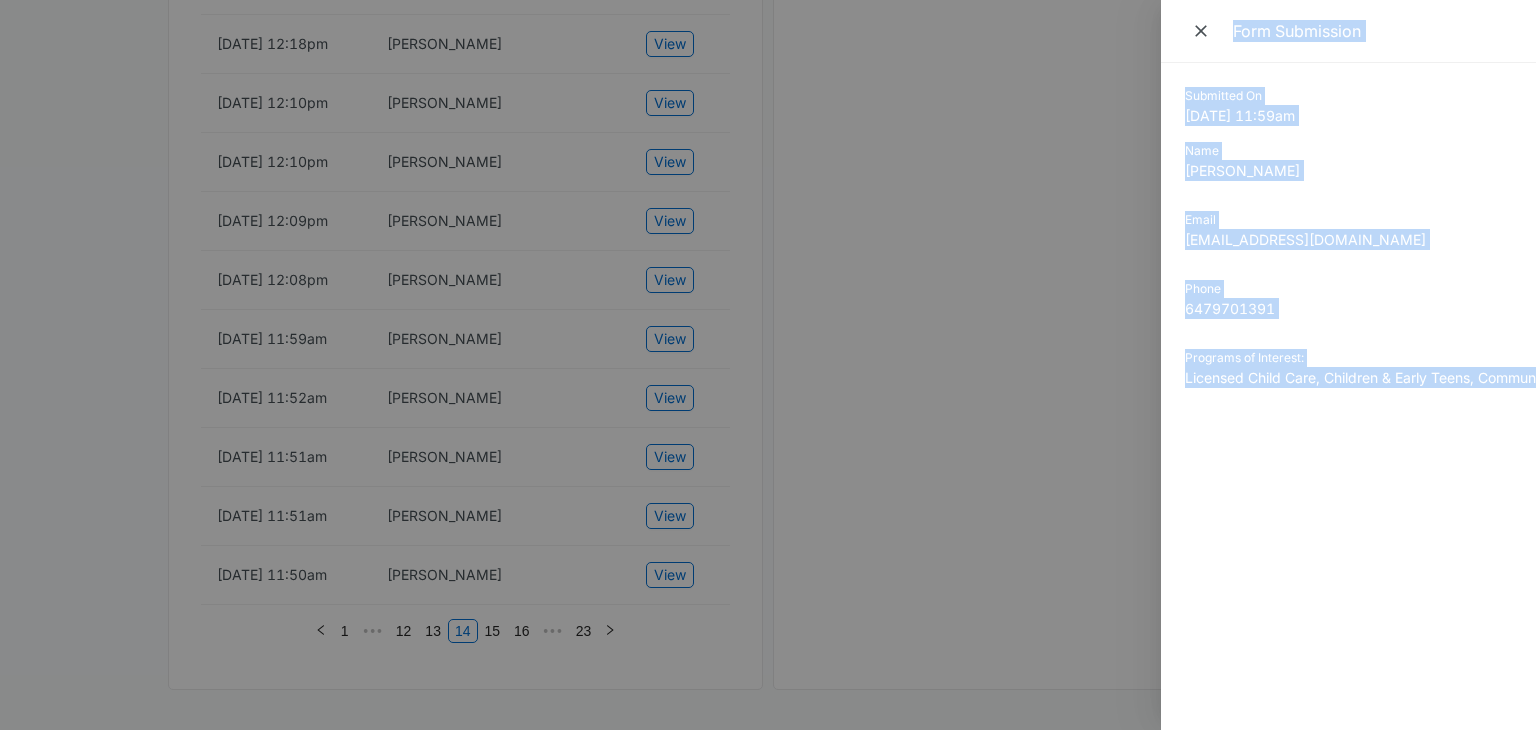 drag, startPoint x: 1363, startPoint y: 379, endPoint x: 1069, endPoint y: 389, distance: 294.17 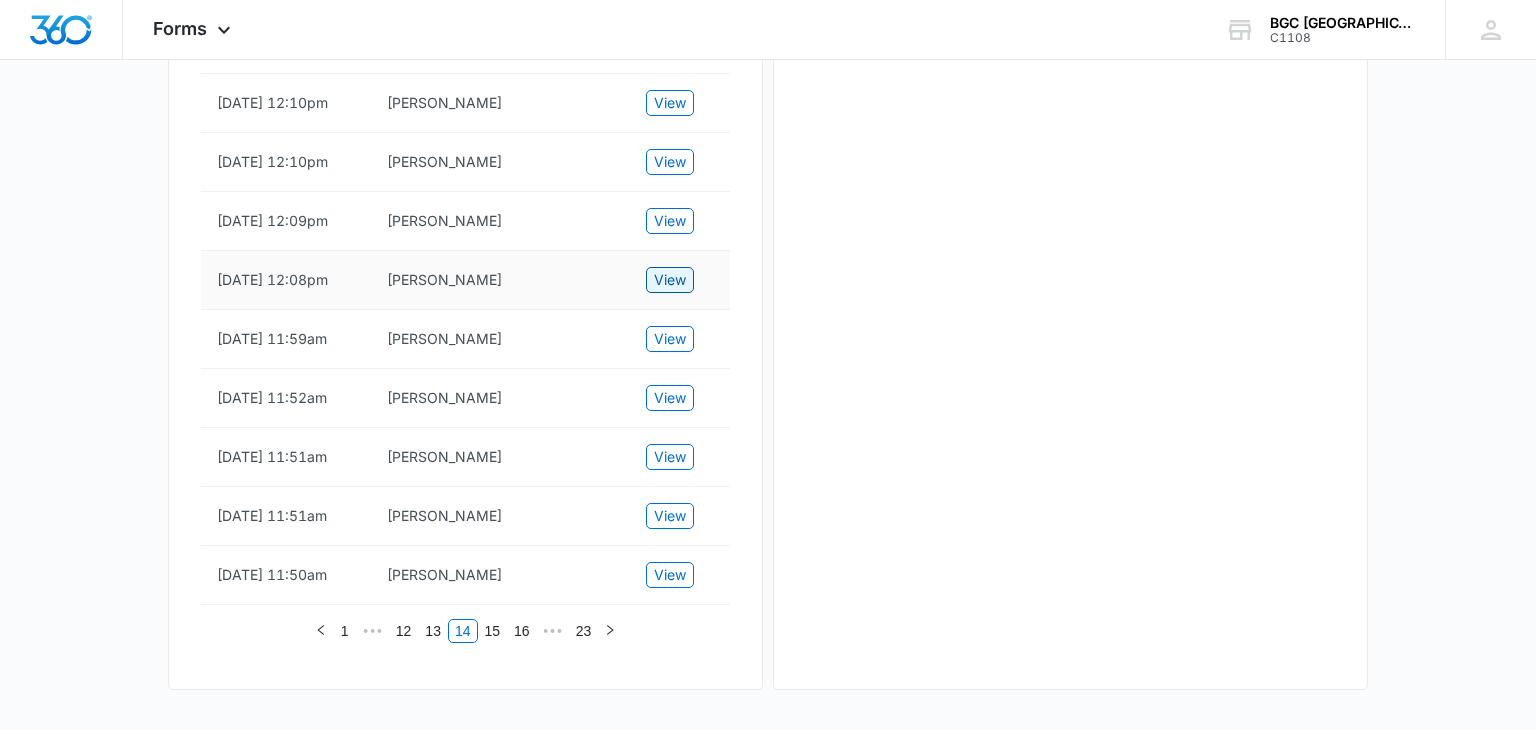 click on "View" at bounding box center [670, 280] 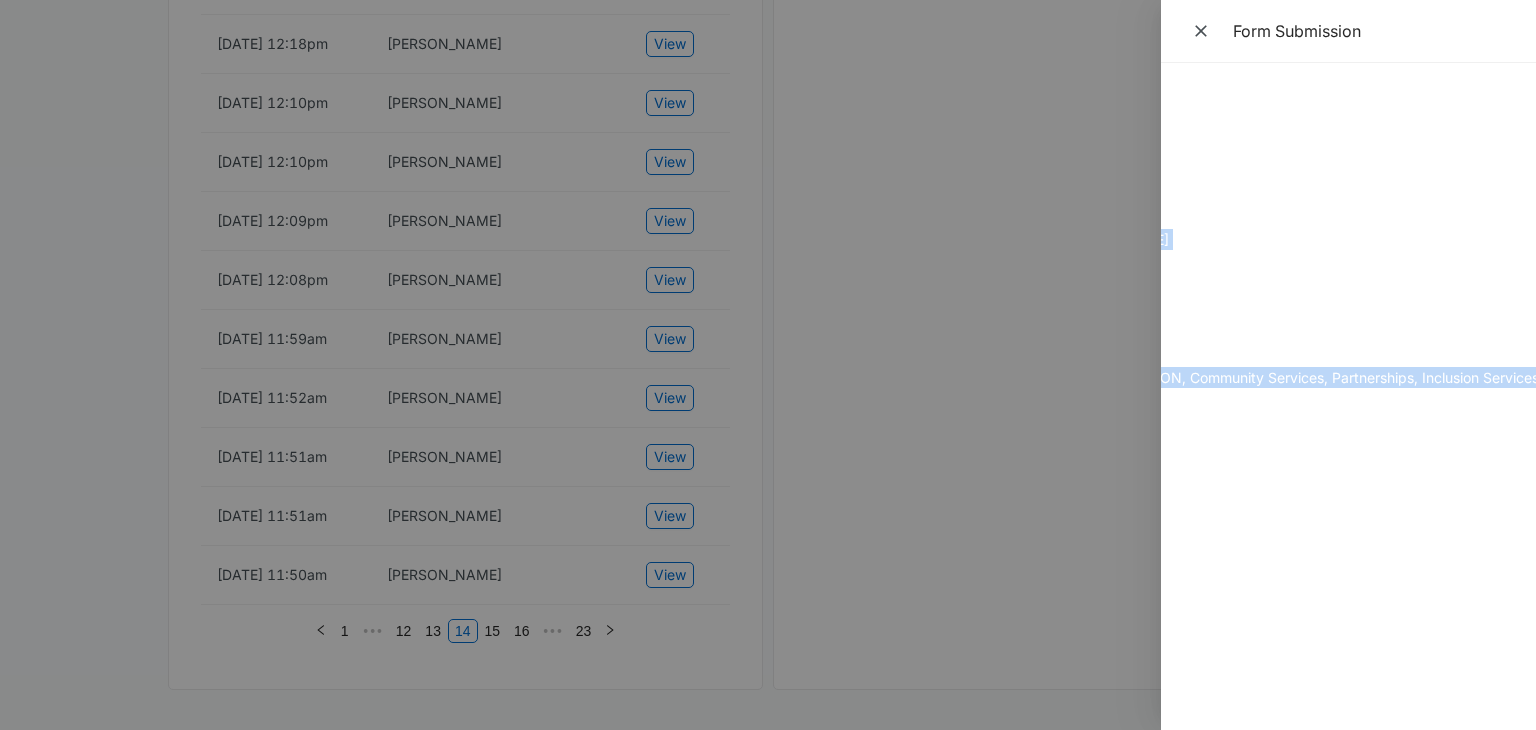 scroll, scrollTop: 0, scrollLeft: 268, axis: horizontal 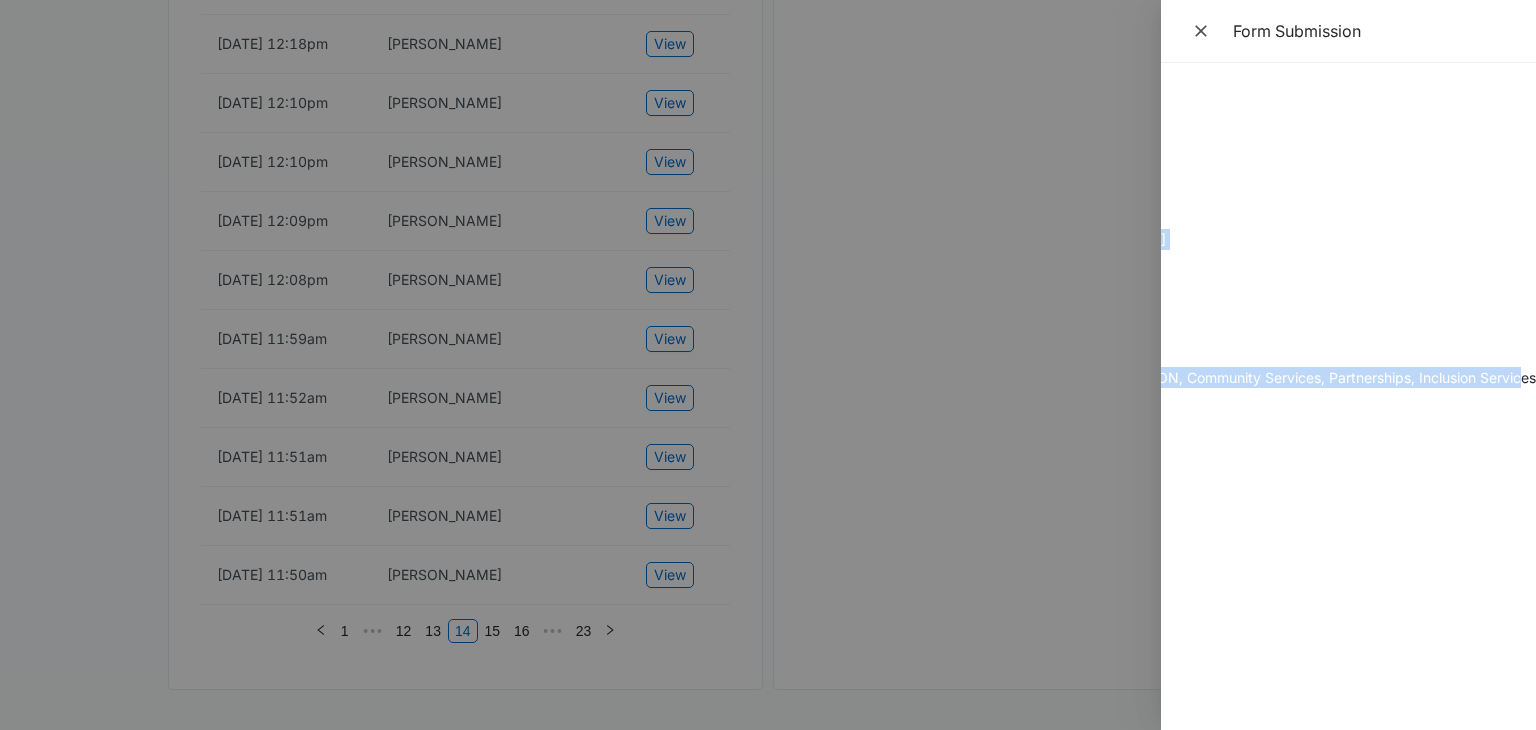 drag, startPoint x: 1188, startPoint y: 98, endPoint x: 1522, endPoint y: 386, distance: 441.02155 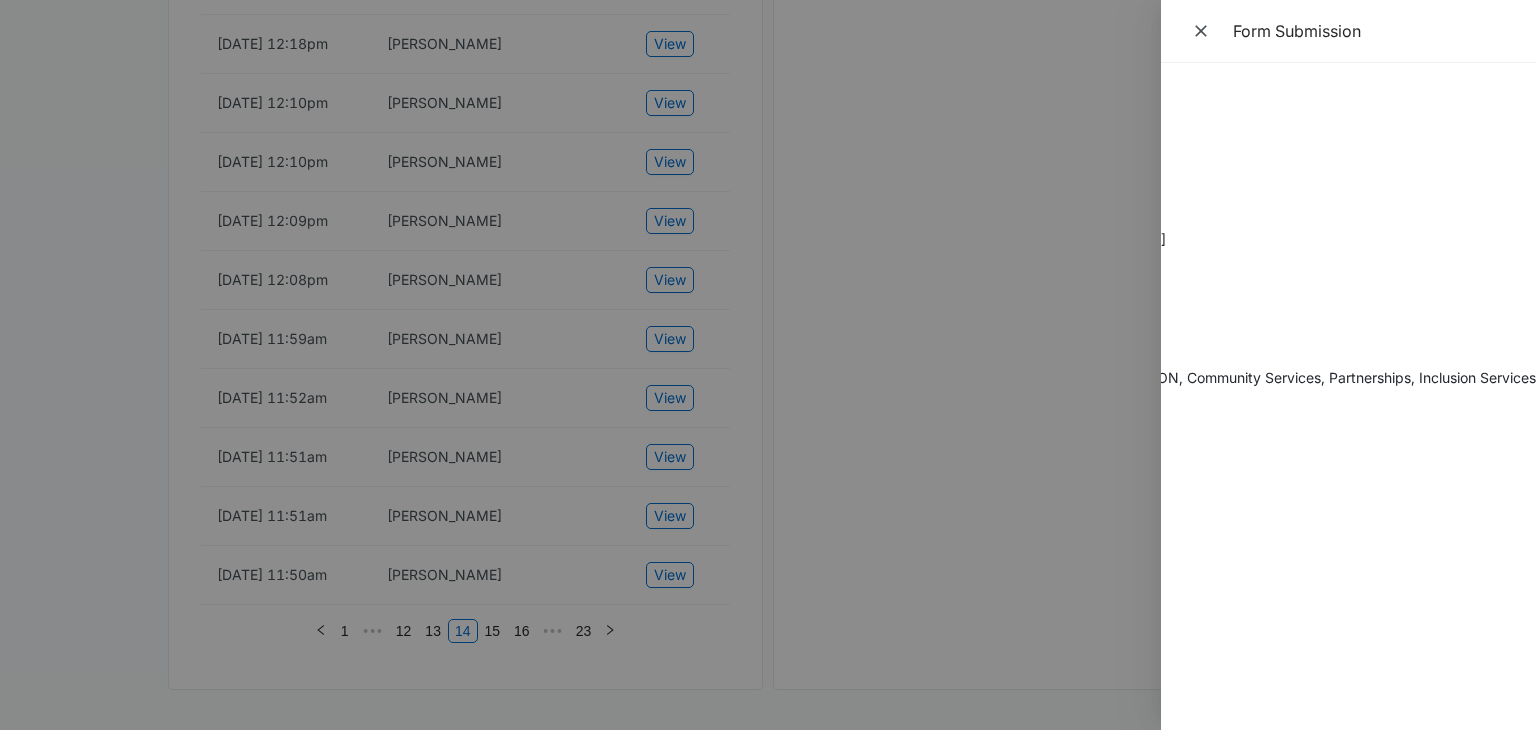 click at bounding box center [768, 365] 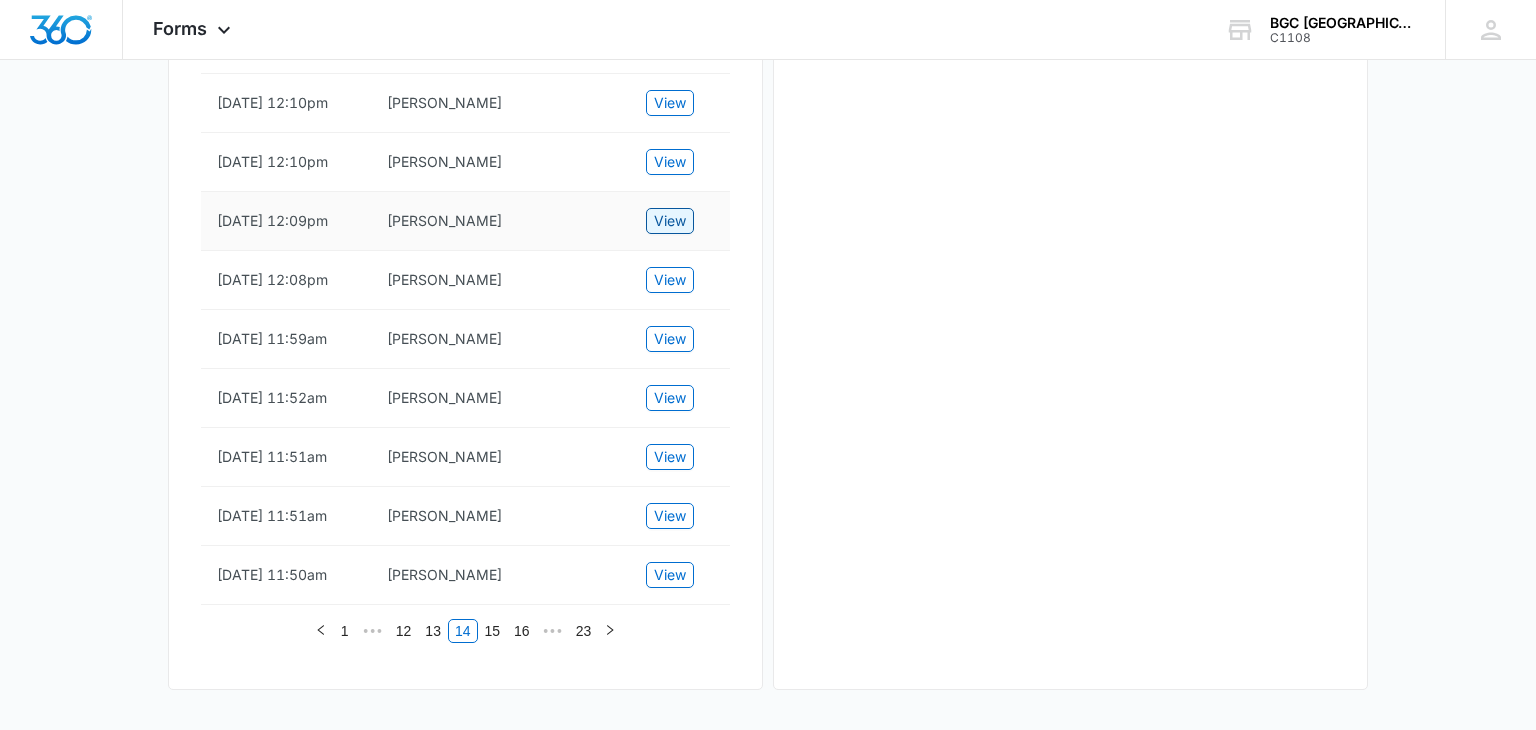 click on "View" at bounding box center [670, 221] 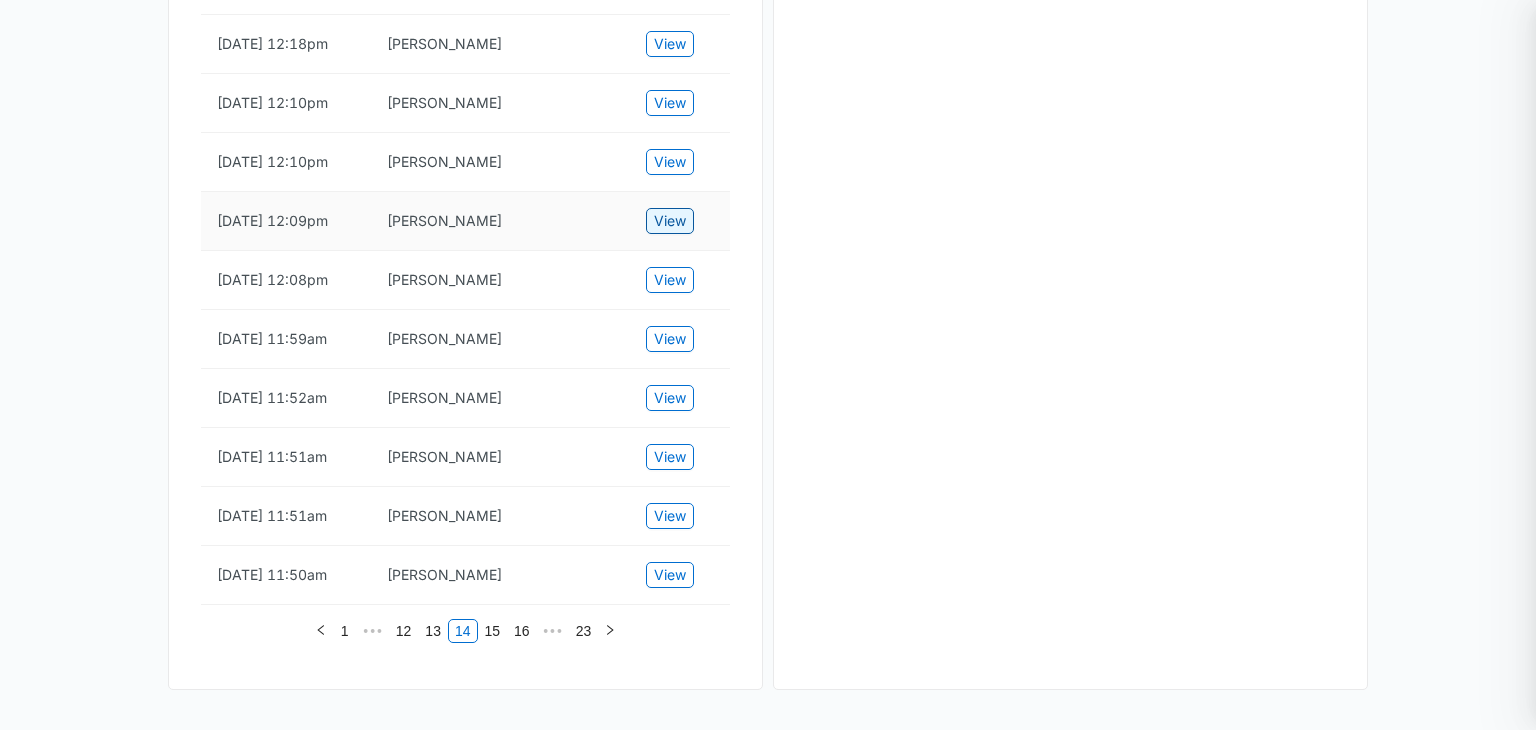 scroll, scrollTop: 0, scrollLeft: 247, axis: horizontal 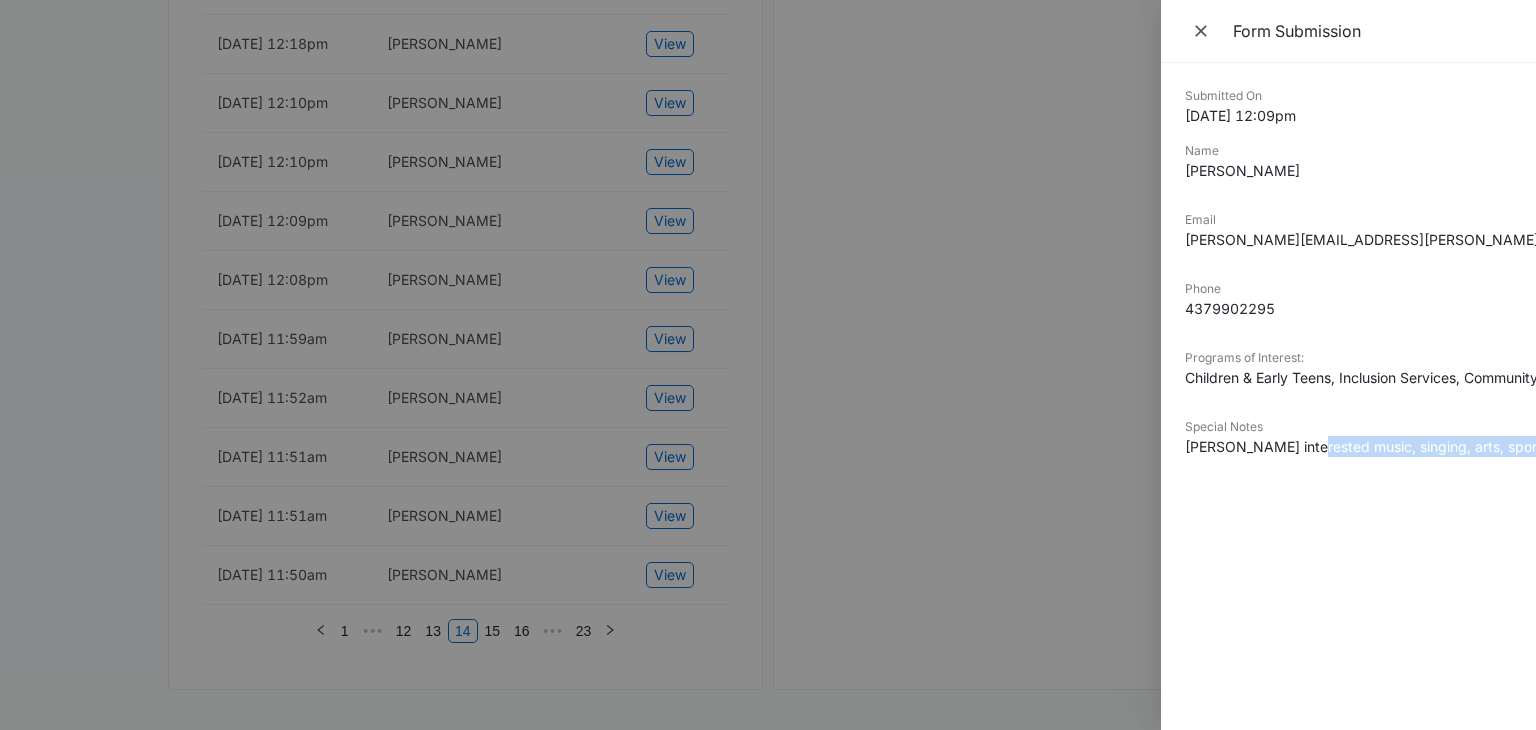 drag, startPoint x: 1278, startPoint y: 451, endPoint x: 1310, endPoint y: 456, distance: 32.38827 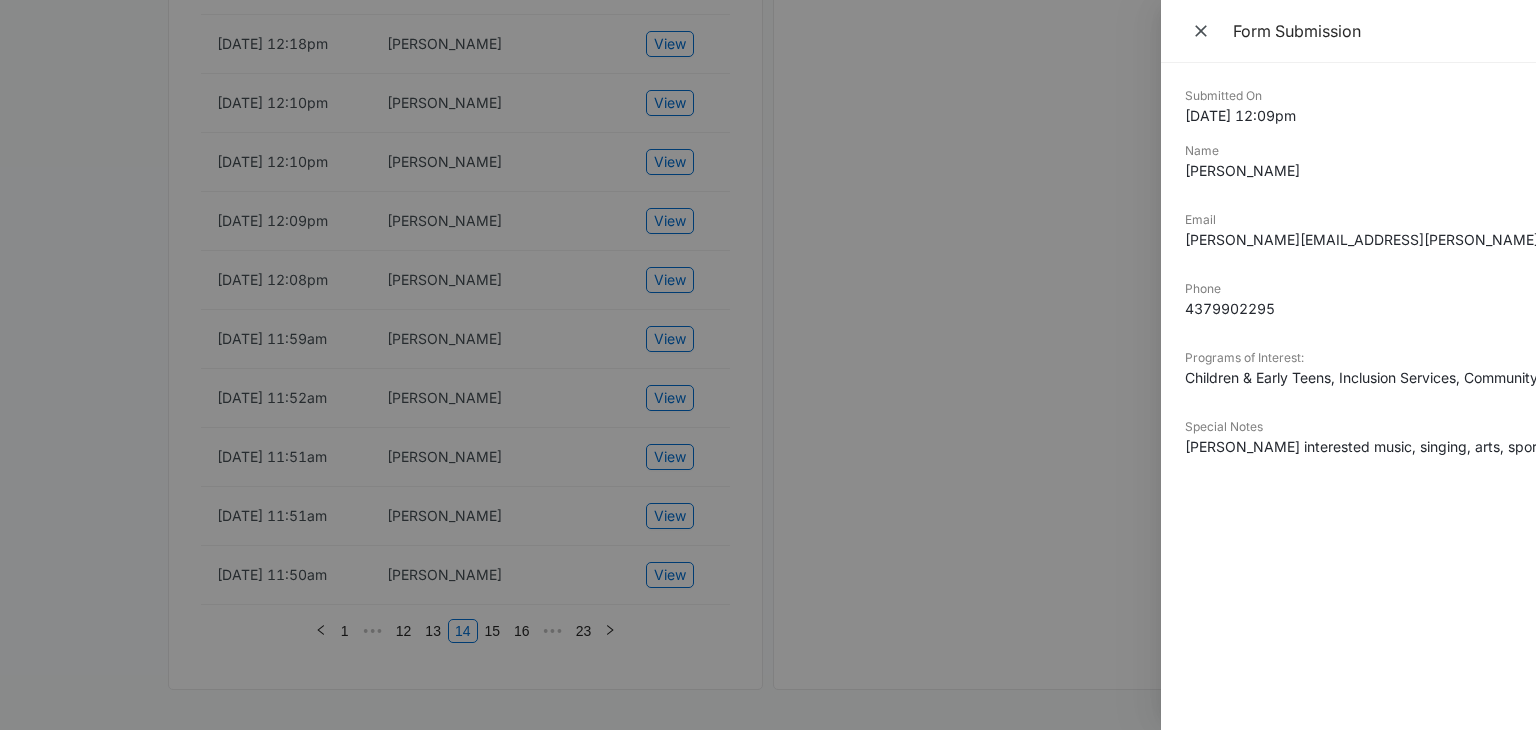 click on "Email [PERSON_NAME][EMAIL_ADDRESS][PERSON_NAME][DOMAIN_NAME]" at bounding box center (1348, 237) 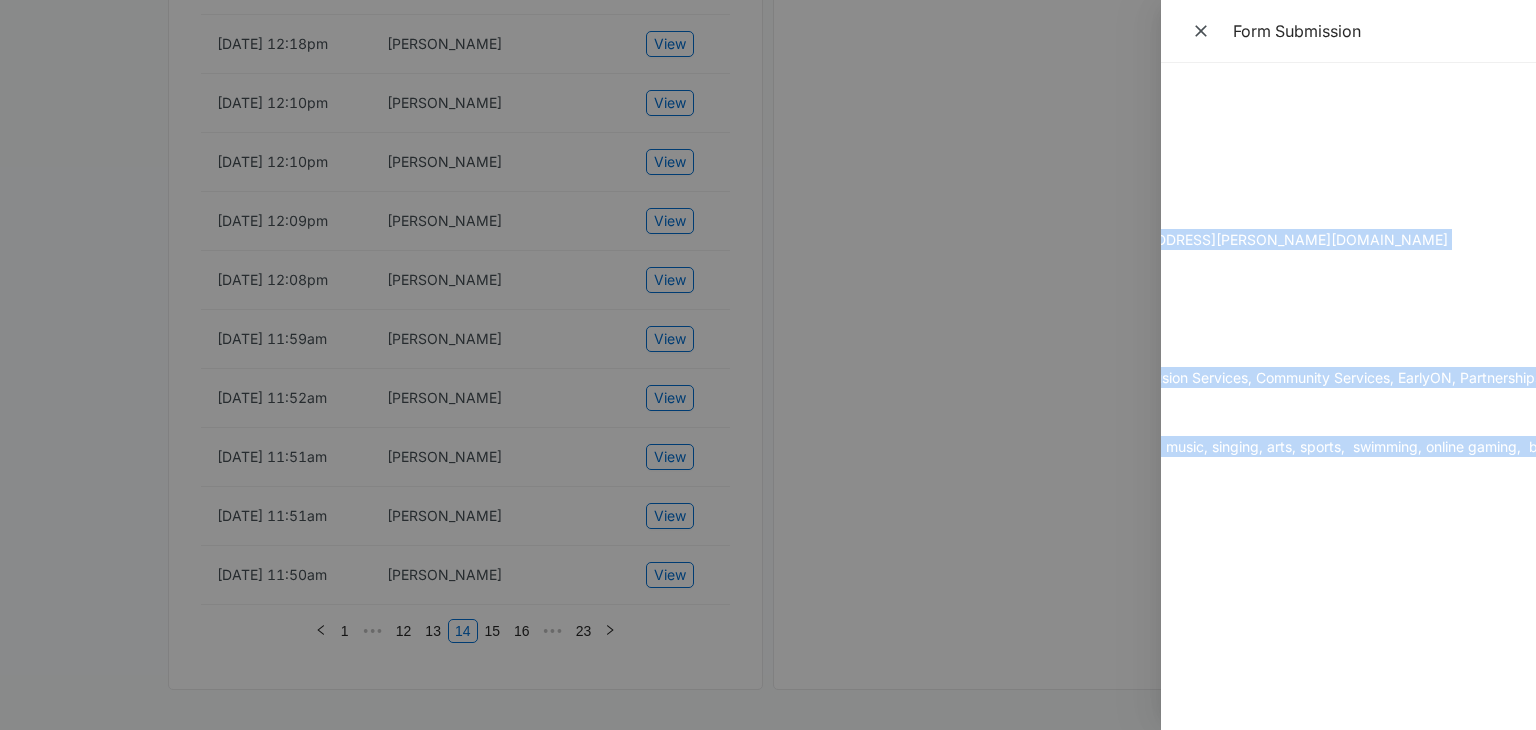 scroll, scrollTop: 0, scrollLeft: 247, axis: horizontal 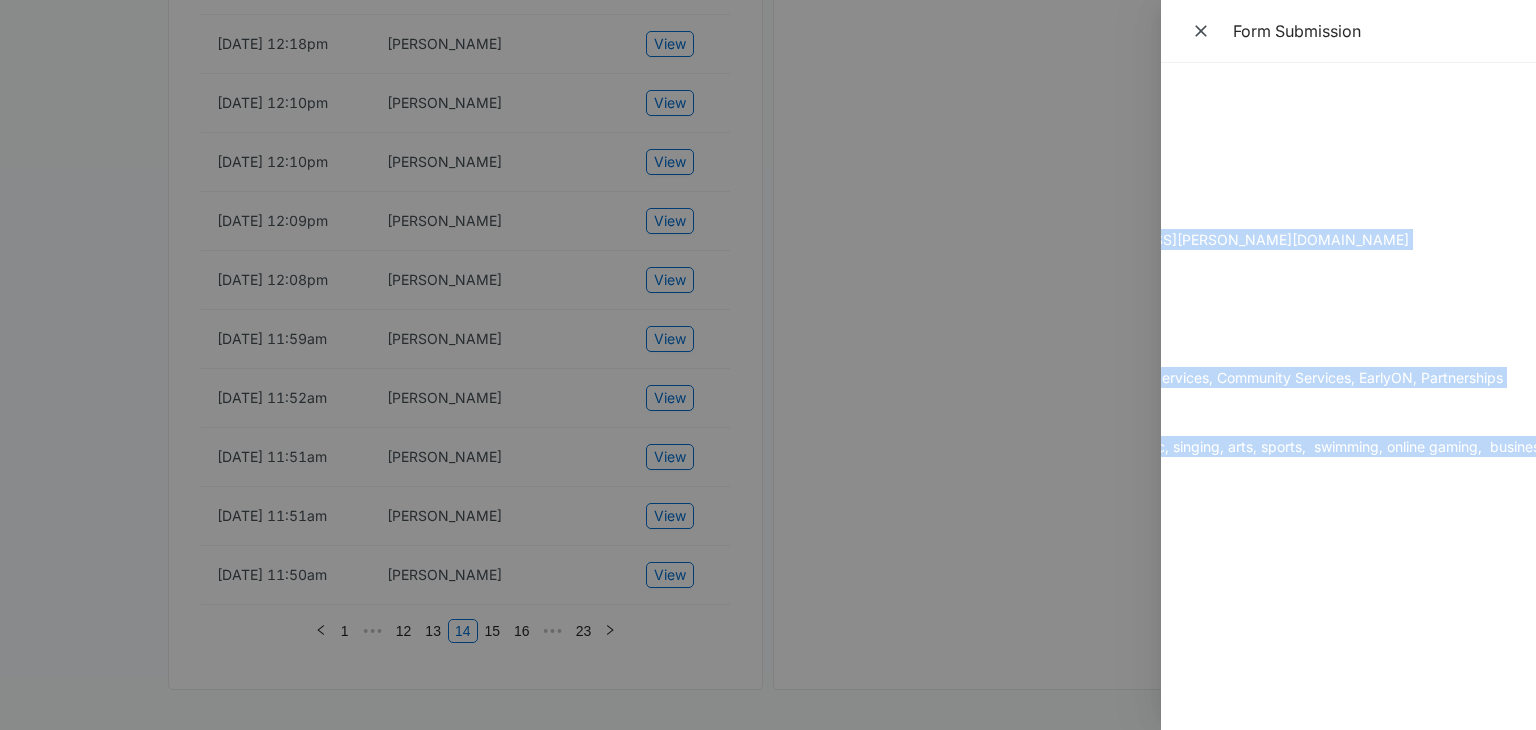drag, startPoint x: 1185, startPoint y: 93, endPoint x: 1523, endPoint y: 451, distance: 492.34946 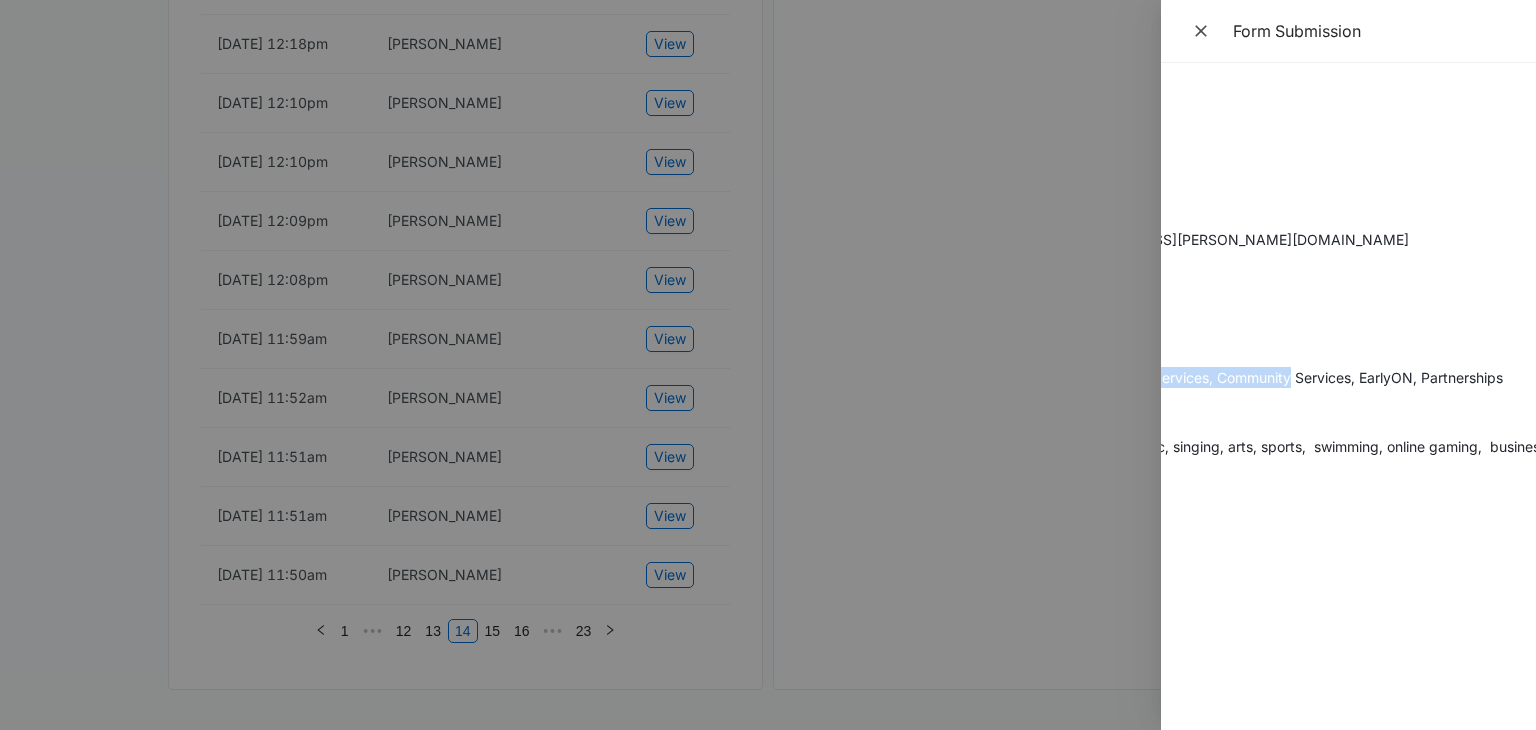 scroll, scrollTop: 0, scrollLeft: 0, axis: both 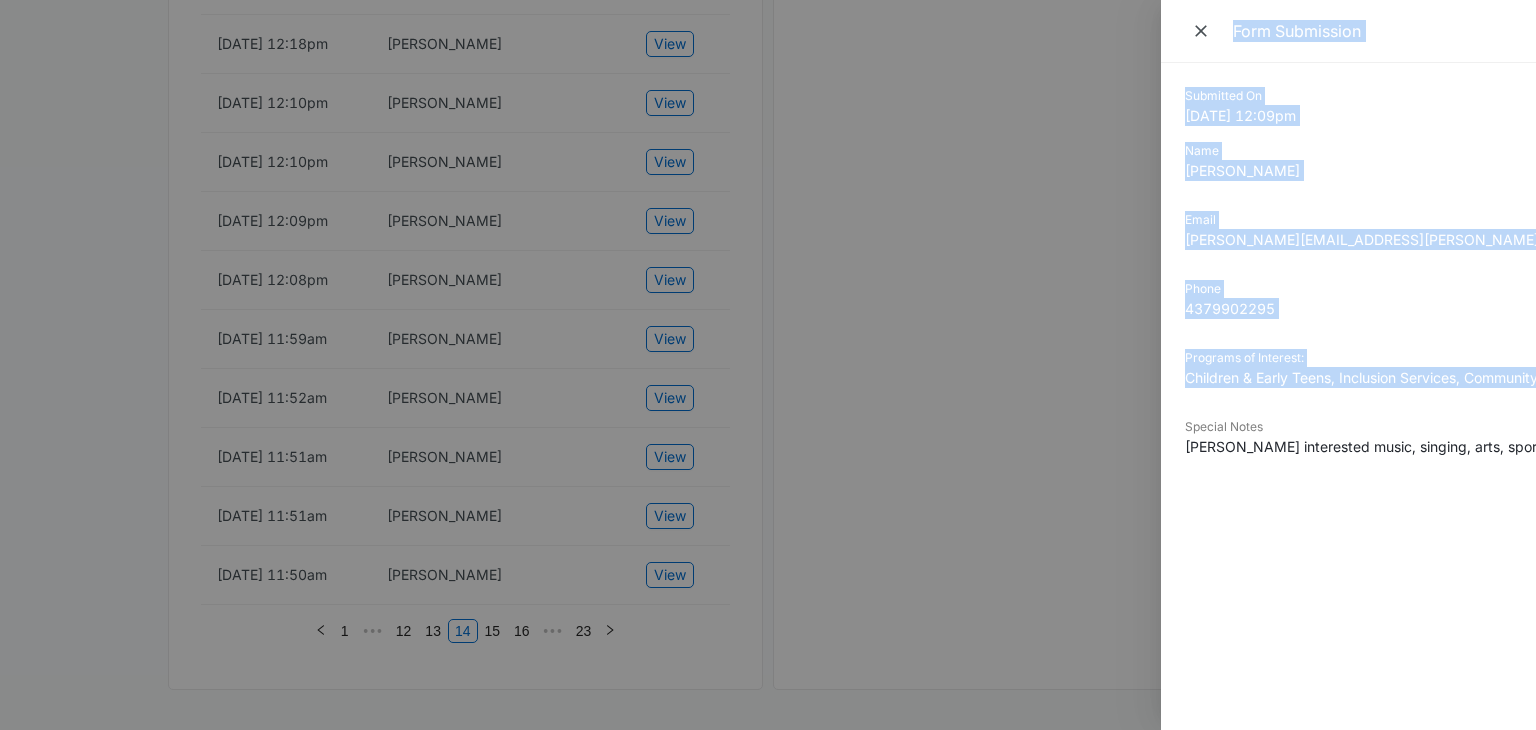 drag, startPoint x: 1298, startPoint y: 376, endPoint x: 1051, endPoint y: 358, distance: 247.655 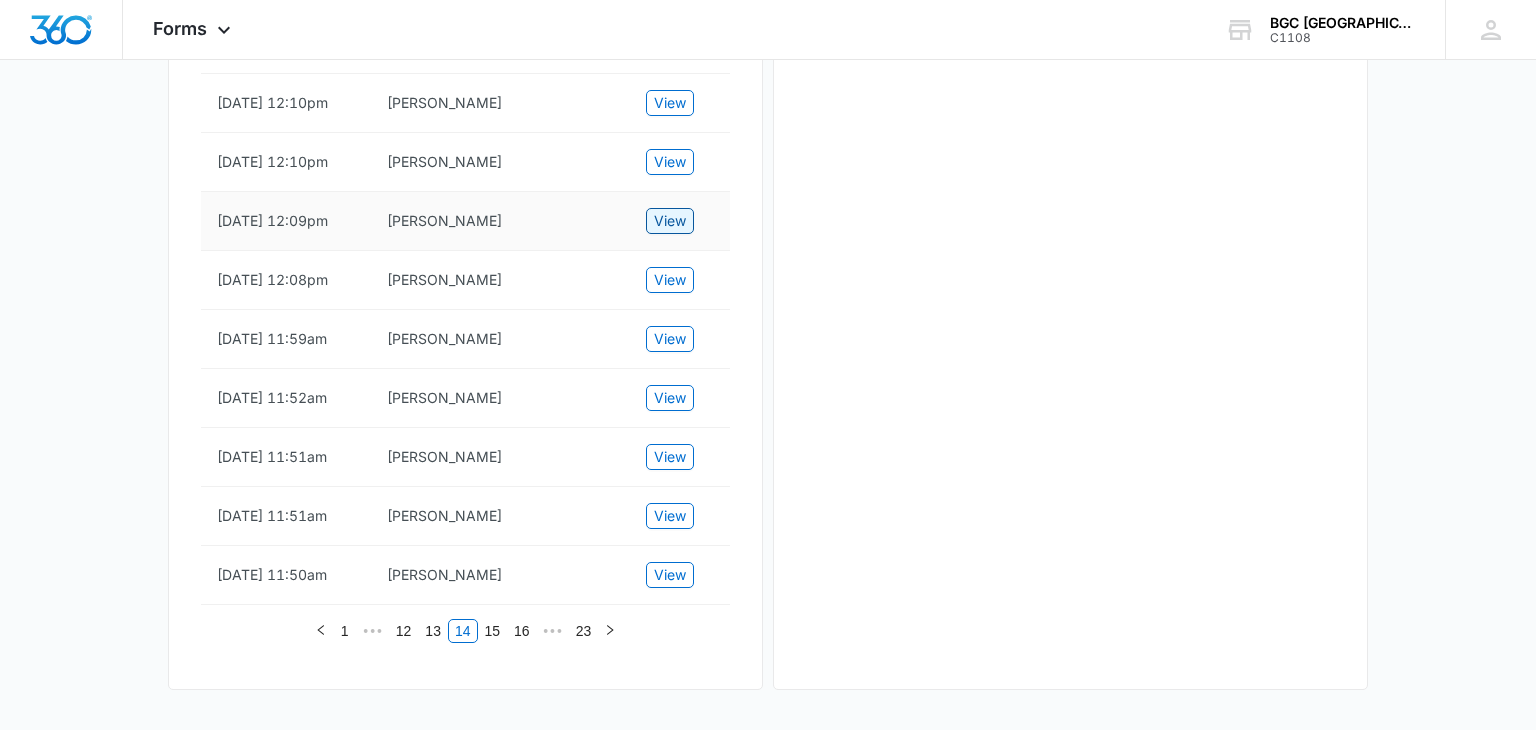 scroll, scrollTop: 1198, scrollLeft: 0, axis: vertical 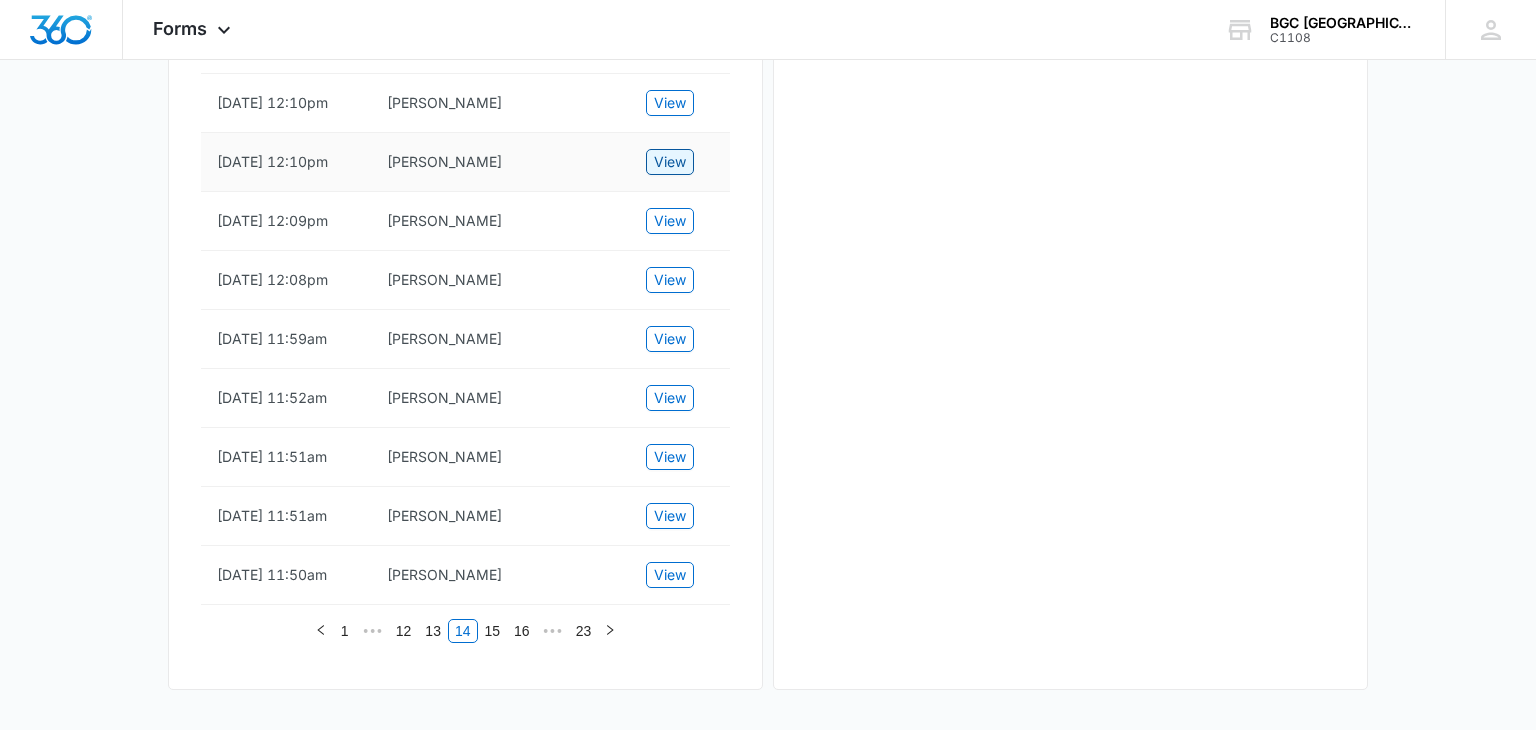 click on "View" at bounding box center (670, 162) 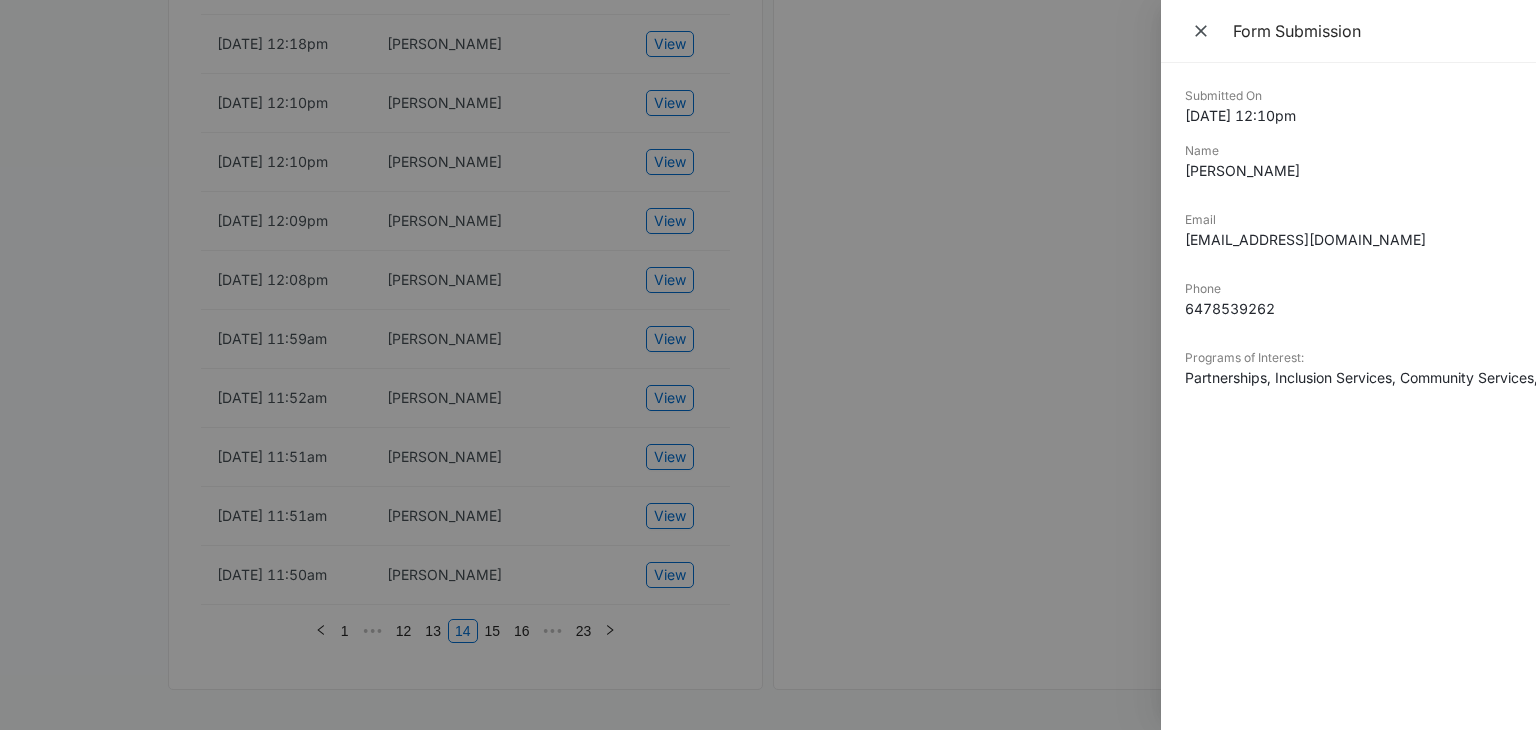 drag, startPoint x: 1189, startPoint y: 90, endPoint x: 1446, endPoint y: 329, distance: 350.95584 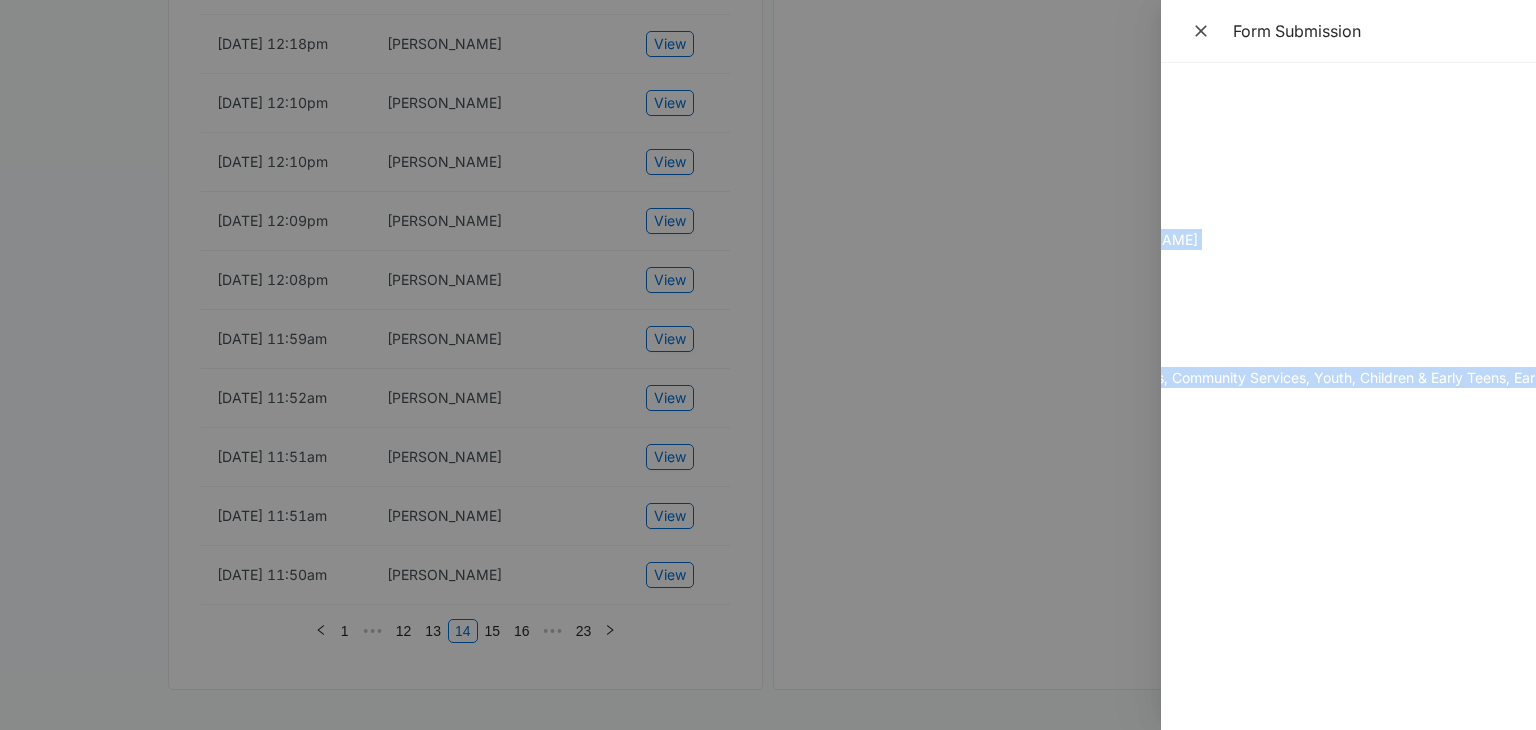 scroll, scrollTop: 0, scrollLeft: 268, axis: horizontal 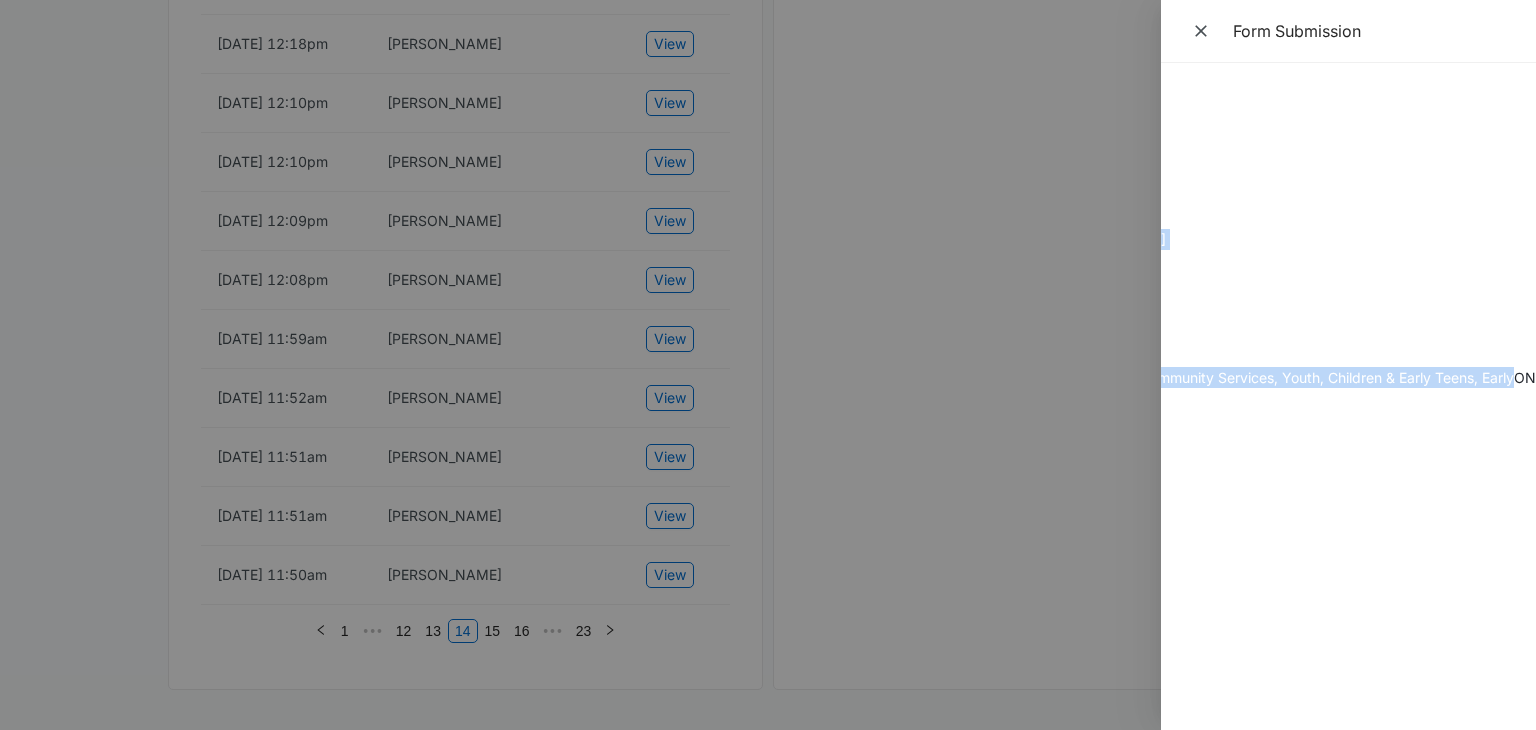 drag, startPoint x: 1186, startPoint y: 97, endPoint x: 1518, endPoint y: 384, distance: 438.8542 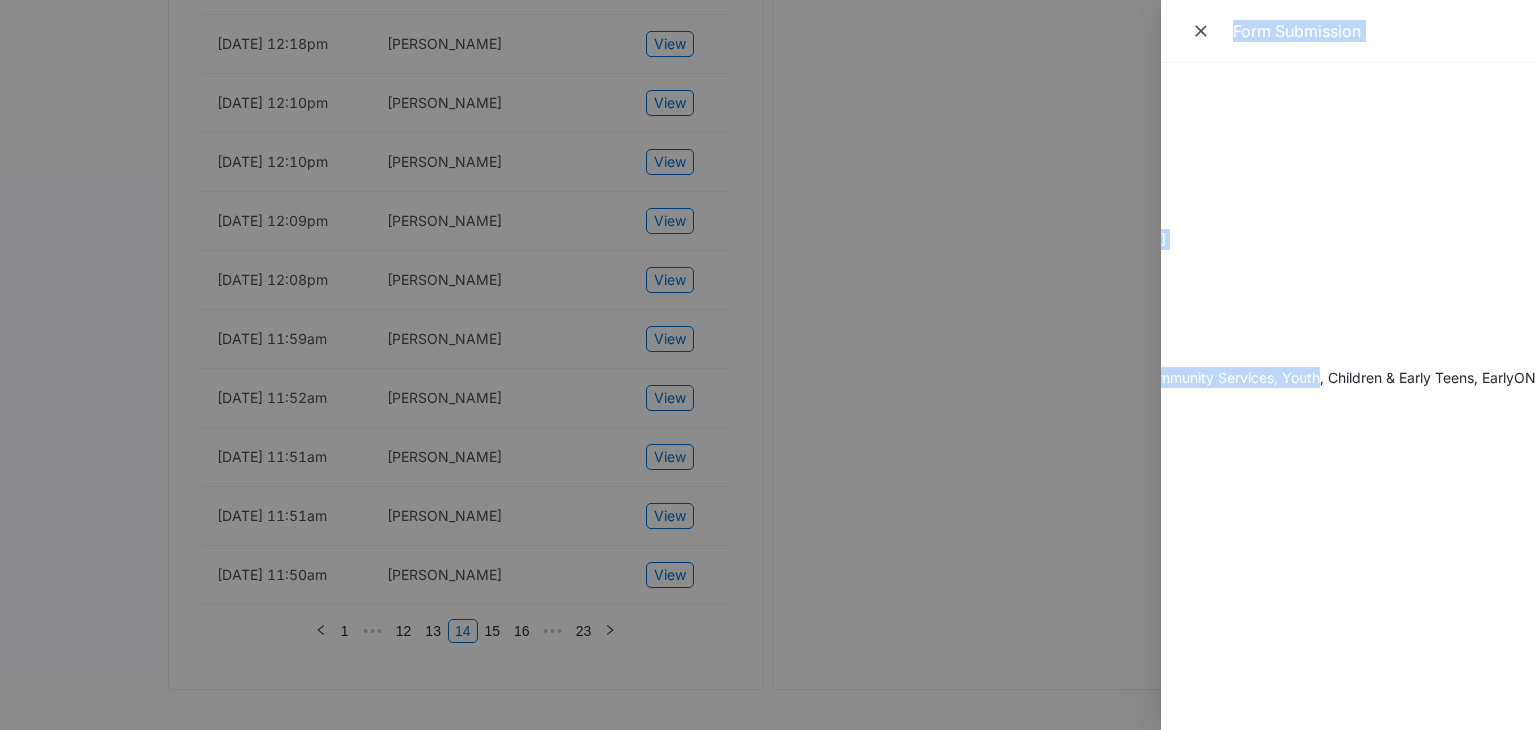 scroll, scrollTop: 0, scrollLeft: 0, axis: both 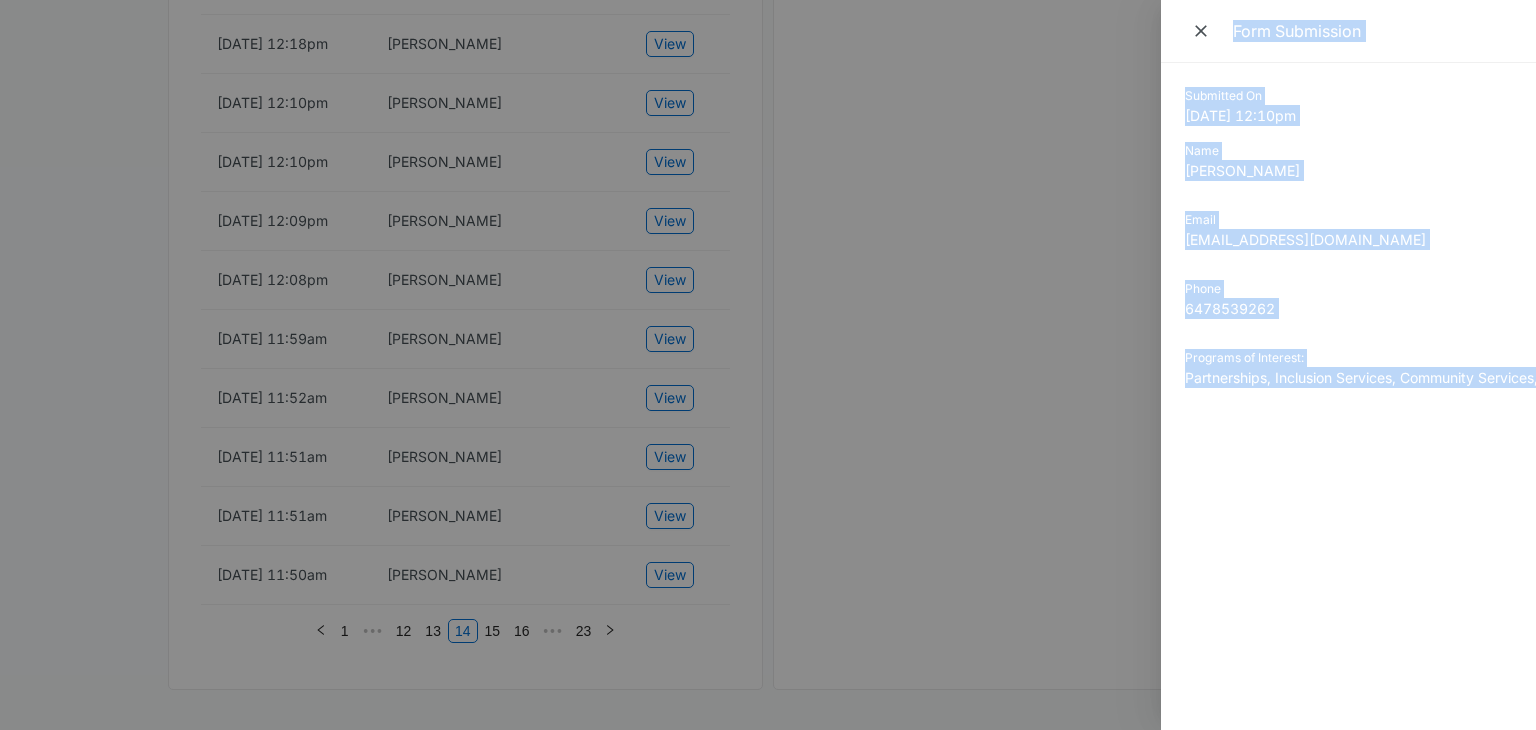 drag, startPoint x: 1232, startPoint y: 377, endPoint x: 1066, endPoint y: 389, distance: 166.43317 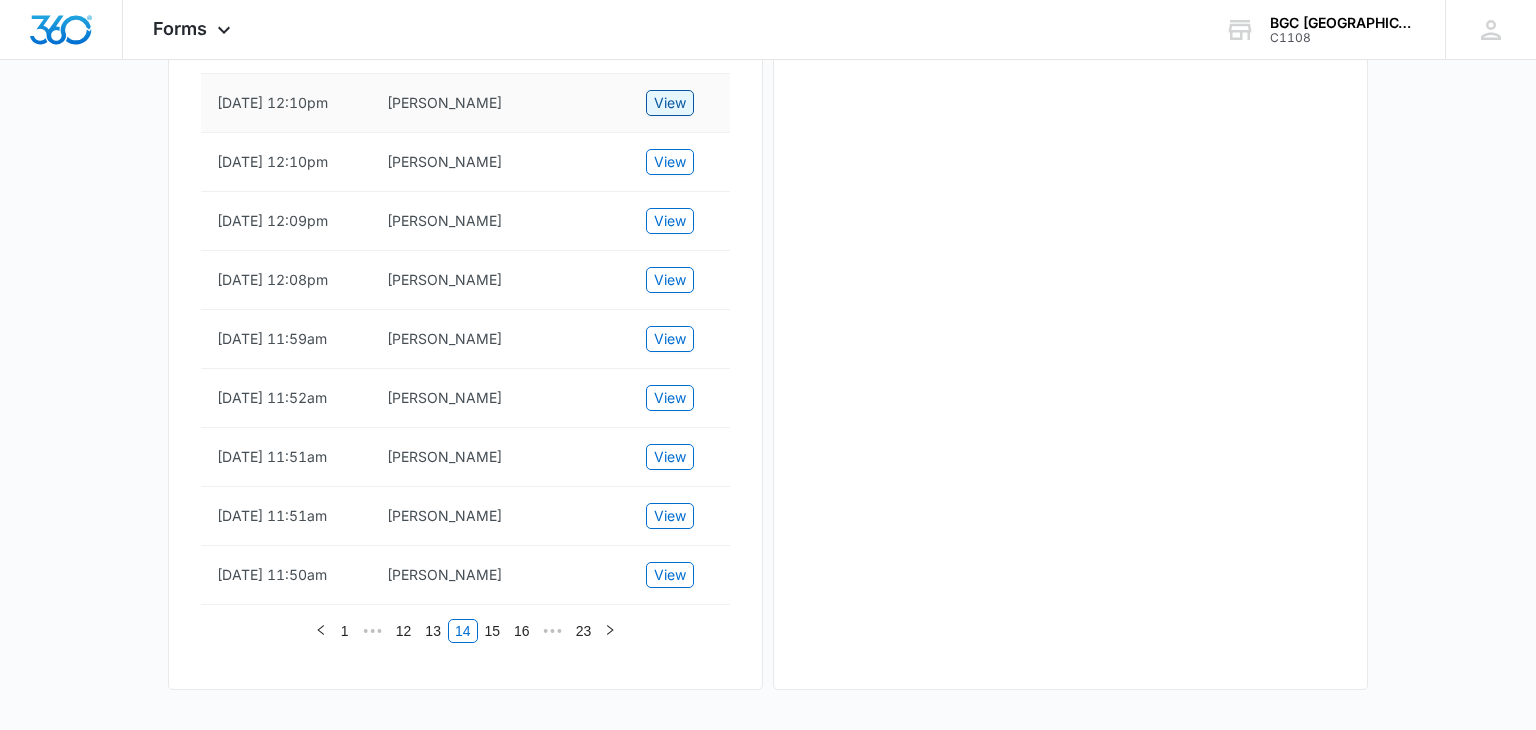 click on "View" at bounding box center (670, 103) 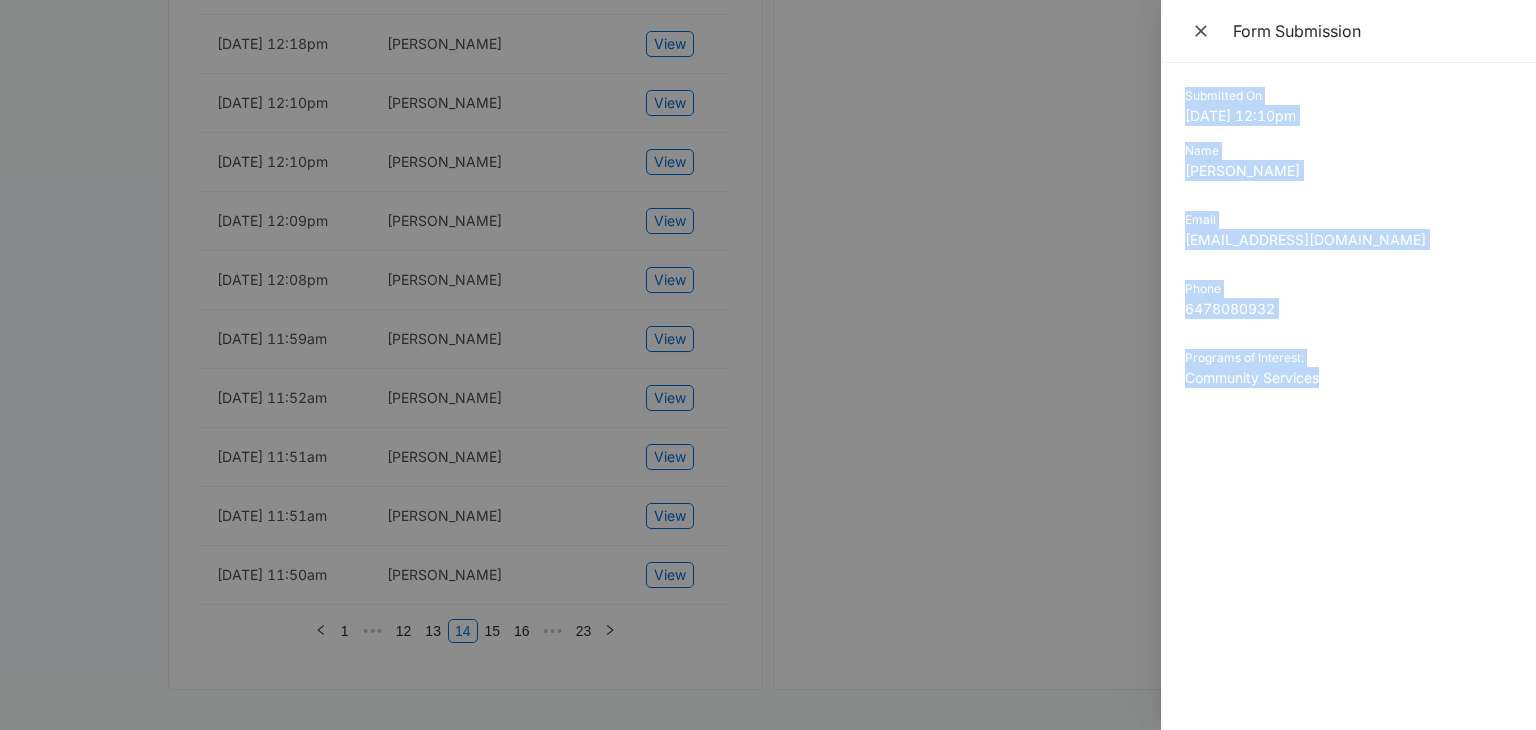 drag, startPoint x: 1186, startPoint y: 99, endPoint x: 1362, endPoint y: 395, distance: 344.3719 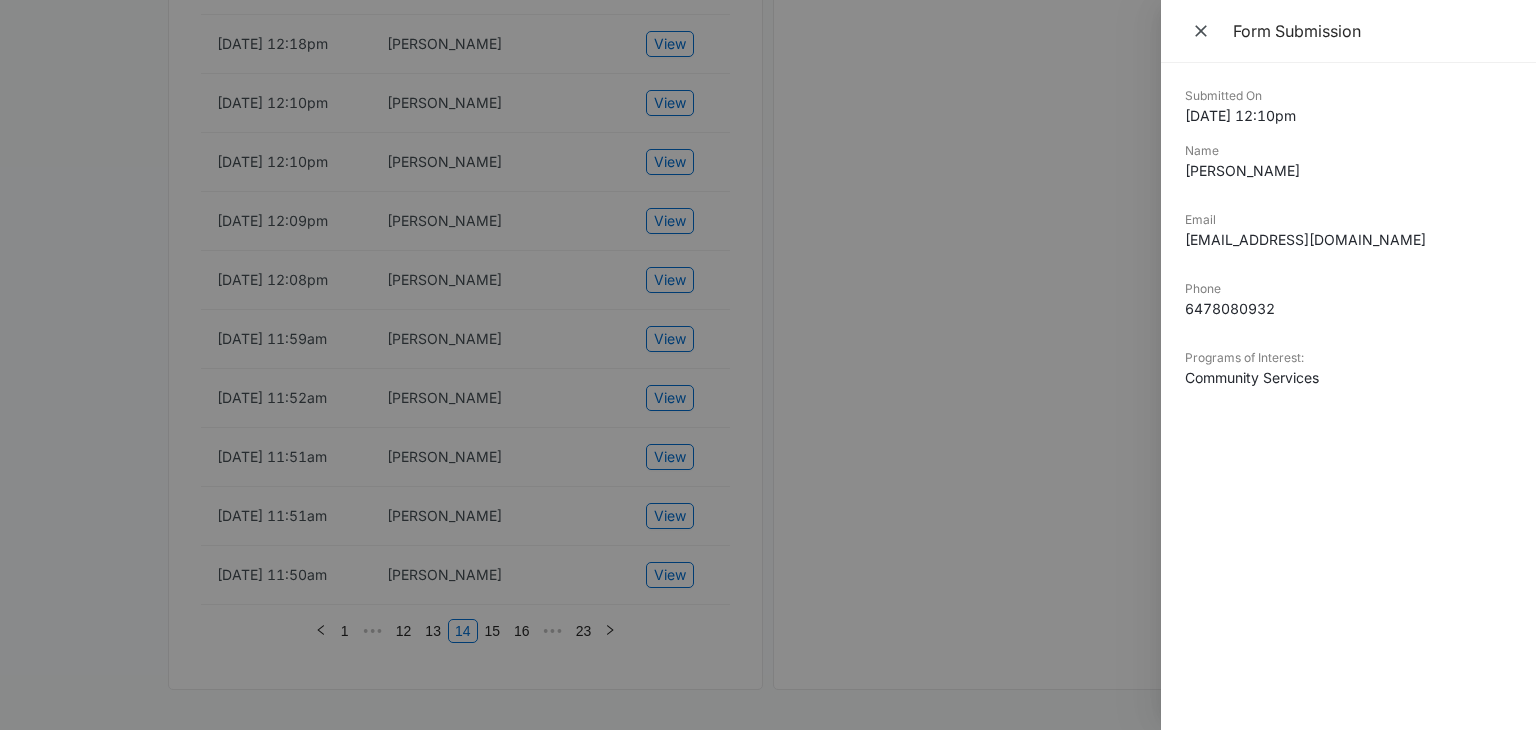 click at bounding box center (768, 365) 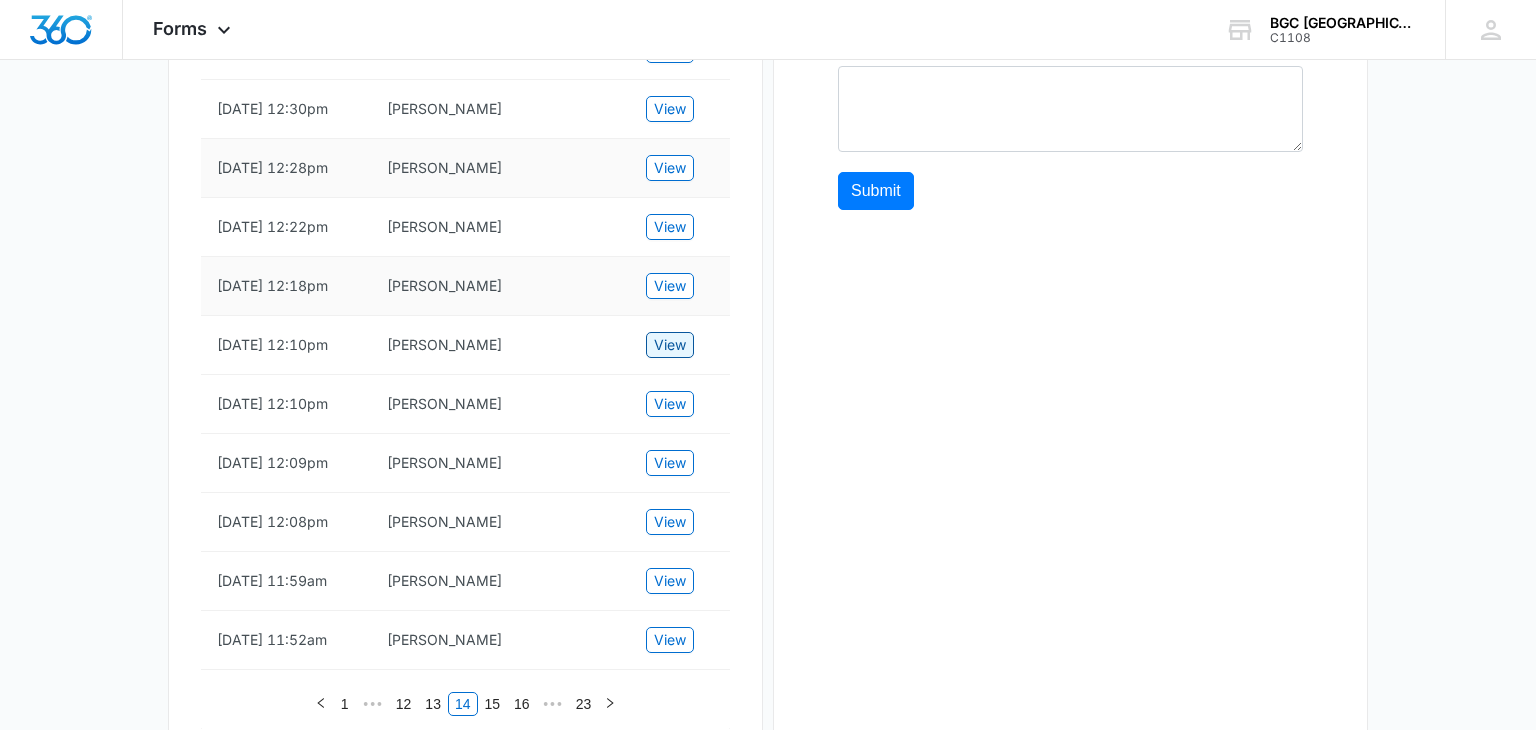 scroll, scrollTop: 943, scrollLeft: 0, axis: vertical 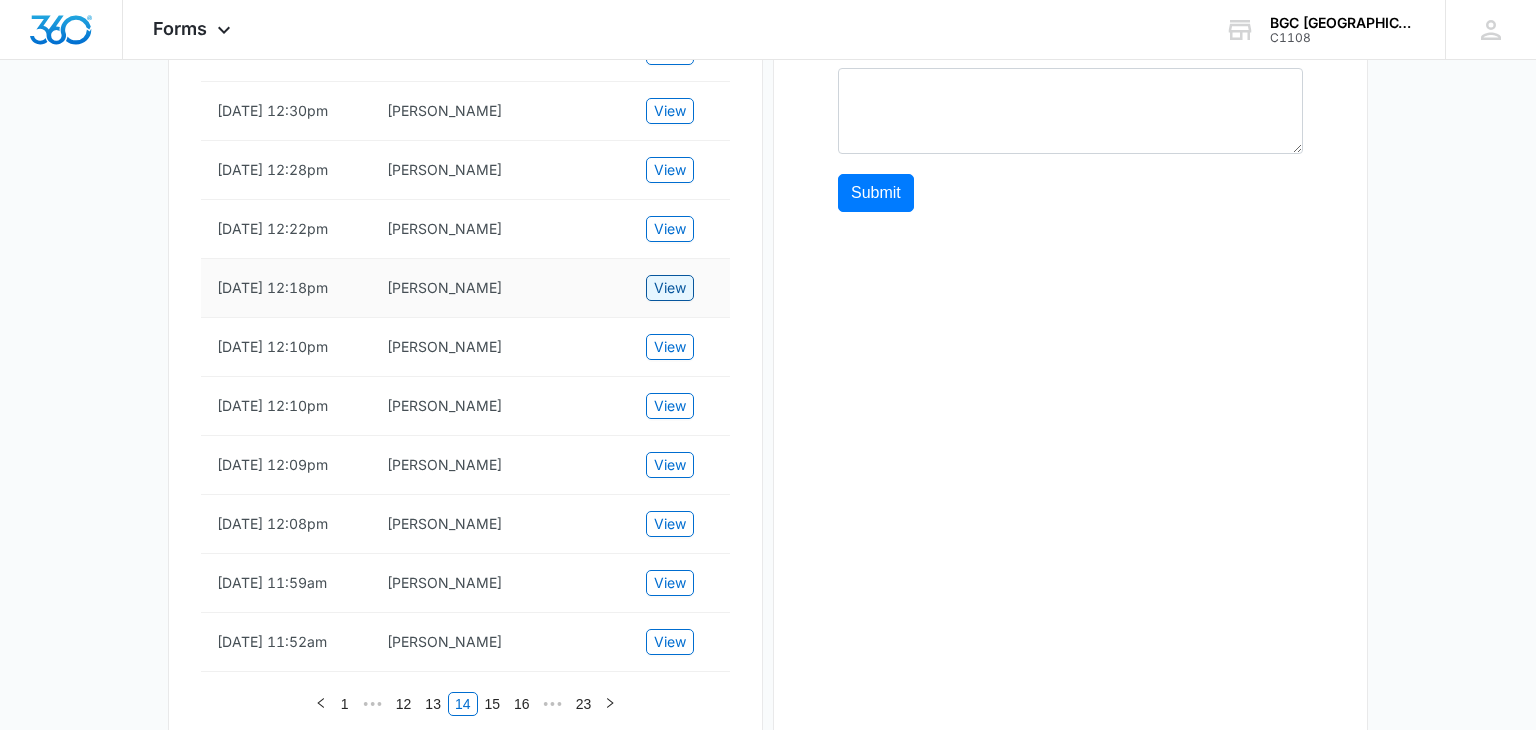click on "View" at bounding box center (670, 288) 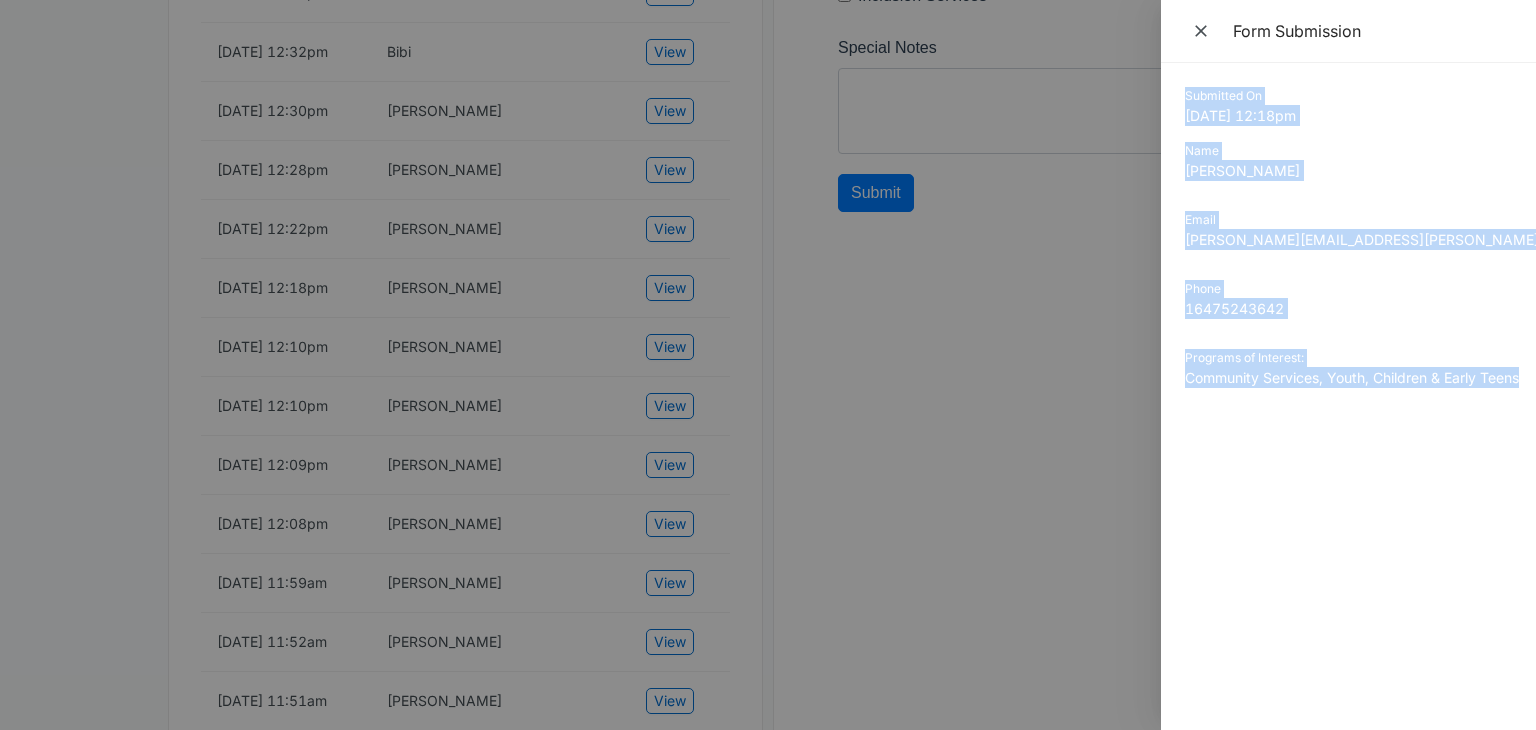 drag, startPoint x: 1187, startPoint y: 93, endPoint x: 1522, endPoint y: 390, distance: 447.69855 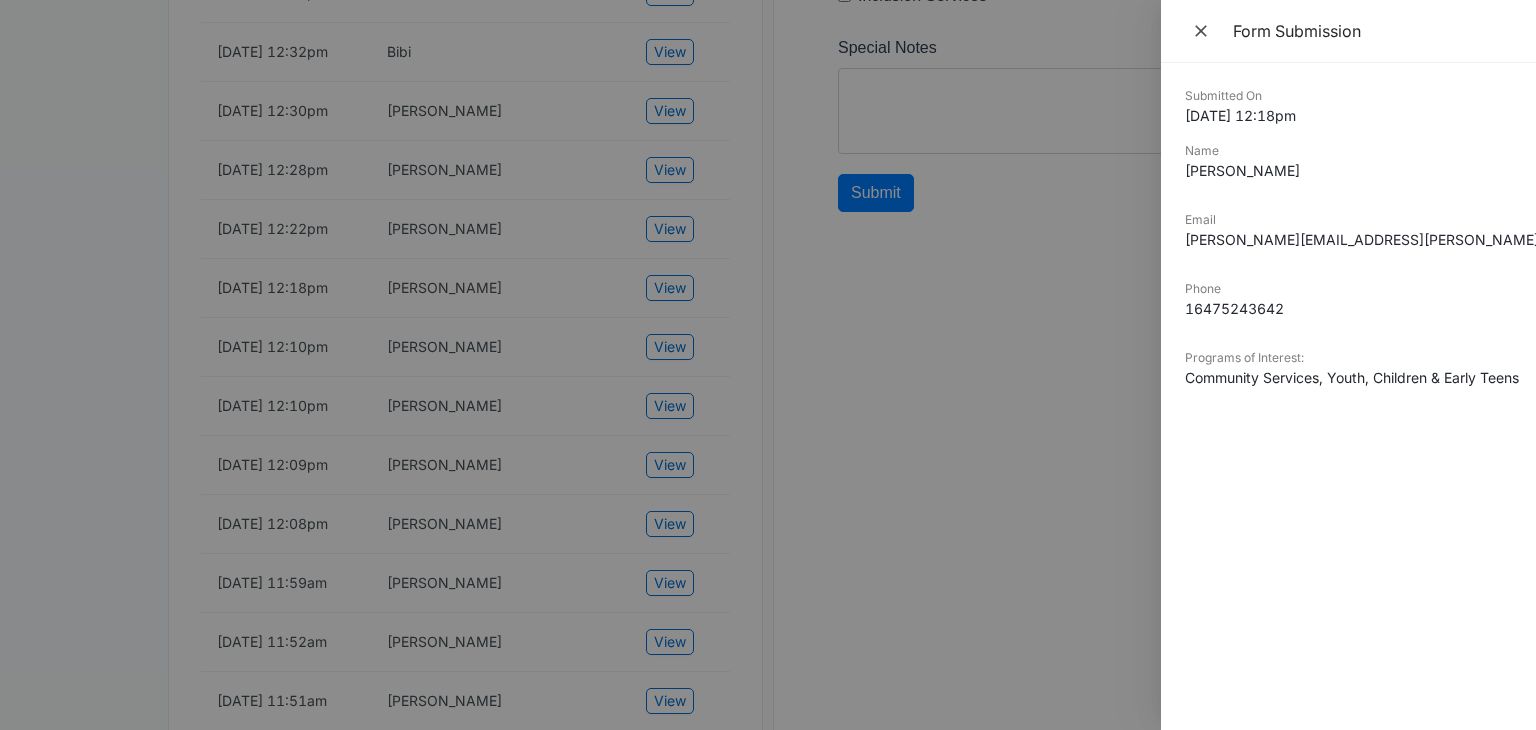 click at bounding box center [768, 365] 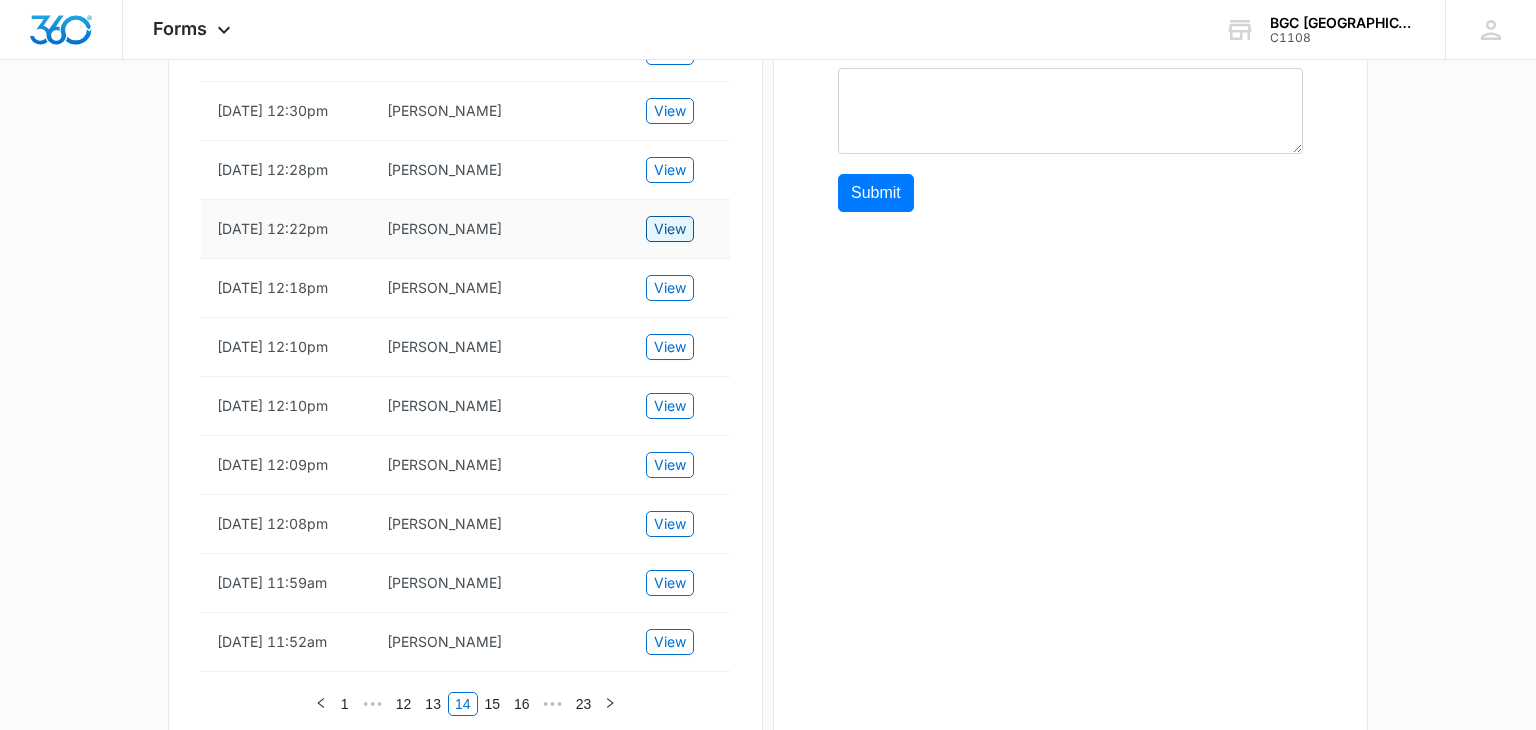 click on "View" at bounding box center [670, 229] 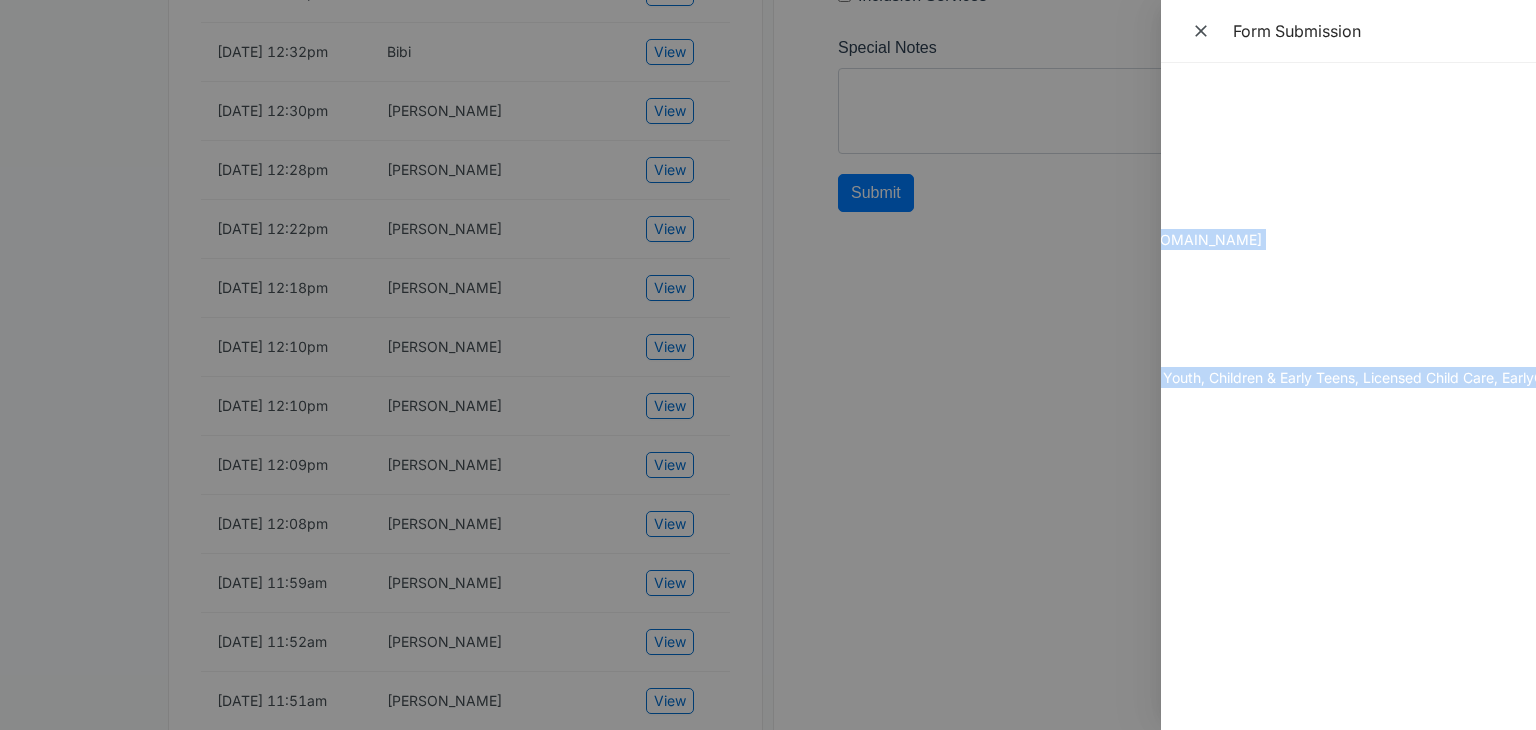scroll, scrollTop: 0, scrollLeft: 189, axis: horizontal 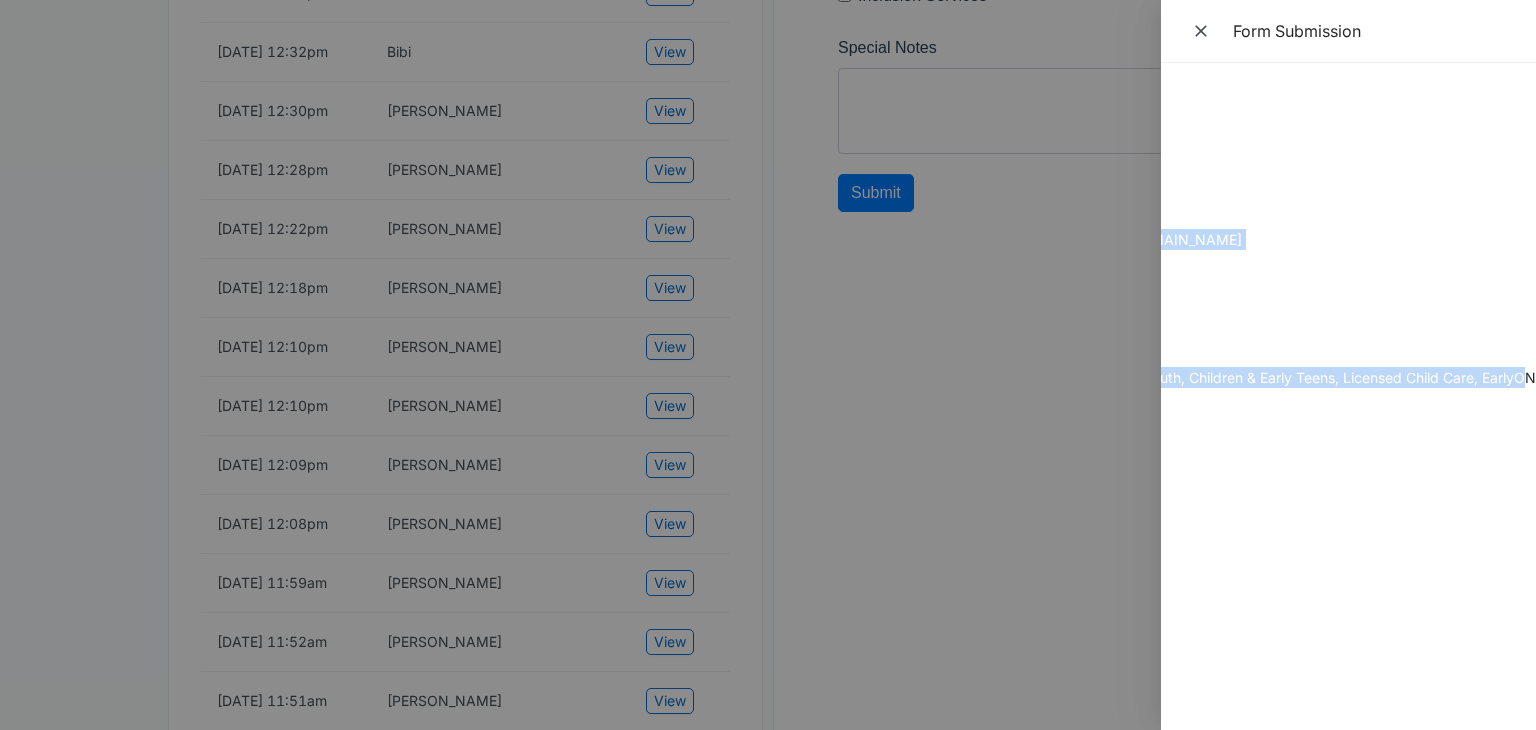 drag, startPoint x: 1188, startPoint y: 90, endPoint x: 1524, endPoint y: 383, distance: 445.80826 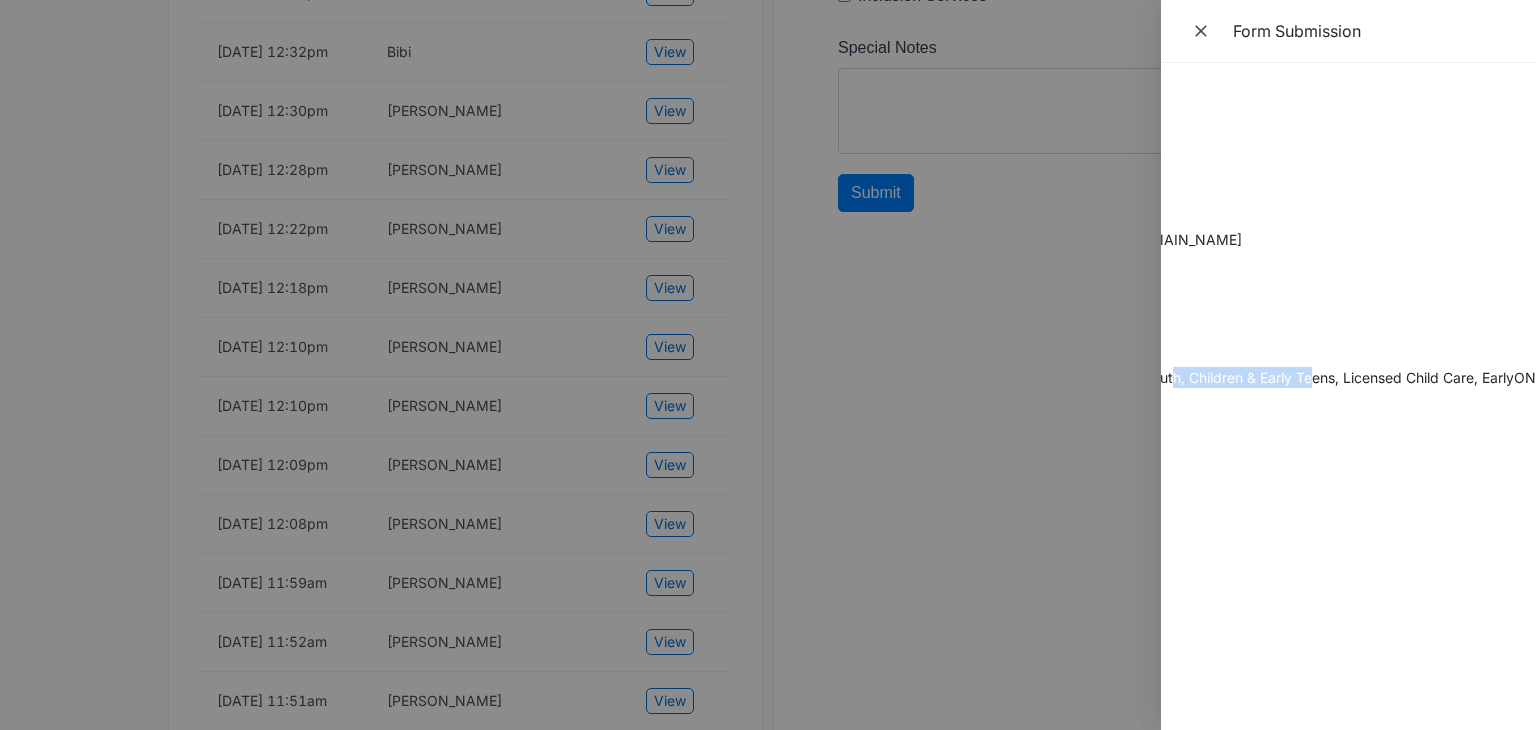 scroll, scrollTop: 0, scrollLeft: 0, axis: both 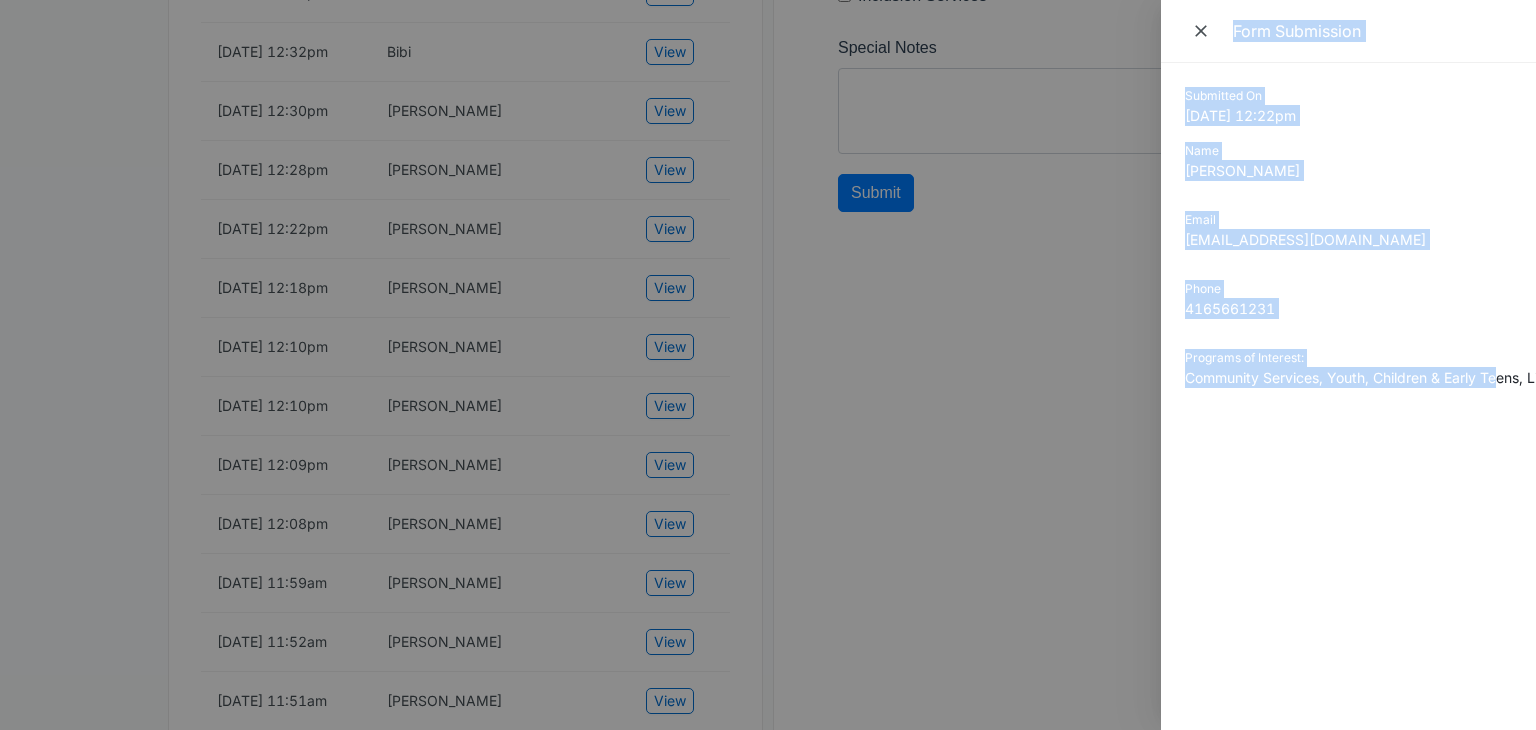 drag, startPoint x: 1311, startPoint y: 383, endPoint x: 1084, endPoint y: 388, distance: 227.05505 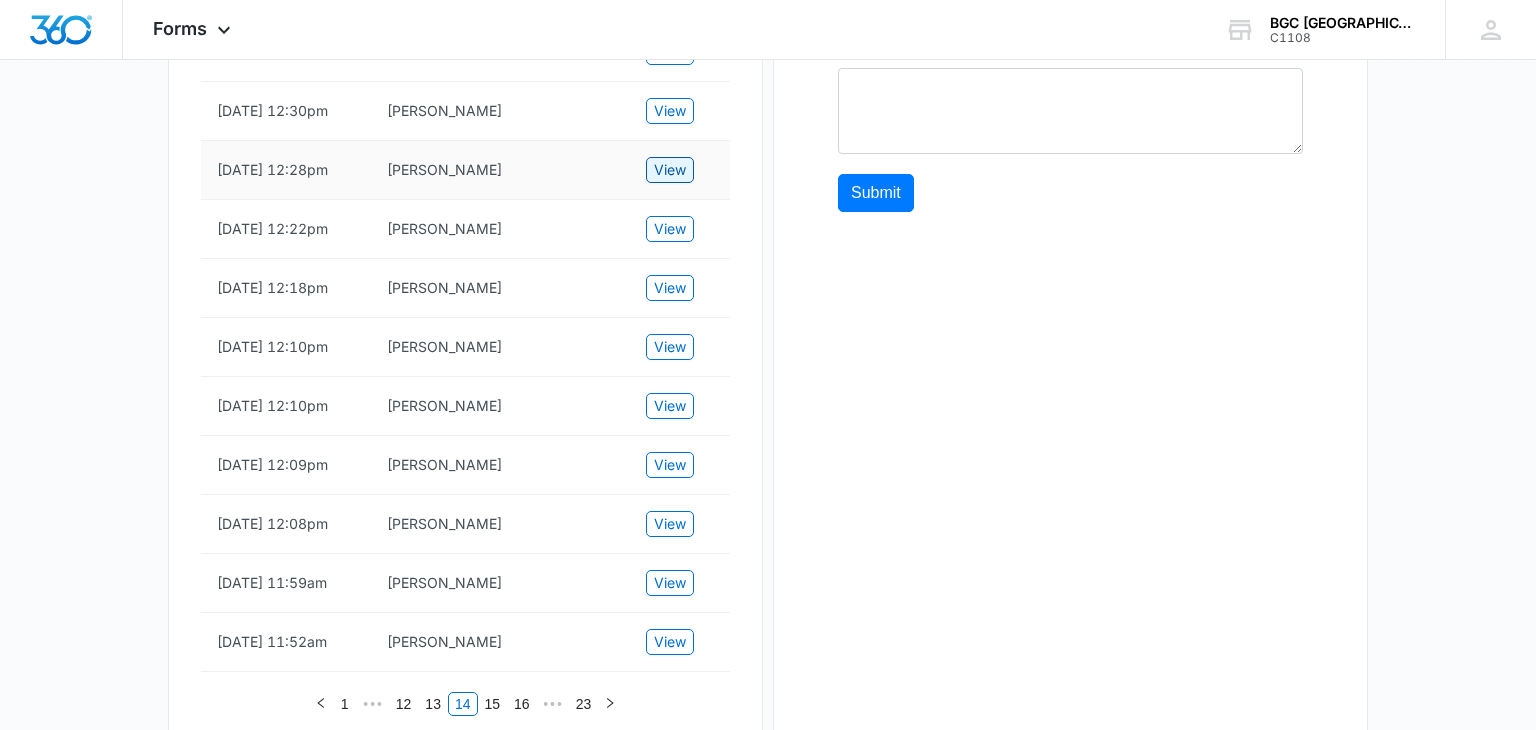 click on "View" at bounding box center [670, 170] 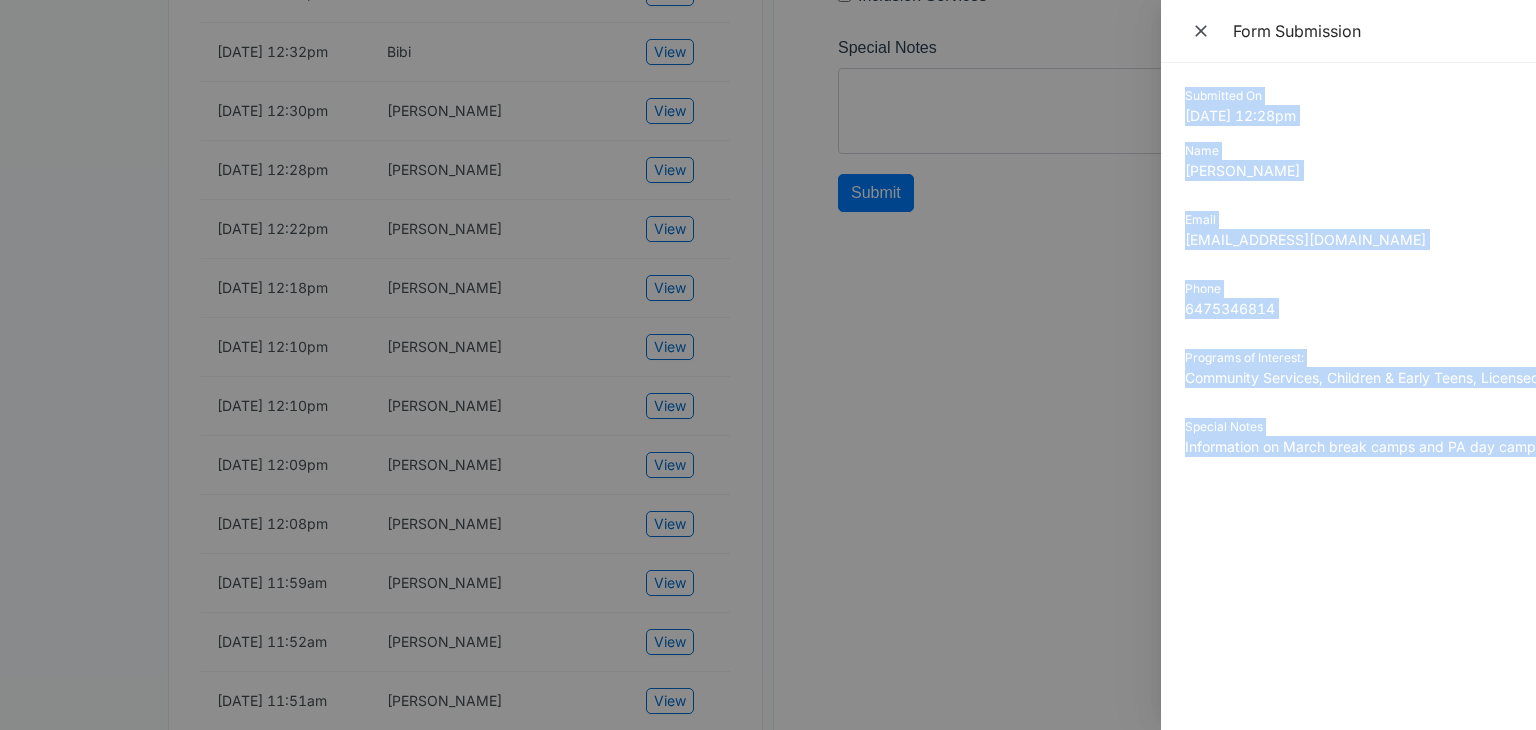 scroll, scrollTop: 0, scrollLeft: 82, axis: horizontal 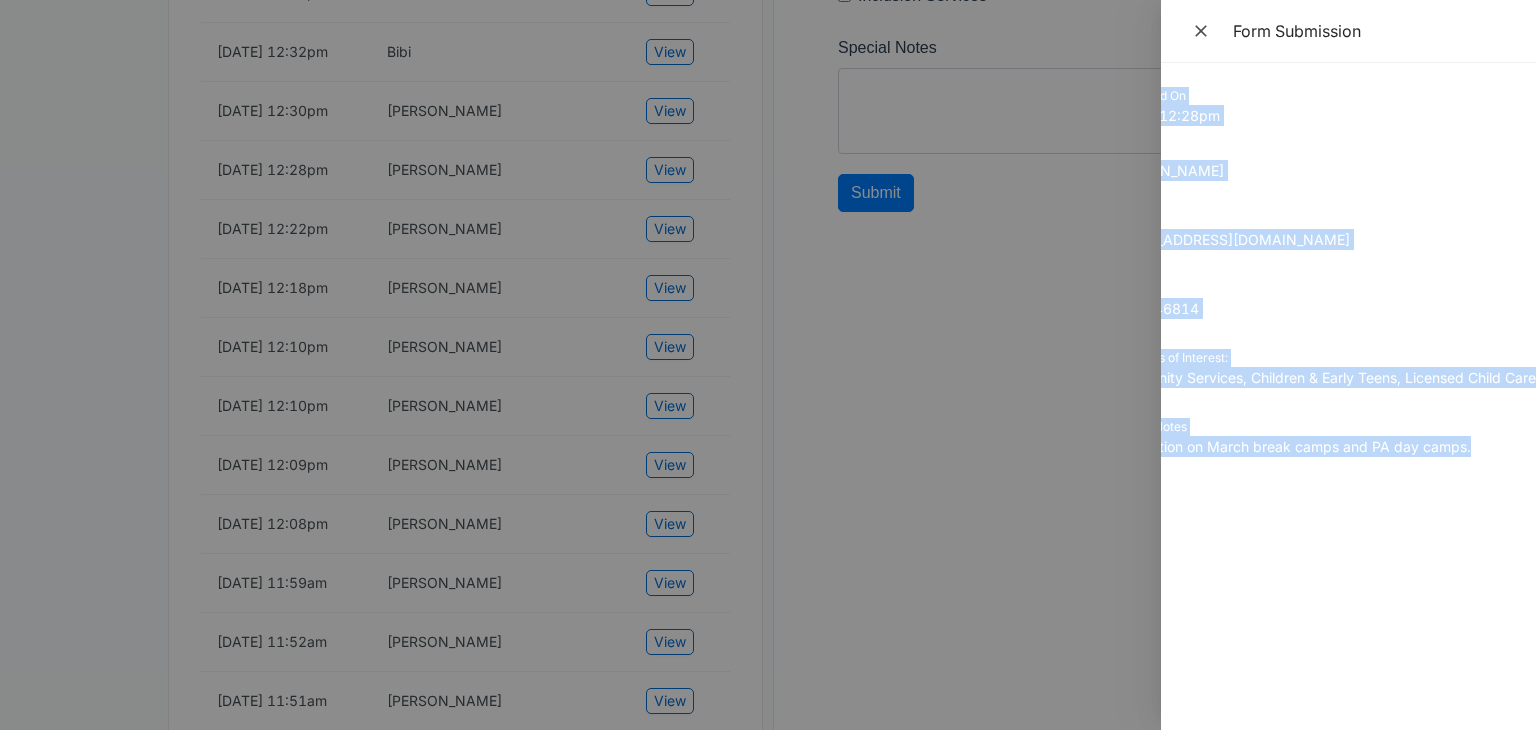 drag, startPoint x: 1184, startPoint y: 97, endPoint x: 1492, endPoint y: 456, distance: 473.0169 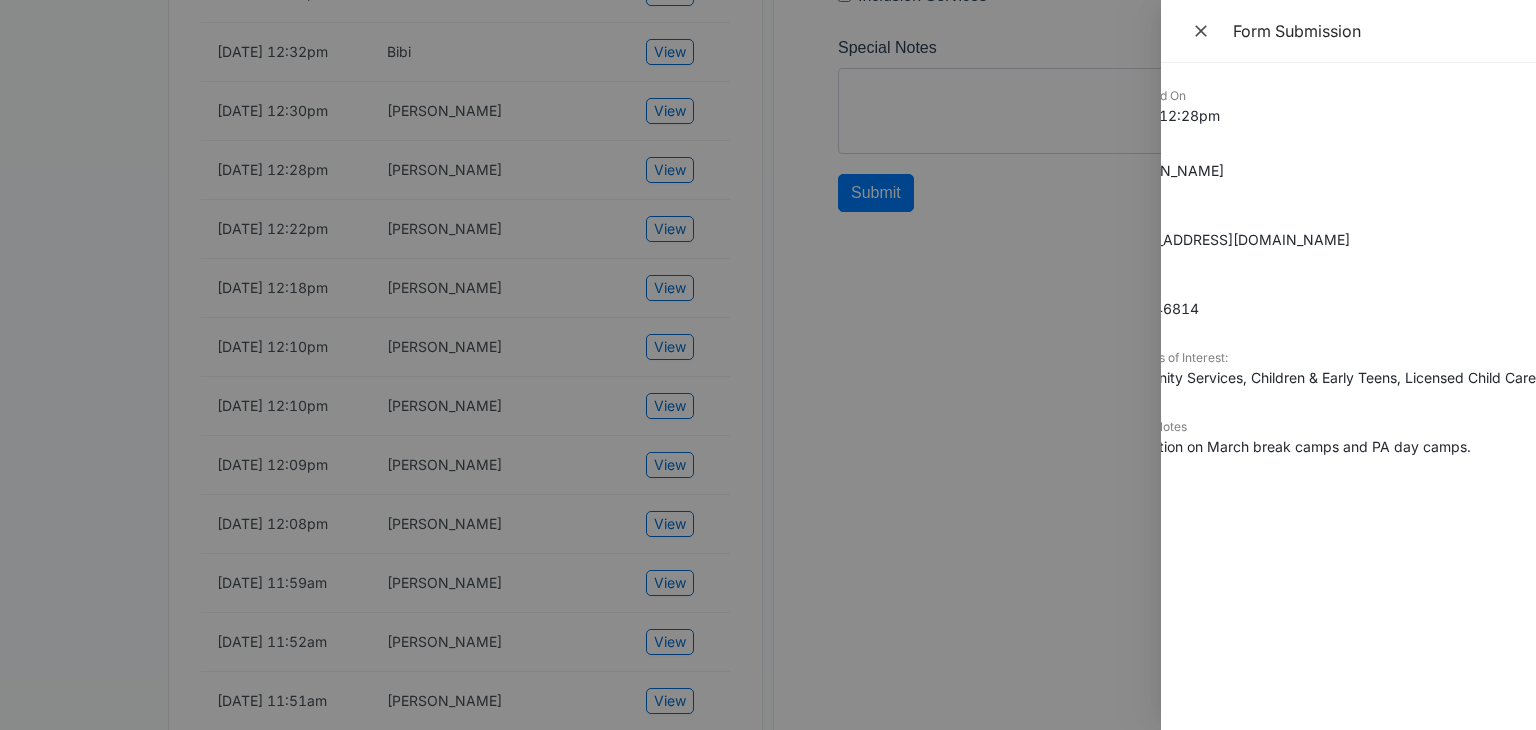 click at bounding box center [768, 365] 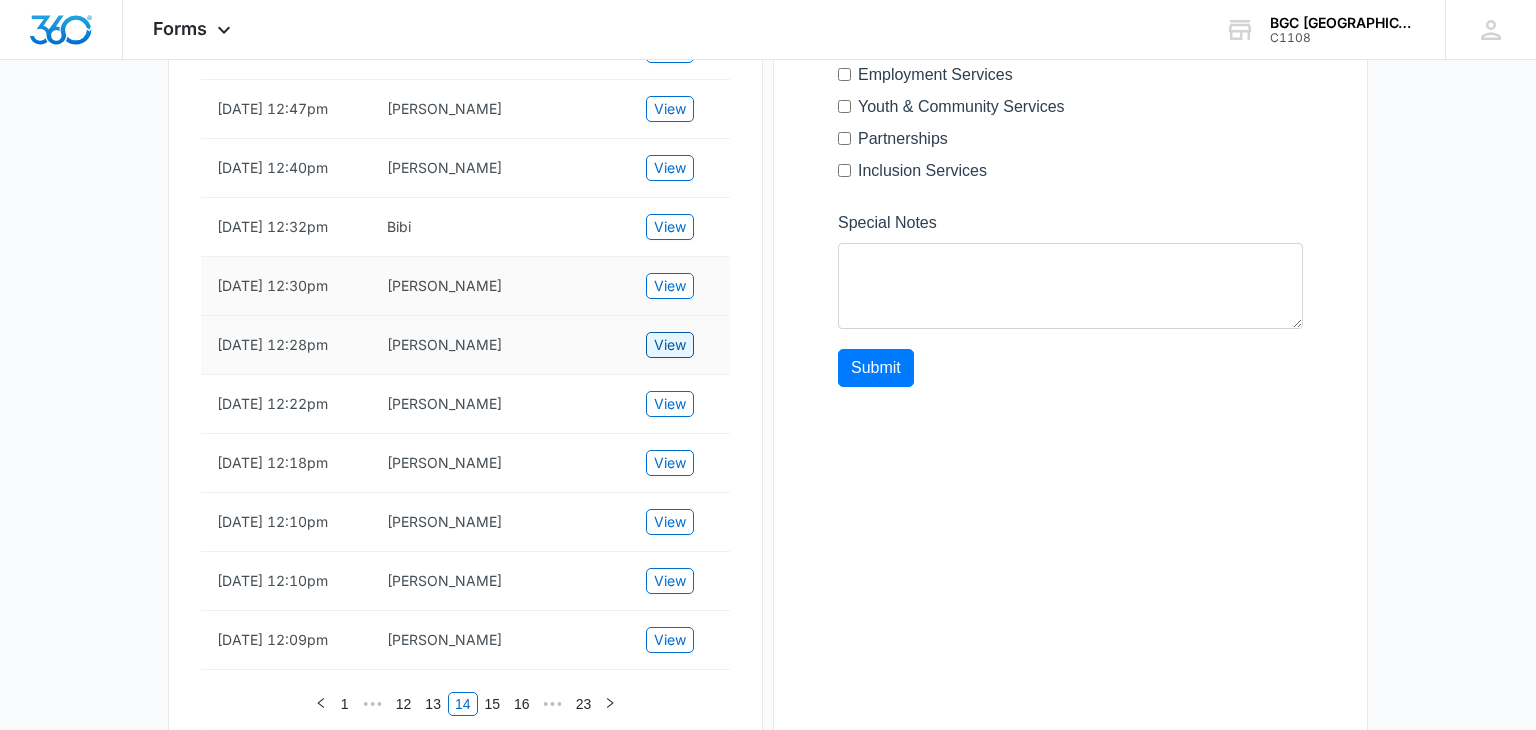 scroll, scrollTop: 762, scrollLeft: 0, axis: vertical 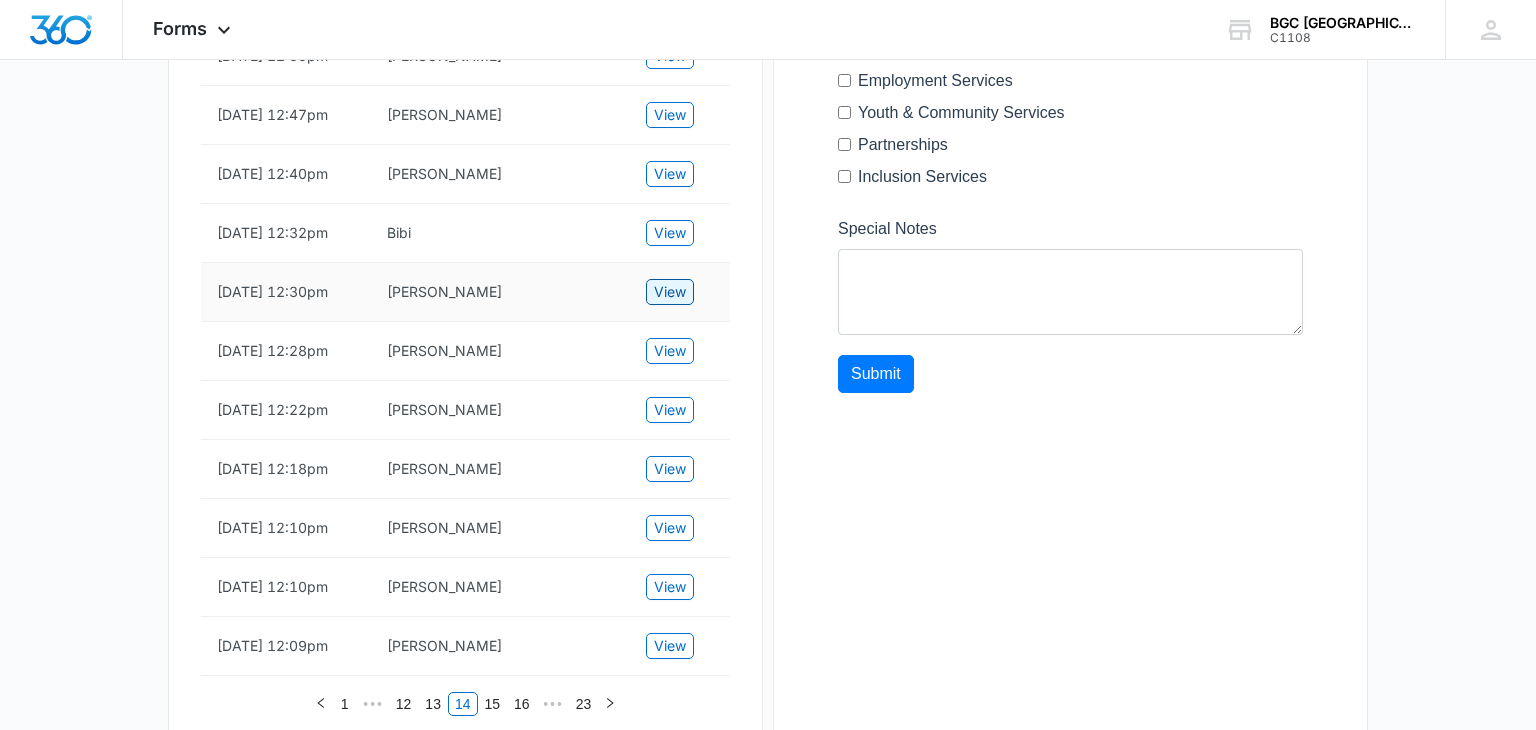 click on "View" at bounding box center (670, 292) 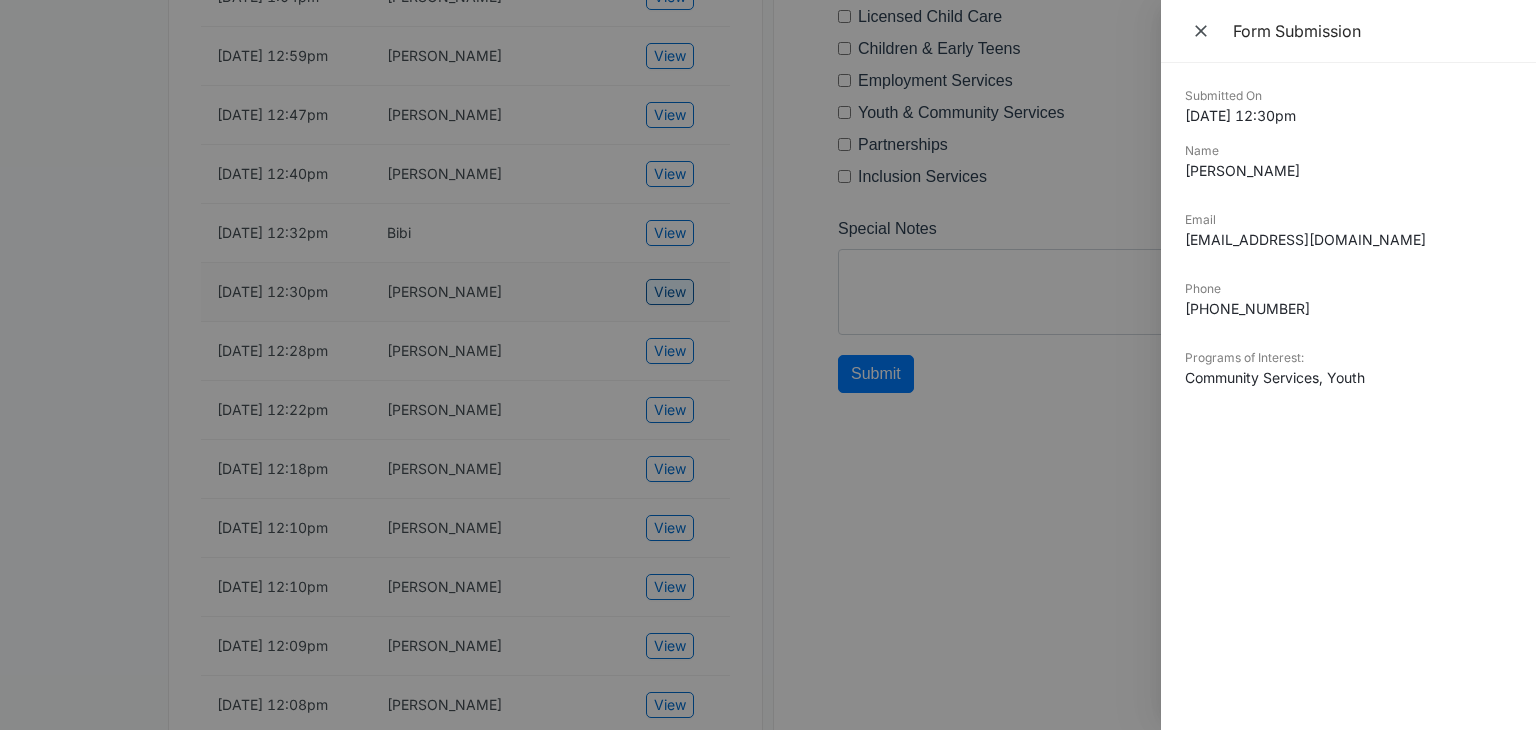 scroll, scrollTop: 0, scrollLeft: 0, axis: both 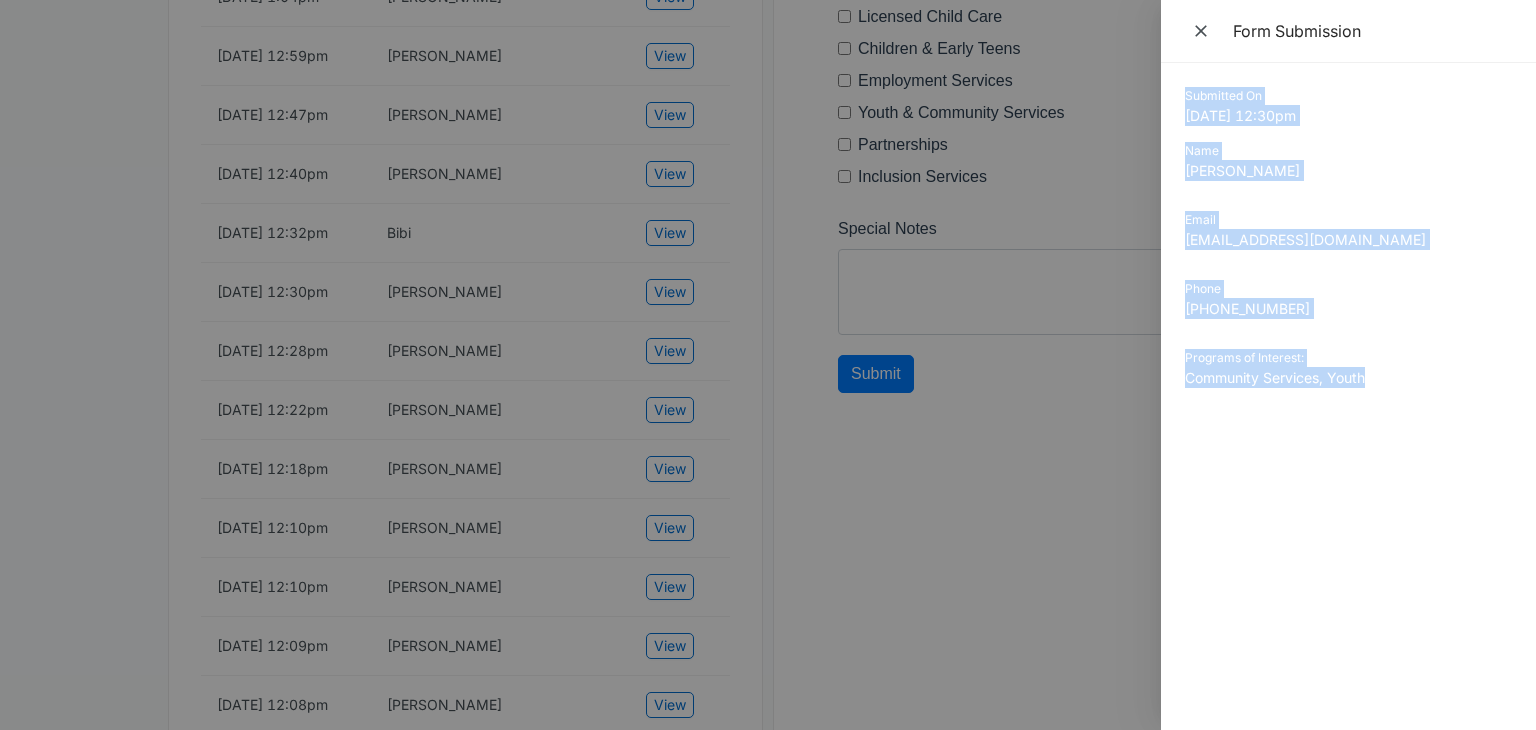 drag, startPoint x: 1186, startPoint y: 97, endPoint x: 1430, endPoint y: 394, distance: 384.37613 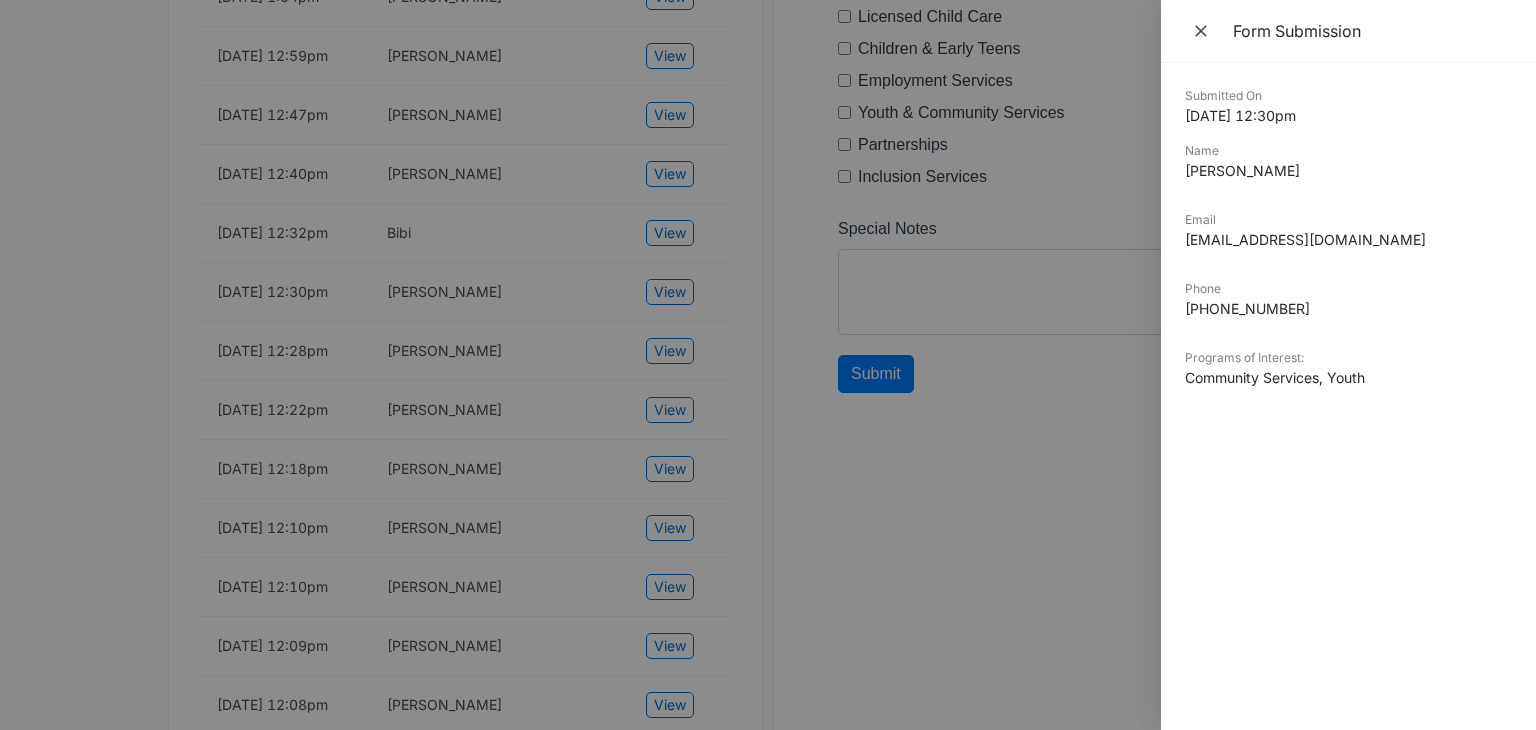 click at bounding box center [768, 365] 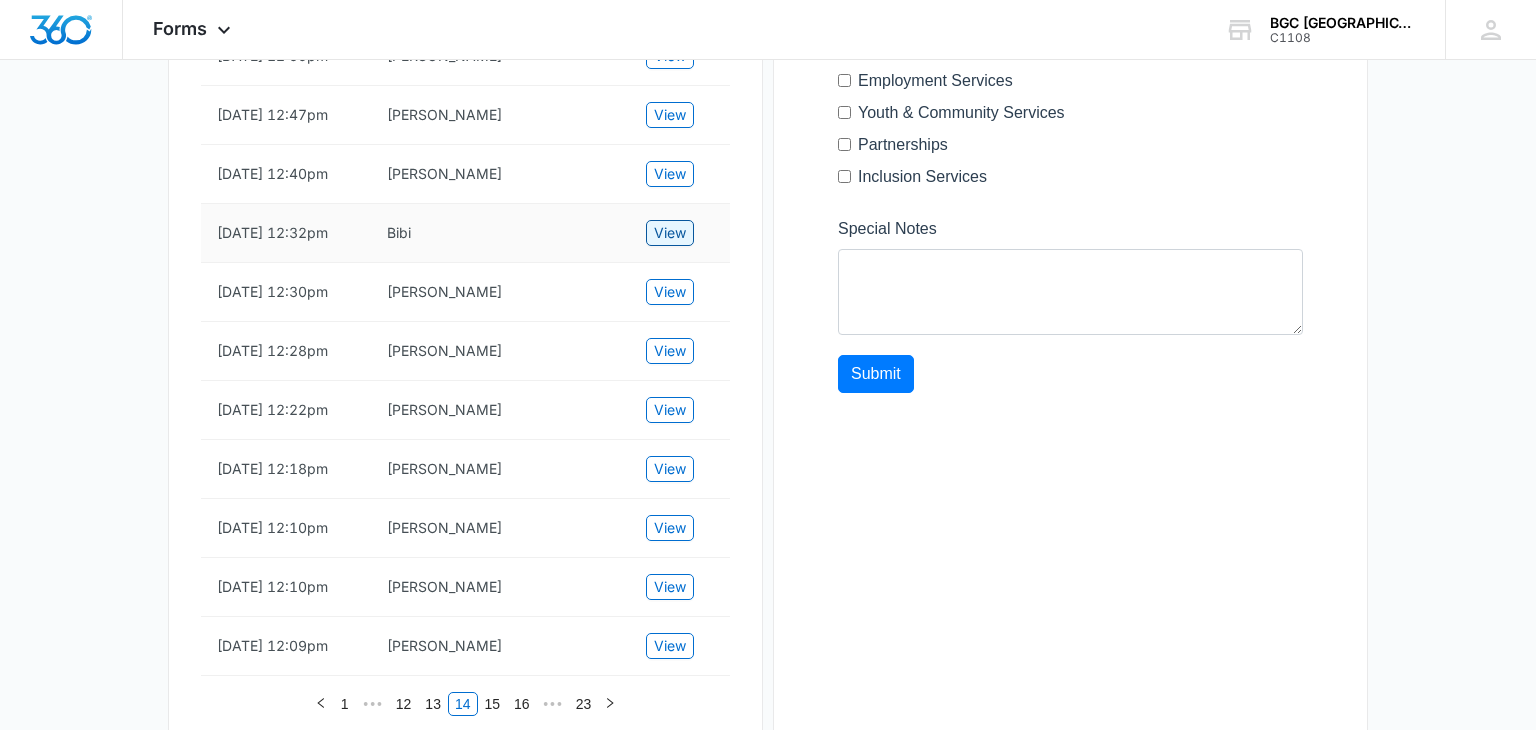 click on "View" at bounding box center (670, 233) 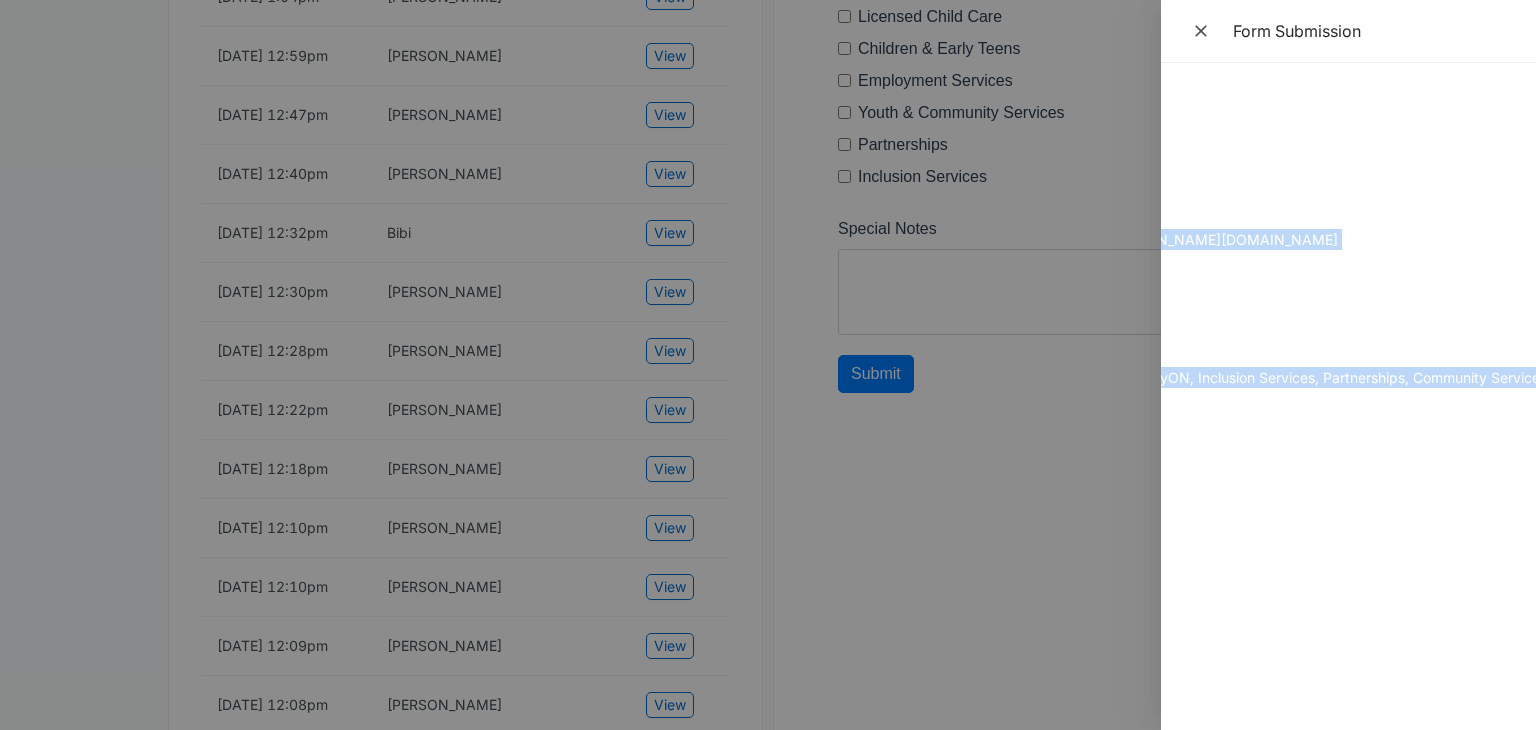 scroll, scrollTop: 0, scrollLeft: 223, axis: horizontal 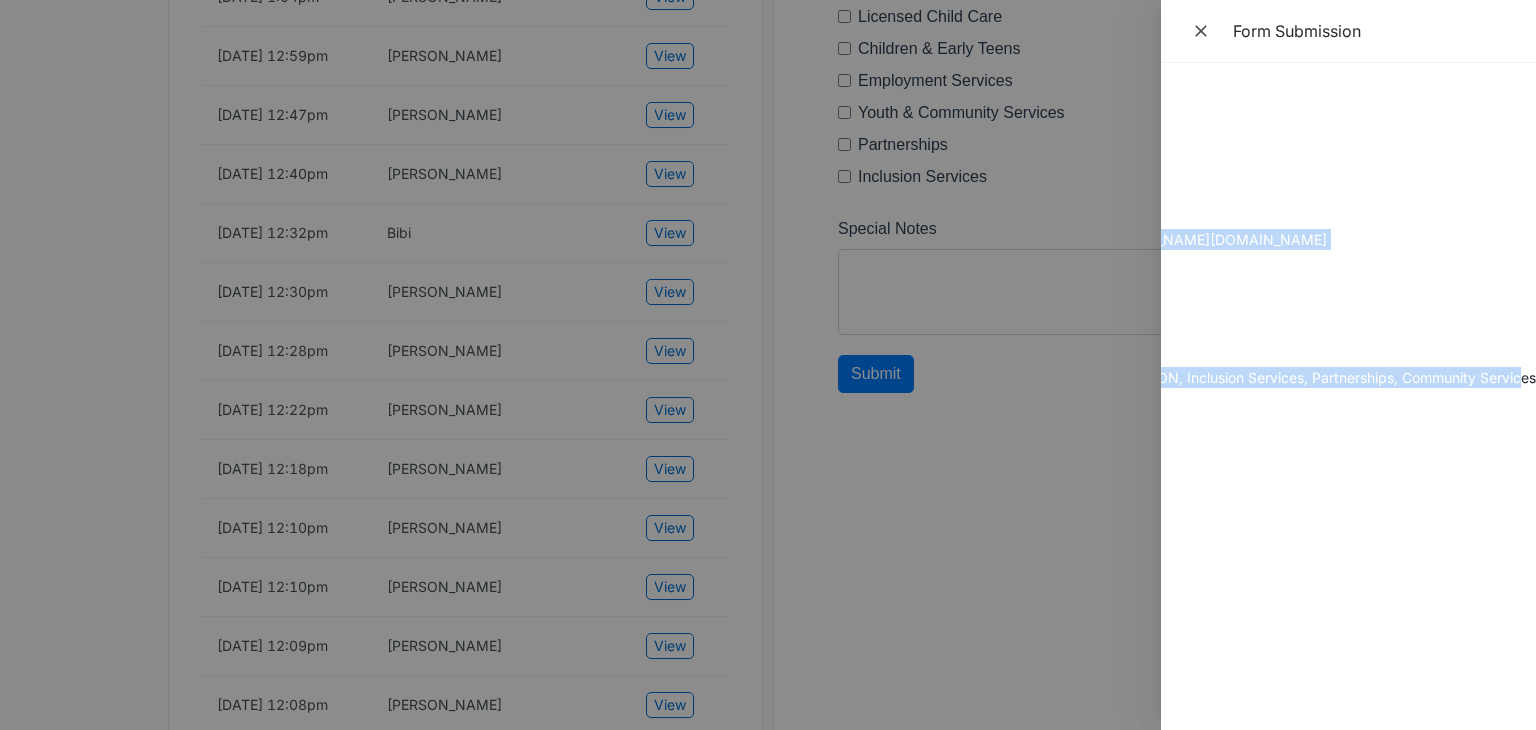 drag, startPoint x: 1187, startPoint y: 96, endPoint x: 1521, endPoint y: 382, distance: 439.71808 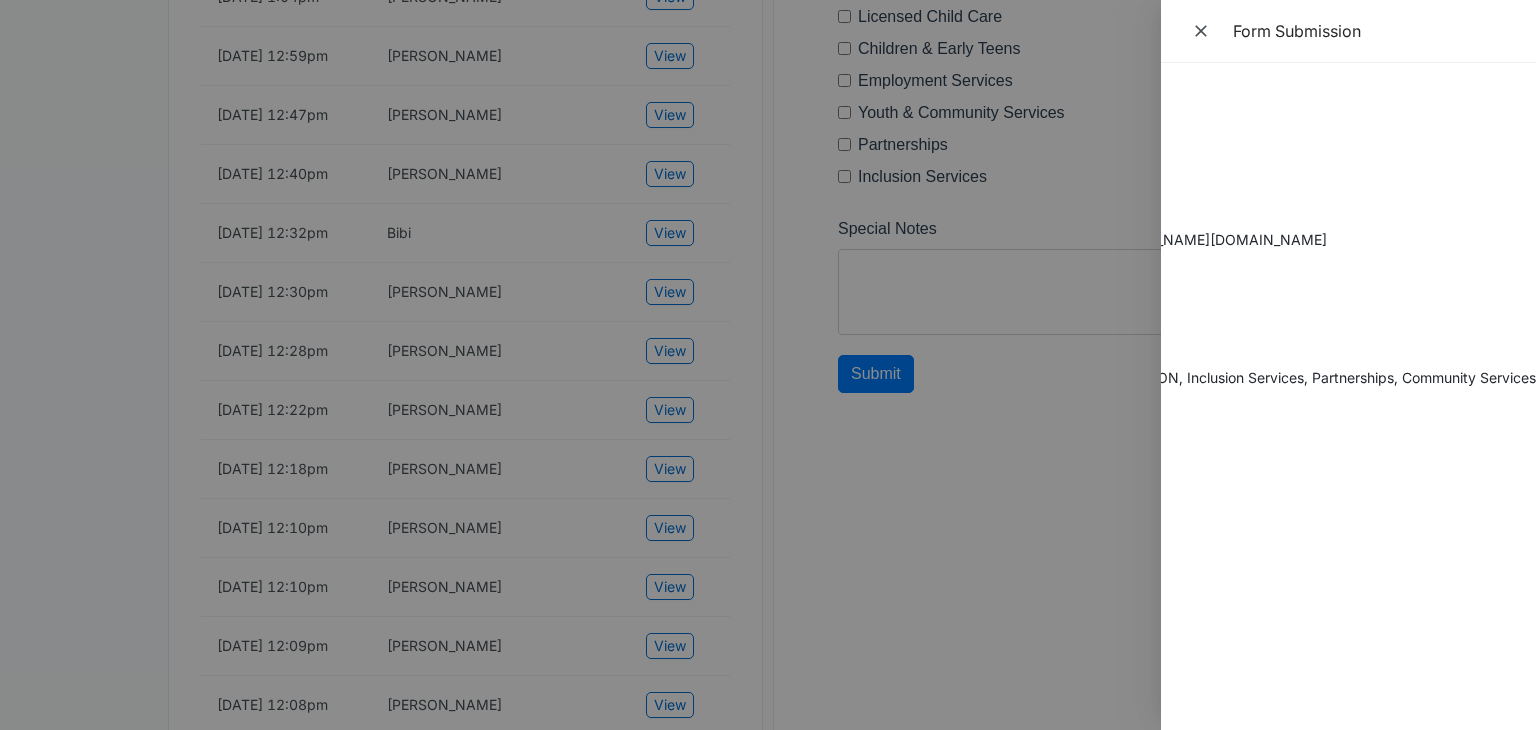 click at bounding box center [768, 365] 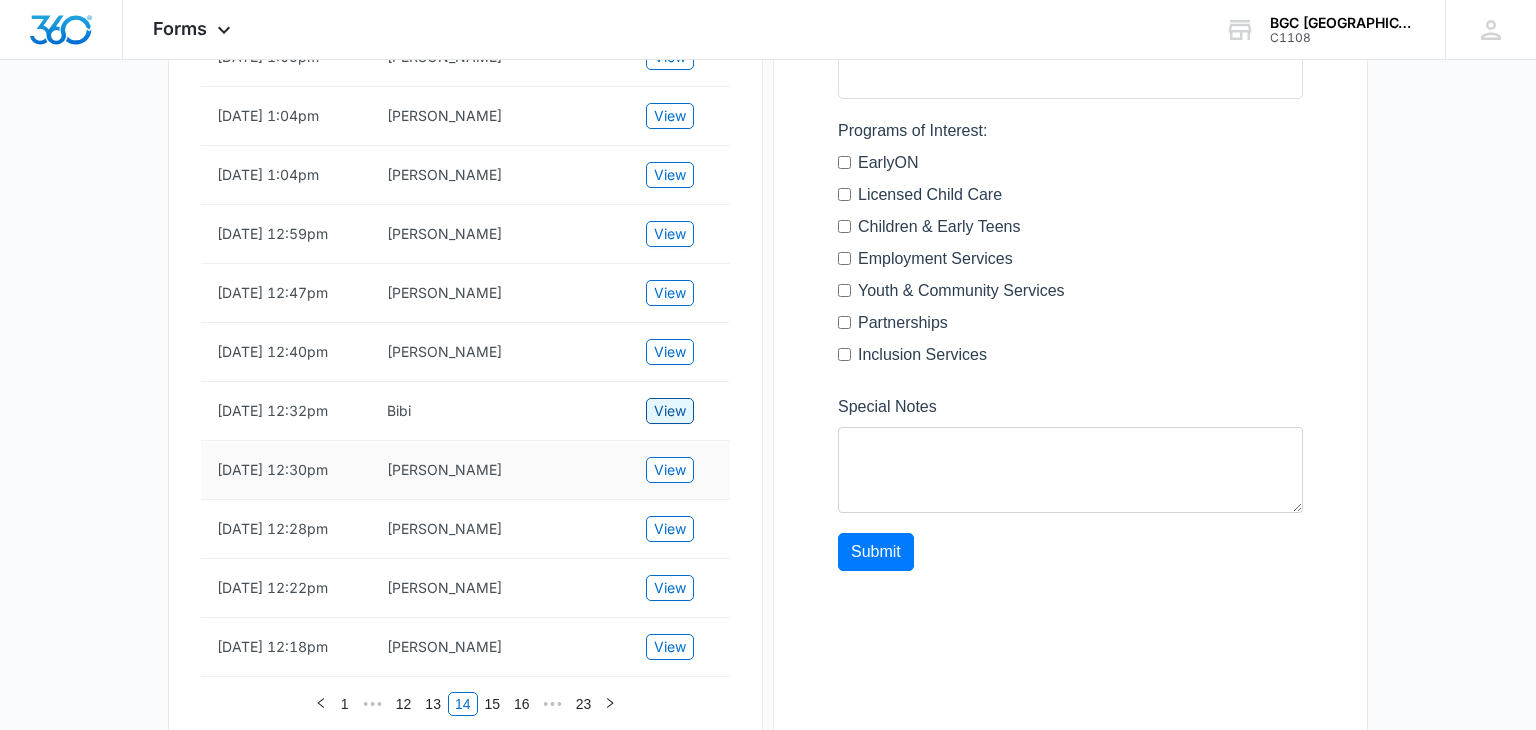 scroll, scrollTop: 583, scrollLeft: 0, axis: vertical 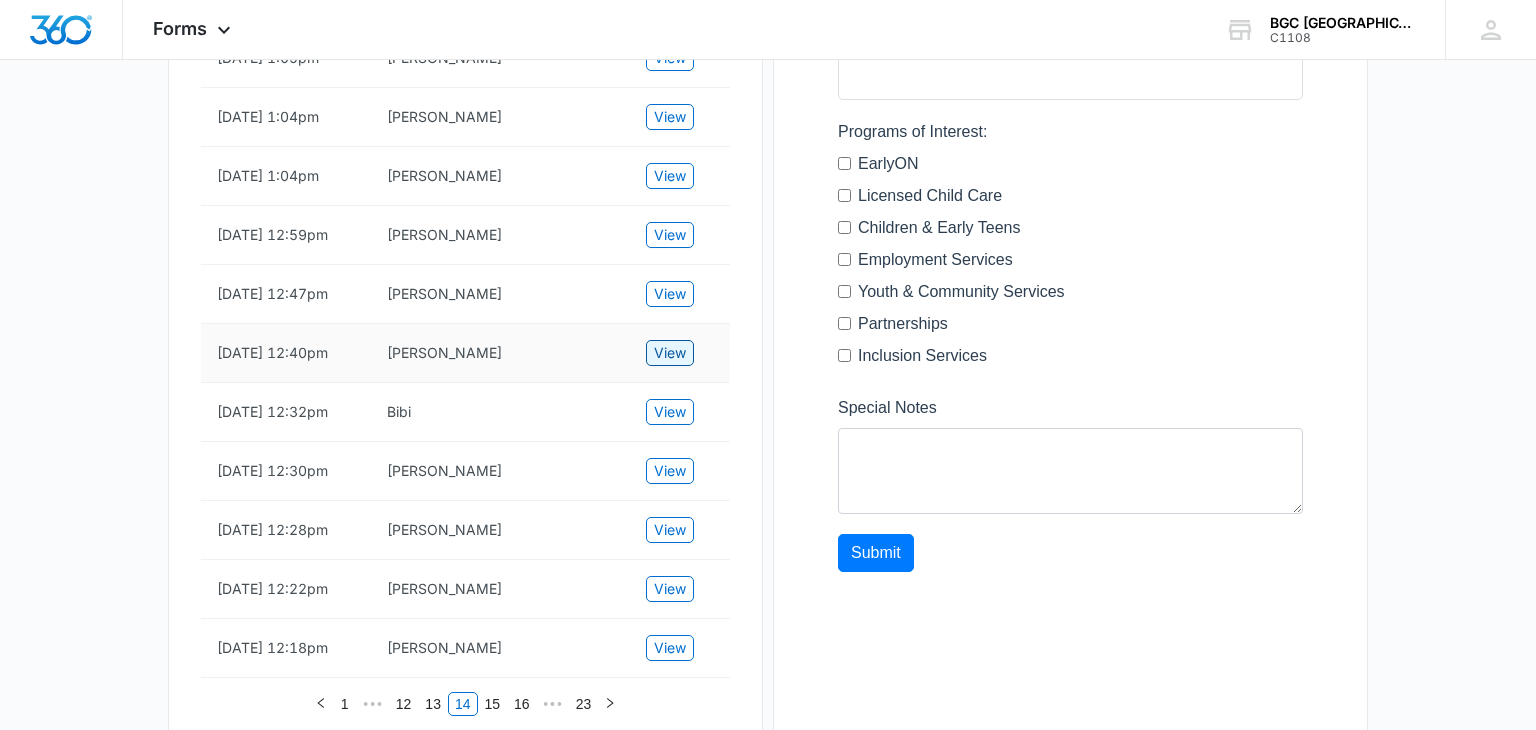 click on "View" at bounding box center (670, 353) 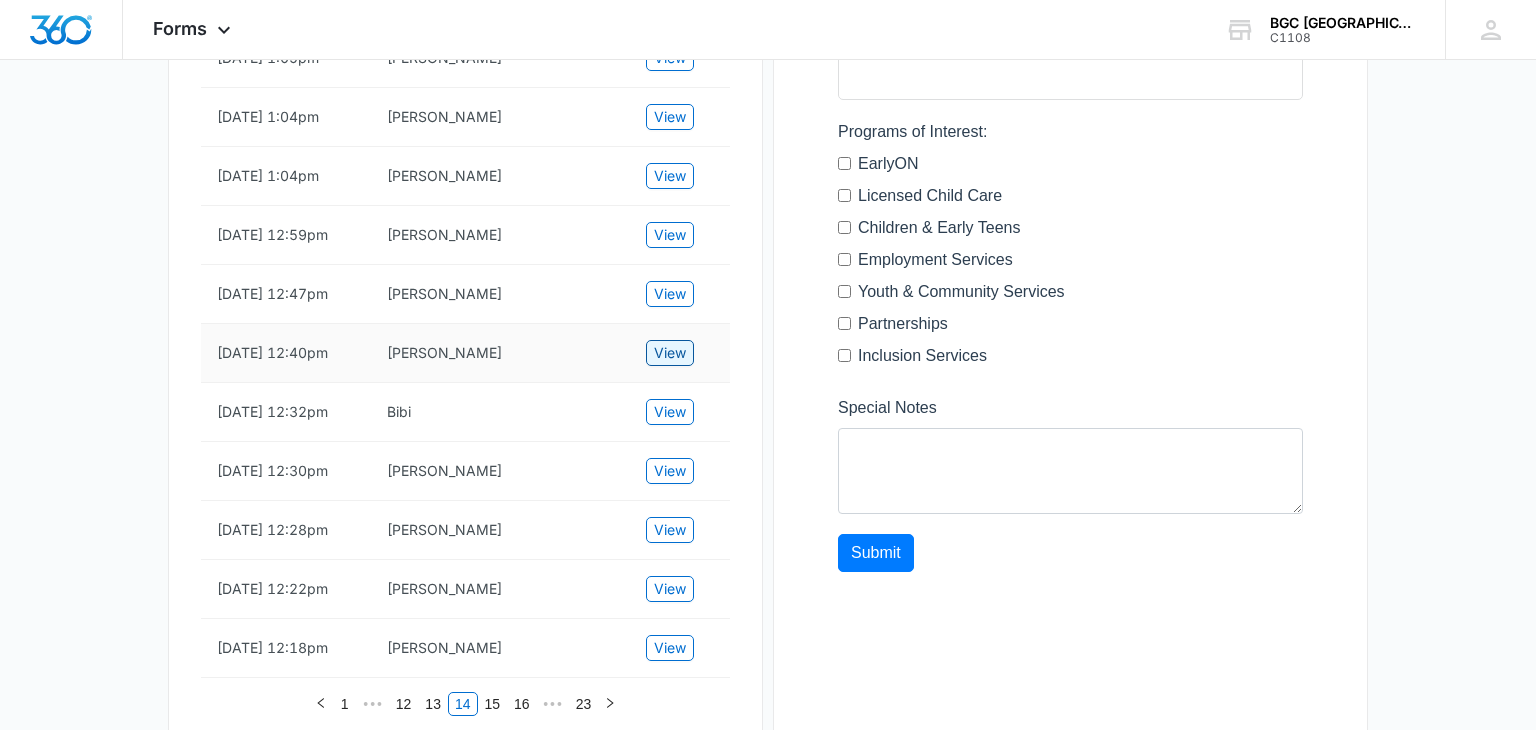 scroll, scrollTop: 0, scrollLeft: 172, axis: horizontal 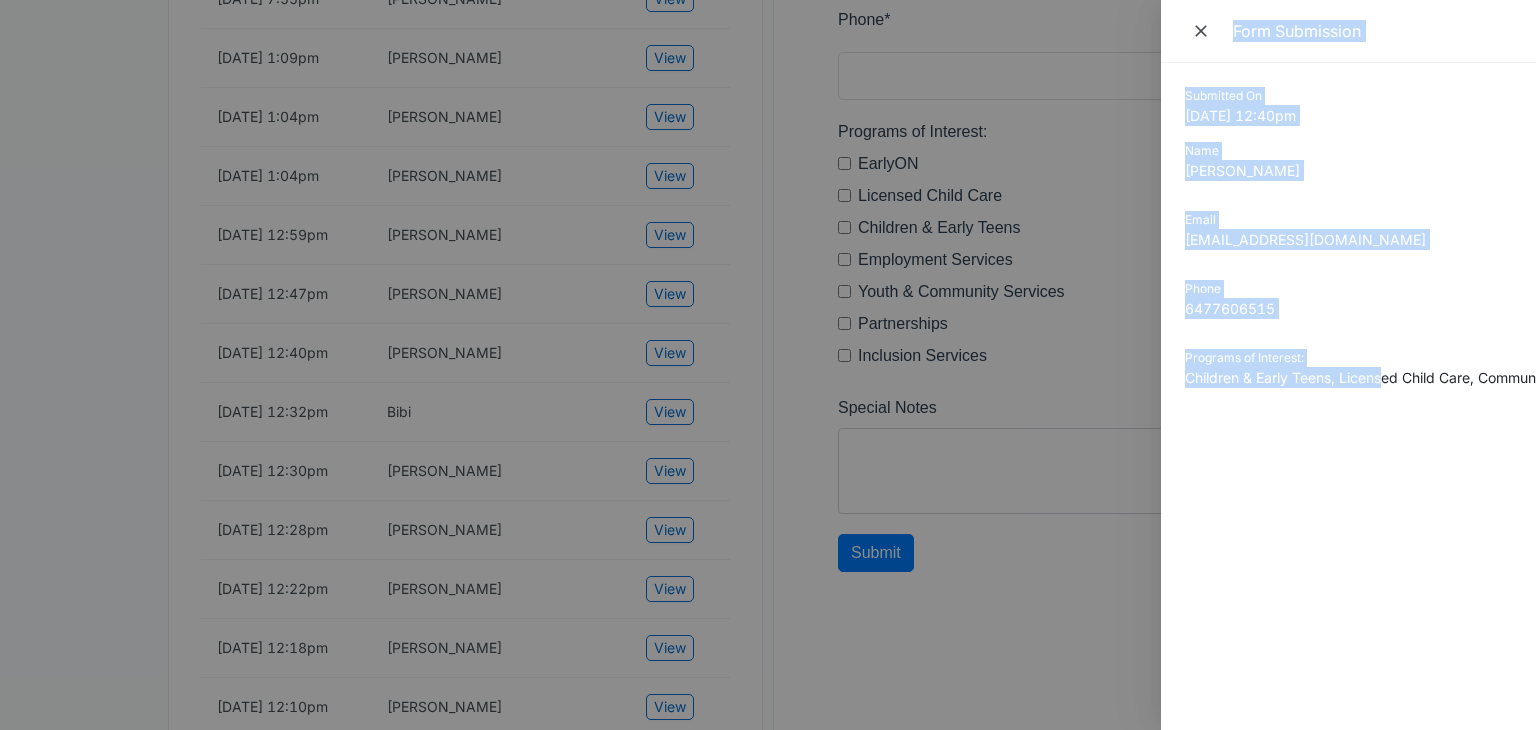drag, startPoint x: 1209, startPoint y: 380, endPoint x: 1087, endPoint y: 387, distance: 122.20065 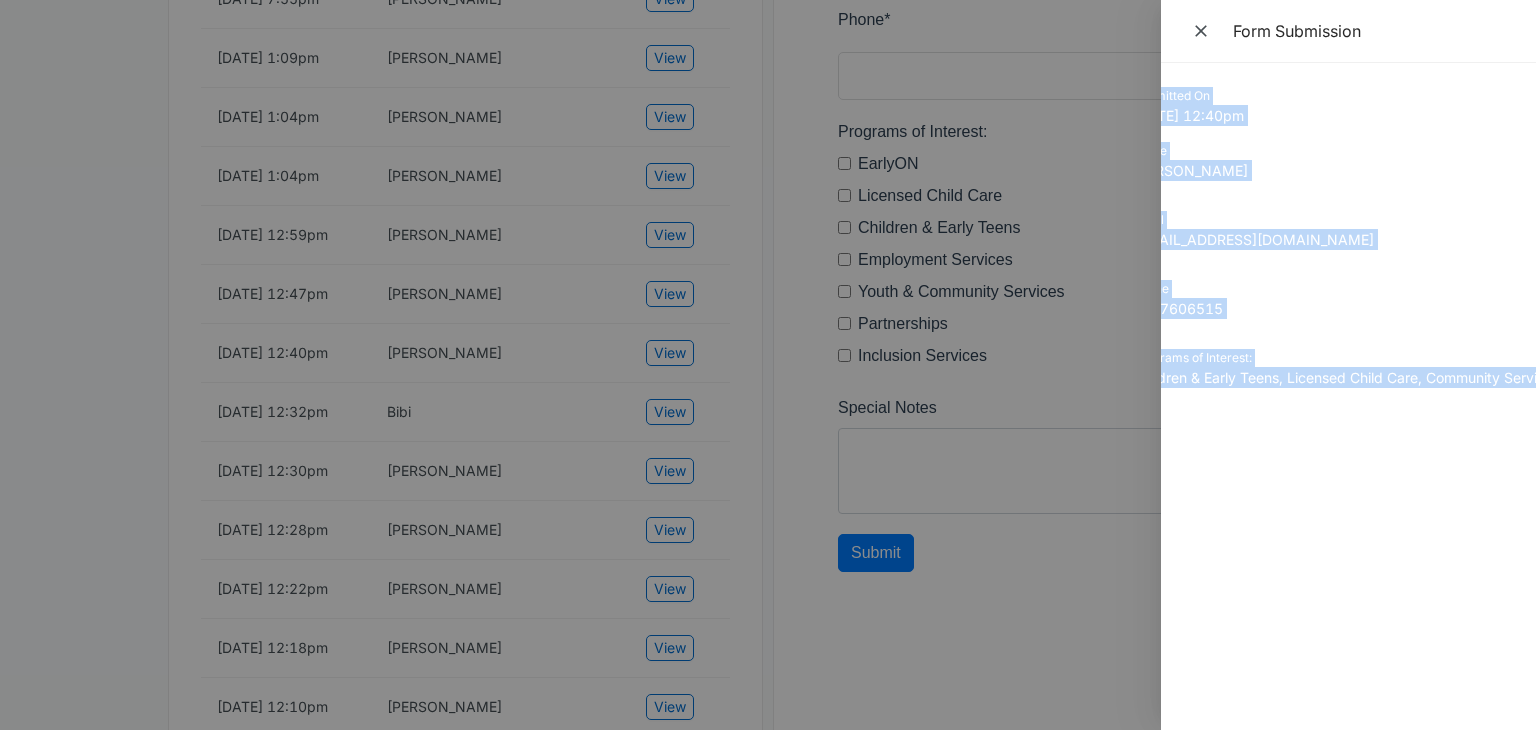 scroll, scrollTop: 0, scrollLeft: 172, axis: horizontal 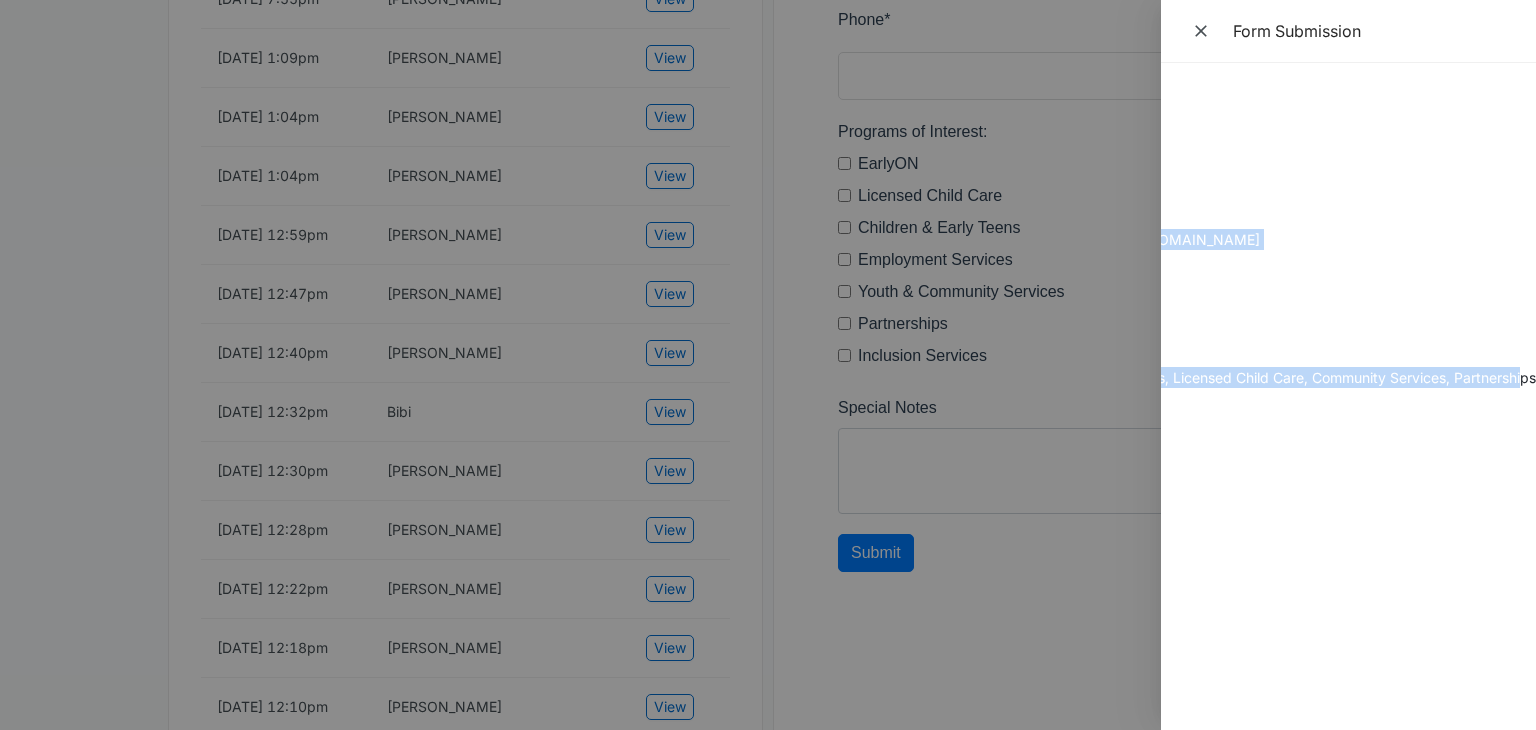drag, startPoint x: 1187, startPoint y: 97, endPoint x: 1523, endPoint y: 381, distance: 439.94547 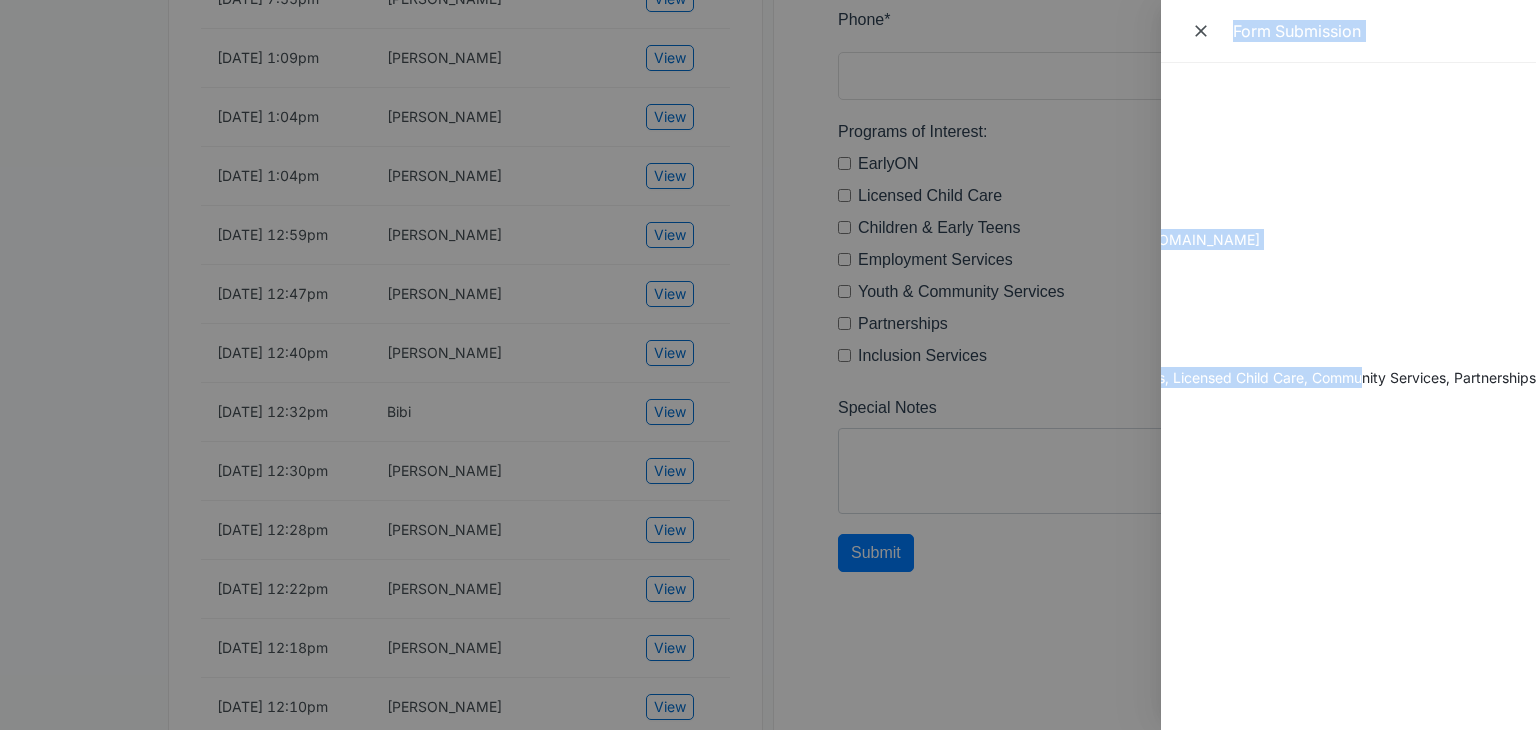 scroll, scrollTop: 0, scrollLeft: 0, axis: both 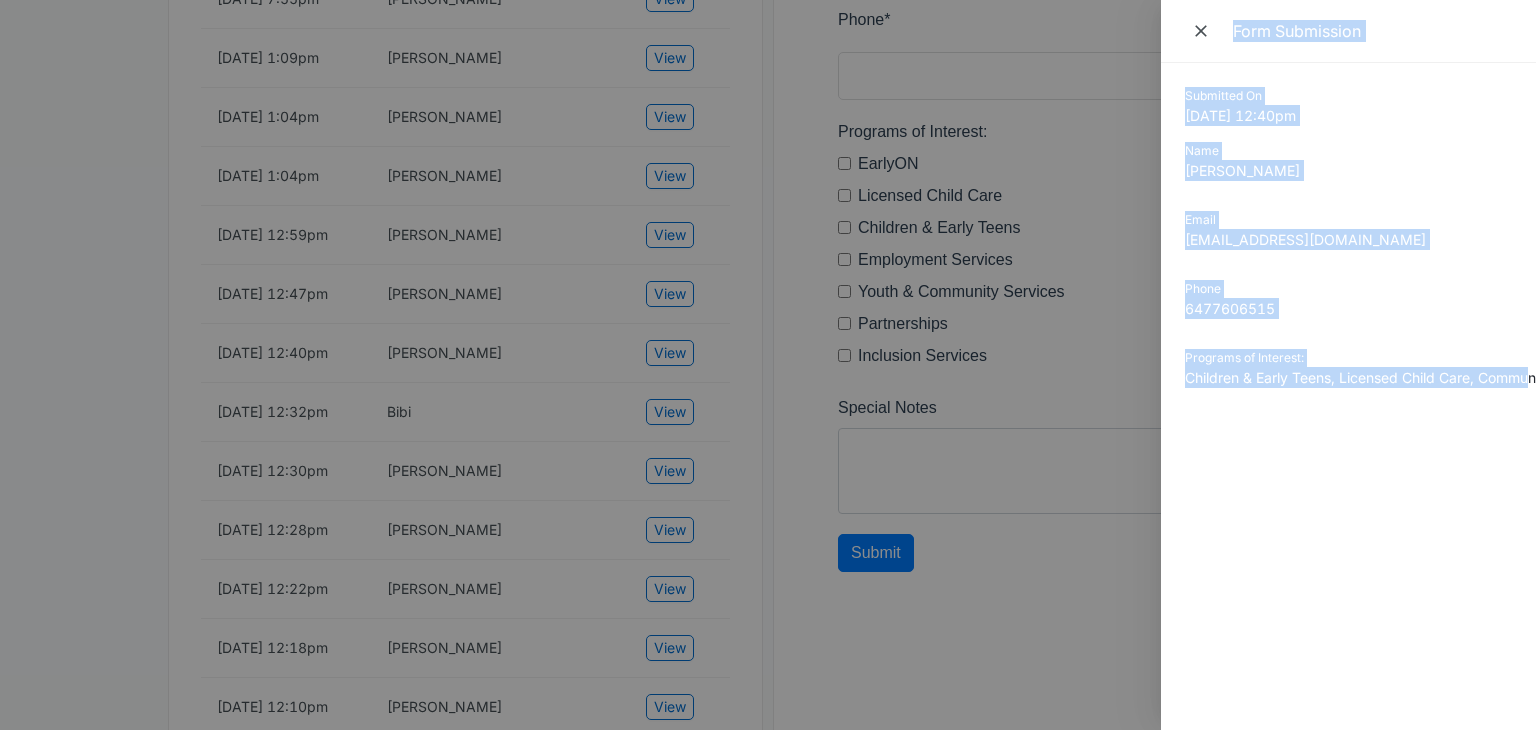 drag, startPoint x: 1359, startPoint y: 371, endPoint x: 1041, endPoint y: 373, distance: 318.0063 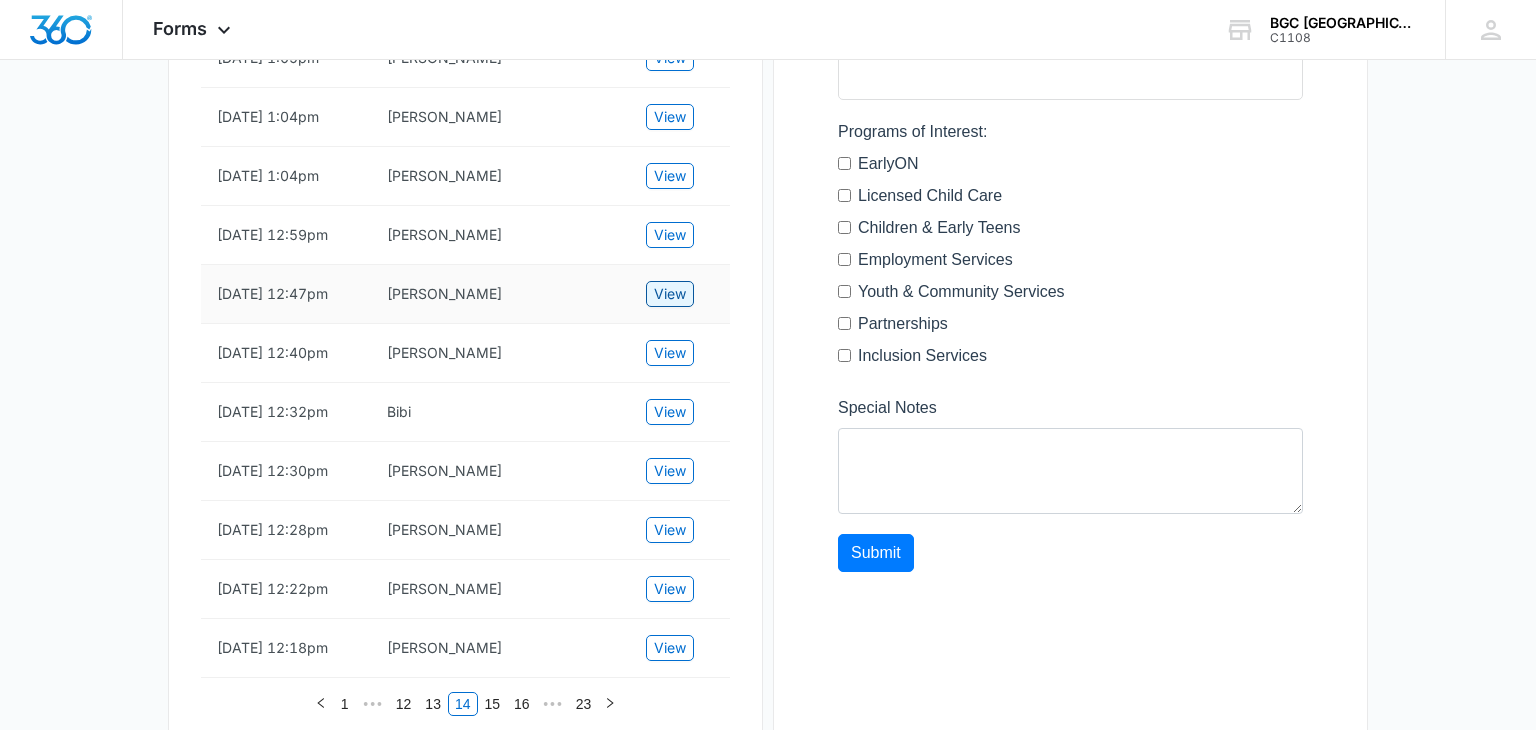 click on "View" at bounding box center (670, 294) 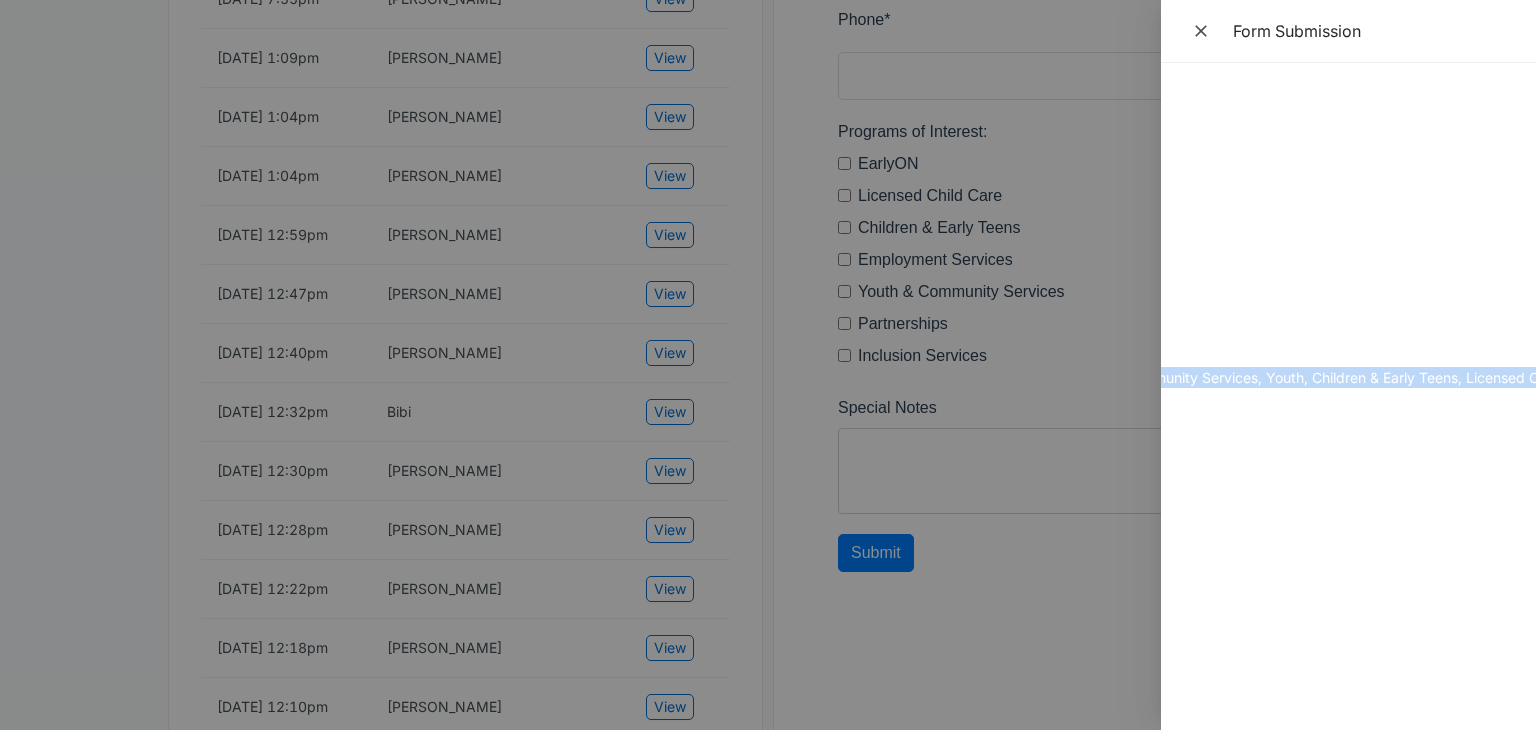 scroll, scrollTop: 0, scrollLeft: 408, axis: horizontal 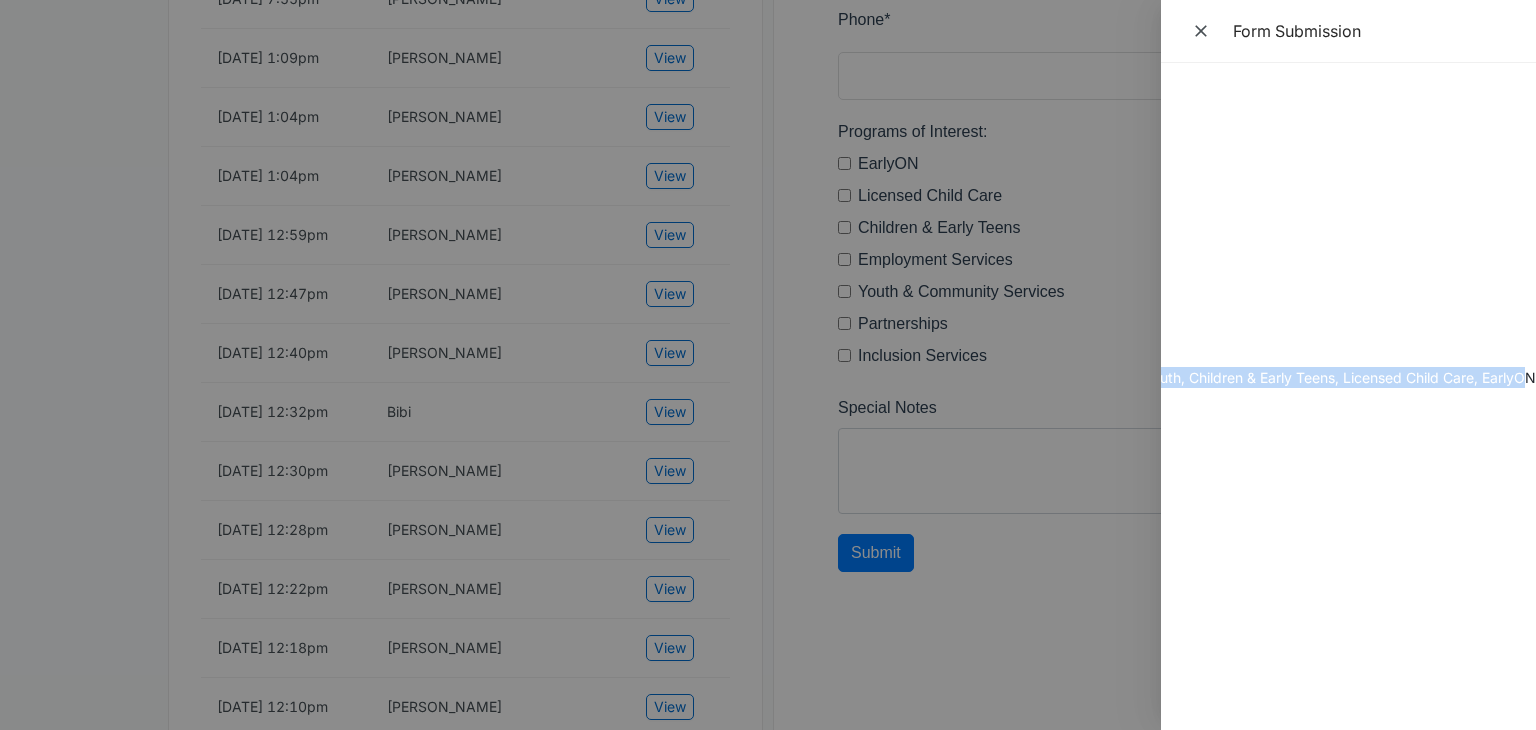 drag, startPoint x: 1185, startPoint y: 96, endPoint x: 1524, endPoint y: 381, distance: 442.88373 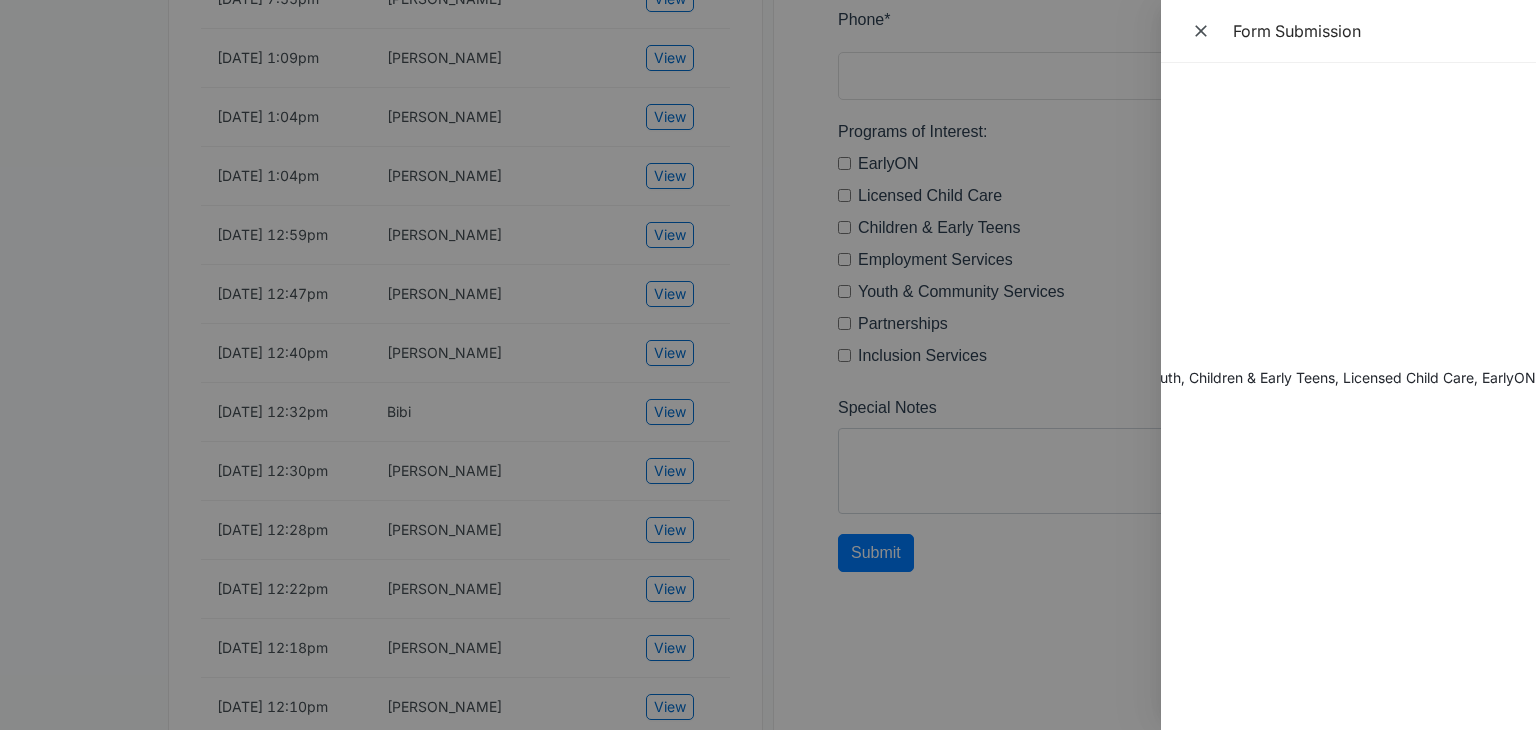 click at bounding box center (768, 365) 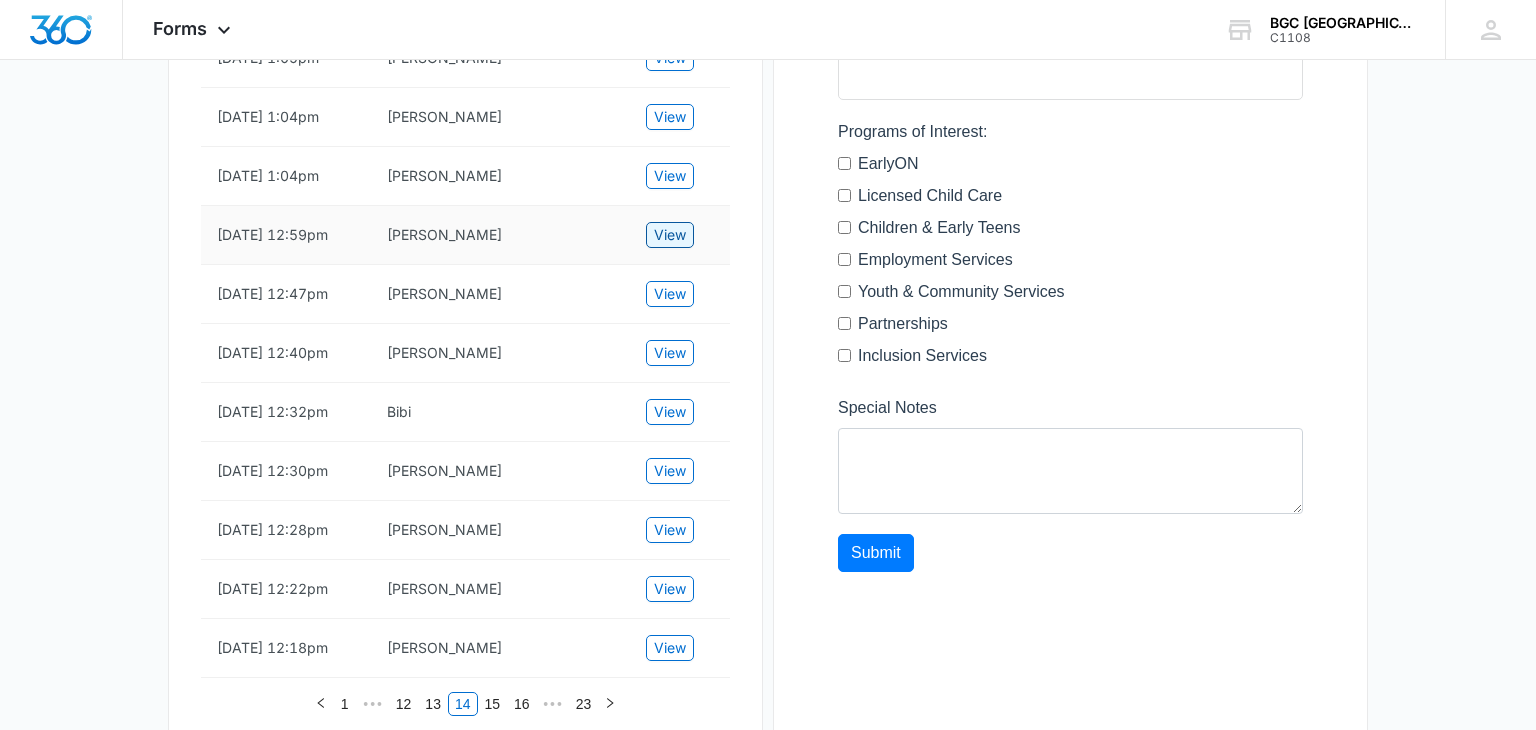 click on "View" at bounding box center (670, 235) 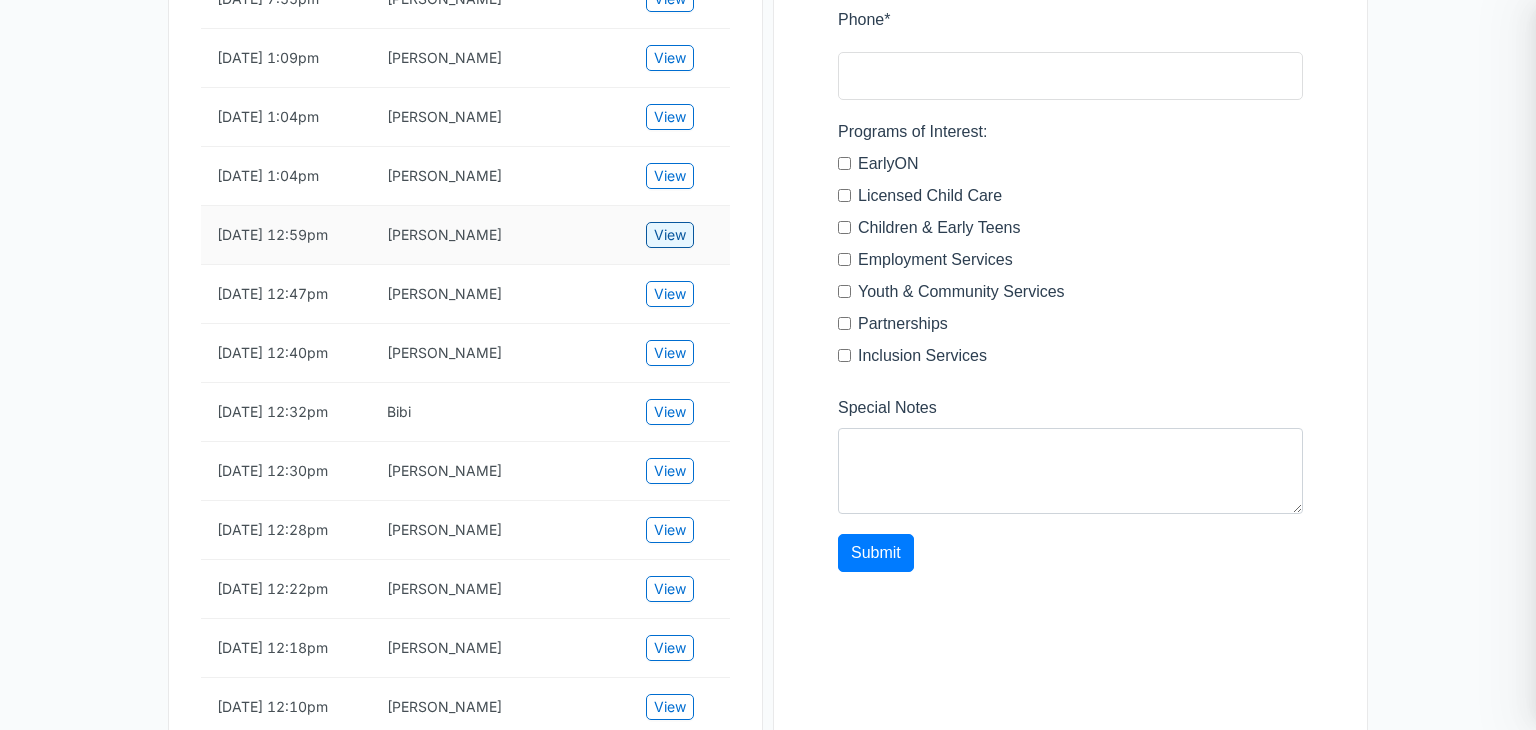 scroll, scrollTop: 0, scrollLeft: 50, axis: horizontal 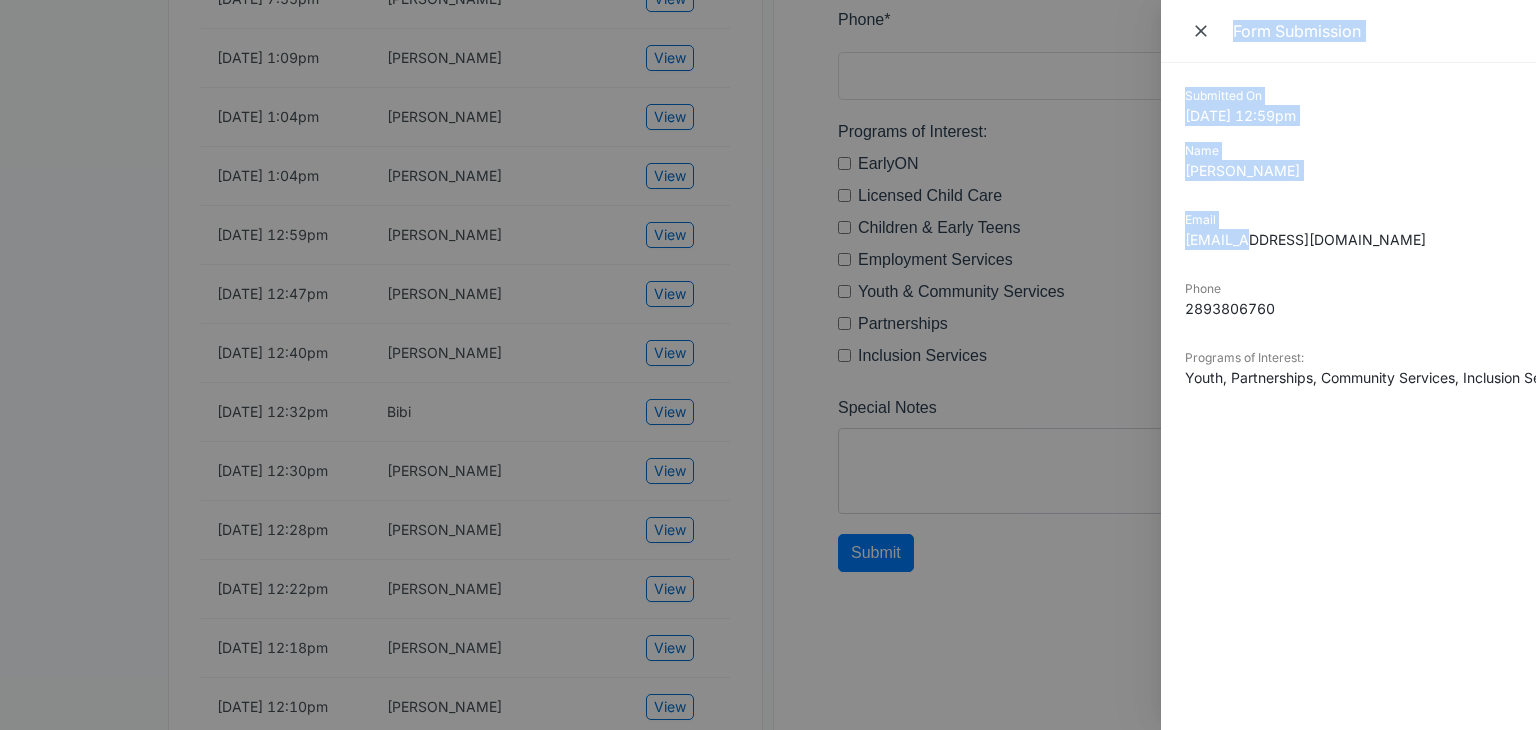 drag, startPoint x: 1199, startPoint y: 239, endPoint x: 1151, endPoint y: 242, distance: 48.09366 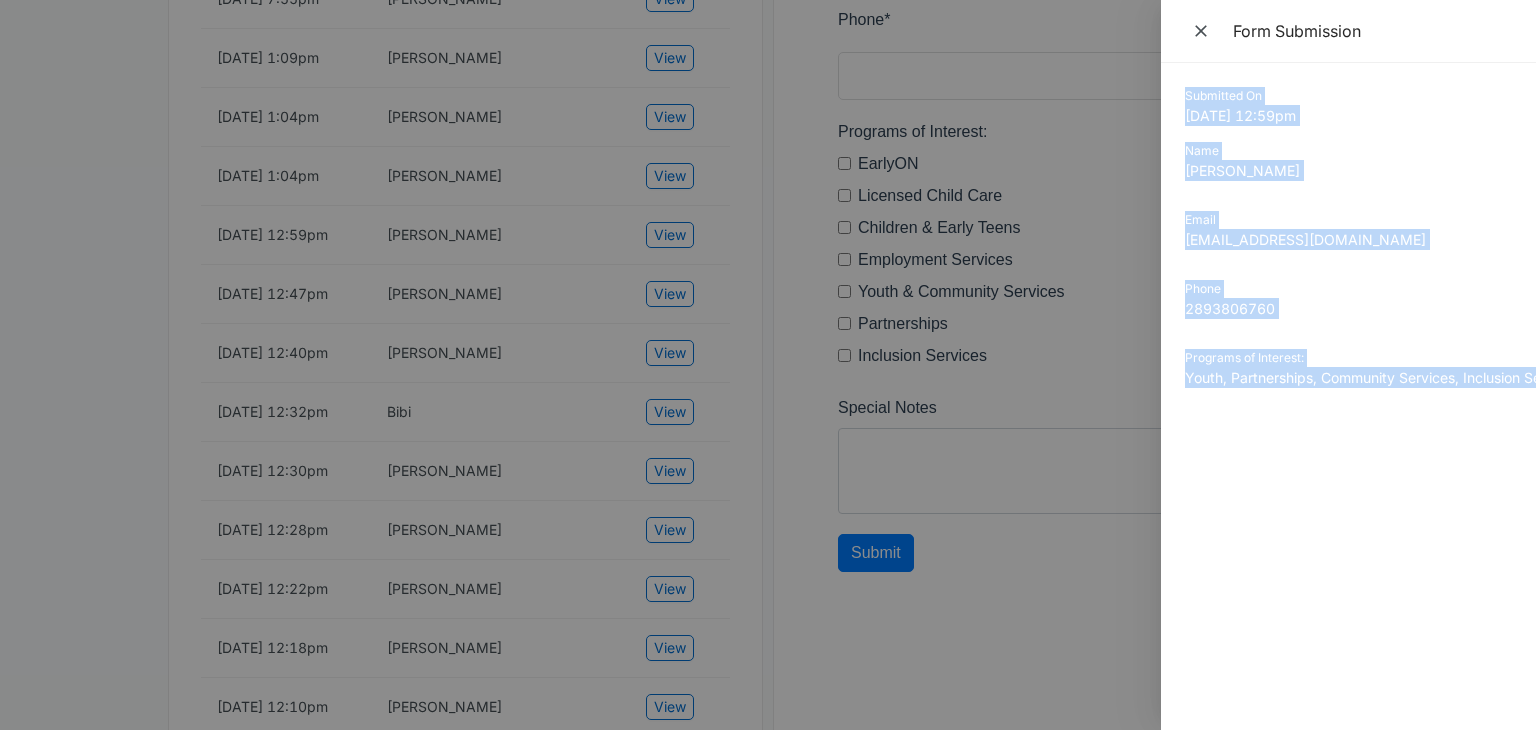 scroll, scrollTop: 0, scrollLeft: 50, axis: horizontal 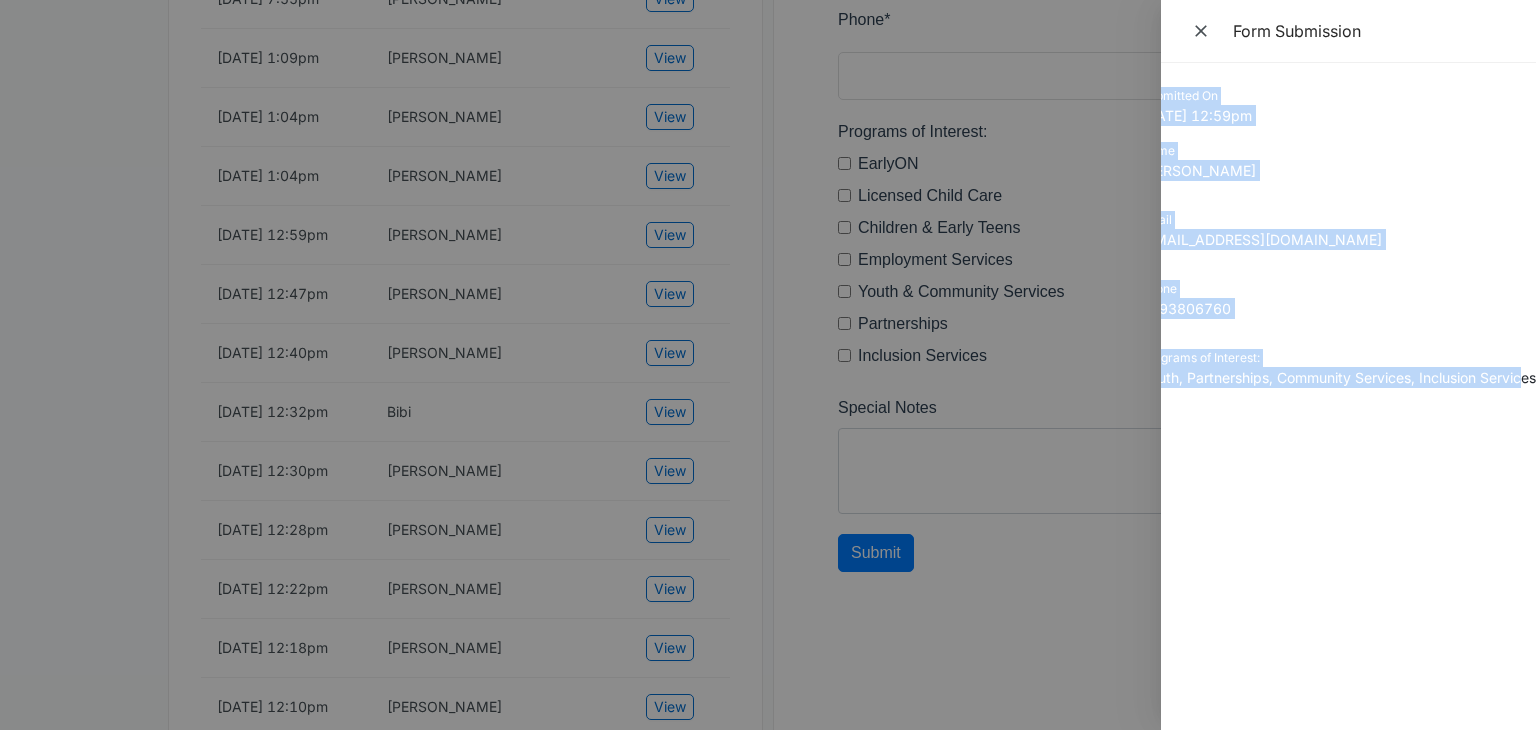 drag, startPoint x: 1187, startPoint y: 99, endPoint x: 1523, endPoint y: 381, distance: 438.65704 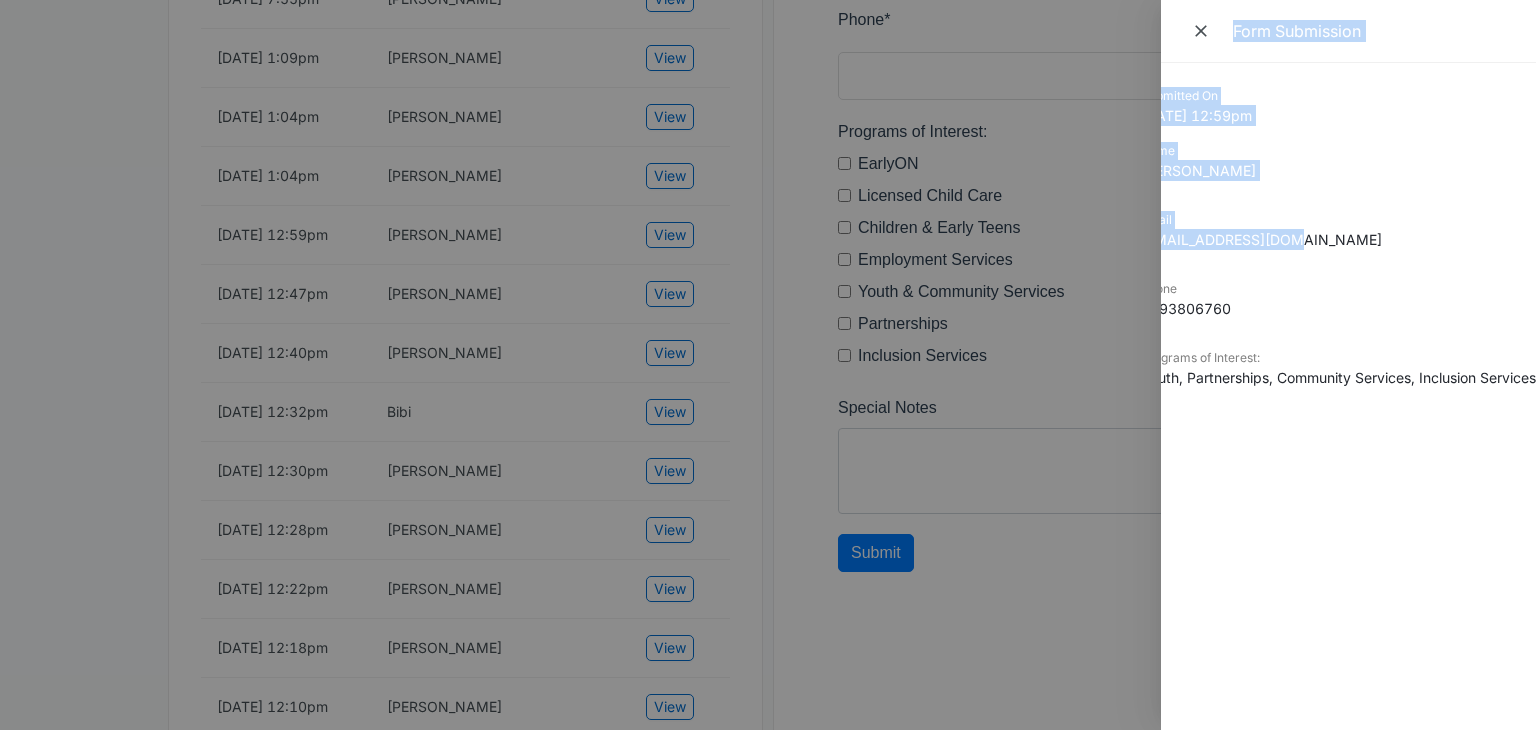 scroll, scrollTop: 0, scrollLeft: 0, axis: both 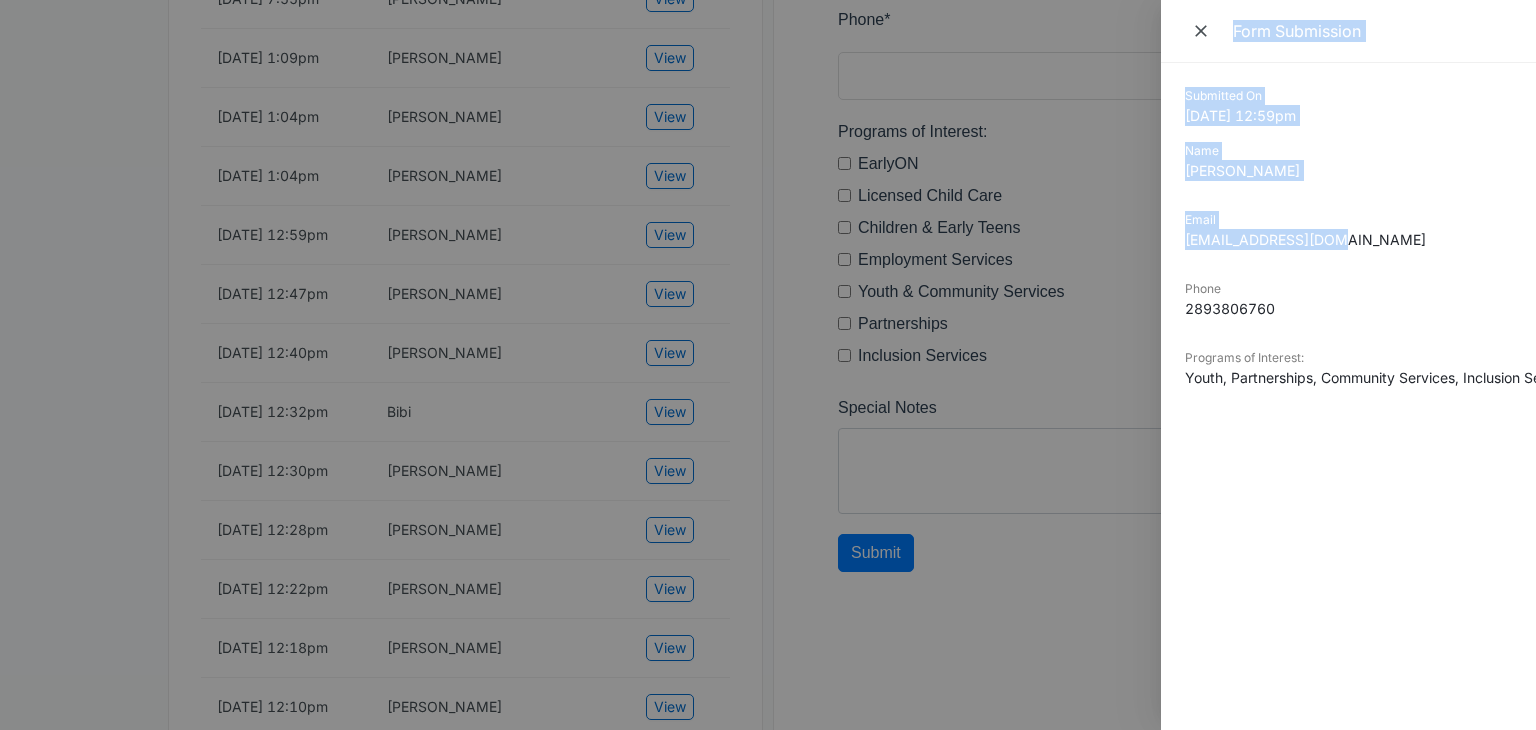 drag, startPoint x: 1272, startPoint y: 236, endPoint x: 1082, endPoint y: 220, distance: 190.6725 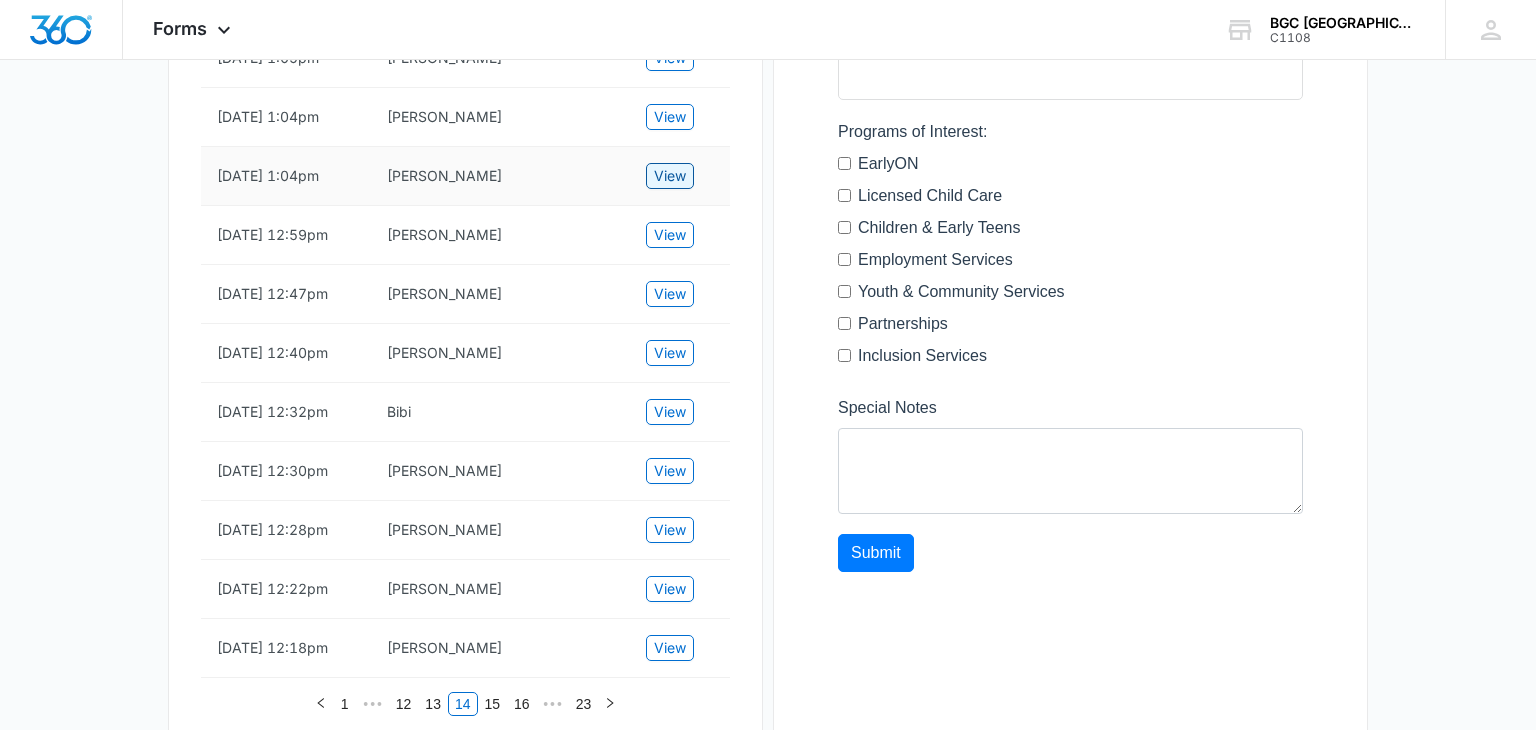 click on "View" at bounding box center [670, 176] 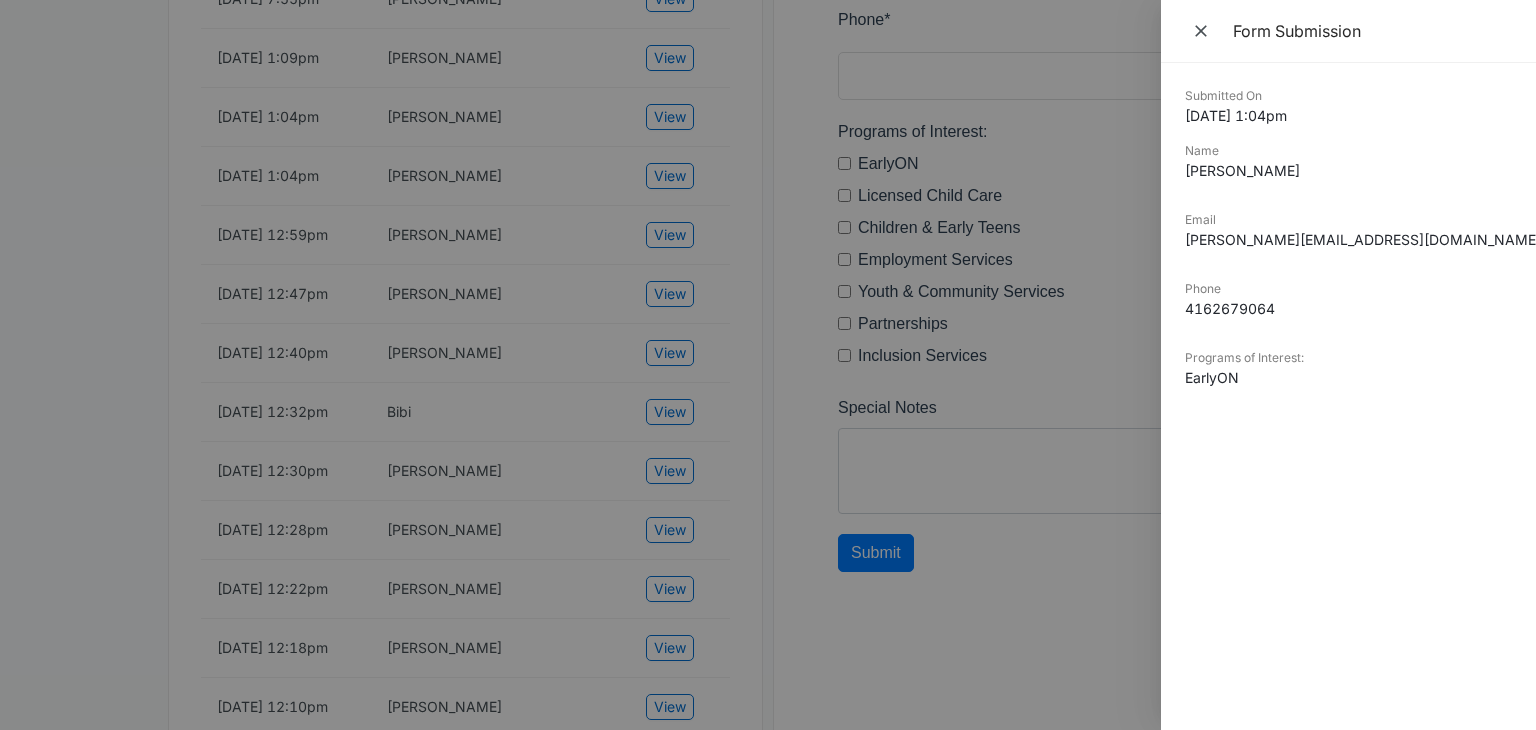 click on "Name" at bounding box center [1348, 151] 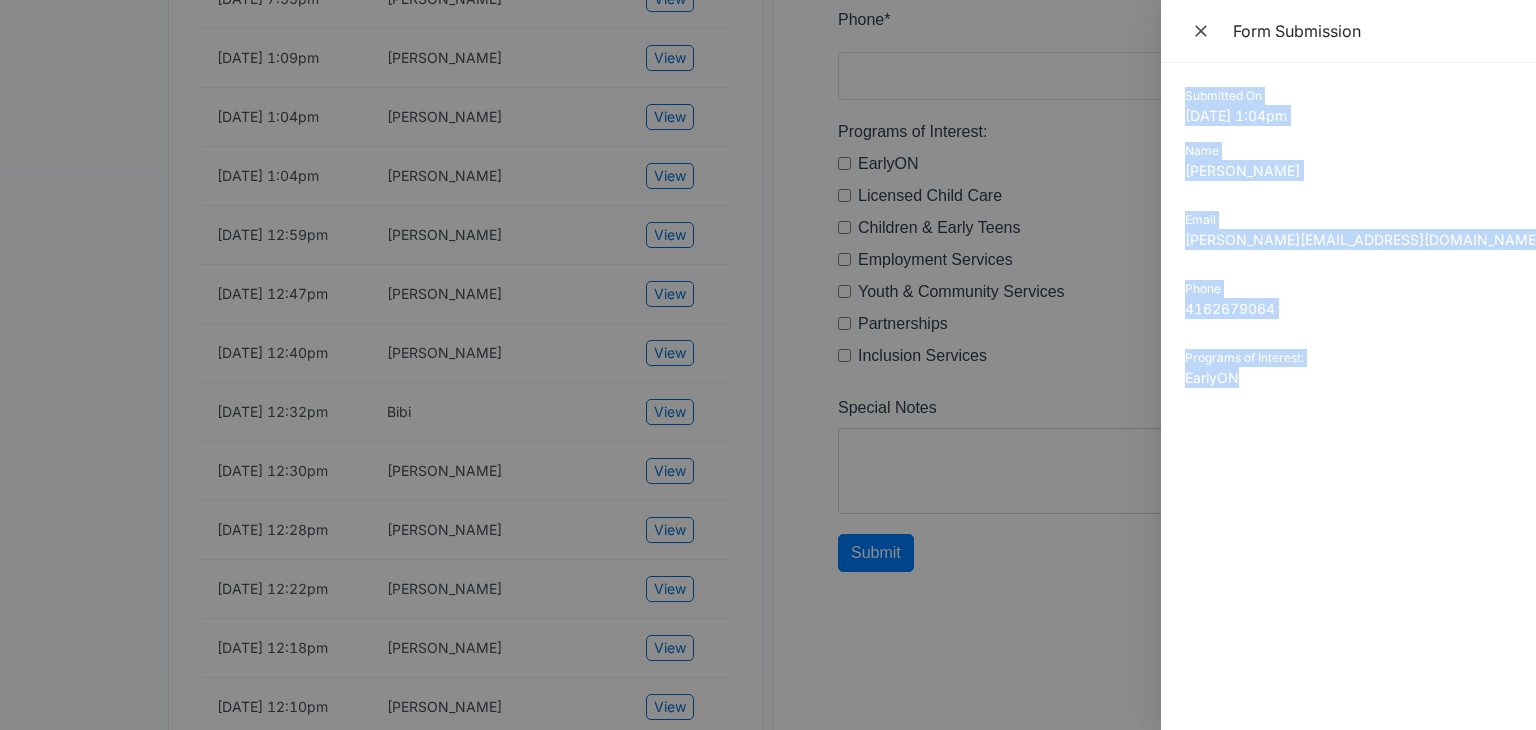 drag, startPoint x: 1184, startPoint y: 101, endPoint x: 1261, endPoint y: 383, distance: 292.32346 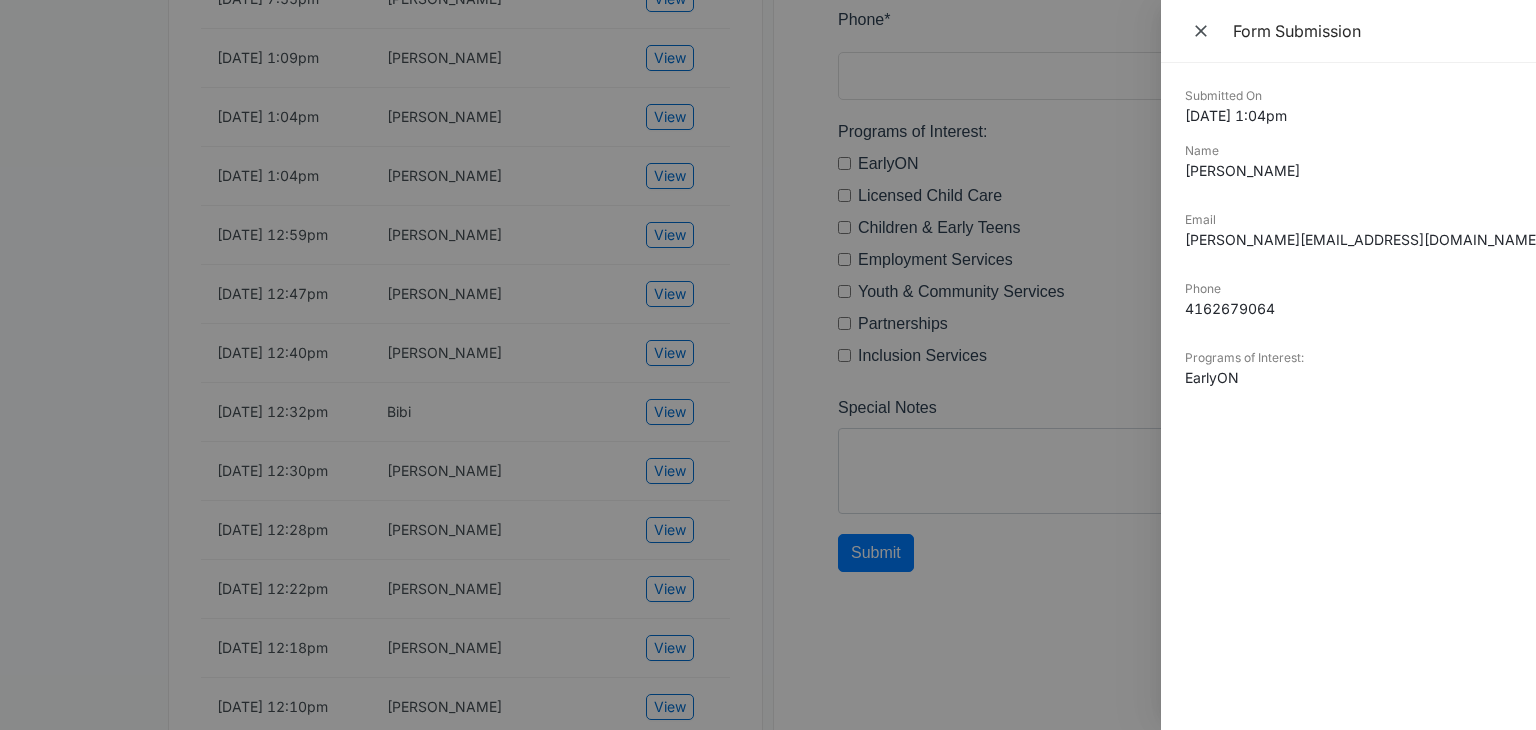 click at bounding box center (768, 365) 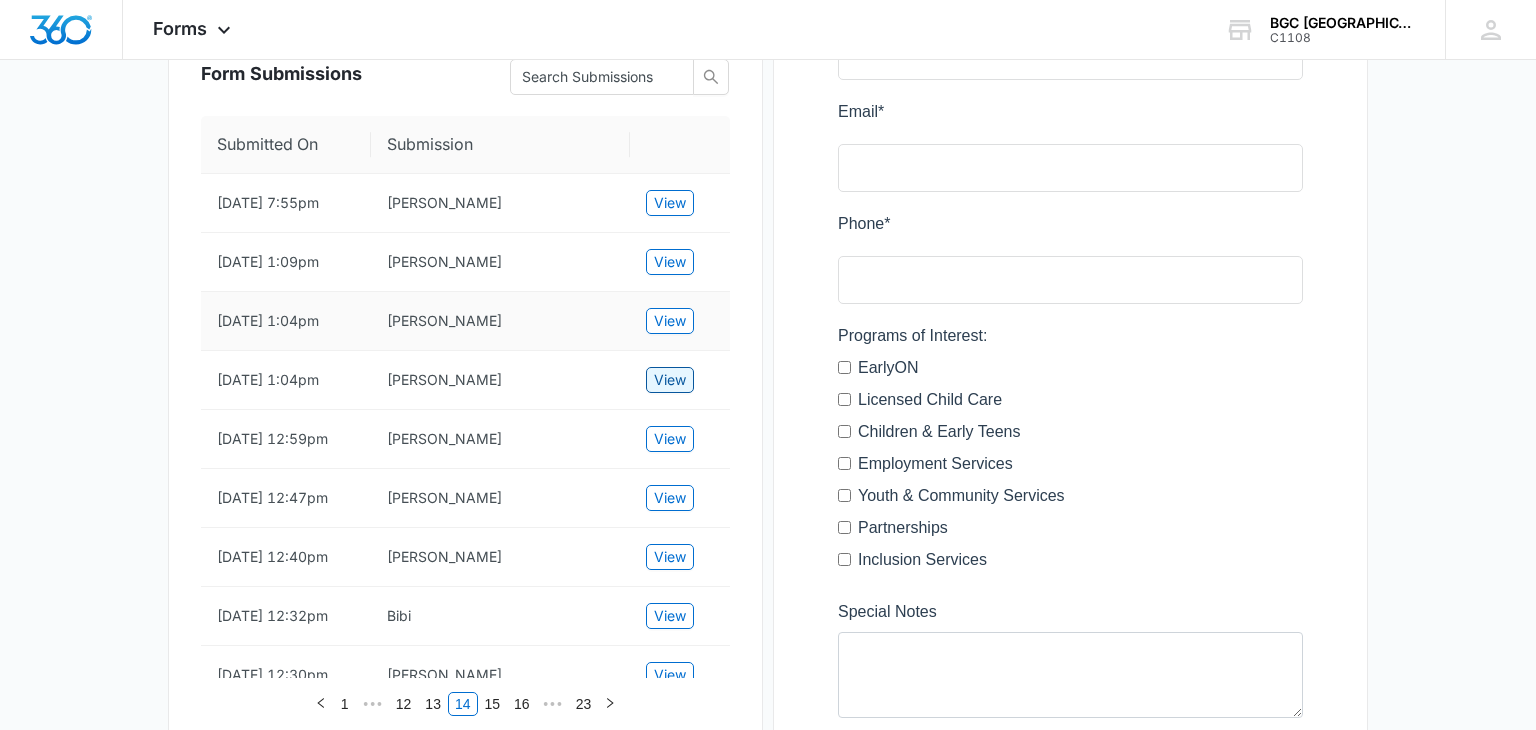 scroll, scrollTop: 365, scrollLeft: 0, axis: vertical 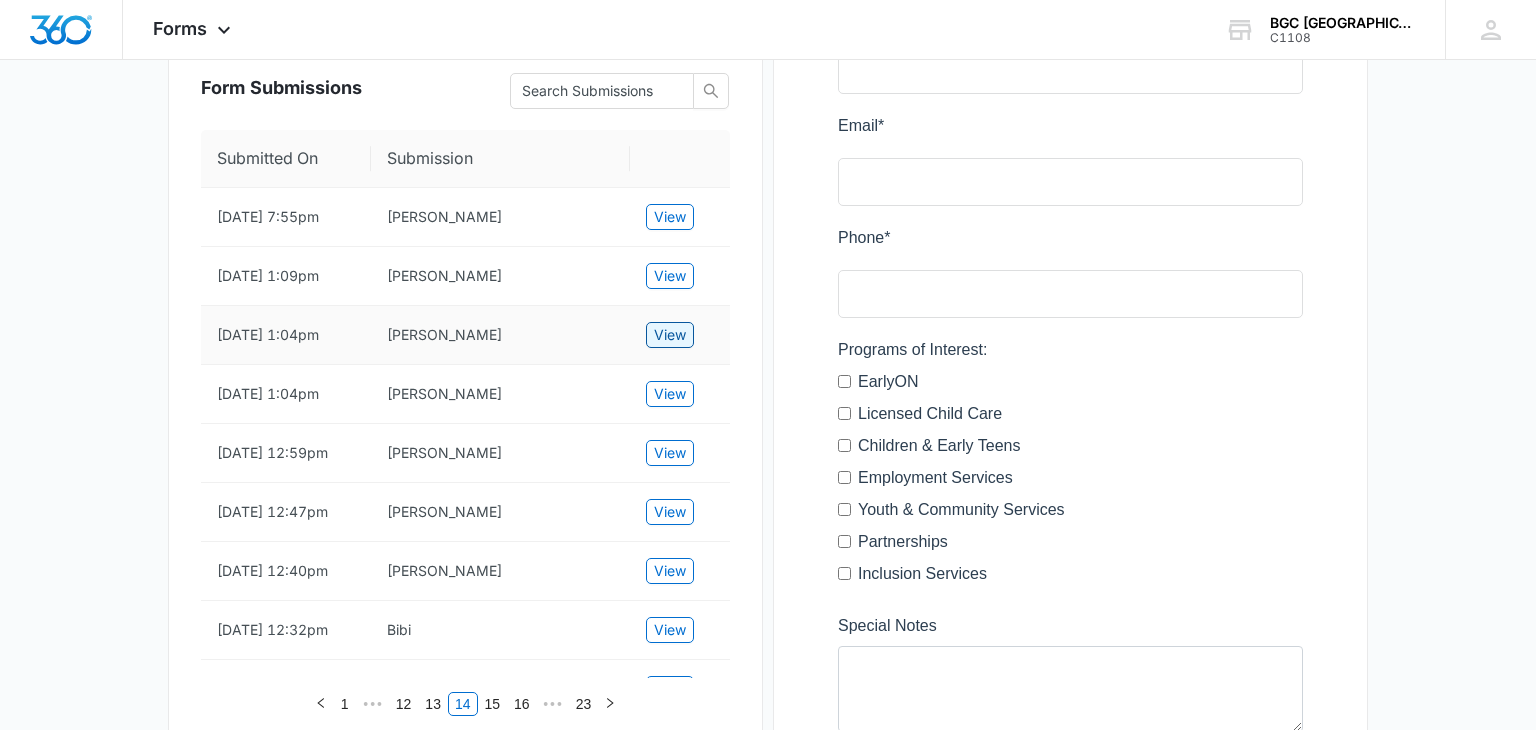 click on "View" at bounding box center [670, 335] 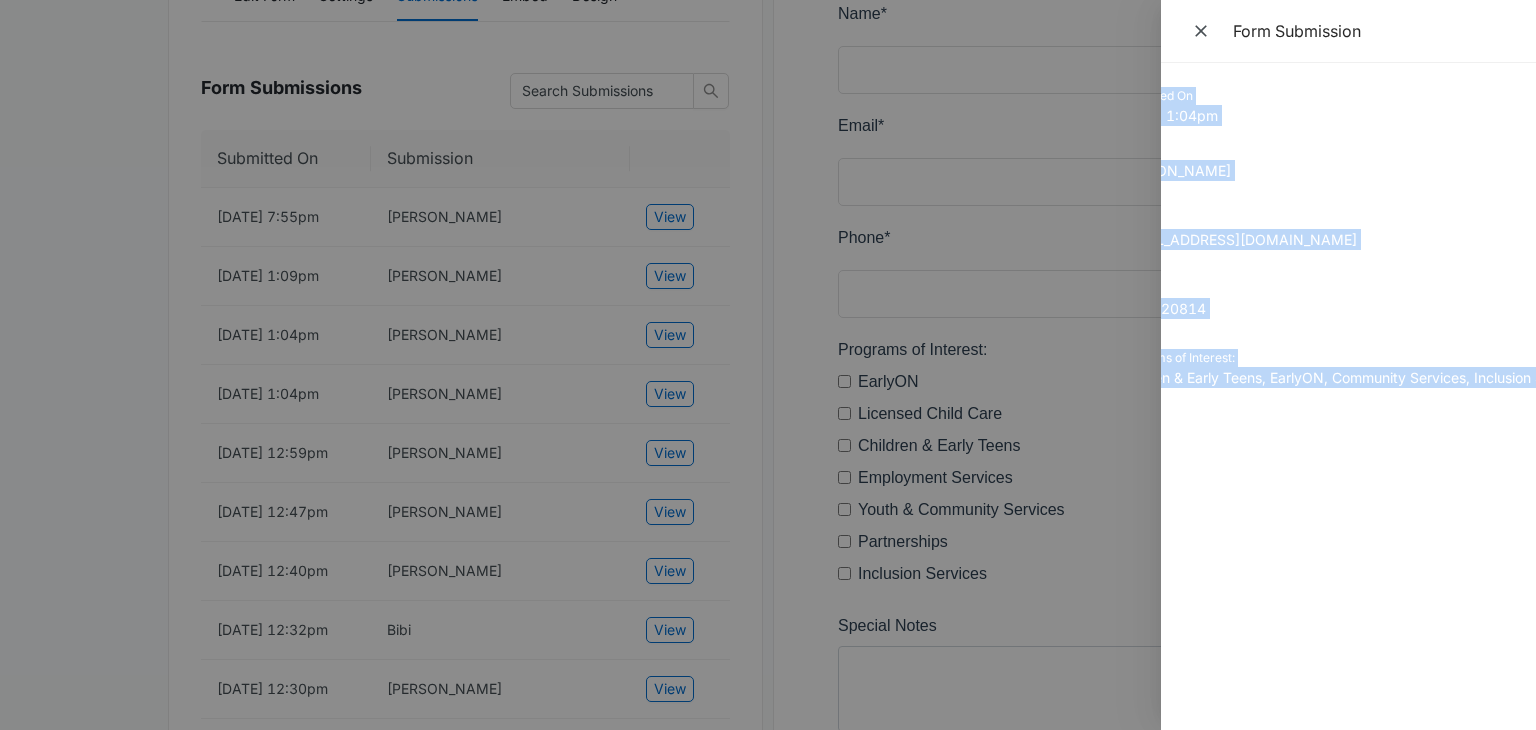 scroll, scrollTop: 0, scrollLeft: 132, axis: horizontal 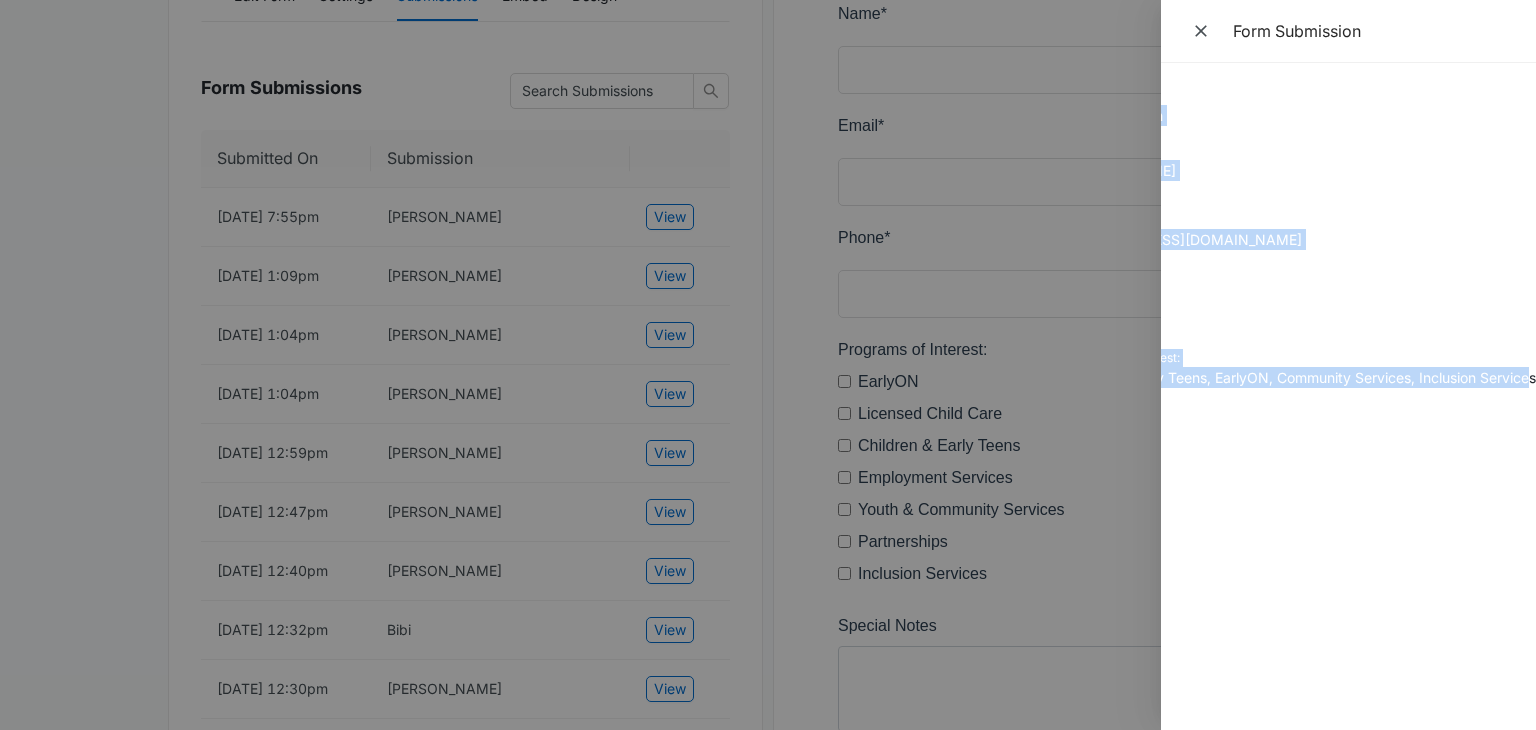 drag, startPoint x: 1187, startPoint y: 98, endPoint x: 1526, endPoint y: 379, distance: 440.32034 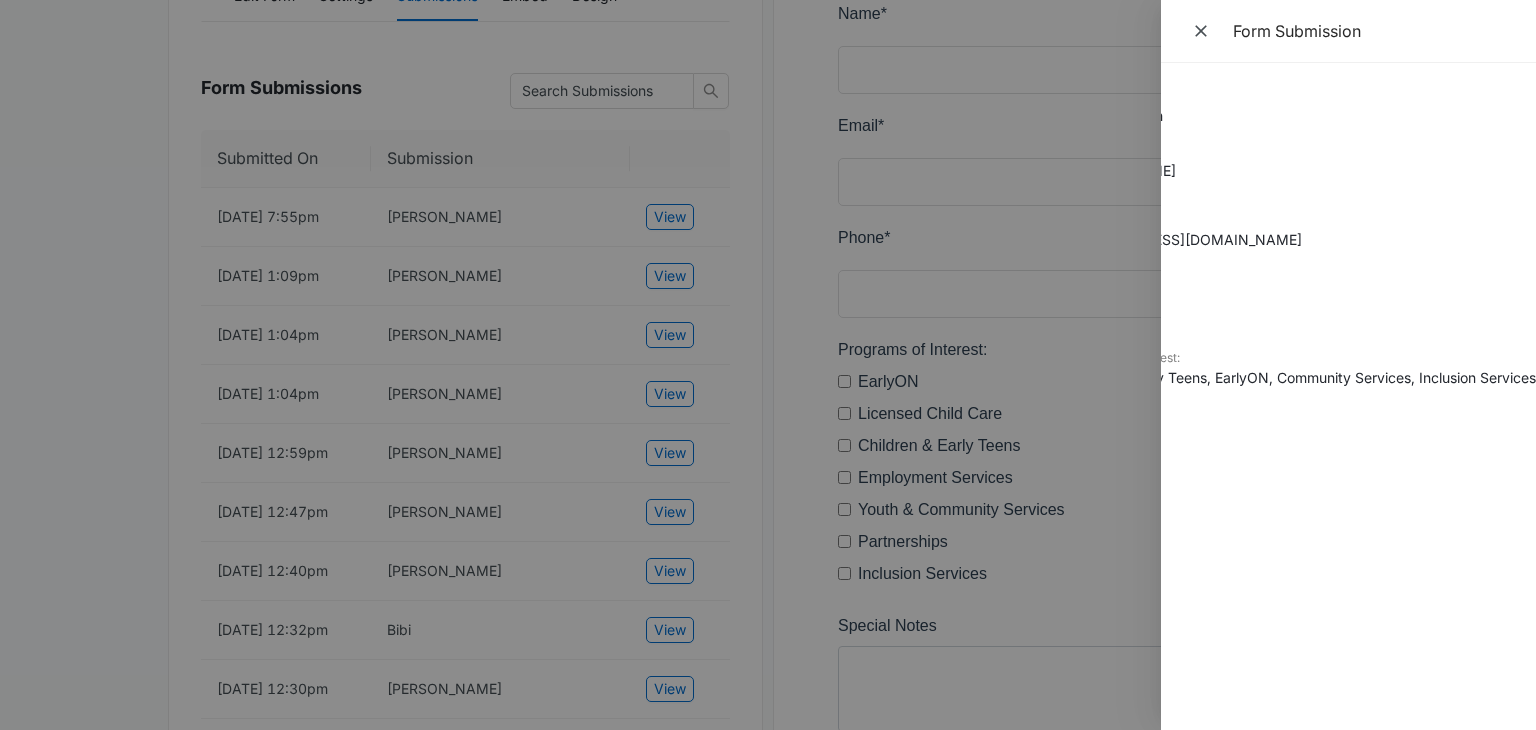 click at bounding box center (768, 365) 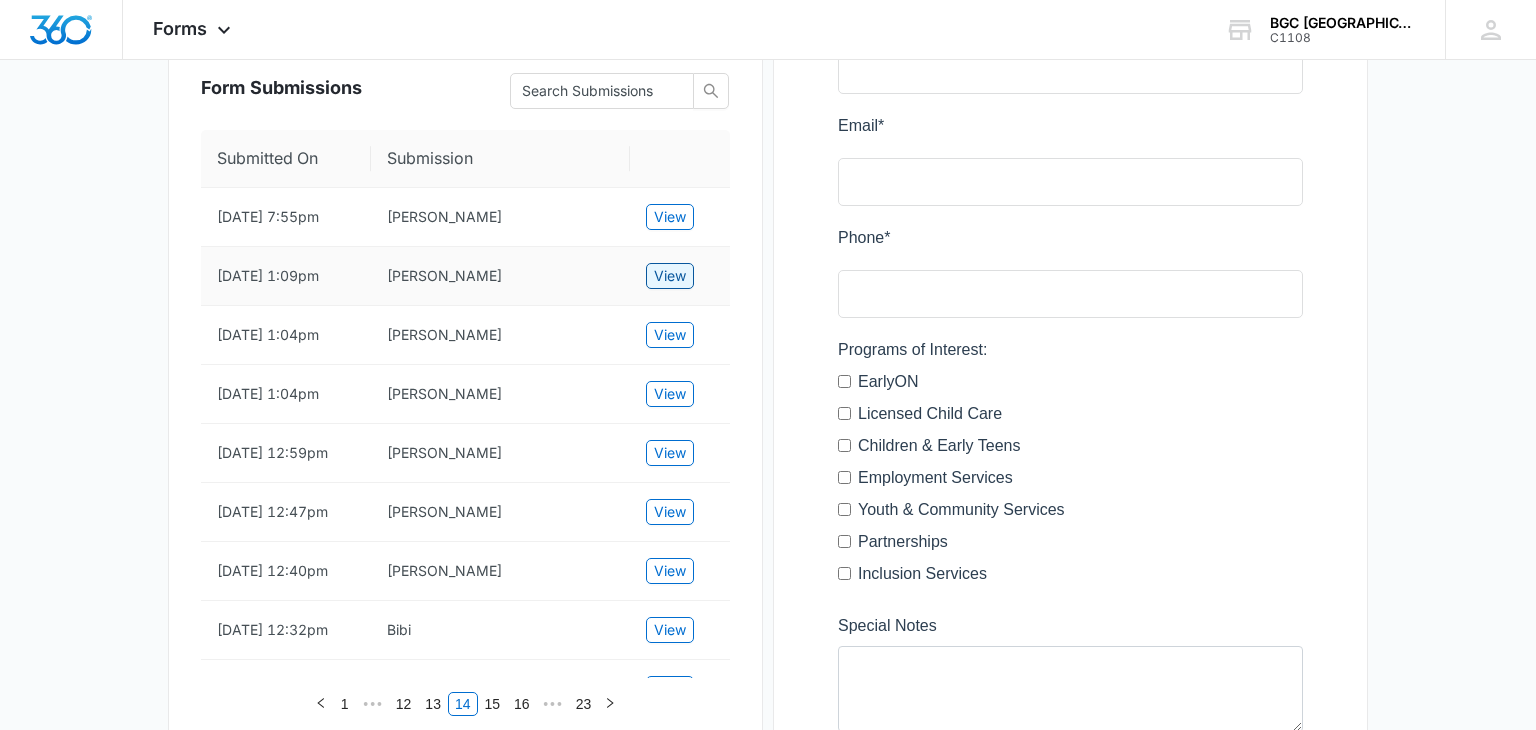 click on "View" at bounding box center (670, 276) 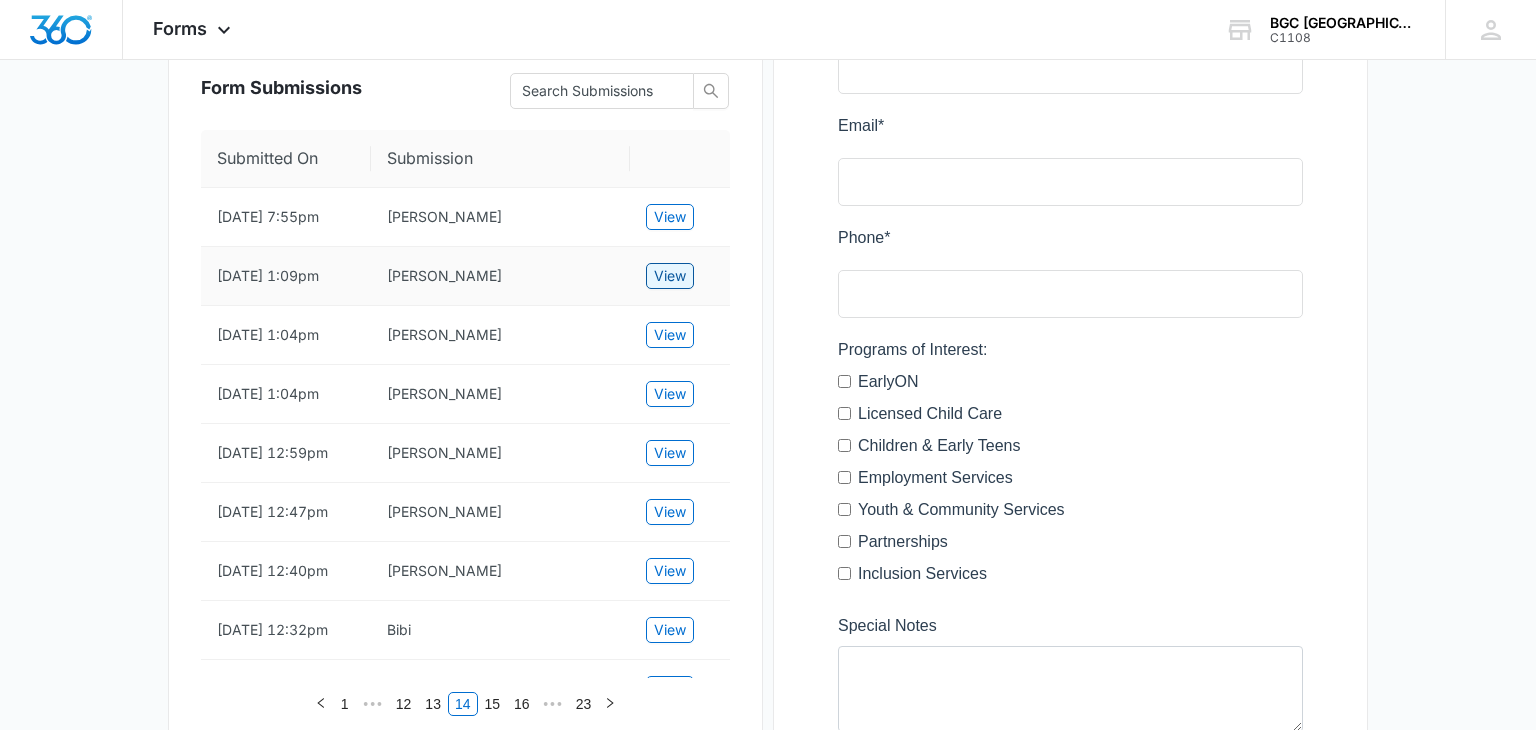 scroll, scrollTop: 0, scrollLeft: 0, axis: both 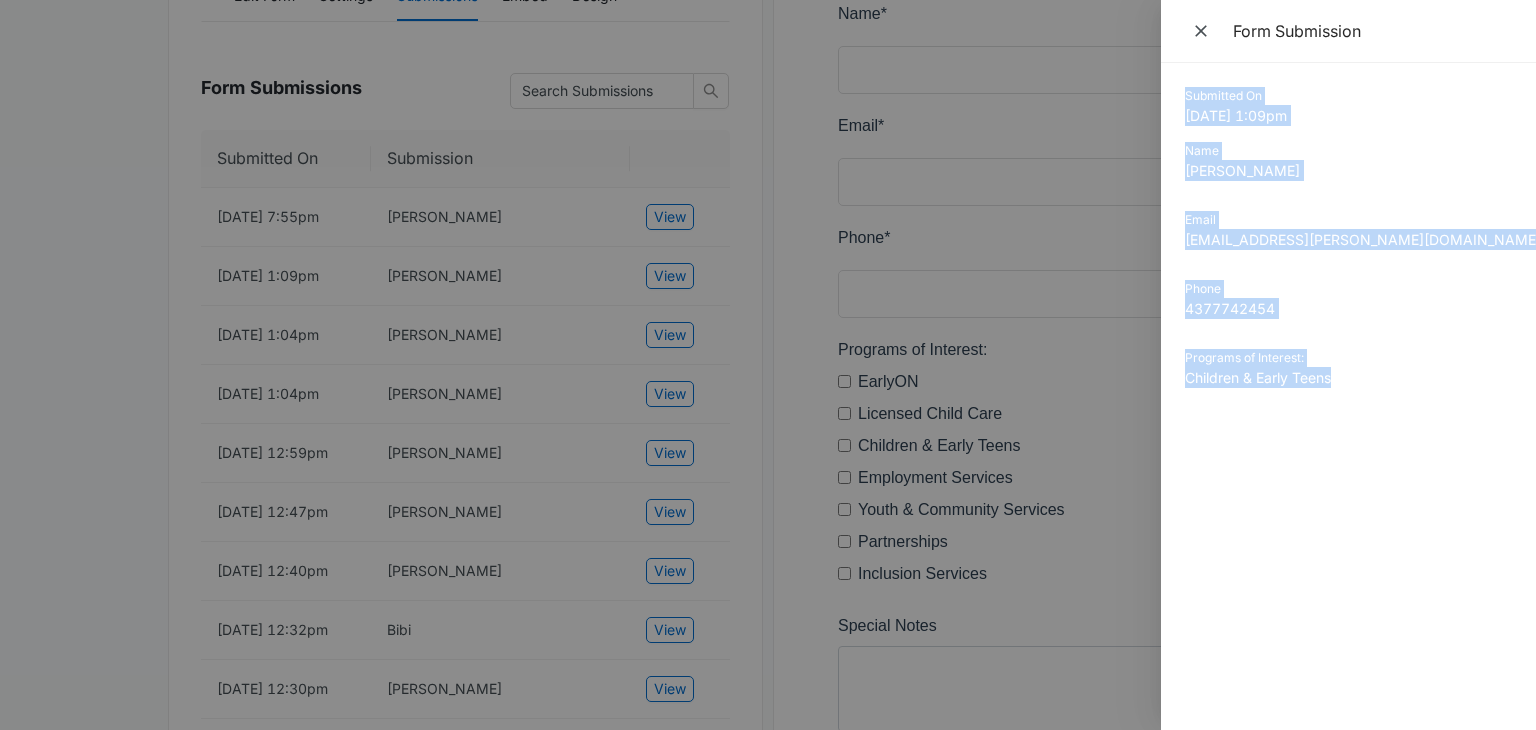 drag, startPoint x: 1186, startPoint y: 95, endPoint x: 1348, endPoint y: 386, distance: 333.05405 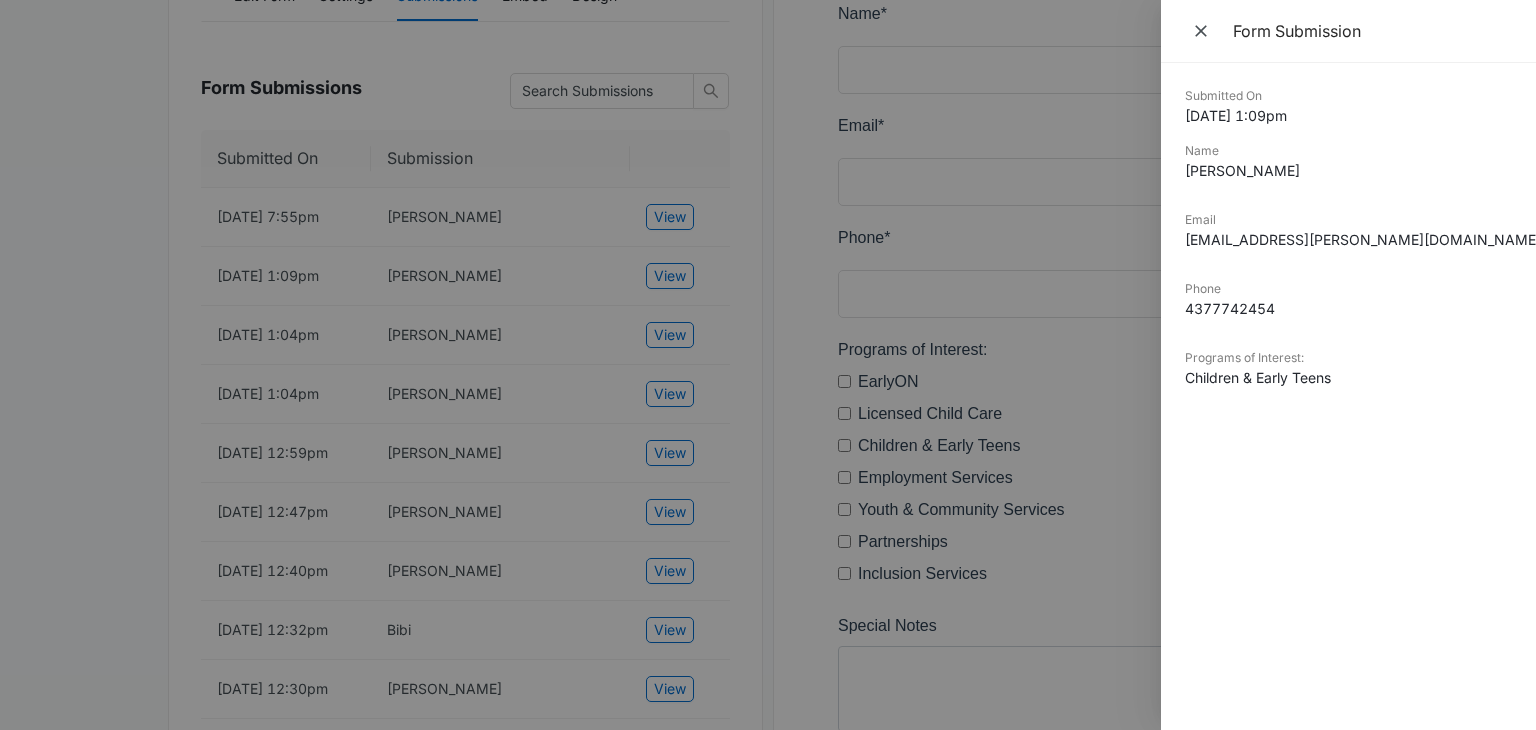 click at bounding box center (768, 365) 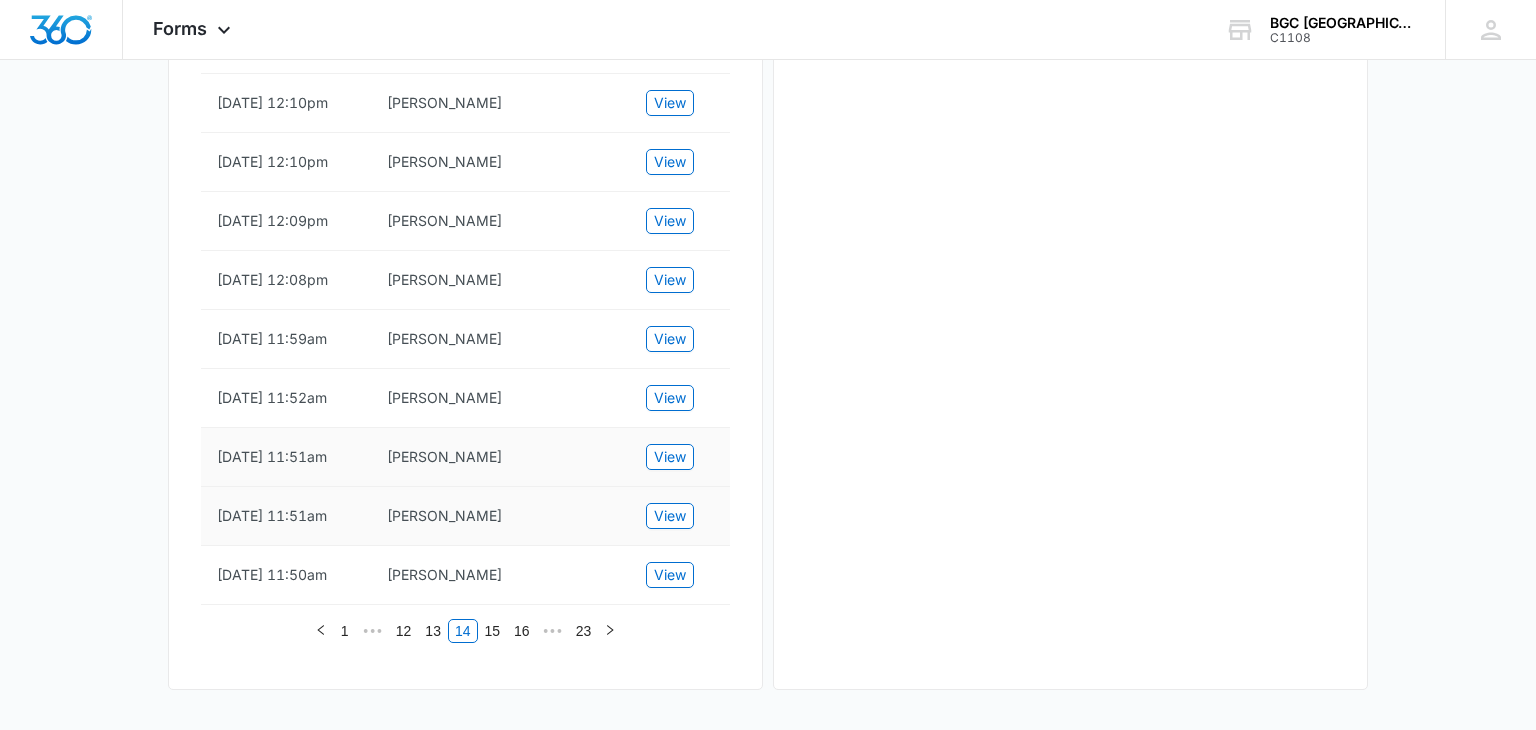 scroll, scrollTop: 1446, scrollLeft: 0, axis: vertical 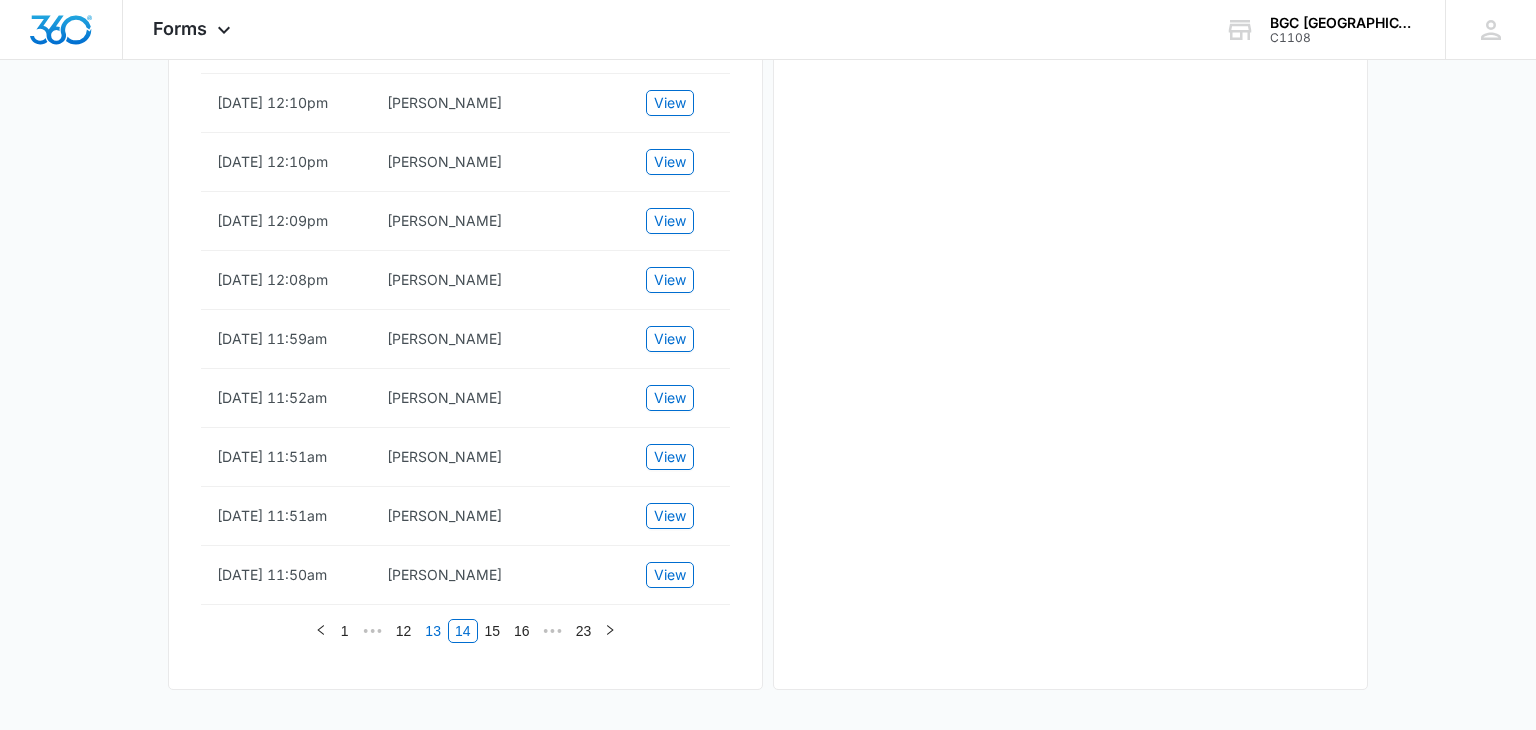 click on "13" at bounding box center [433, 631] 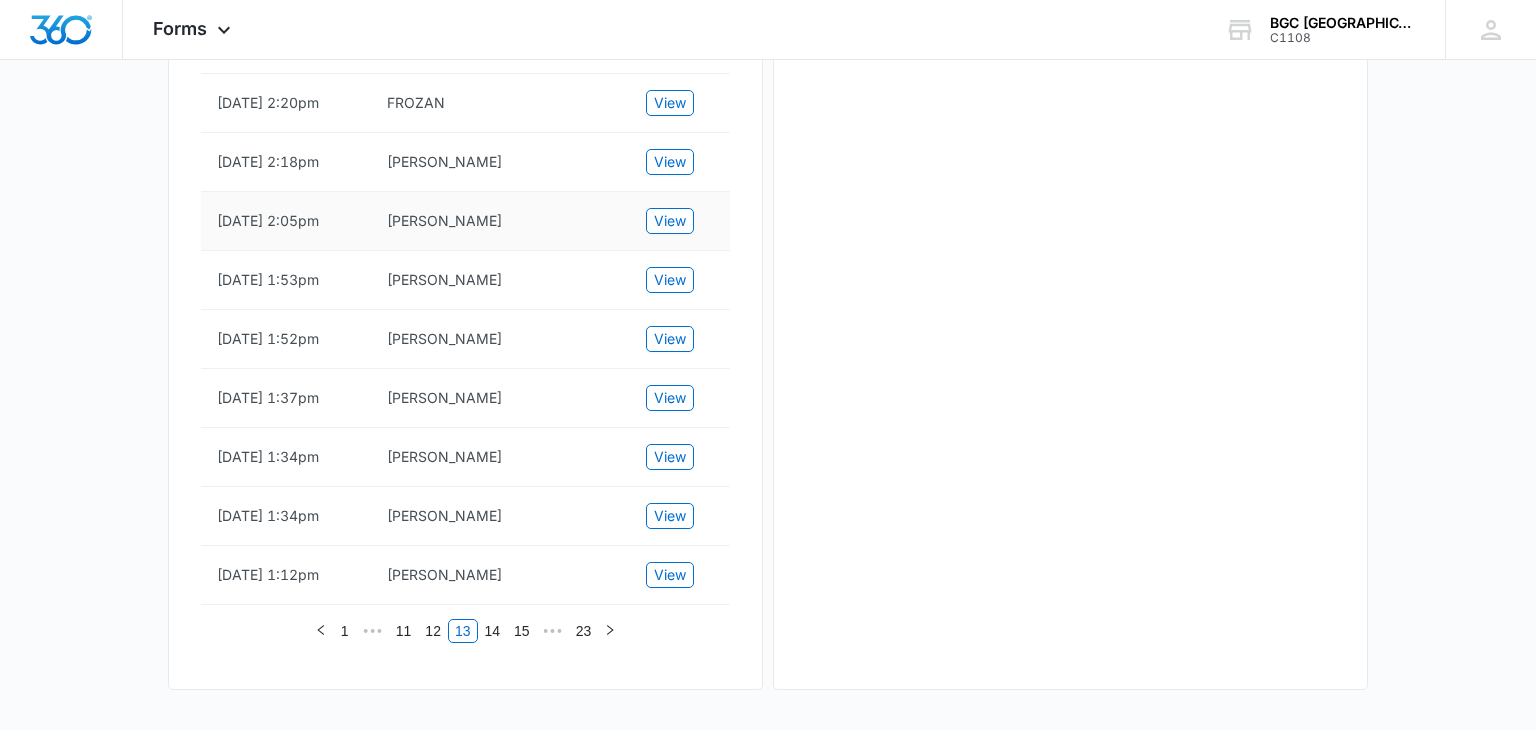 scroll, scrollTop: 1230, scrollLeft: 0, axis: vertical 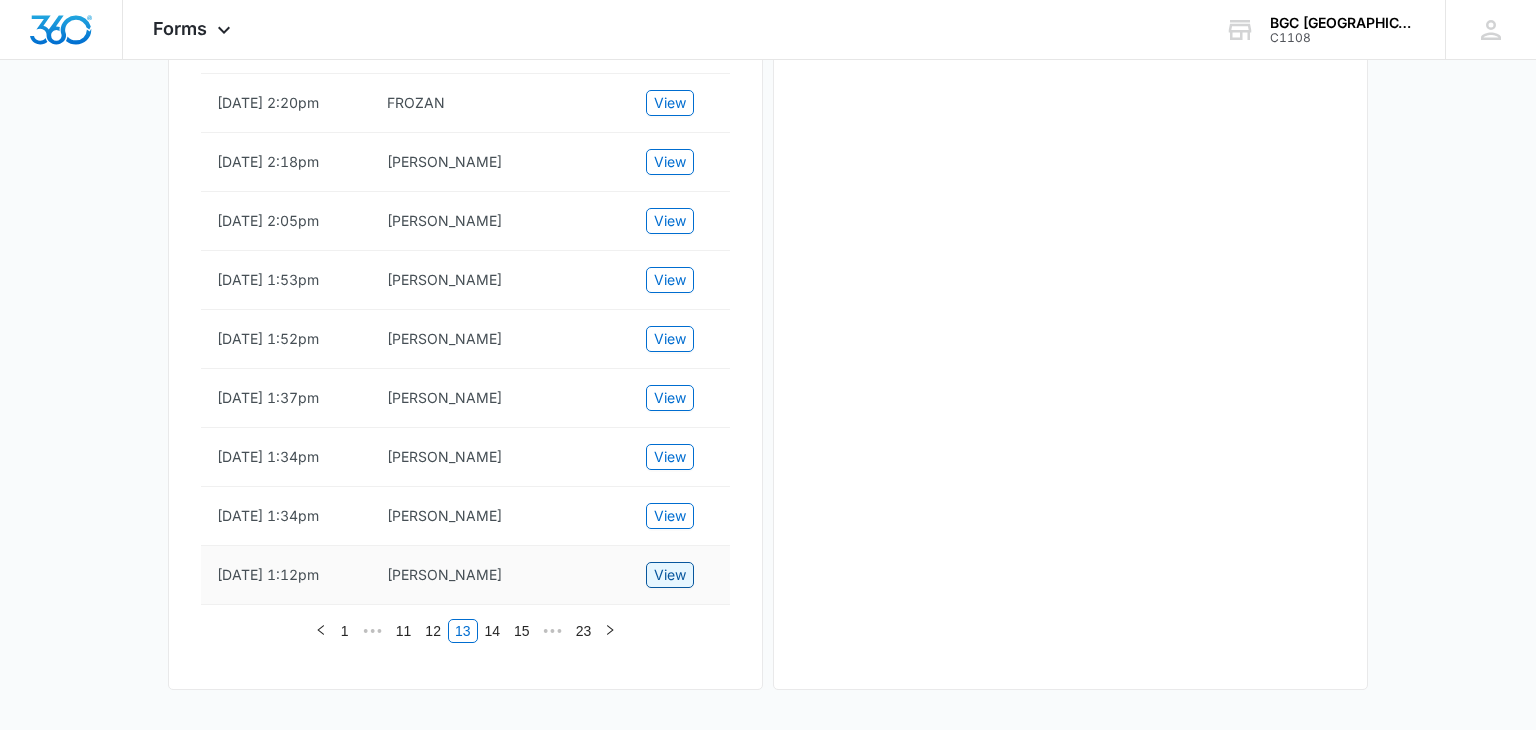 click on "View" at bounding box center [670, 575] 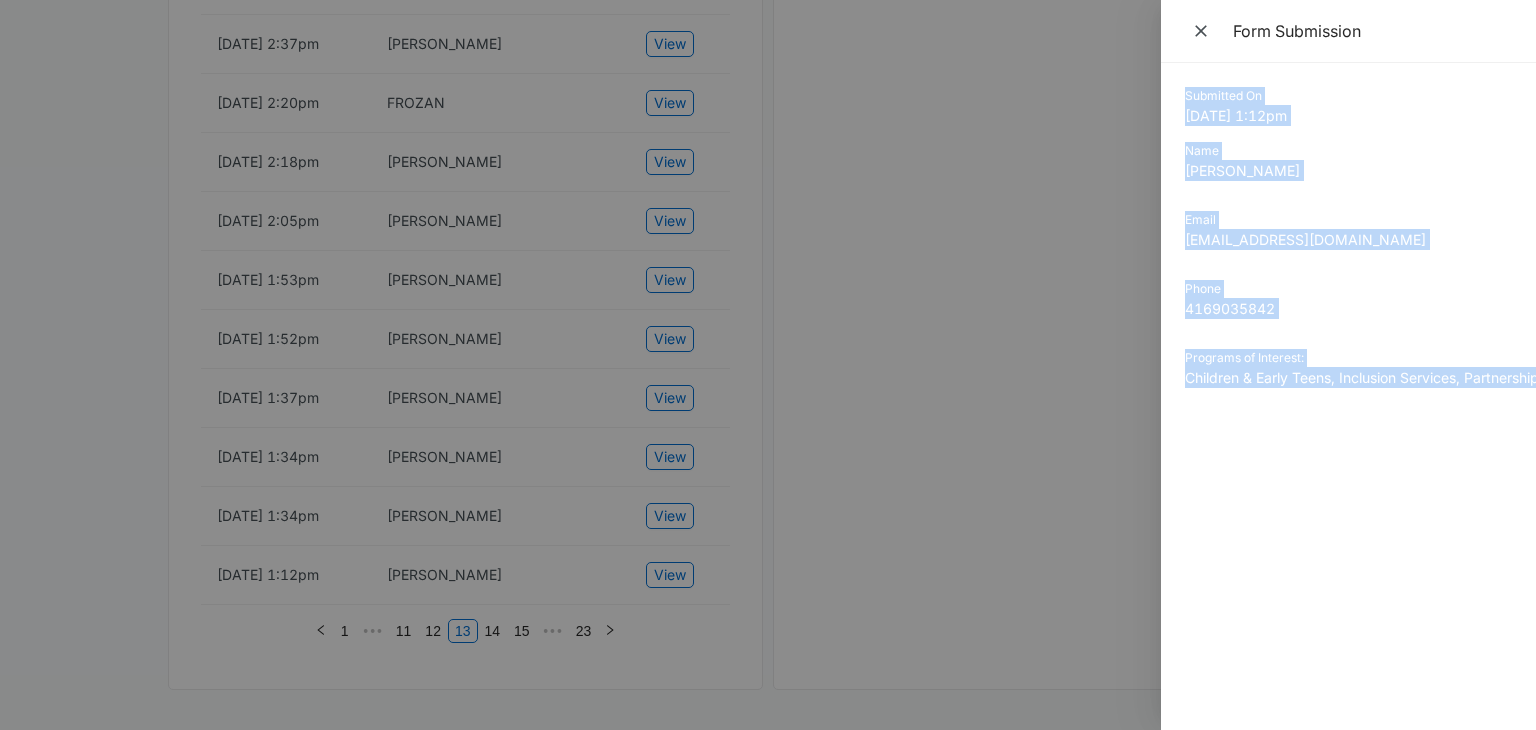 scroll, scrollTop: 0, scrollLeft: 16, axis: horizontal 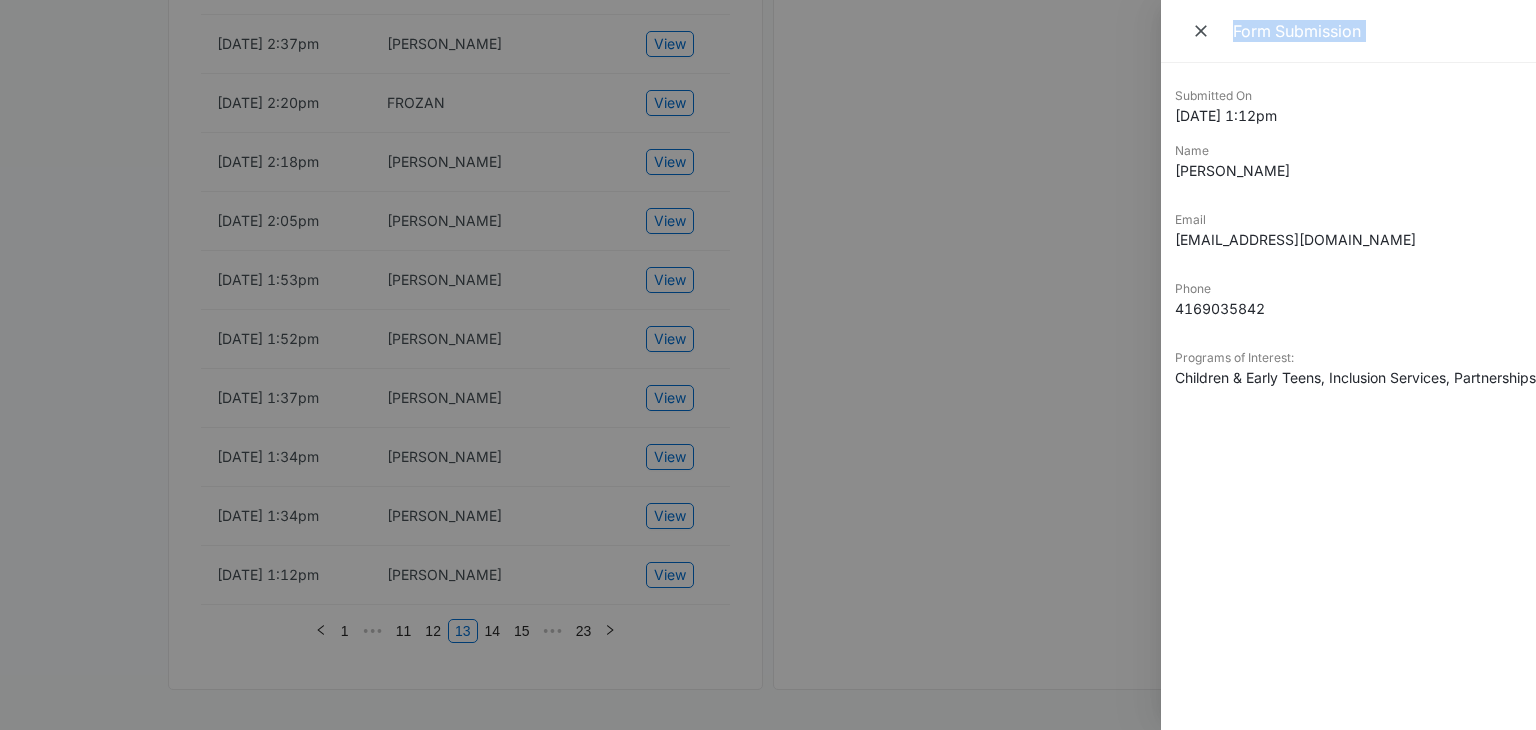 drag, startPoint x: 1185, startPoint y: 99, endPoint x: 1535, endPoint y: 379, distance: 448.2187 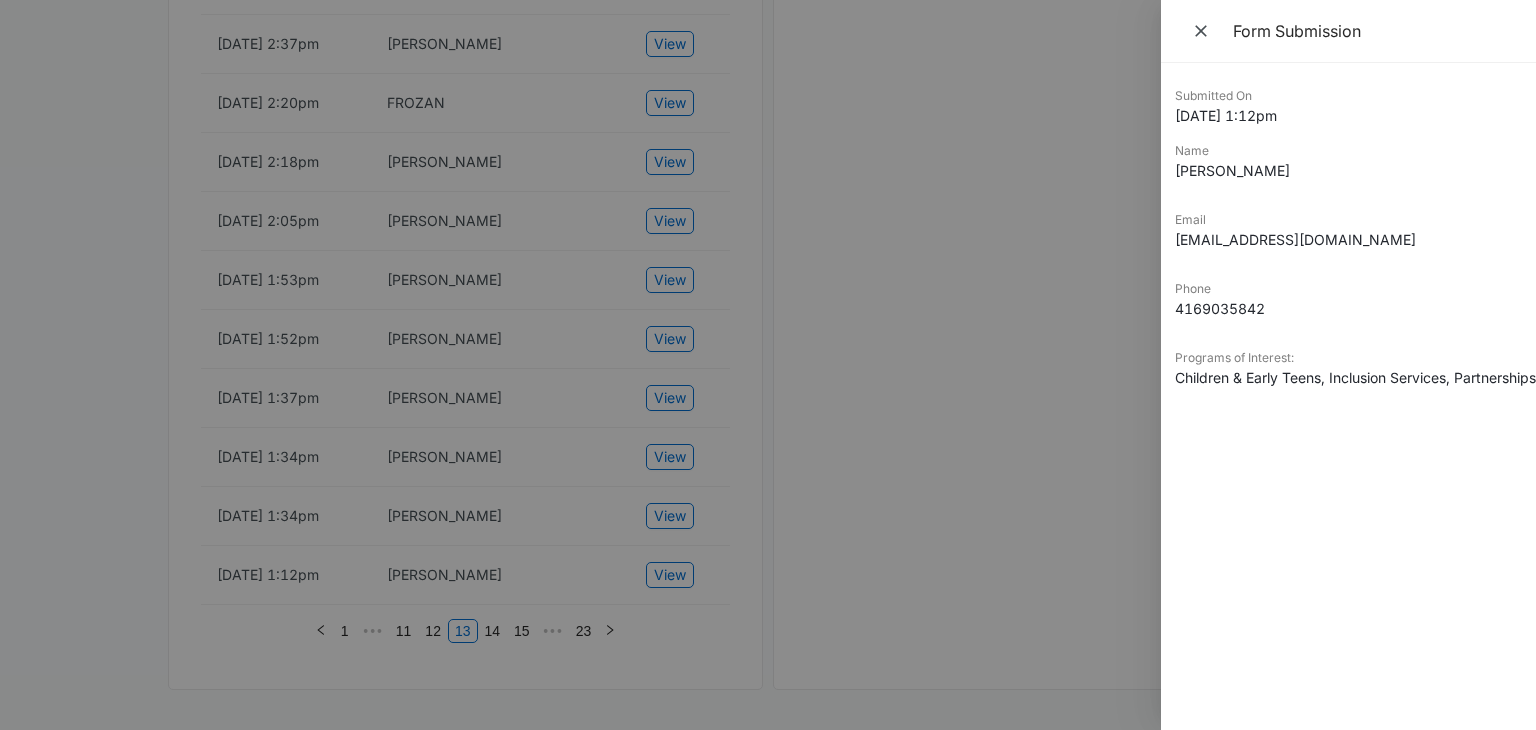 click on "[EMAIL_ADDRESS][DOMAIN_NAME]" at bounding box center (1338, 239) 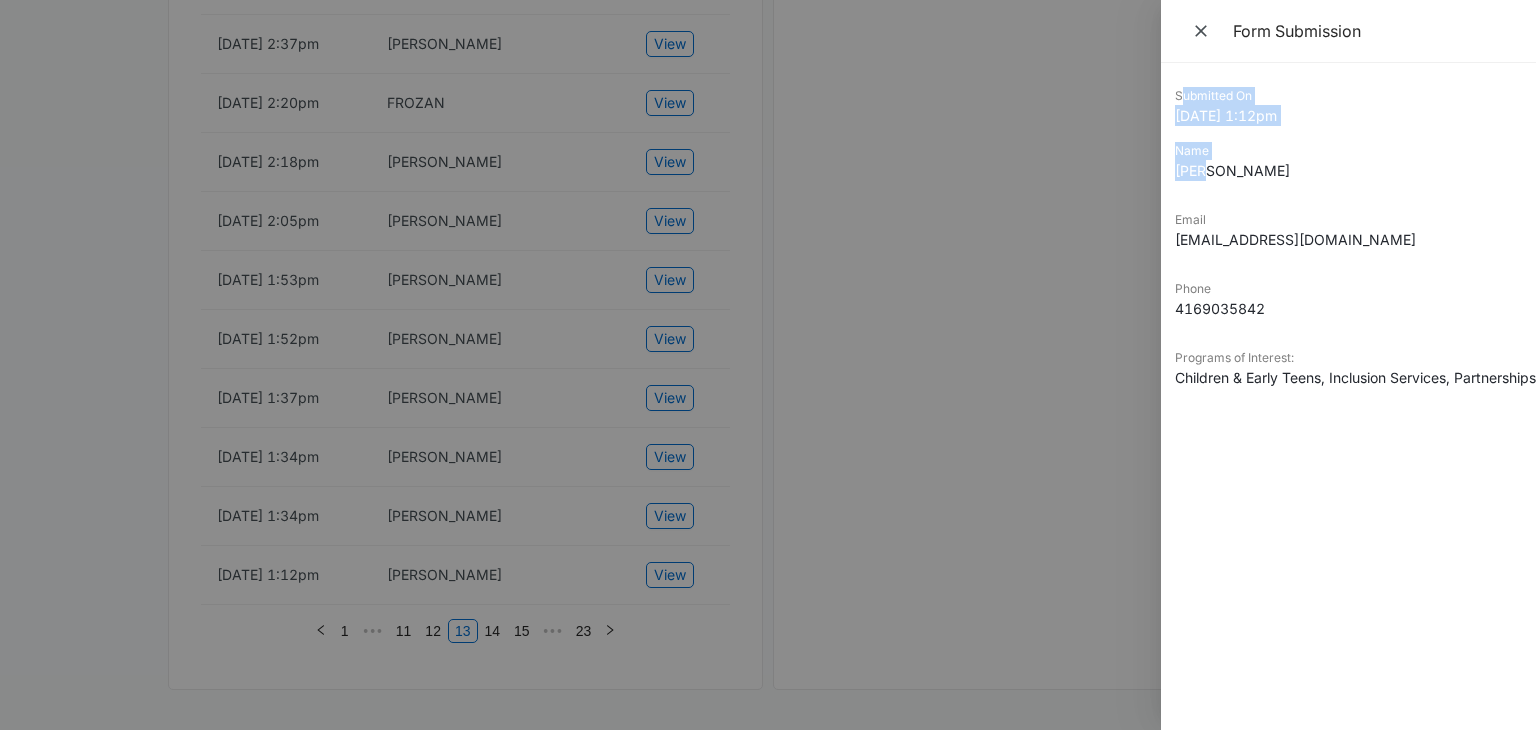 scroll, scrollTop: 0, scrollLeft: 15, axis: horizontal 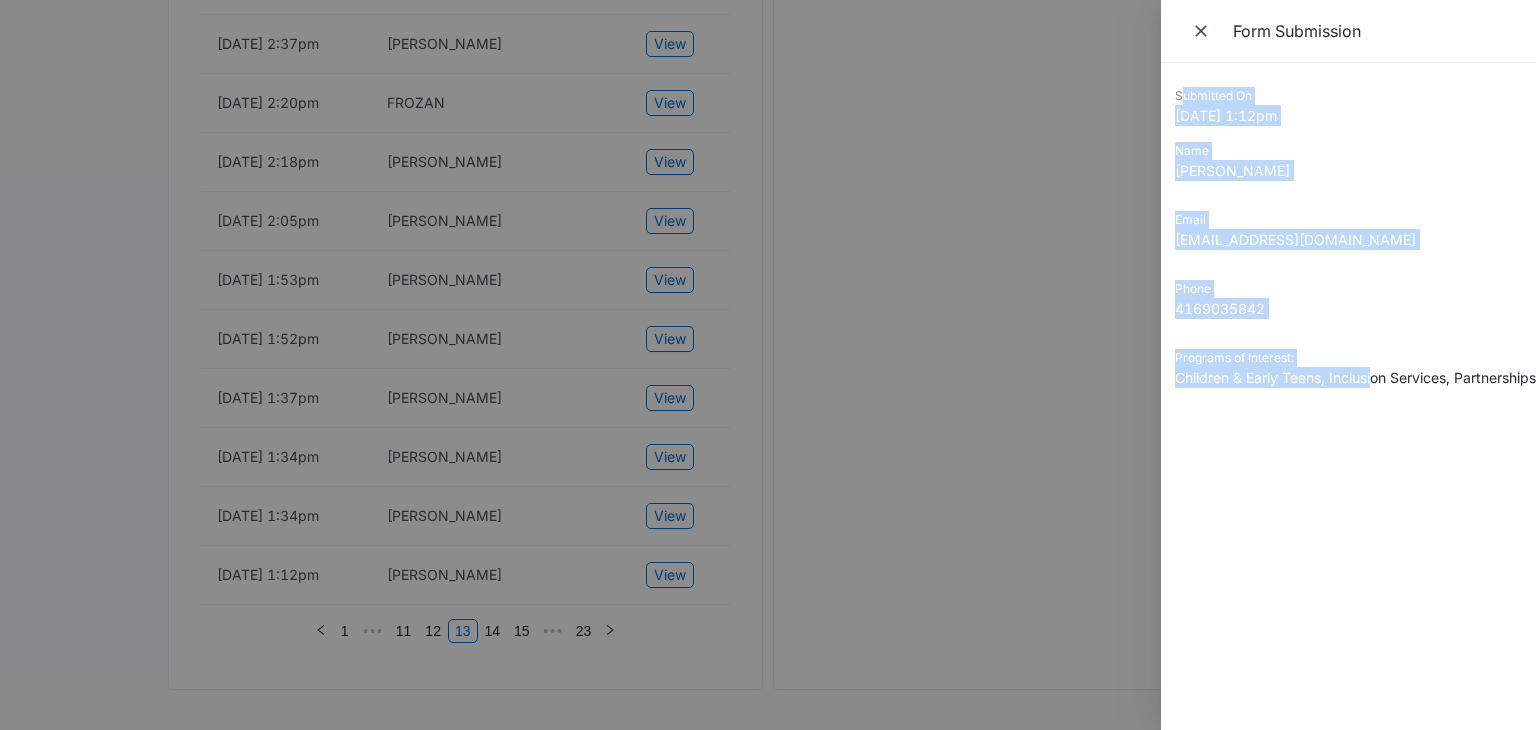 drag, startPoint x: 1173, startPoint y: 96, endPoint x: 1370, endPoint y: 394, distance: 357.2296 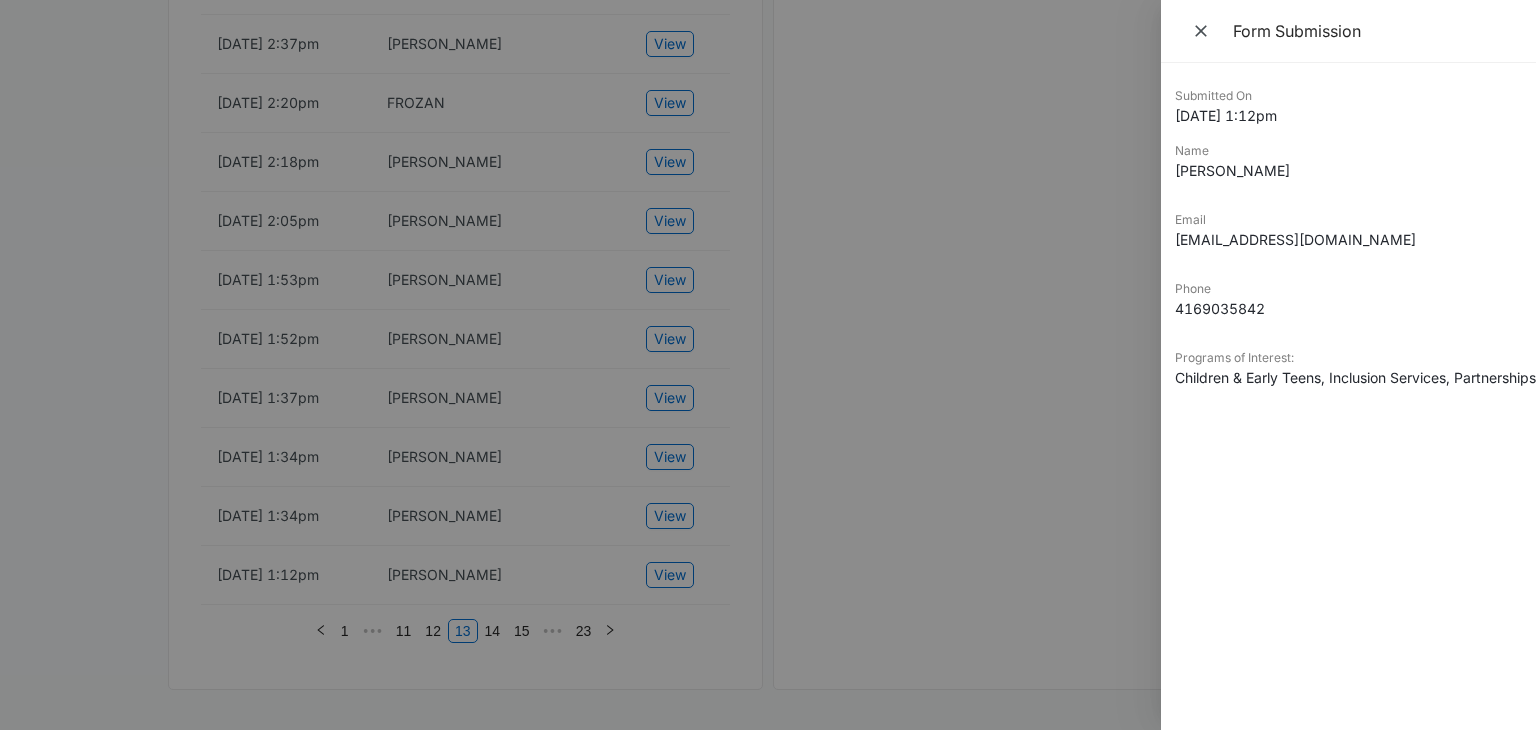 click on "Submitted On" at bounding box center (1338, 96) 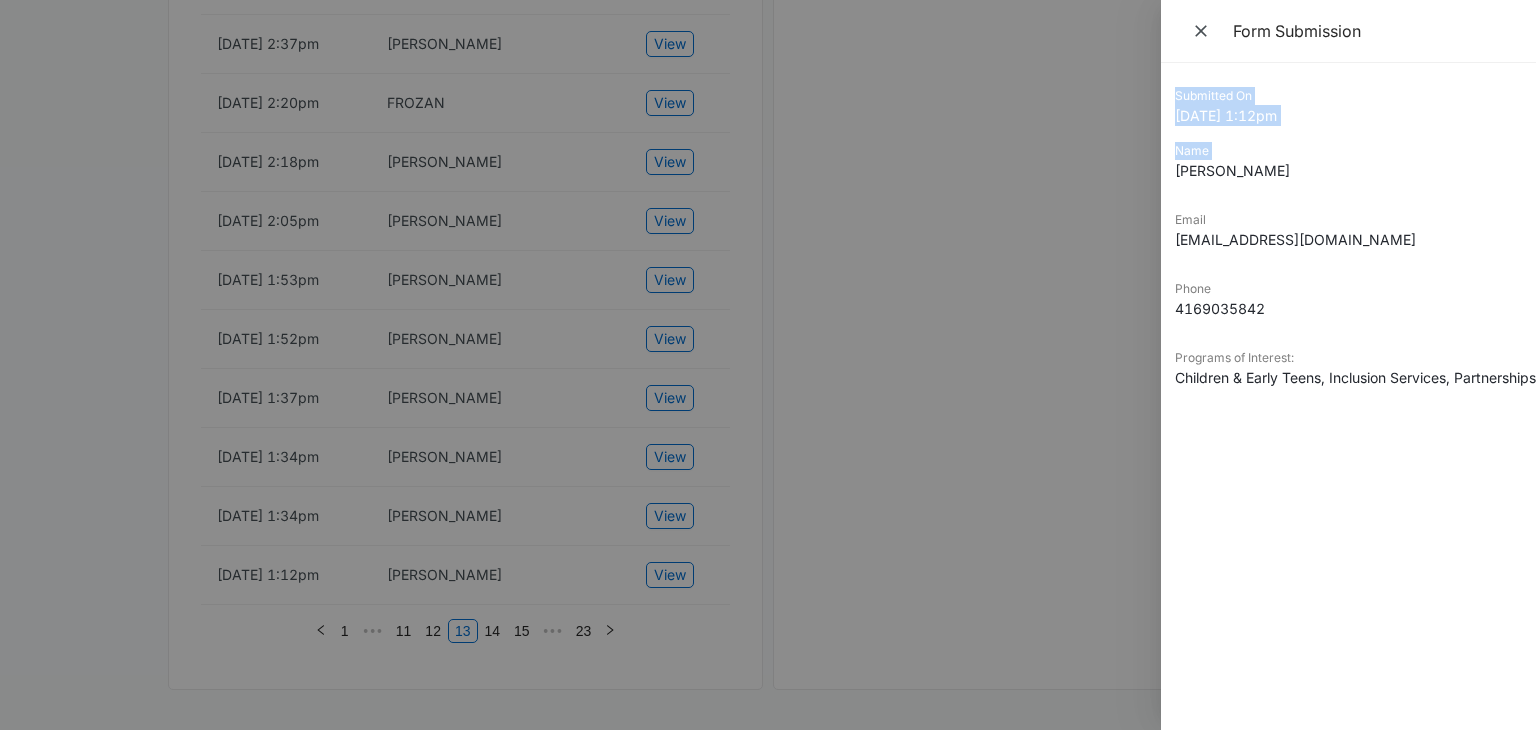 scroll, scrollTop: 0, scrollLeft: 9, axis: horizontal 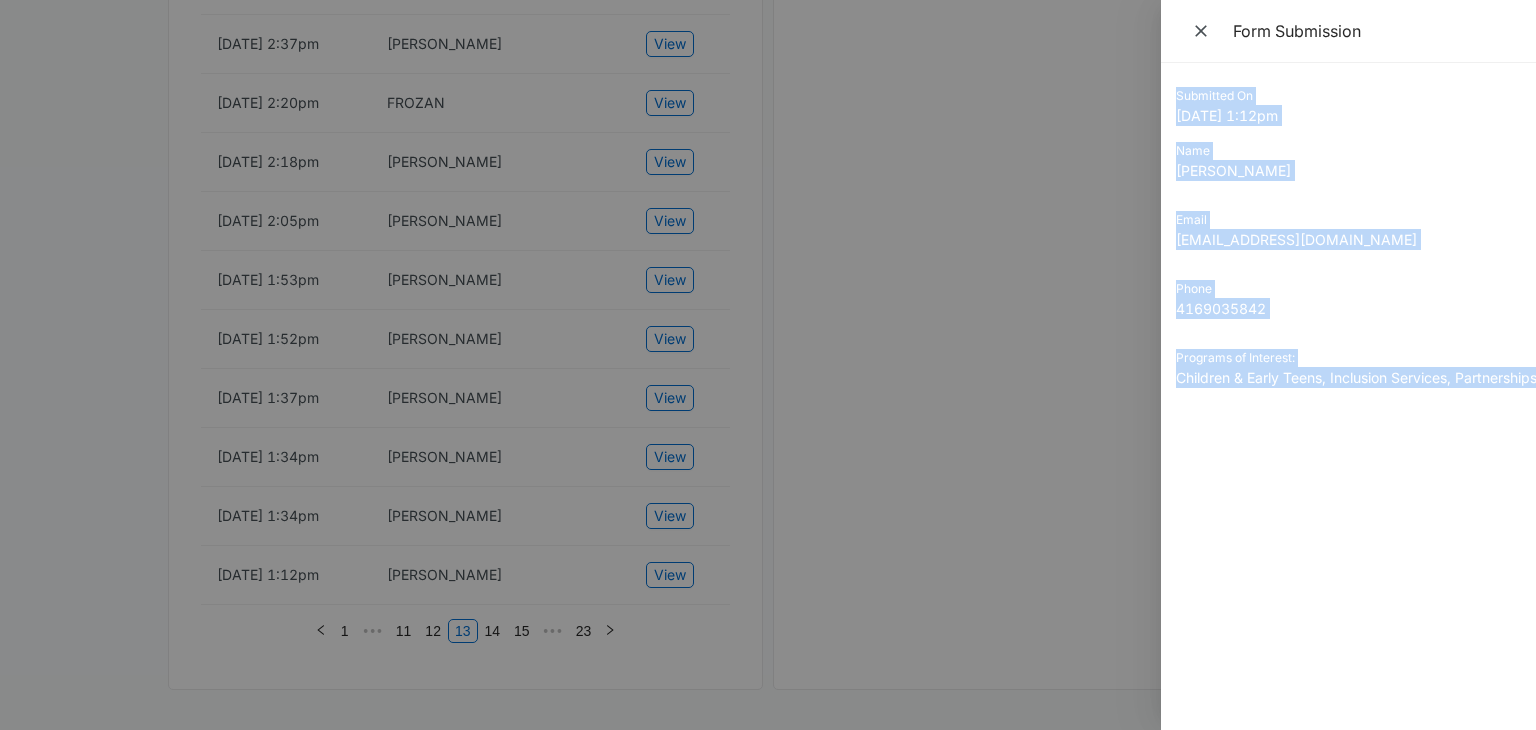 drag, startPoint x: 1170, startPoint y: 98, endPoint x: 1516, endPoint y: 388, distance: 451.45987 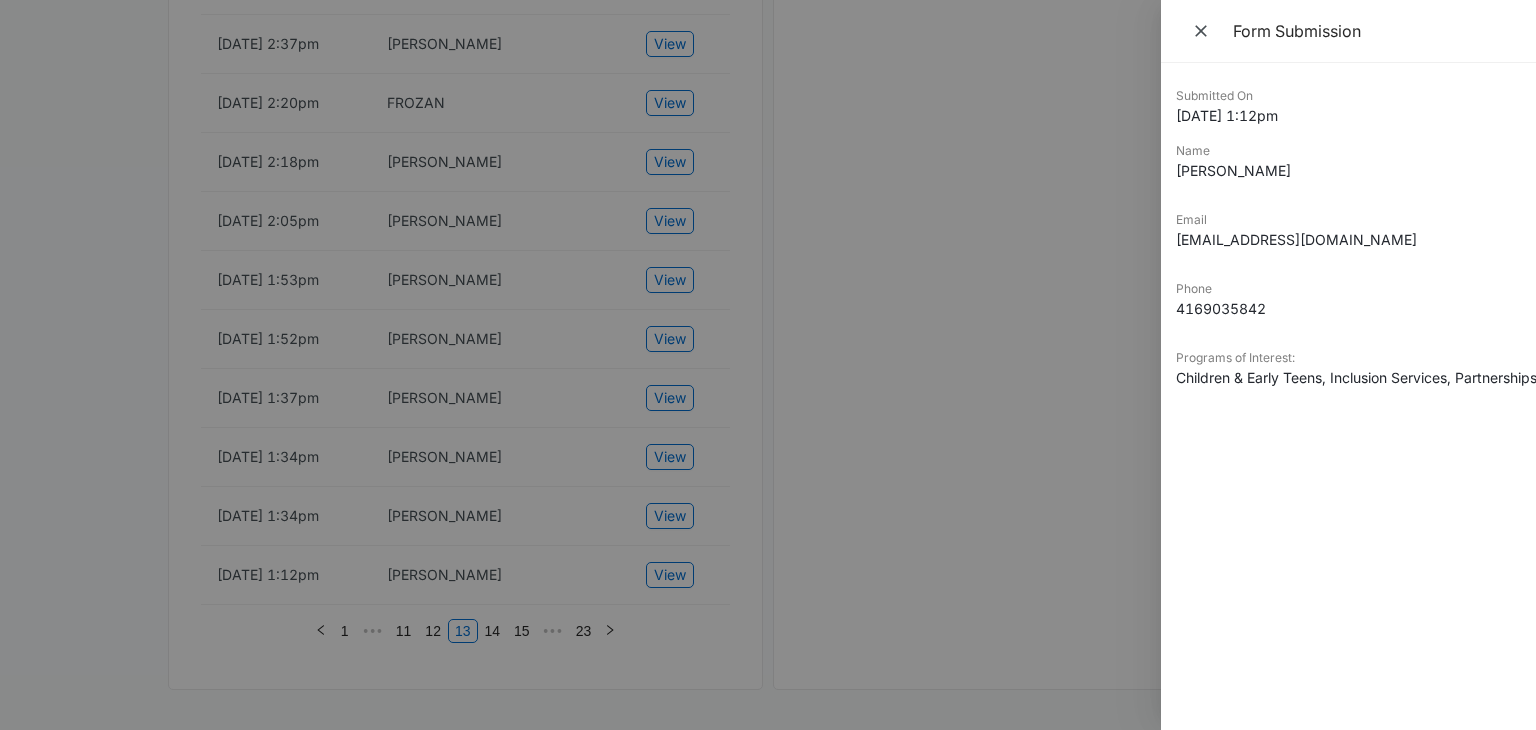 scroll, scrollTop: 1210, scrollLeft: 0, axis: vertical 